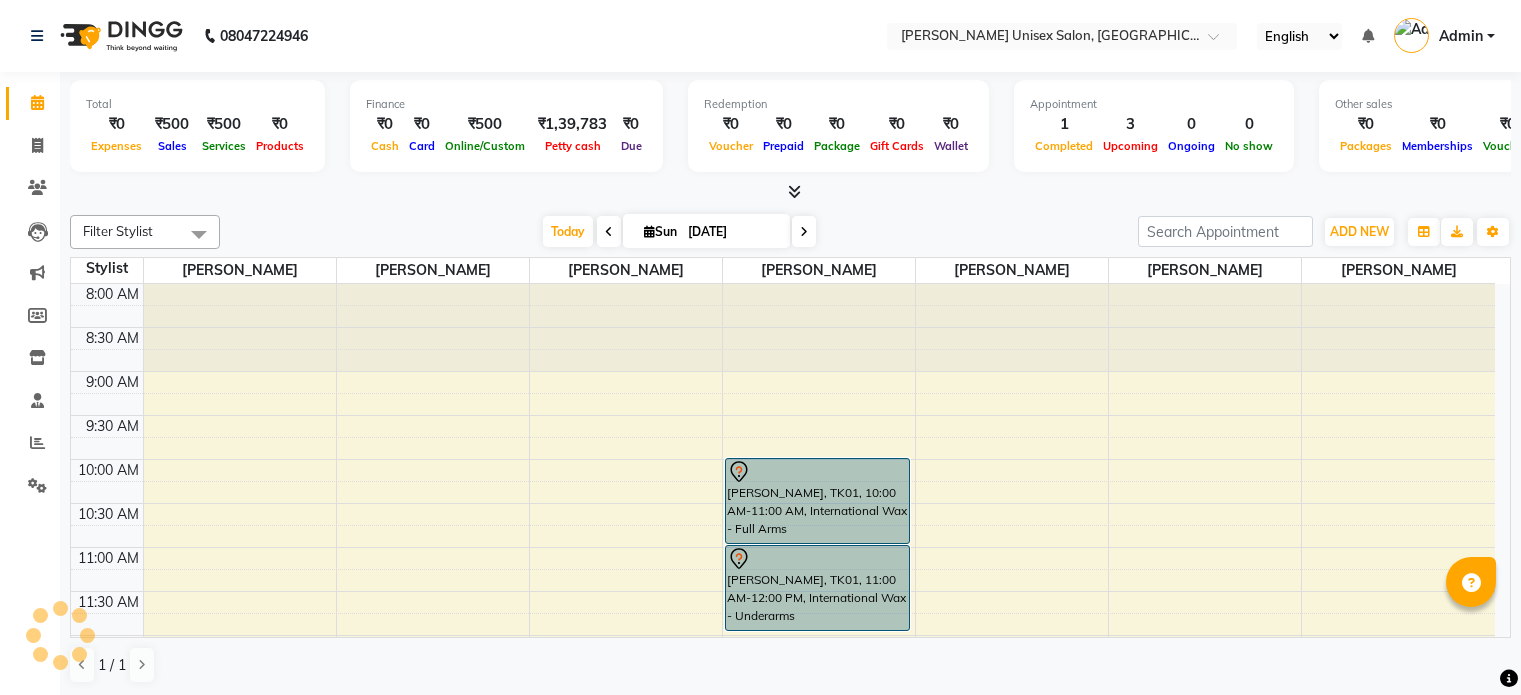 scroll, scrollTop: 0, scrollLeft: 0, axis: both 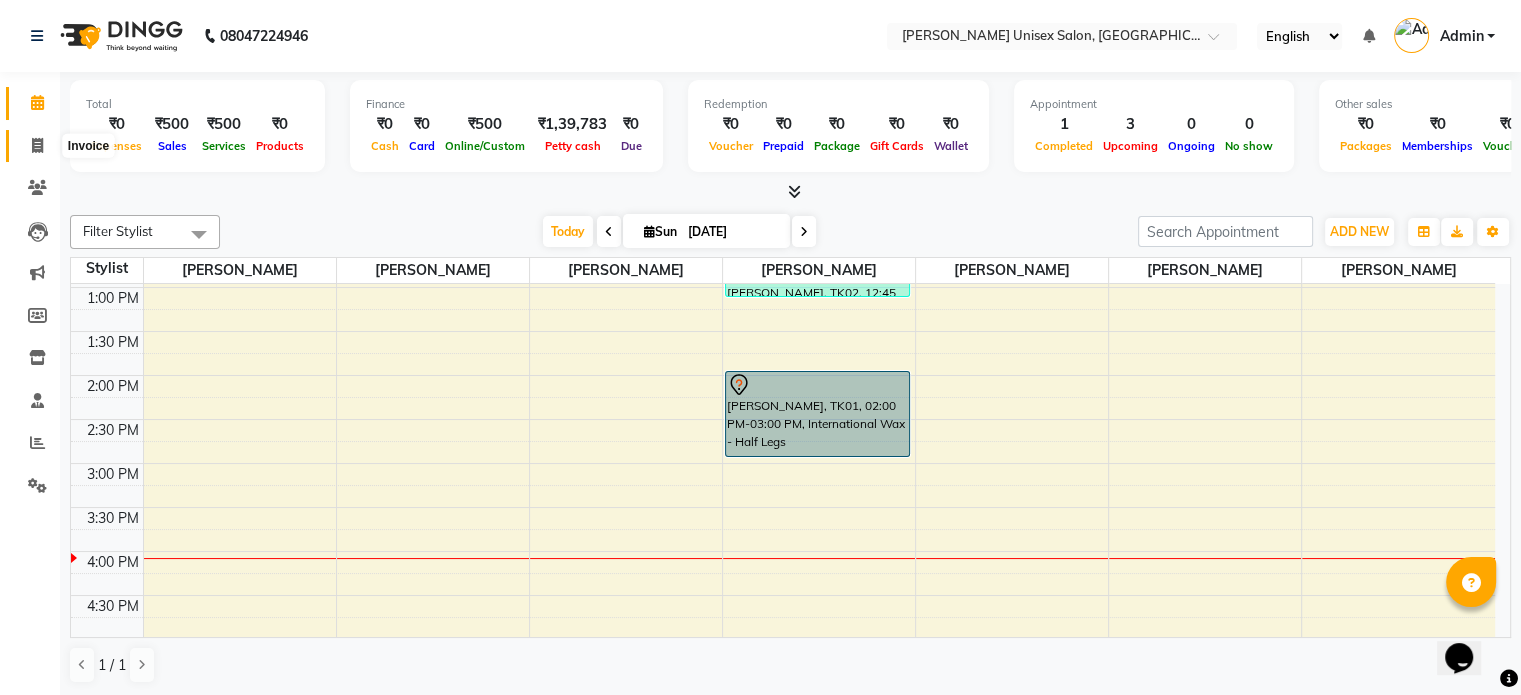 click 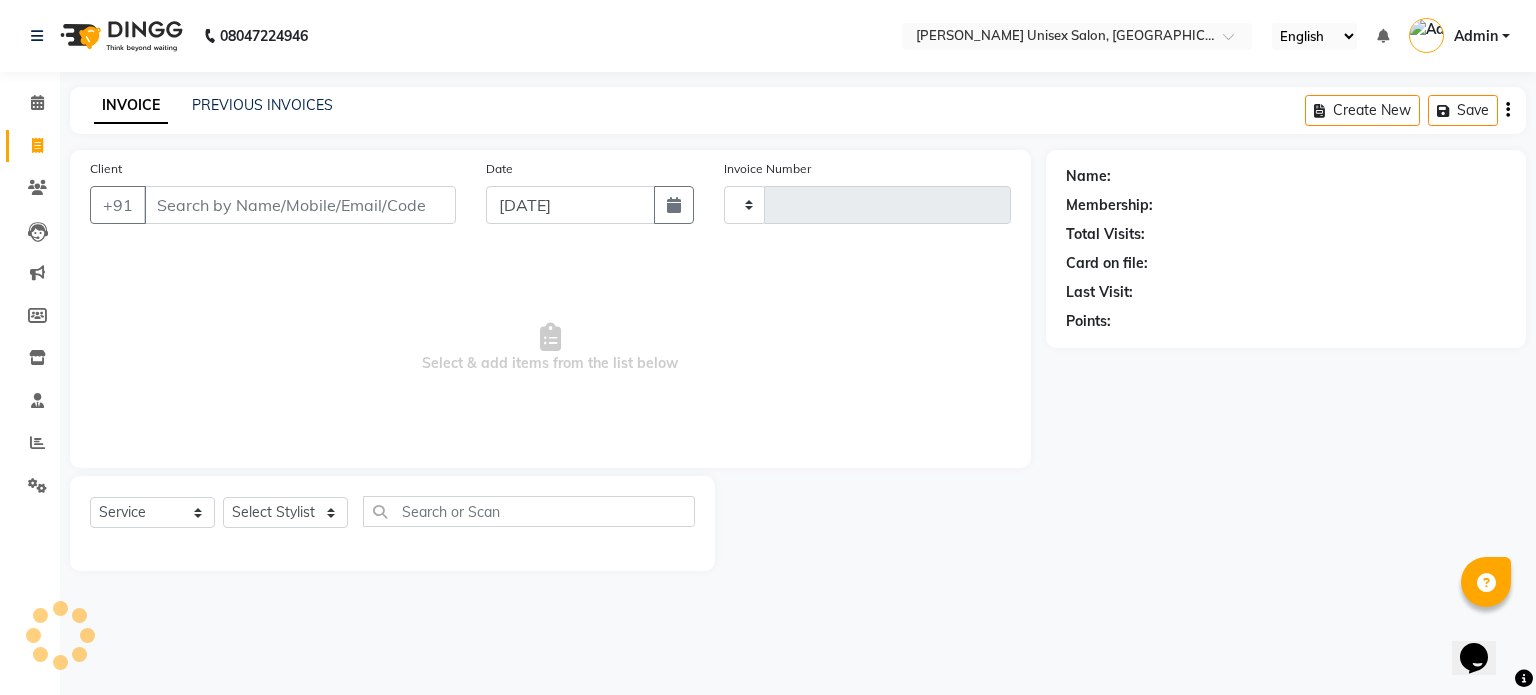 type on "0847" 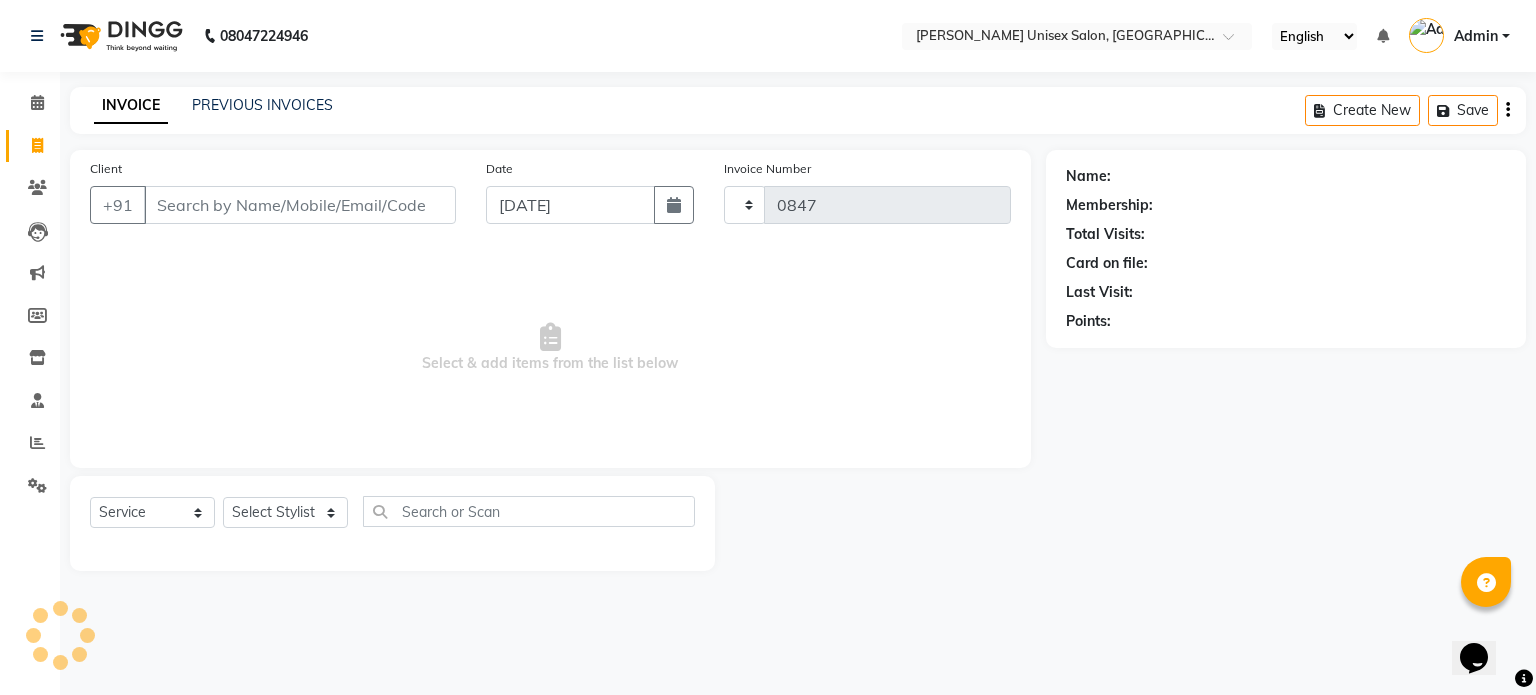 select on "7372" 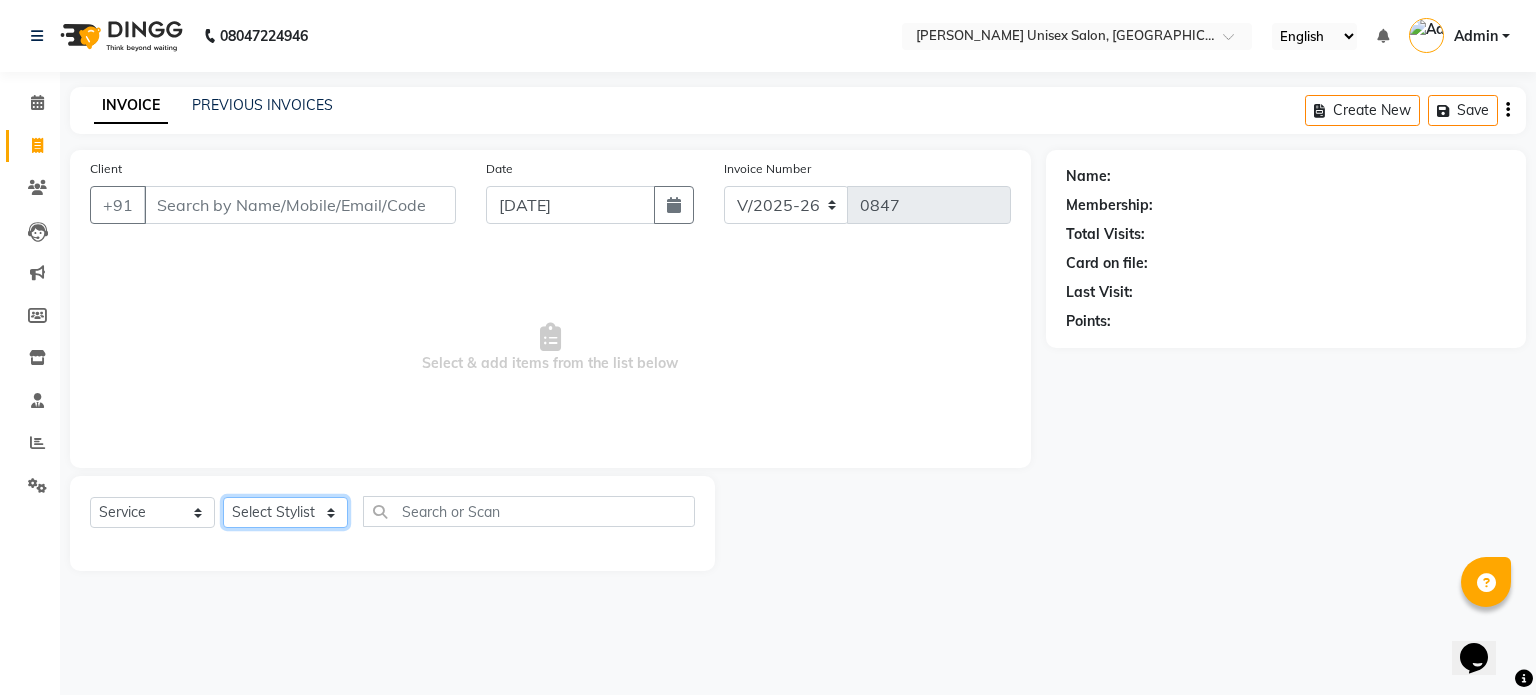 click on "Select Stylist [PERSON_NAME] [PERSON_NAME] [PERSON_NAME] Pooja [PERSON_NAME] AHANKARE [PERSON_NAME] [PERSON_NAME]" 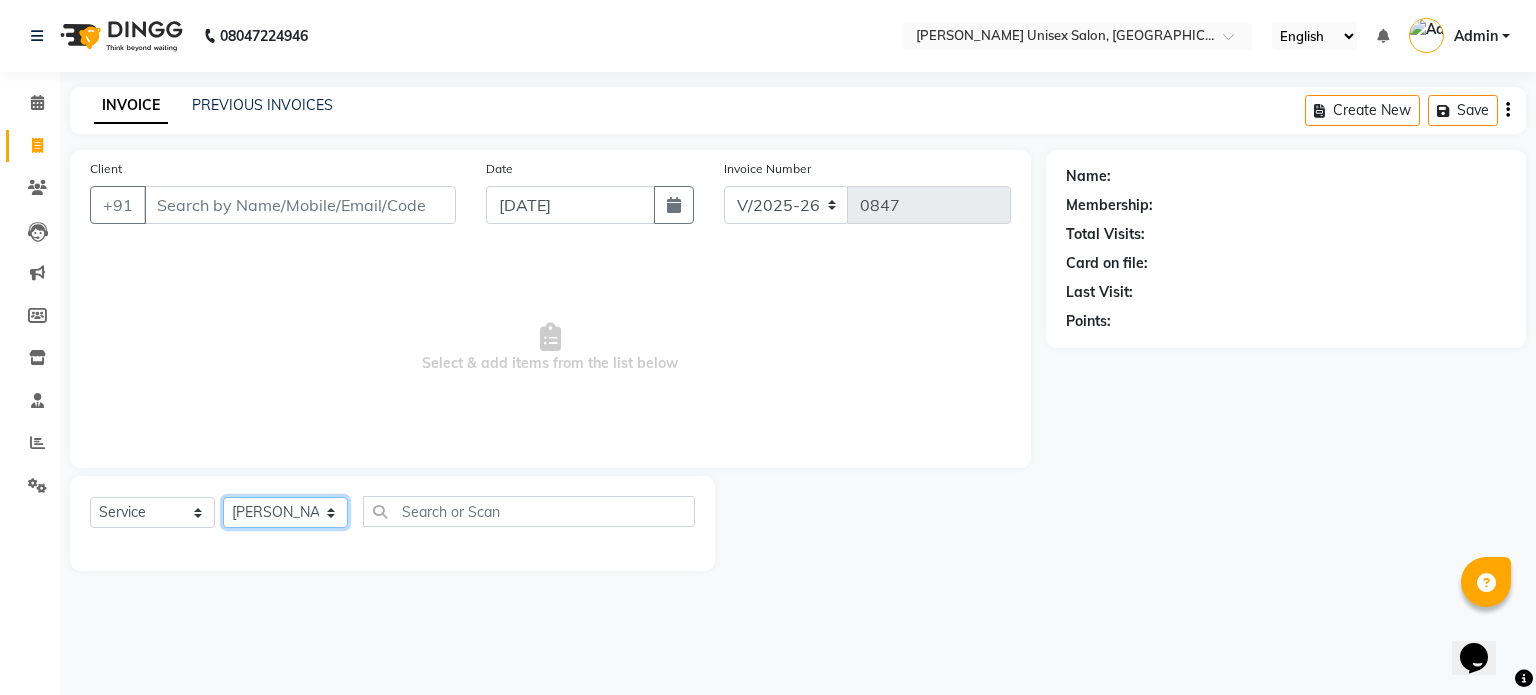 click on "Select Stylist [PERSON_NAME] [PERSON_NAME] [PERSON_NAME] Pooja [PERSON_NAME] AHANKARE [PERSON_NAME] [PERSON_NAME]" 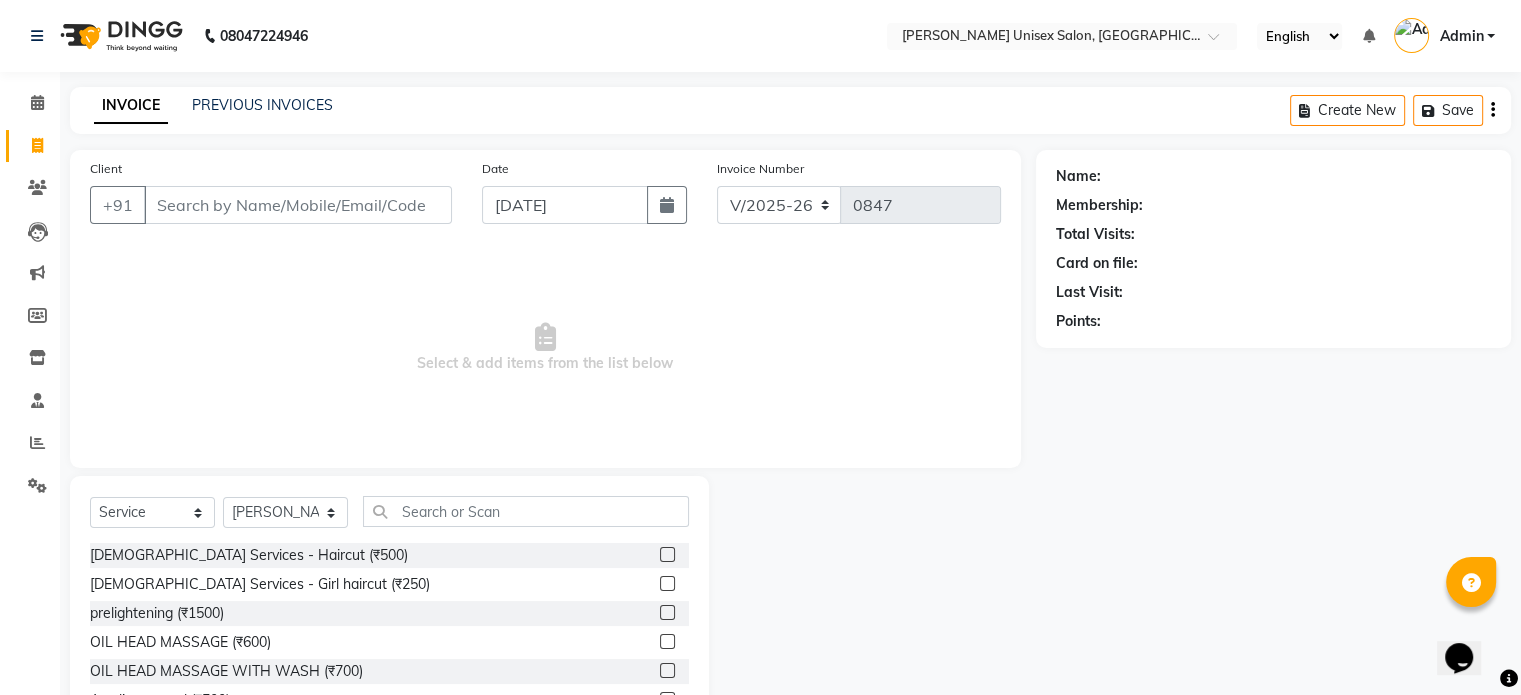 click on "Select & add items from the list below" at bounding box center (545, 348) 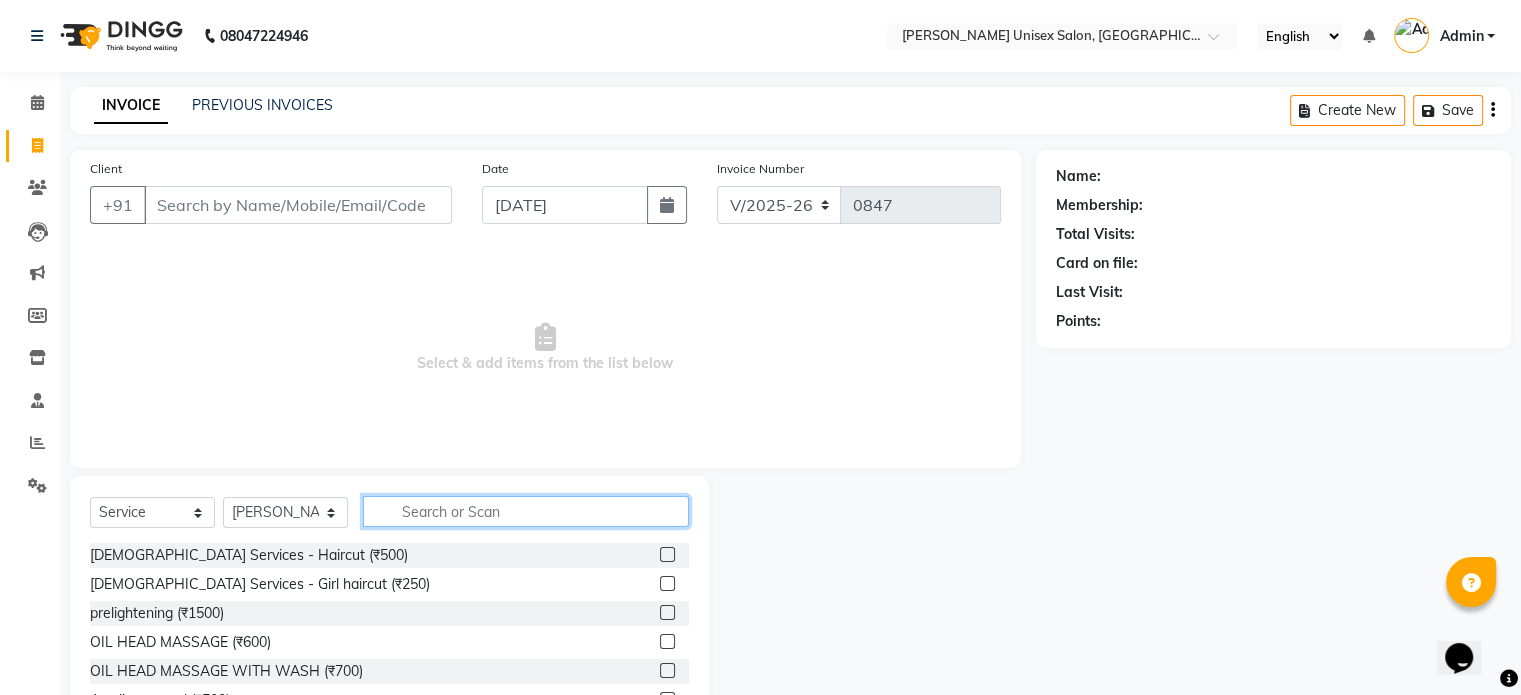 click 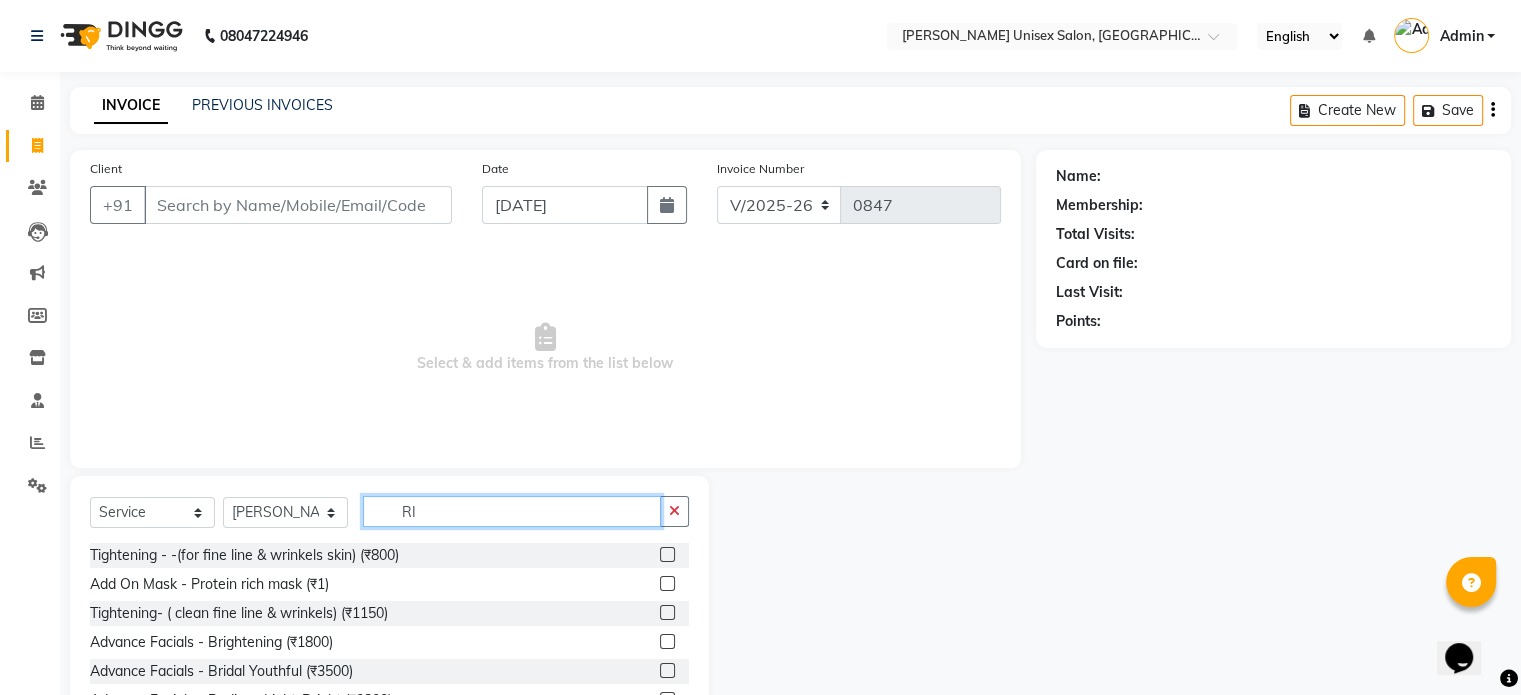 type on "R" 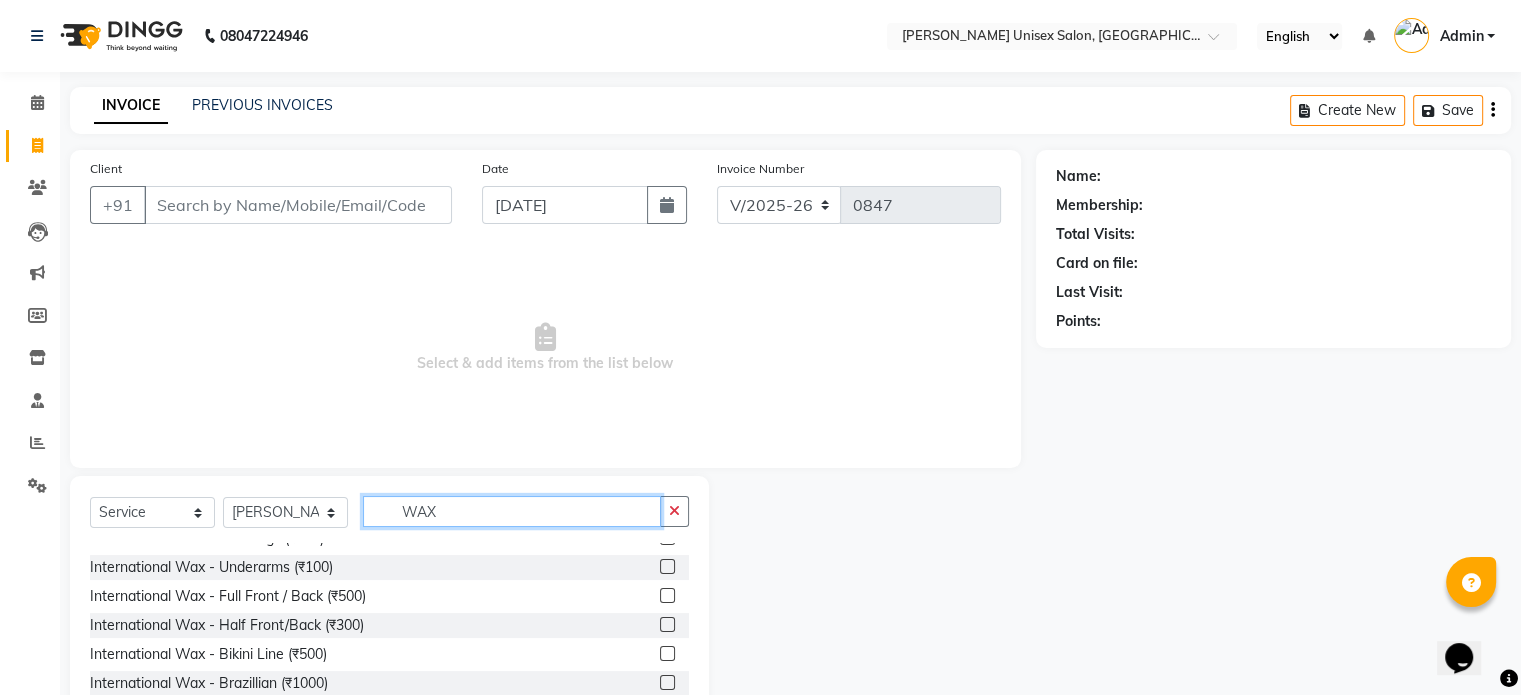 scroll, scrollTop: 931, scrollLeft: 0, axis: vertical 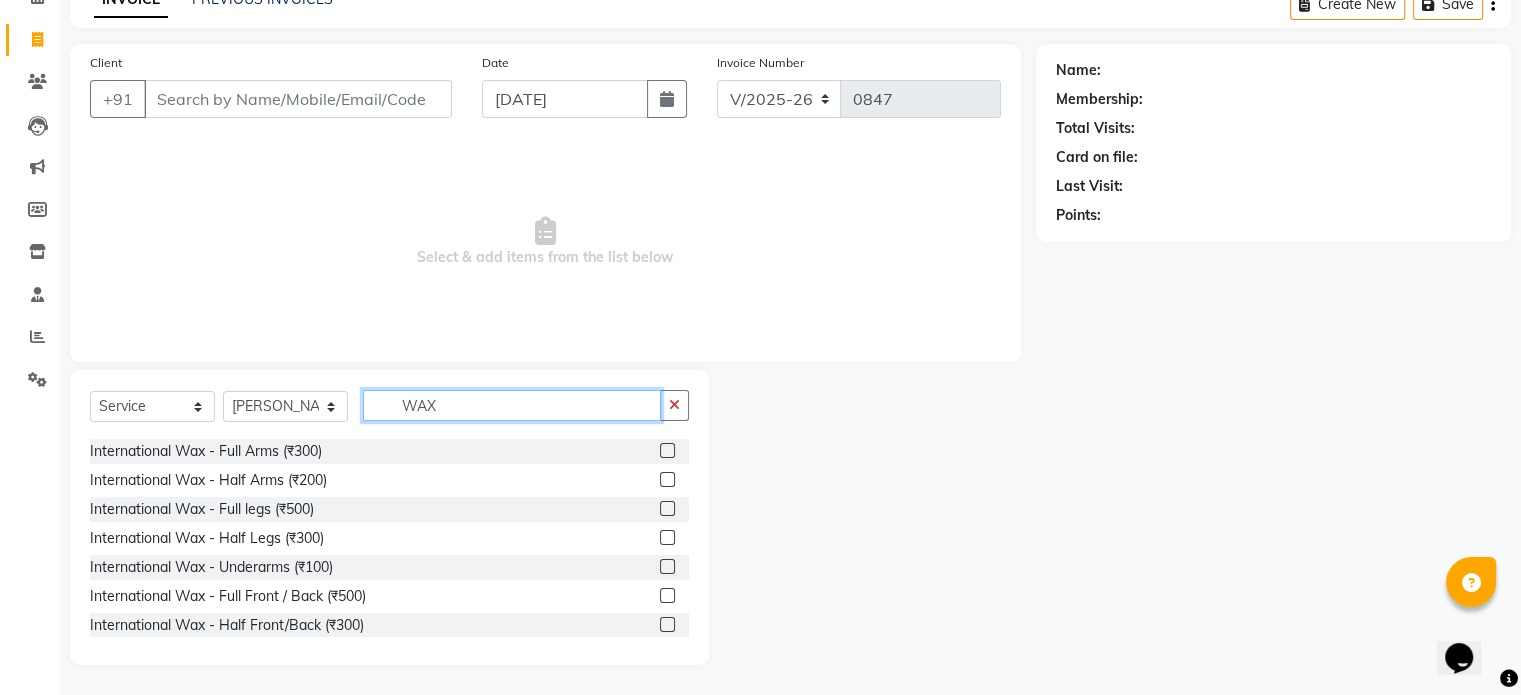 type on "WAX" 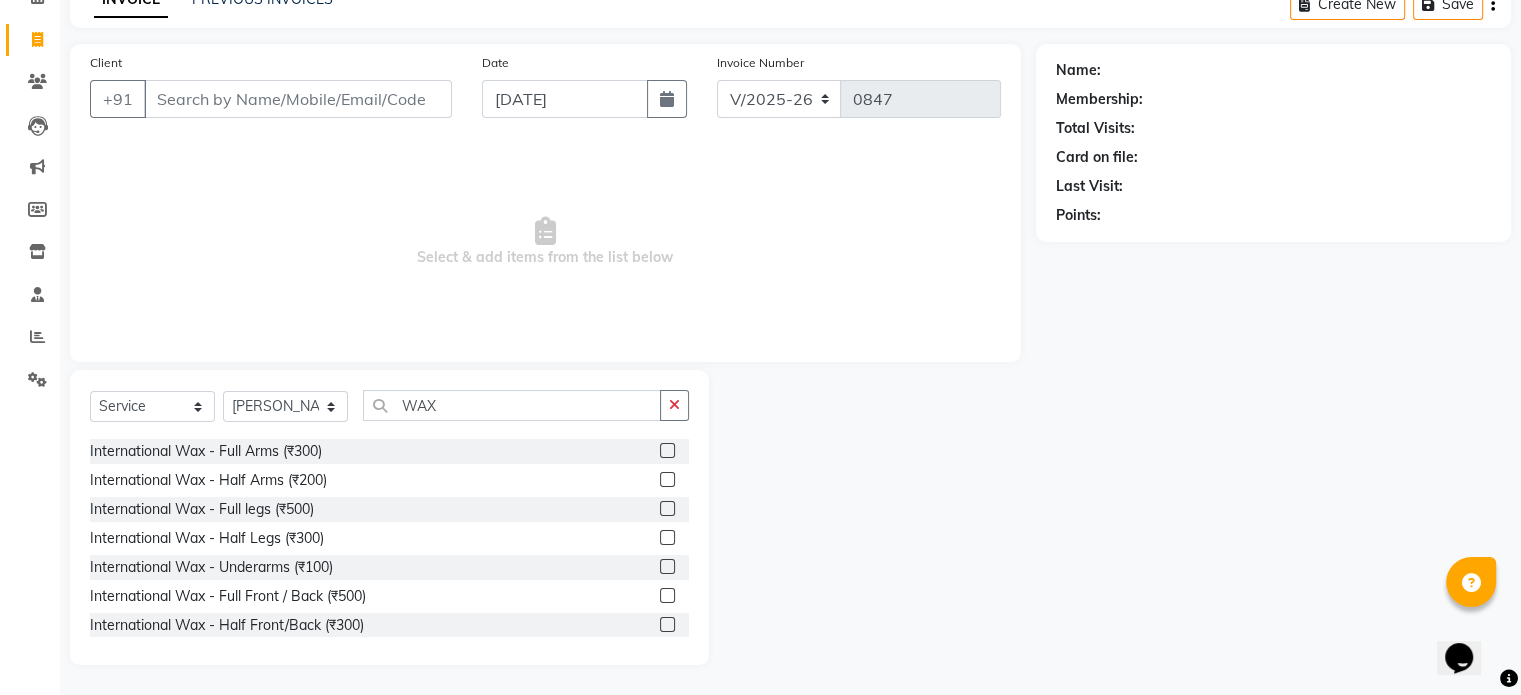 click 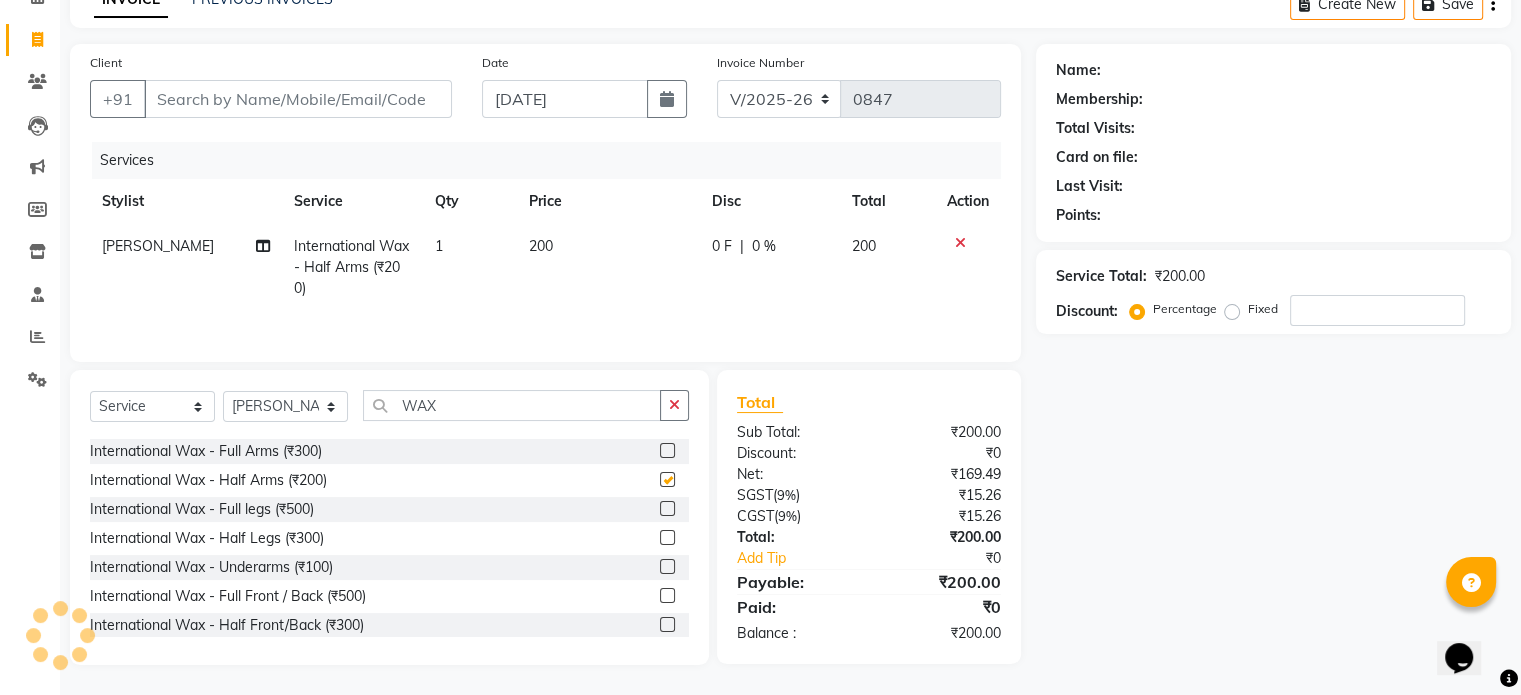 checkbox on "false" 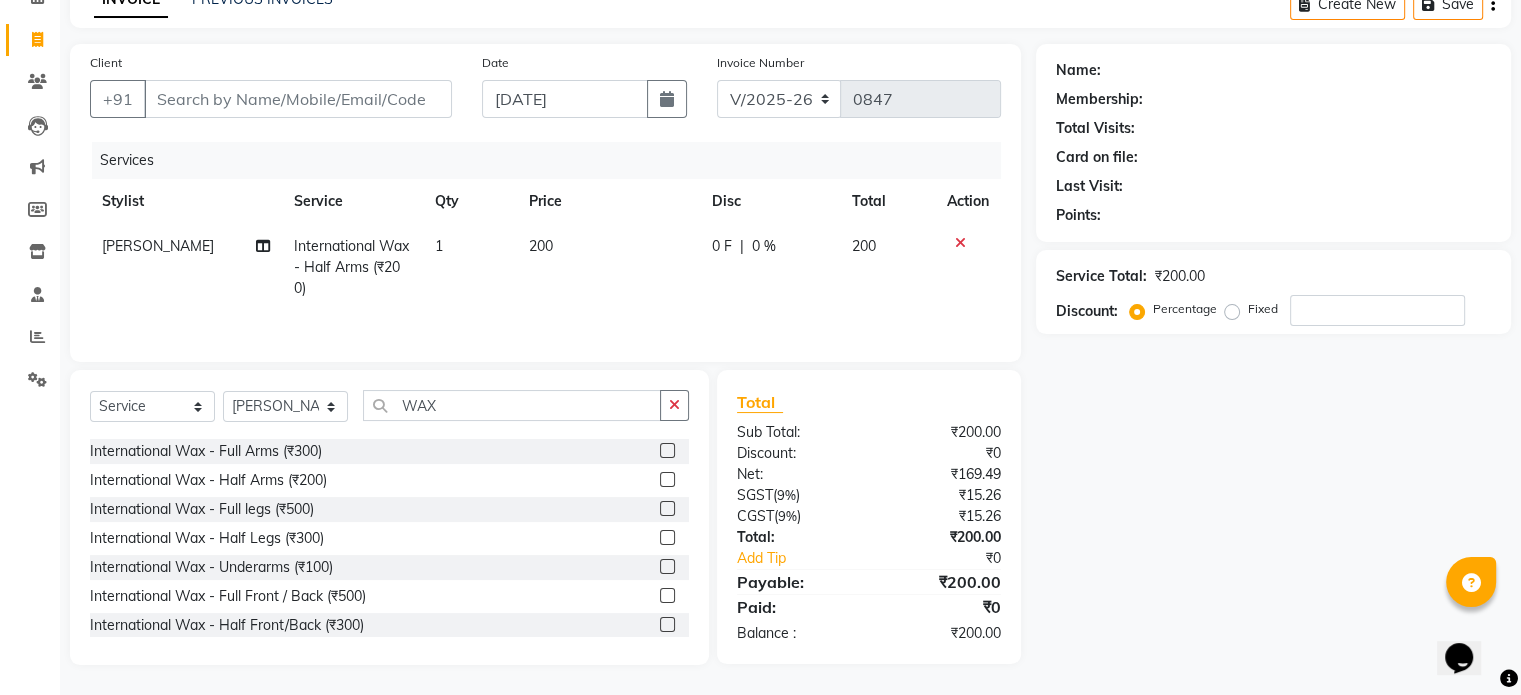 click 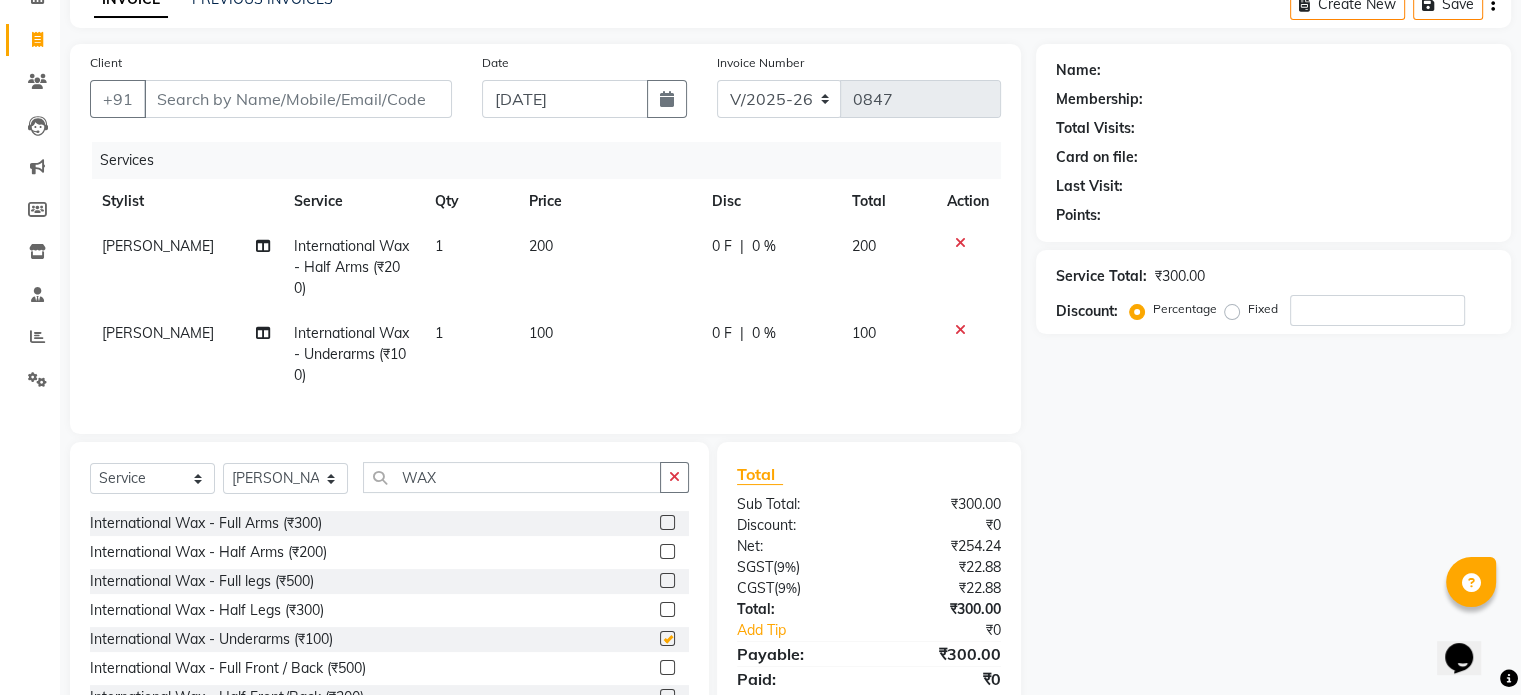 checkbox on "false" 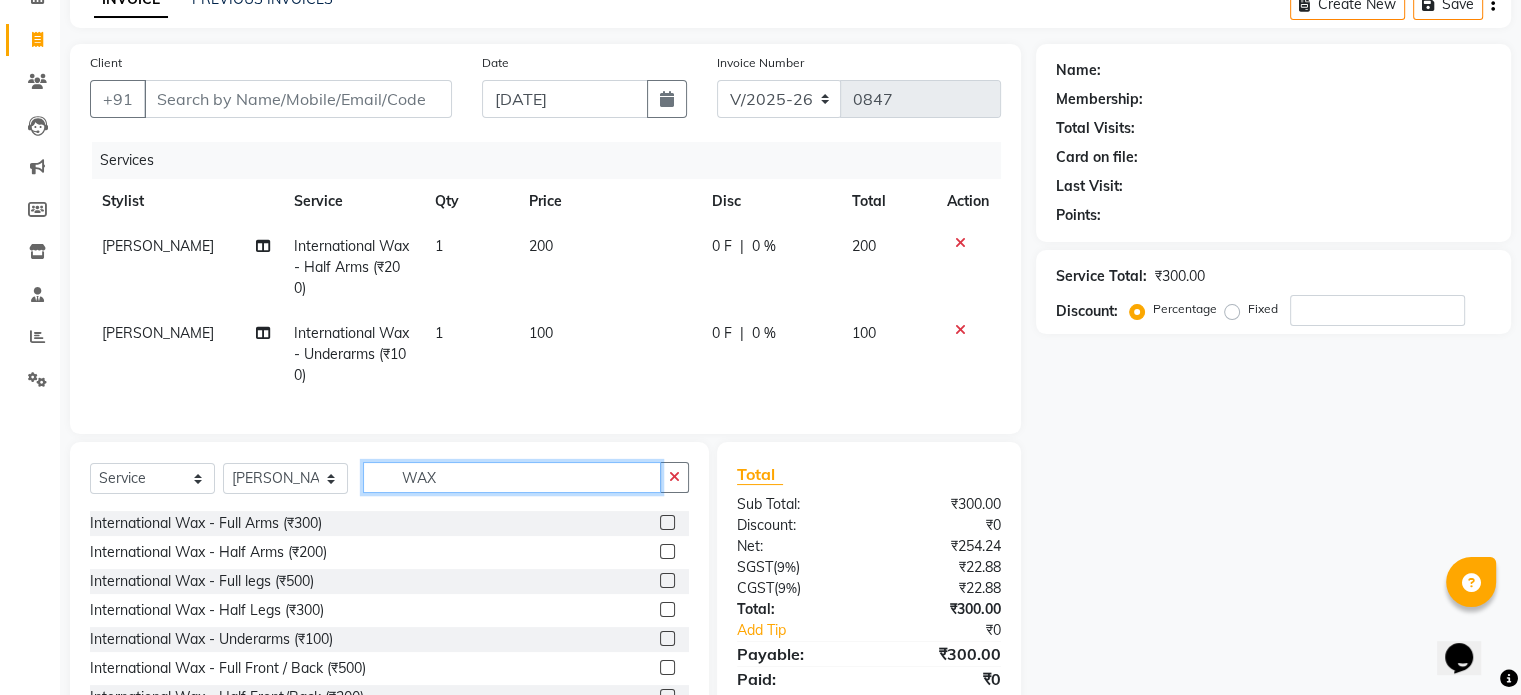 click on "WAX" 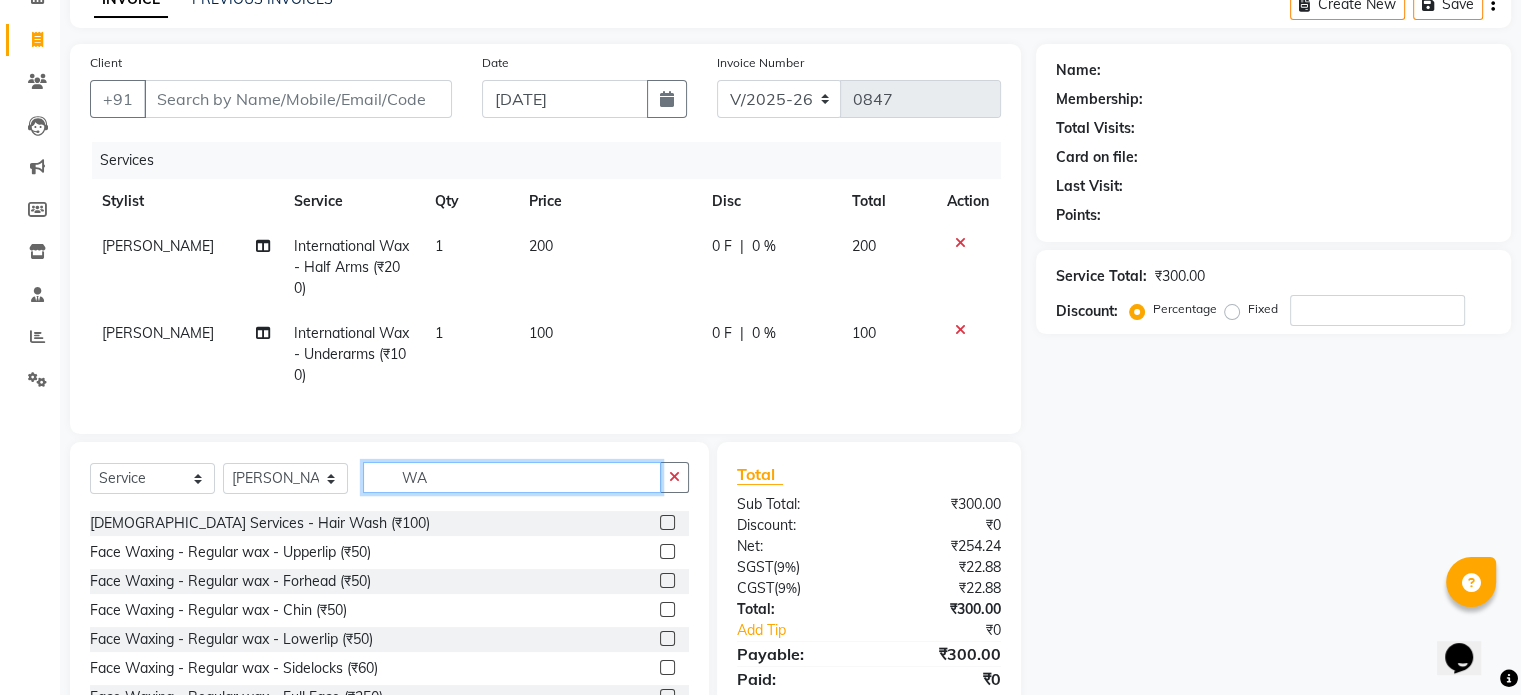 type on "W" 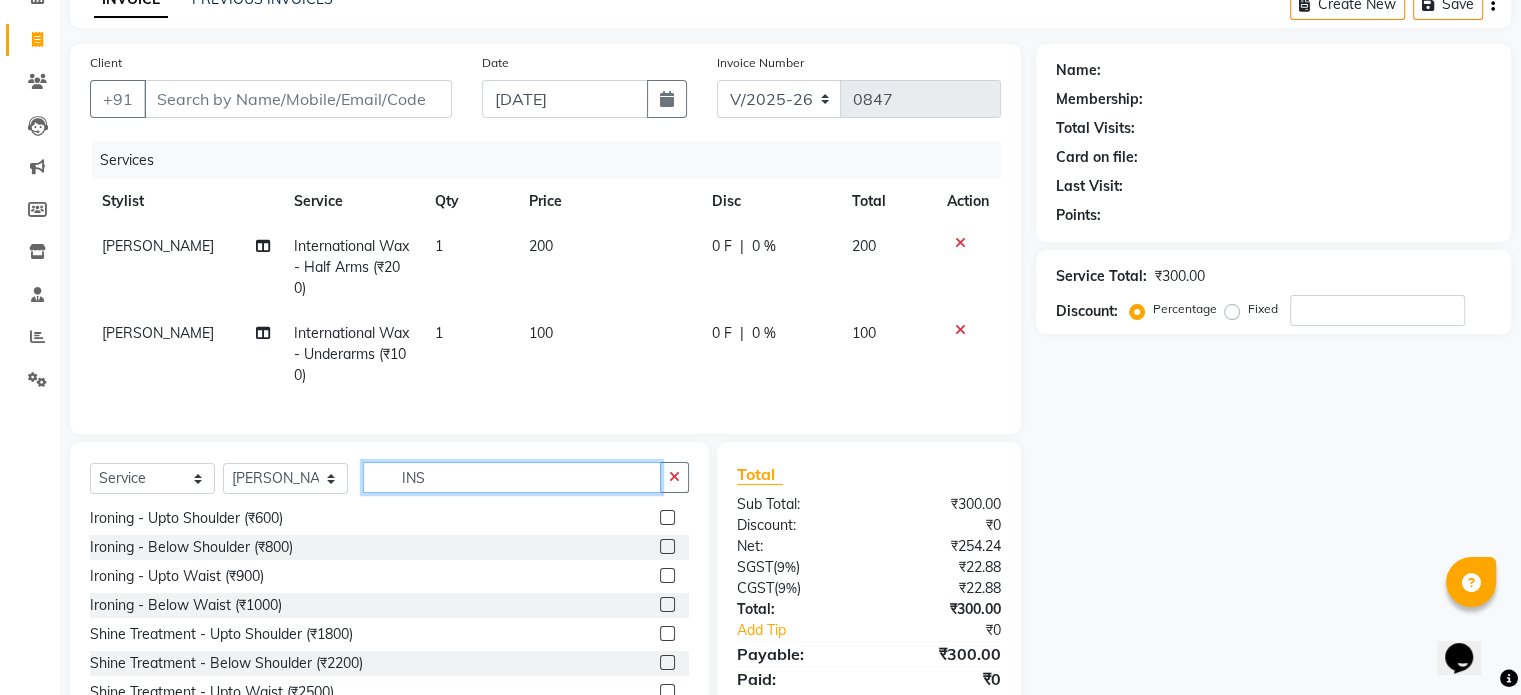 scroll, scrollTop: 0, scrollLeft: 0, axis: both 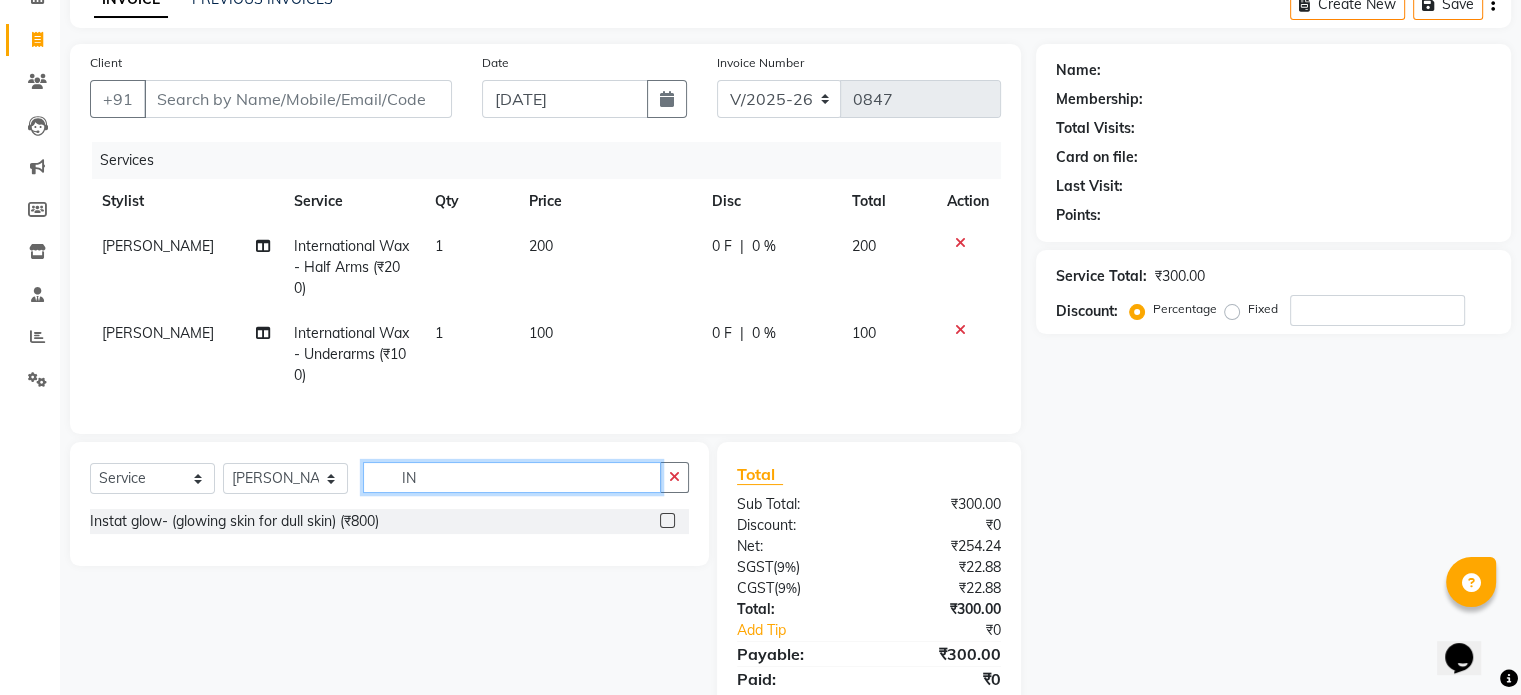 type on "I" 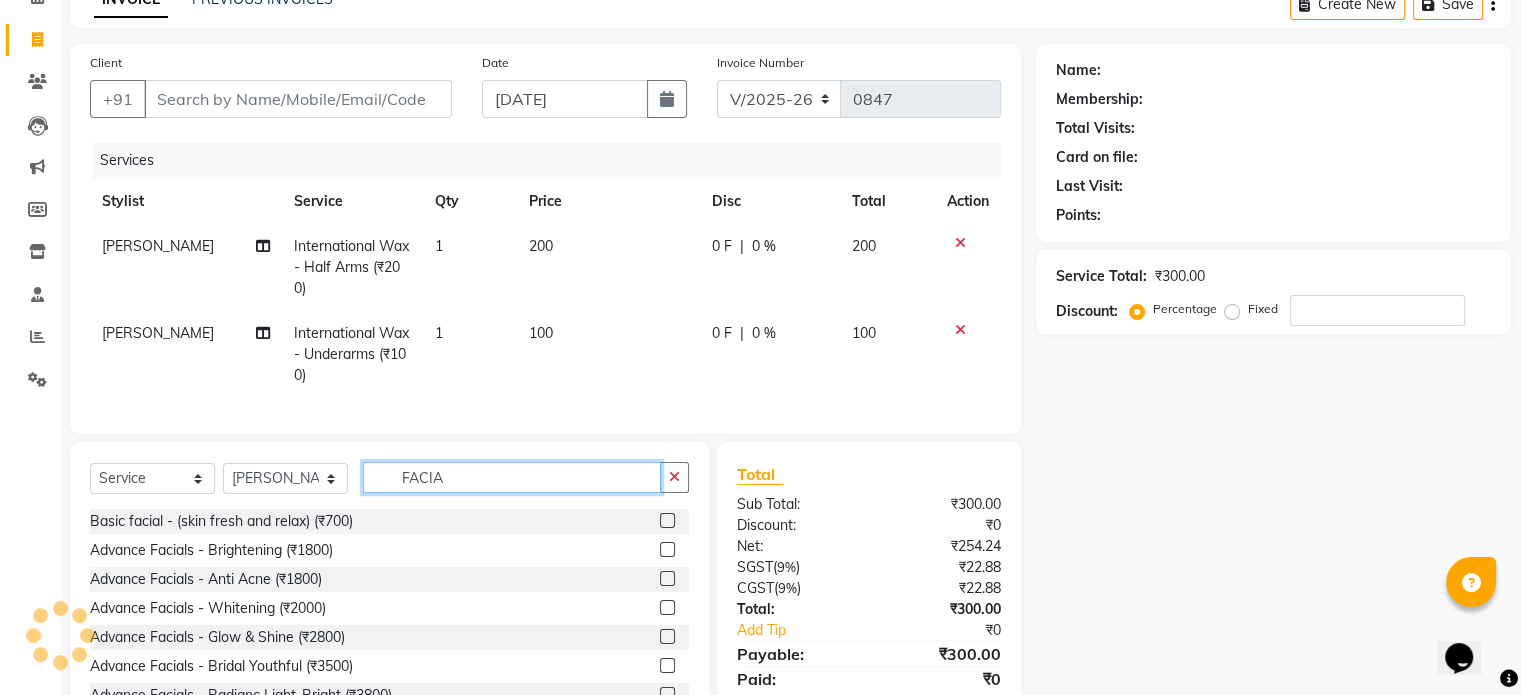scroll, scrollTop: 3, scrollLeft: 0, axis: vertical 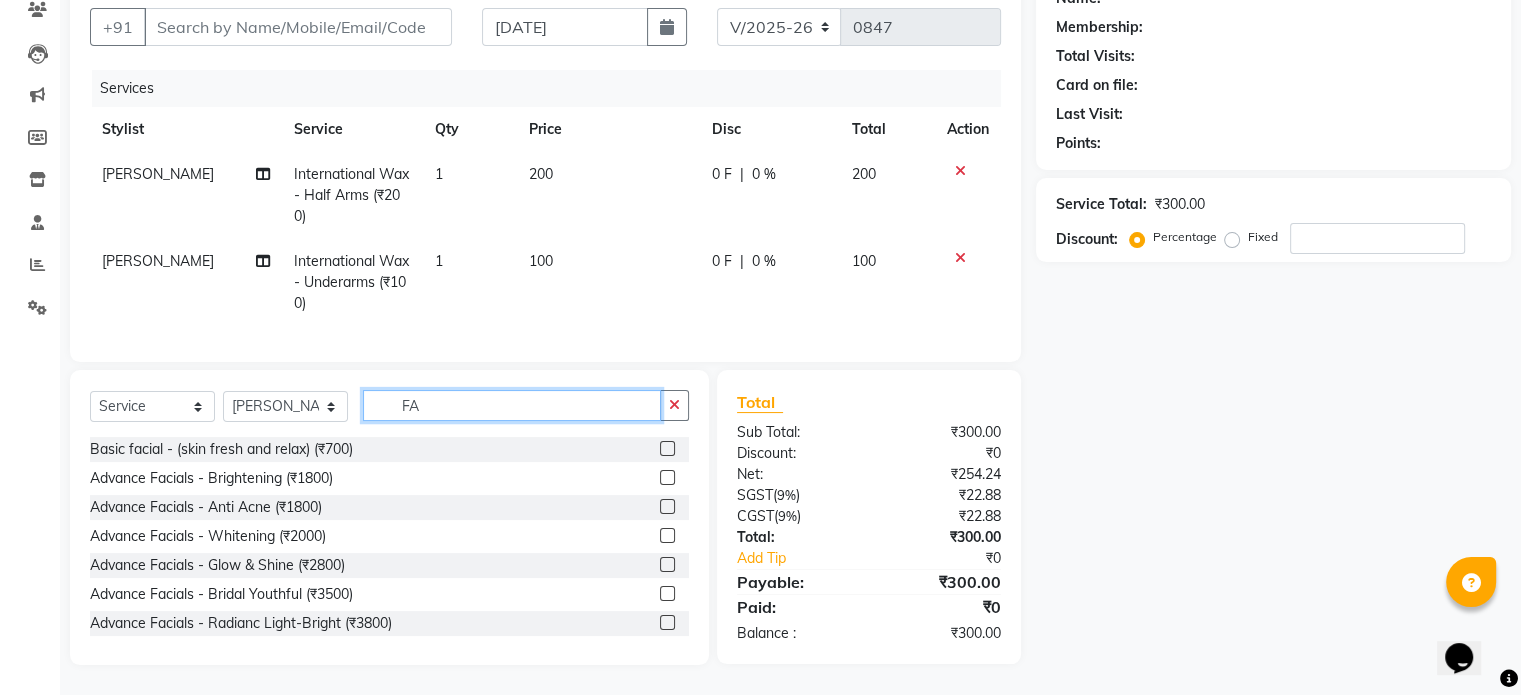 type on "F" 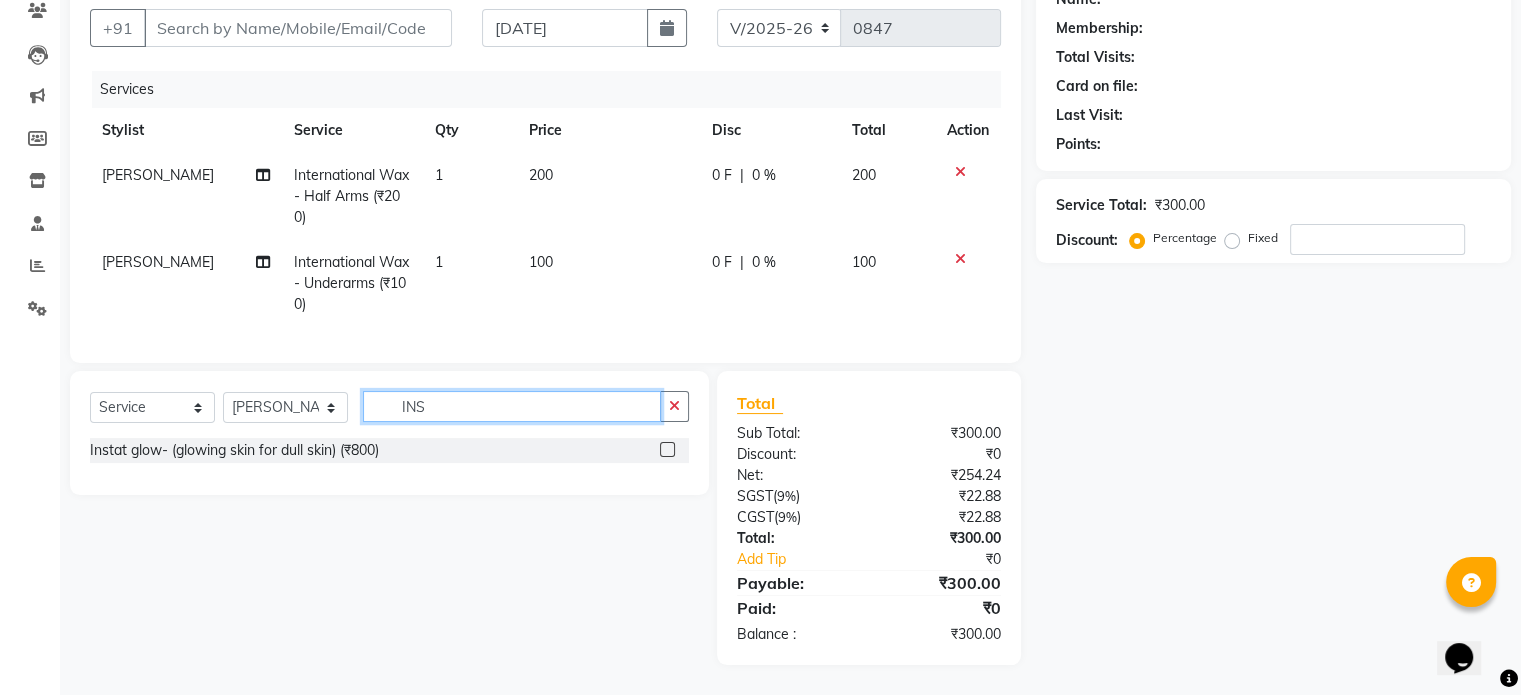 scroll, scrollTop: 192, scrollLeft: 0, axis: vertical 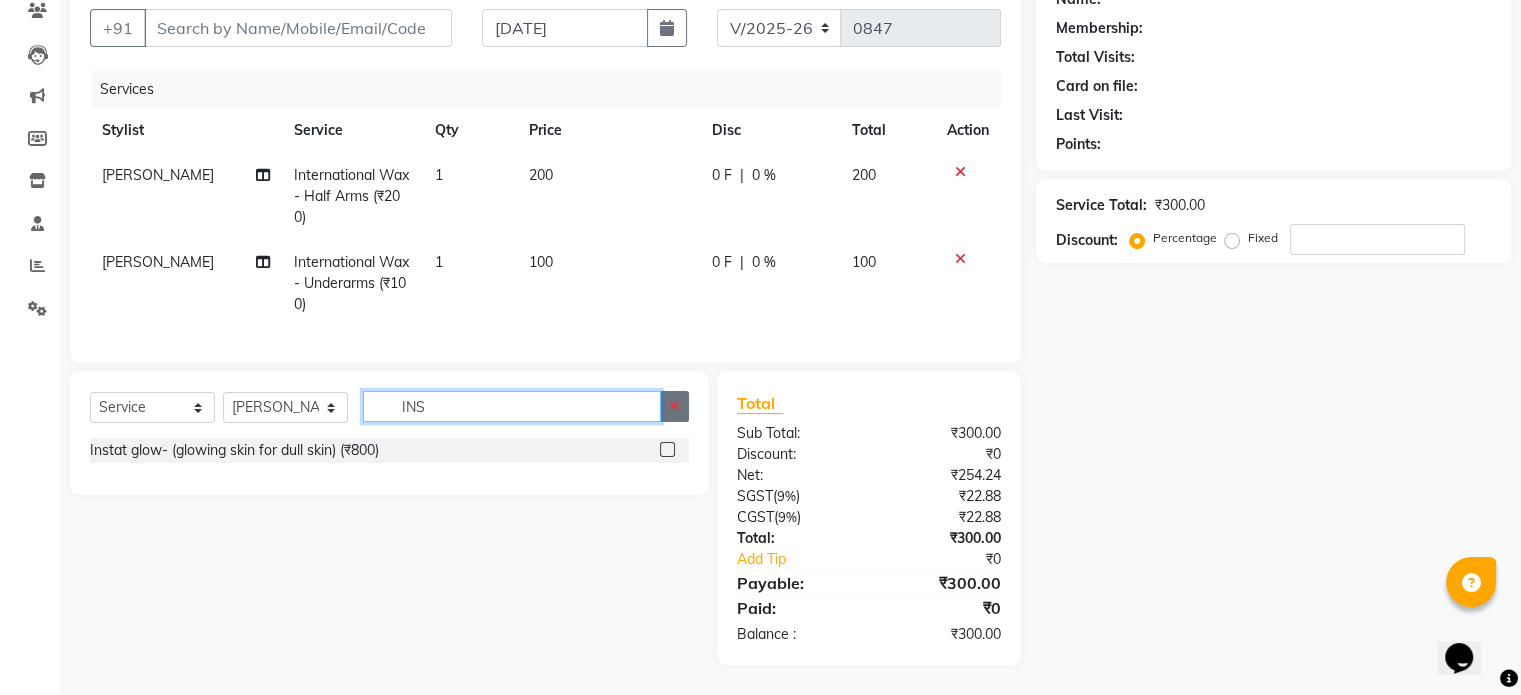 type on "INS" 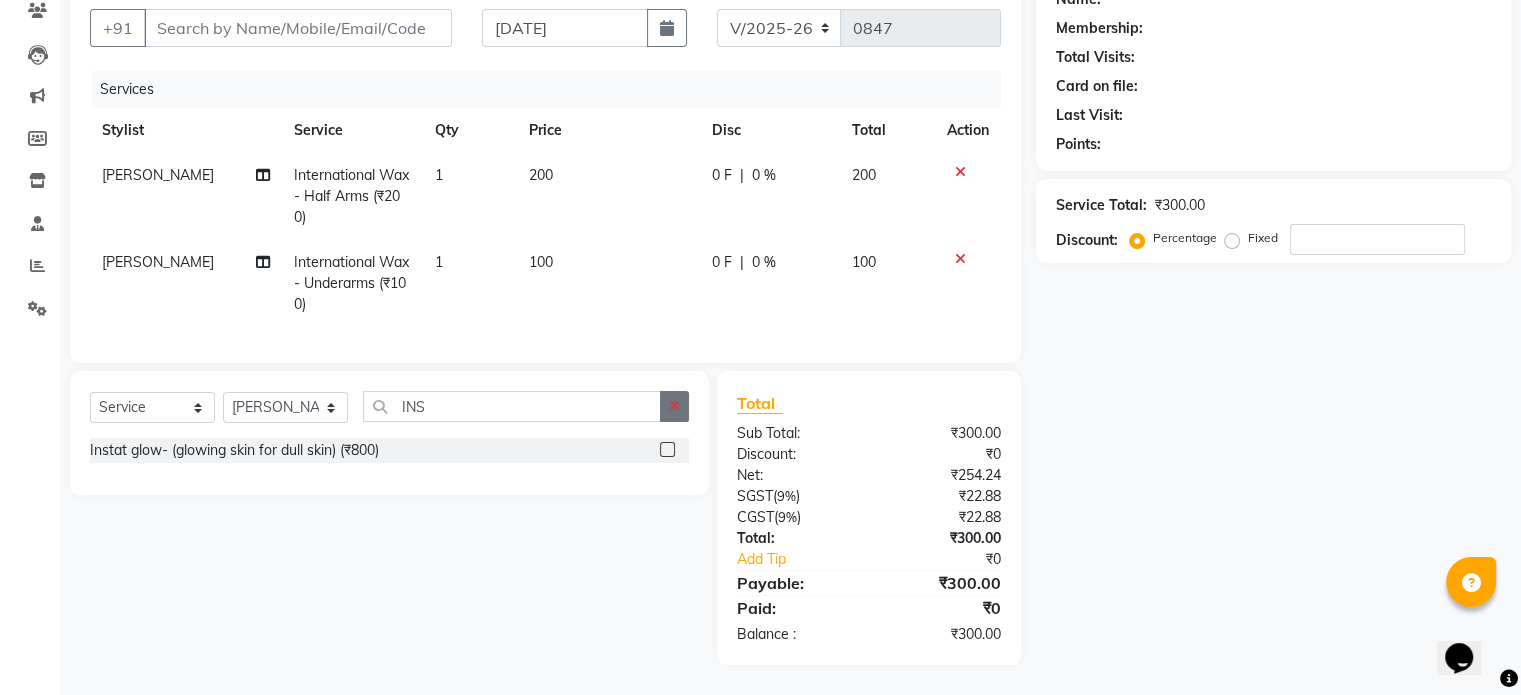 click 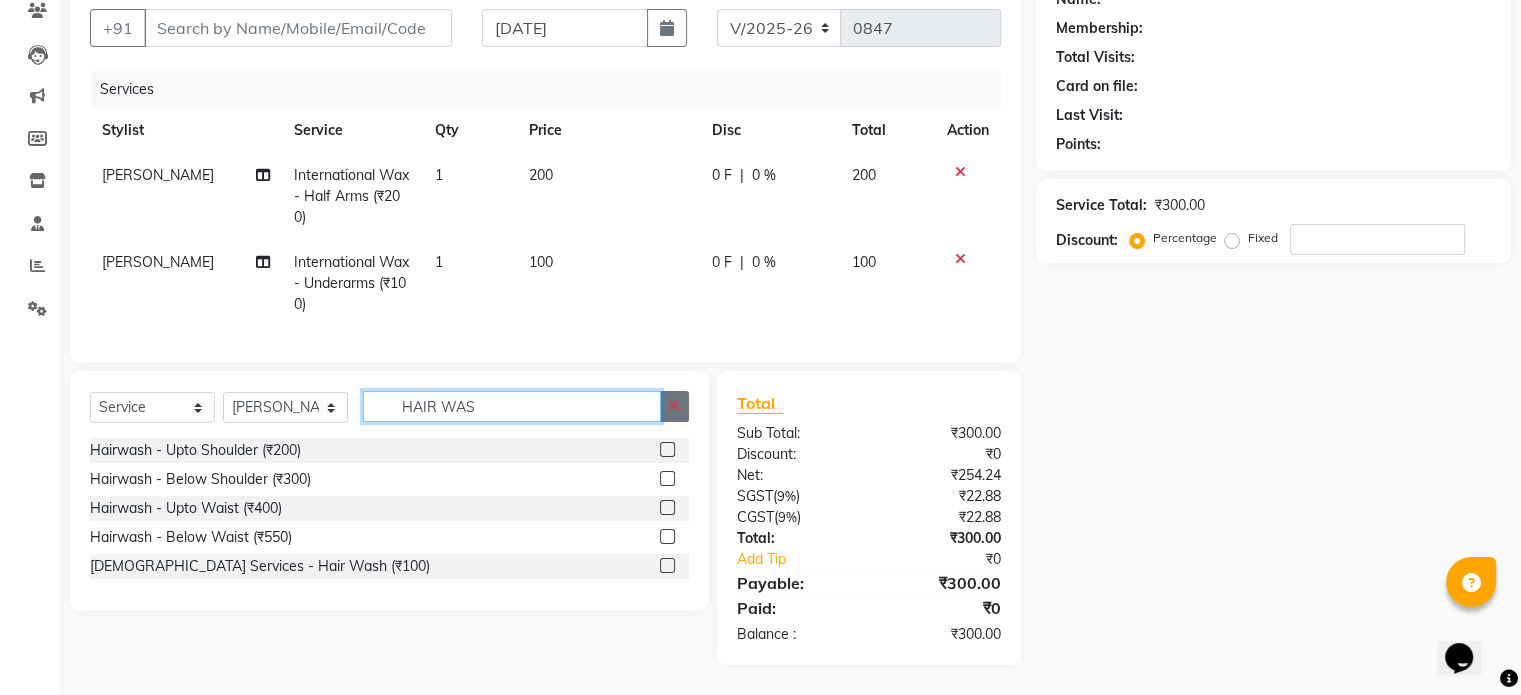type on "HAIR WAS" 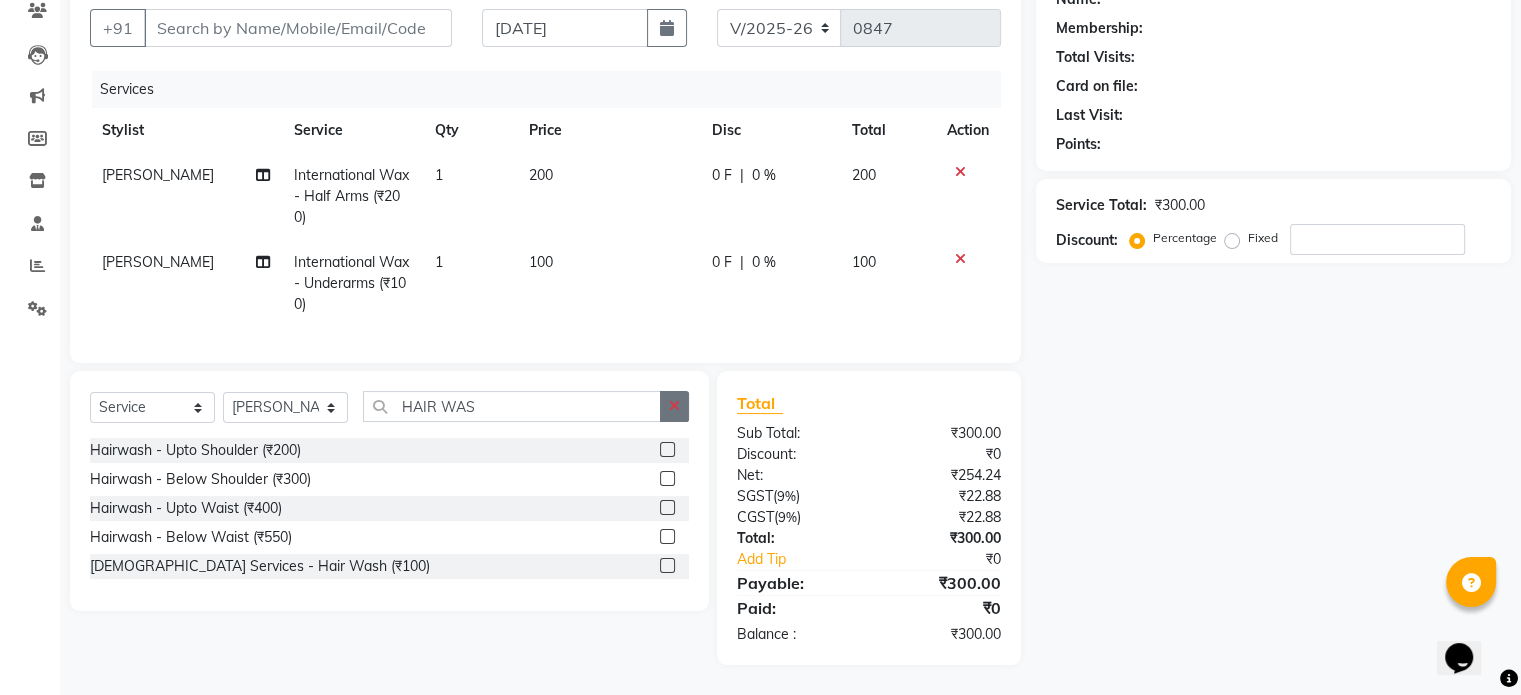 click 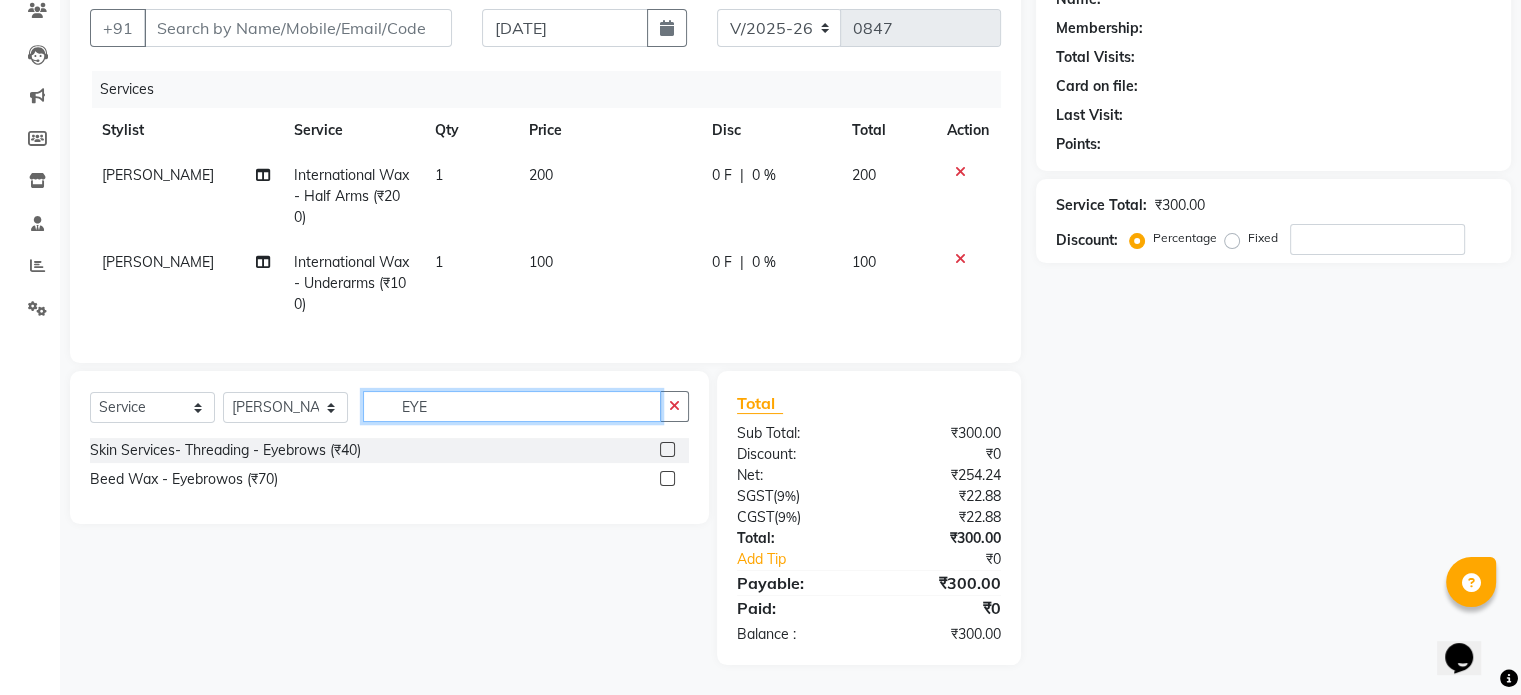 type on "EYE" 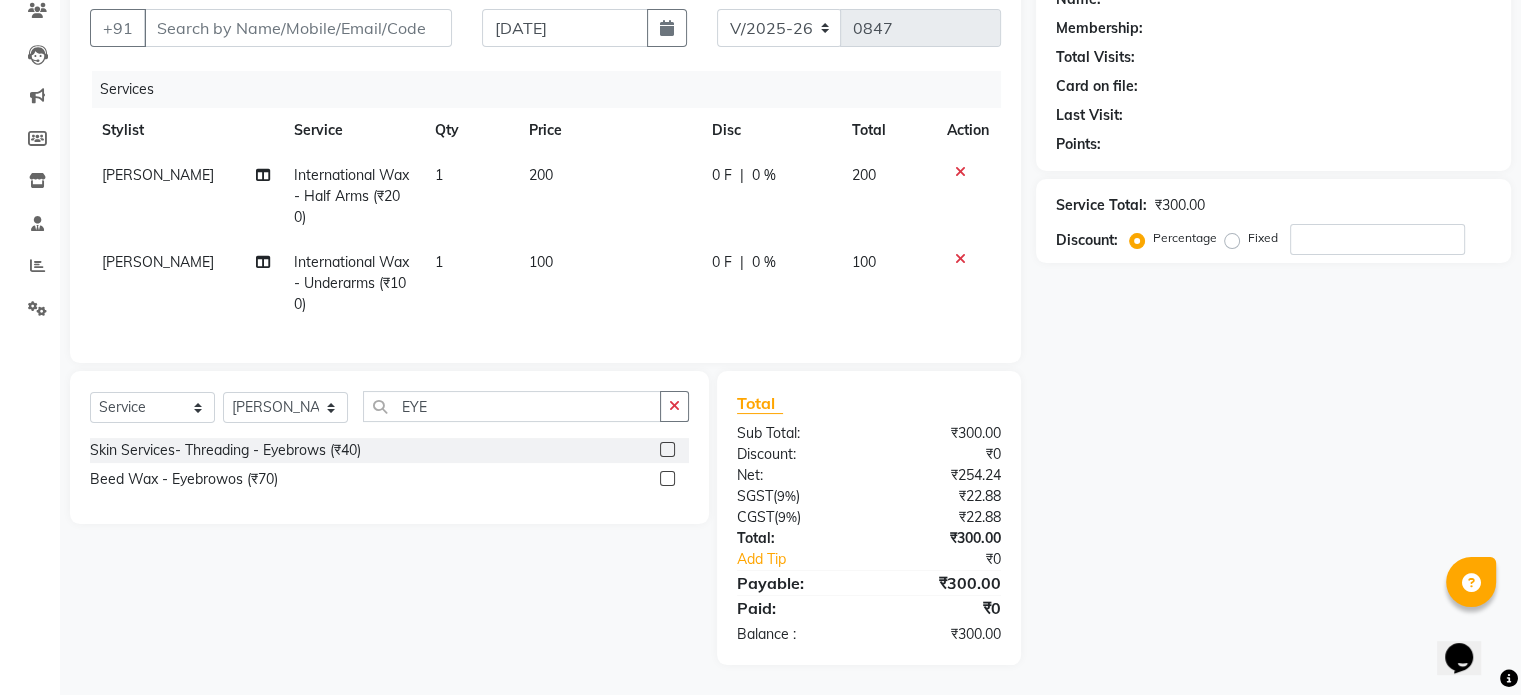 click 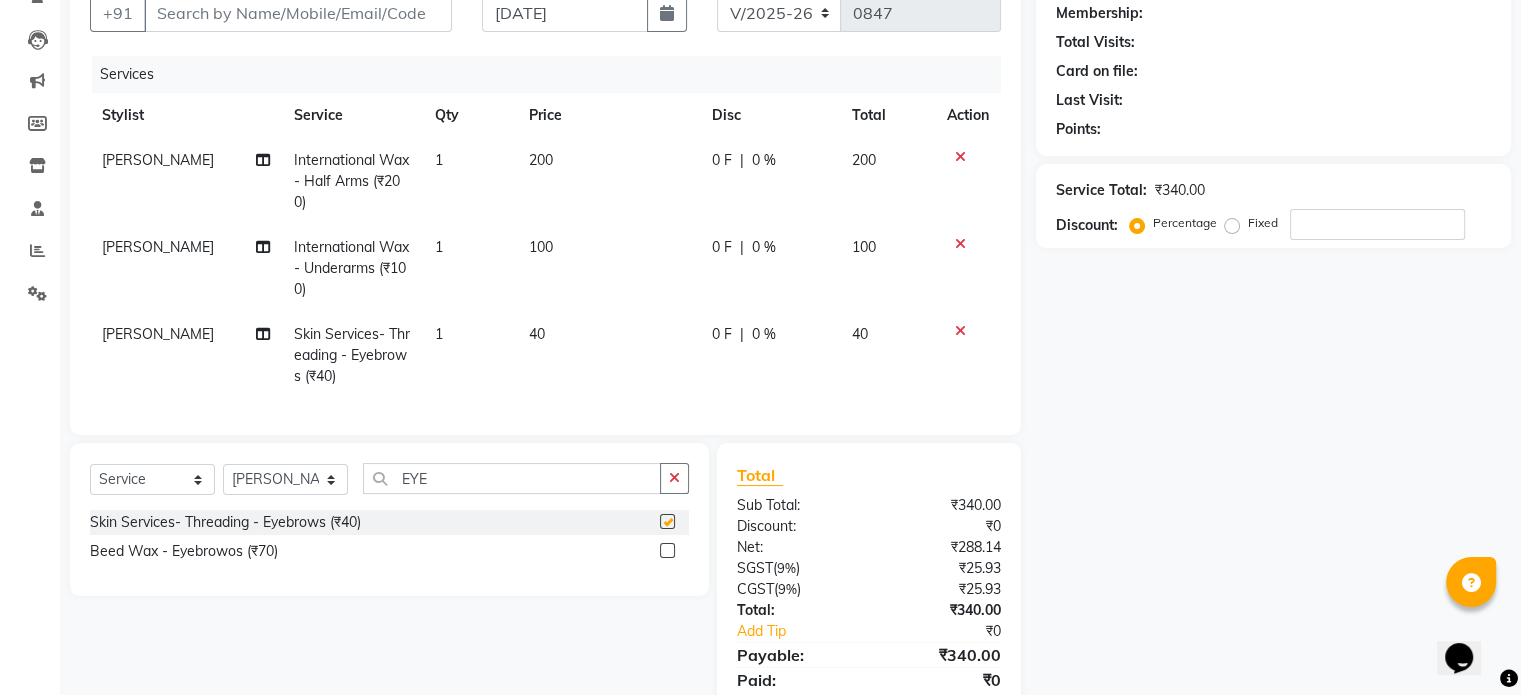 checkbox on "false" 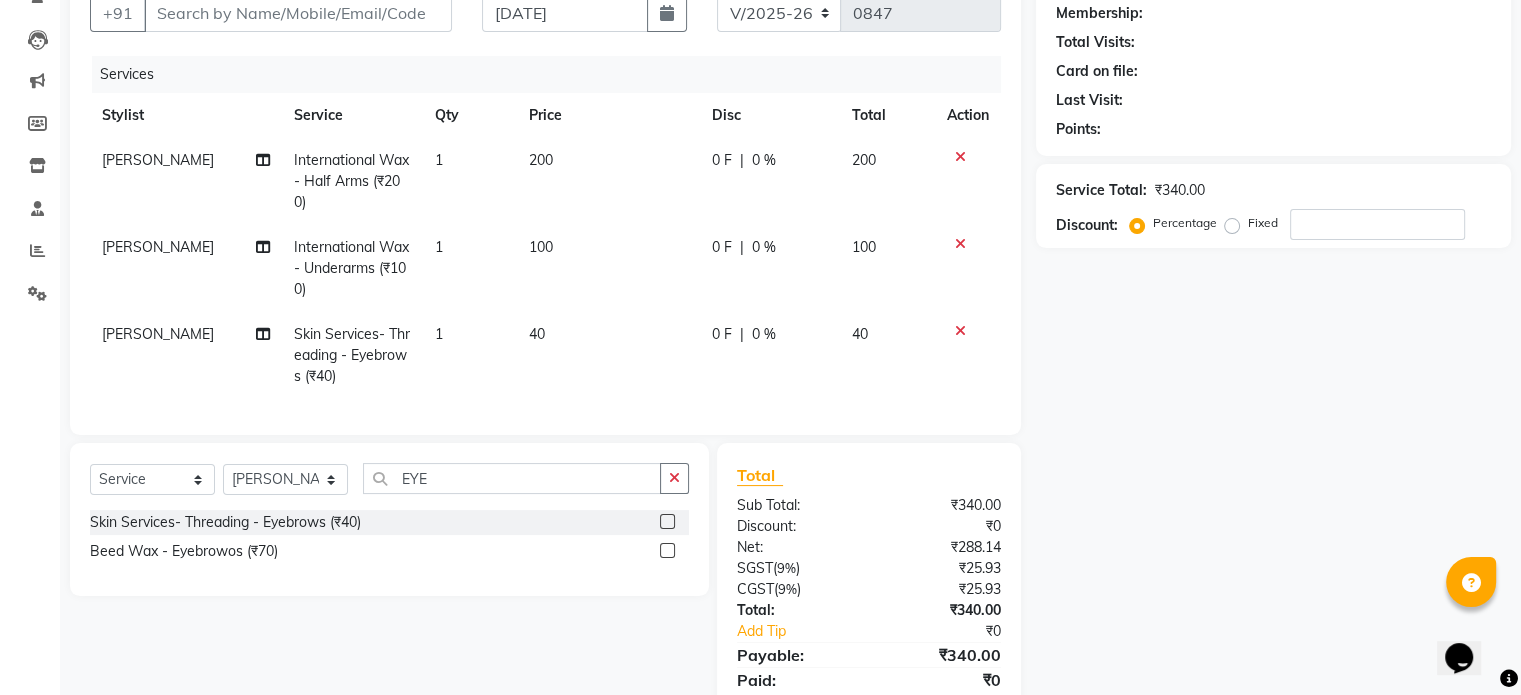 click 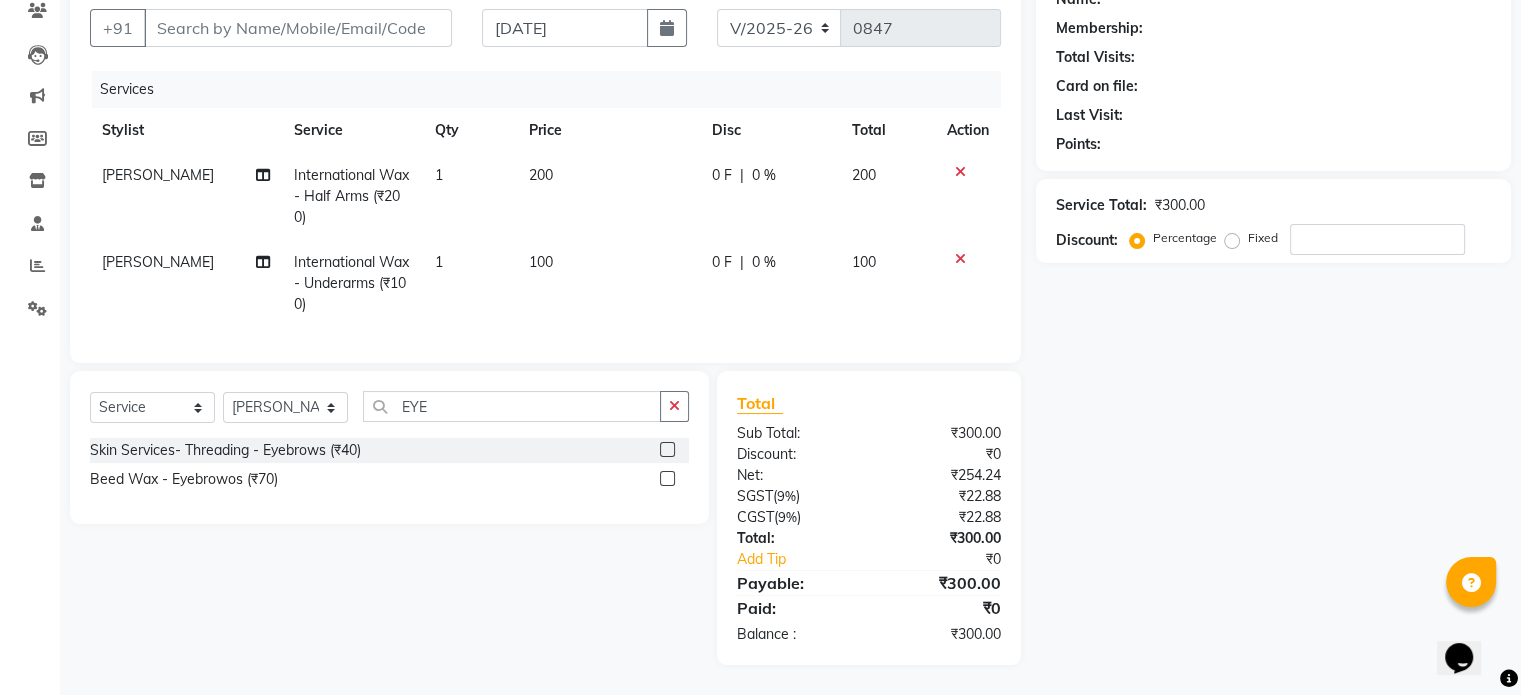 click on "Name: Membership: Total Visits: Card on file: Last Visit:  Points:  Service Total:  ₹300.00  Discount:  Percentage   Fixed" 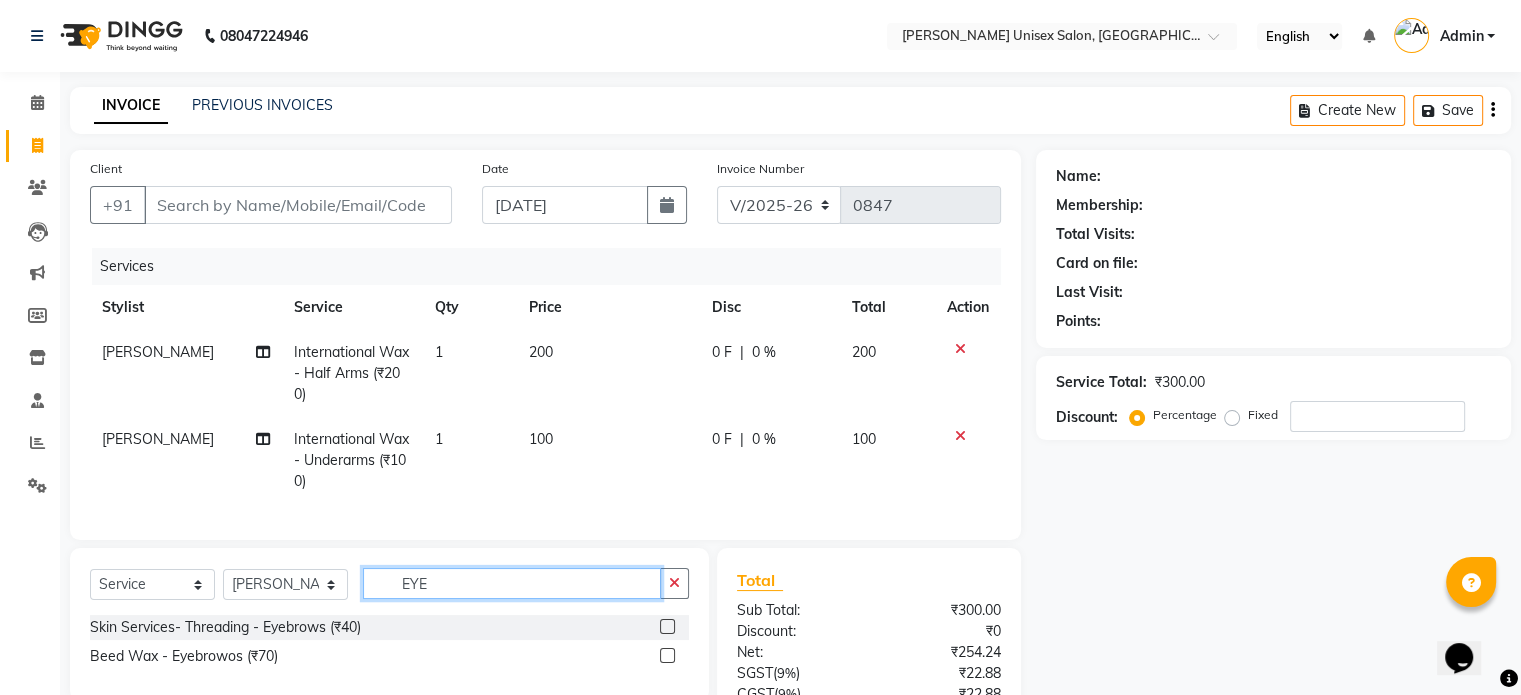 click on "EYE" 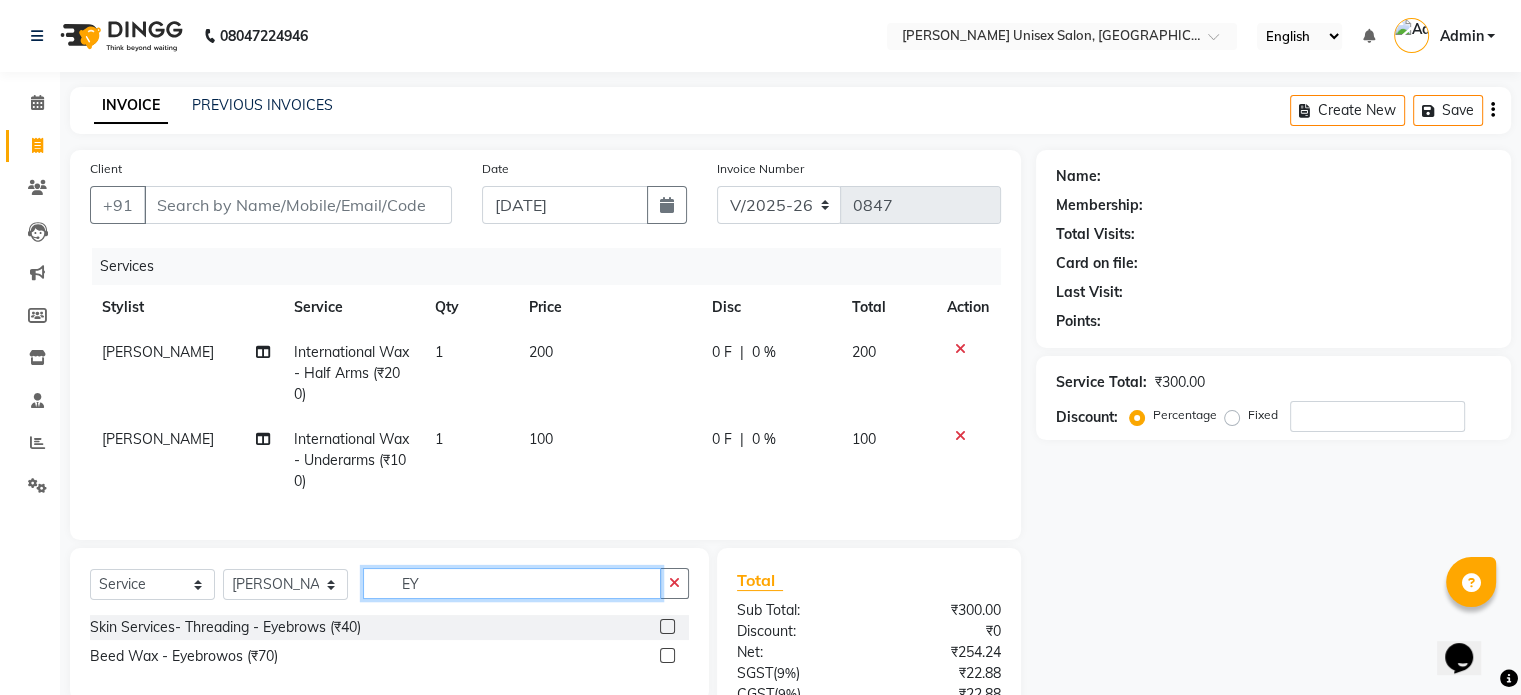 type on "E" 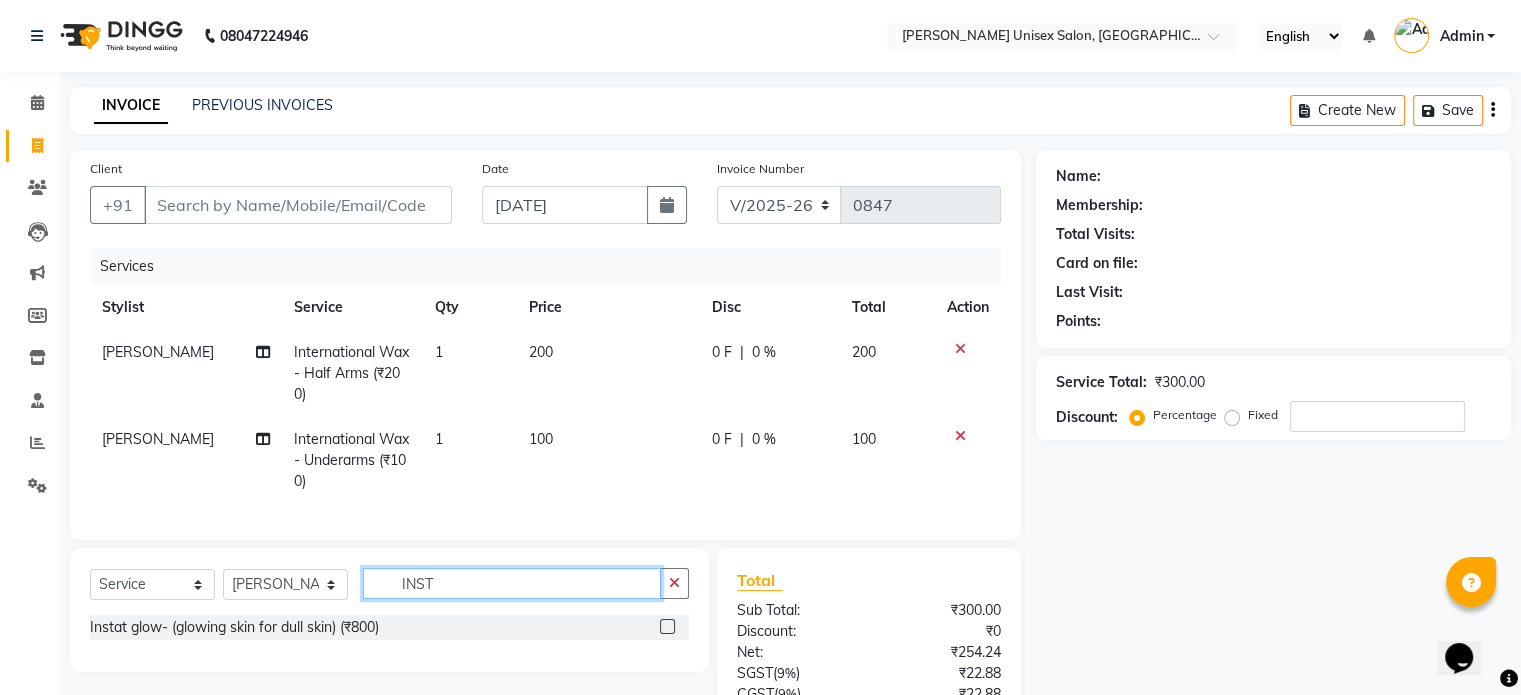 type on "INST" 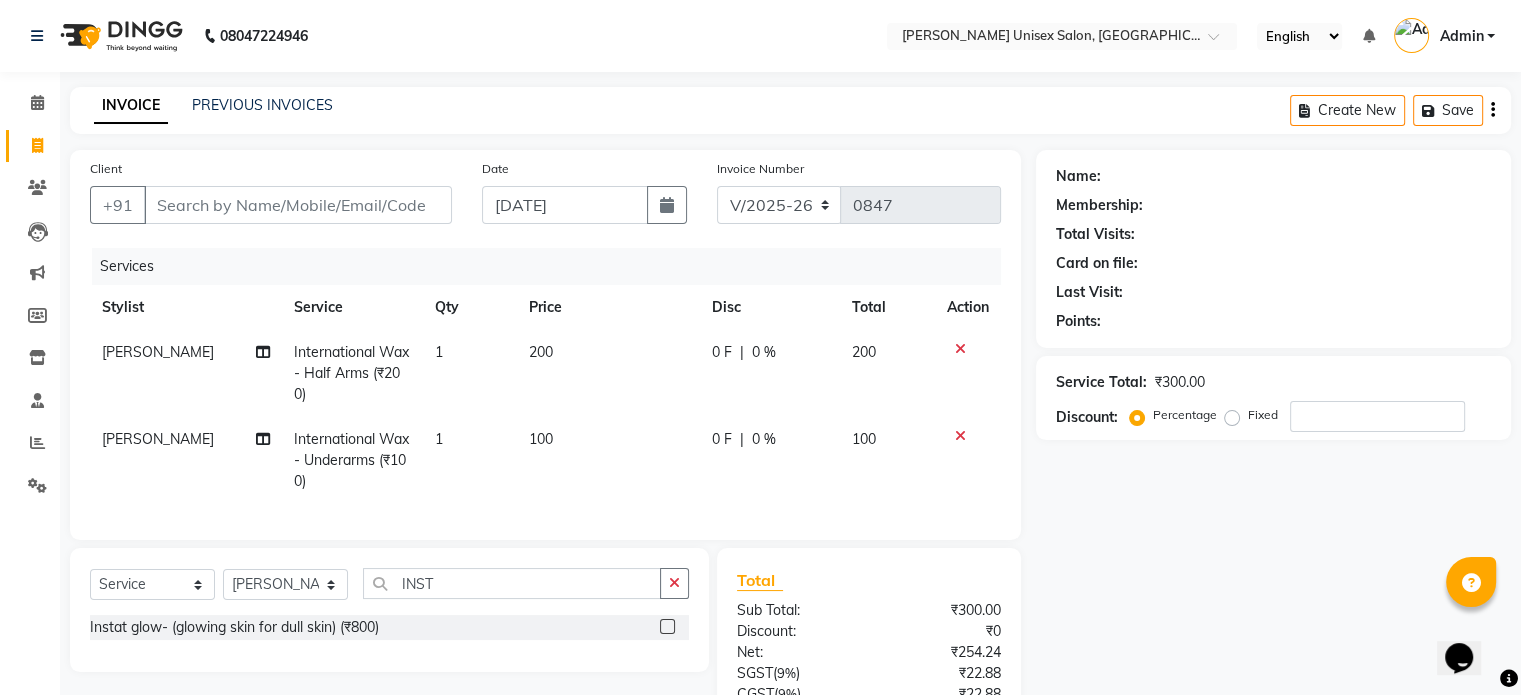 click 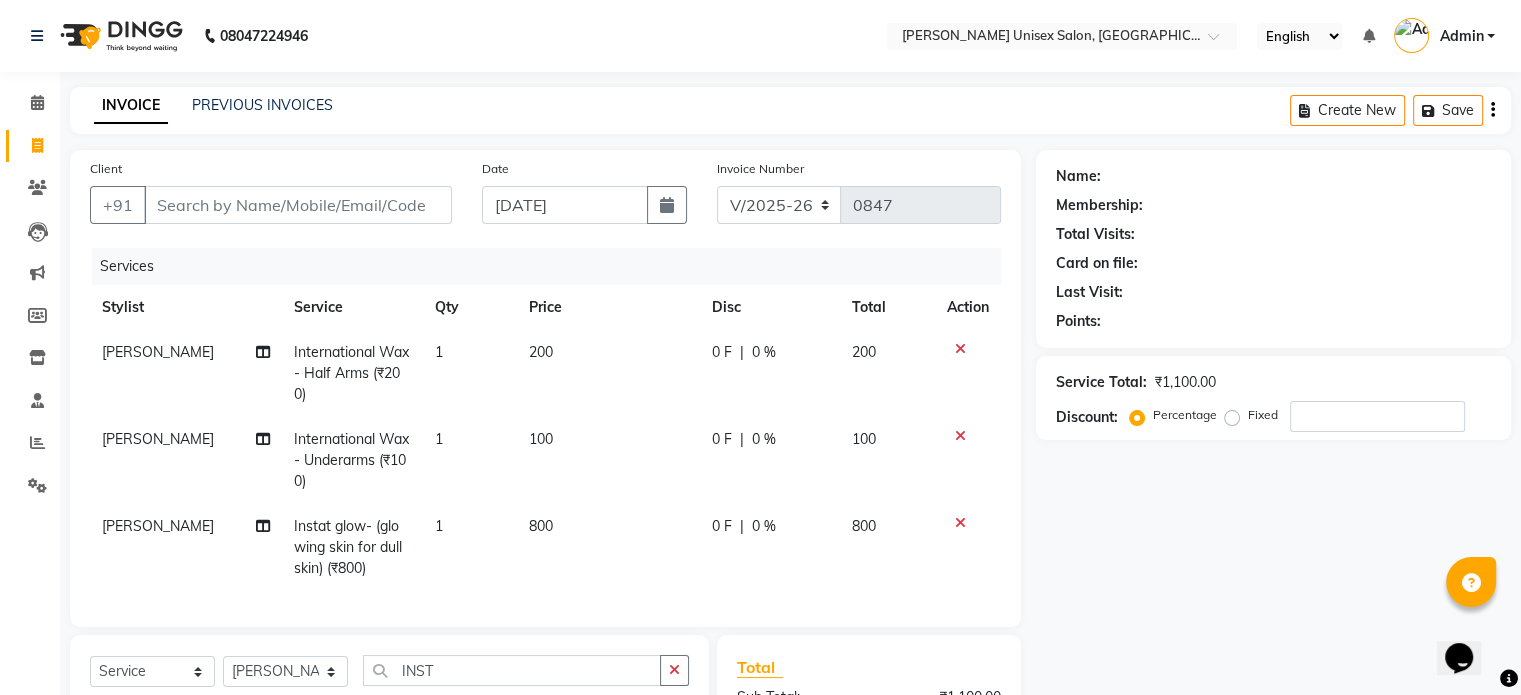 checkbox on "false" 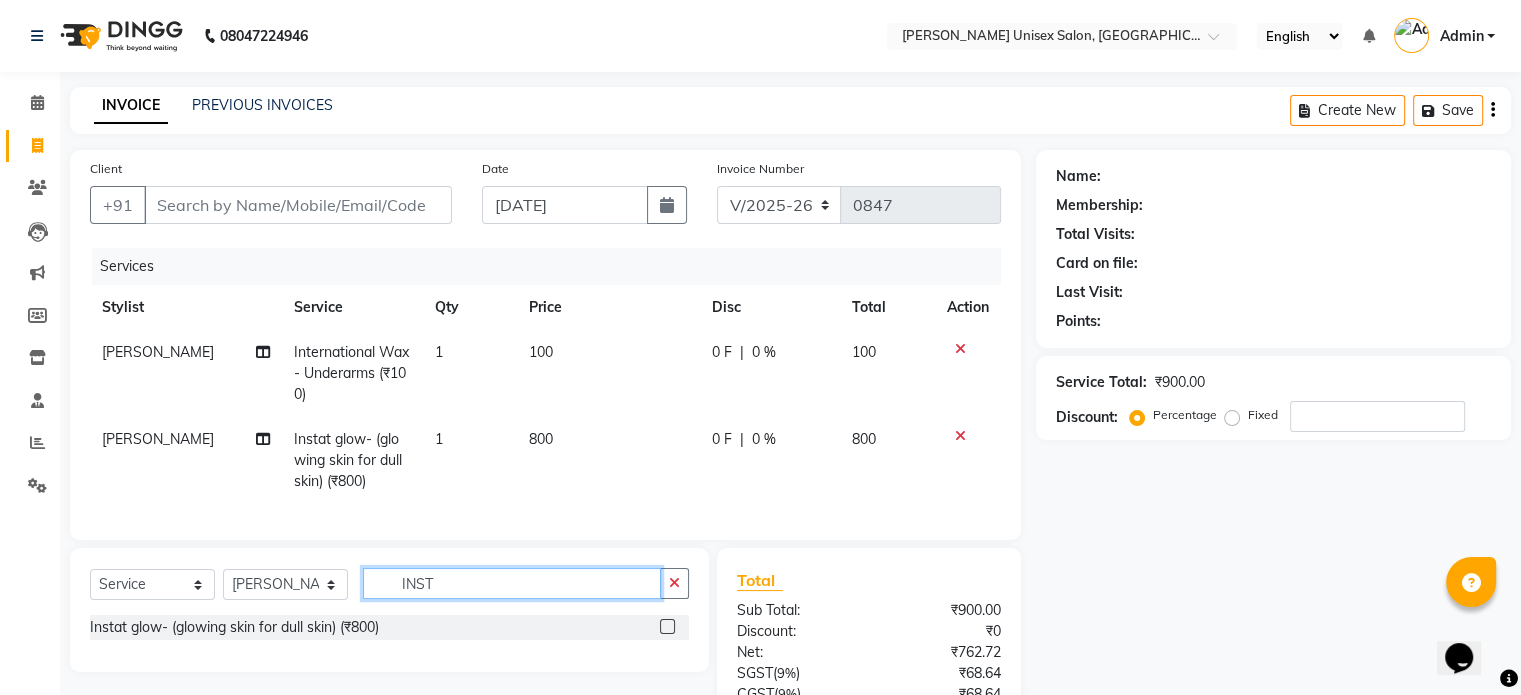 click on "INST" 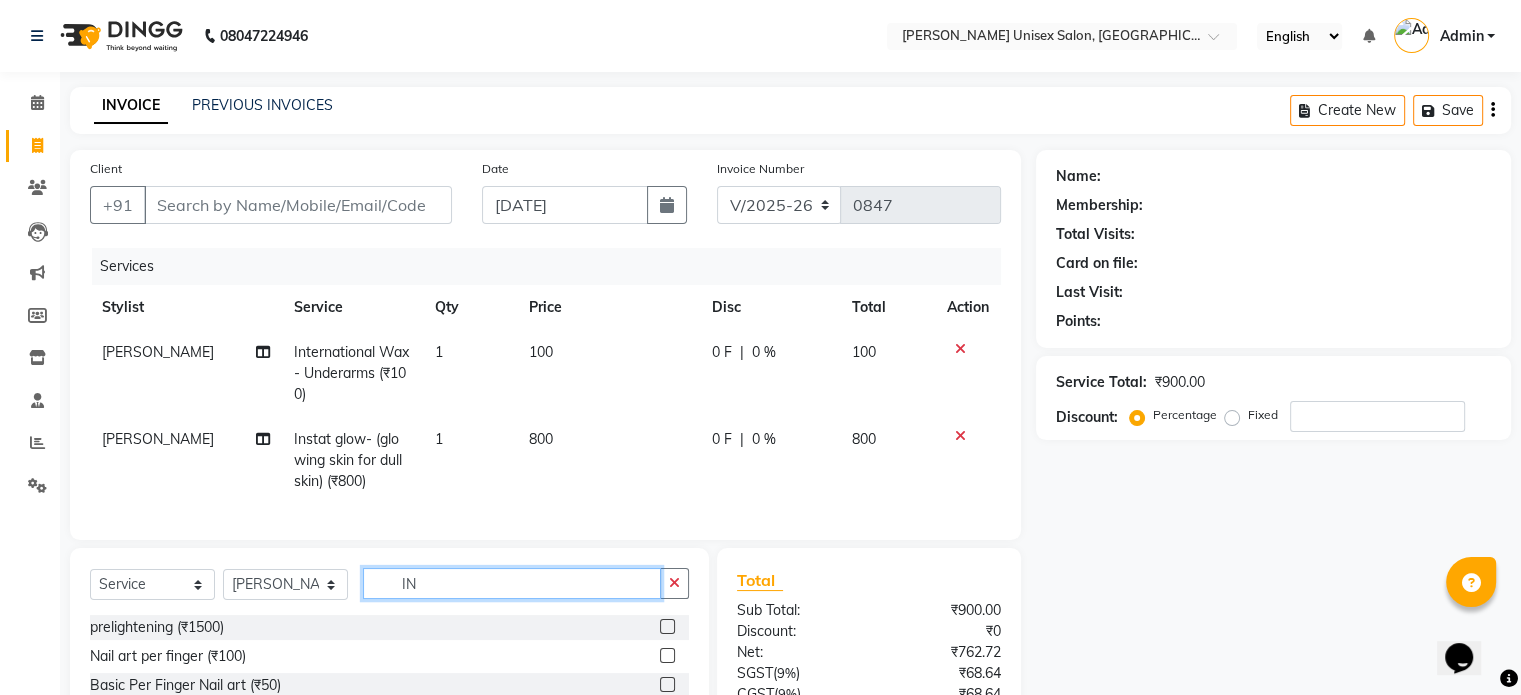 type on "I" 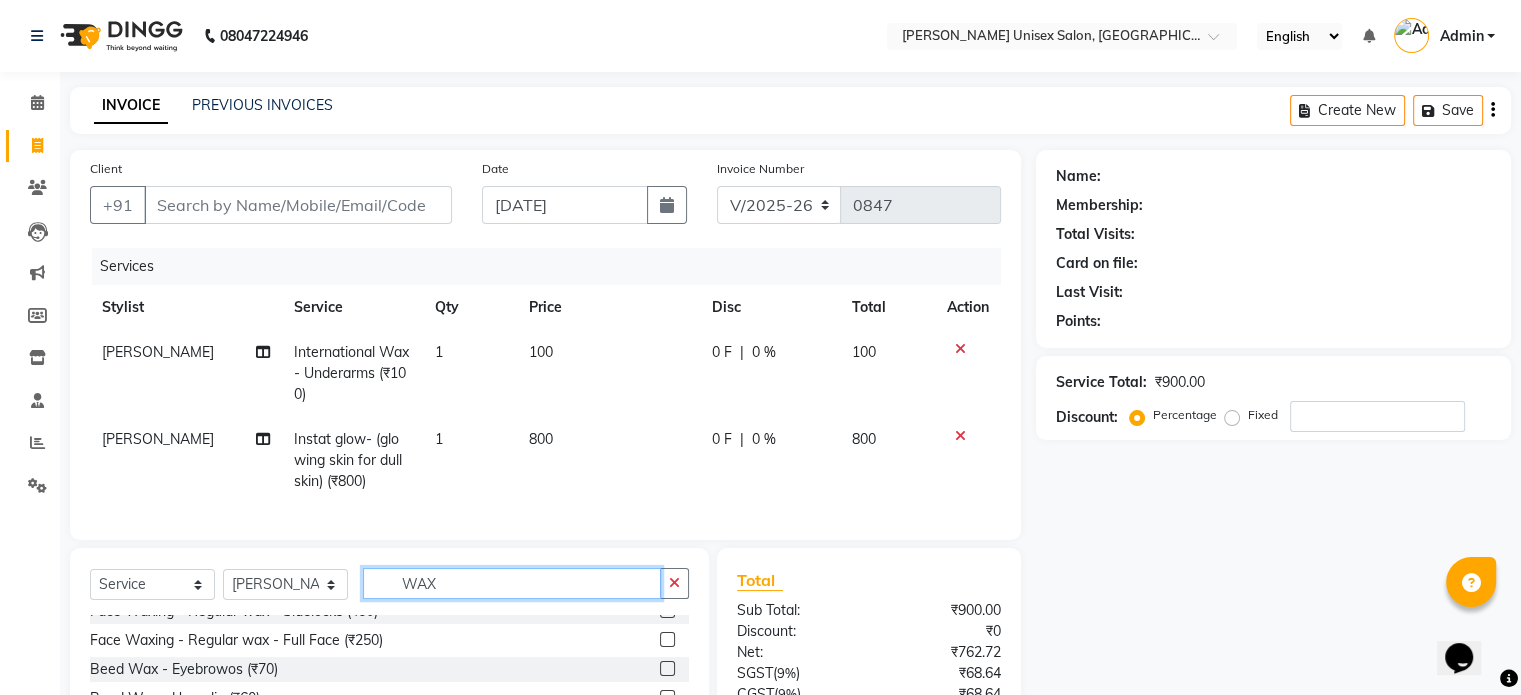 scroll, scrollTop: 132, scrollLeft: 0, axis: vertical 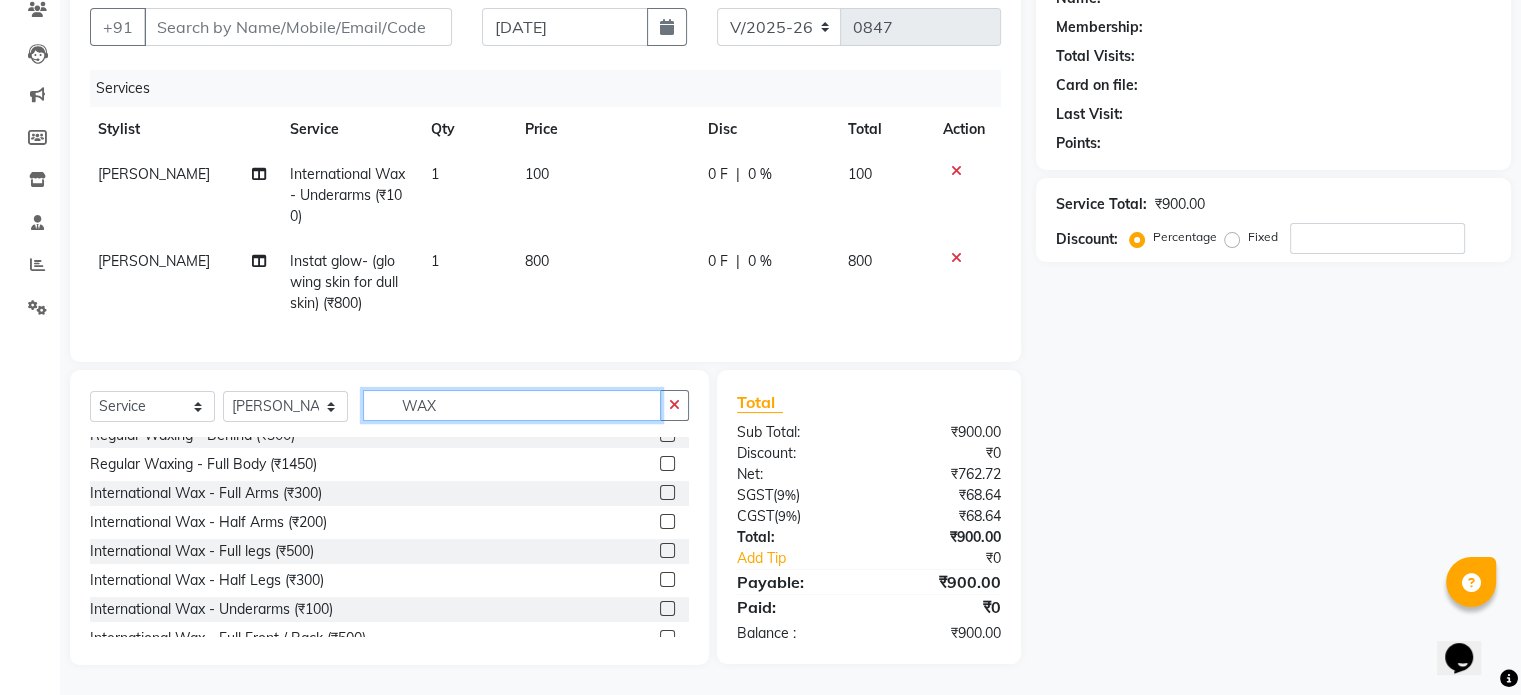 type on "WAX" 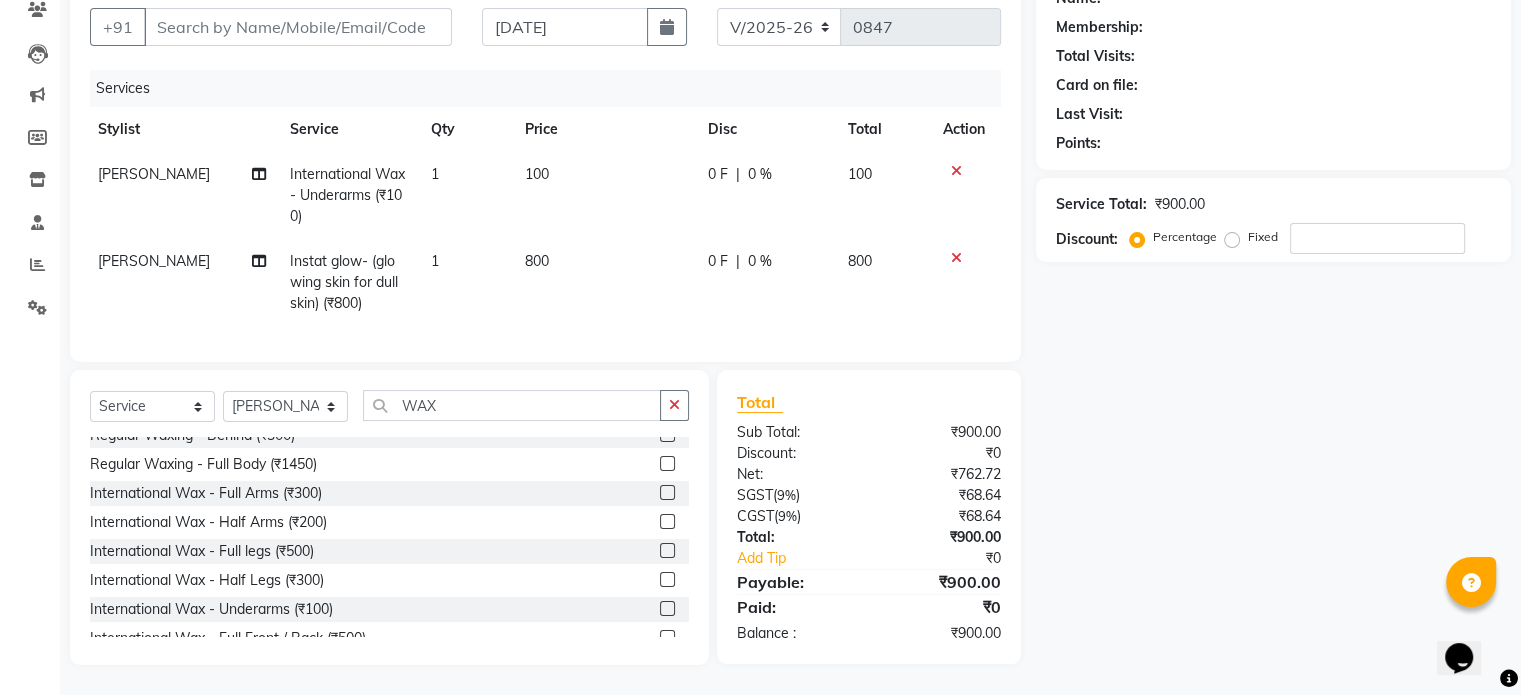 click 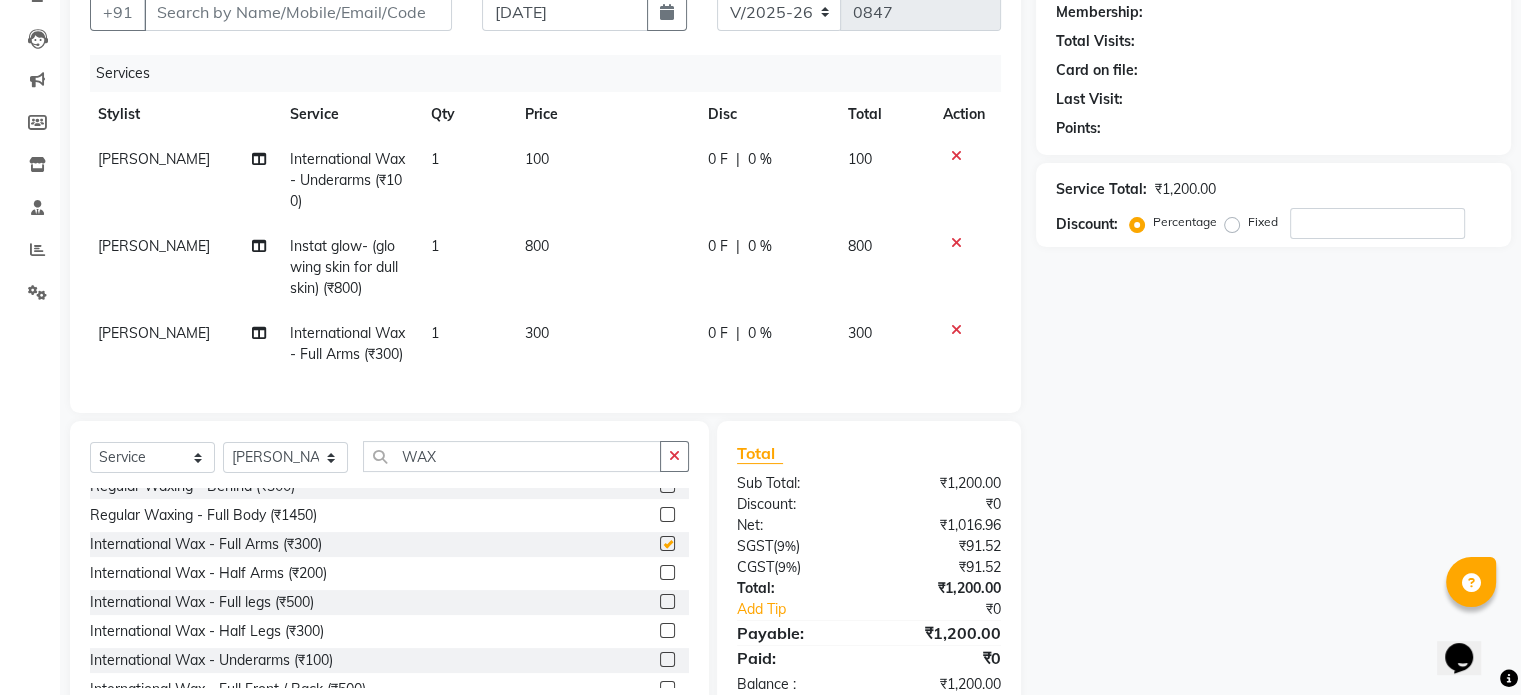 checkbox on "false" 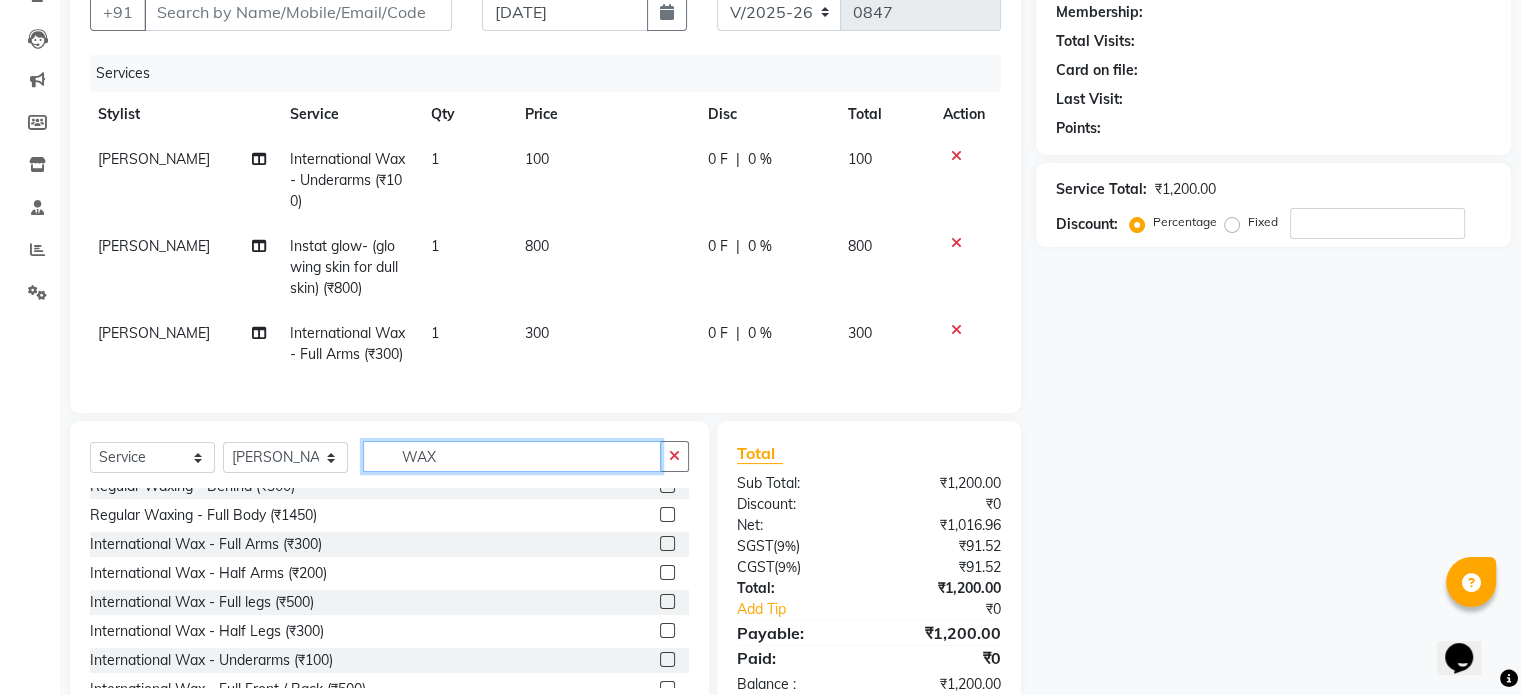 click on "WAX" 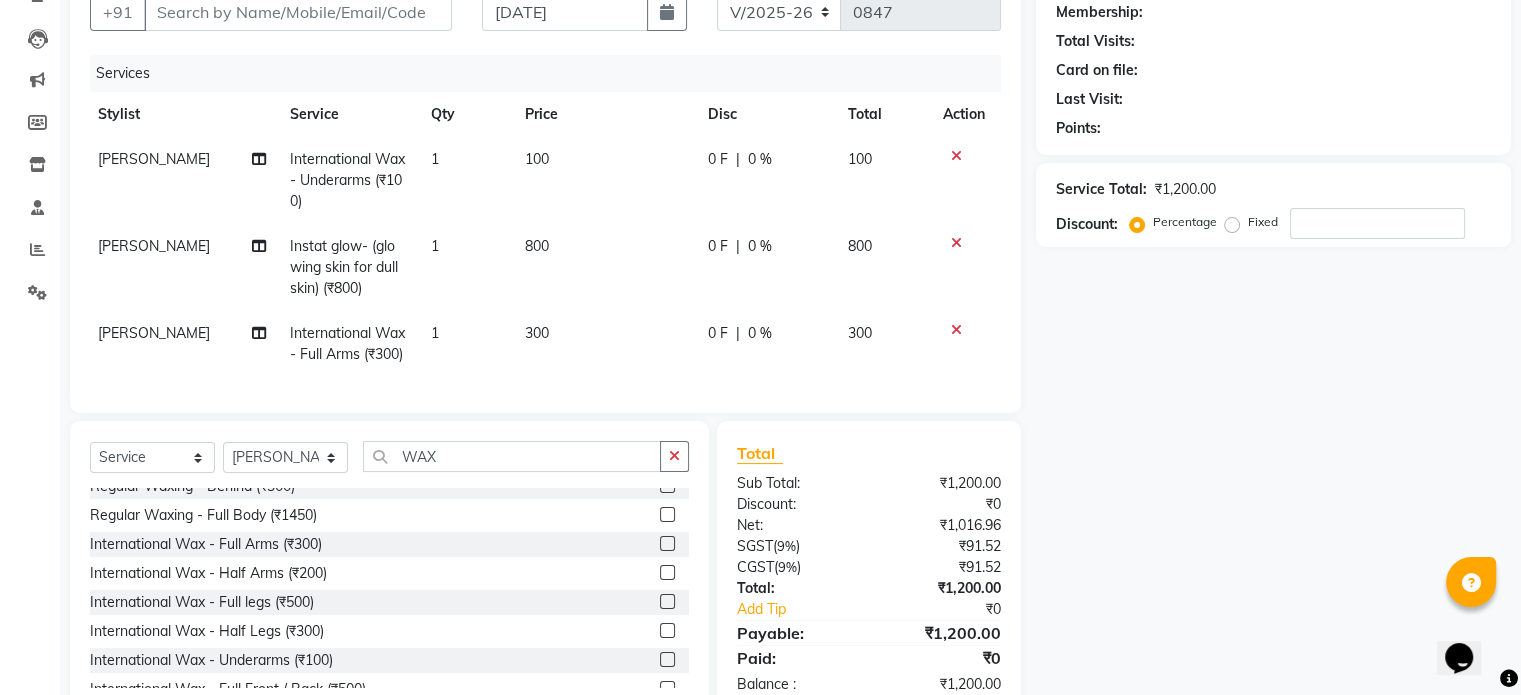 click 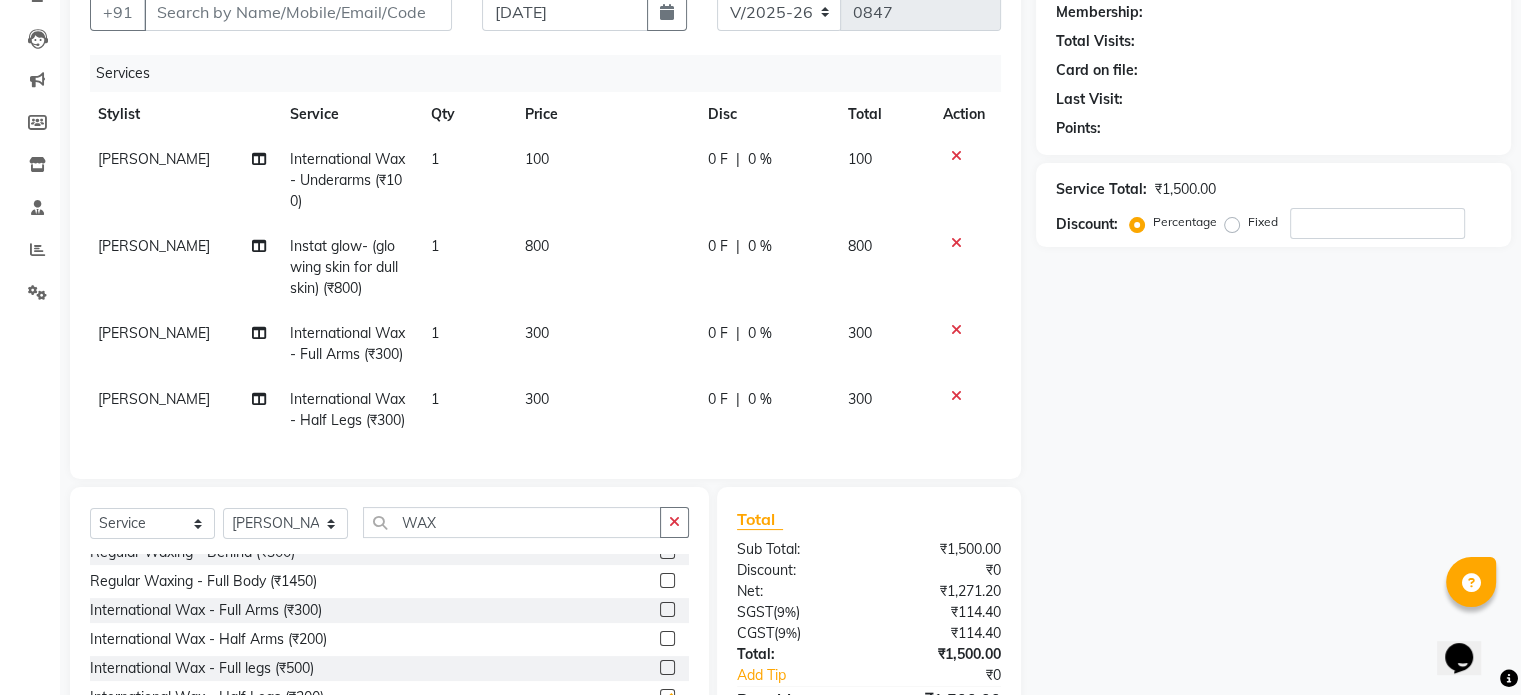 checkbox on "false" 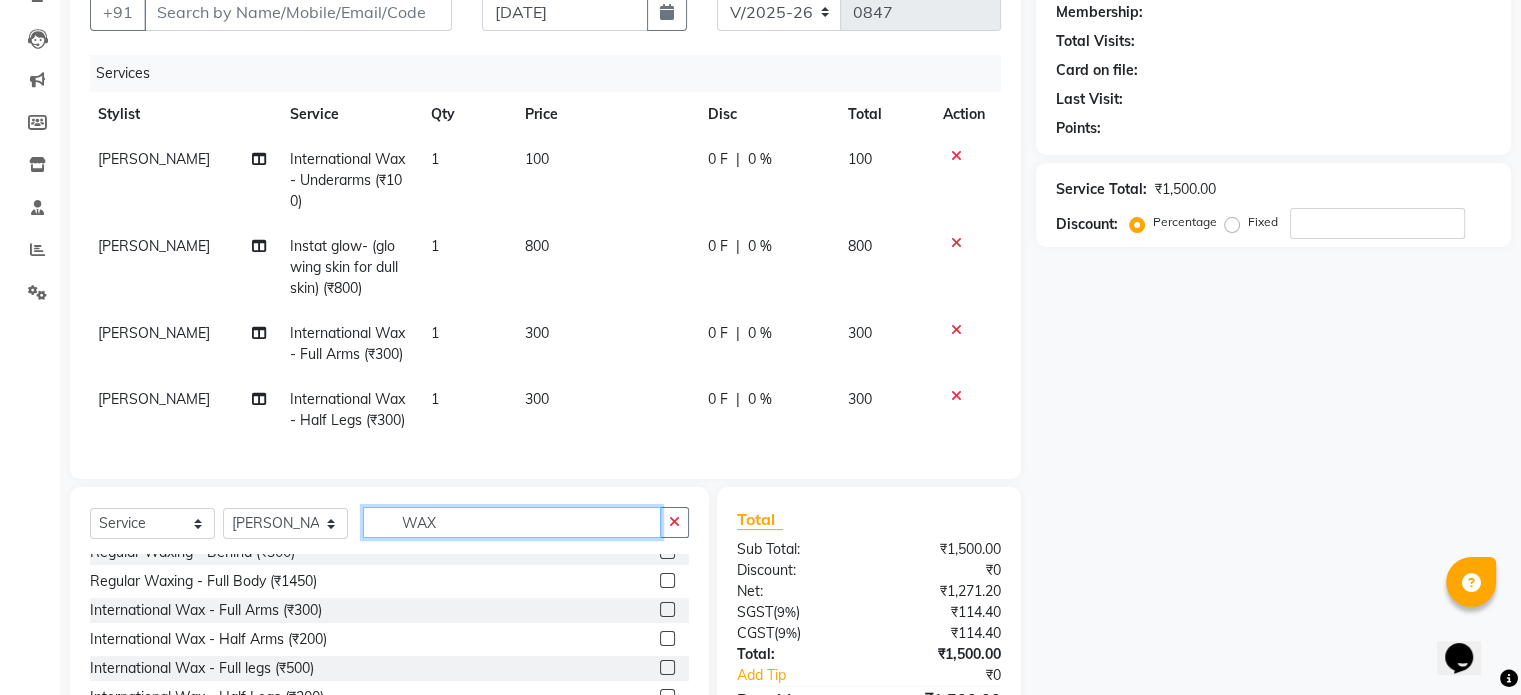 click on "WAX" 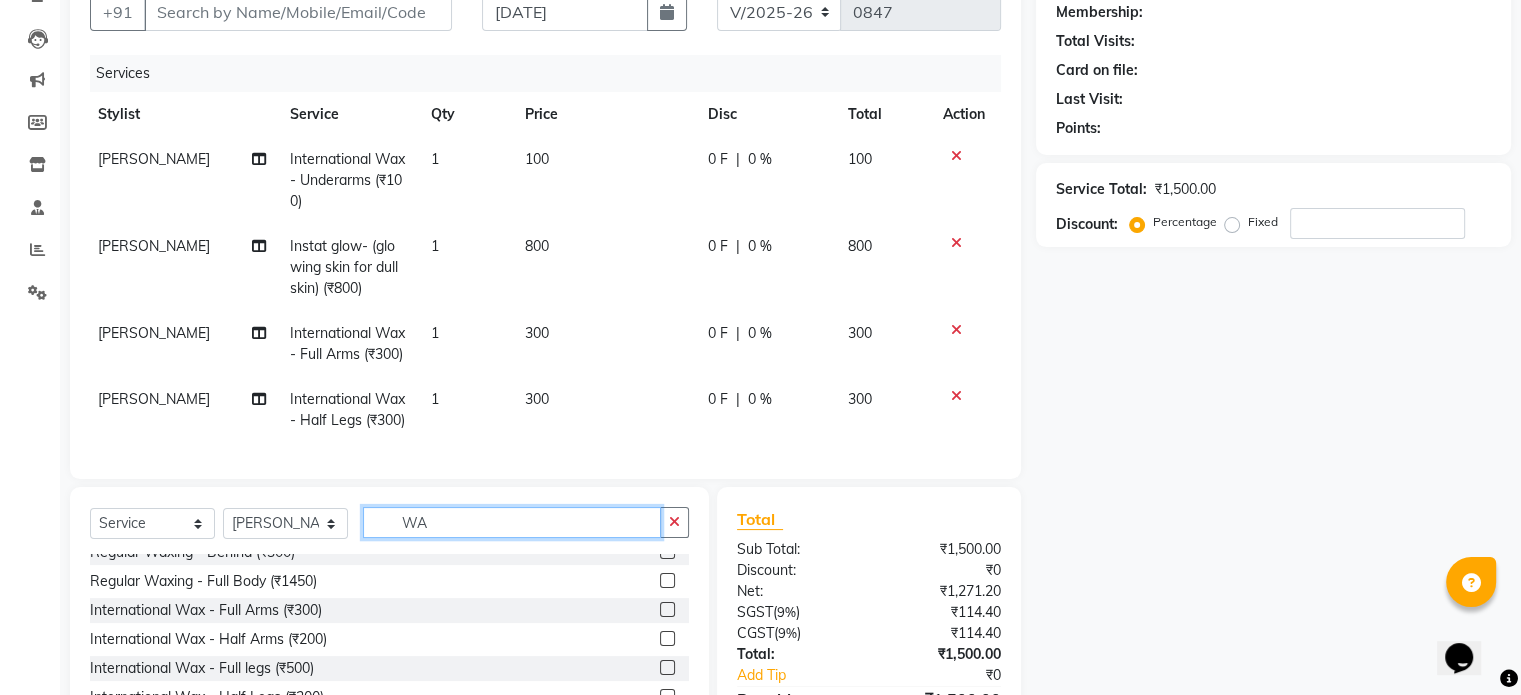 type on "W" 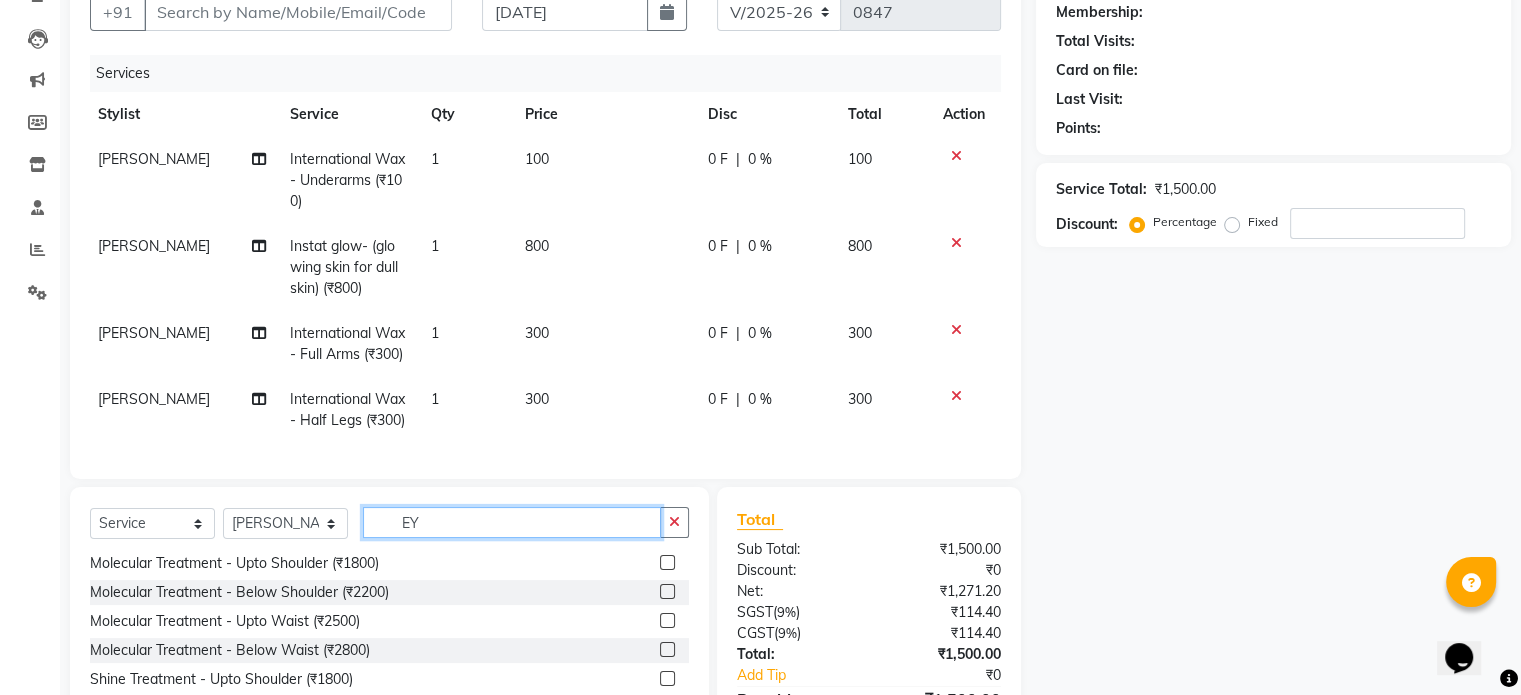 scroll, scrollTop: 0, scrollLeft: 0, axis: both 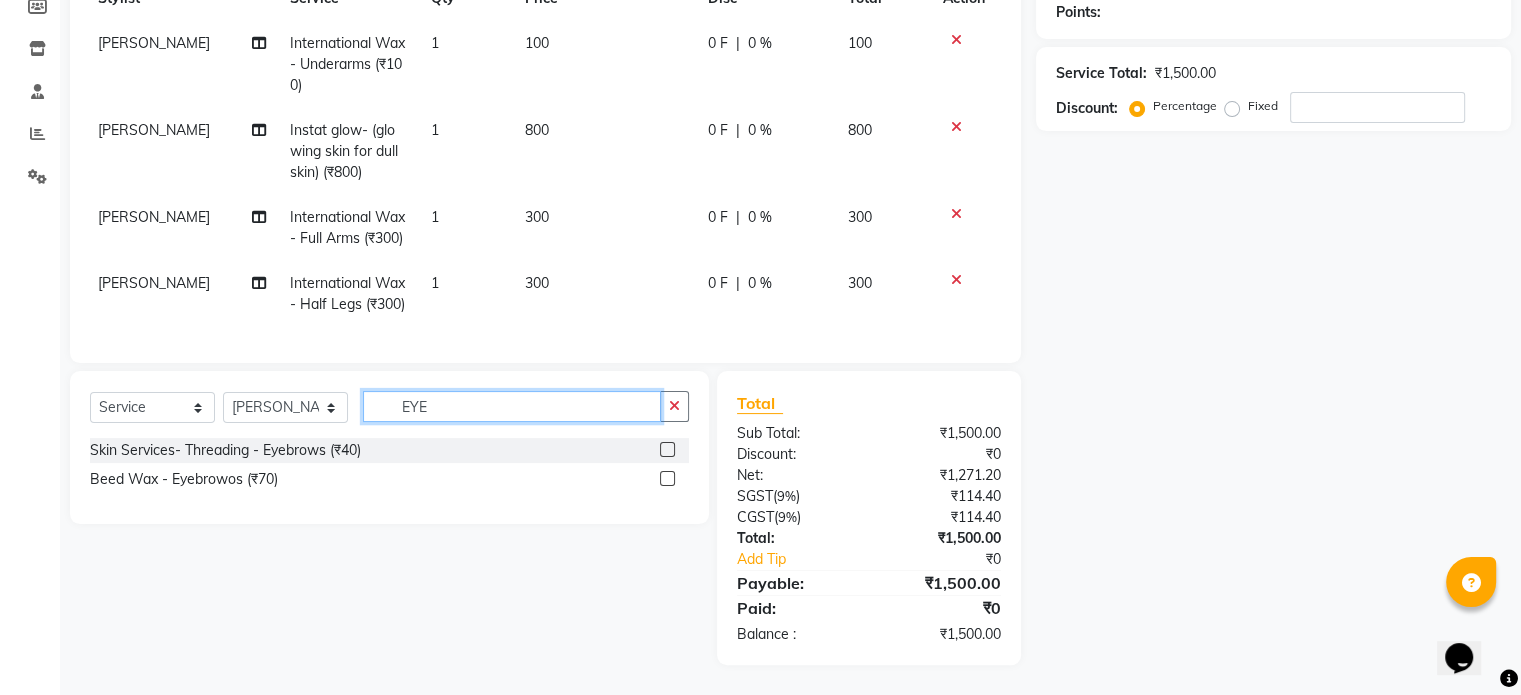 type on "EYE" 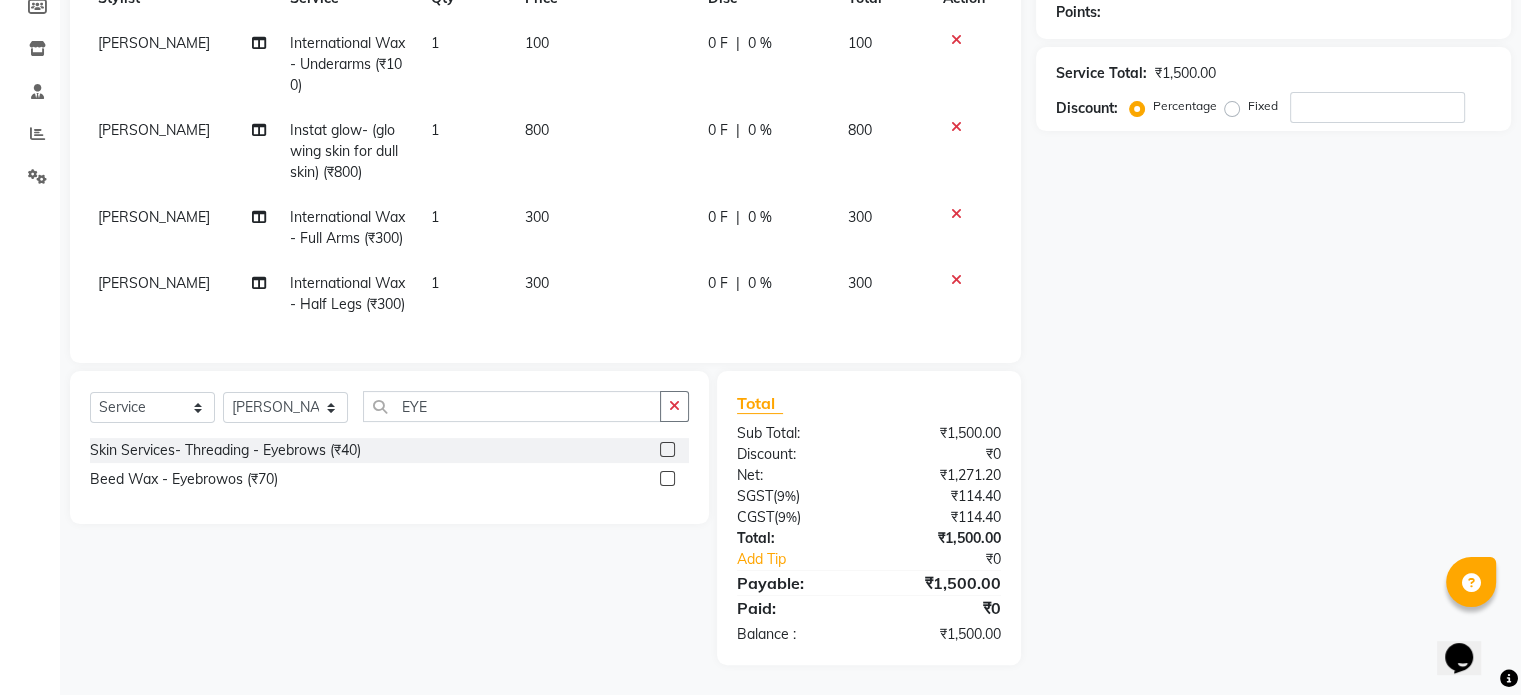 click on "Skin Services- Threading - Eyebrows (₹40)" 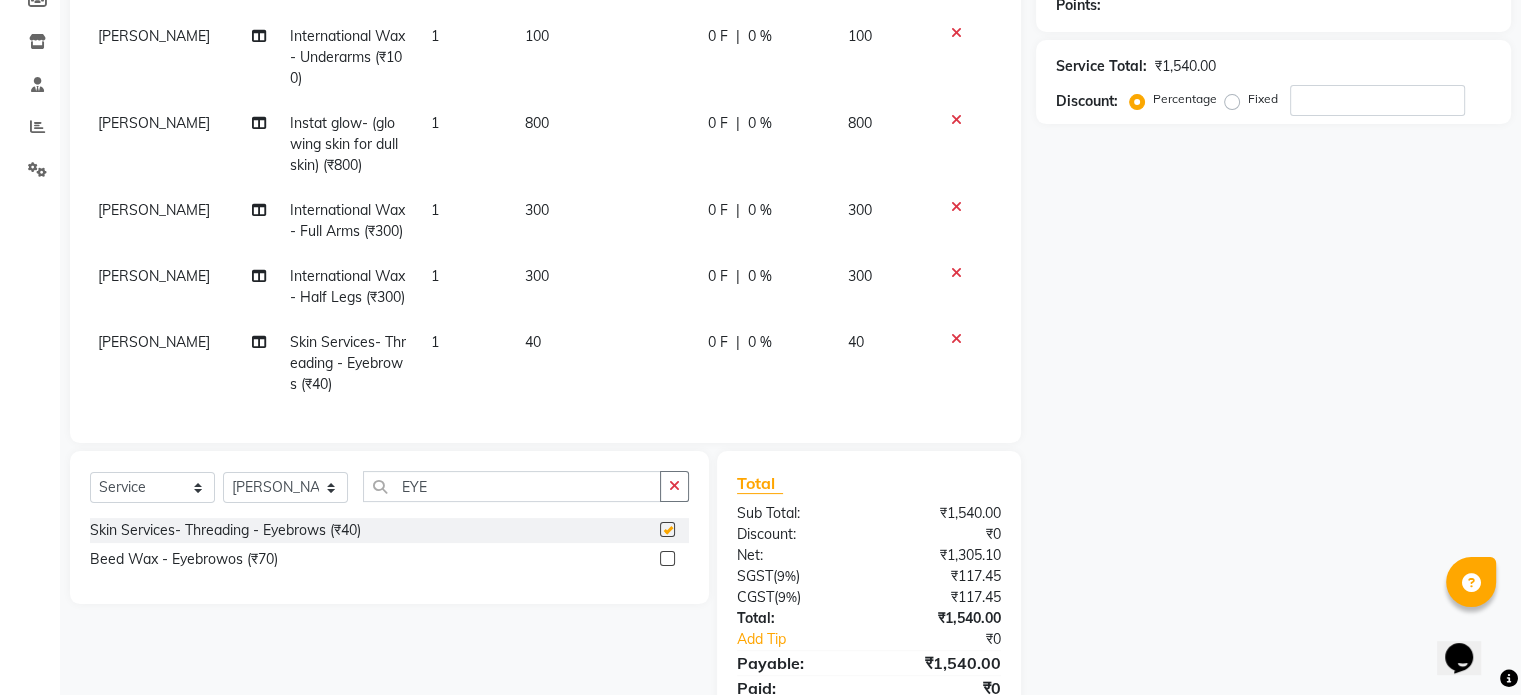 checkbox on "false" 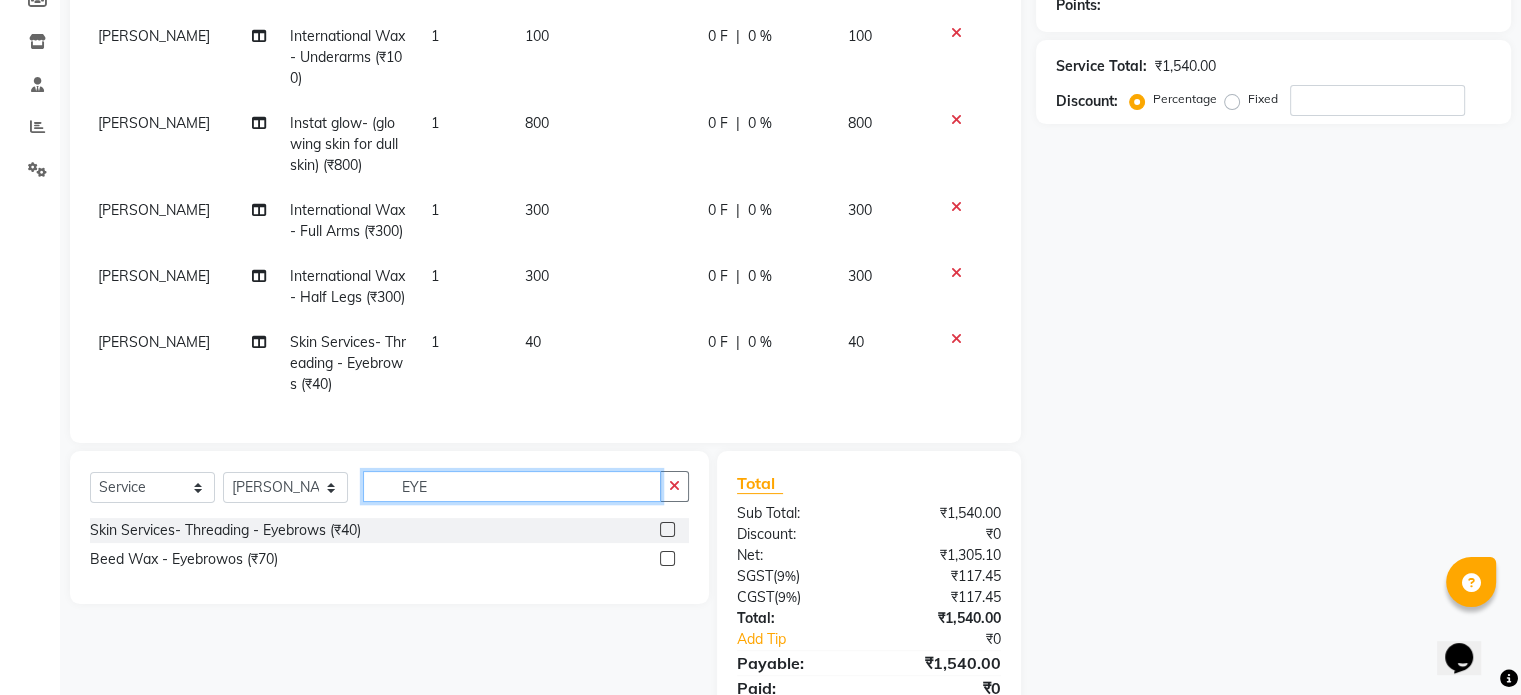 click on "EYE" 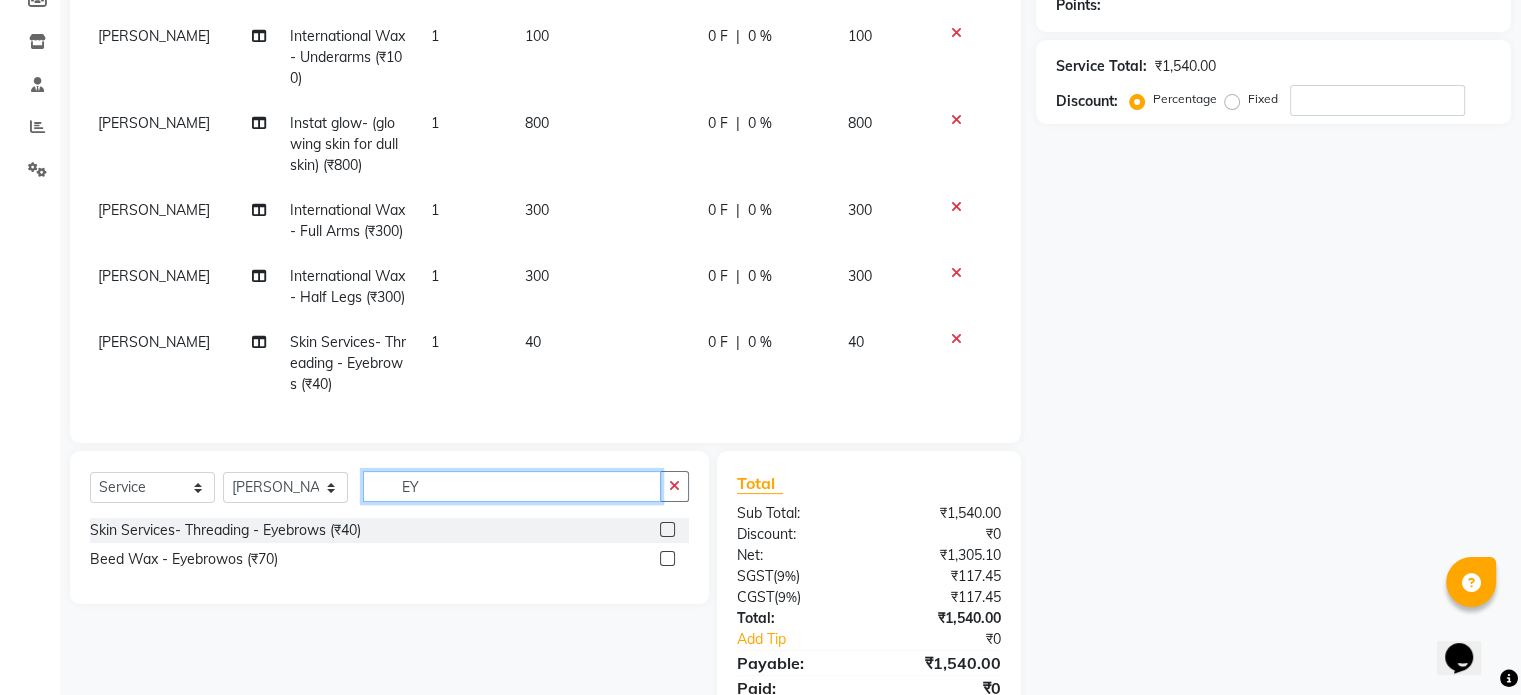 type on "E" 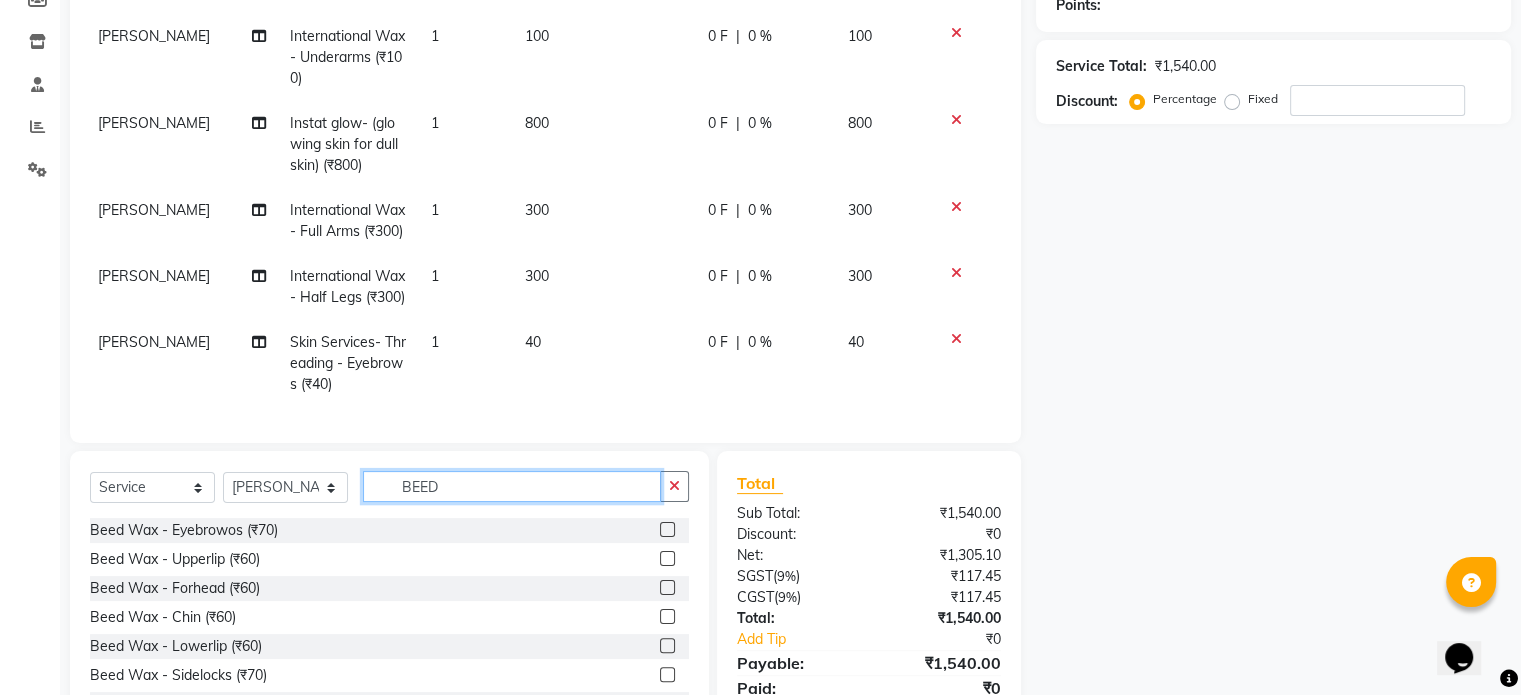 type on "BEED" 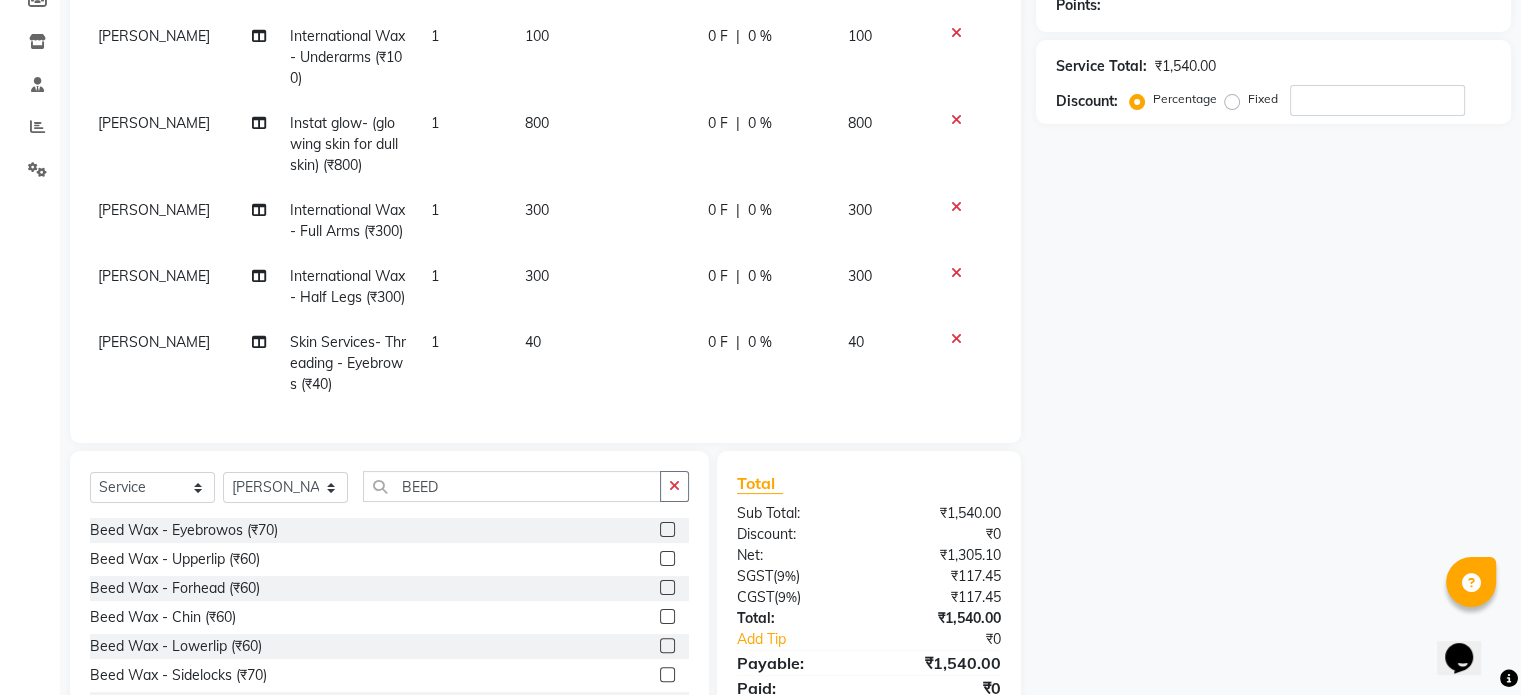 click 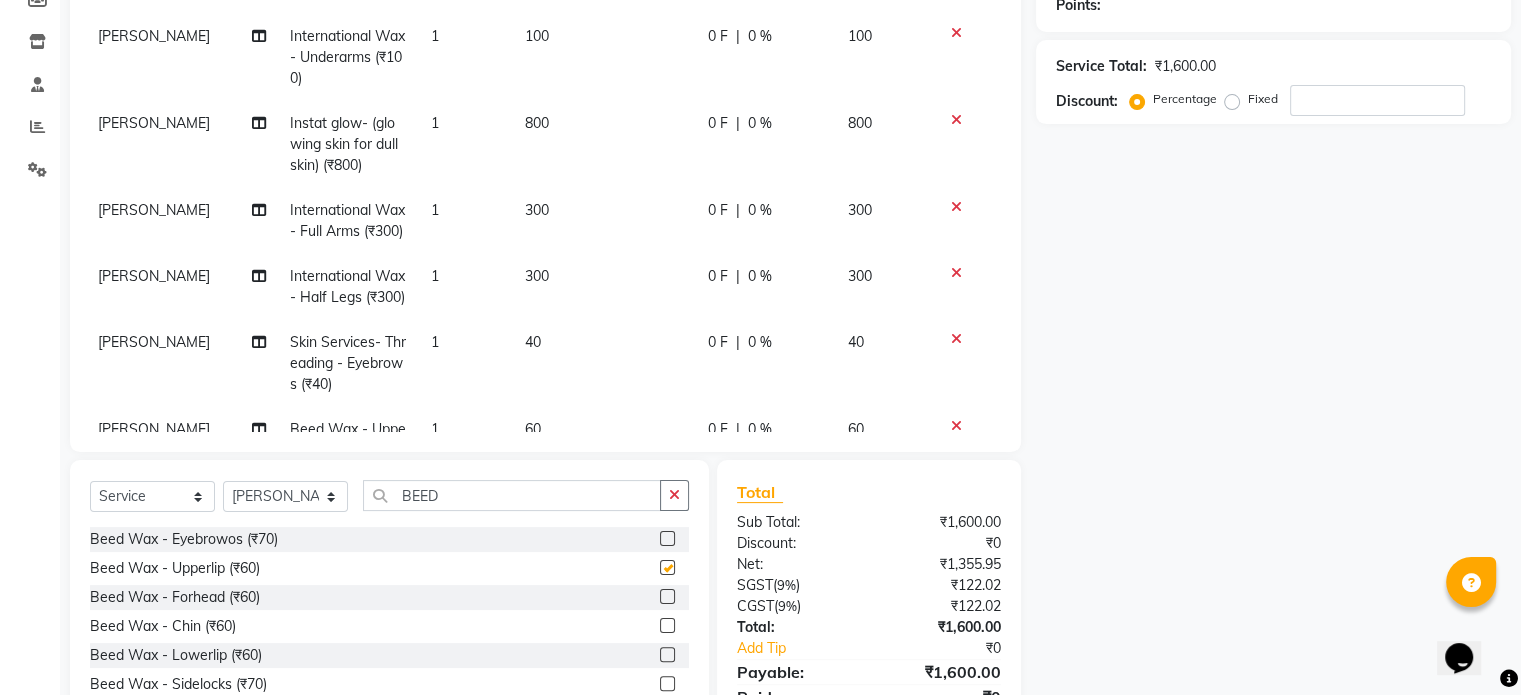 checkbox on "false" 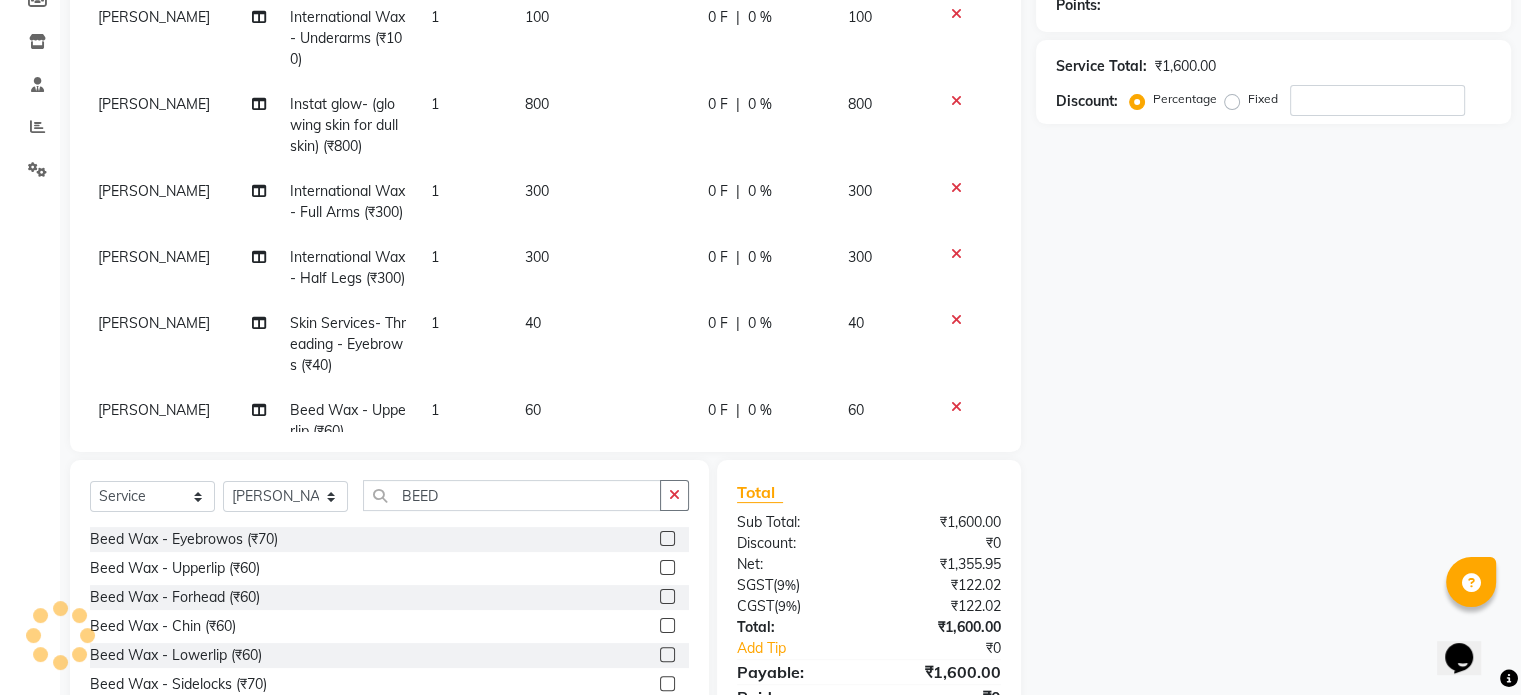 scroll, scrollTop: 0, scrollLeft: 4, axis: horizontal 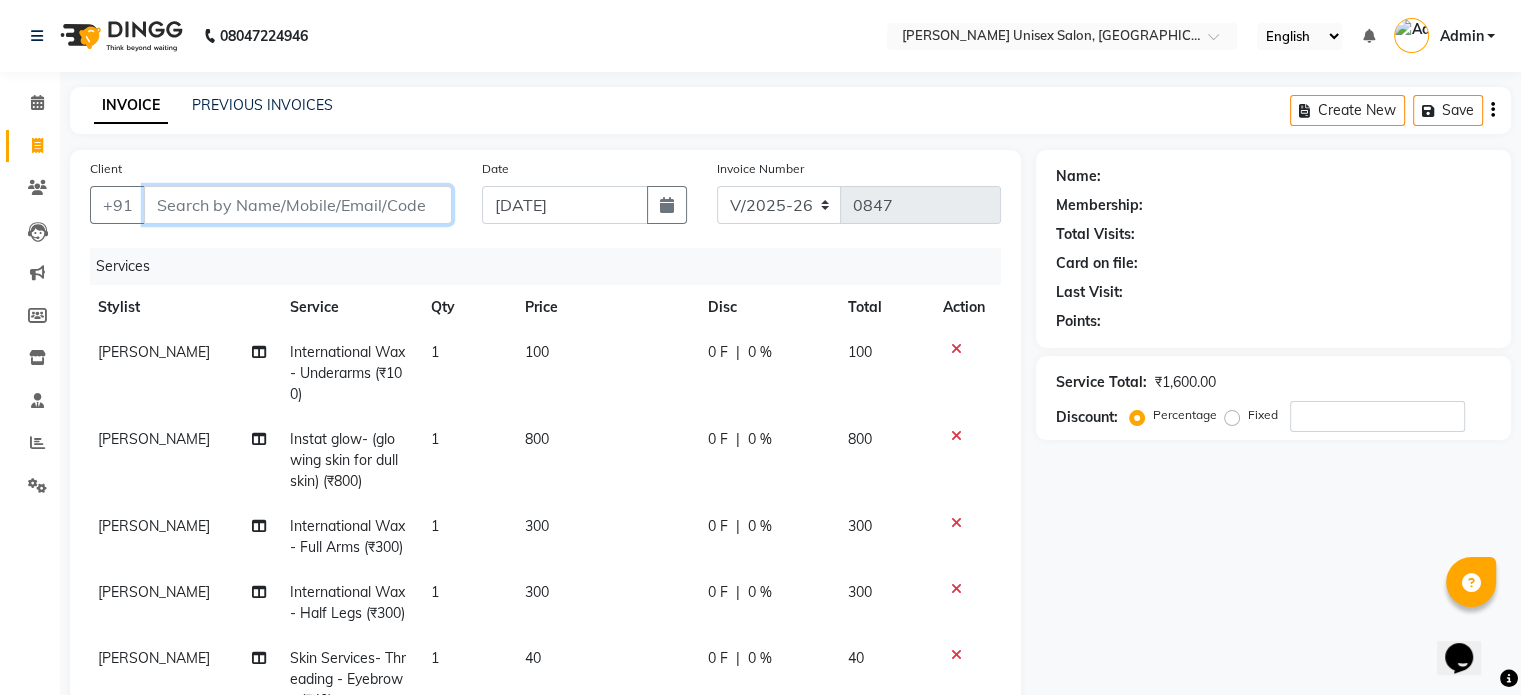 click on "Client" at bounding box center [298, 205] 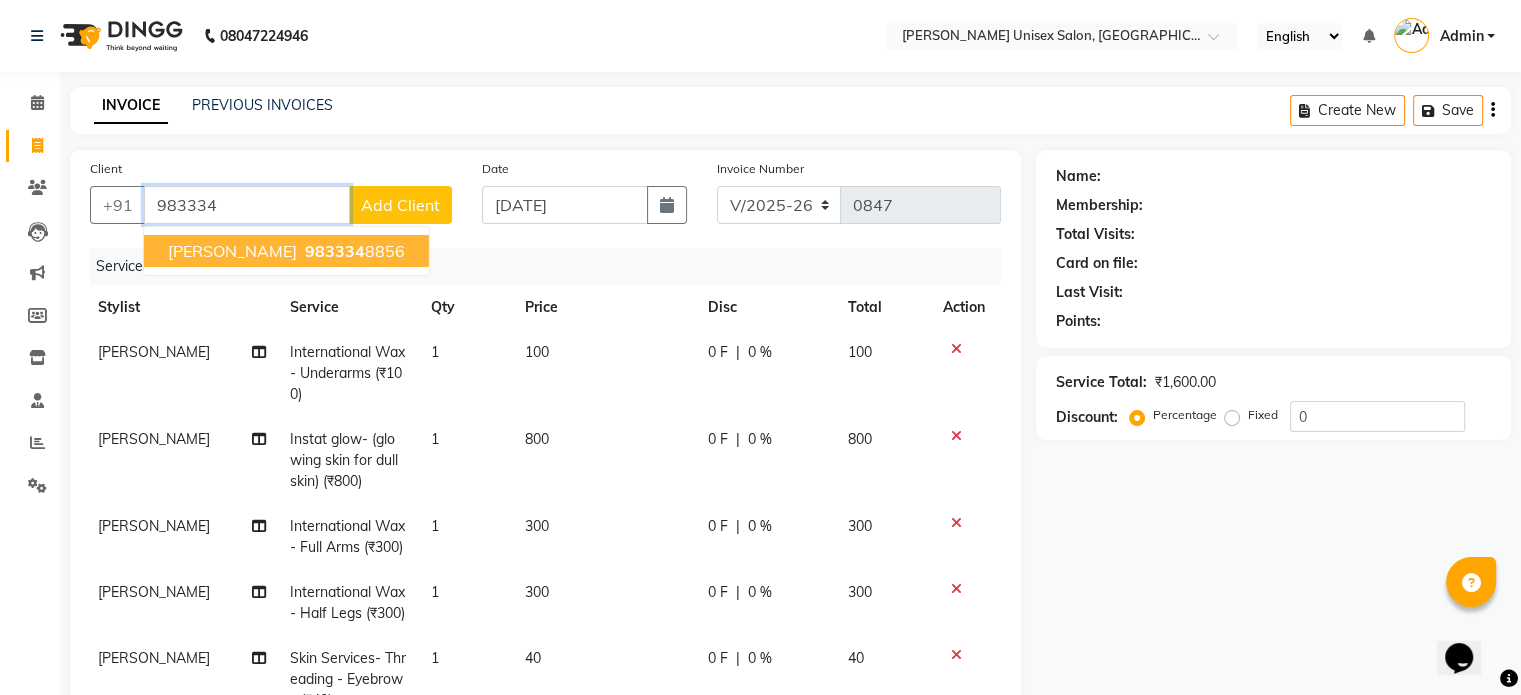 click on "983334" at bounding box center (335, 251) 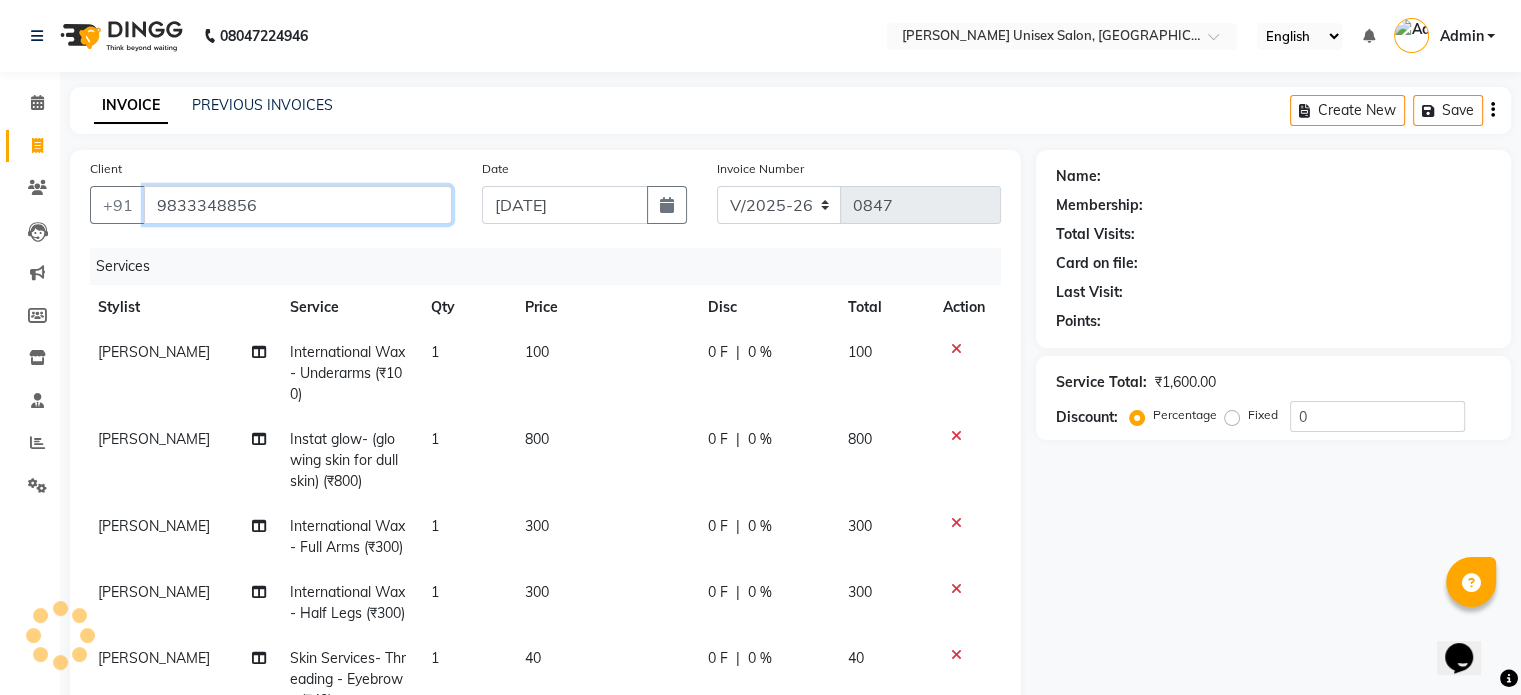 type on "9833348856" 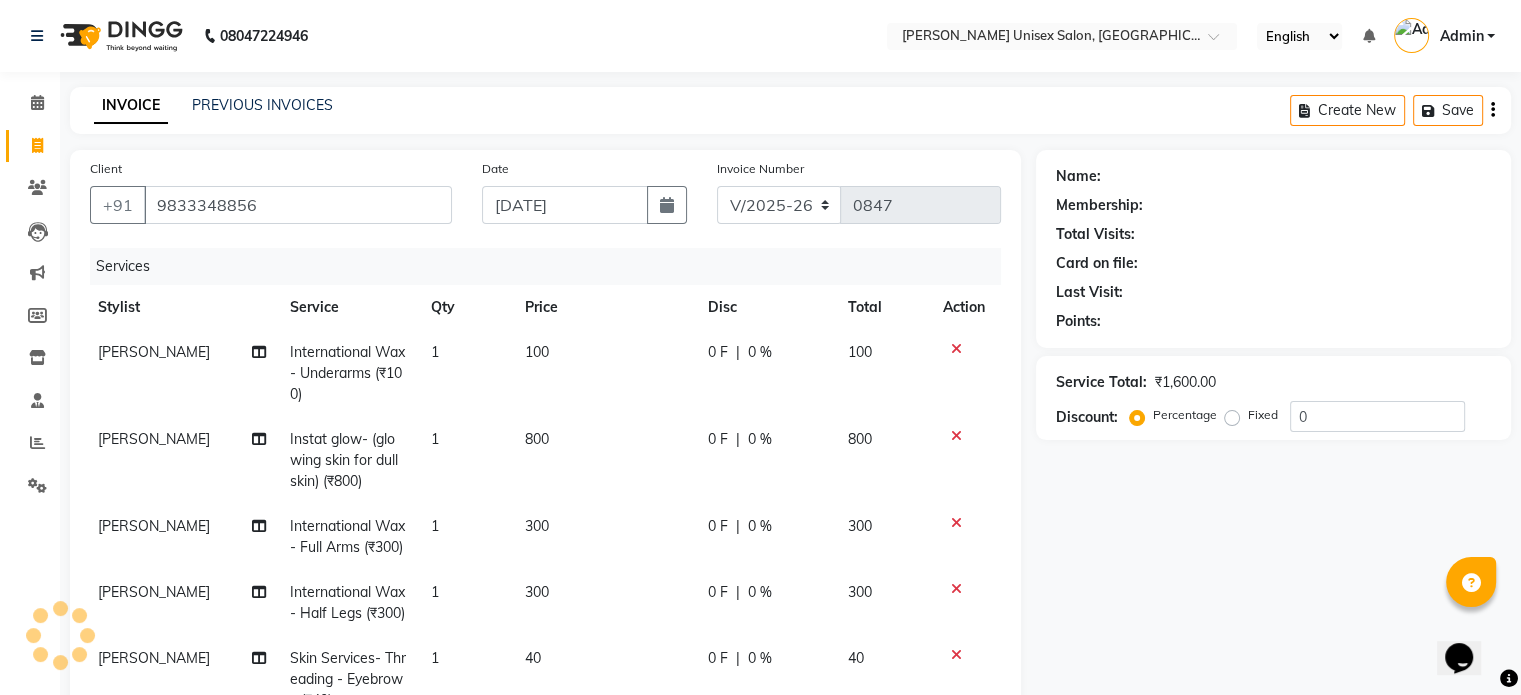 select on "1: Object" 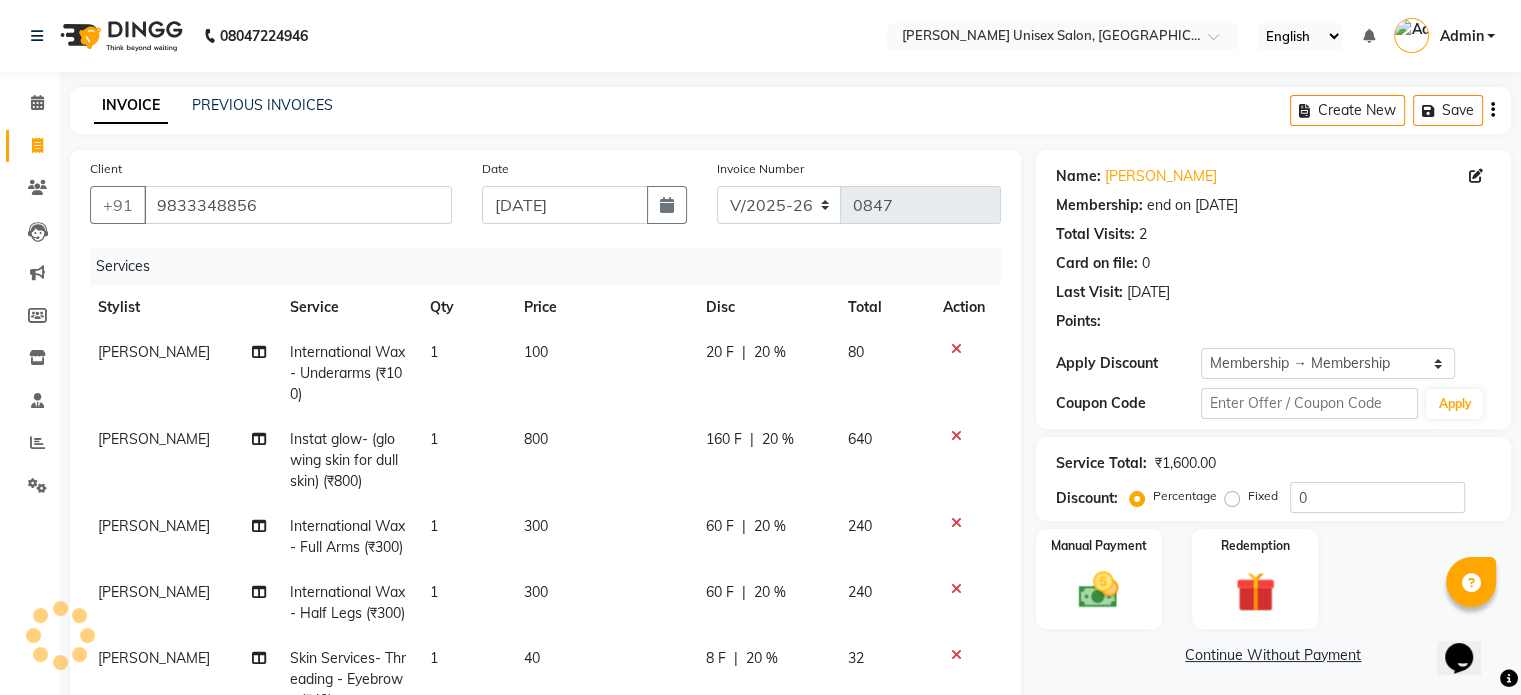 type on "20" 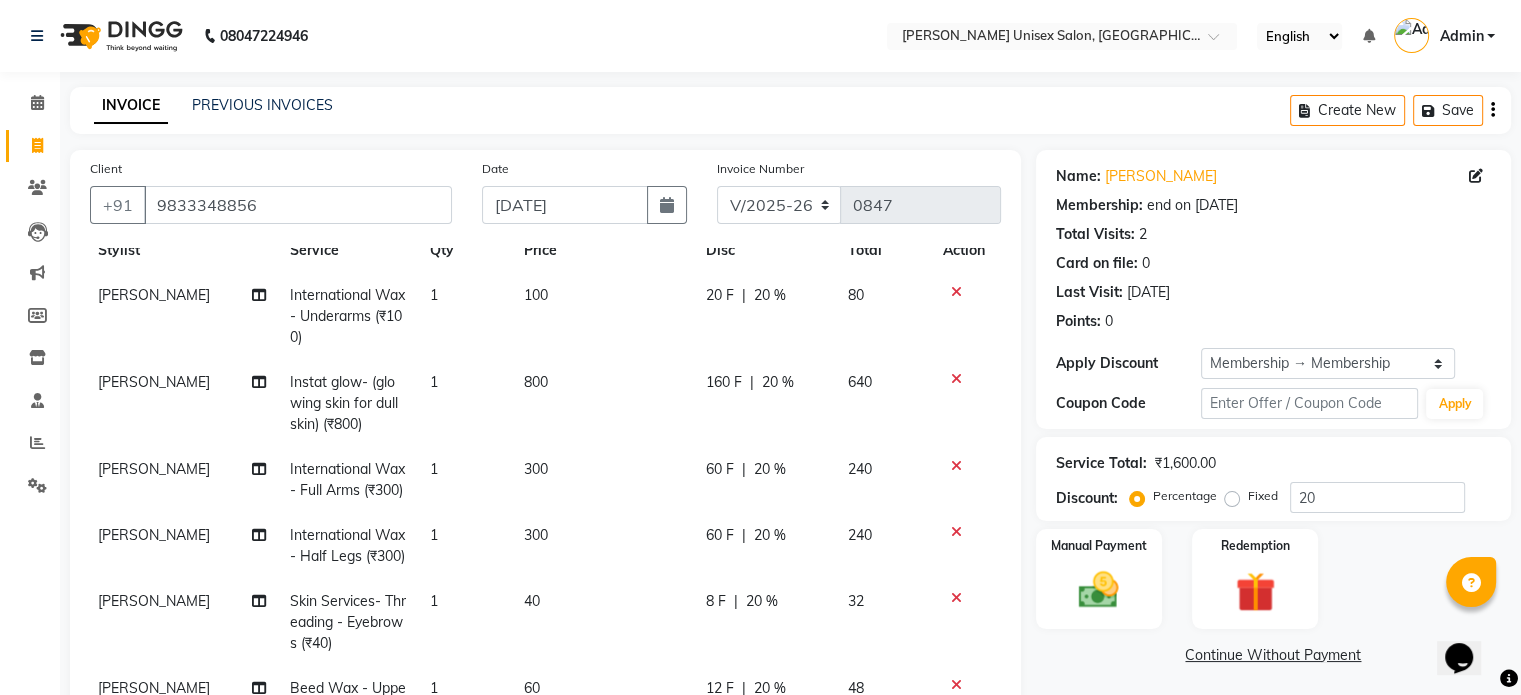 scroll, scrollTop: 114, scrollLeft: 4, axis: both 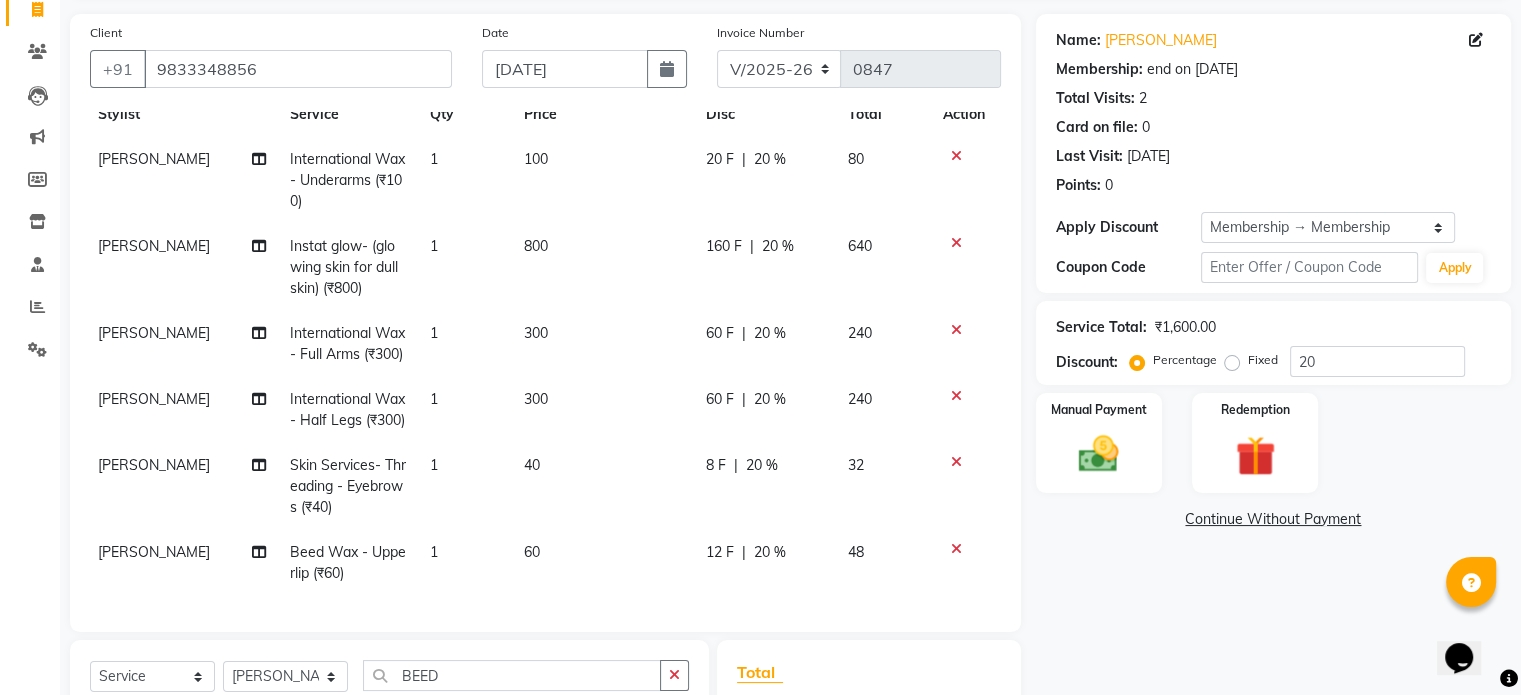 click on "20 %" 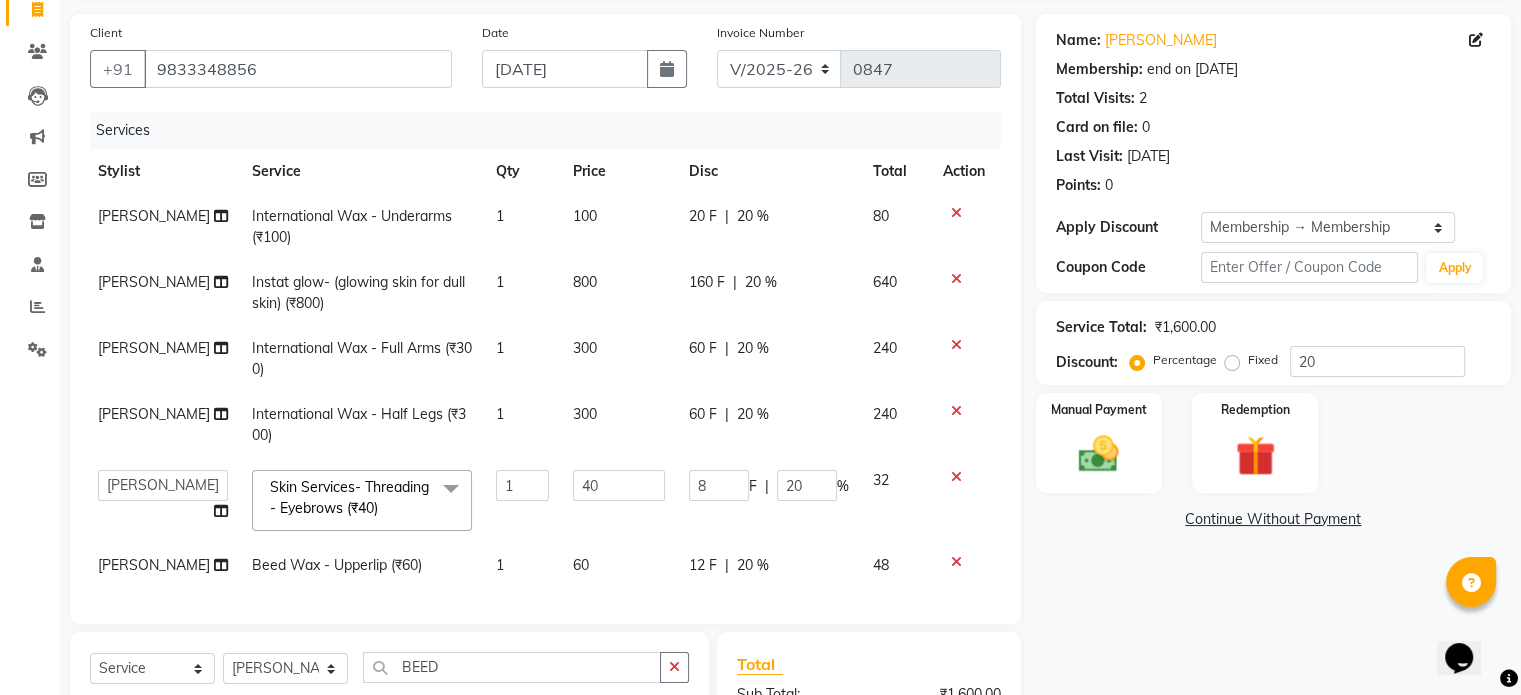 scroll, scrollTop: 0, scrollLeft: 4, axis: horizontal 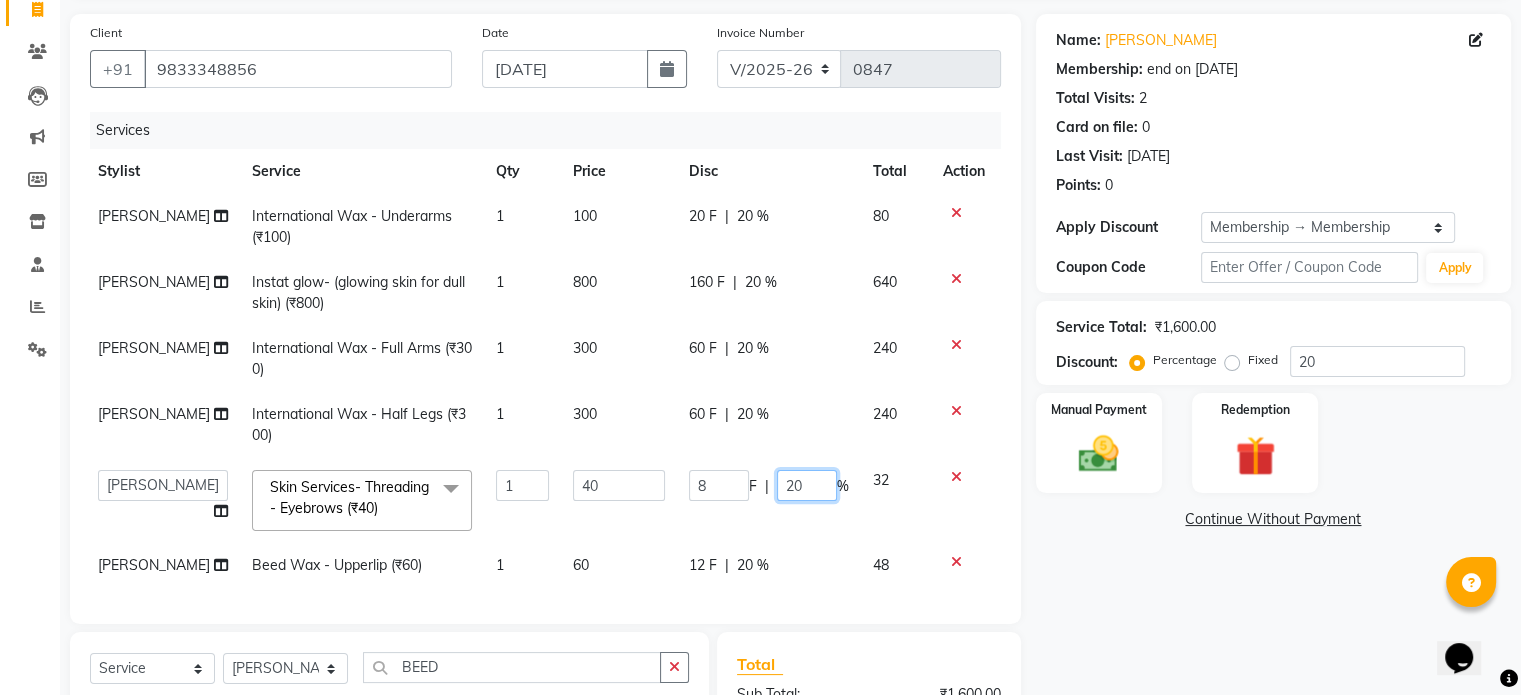 click on "20" 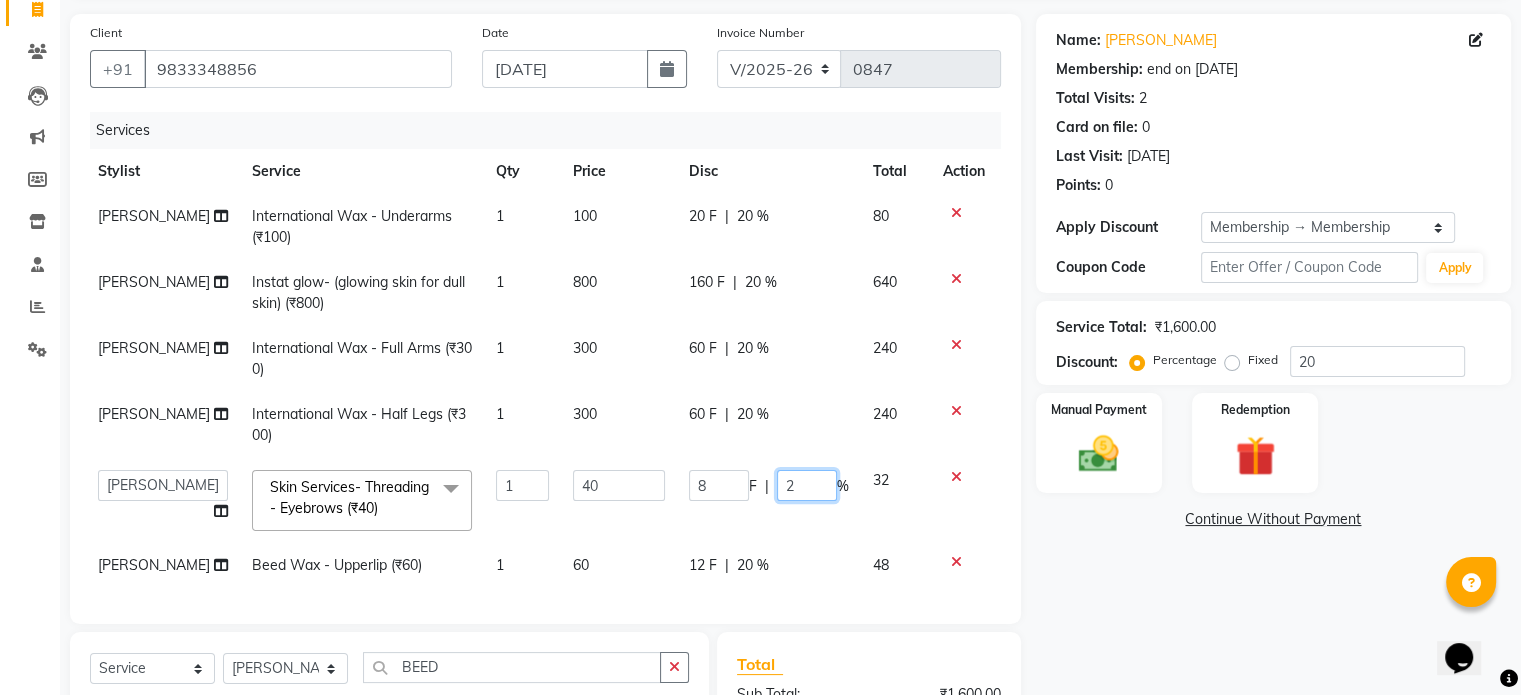 type 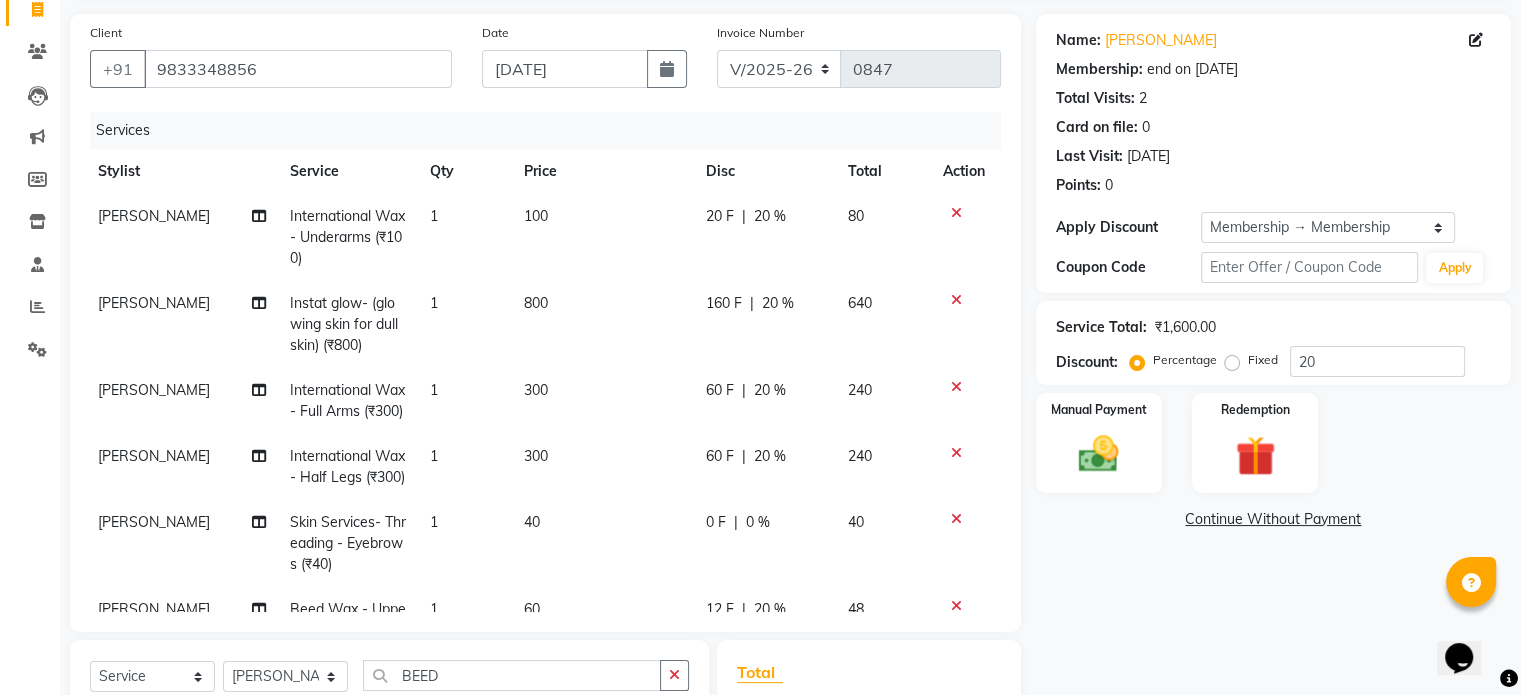 click on "20 %" 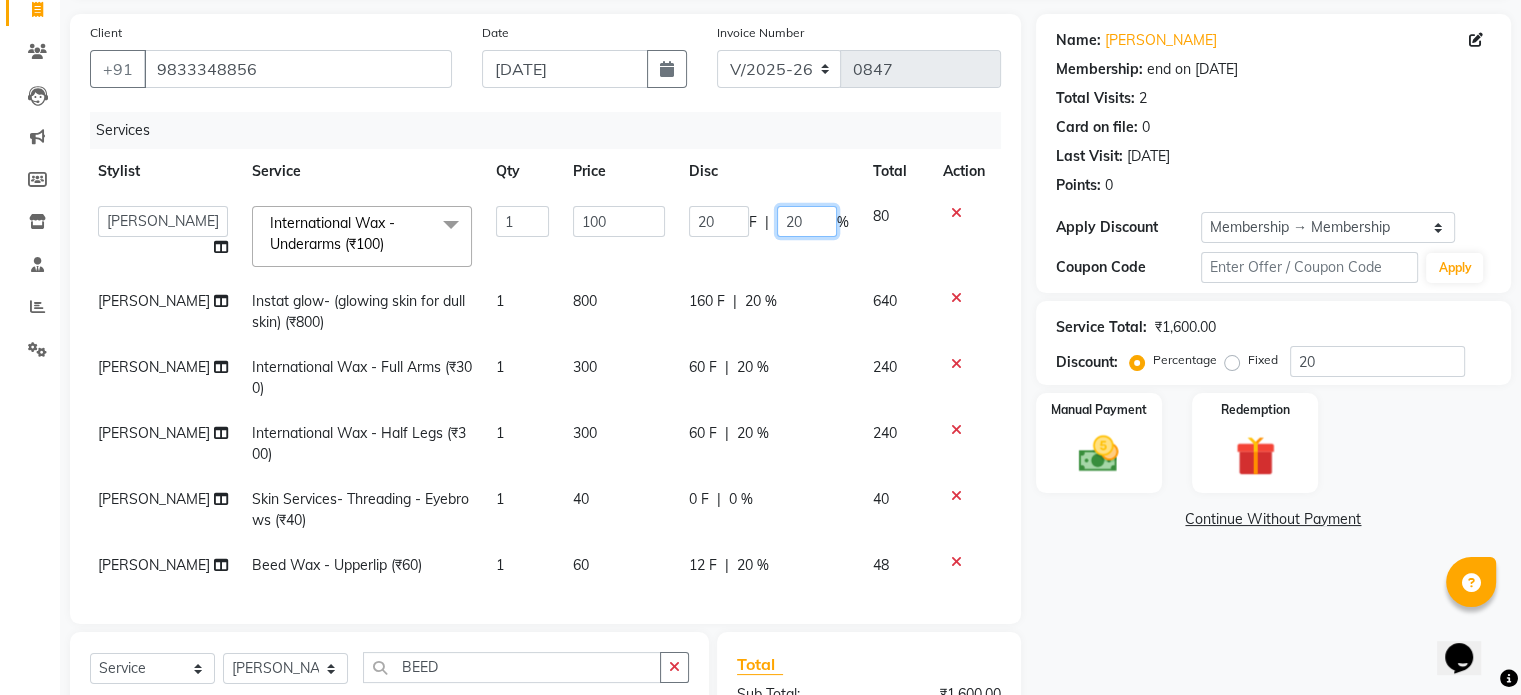 click on "20" 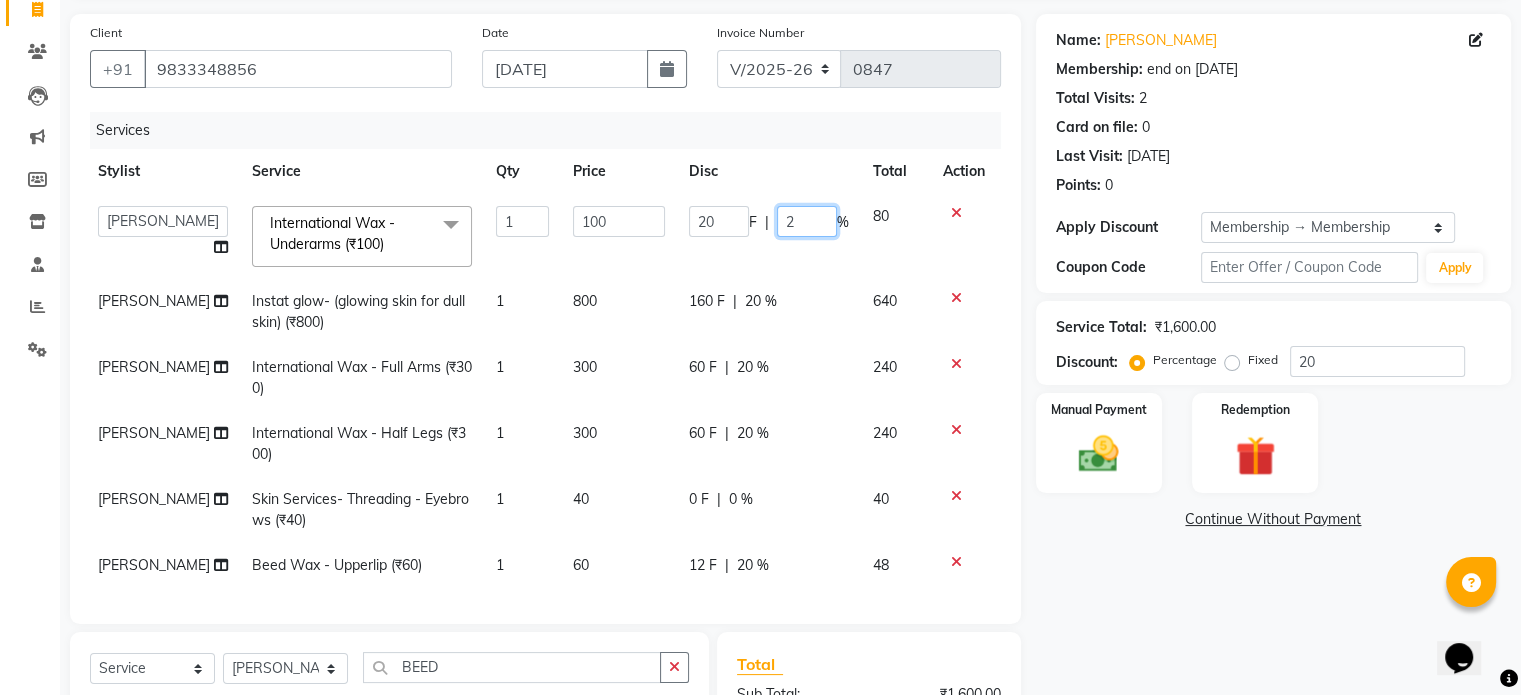 type 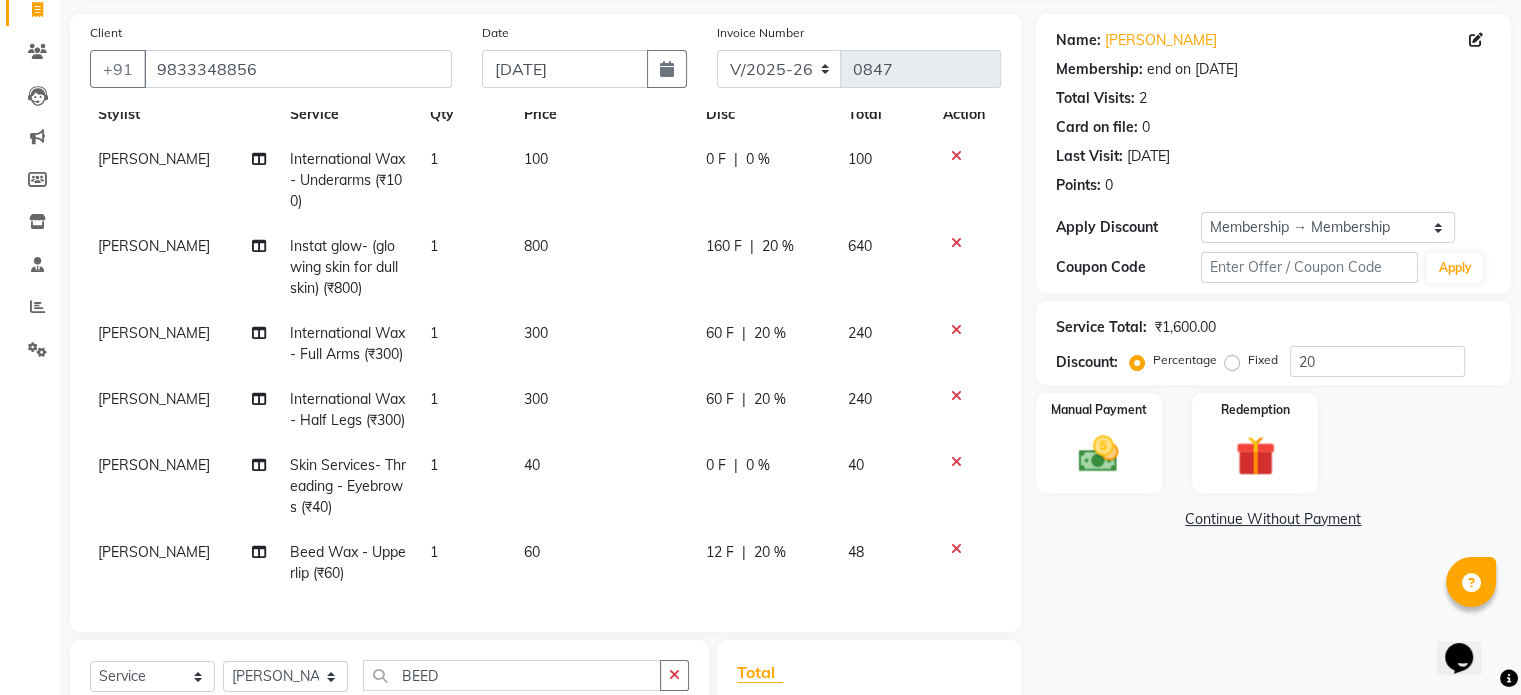 scroll, scrollTop: 113, scrollLeft: 4, axis: both 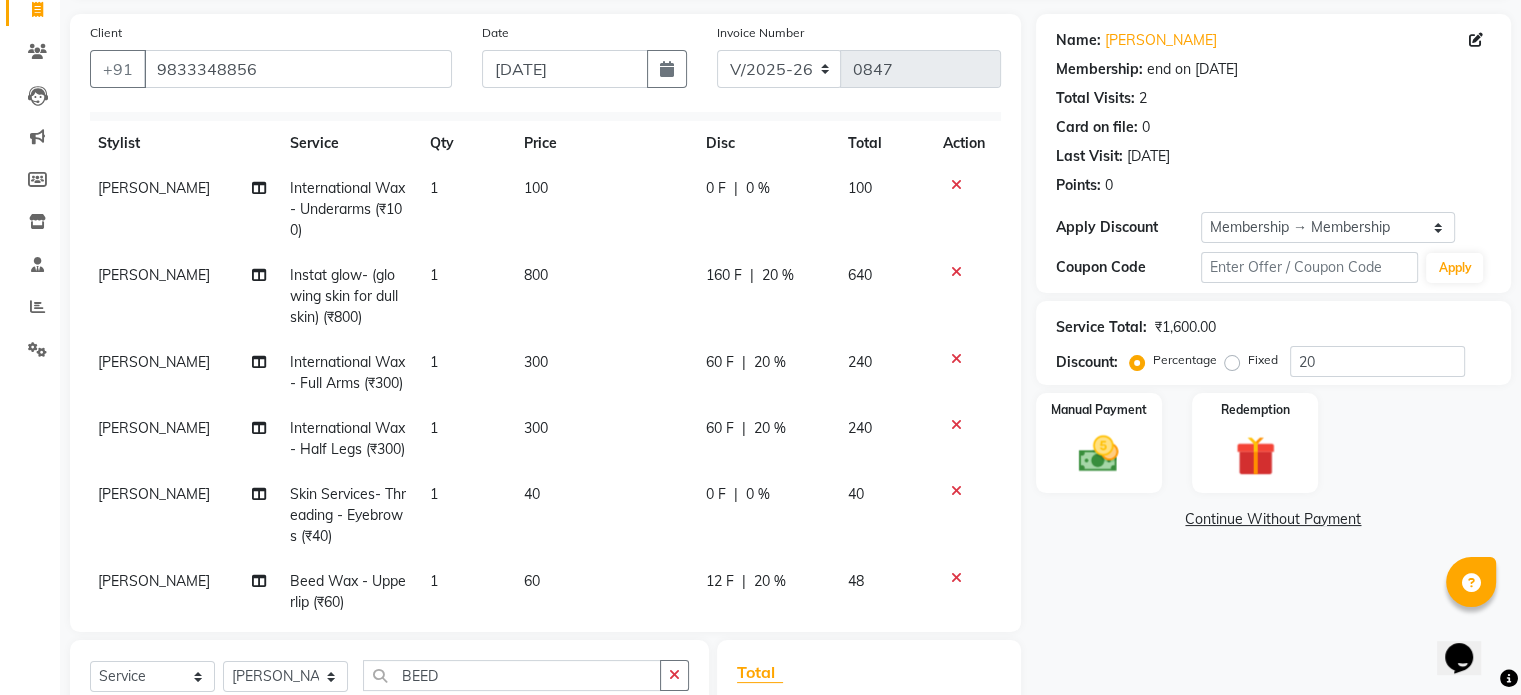select on "64436" 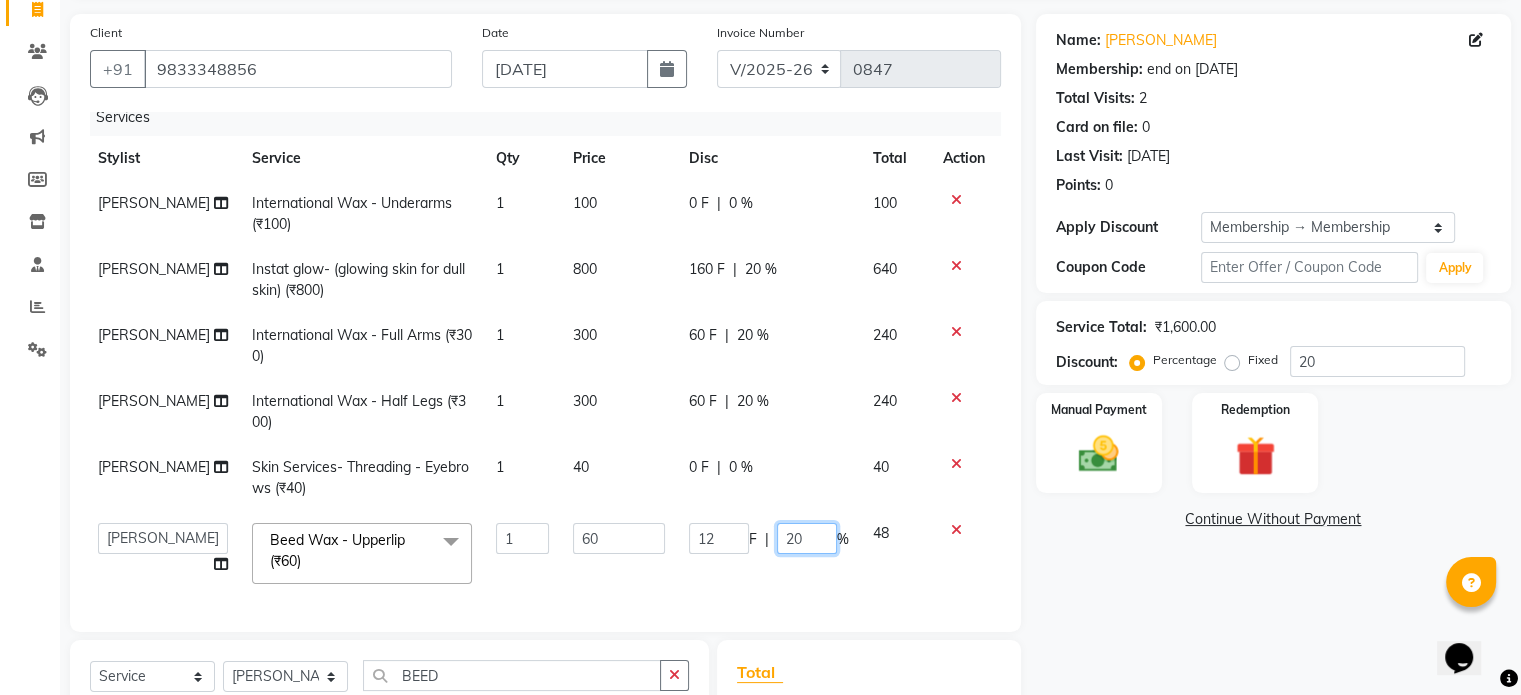 click on "20" 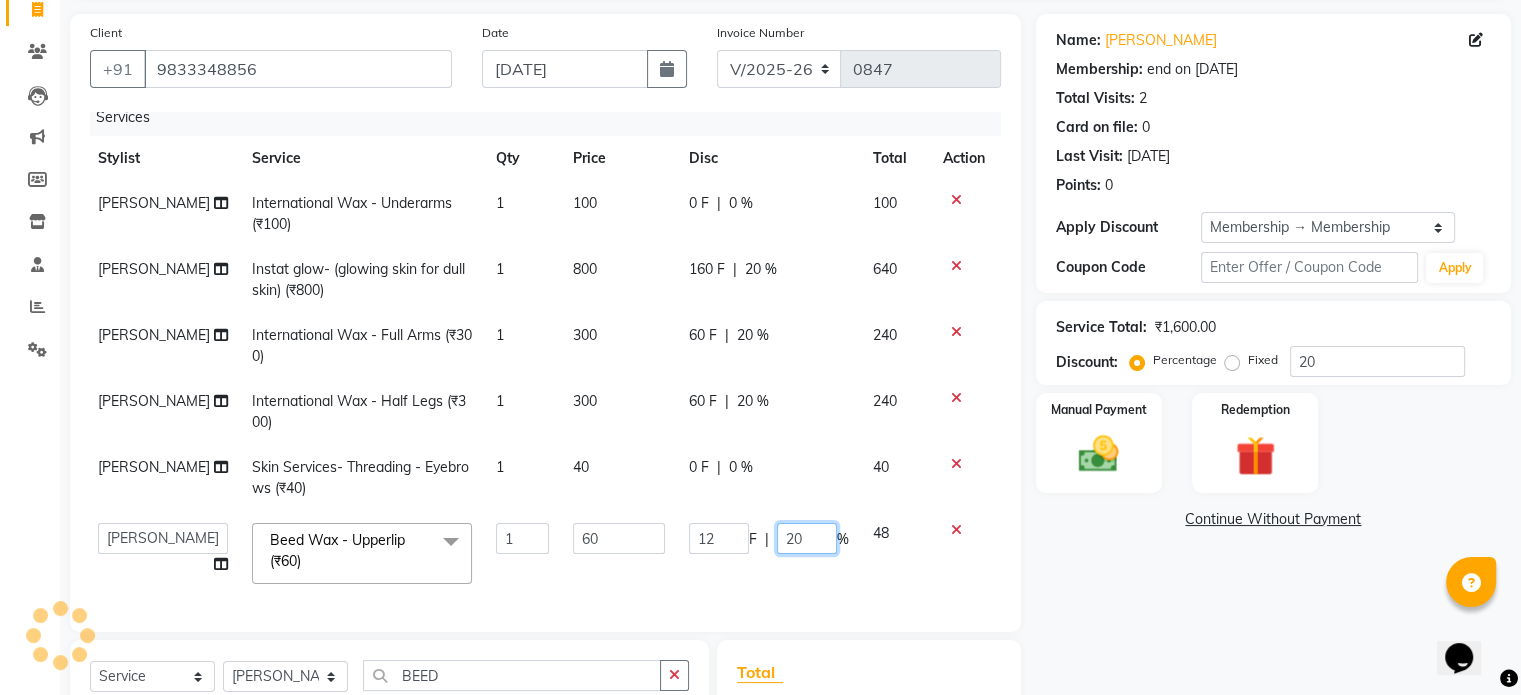 type on "2" 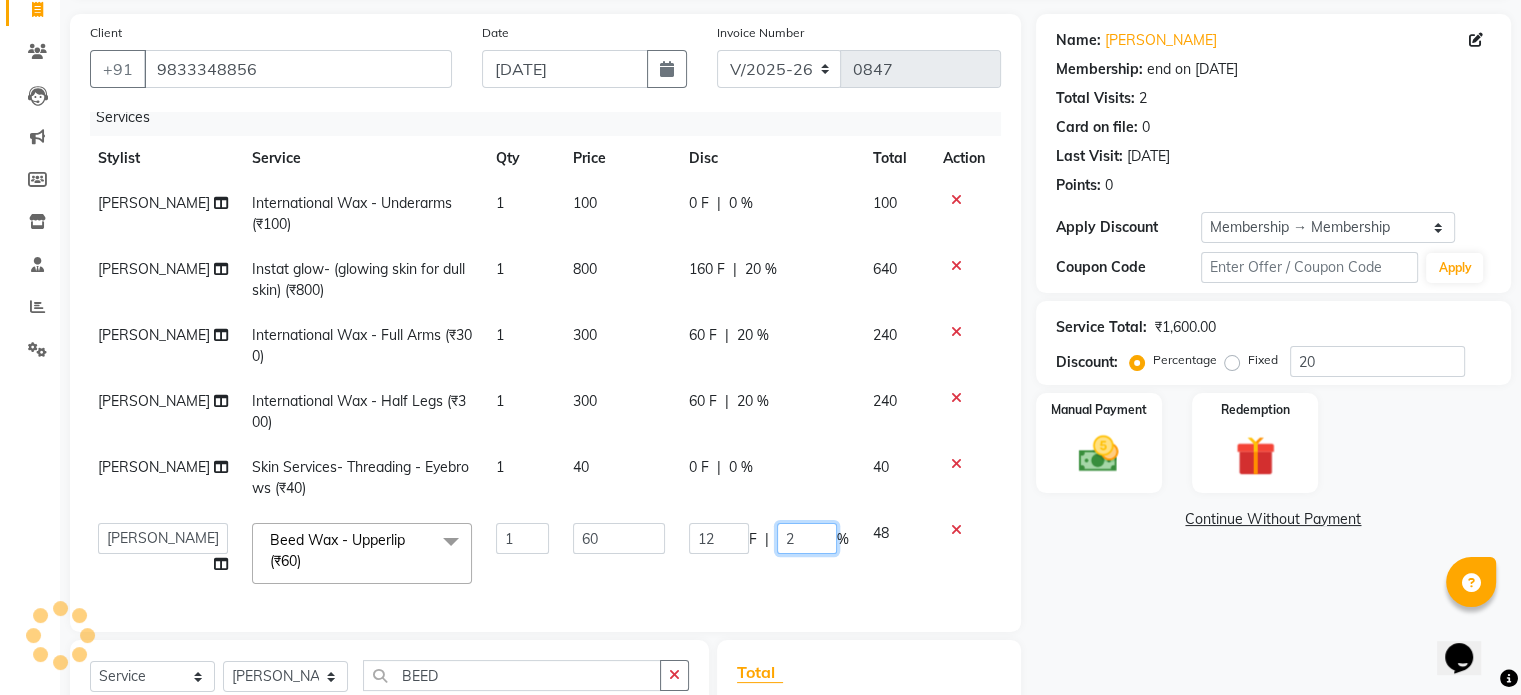 type 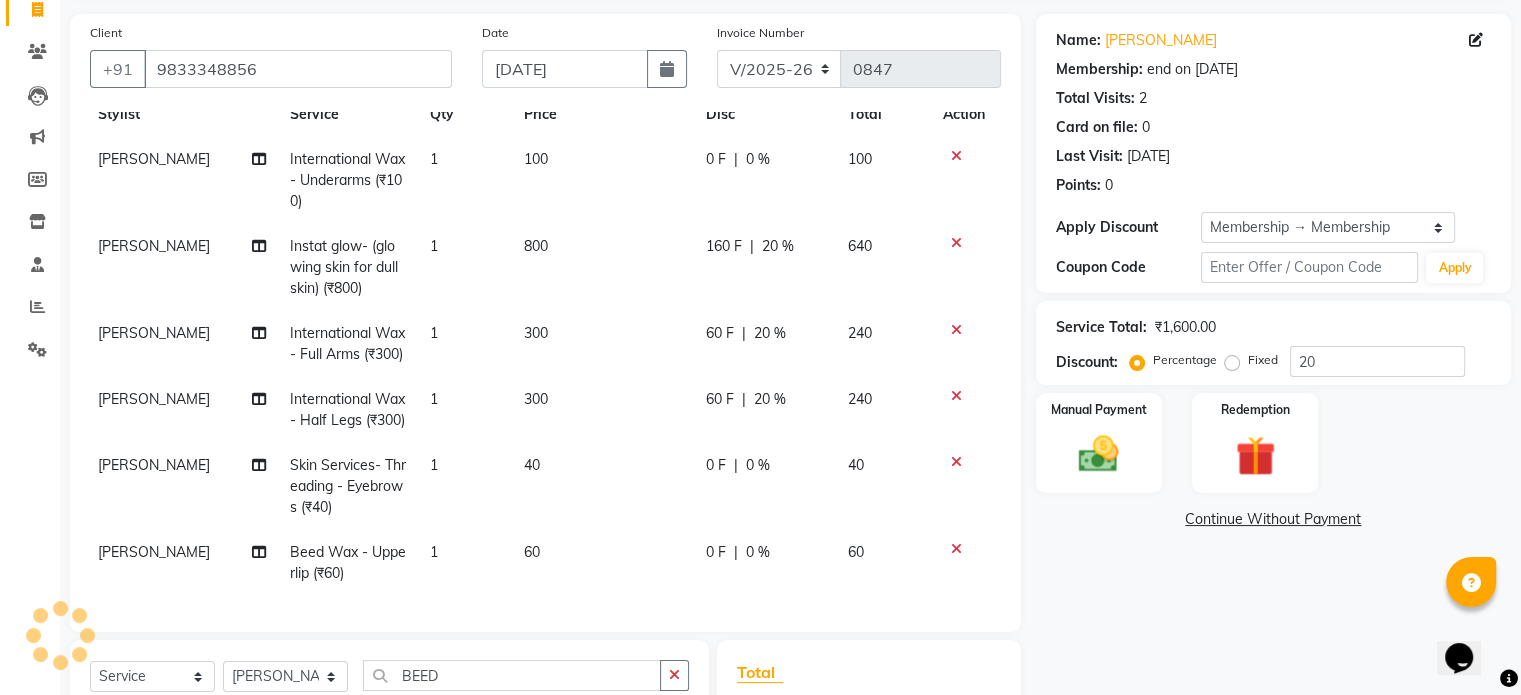 scroll, scrollTop: 114, scrollLeft: 4, axis: both 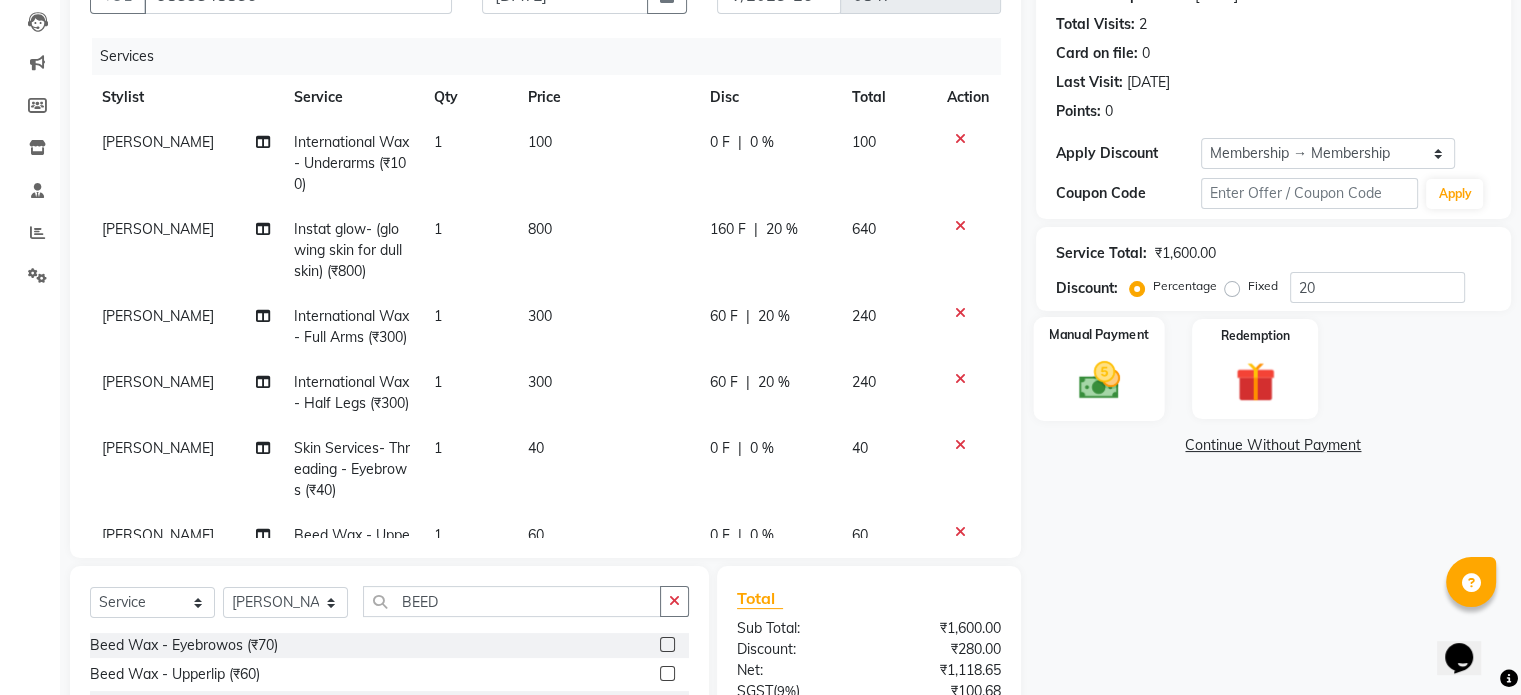 click 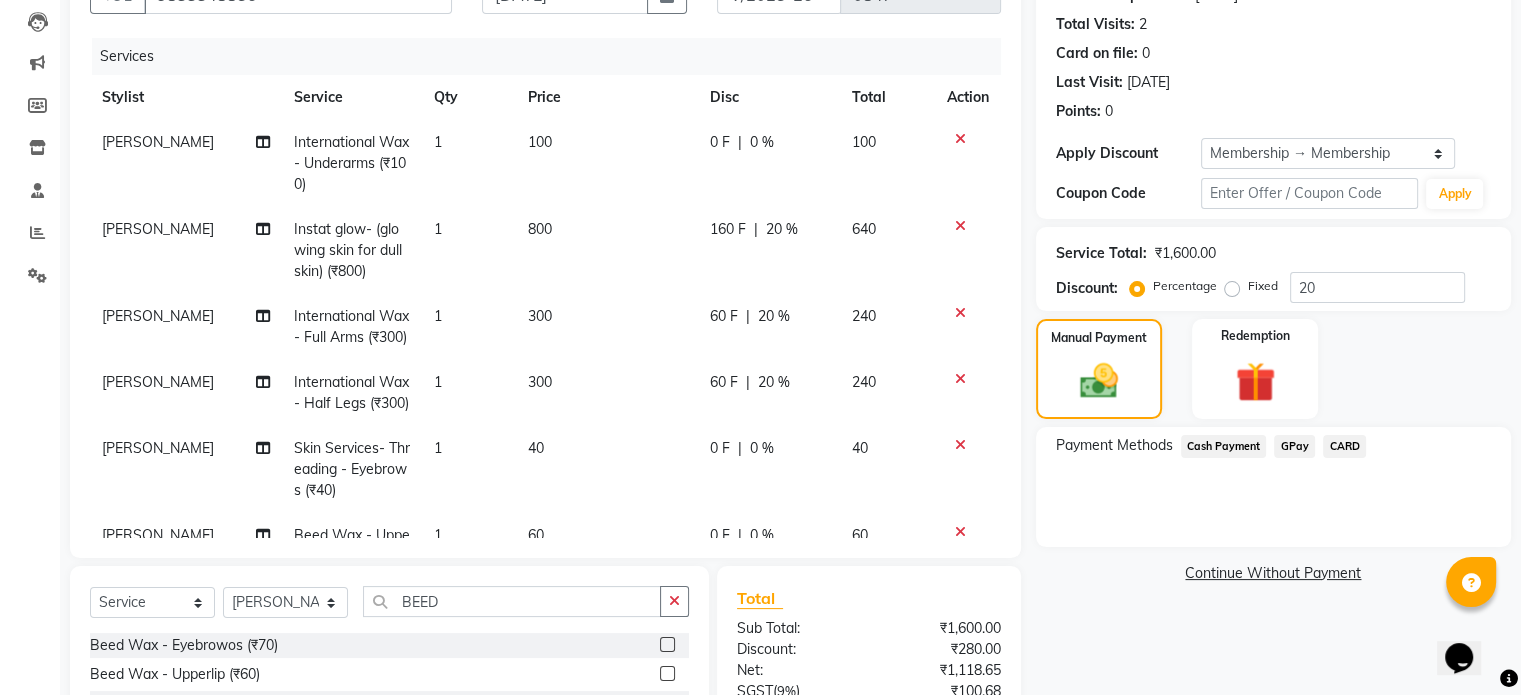 click on "GPay" 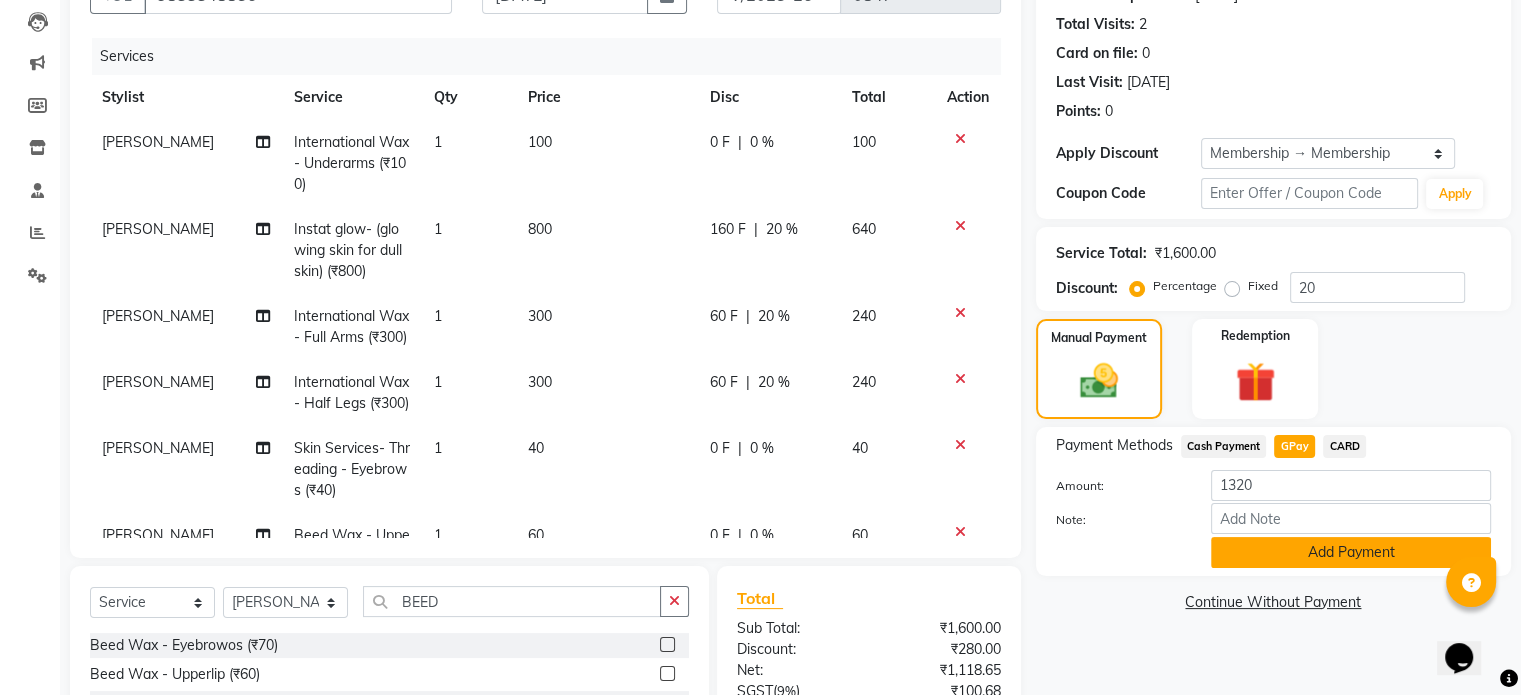 click on "Add Payment" 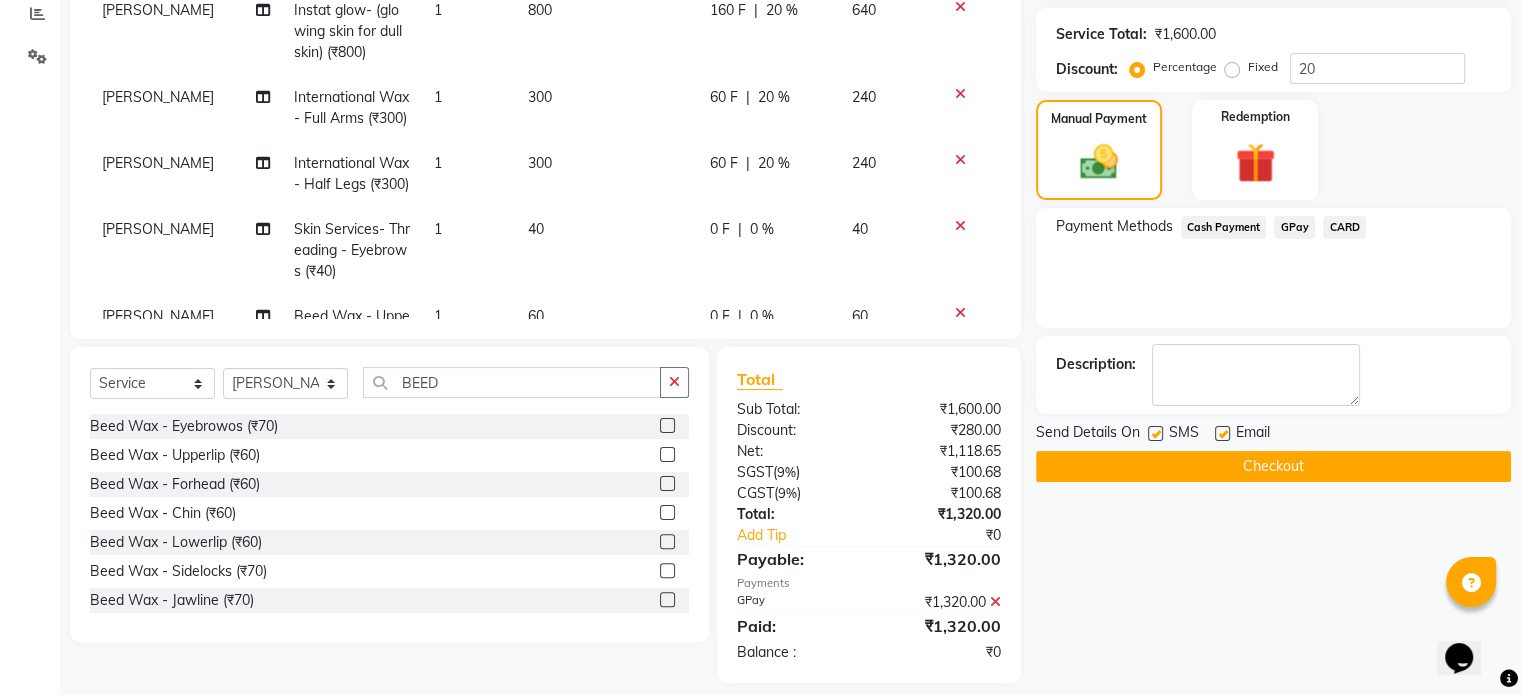 scroll, scrollTop: 443, scrollLeft: 0, axis: vertical 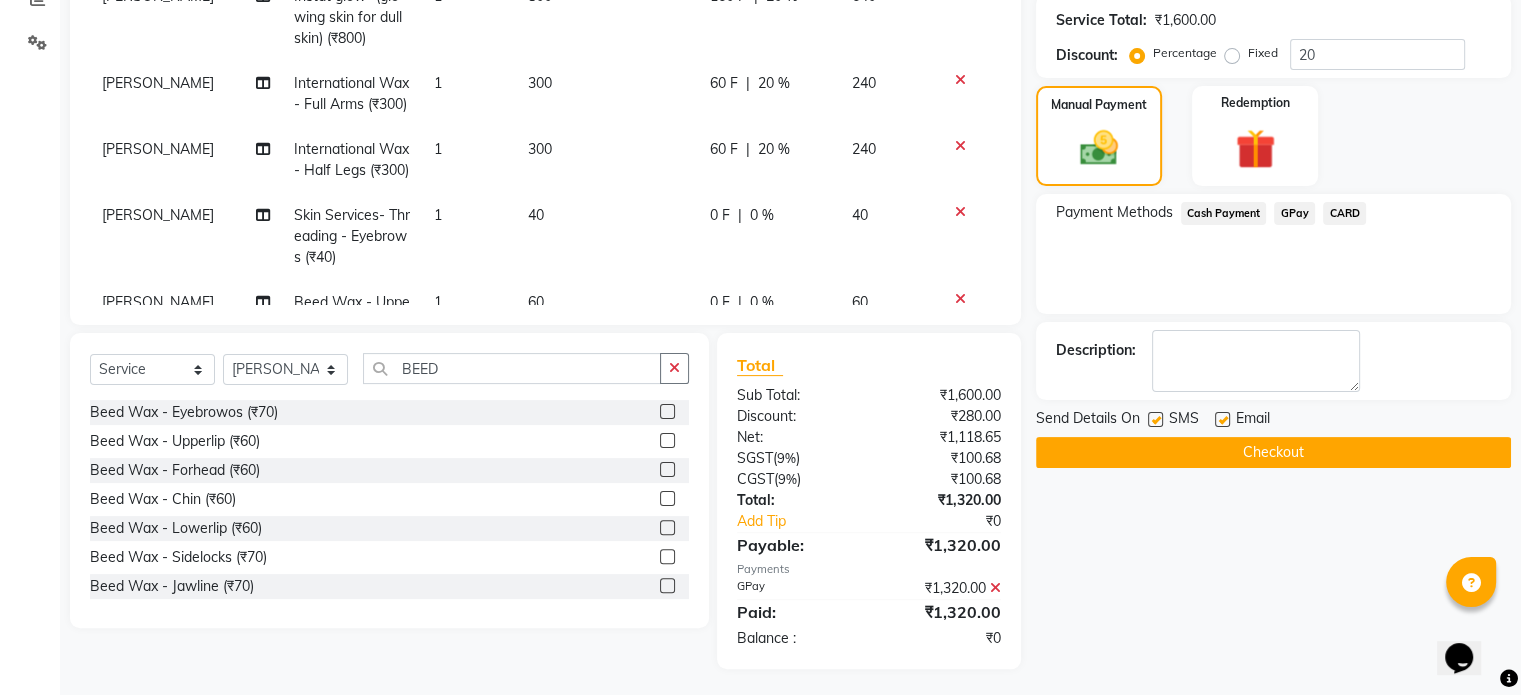 click on "Checkout" 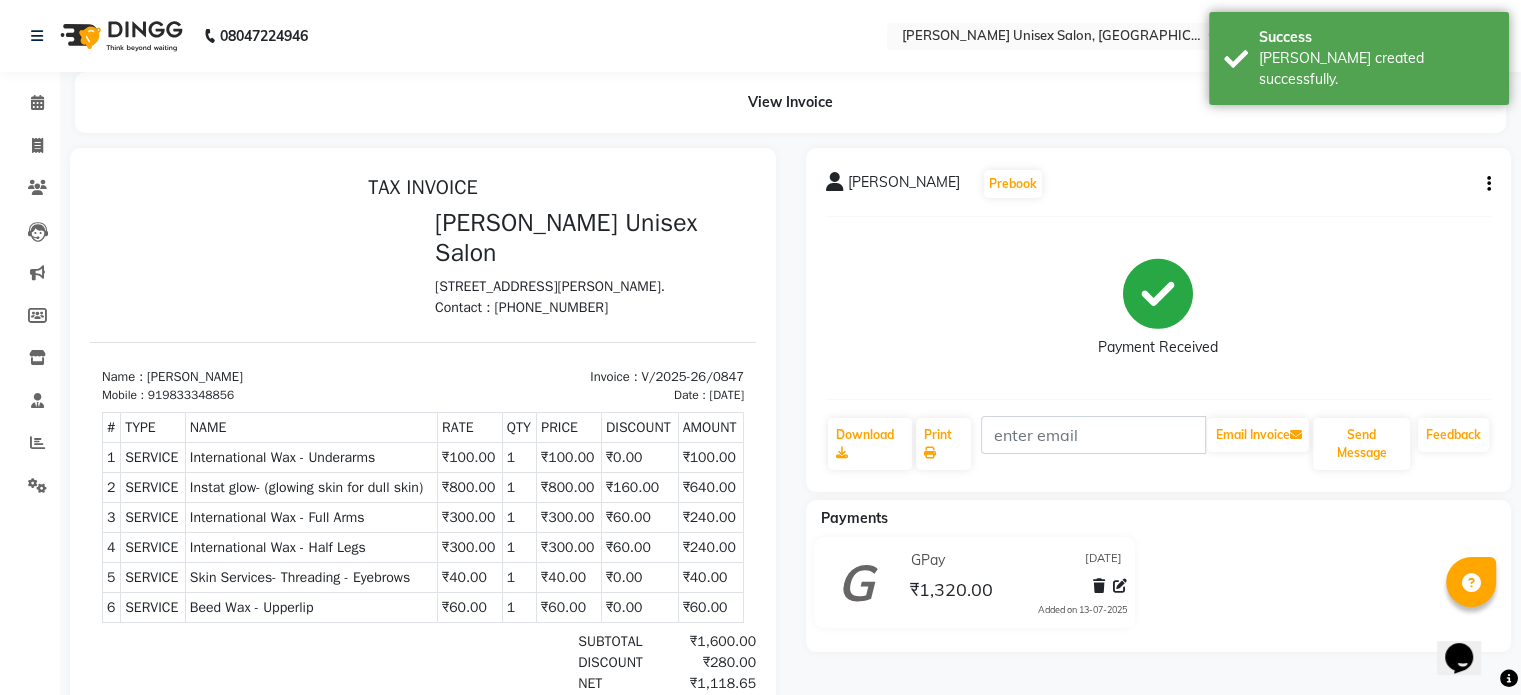 scroll, scrollTop: 0, scrollLeft: 0, axis: both 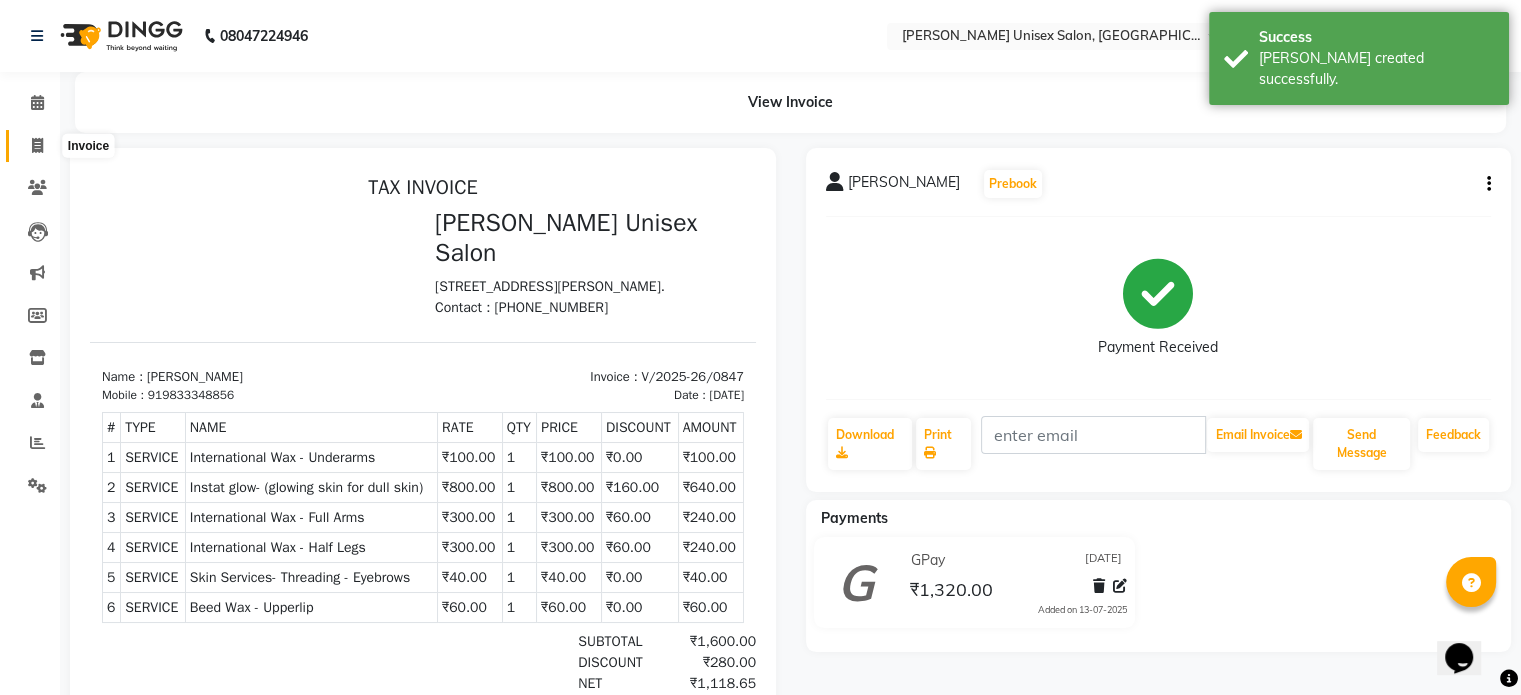 click 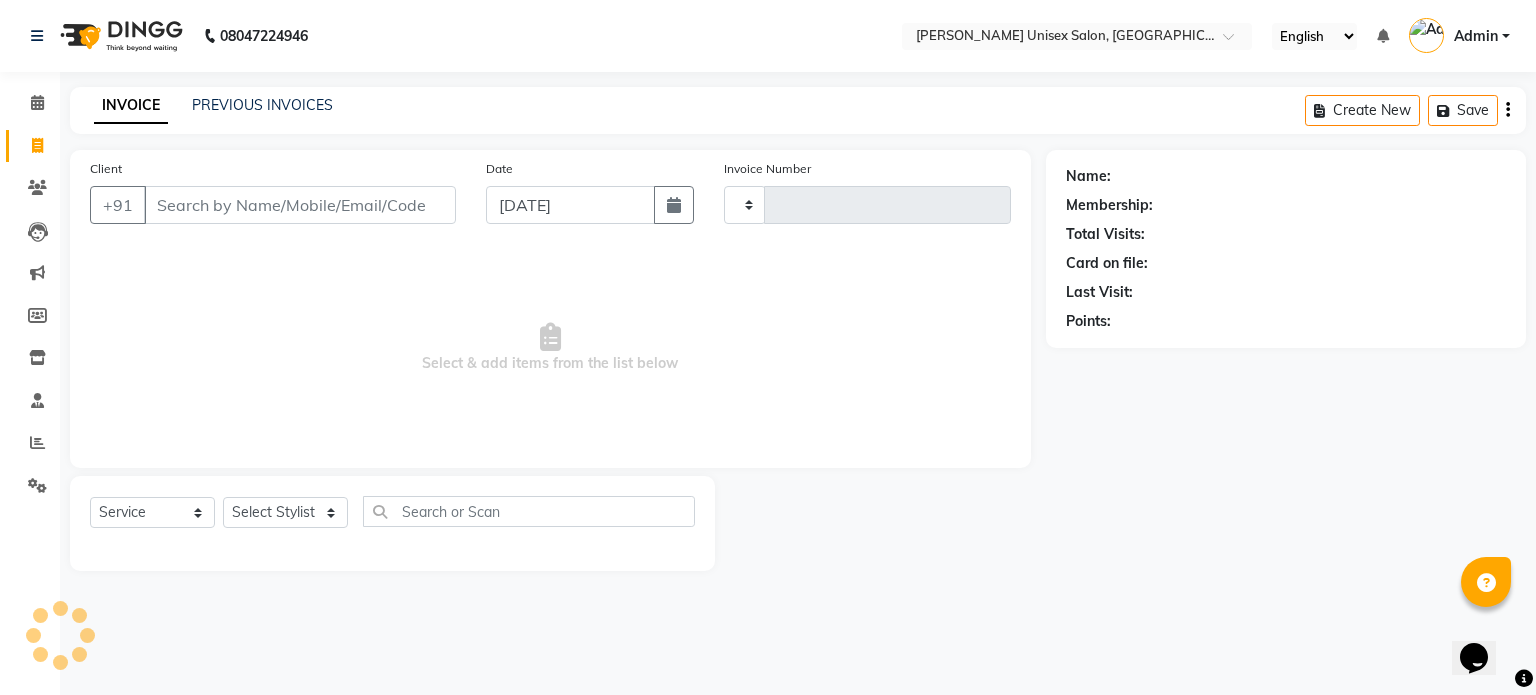 type on "0848" 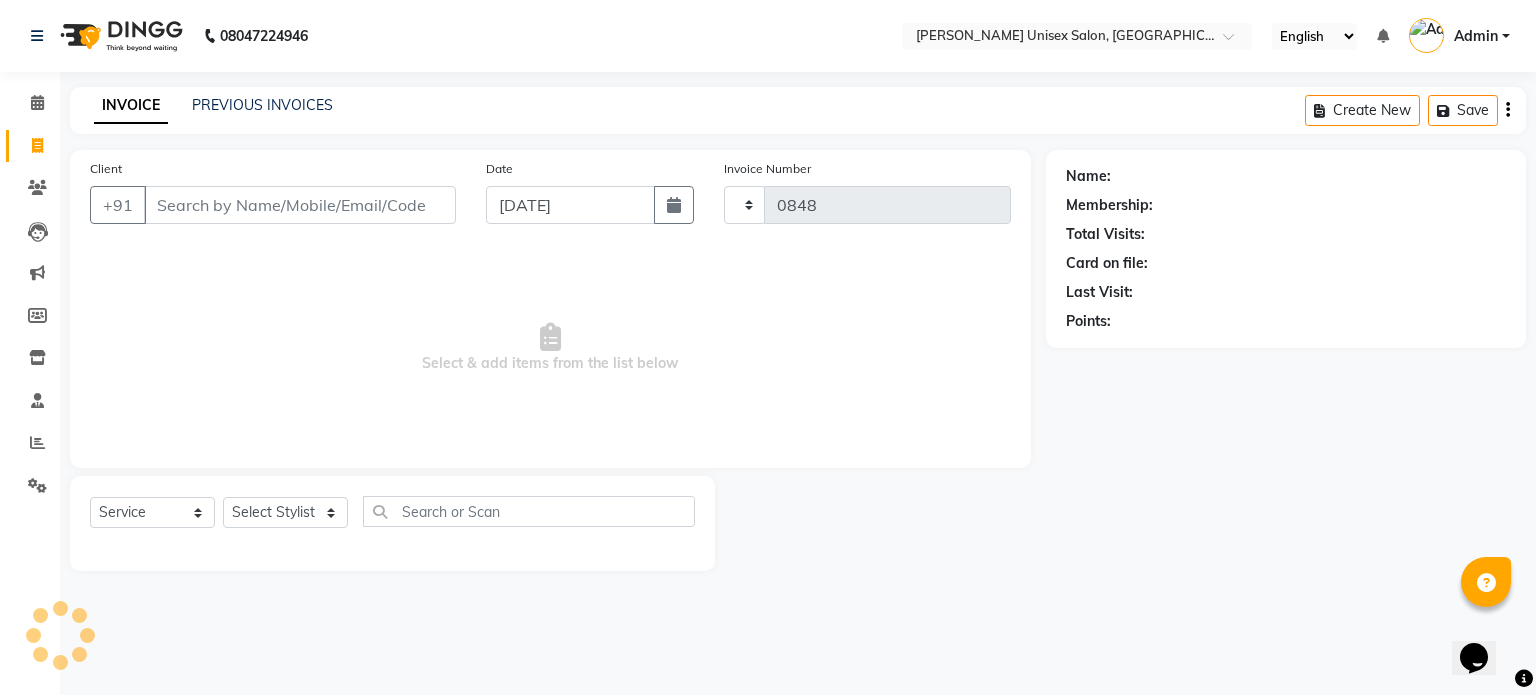 select on "7372" 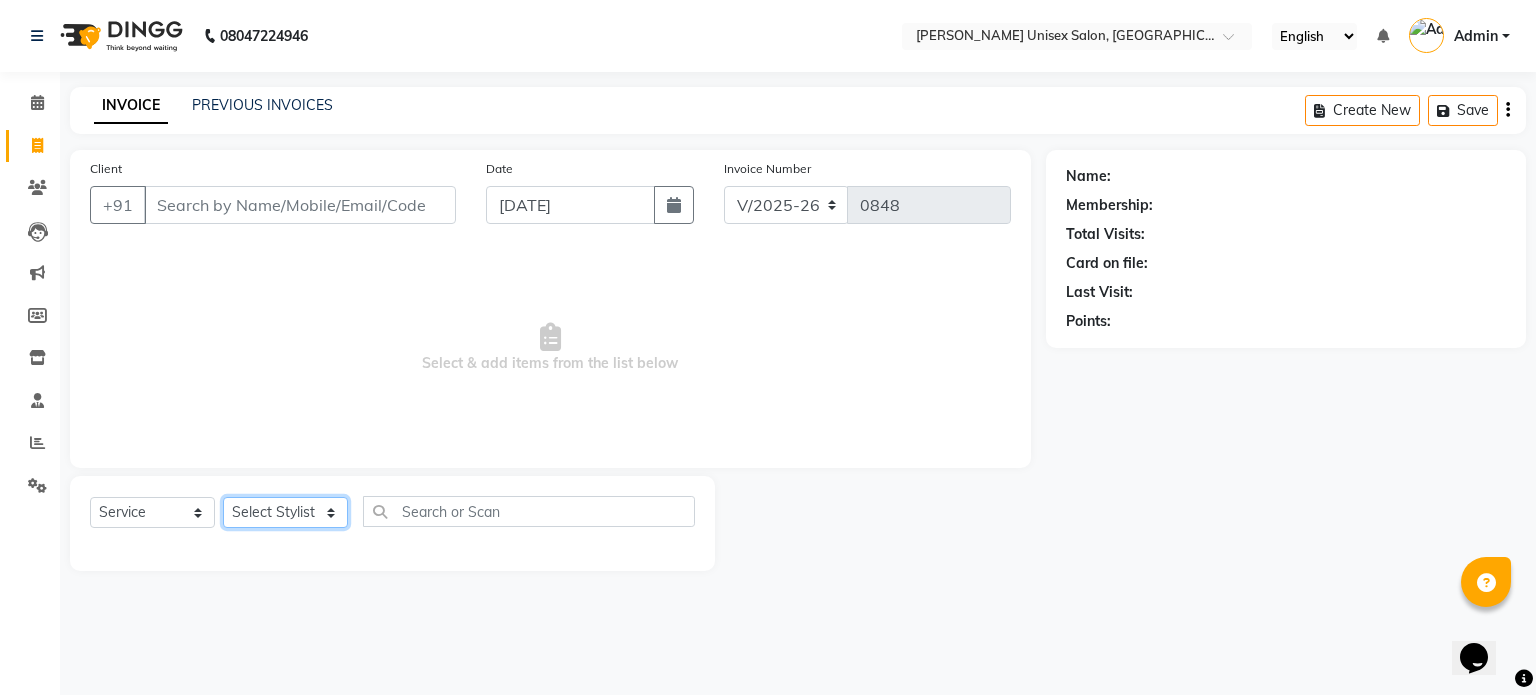click on "Select Stylist [PERSON_NAME] [PERSON_NAME] [PERSON_NAME] Pooja [PERSON_NAME] AHANKARE [PERSON_NAME] [PERSON_NAME]" 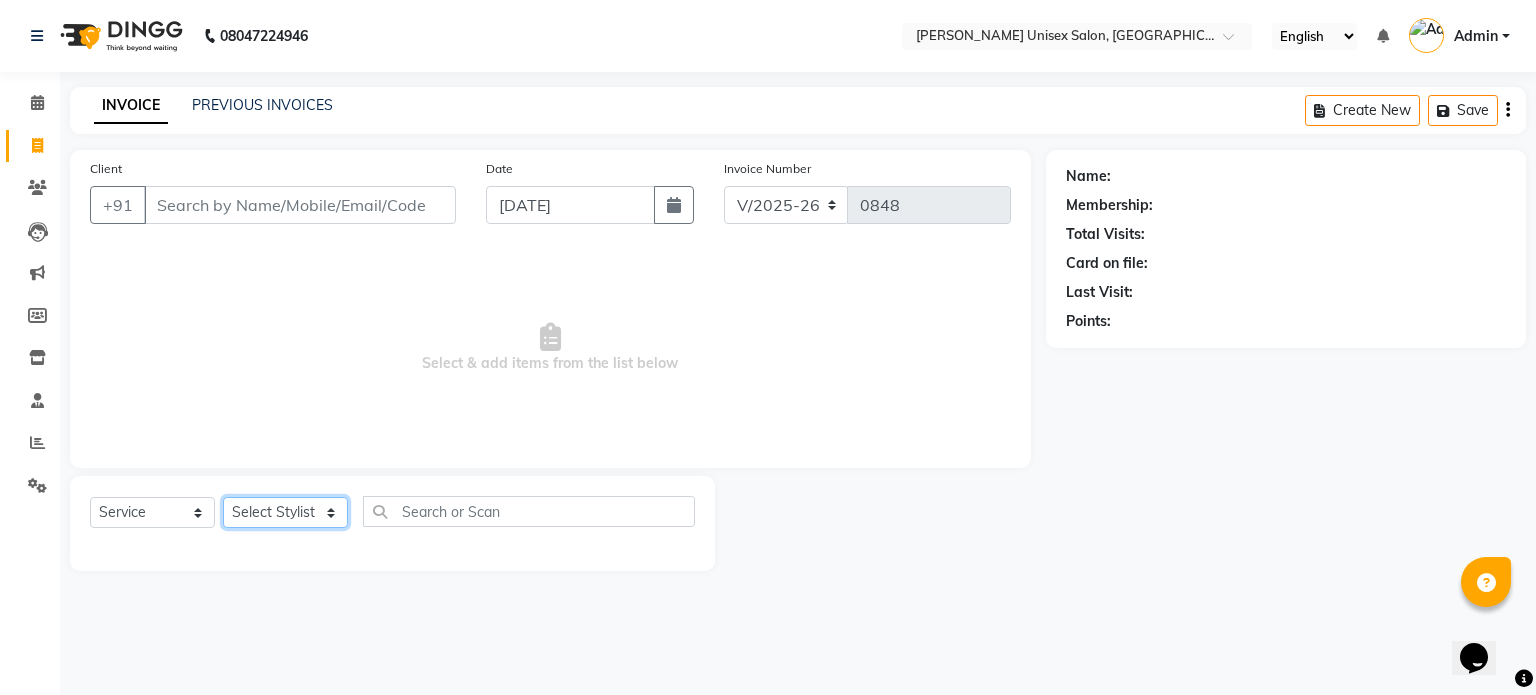 select on "64436" 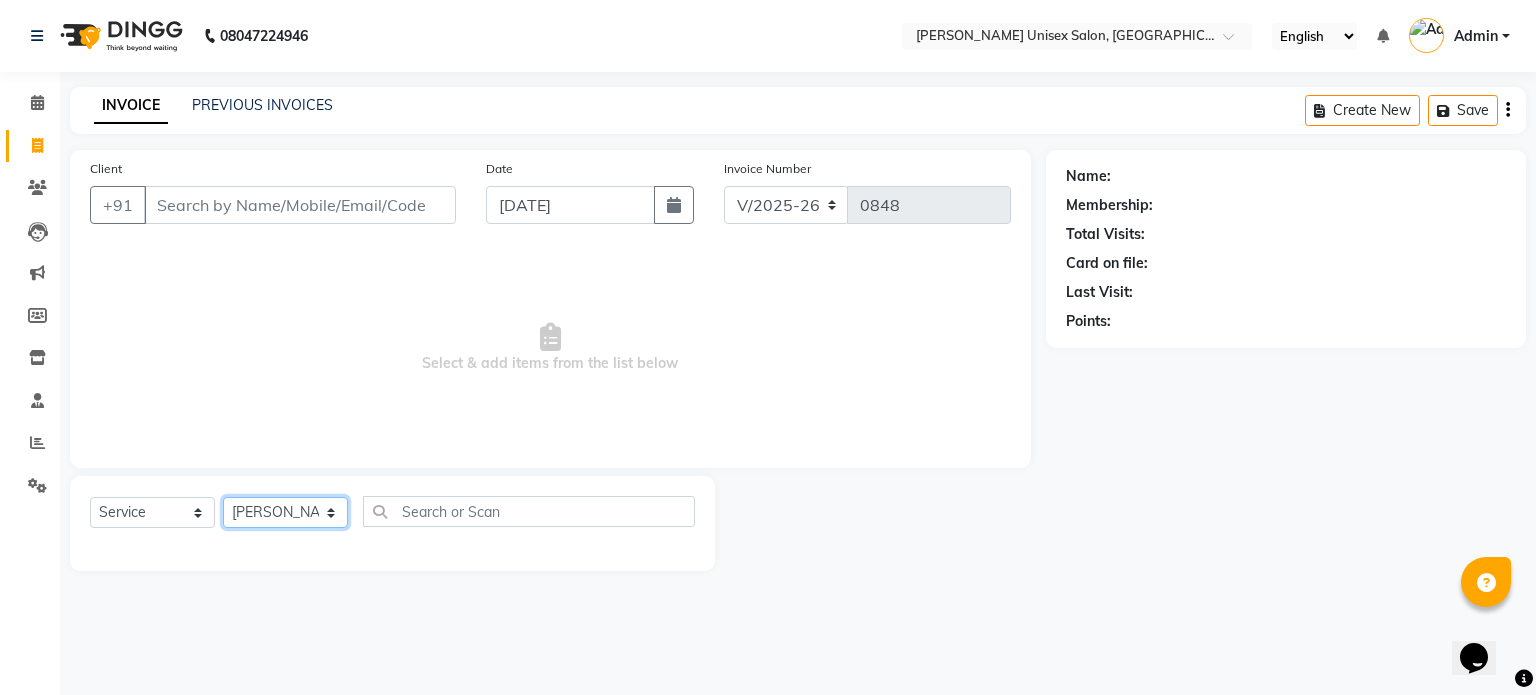 click on "Select Stylist [PERSON_NAME] [PERSON_NAME] [PERSON_NAME] Pooja [PERSON_NAME] AHANKARE [PERSON_NAME] [PERSON_NAME]" 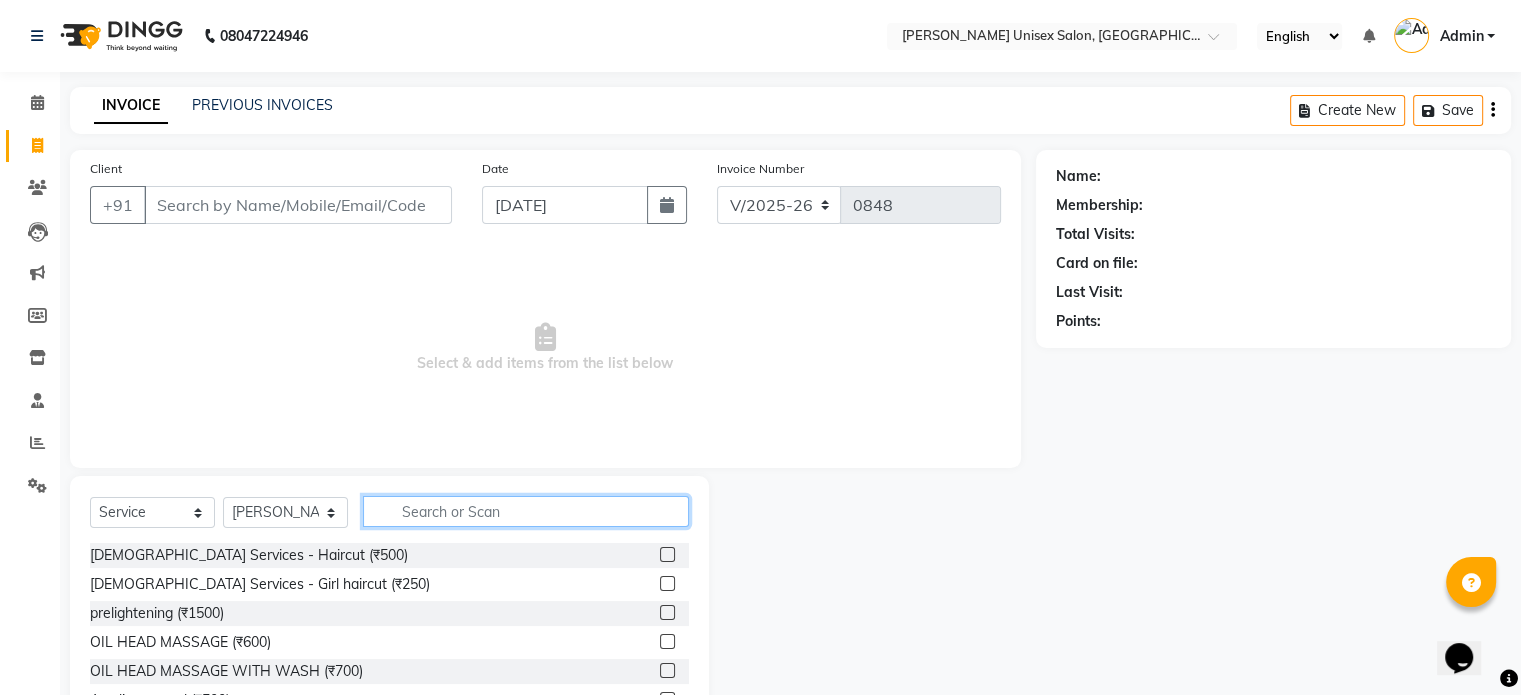 click 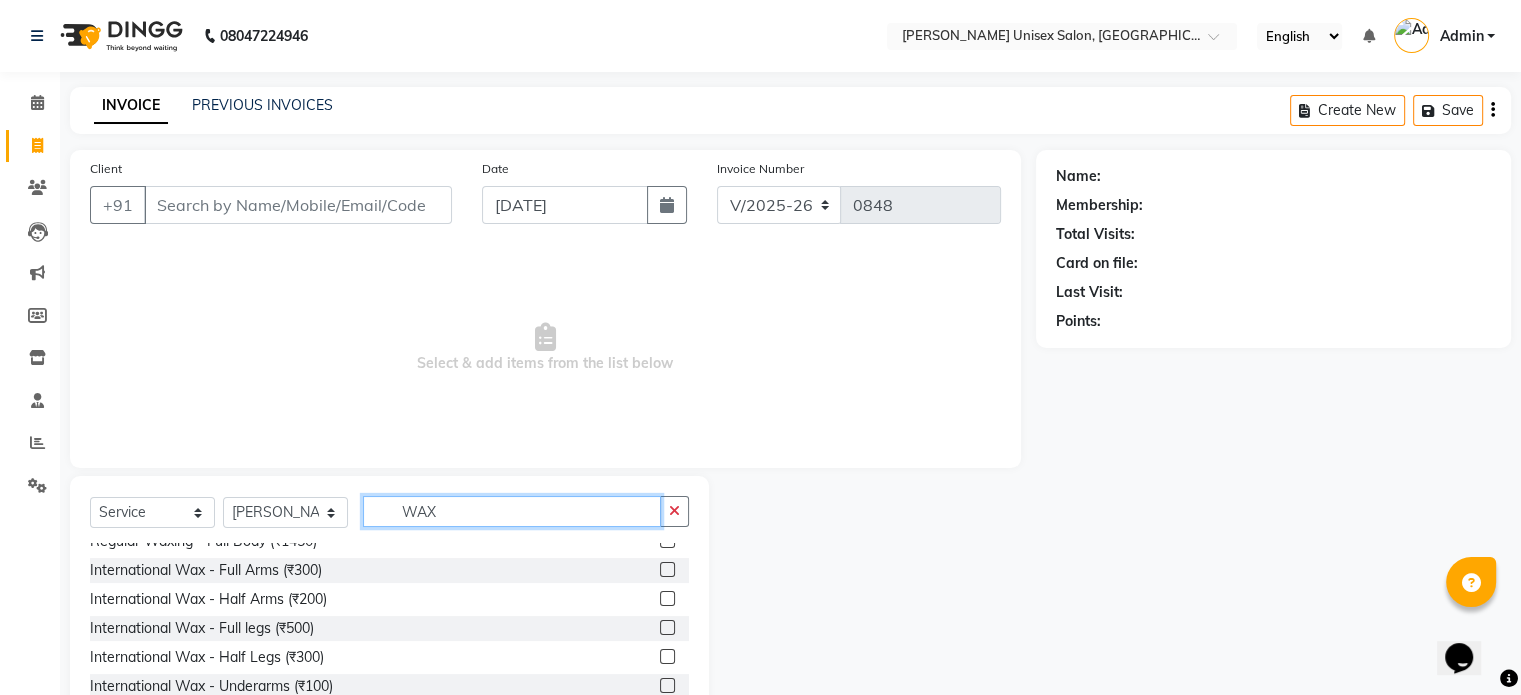 scroll, scrollTop: 797, scrollLeft: 0, axis: vertical 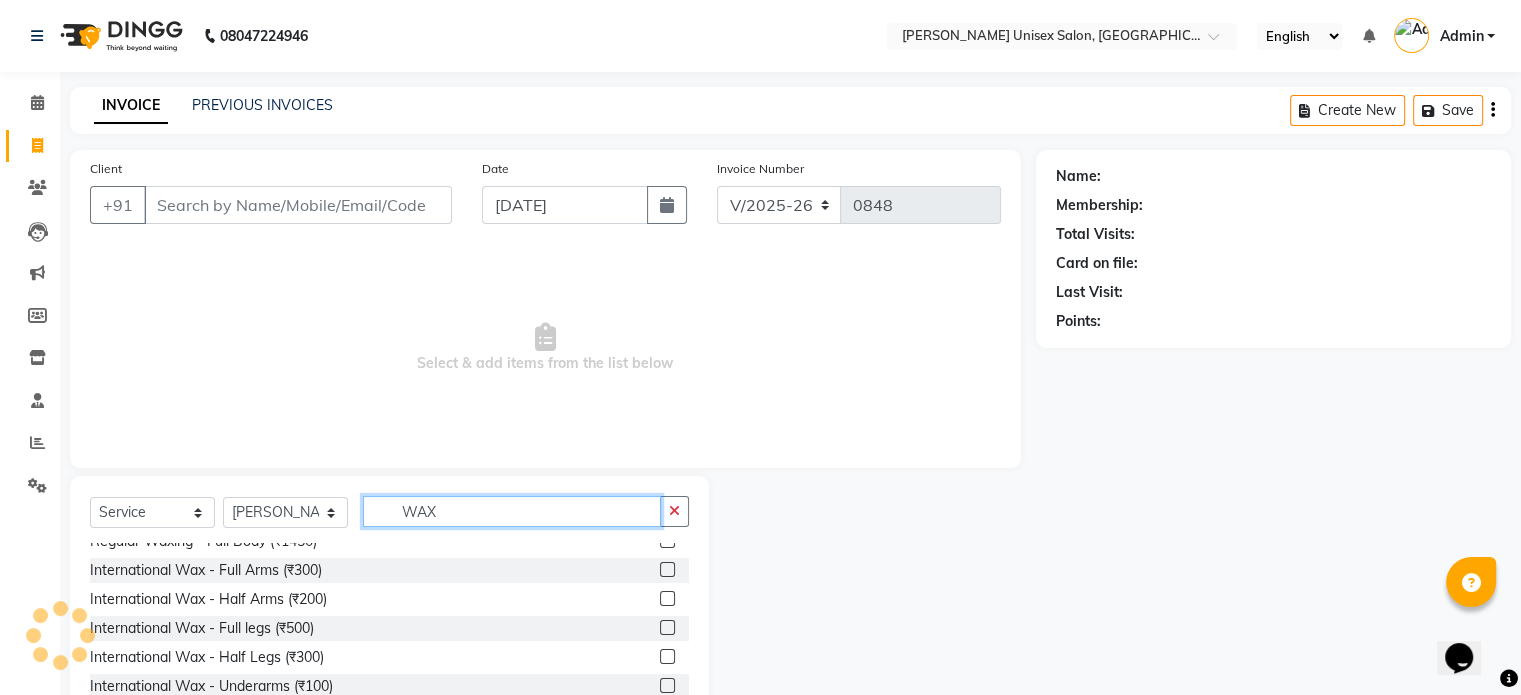 type on "WAX" 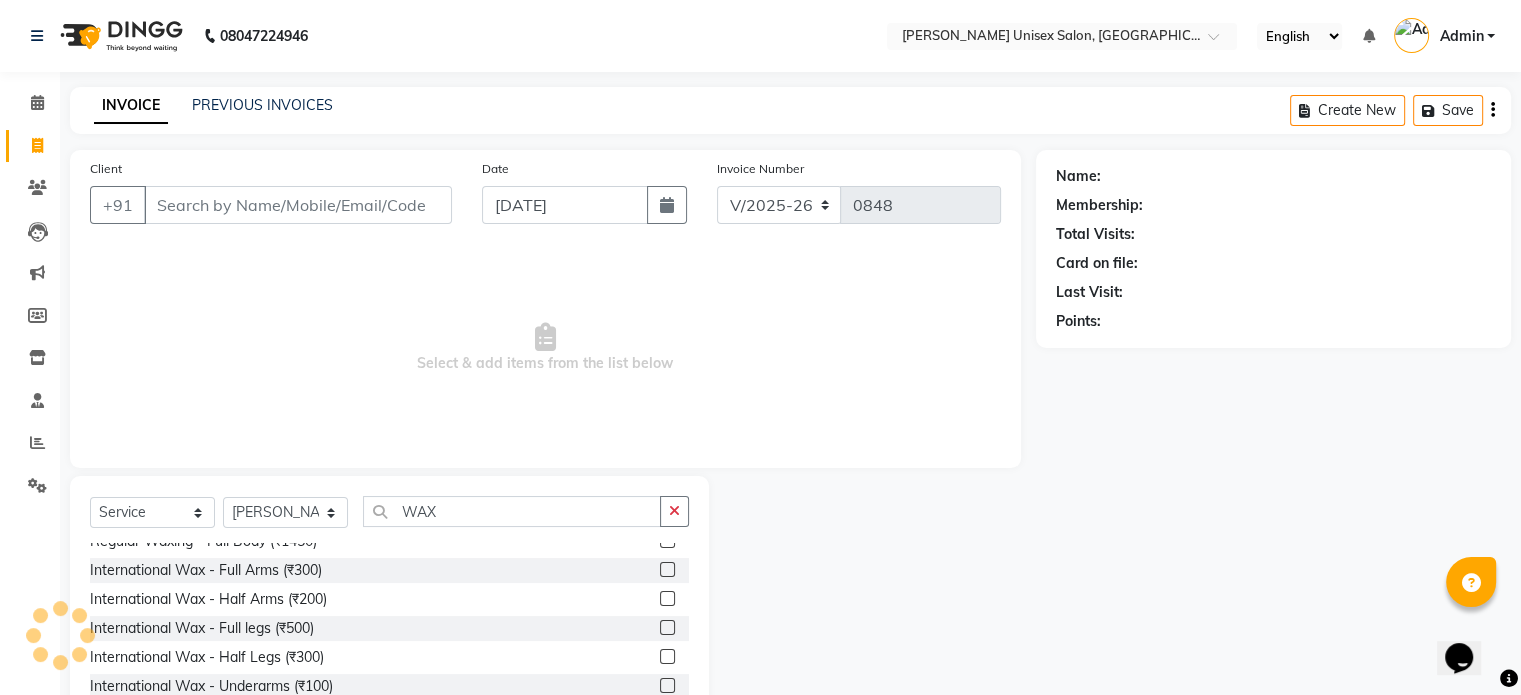 click 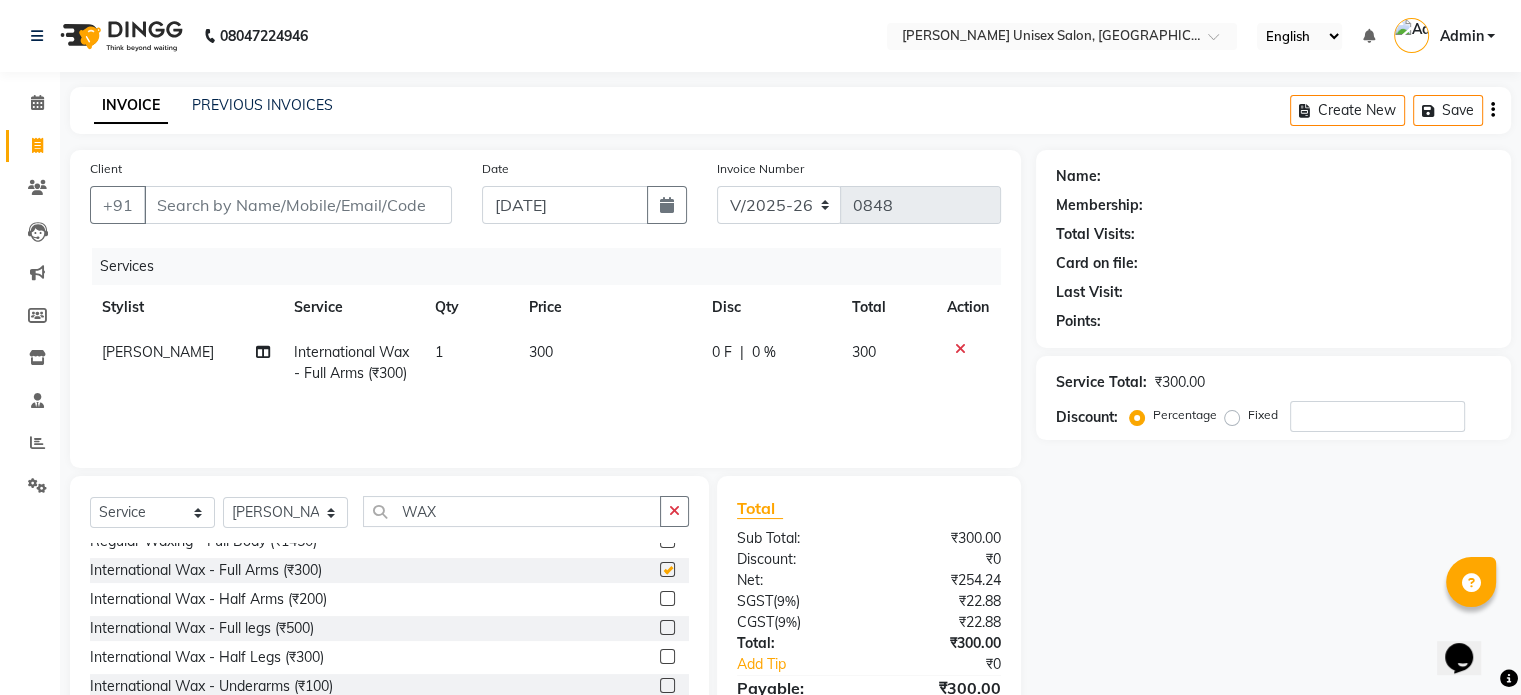 checkbox on "false" 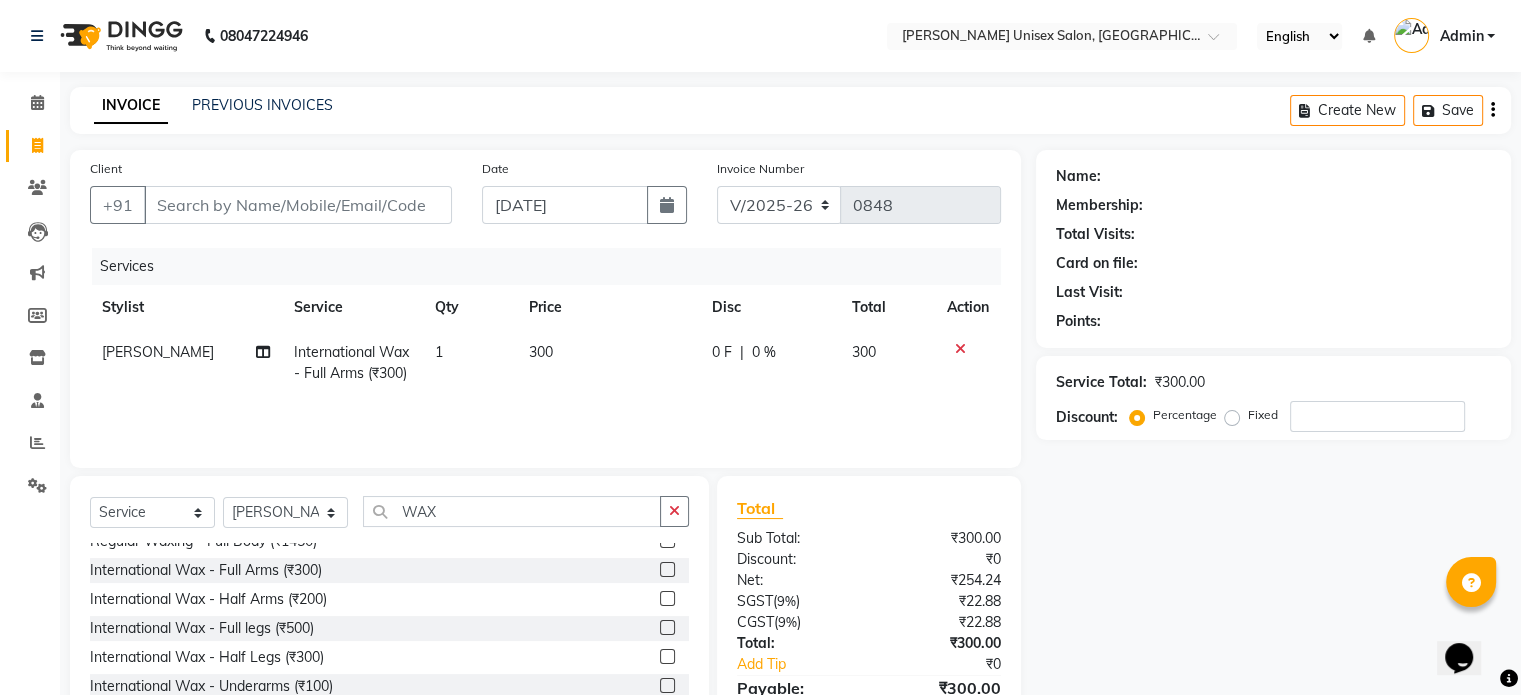 click 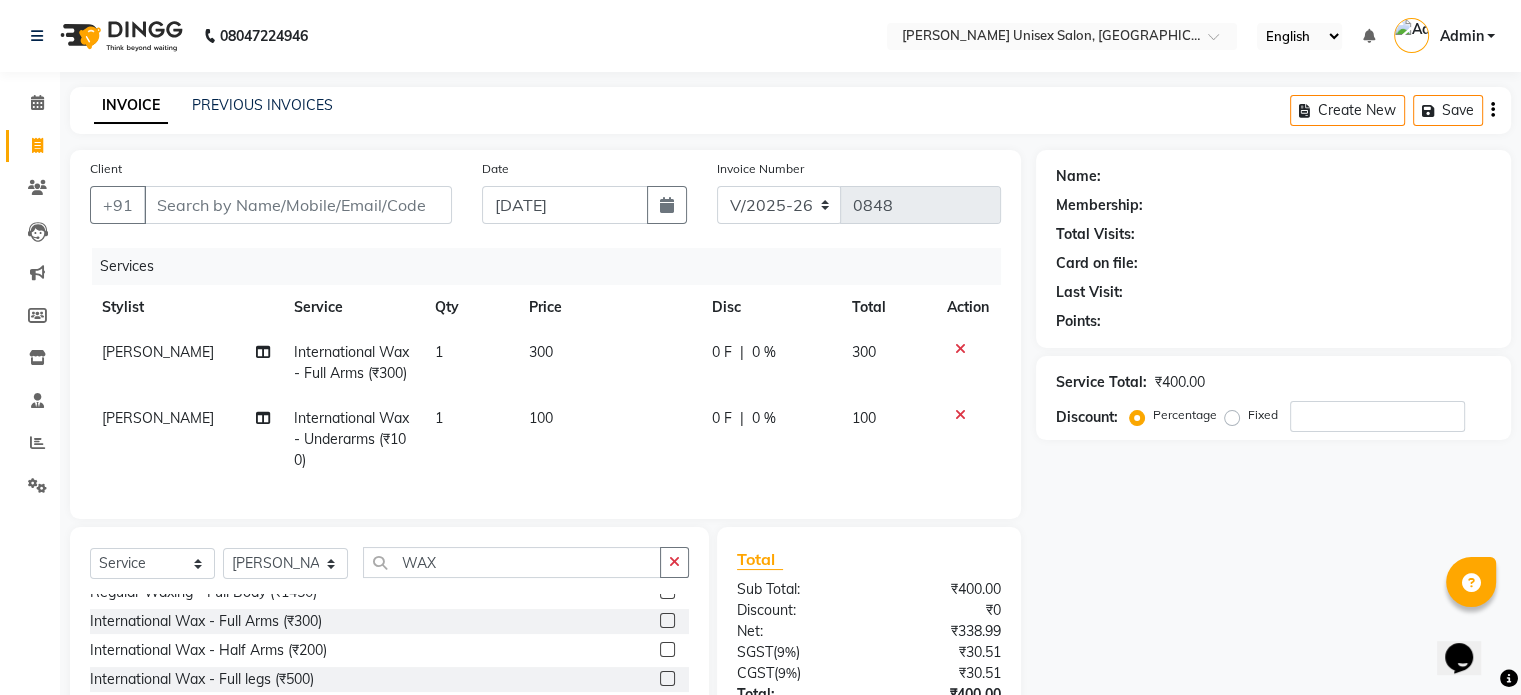 checkbox on "false" 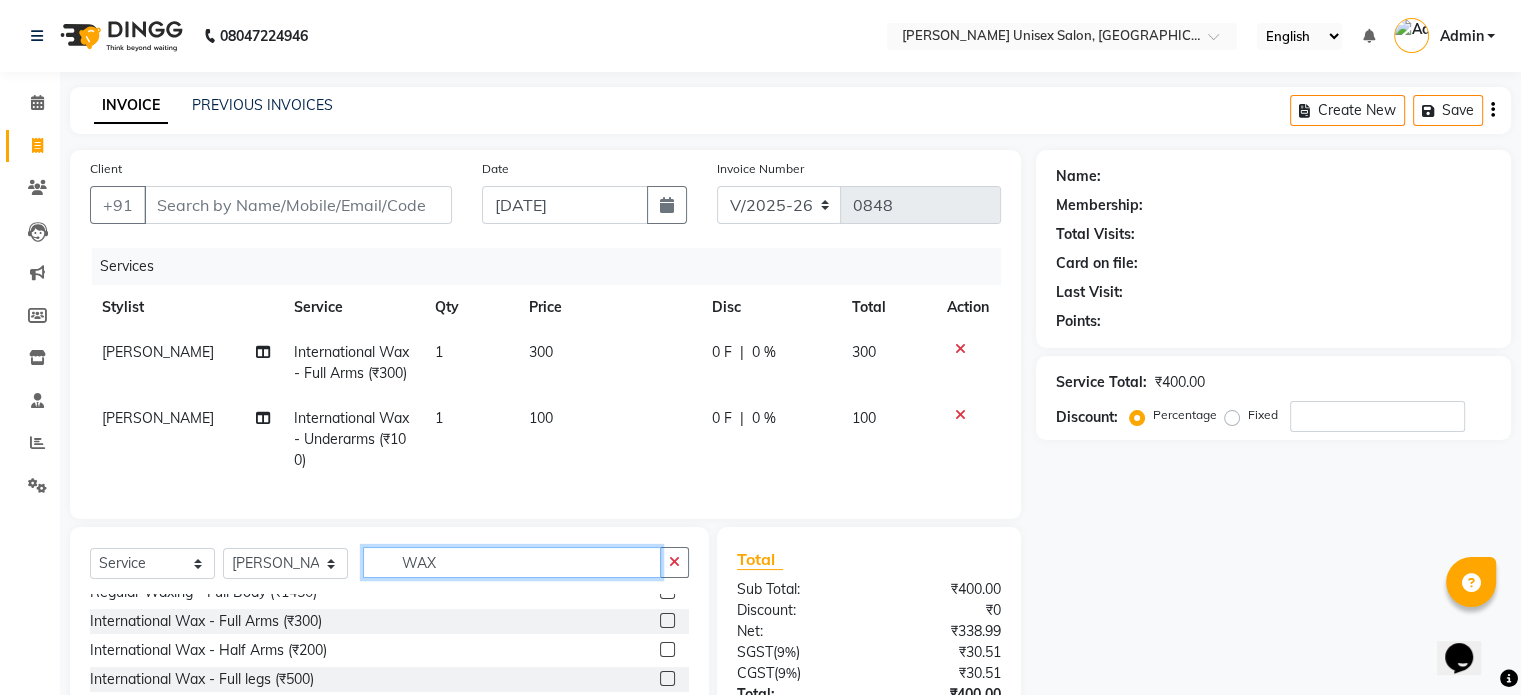 click on "WAX" 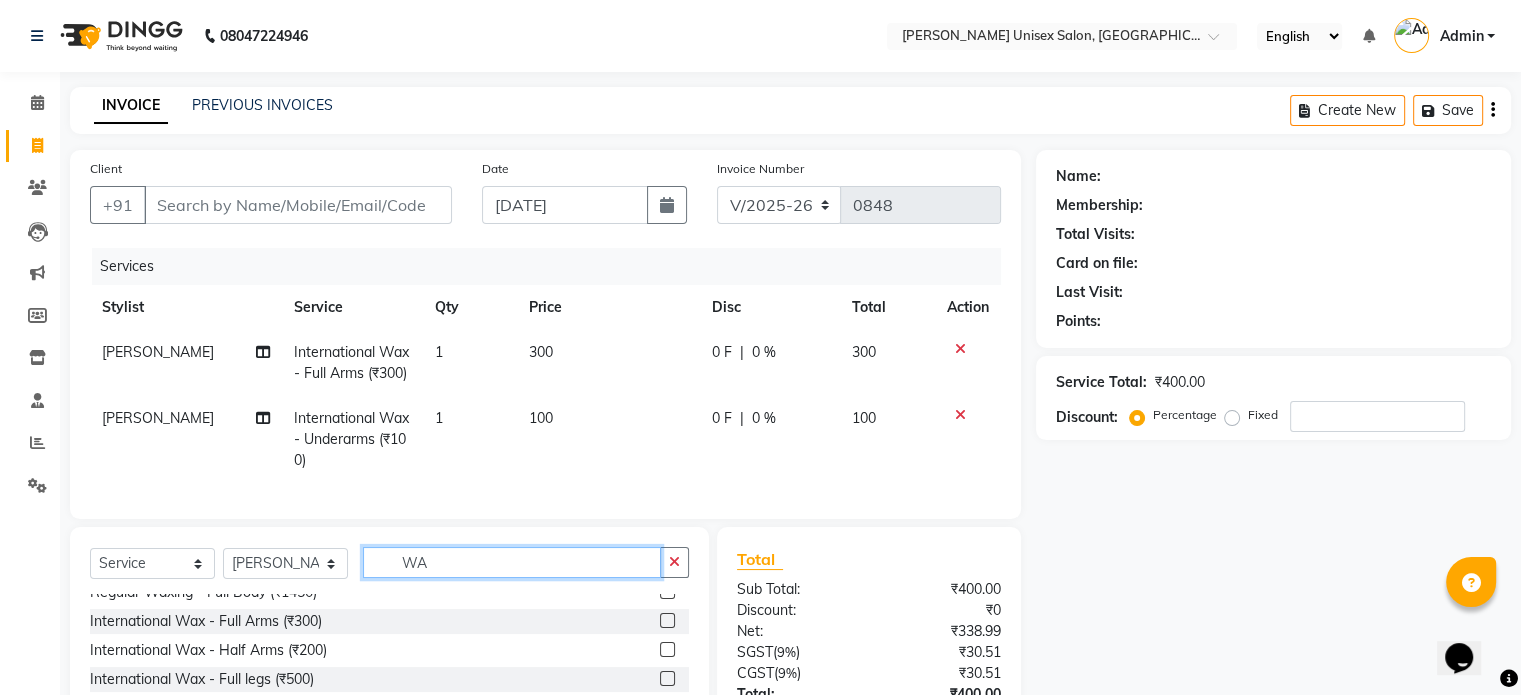 type on "W" 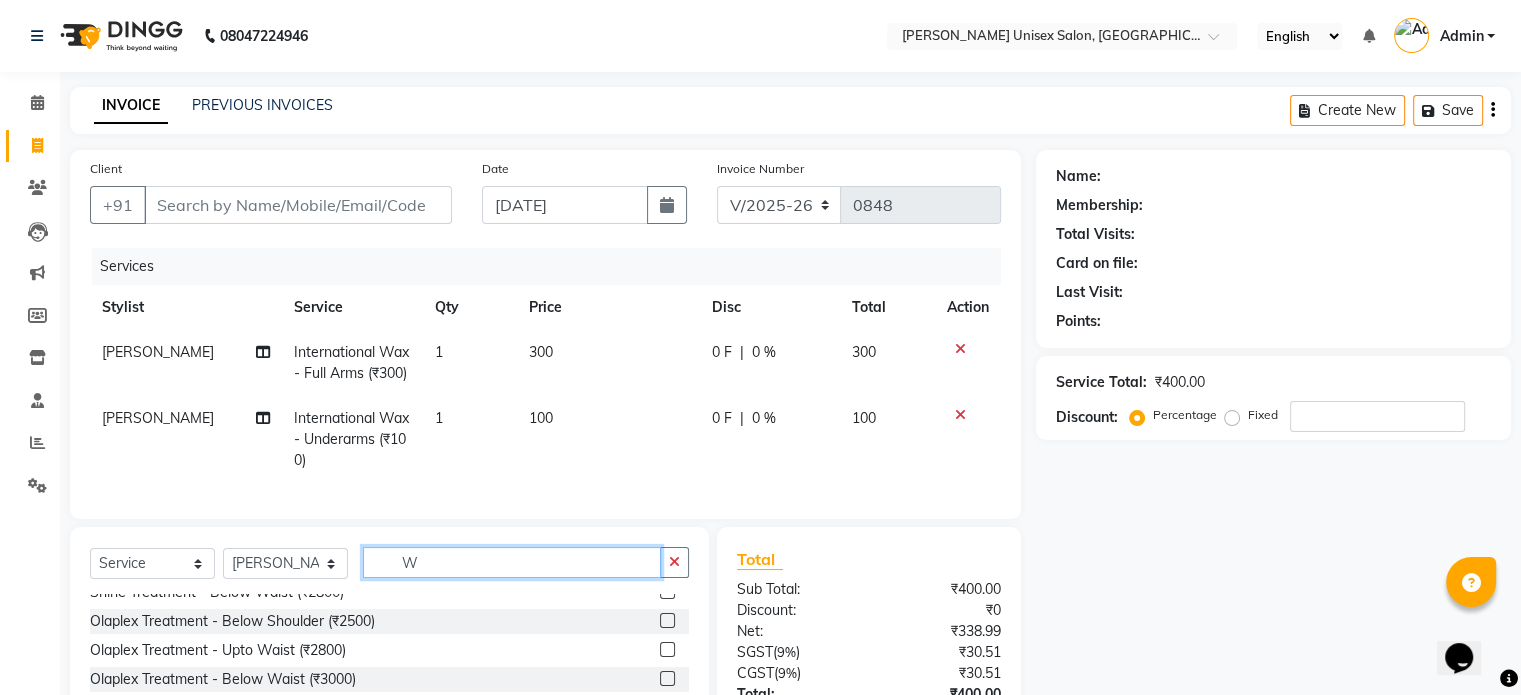 scroll, scrollTop: 1250, scrollLeft: 0, axis: vertical 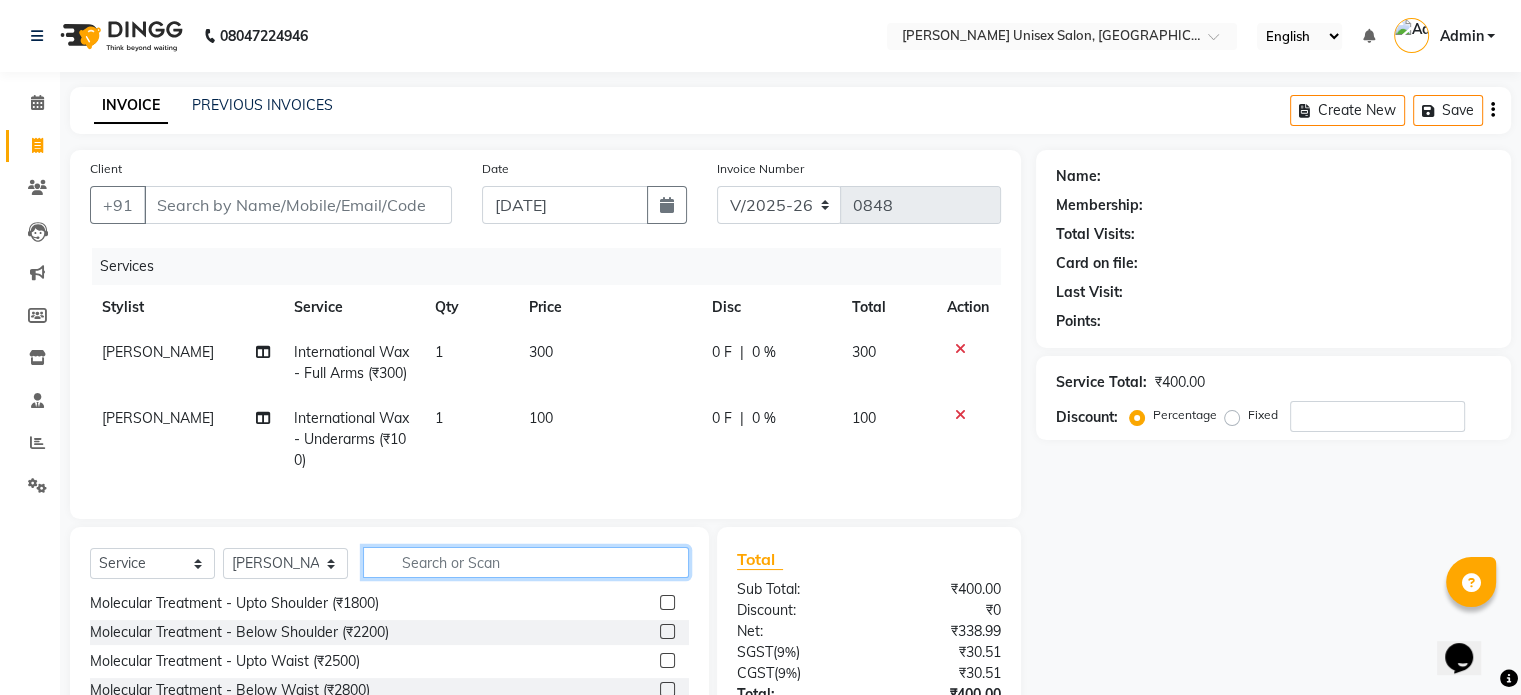 type 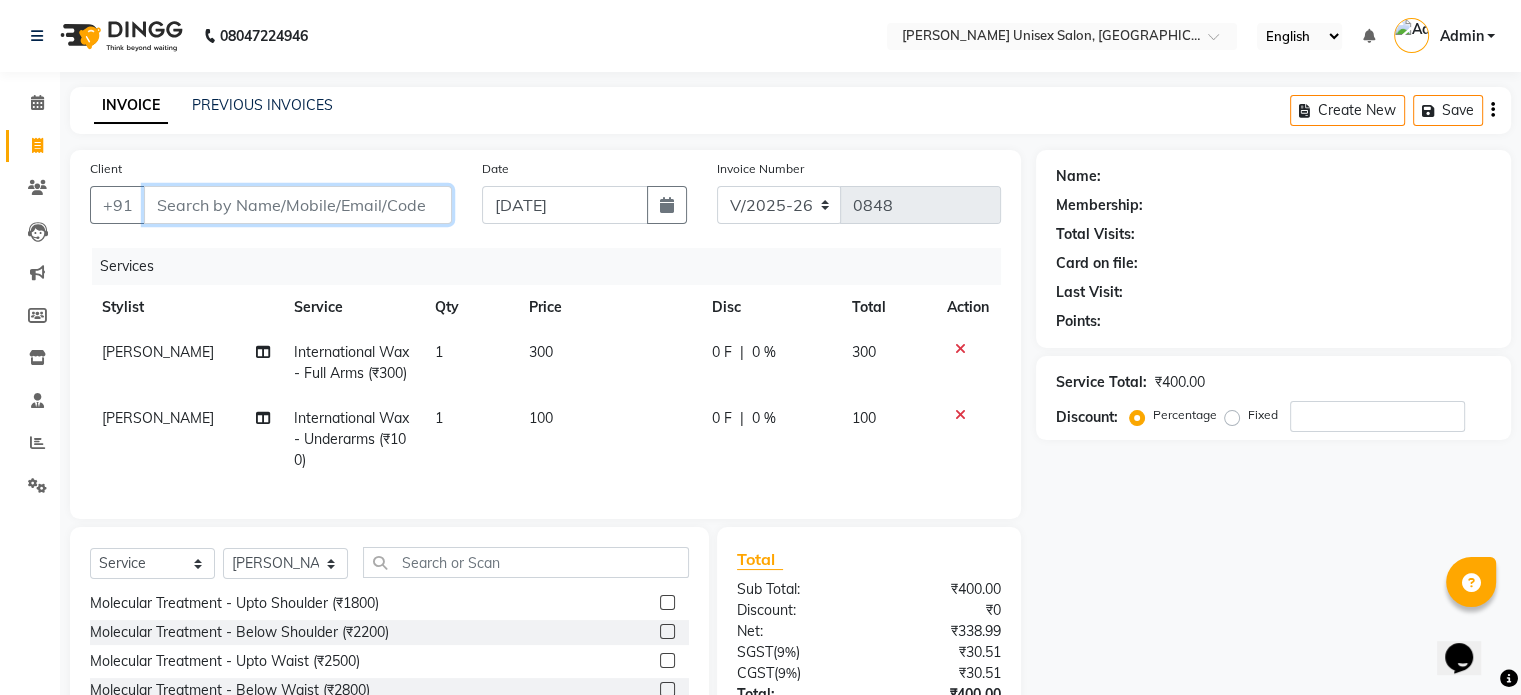 click on "Client" at bounding box center (298, 205) 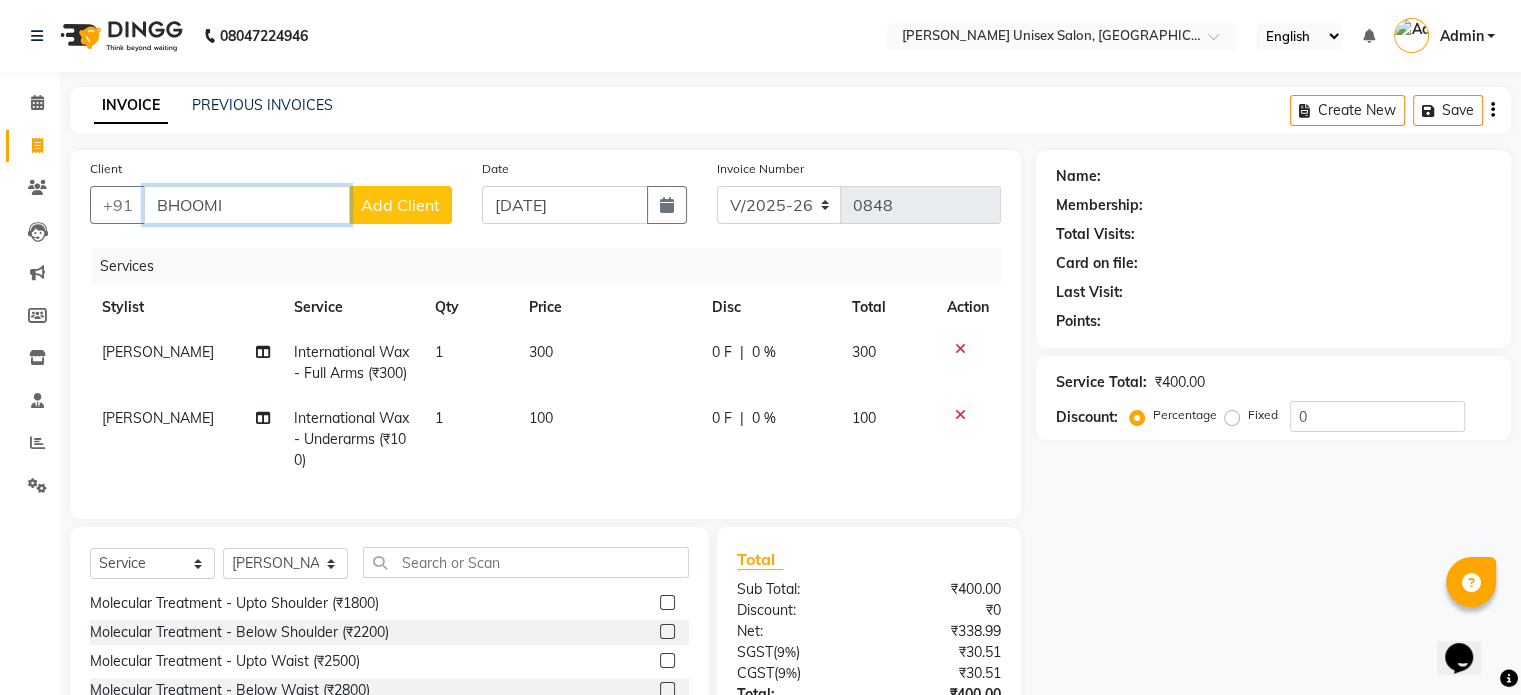 click on "BHOOMI" at bounding box center [247, 205] 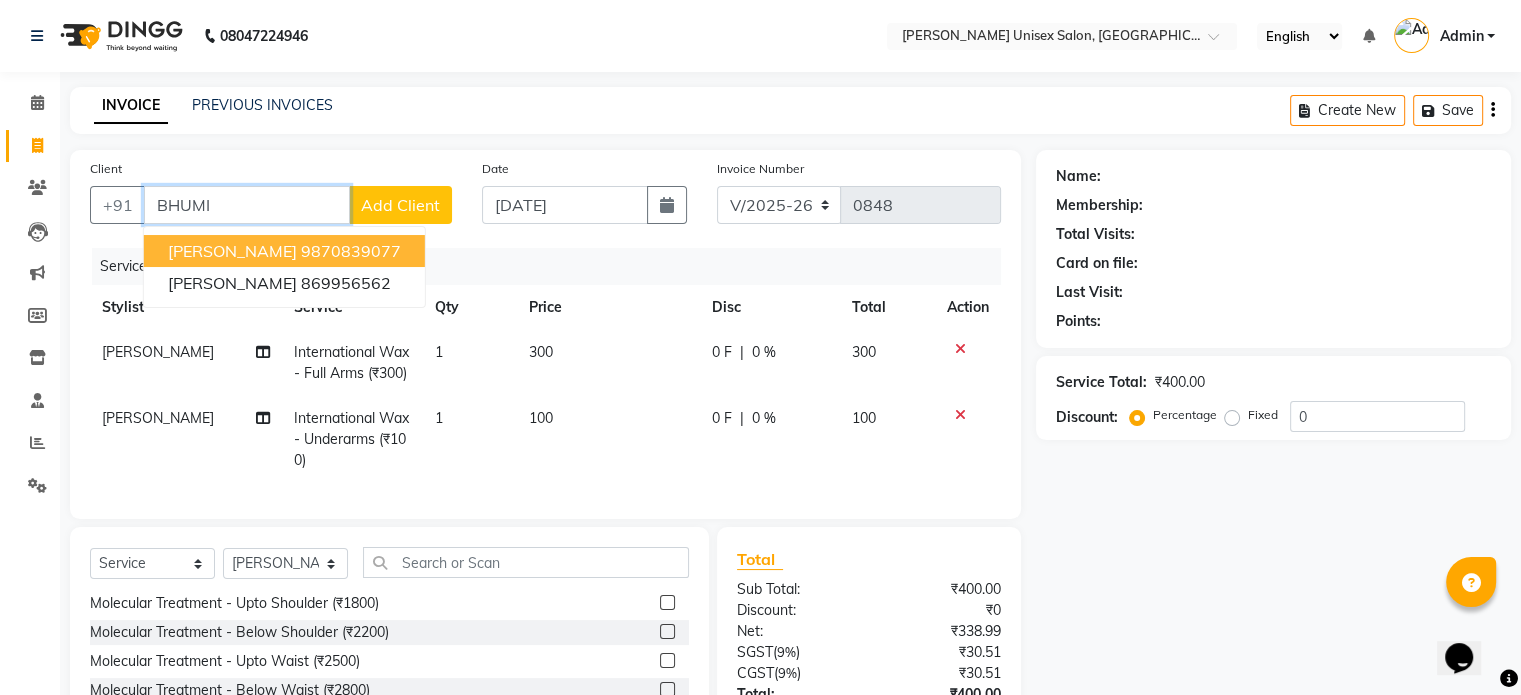 click on "9870839077" at bounding box center [351, 251] 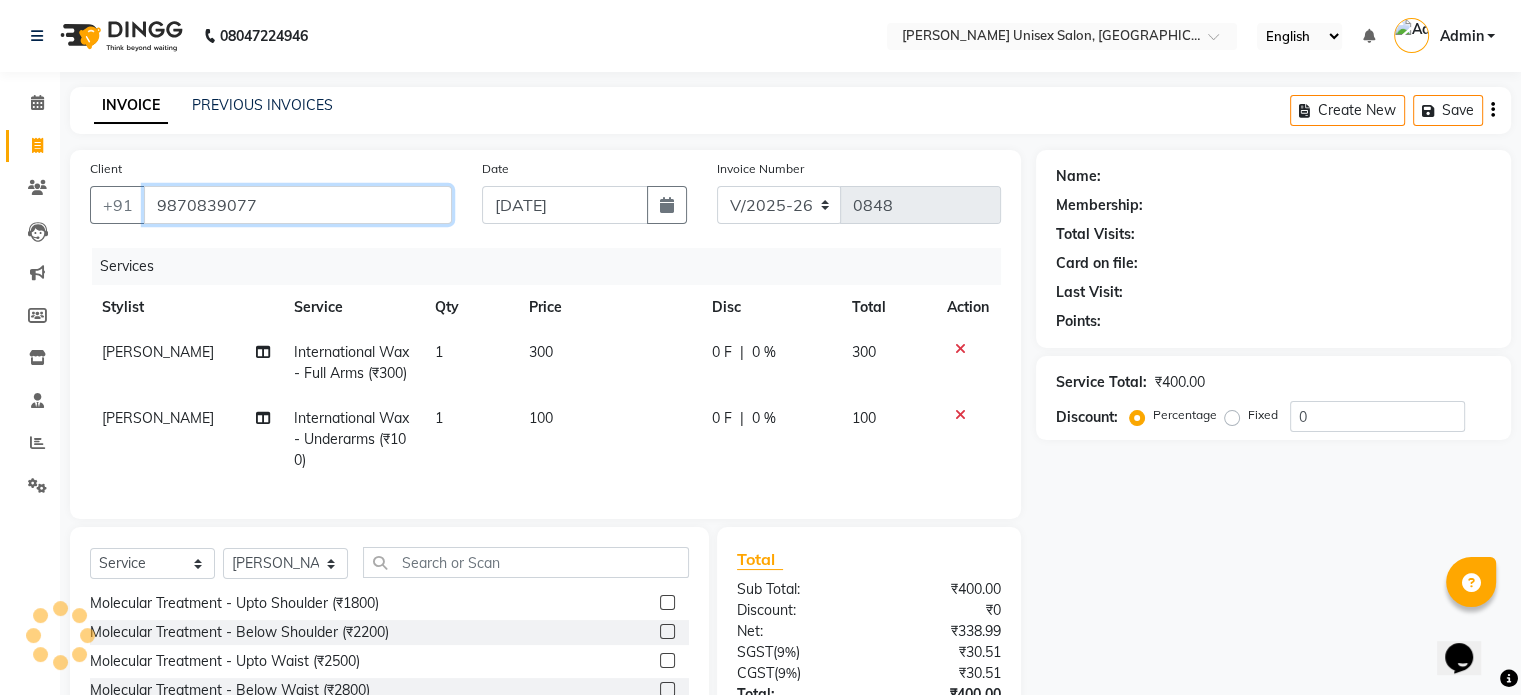type on "9870839077" 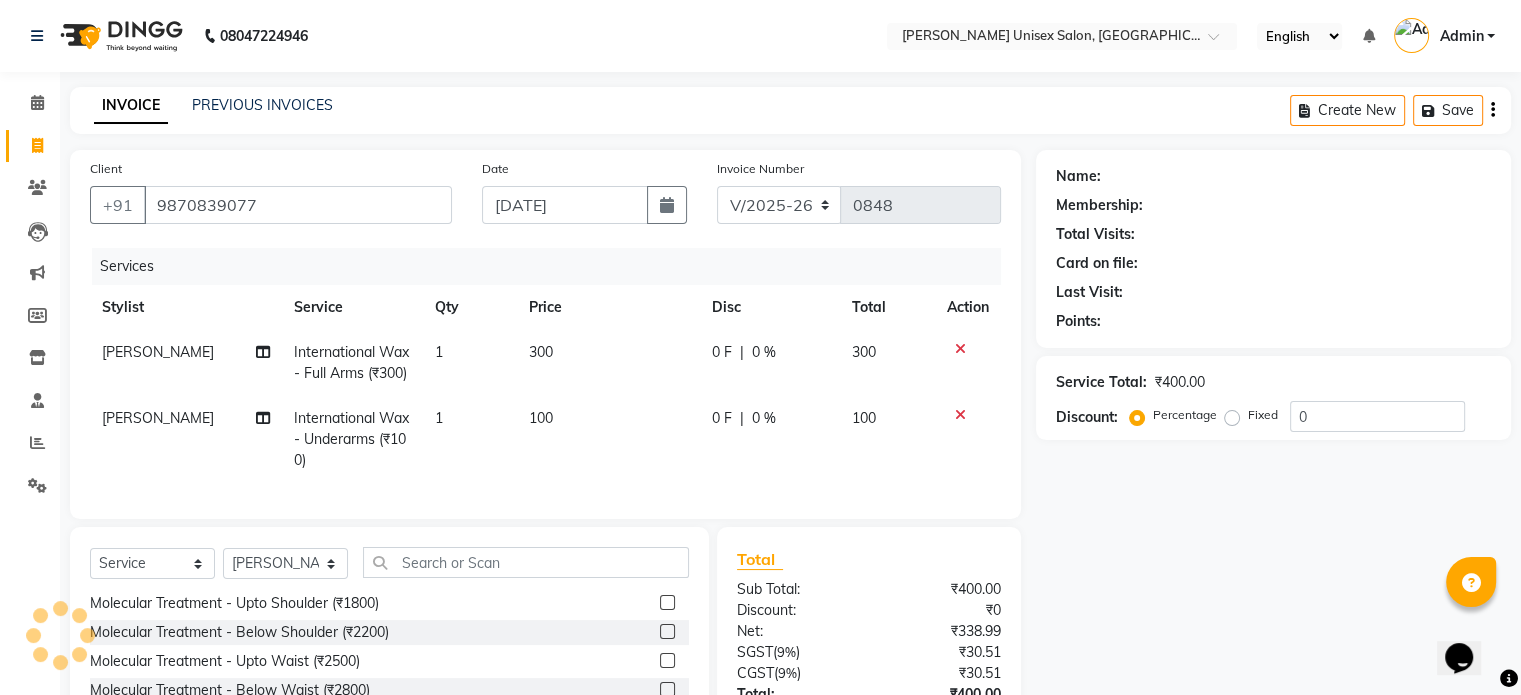 select on "1: Object" 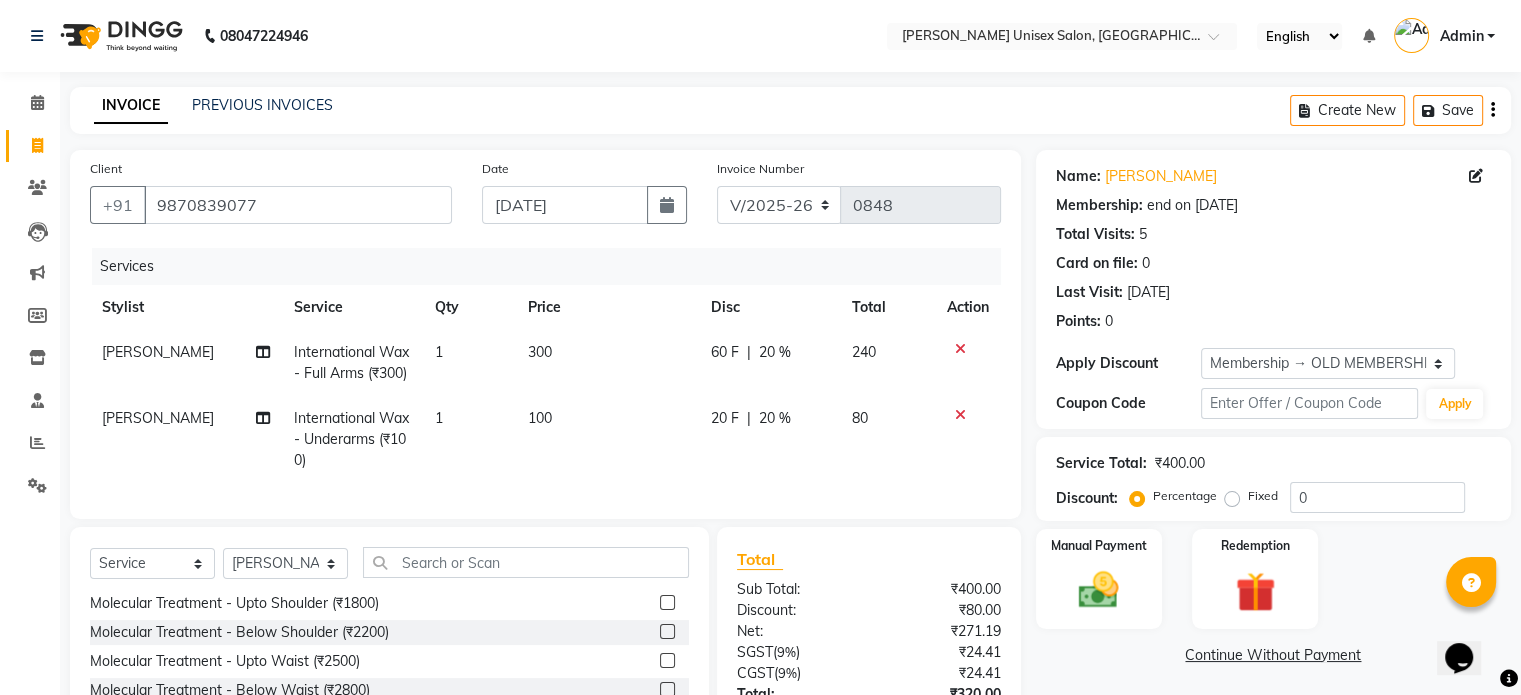 type on "20" 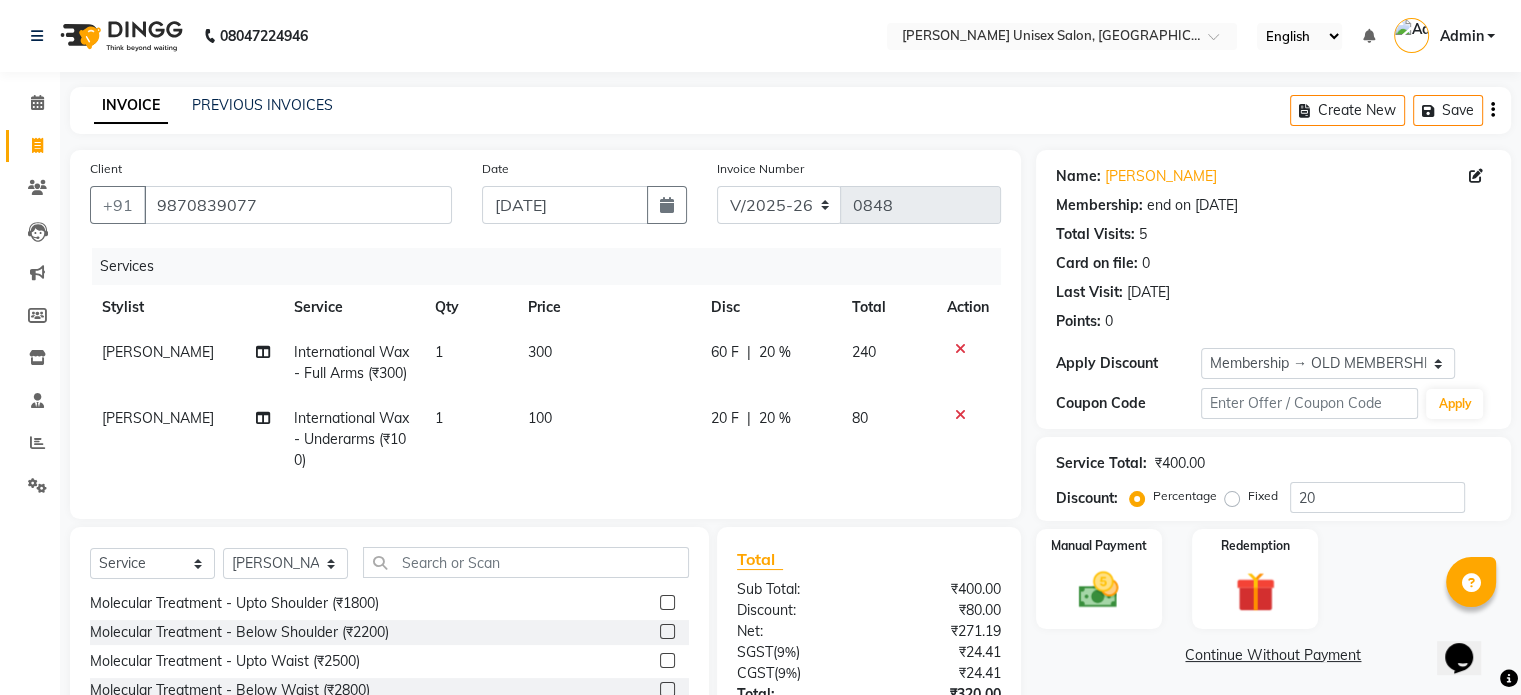 click on "20 %" 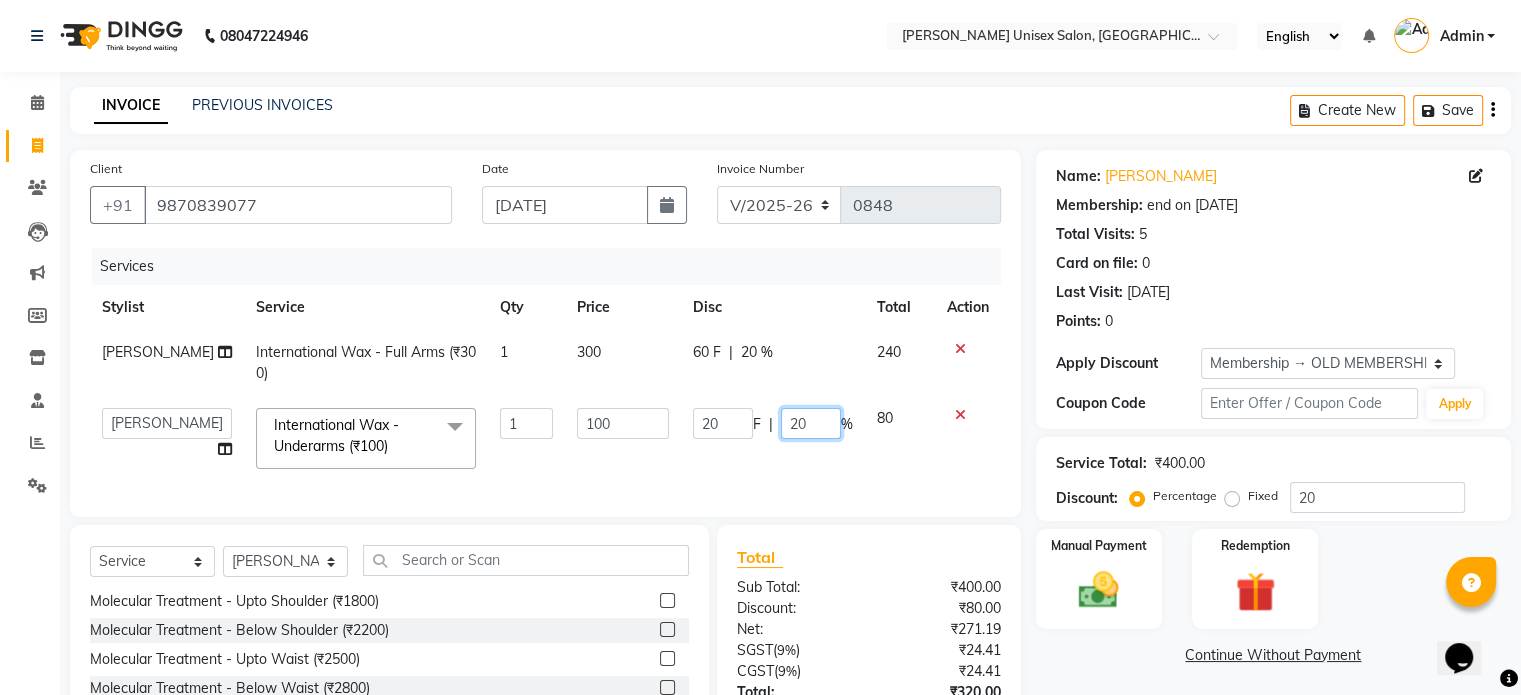 click on "20" 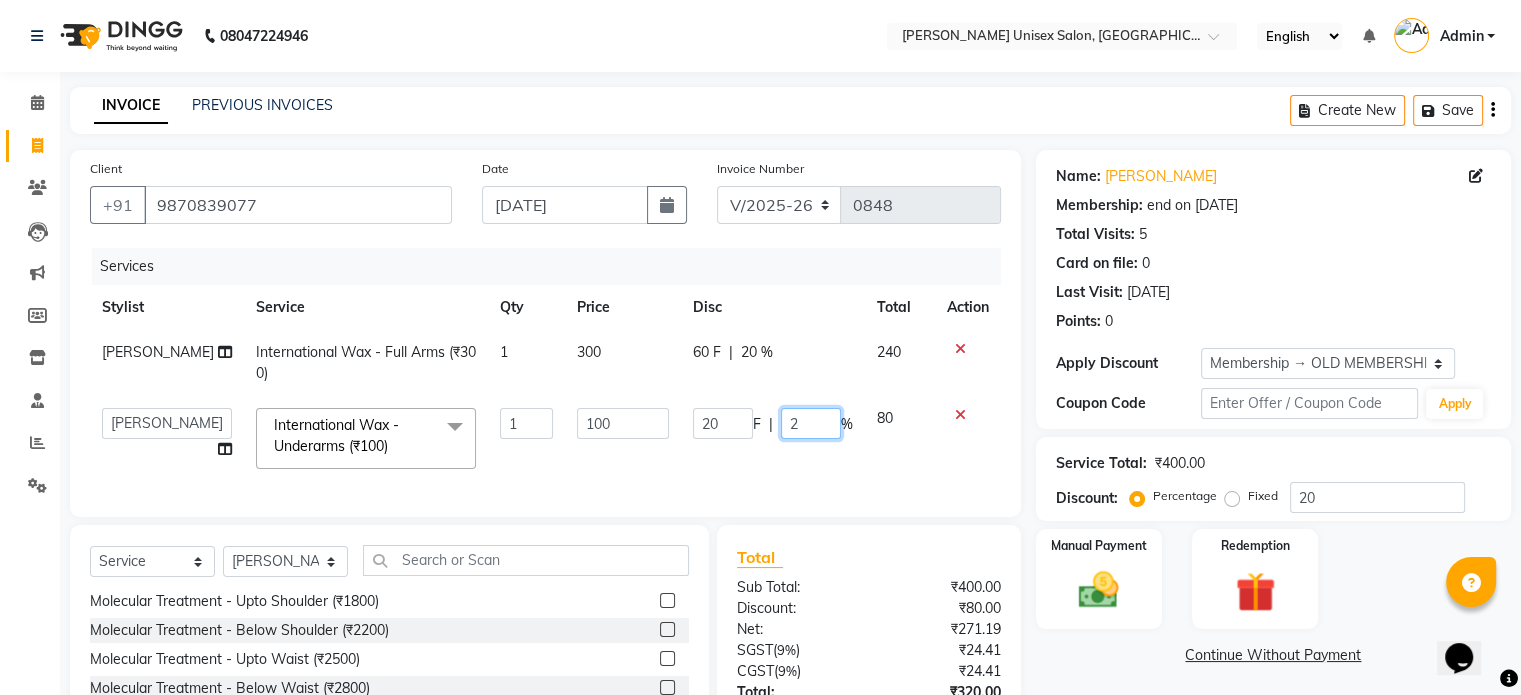 type 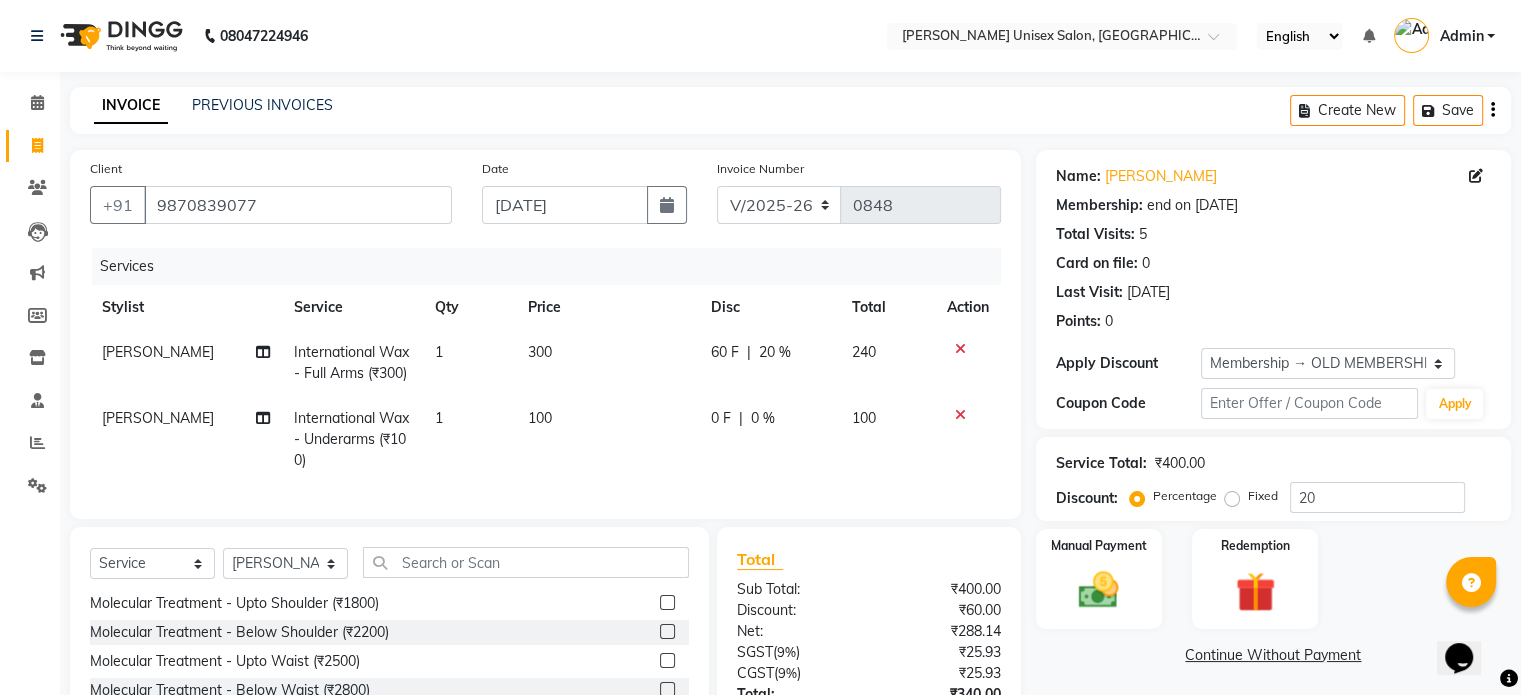 click on "Services Stylist Service Qty Price Disc Total Action Pooja Jha International Wax - Full Arms (₹300) 1 300 60 F | 20 % 240 Pooja Jha International Wax - Underarms (₹100) 1 100 0 F | 0 % 100" 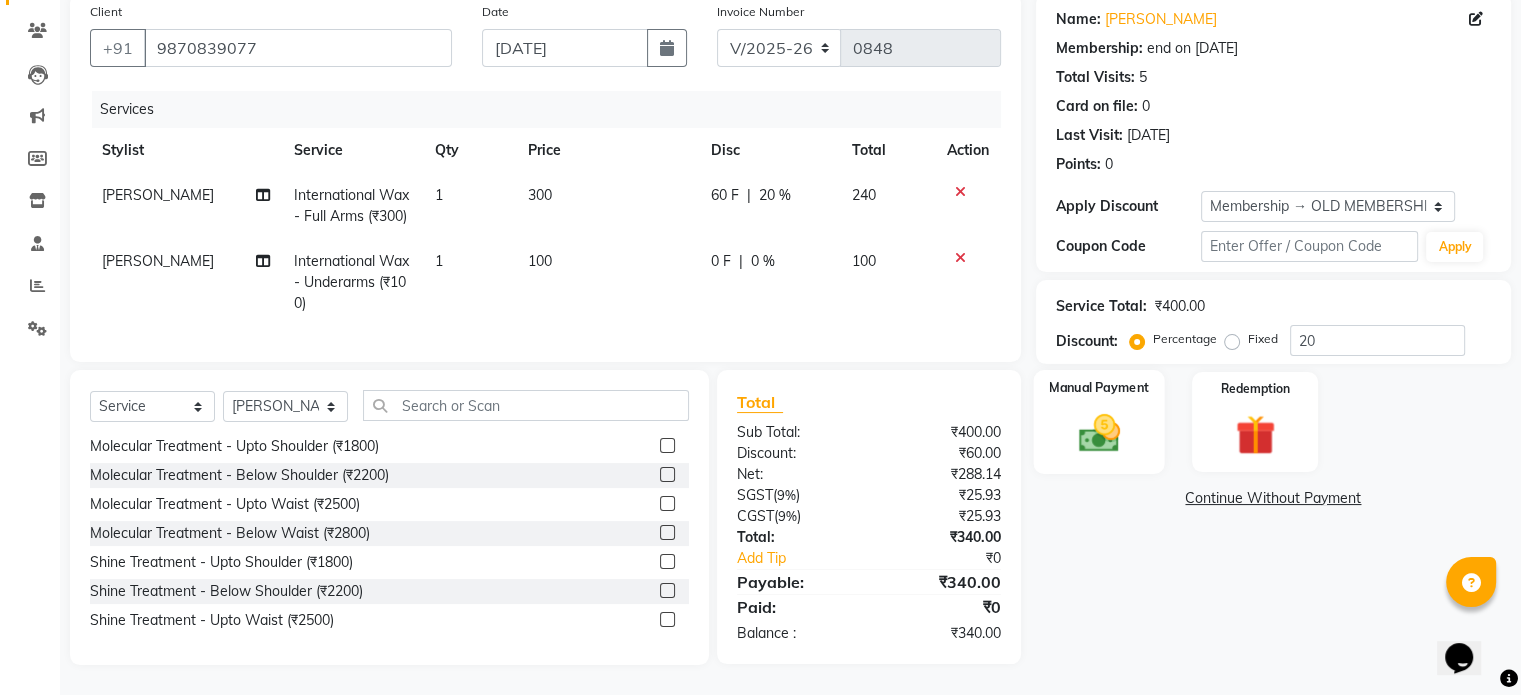 click on "Manual Payment" 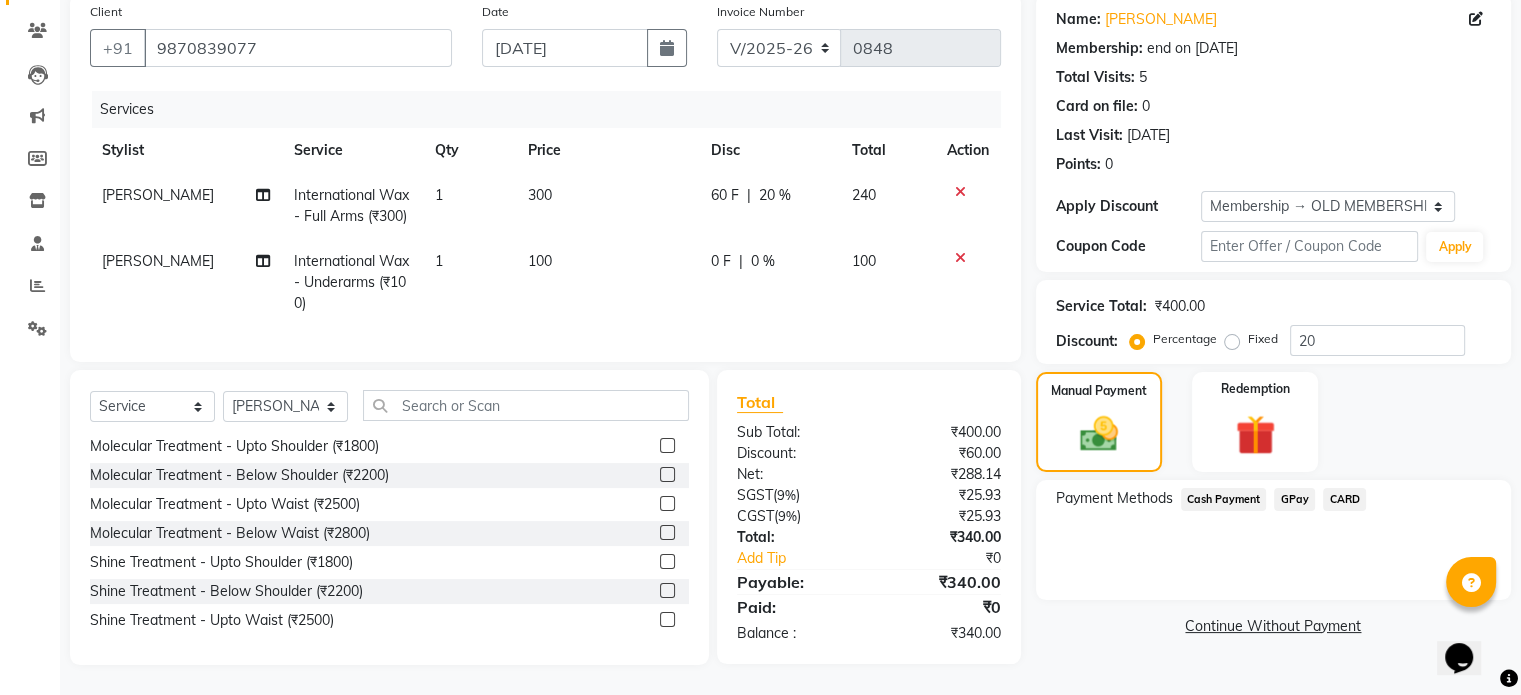 click on "Cash Payment" 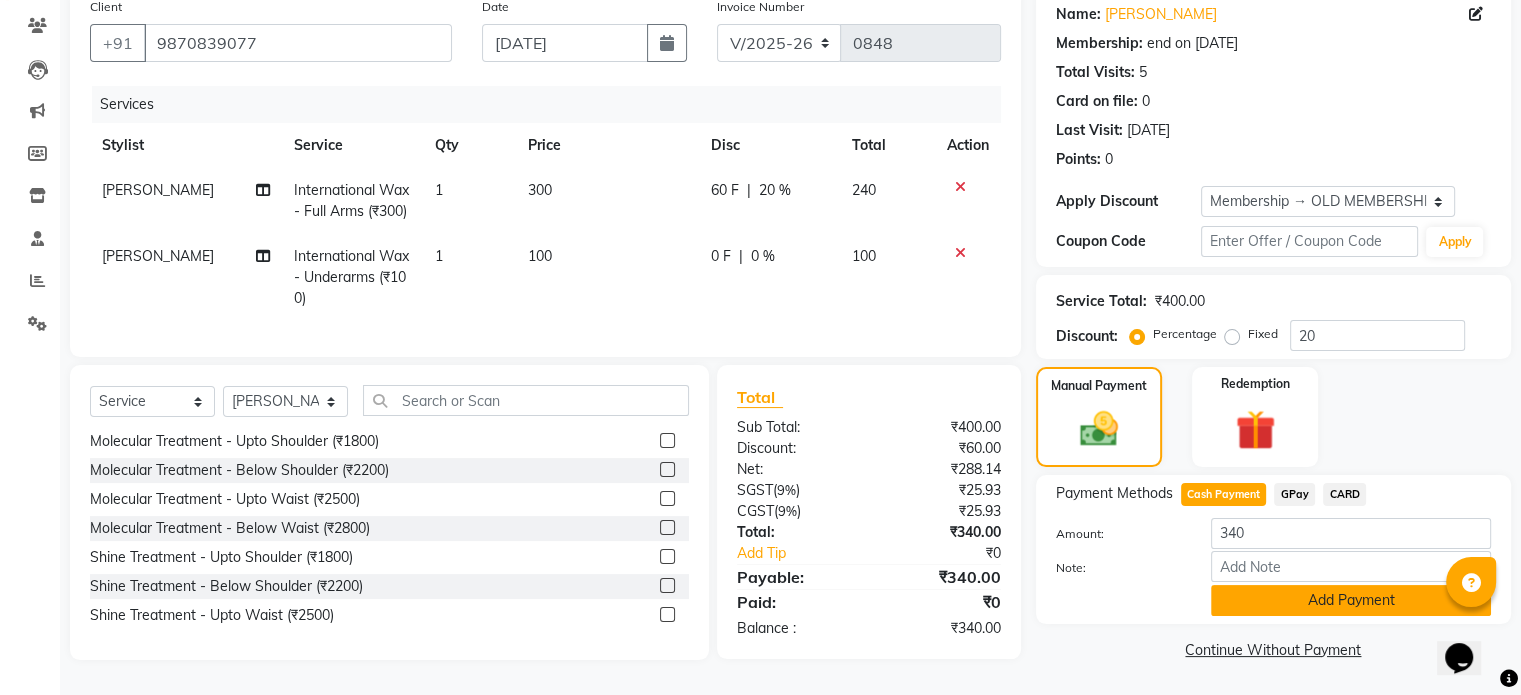 click on "Add Payment" 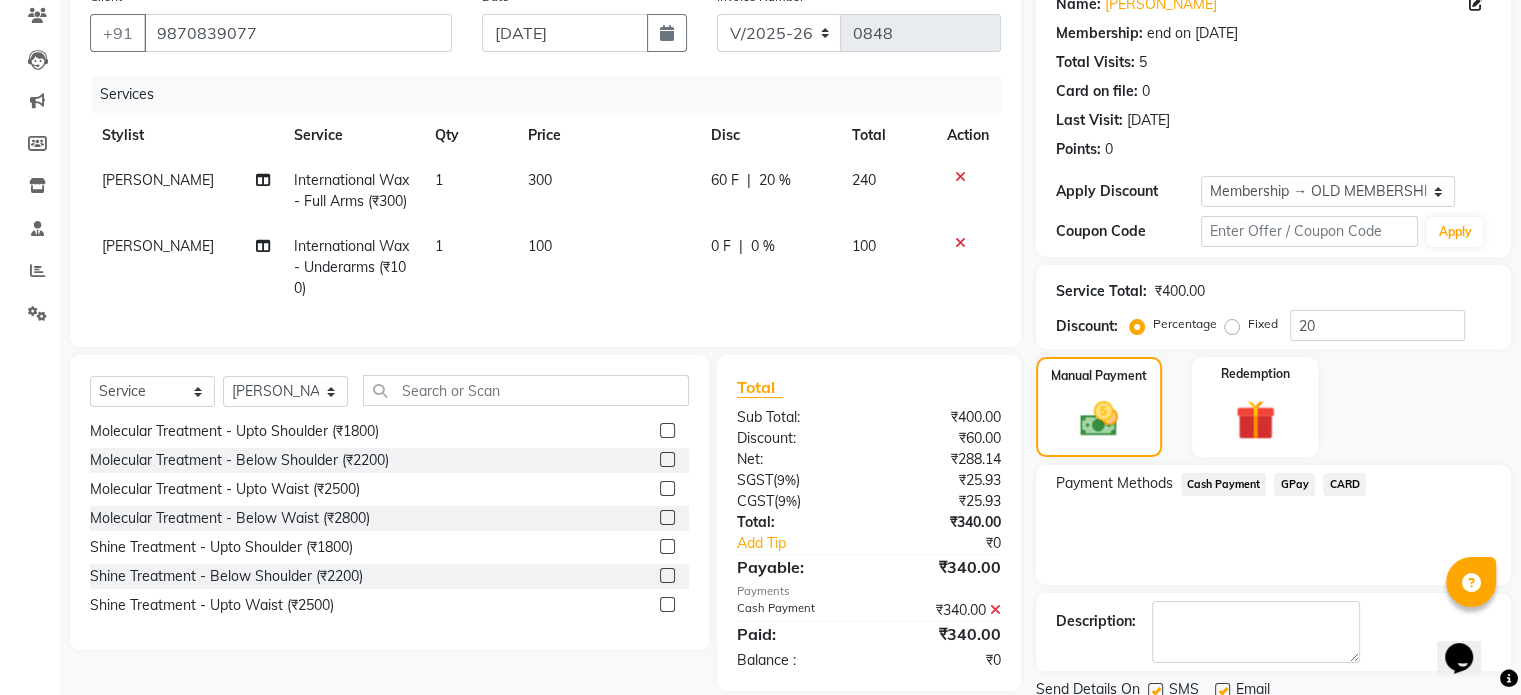 scroll, scrollTop: 244, scrollLeft: 0, axis: vertical 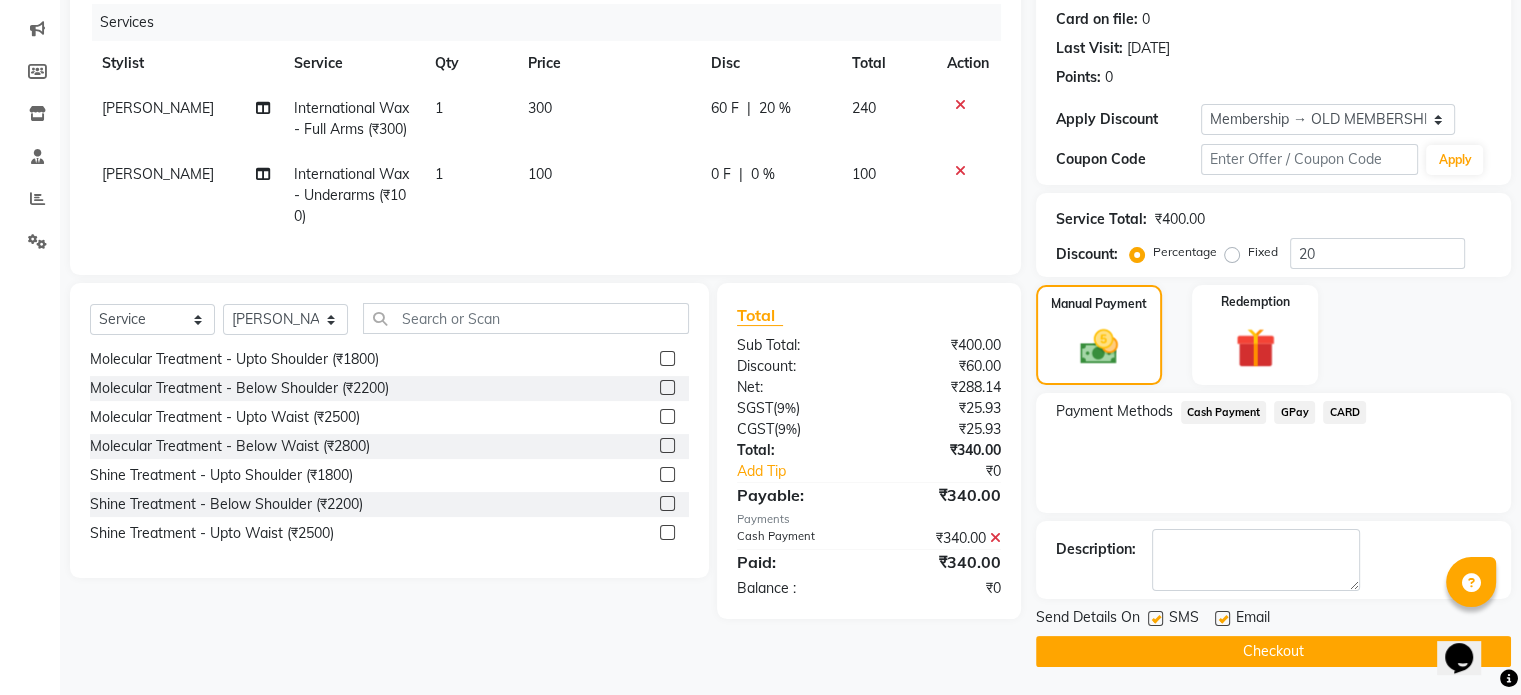 click on "Checkout" 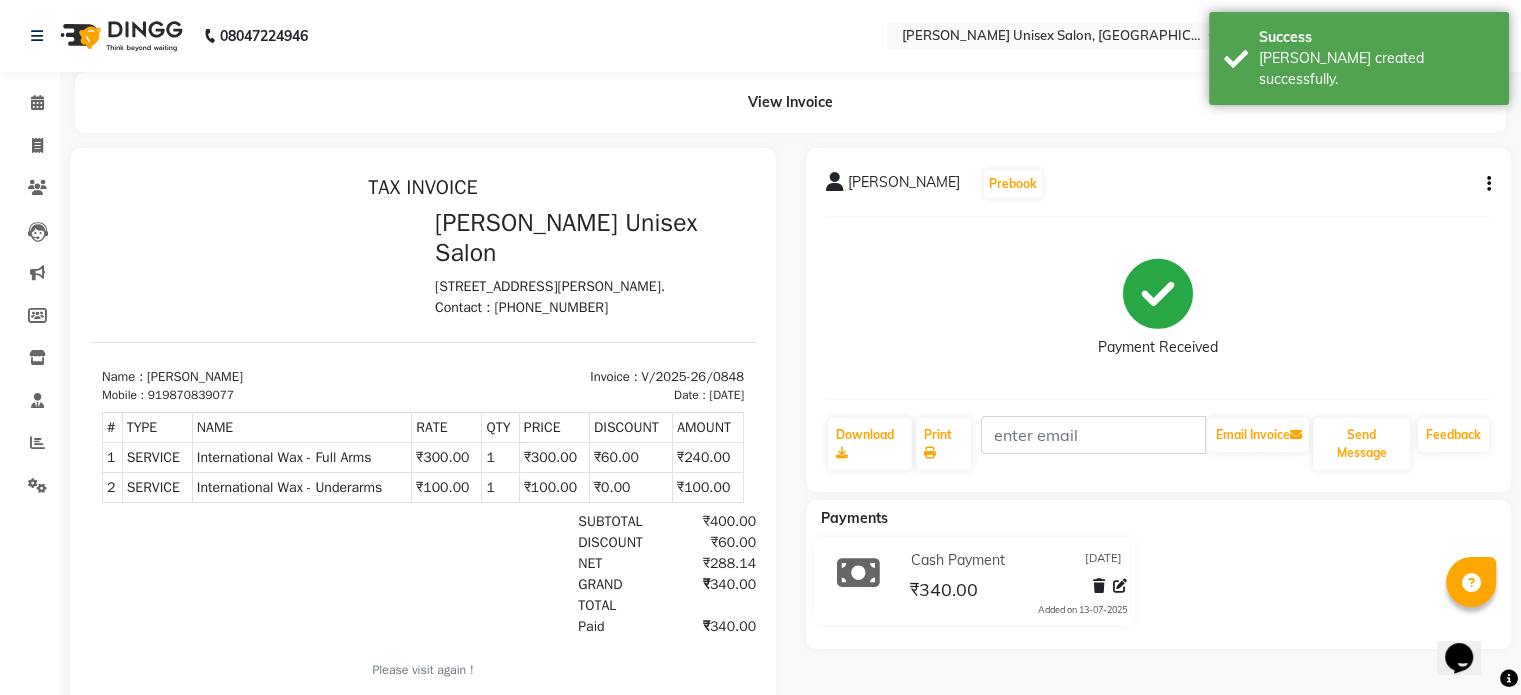 scroll, scrollTop: 0, scrollLeft: 0, axis: both 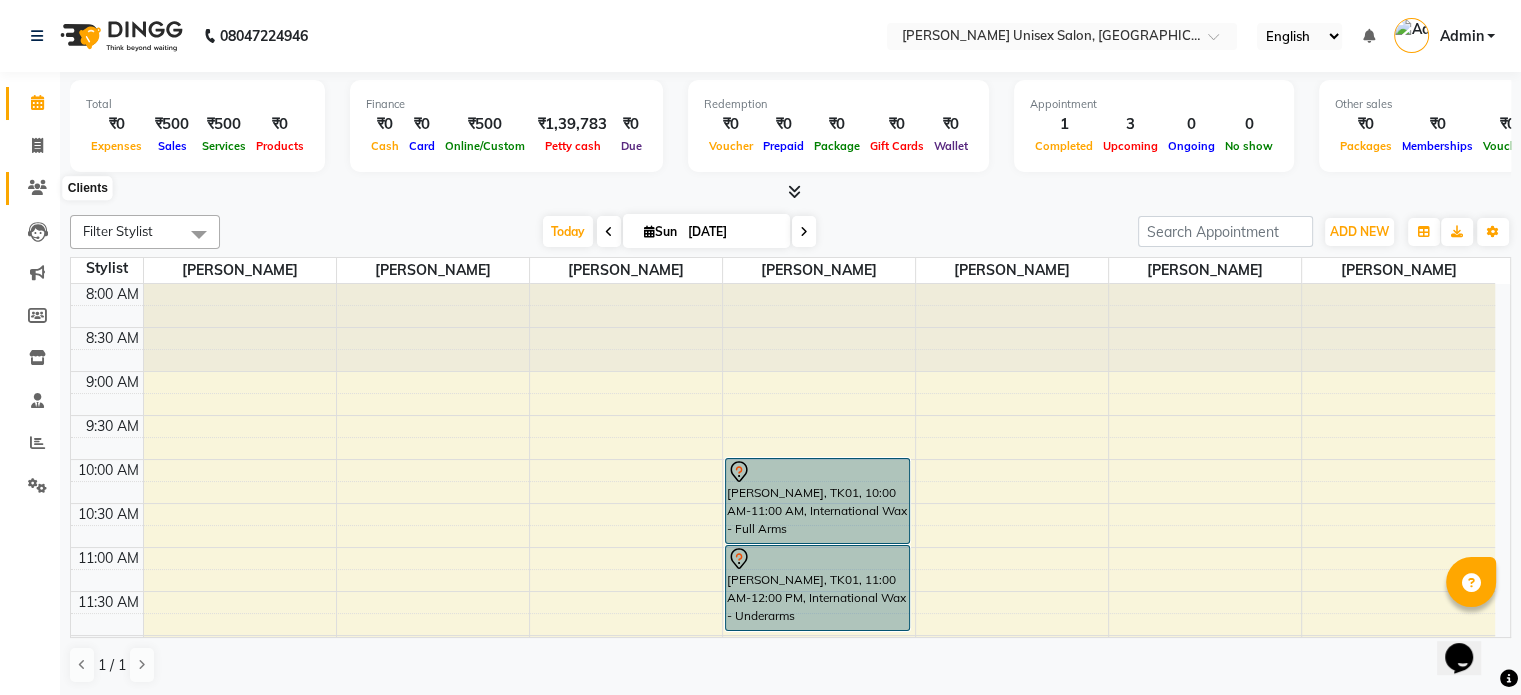 click 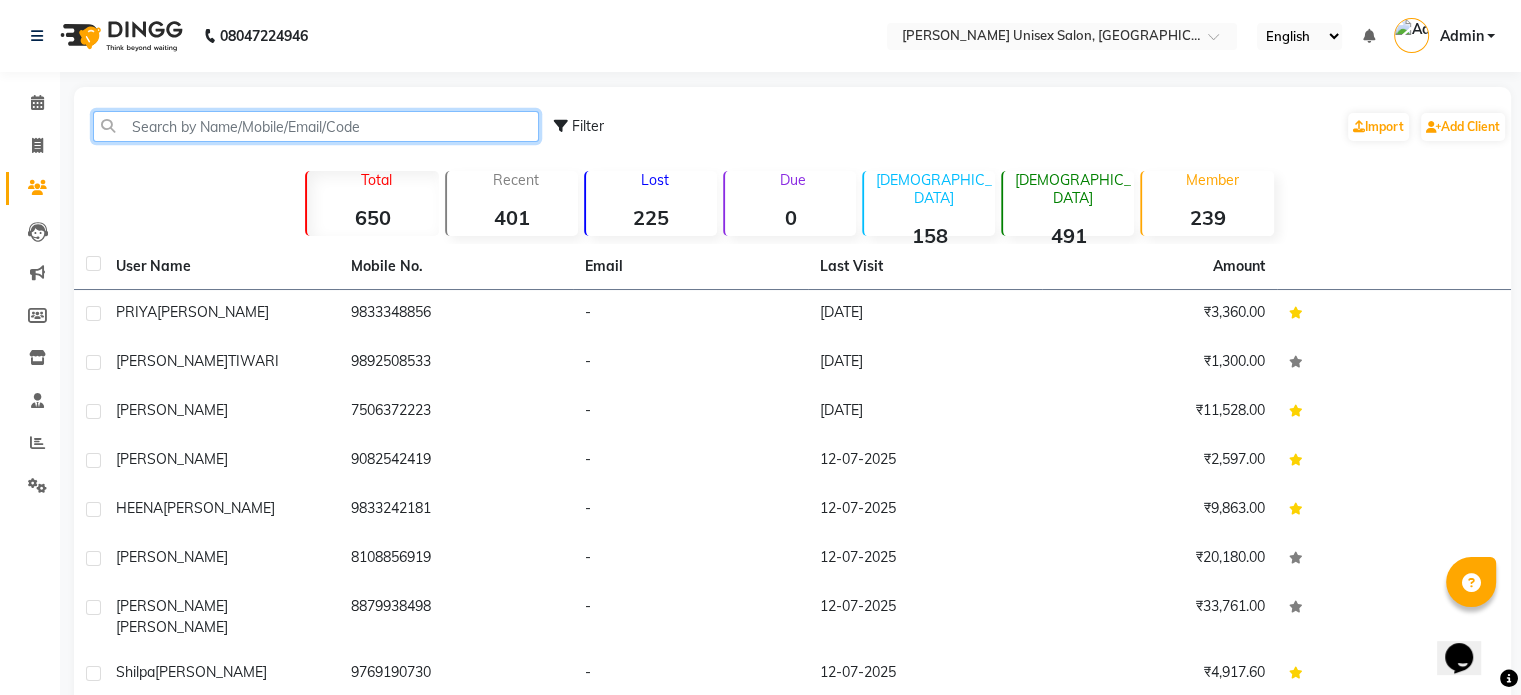 click 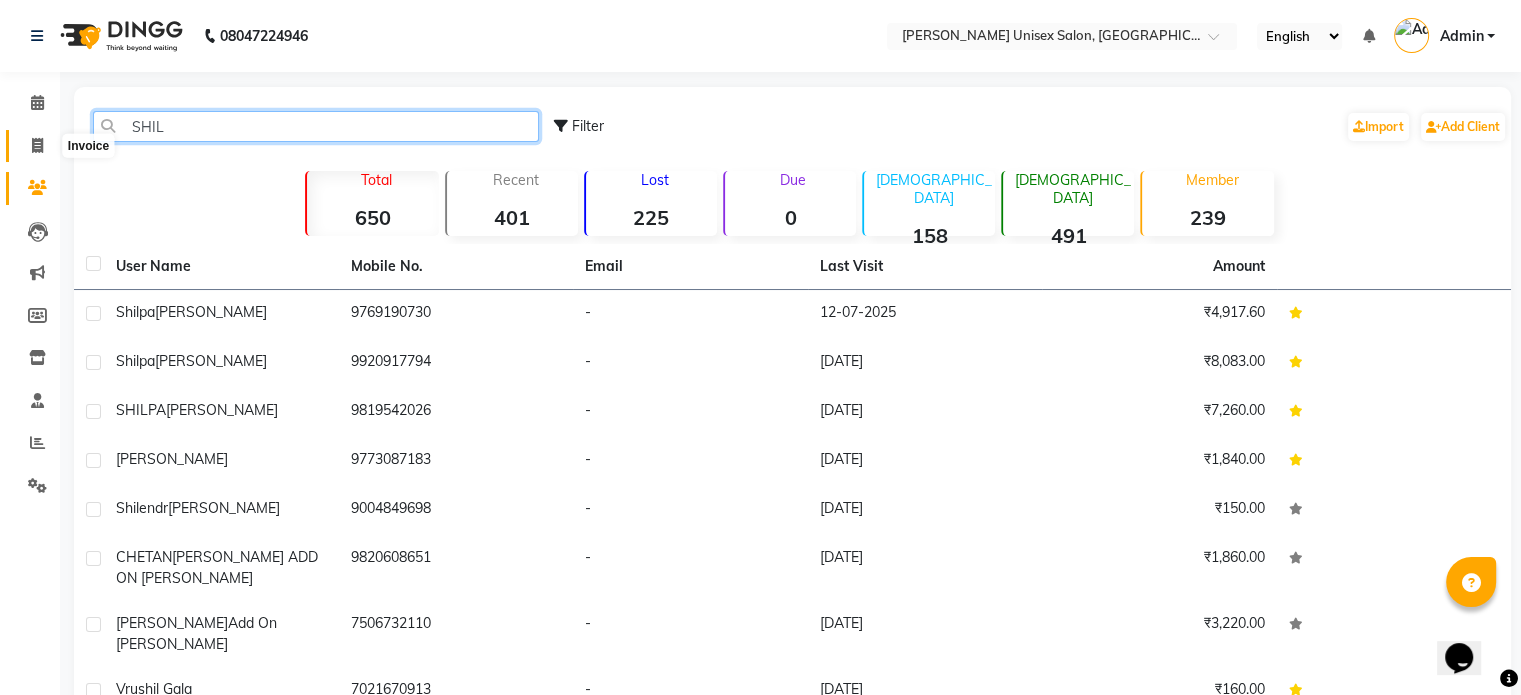 type on "SHIL" 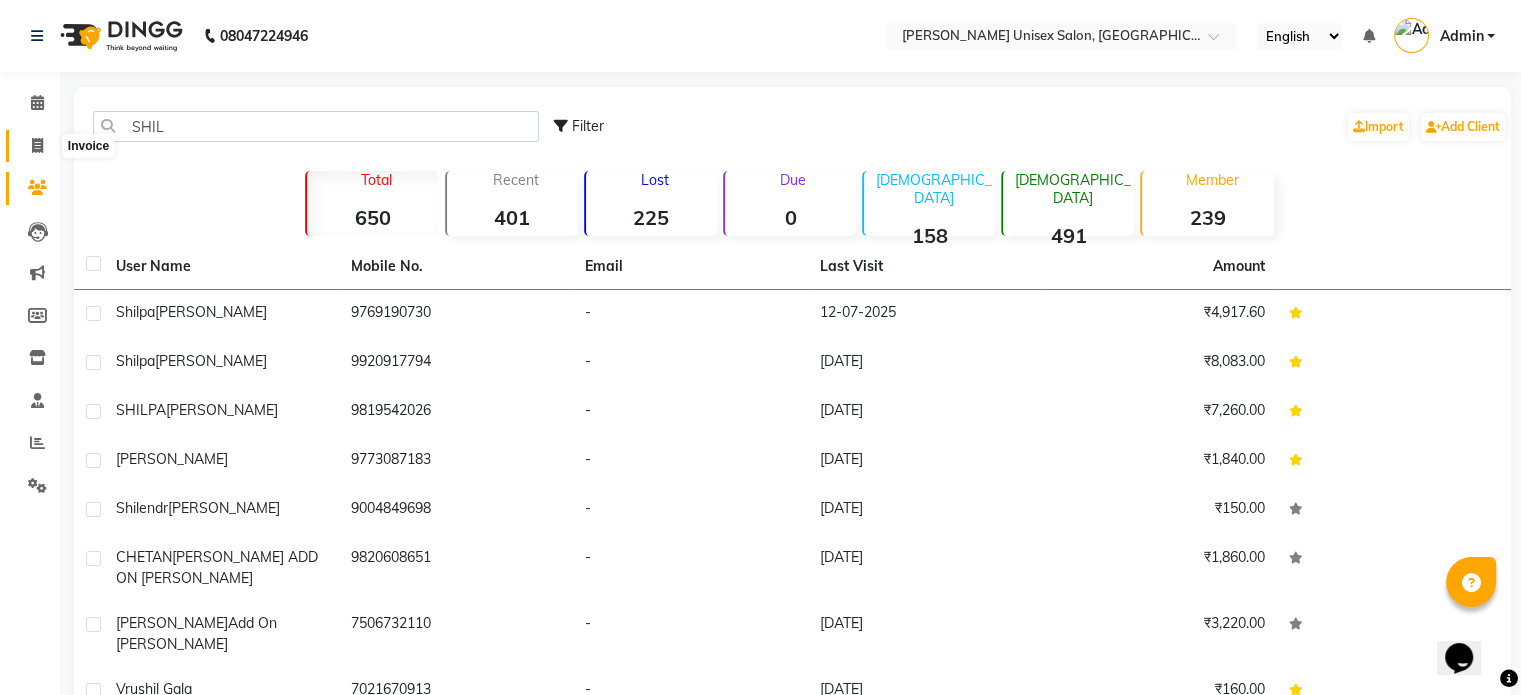 click 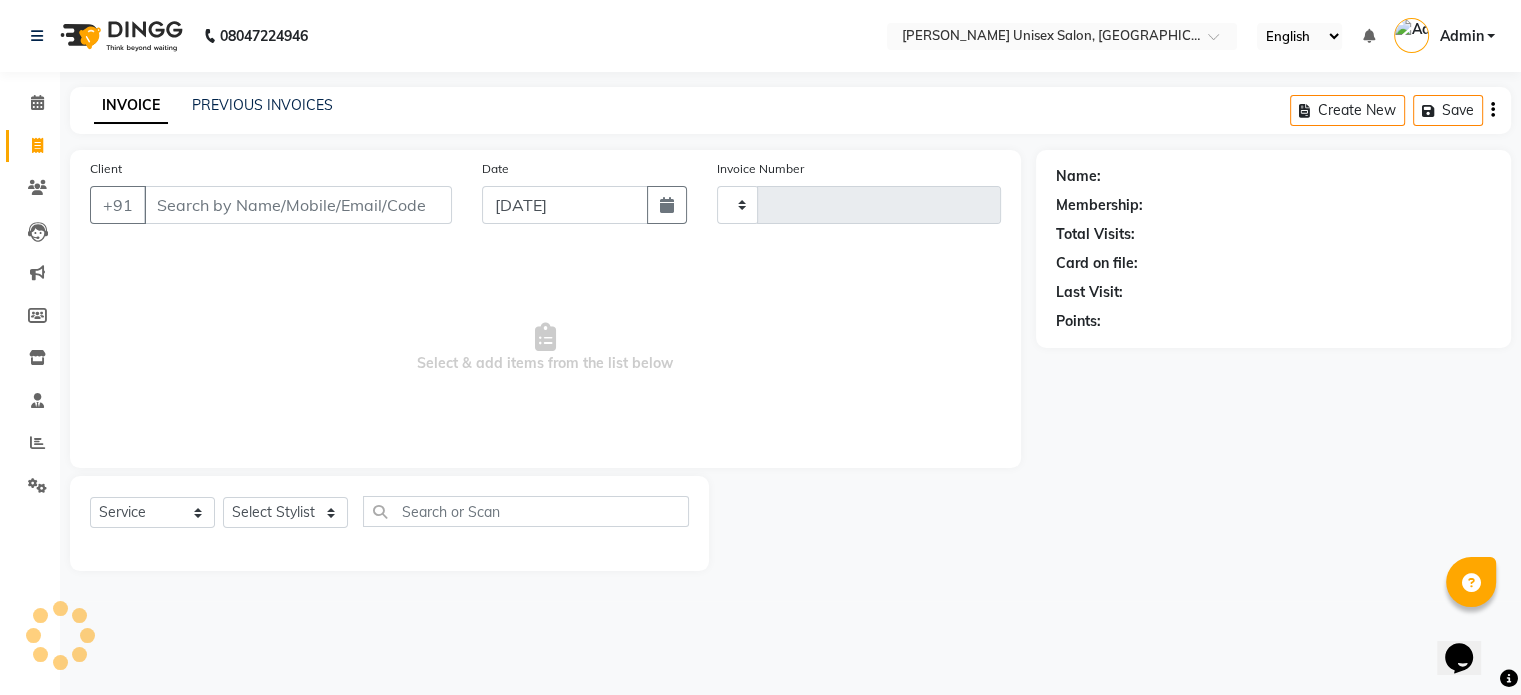 type on "0848" 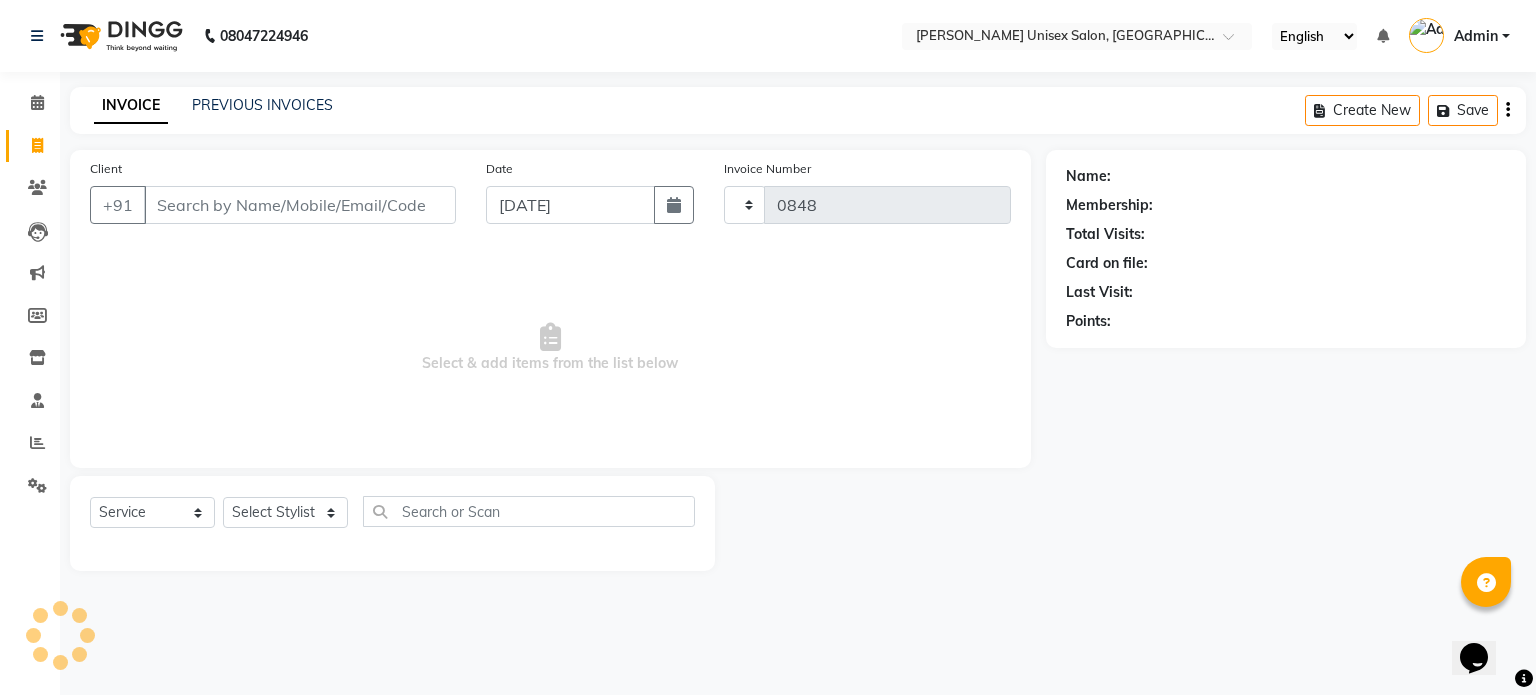 select on "7372" 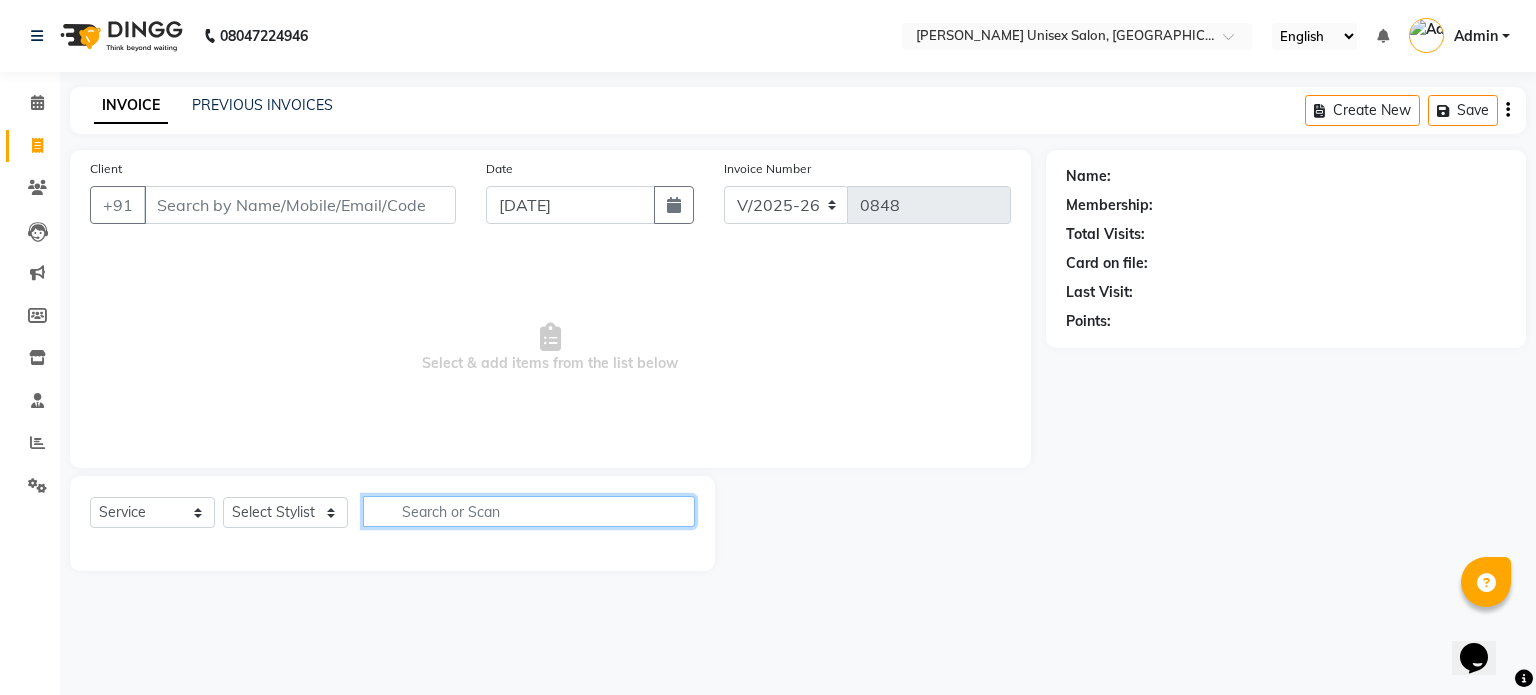 click 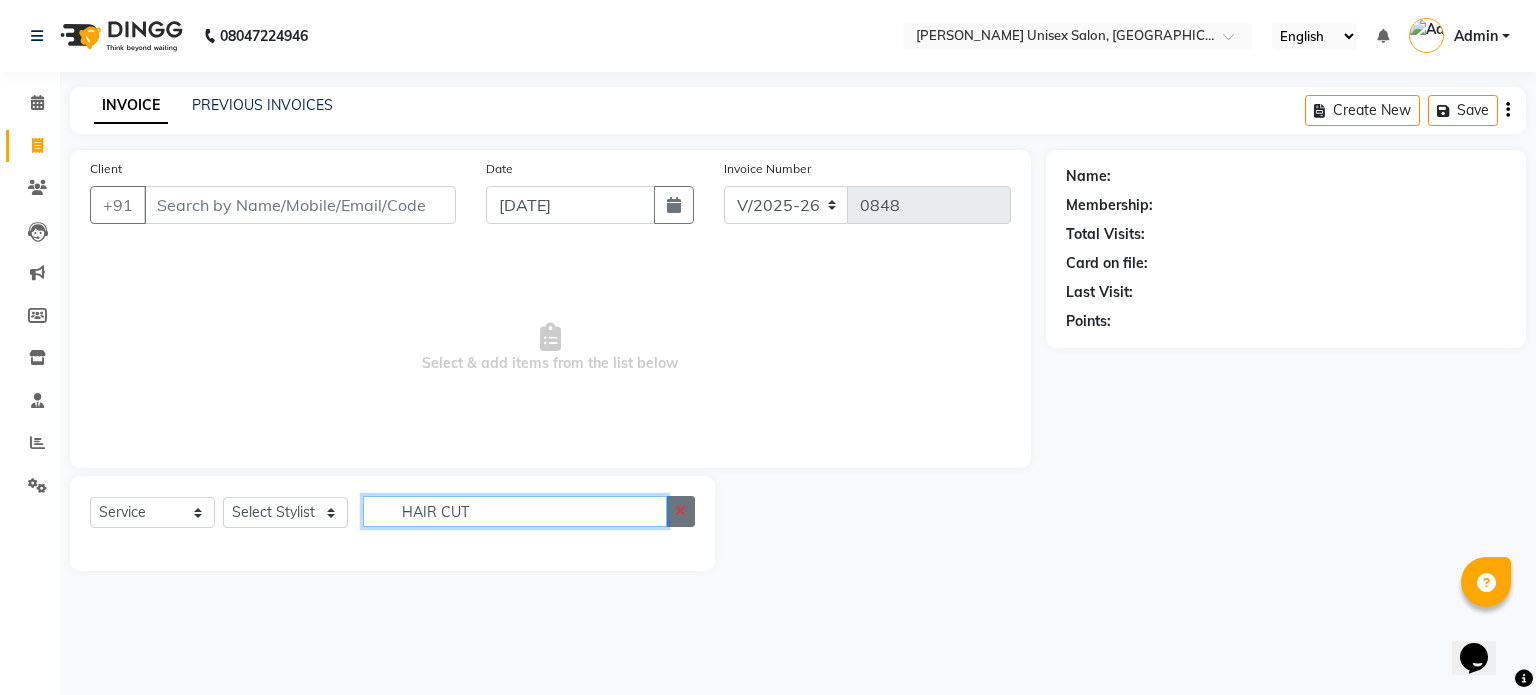 type on "HAIR CUT" 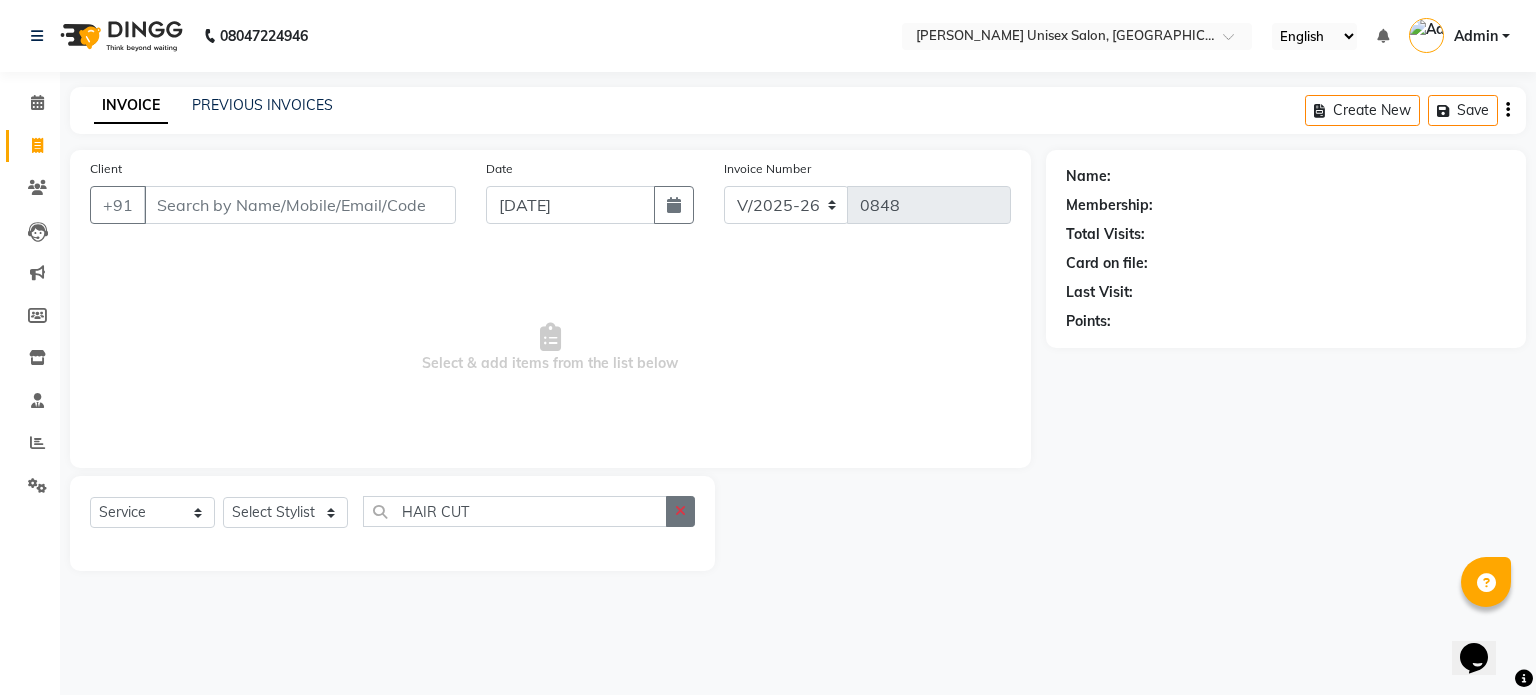 click 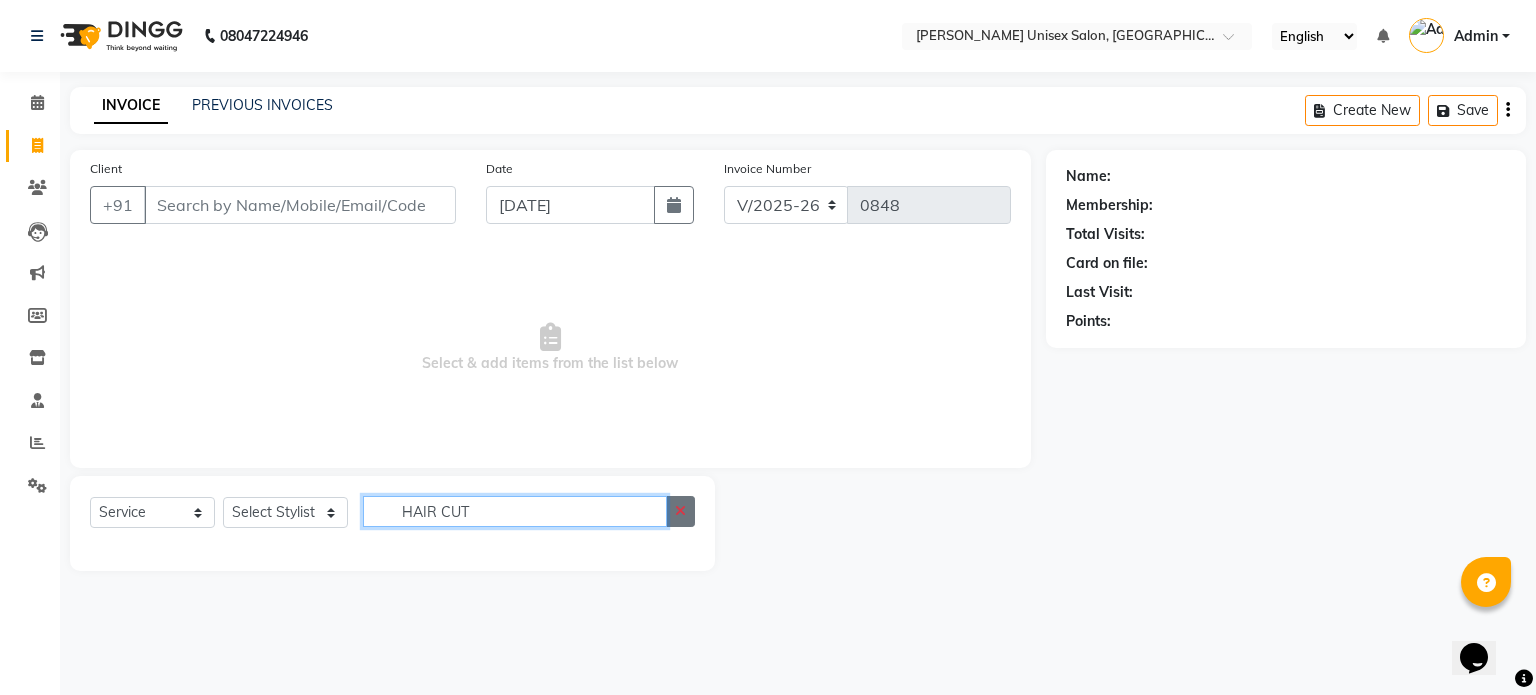 type 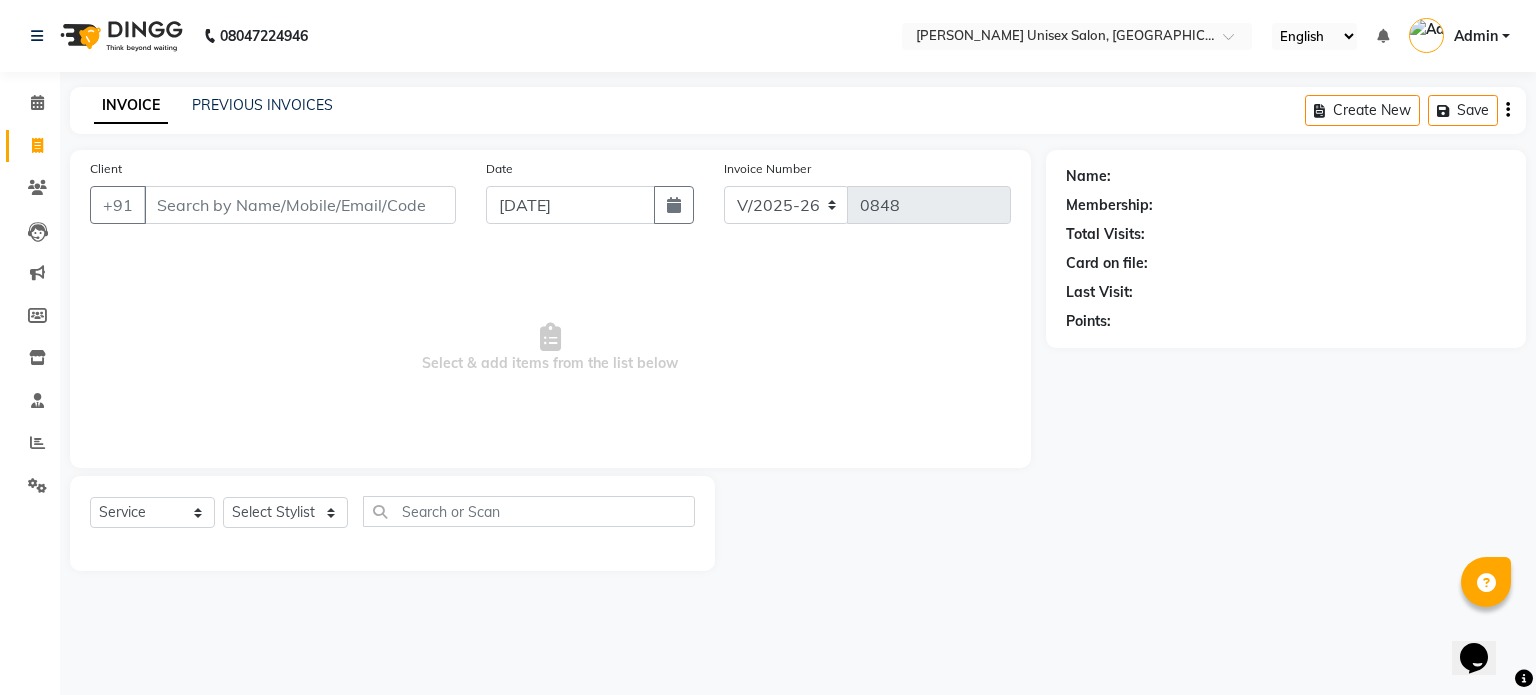 click on "Client +91 Date 13-07-2025 Invoice Number V/2025 V/2025-26 0848  Select & add items from the list below" 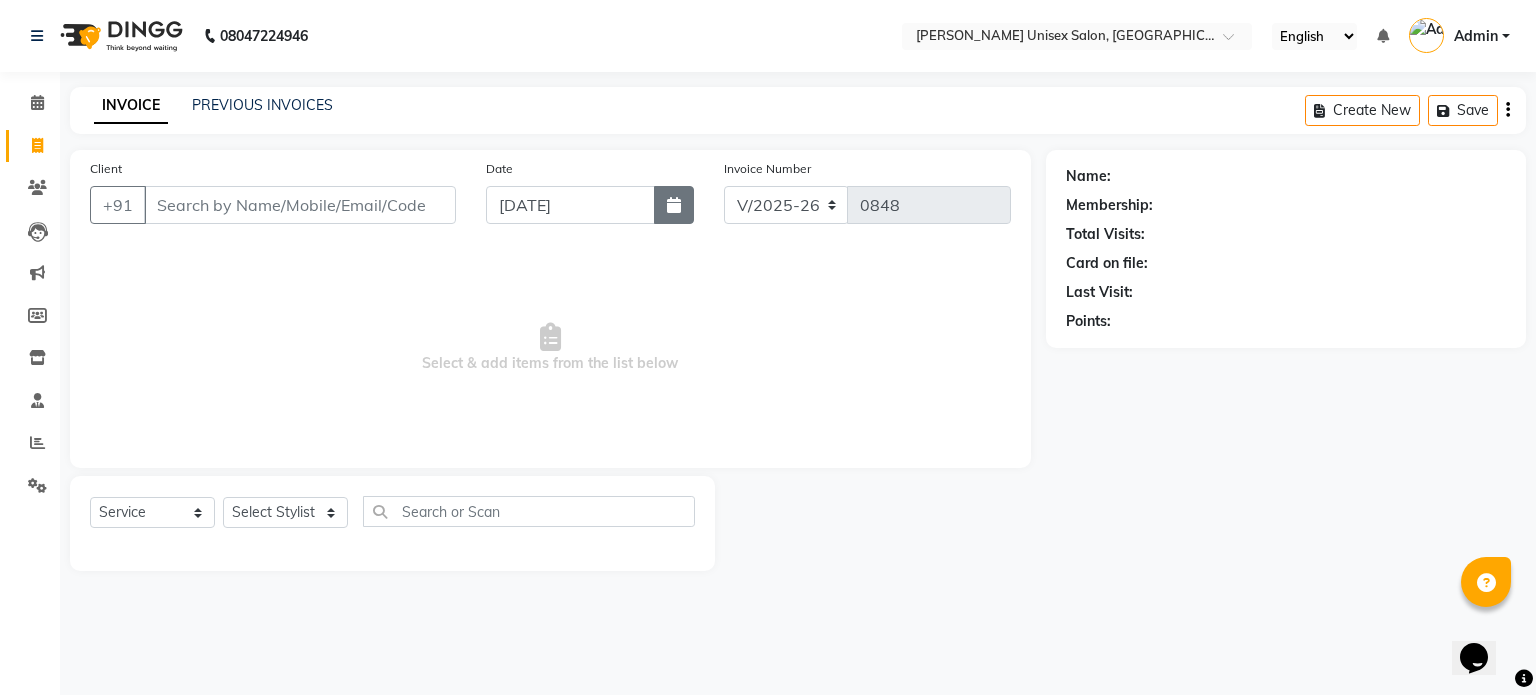 click 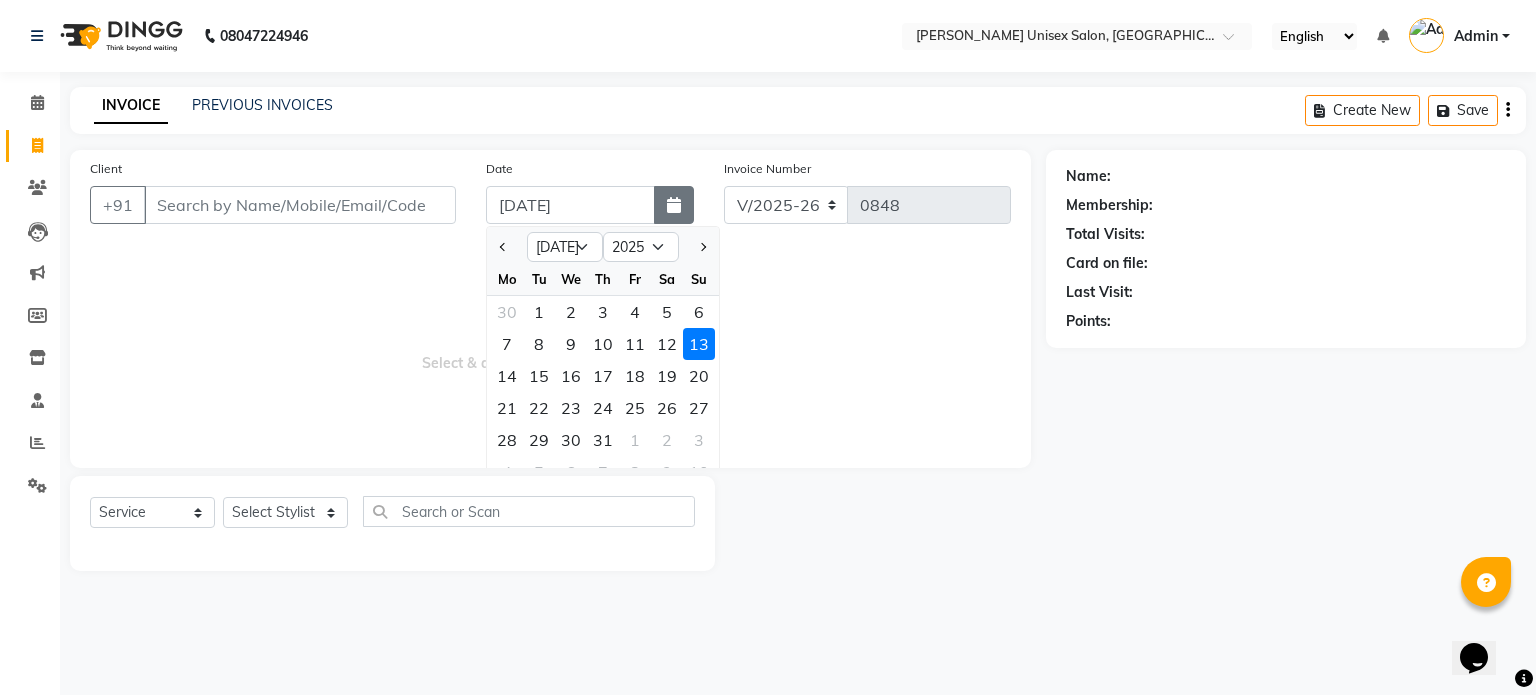 click 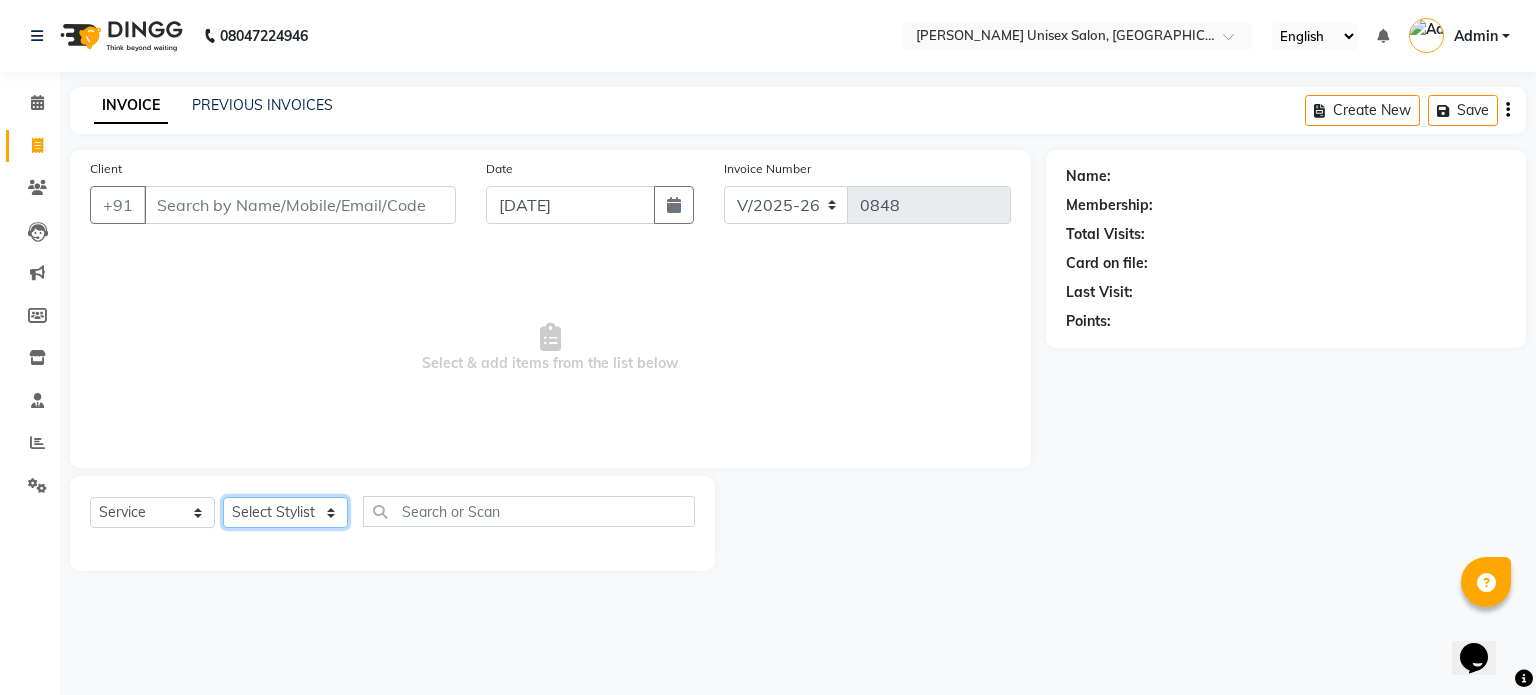 click on "Select Stylist [PERSON_NAME] [PERSON_NAME] [PERSON_NAME] Pooja [PERSON_NAME] AHANKARE [PERSON_NAME] [PERSON_NAME]" 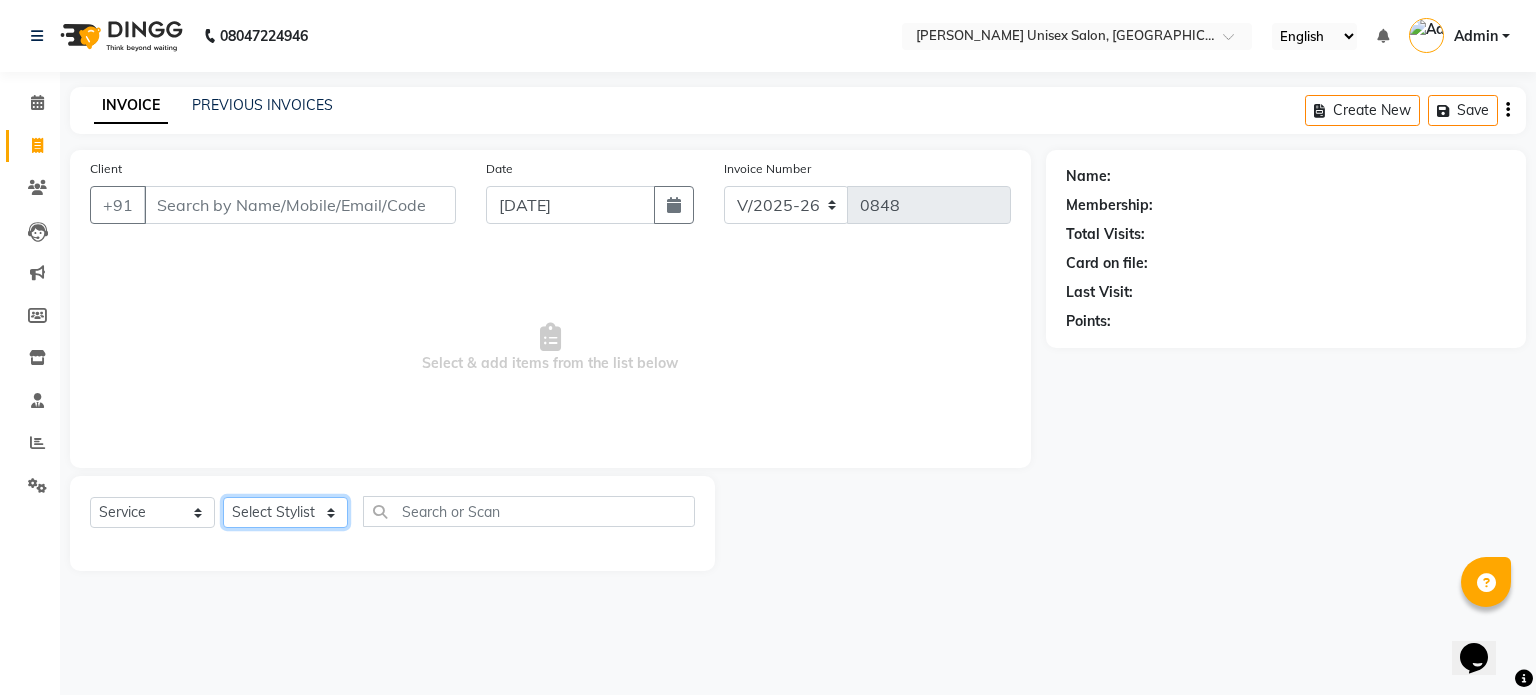 select on "64437" 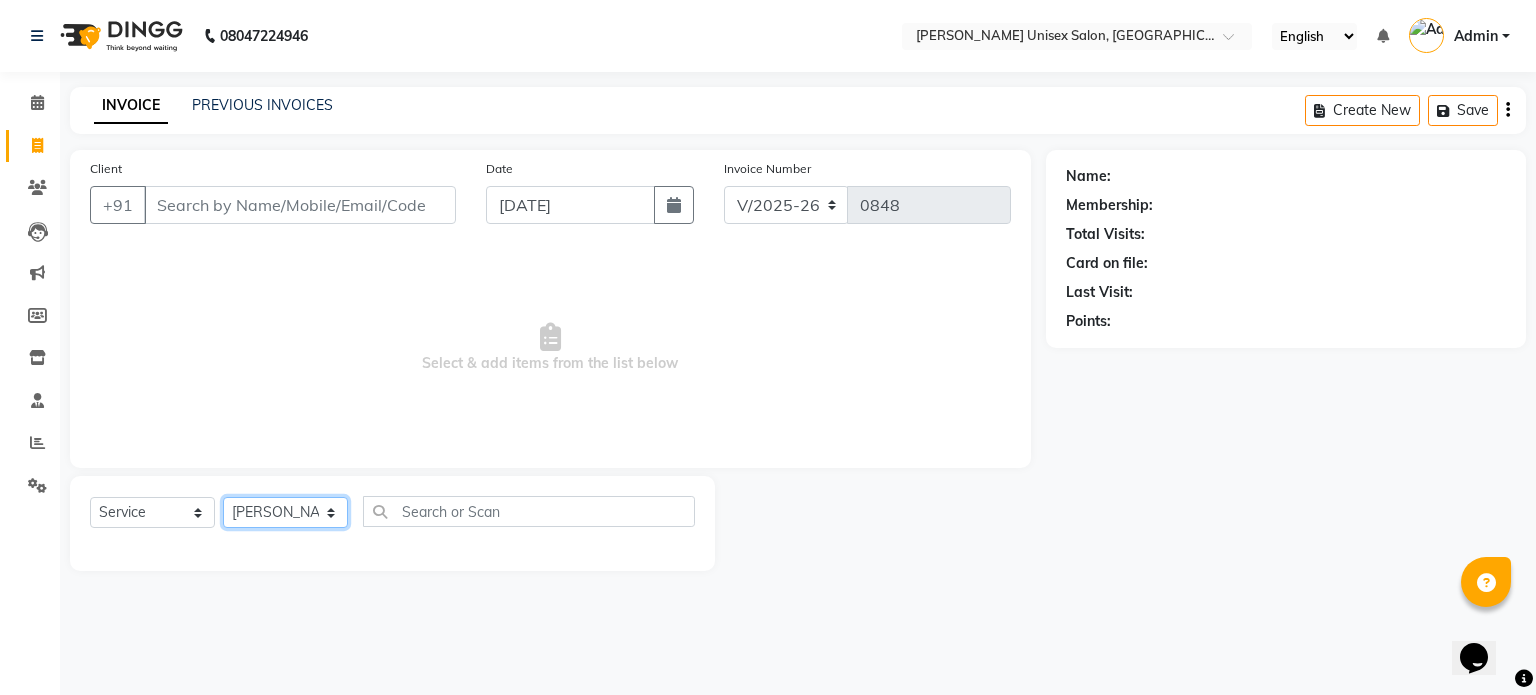 click on "Select Stylist [PERSON_NAME] [PERSON_NAME] [PERSON_NAME] Pooja [PERSON_NAME] AHANKARE [PERSON_NAME] [PERSON_NAME]" 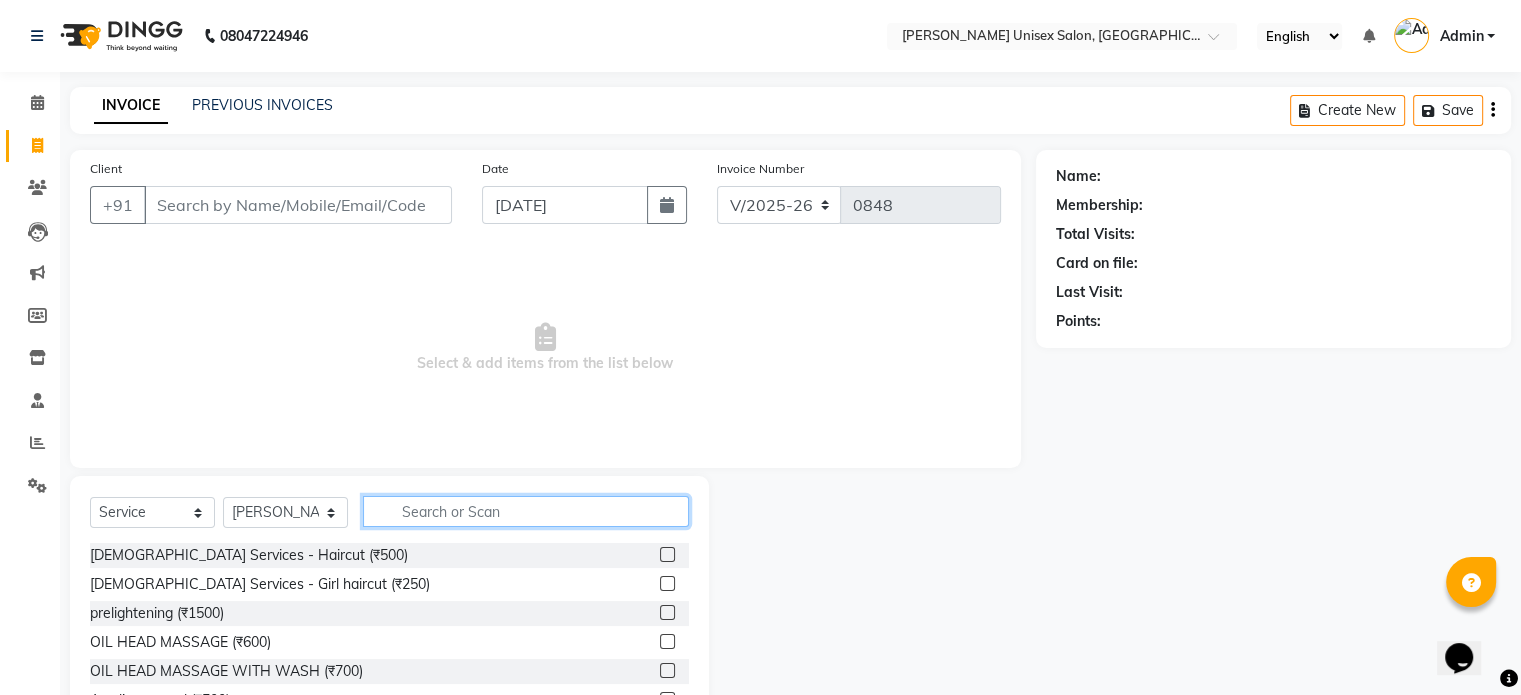 click 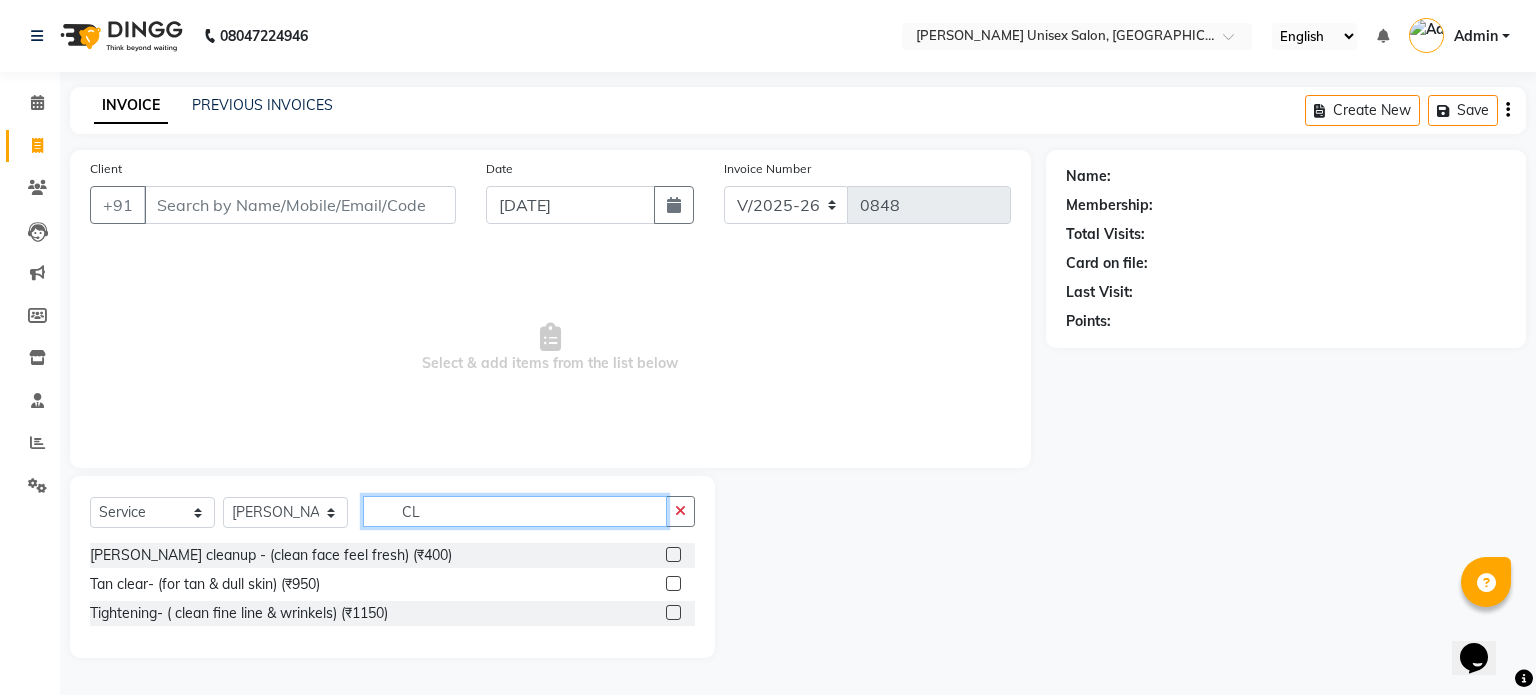 type on "C" 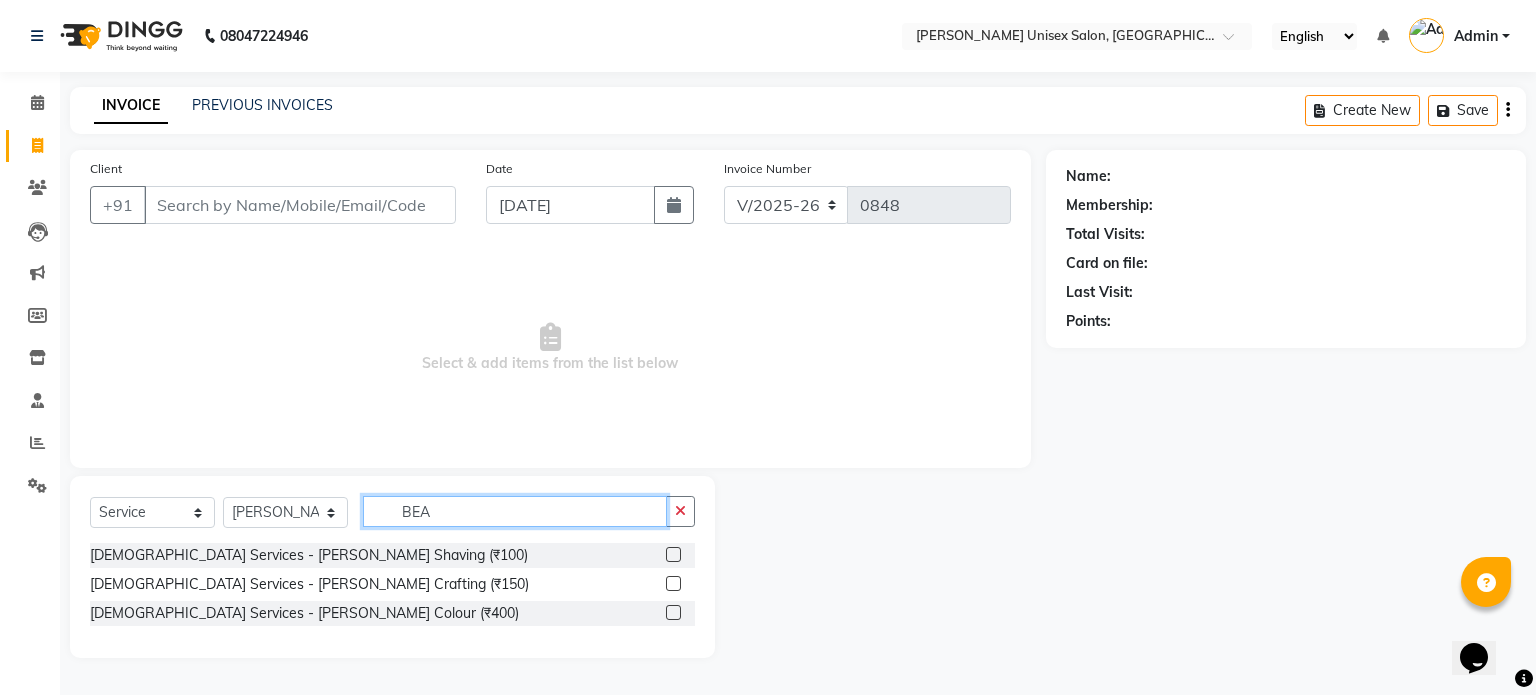 type on "BEA" 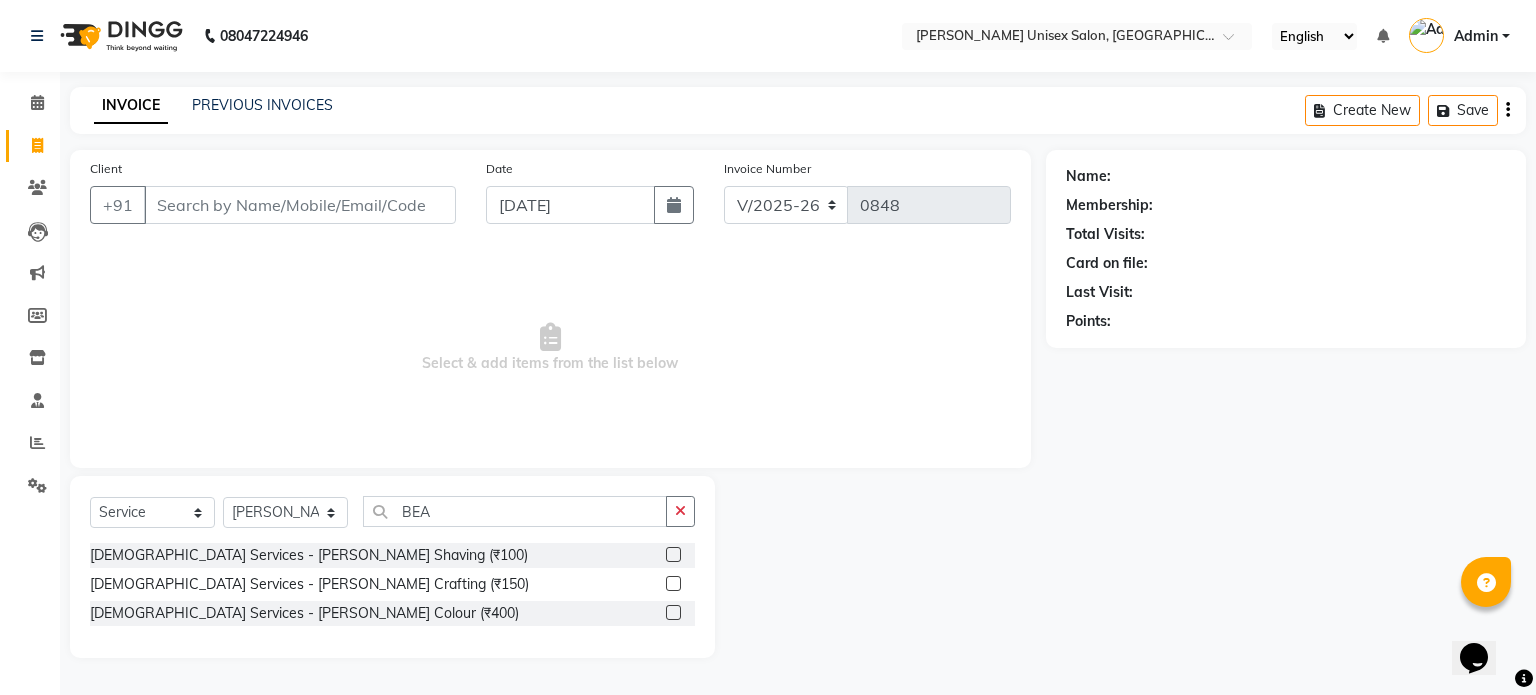 click 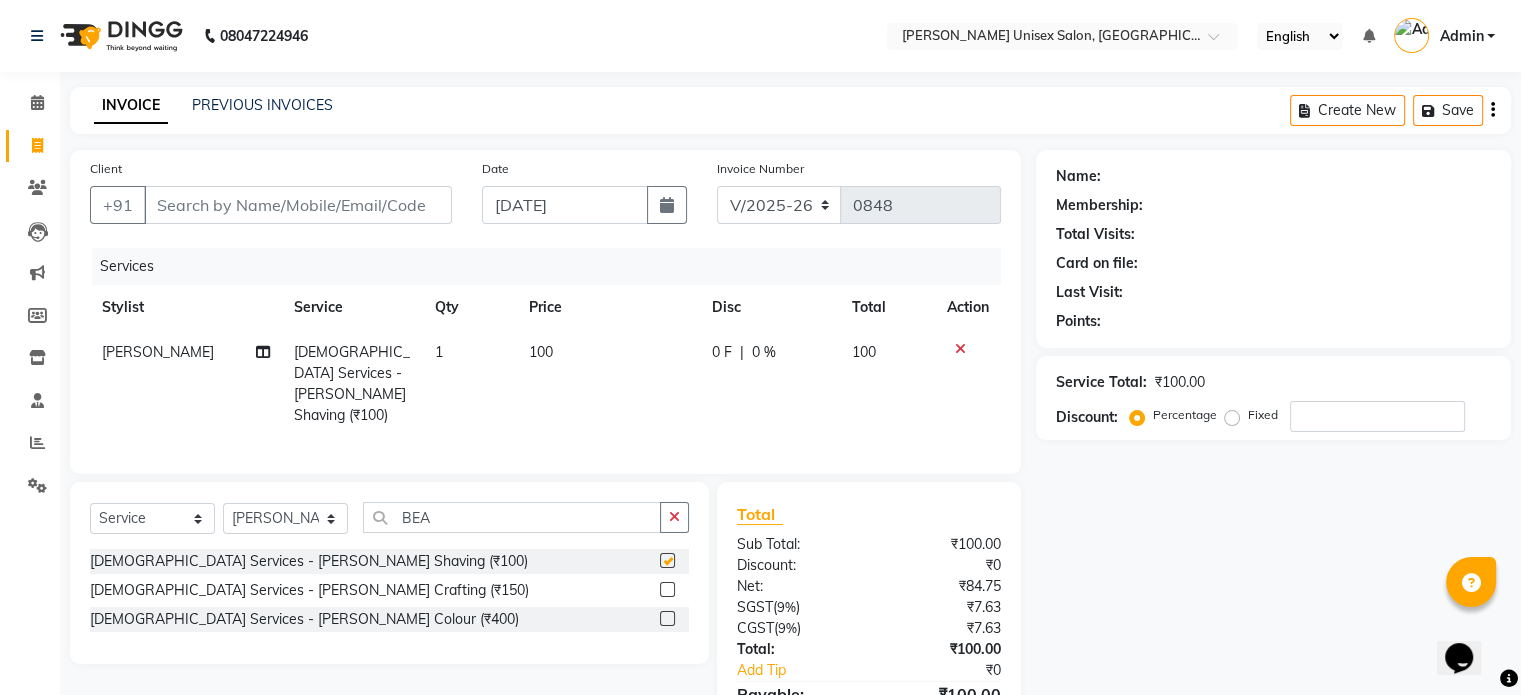 checkbox on "false" 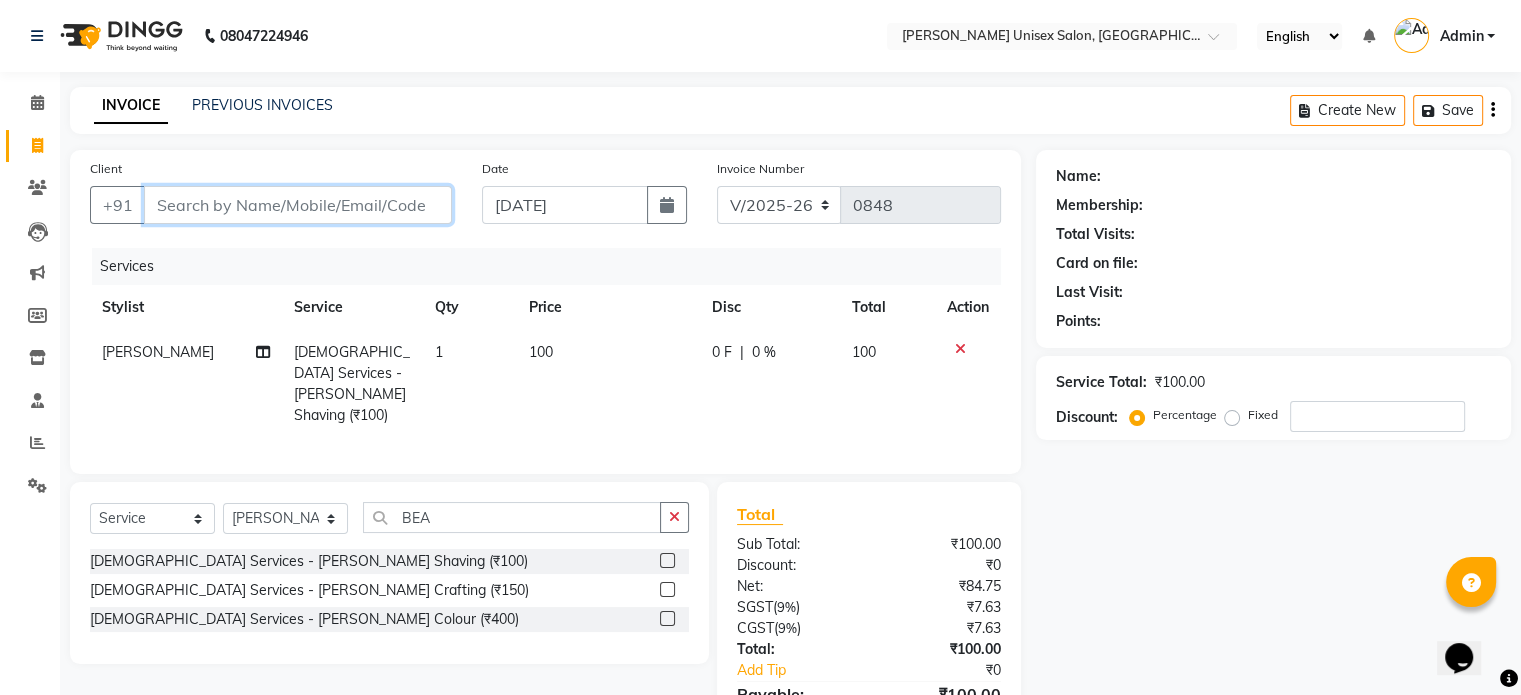 click on "Client" at bounding box center [298, 205] 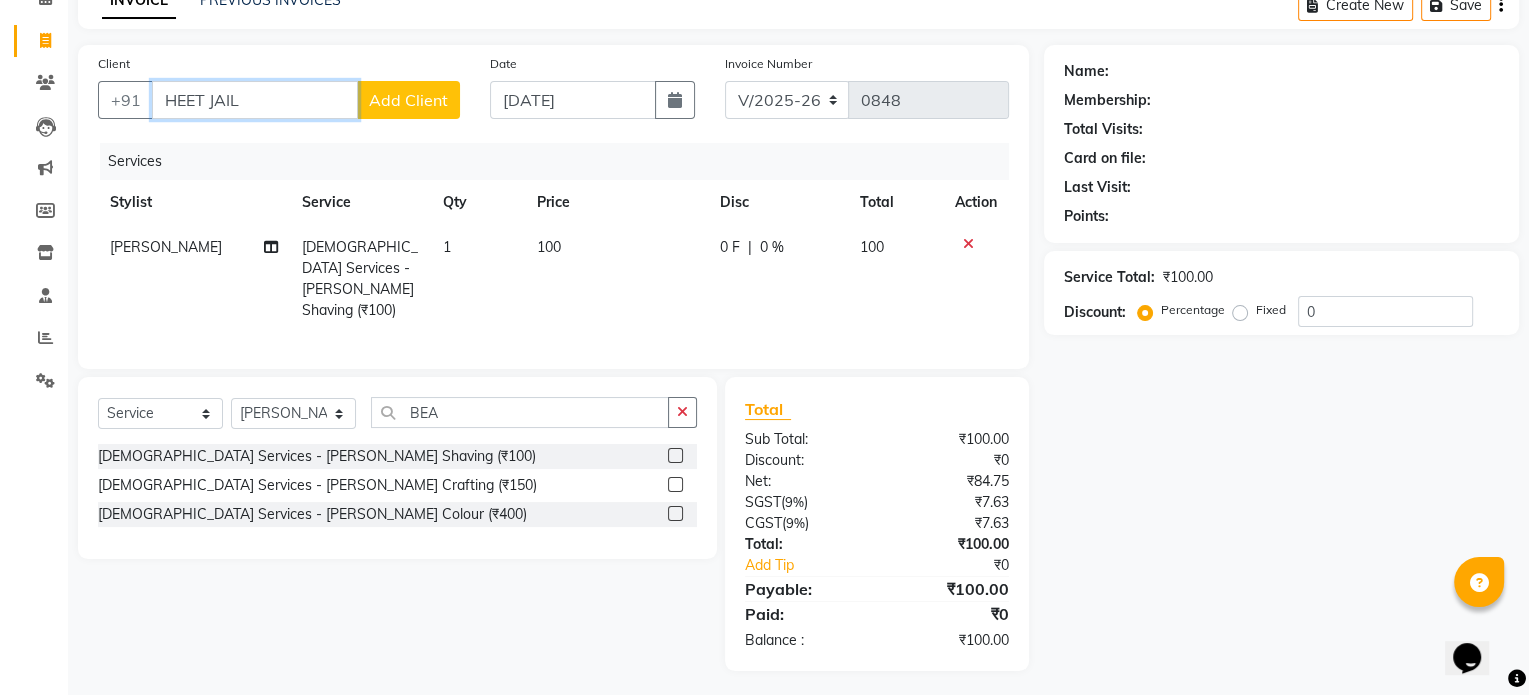 scroll, scrollTop: 0, scrollLeft: 0, axis: both 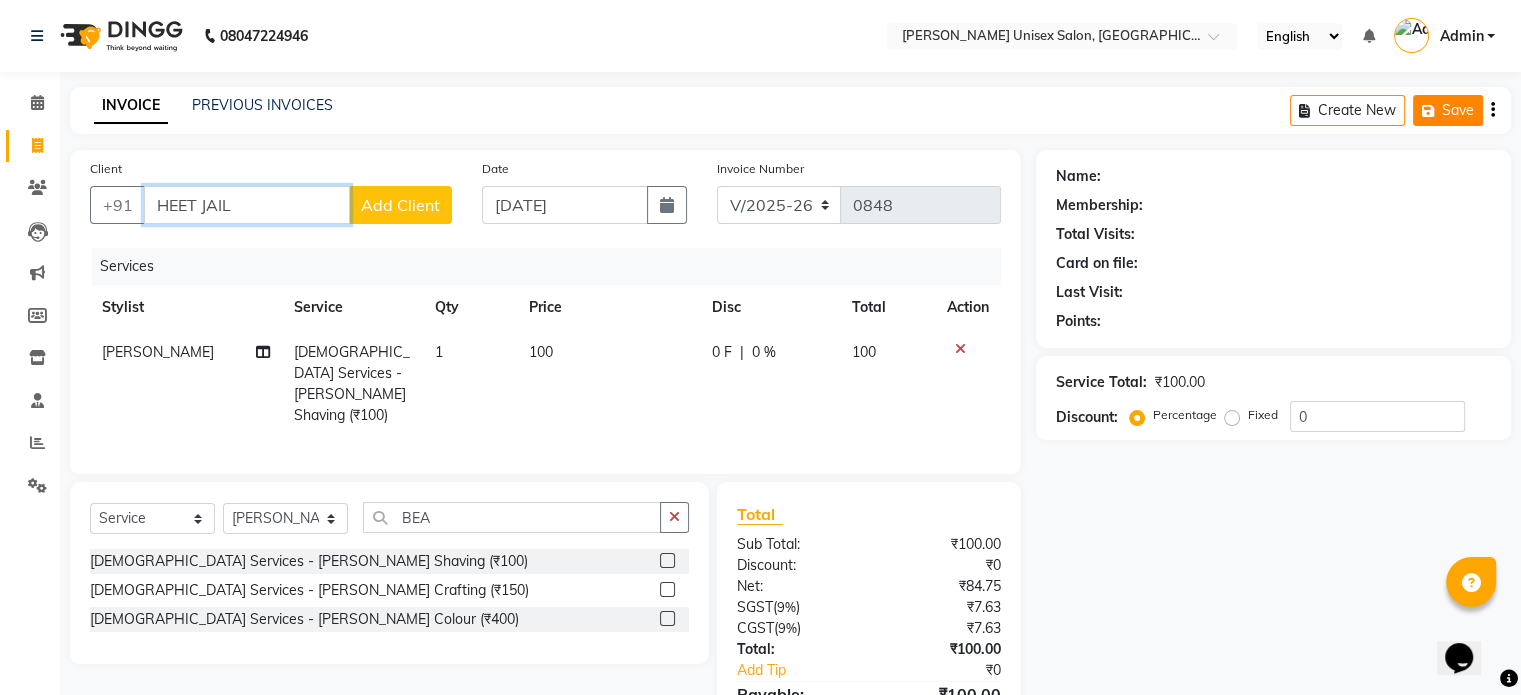 type on "HEET JAIL" 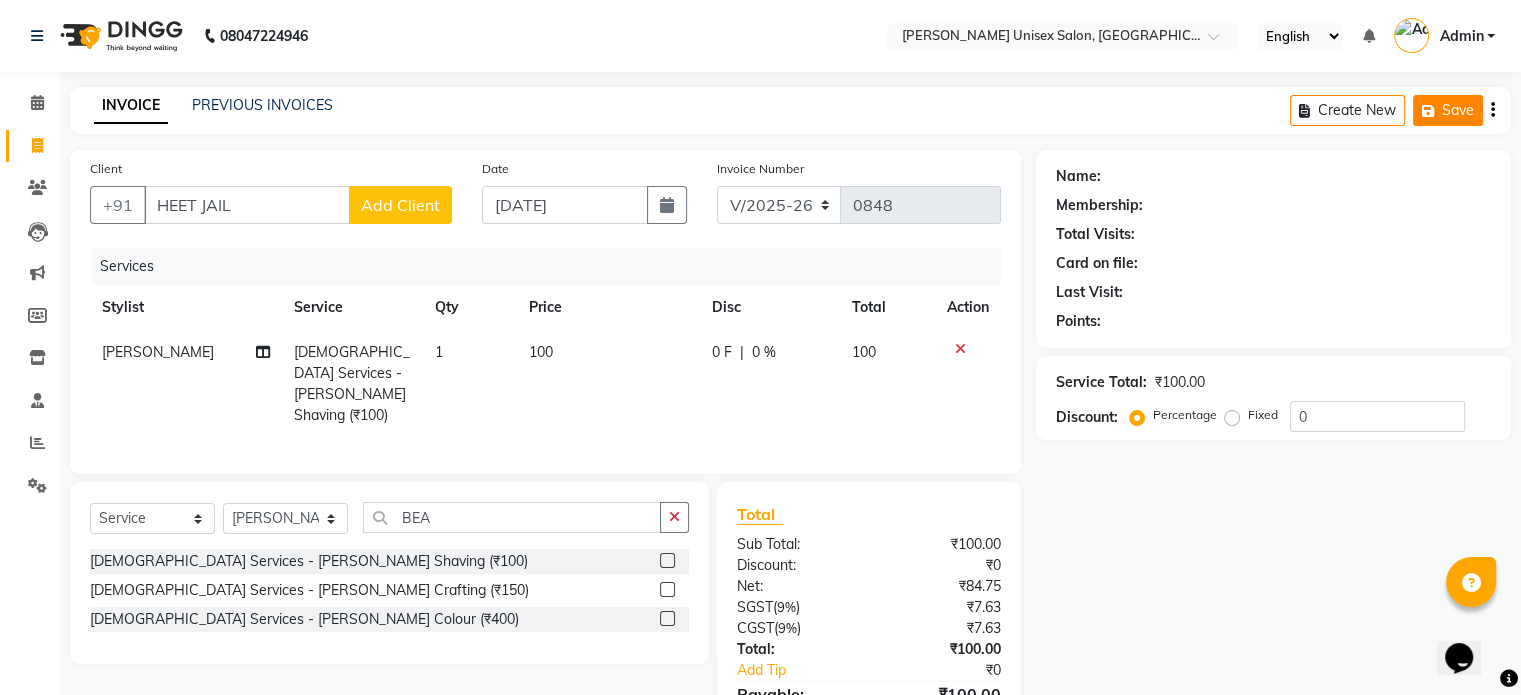 click on "Save" 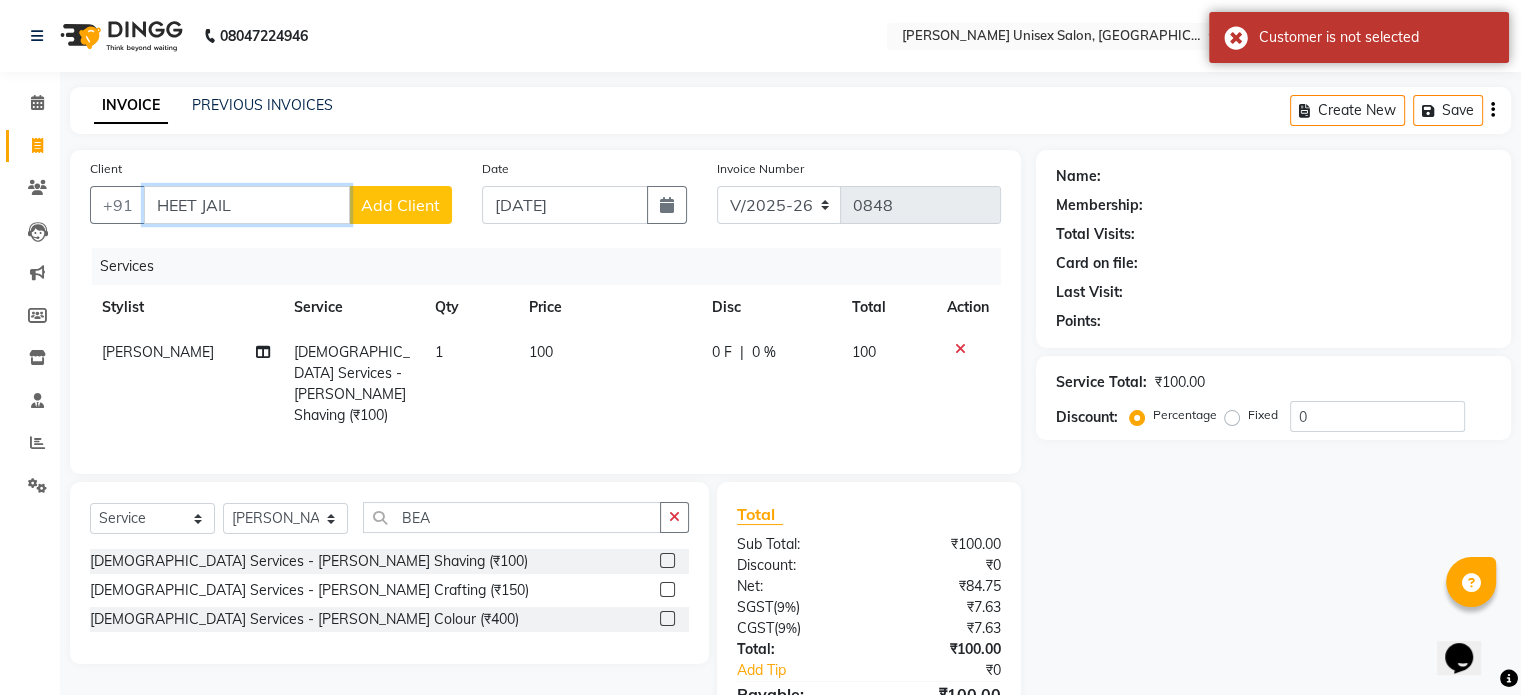 click on "HEET JAIL" at bounding box center [247, 205] 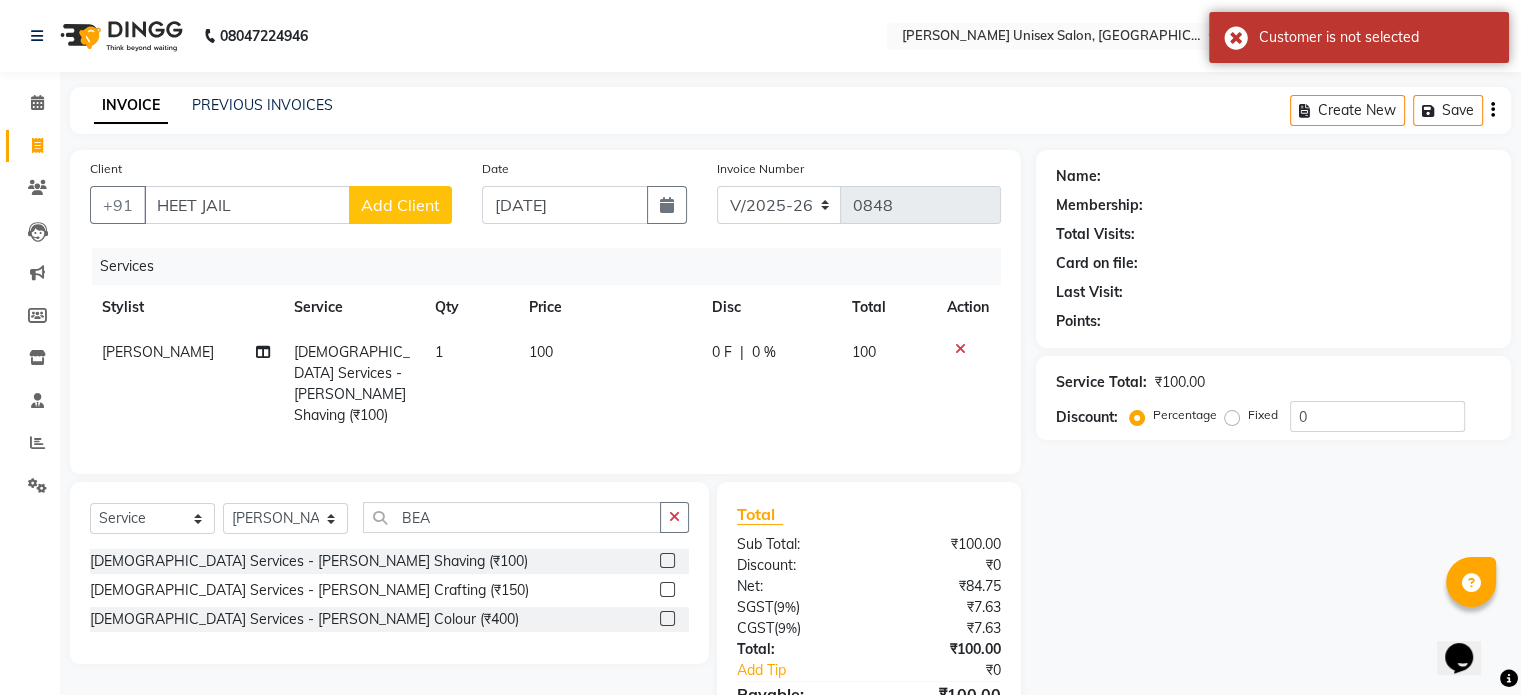 click on "Add Client" 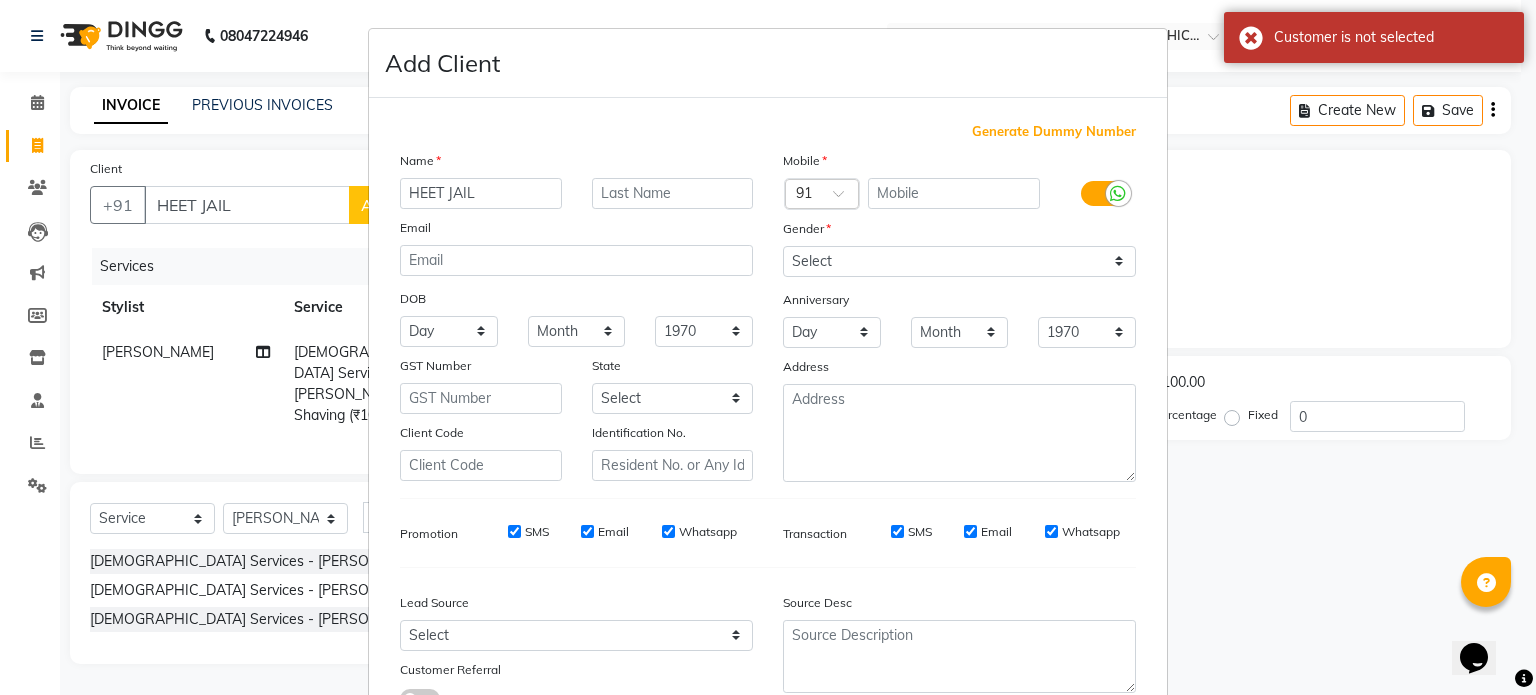 scroll, scrollTop: 161, scrollLeft: 0, axis: vertical 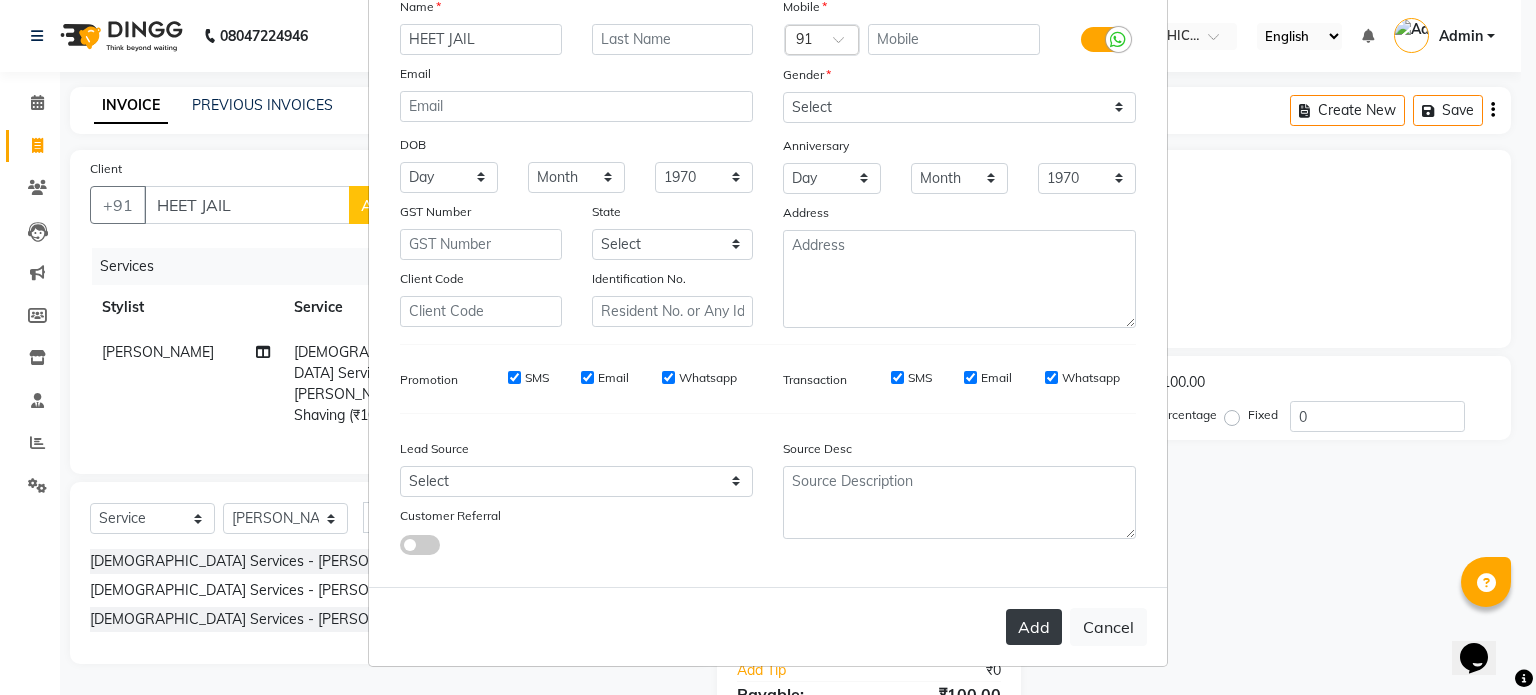 click on "Add" at bounding box center (1034, 627) 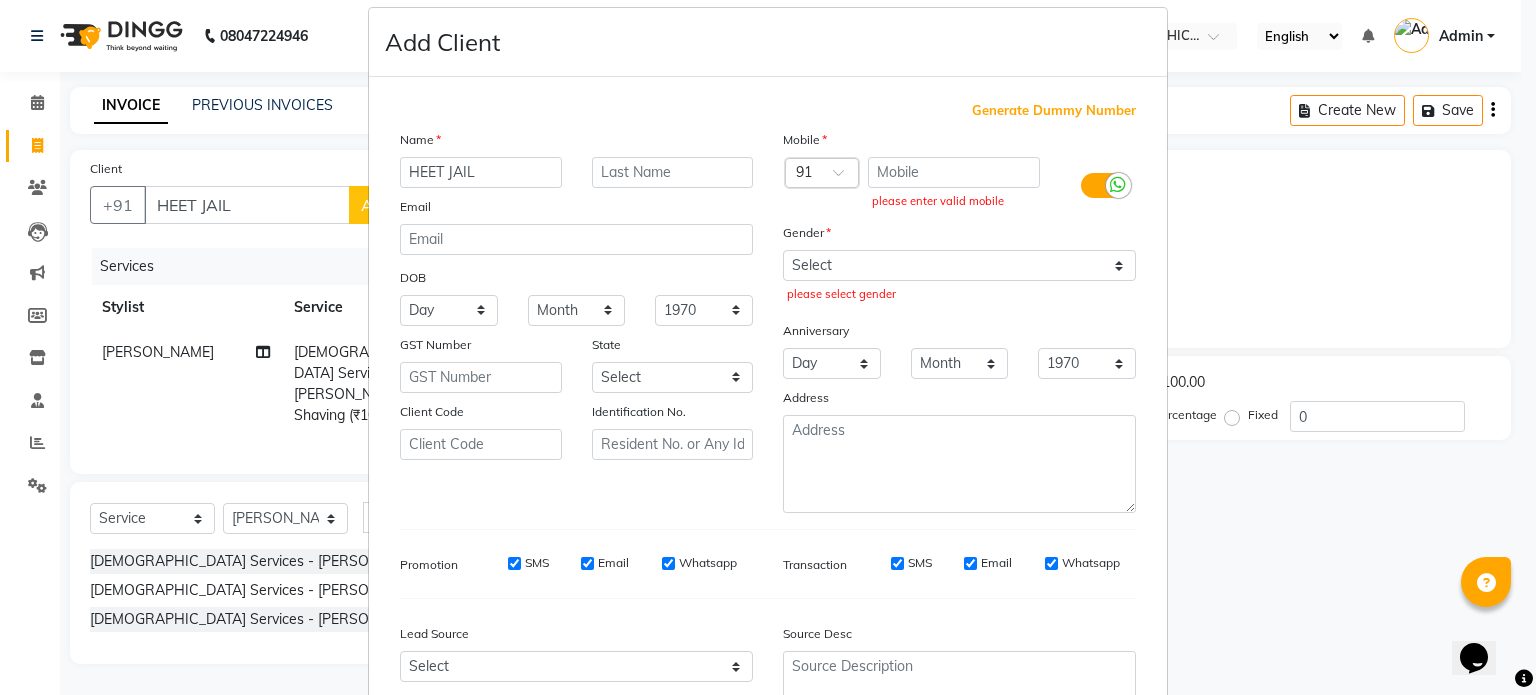 scroll, scrollTop: 0, scrollLeft: 0, axis: both 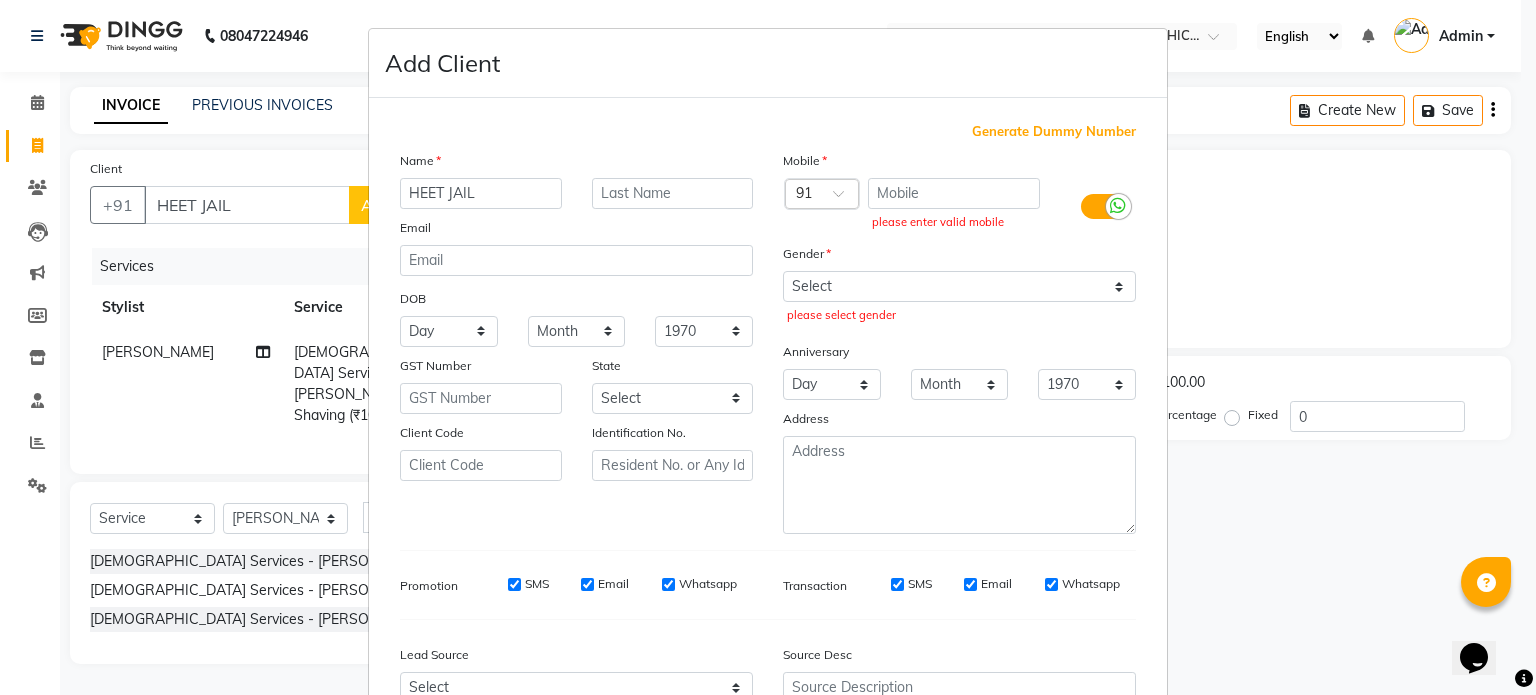 click at bounding box center [1118, 206] 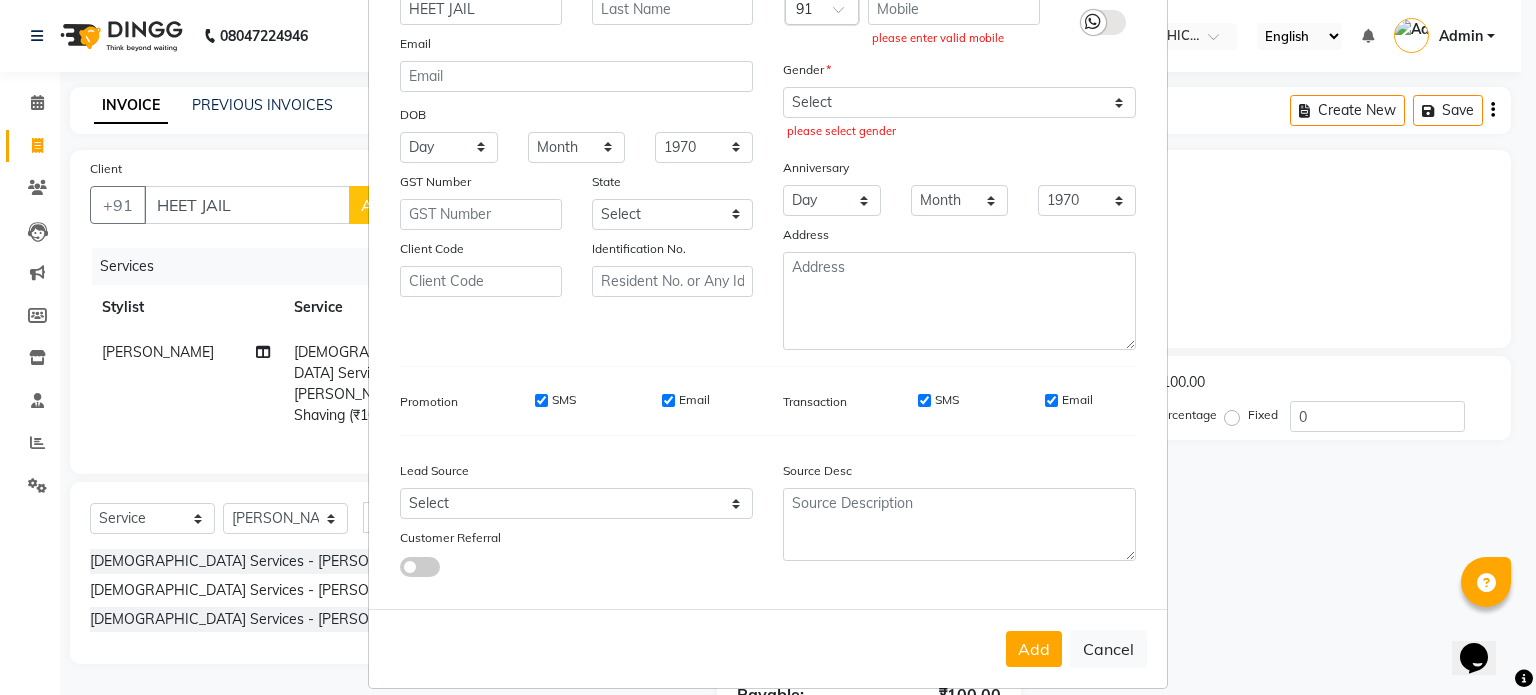 scroll, scrollTop: 213, scrollLeft: 0, axis: vertical 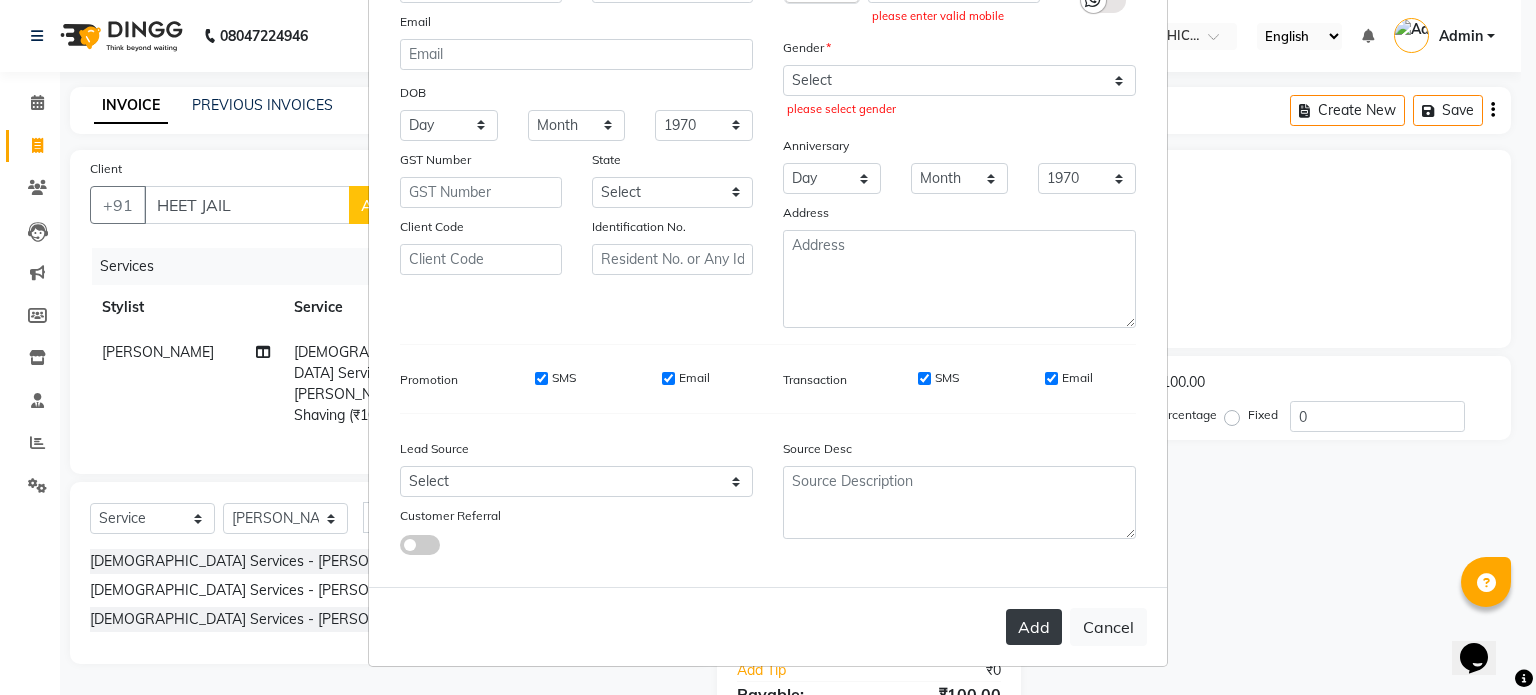 click on "Add" at bounding box center [1034, 627] 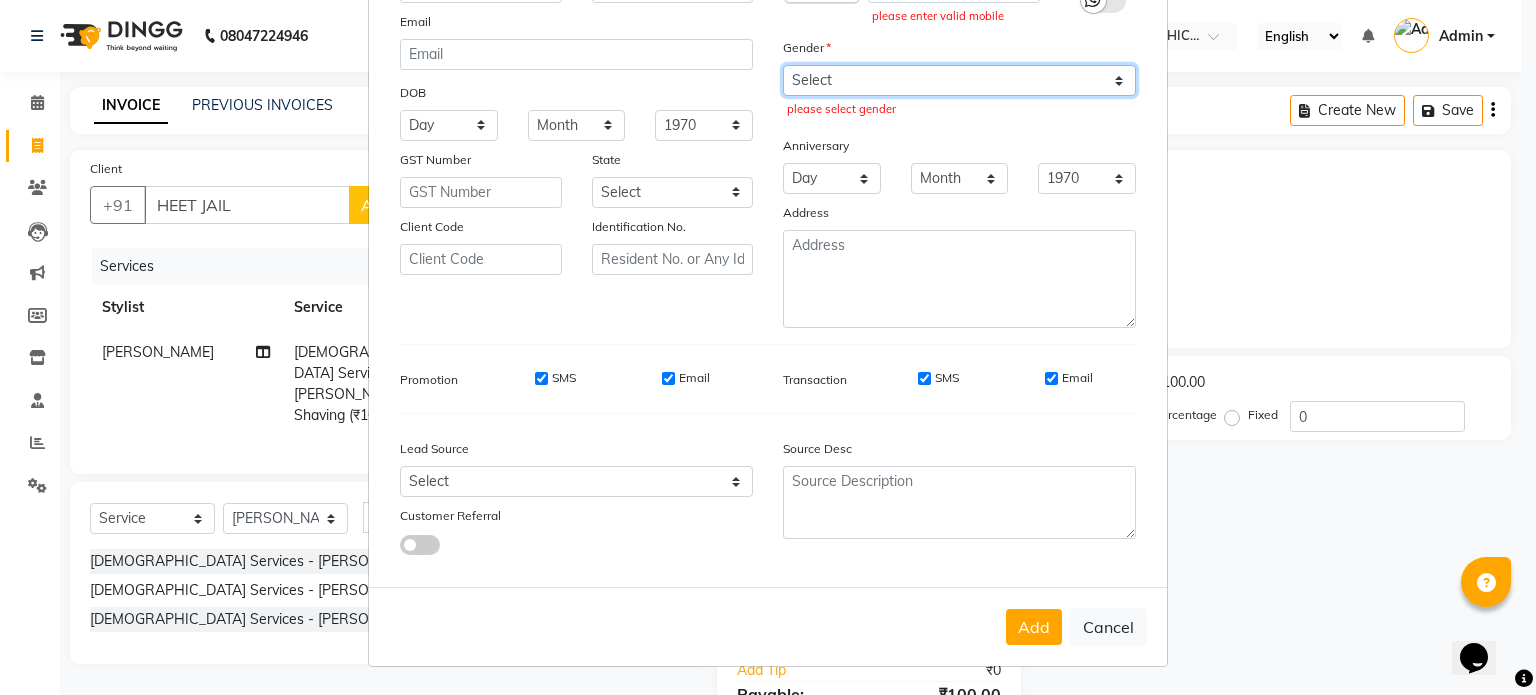 click on "Select Male Female Other Prefer Not To Say" at bounding box center (959, 80) 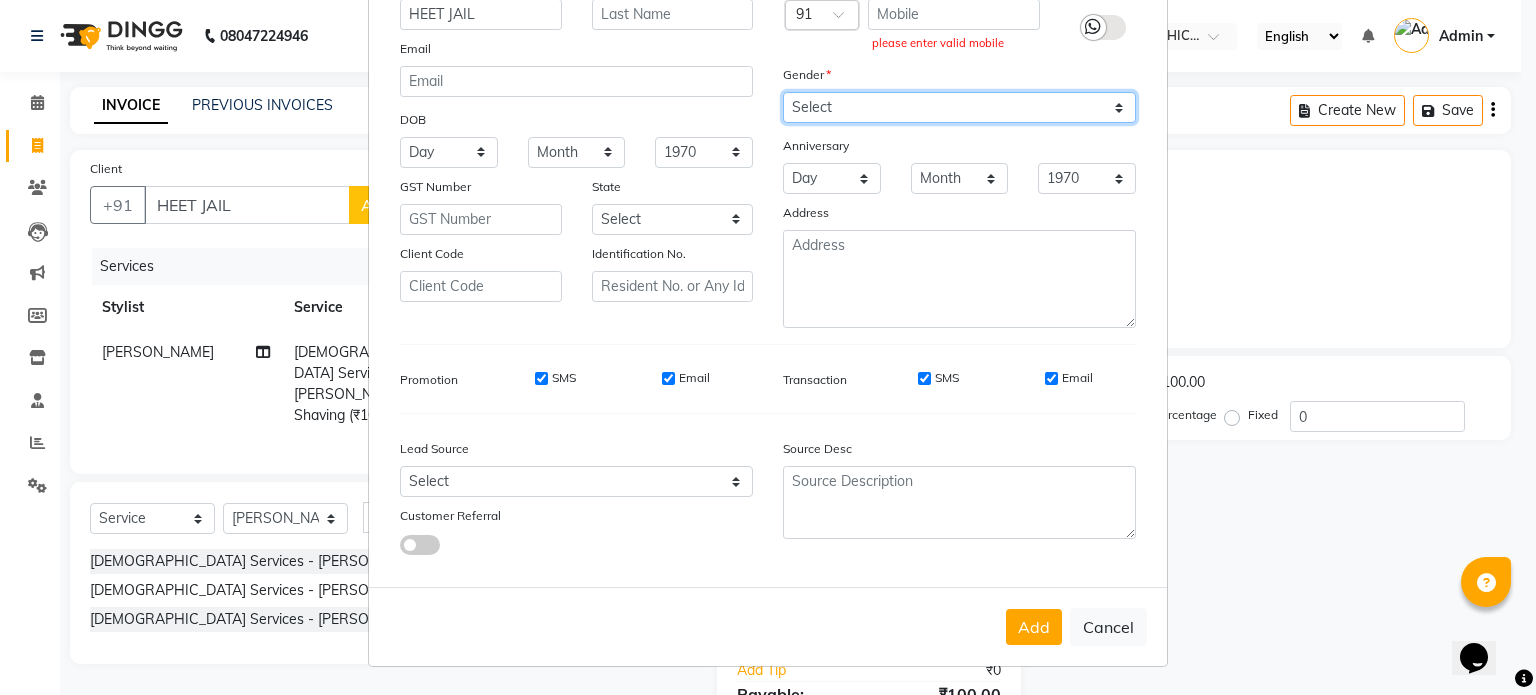 scroll, scrollTop: 187, scrollLeft: 0, axis: vertical 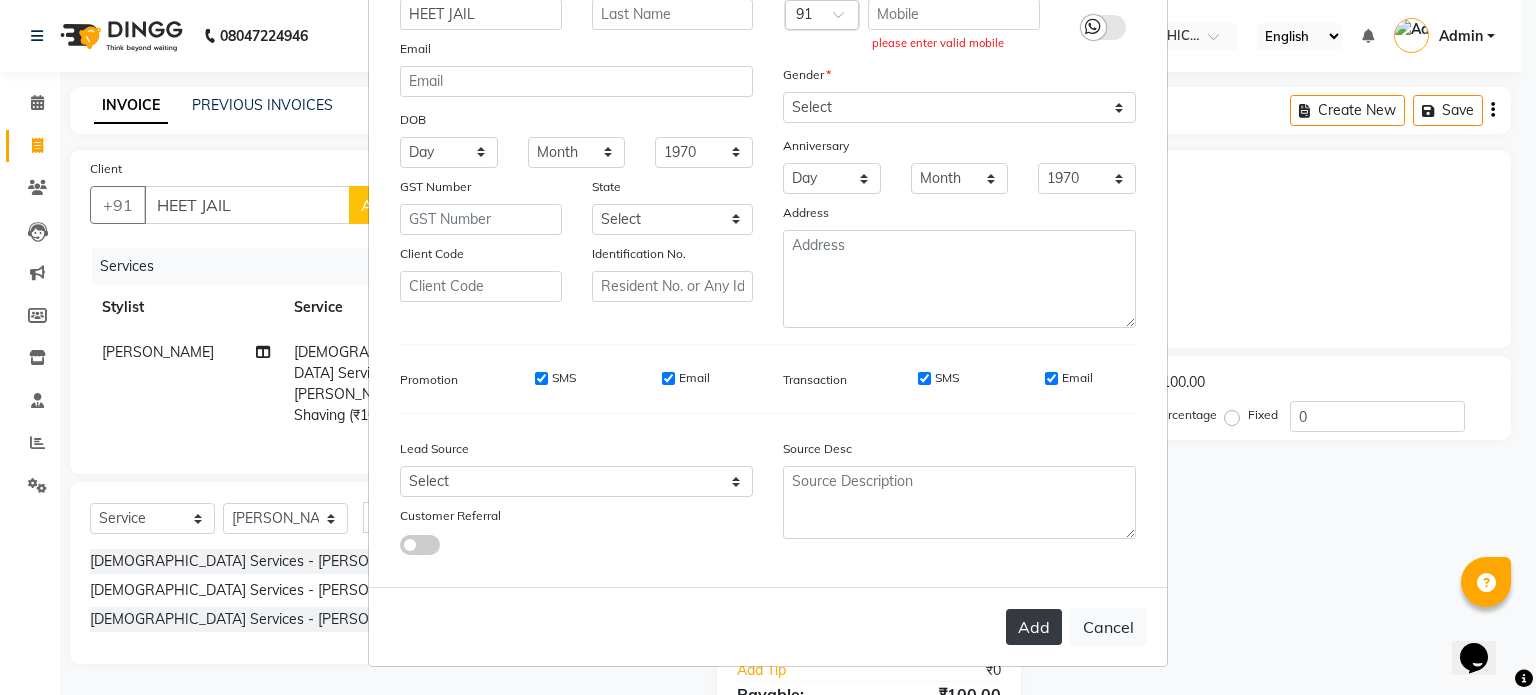 click on "Add" at bounding box center [1034, 627] 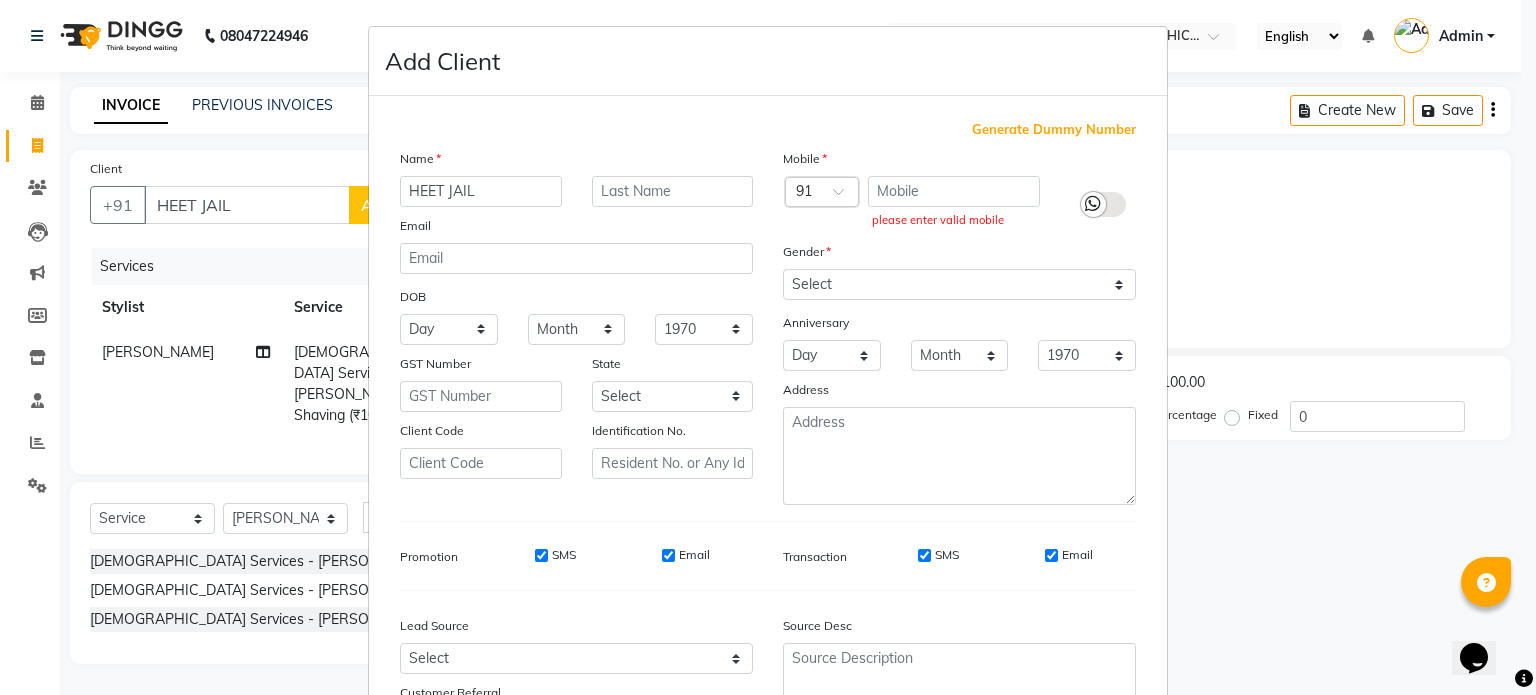 scroll, scrollTop: 0, scrollLeft: 0, axis: both 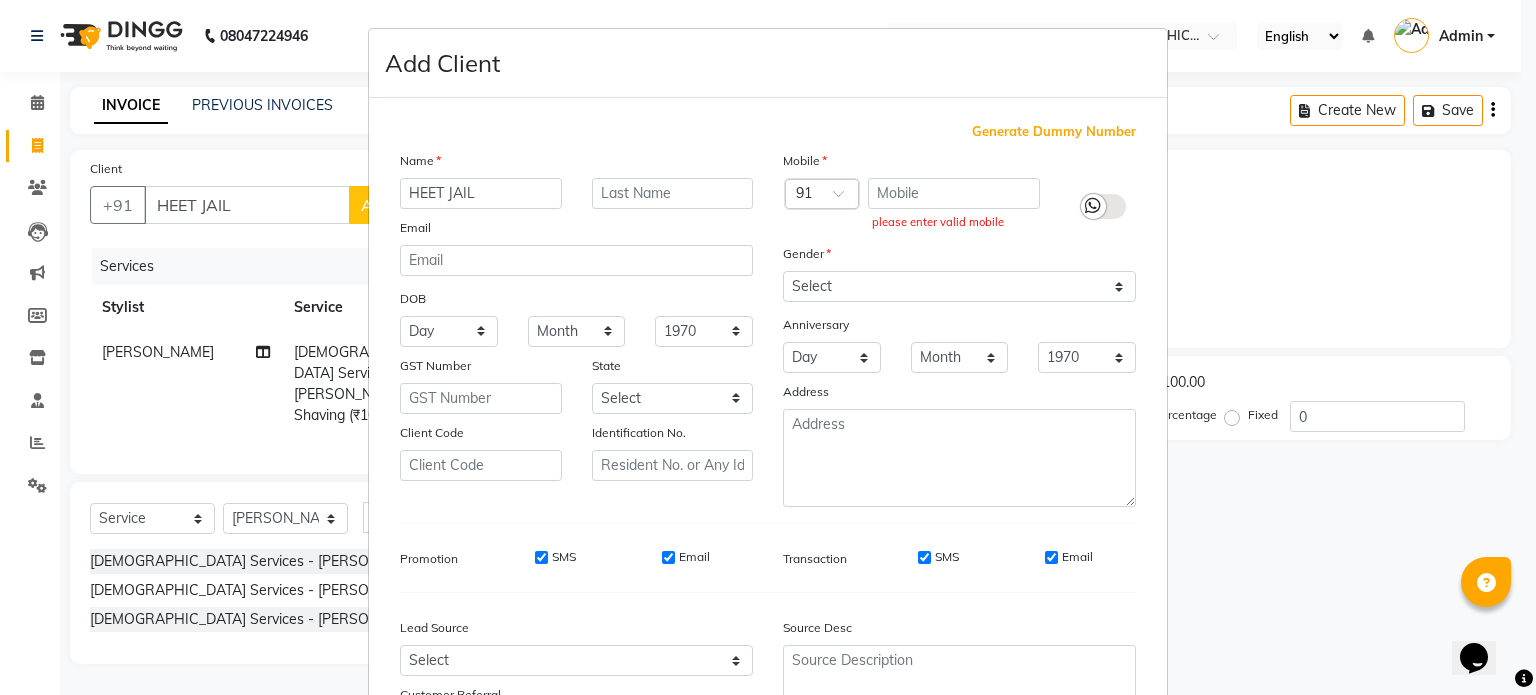 click on "please enter valid mobile" at bounding box center [954, 222] 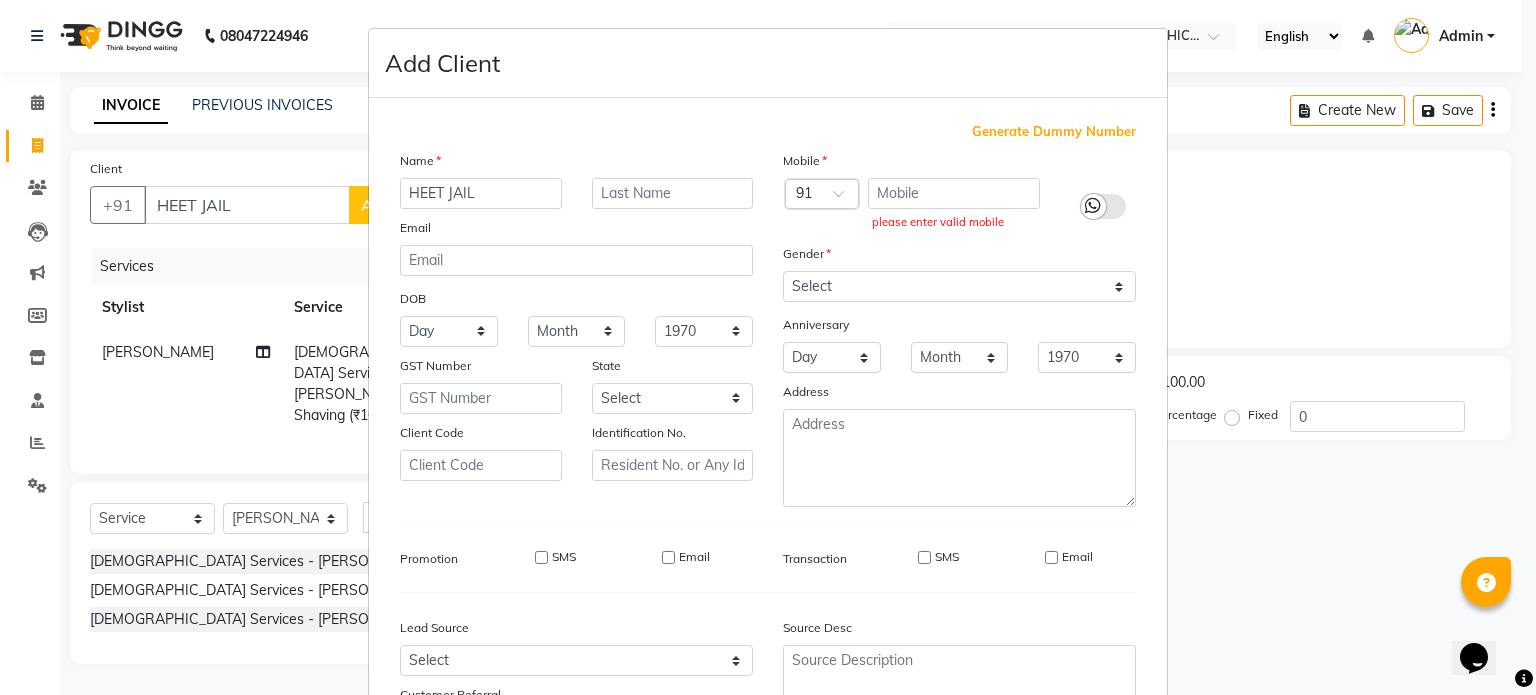 type on "1325300000002" 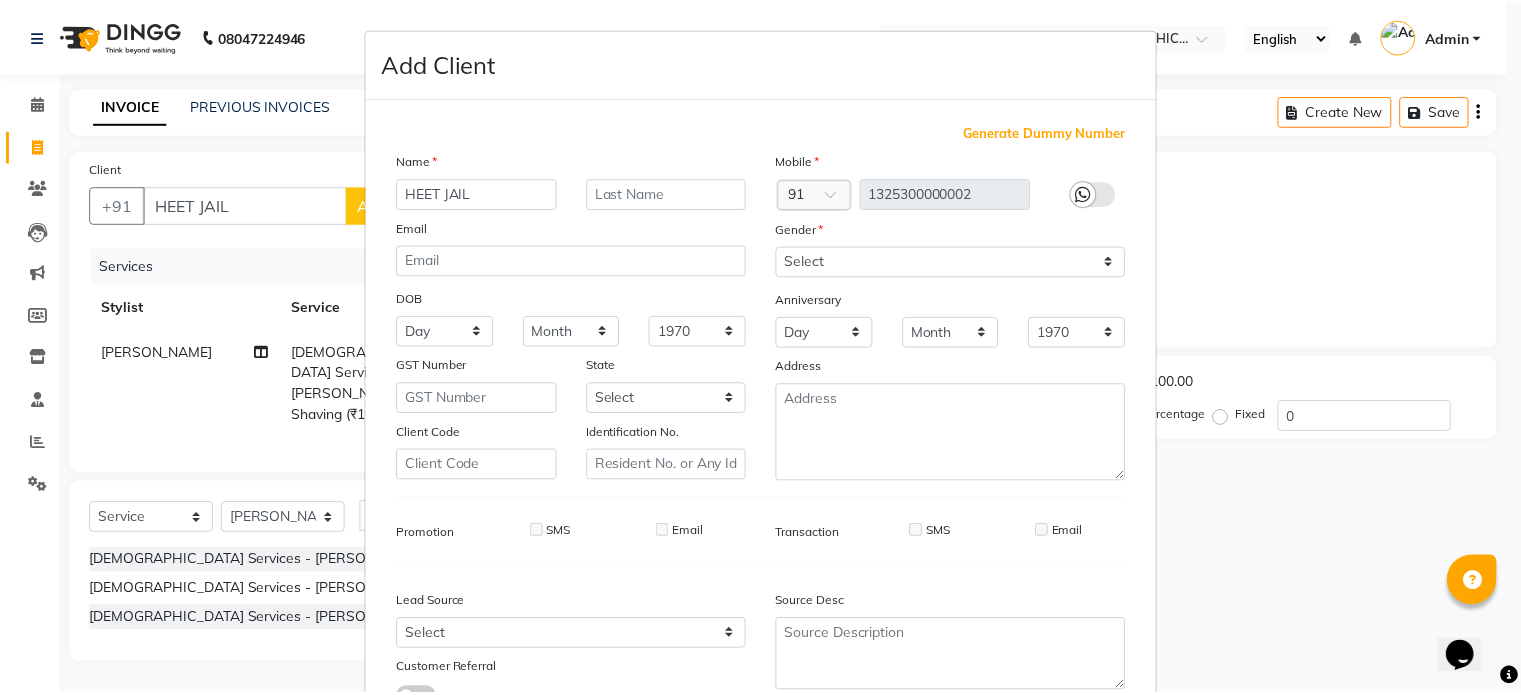 scroll, scrollTop: 161, scrollLeft: 0, axis: vertical 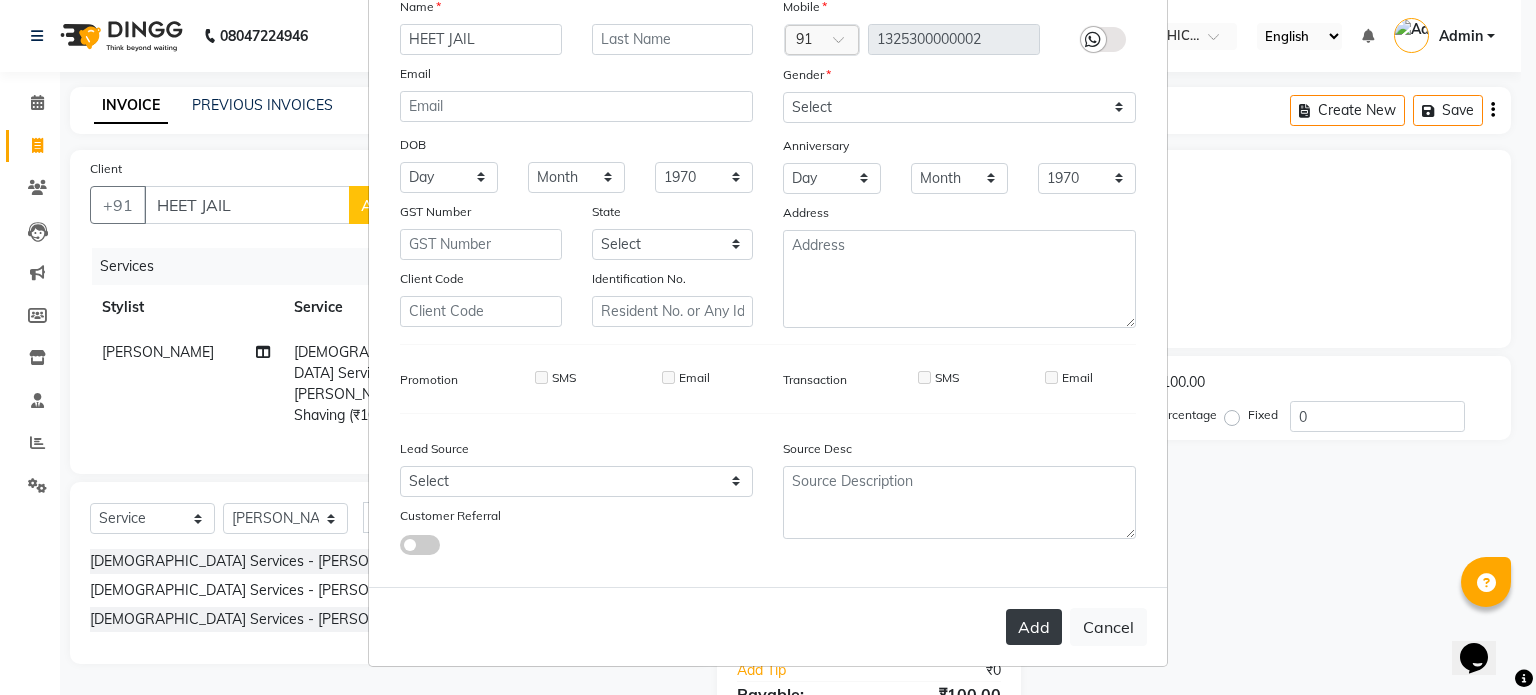 click on "Add" at bounding box center [1034, 627] 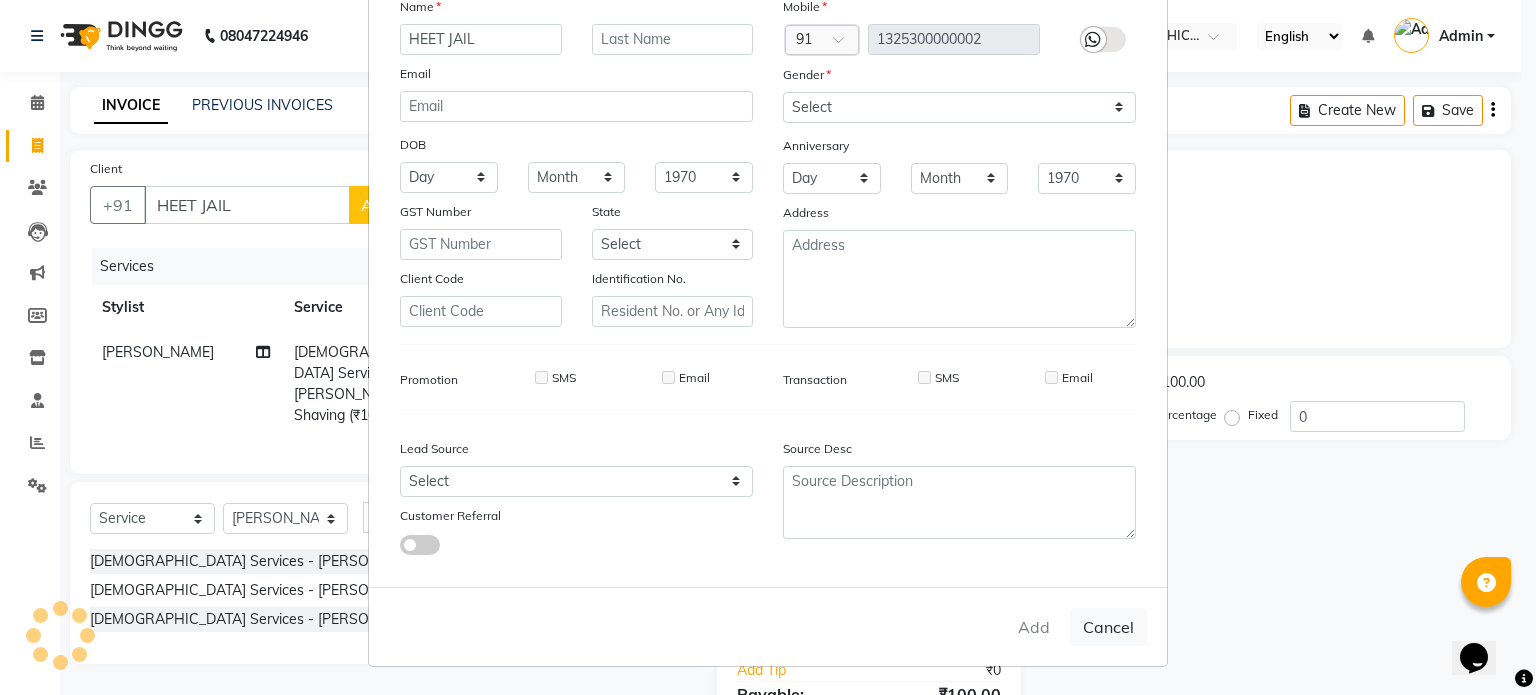 type on "1325300000002" 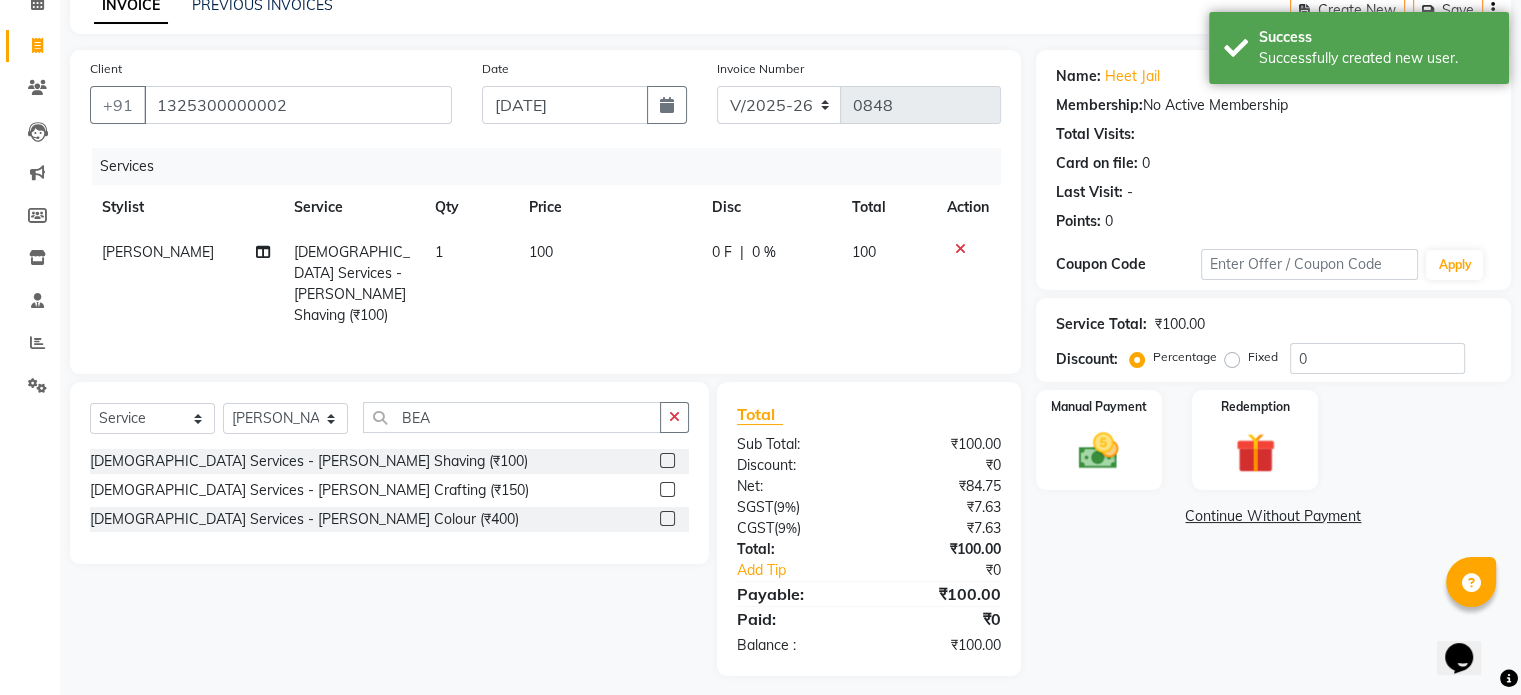 scroll, scrollTop: 105, scrollLeft: 0, axis: vertical 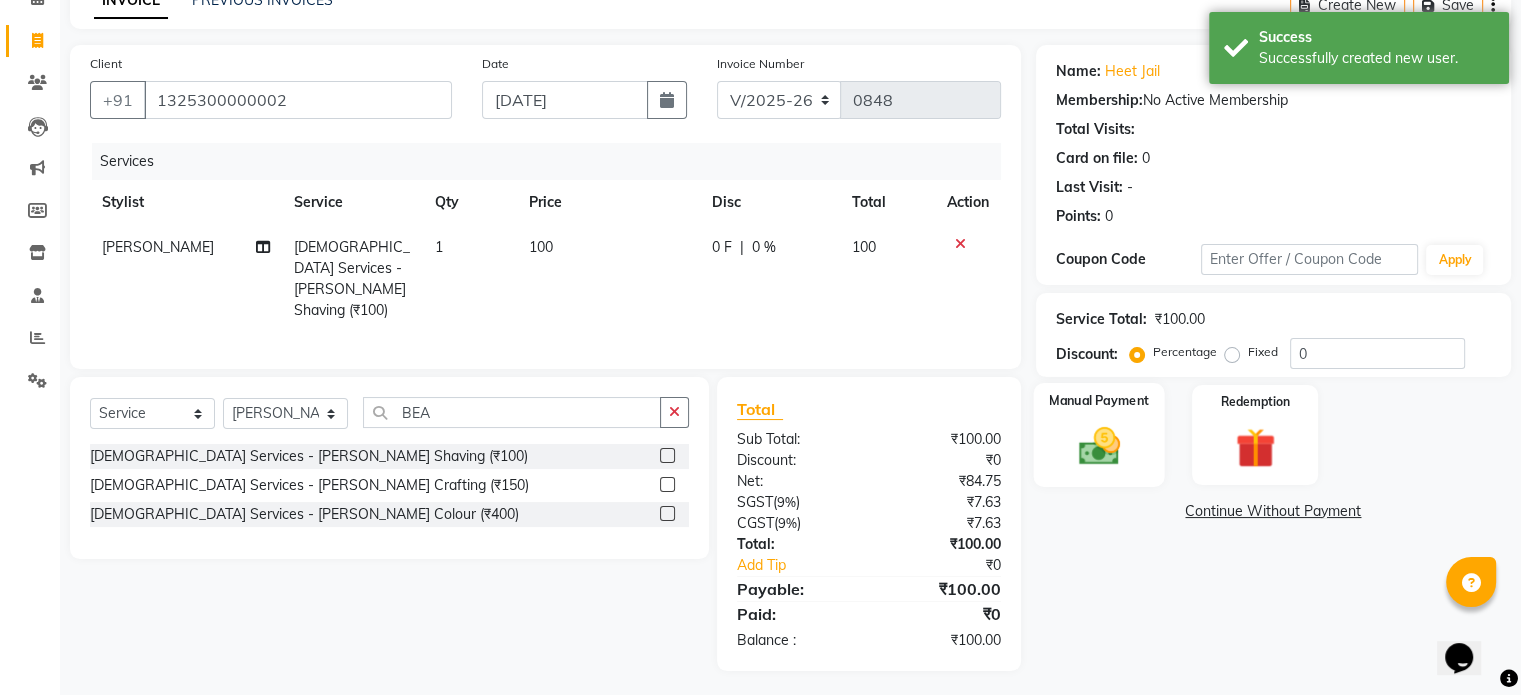 click 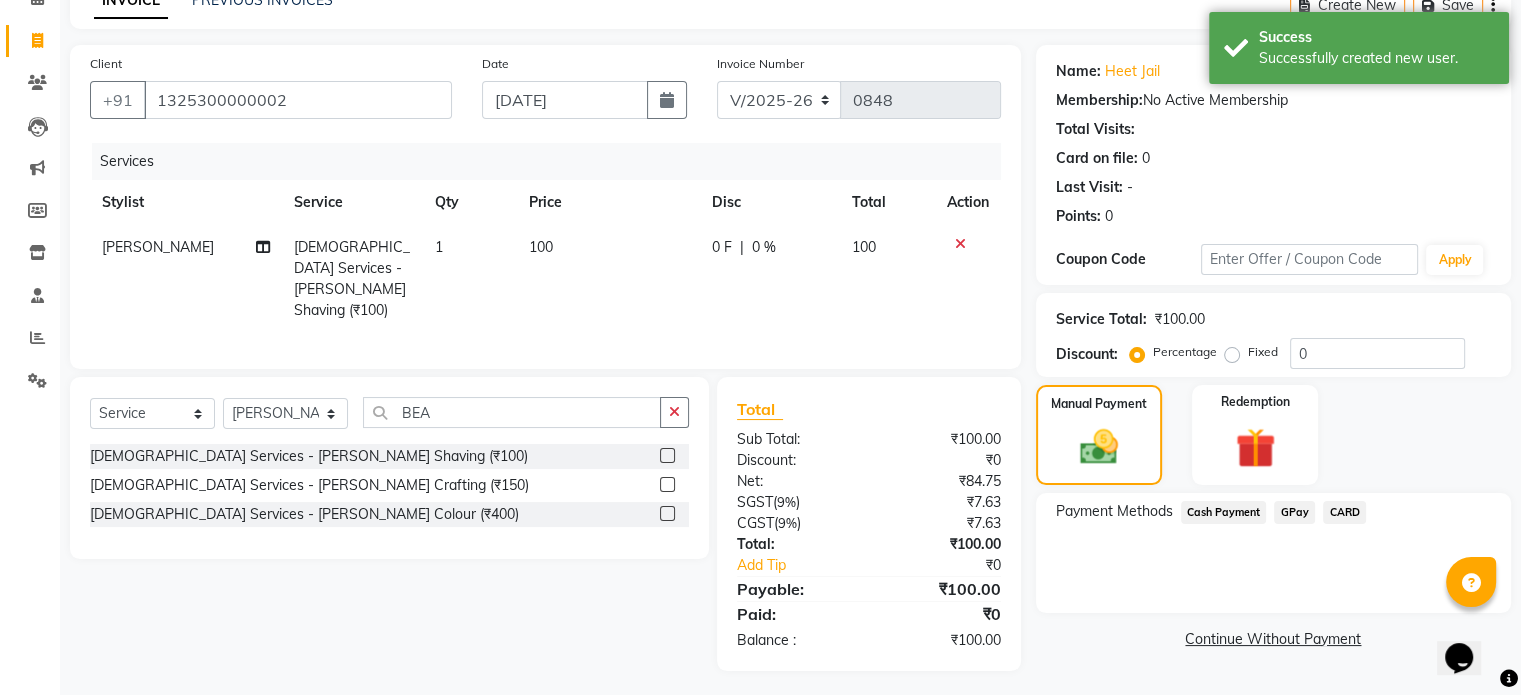 click on "Cash Payment" 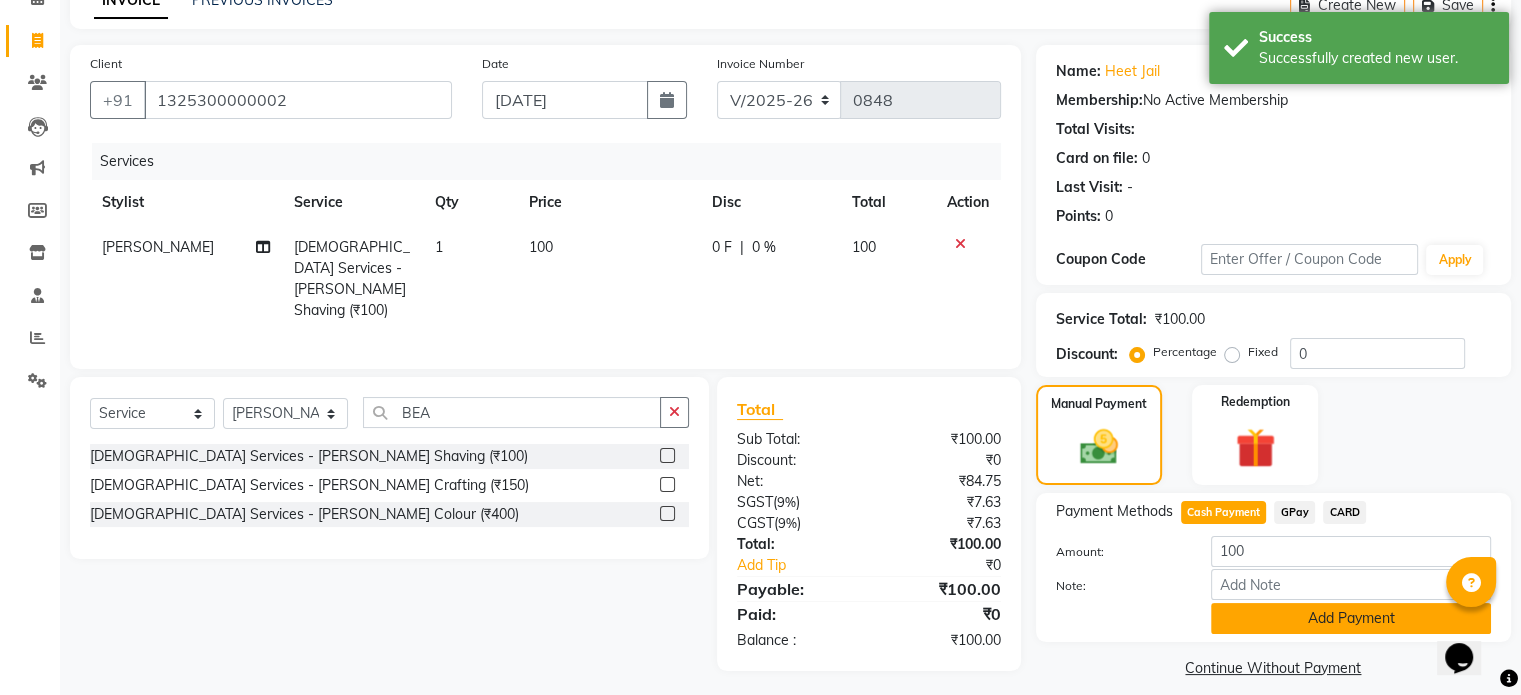 click on "Add Payment" 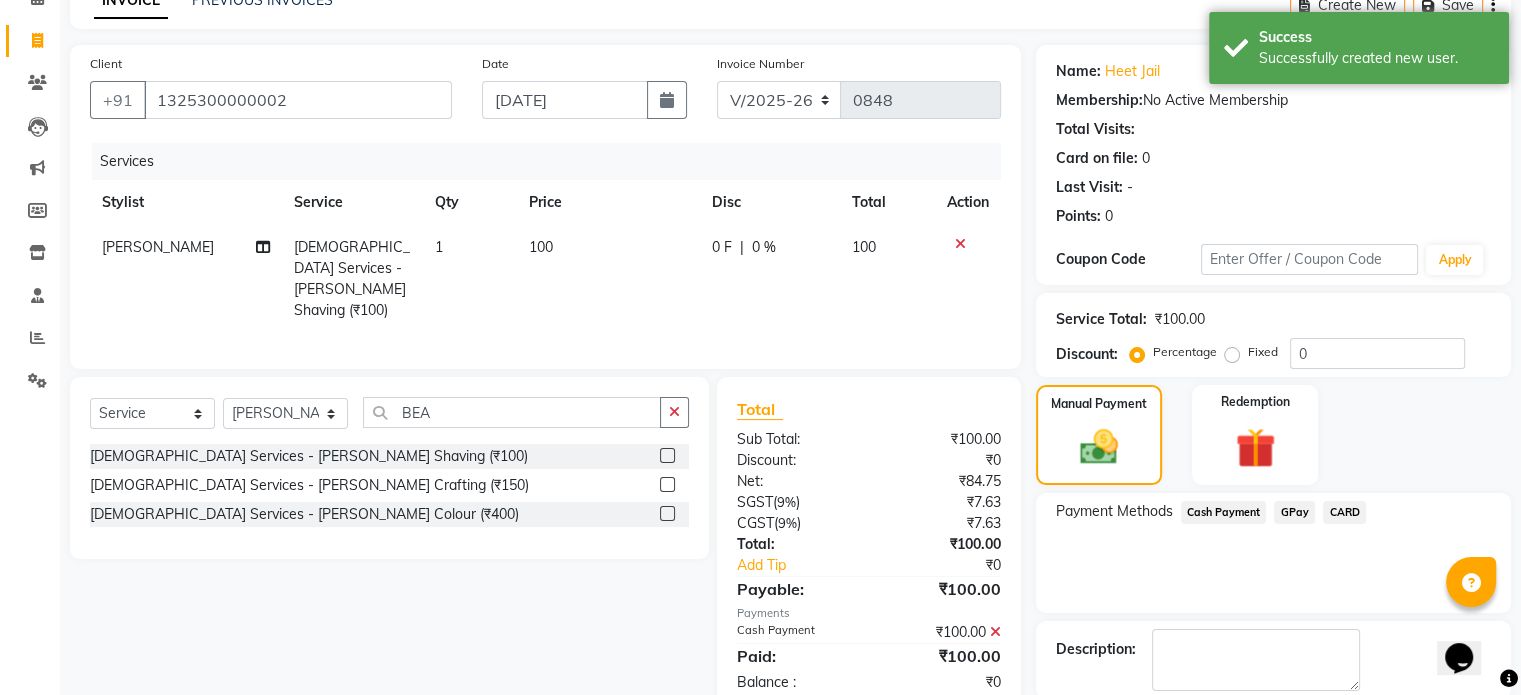 scroll, scrollTop: 205, scrollLeft: 0, axis: vertical 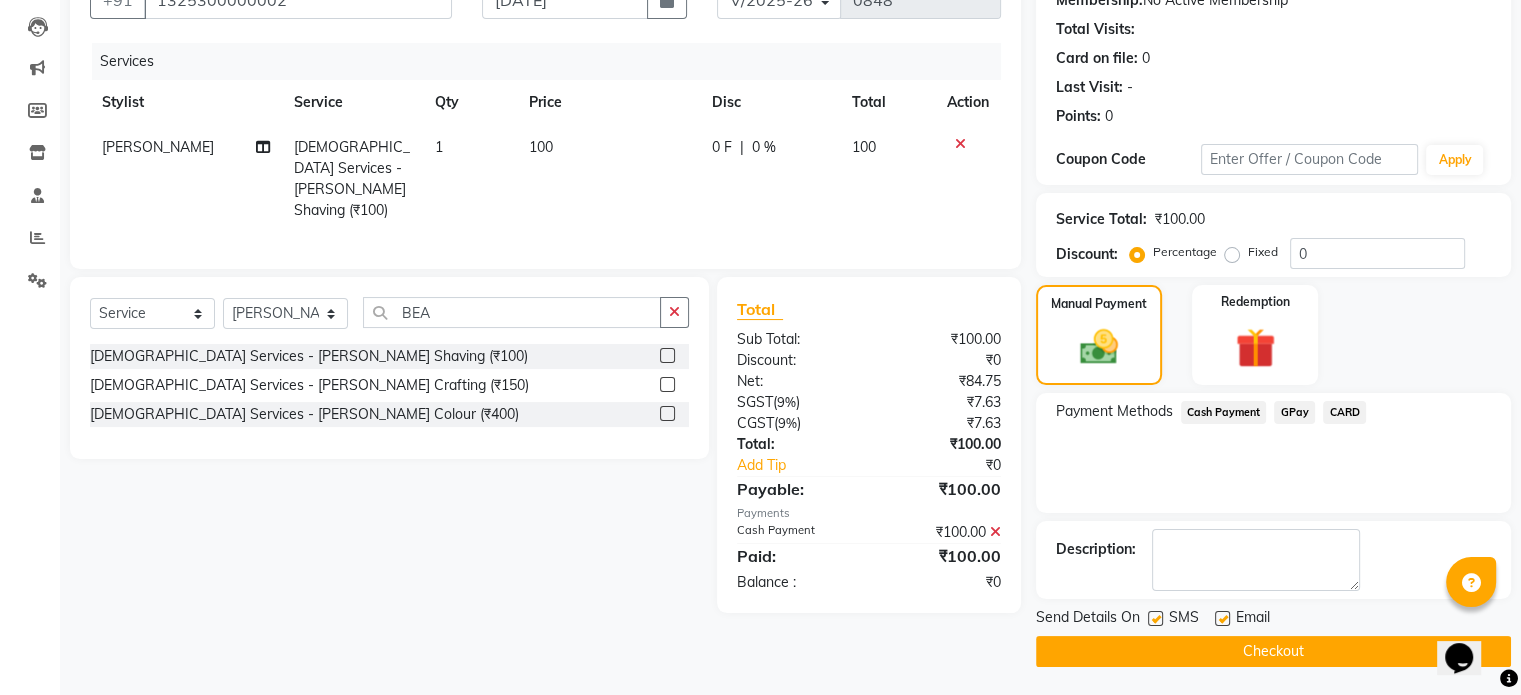 click on "Checkout" 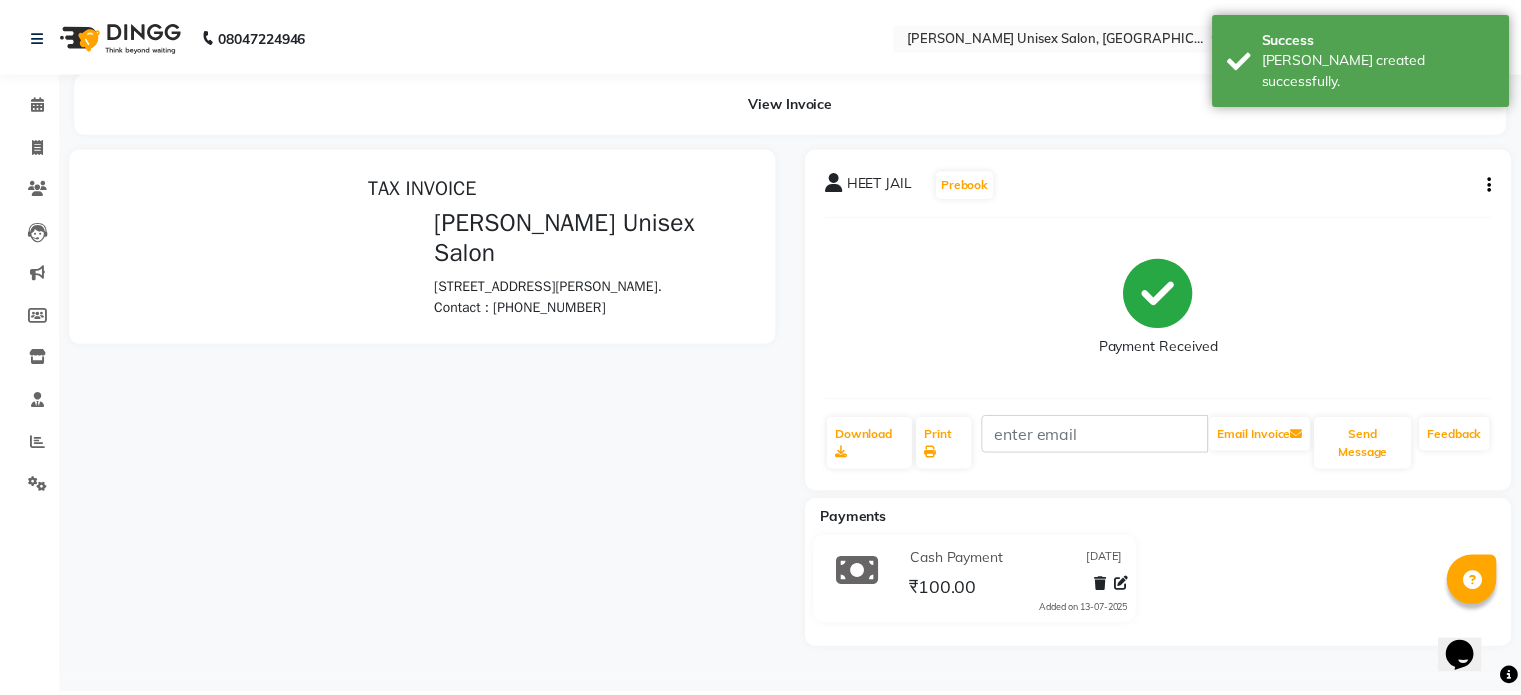scroll, scrollTop: 0, scrollLeft: 0, axis: both 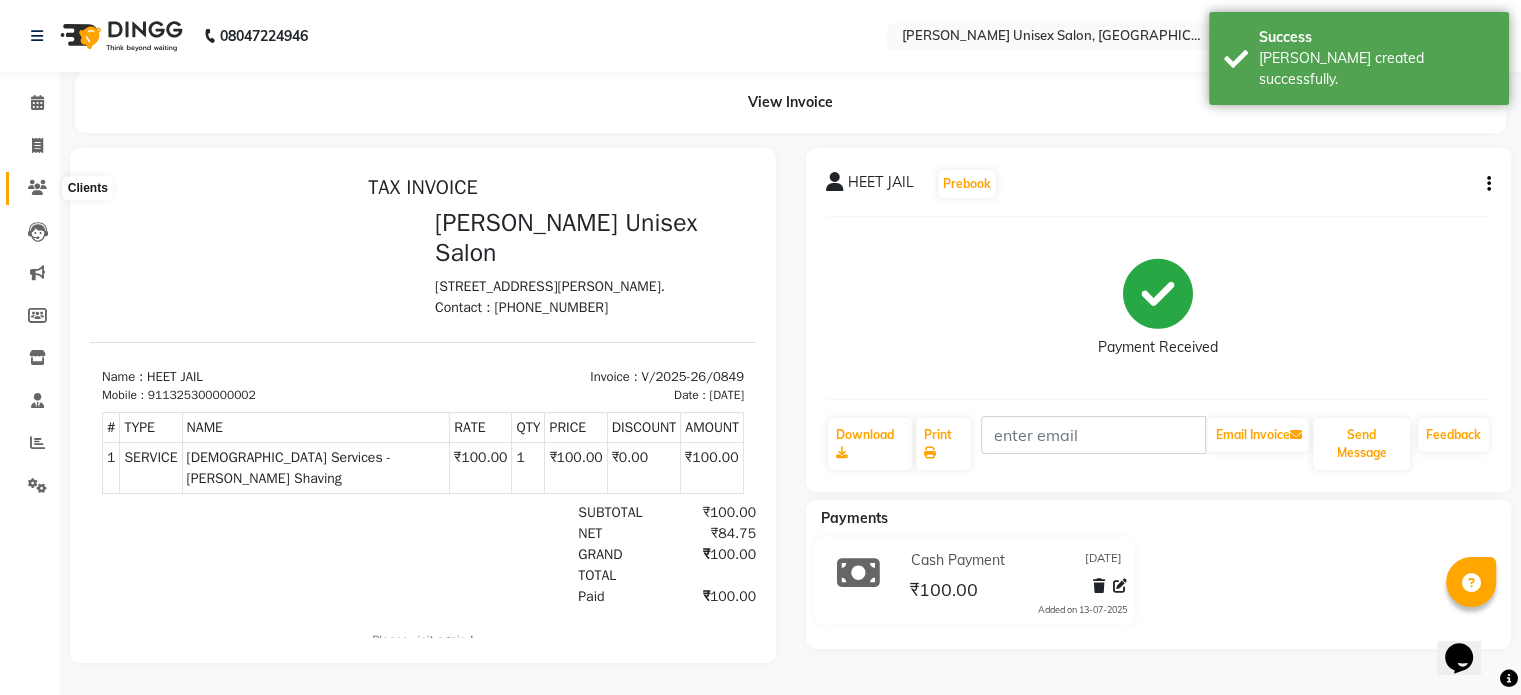 click 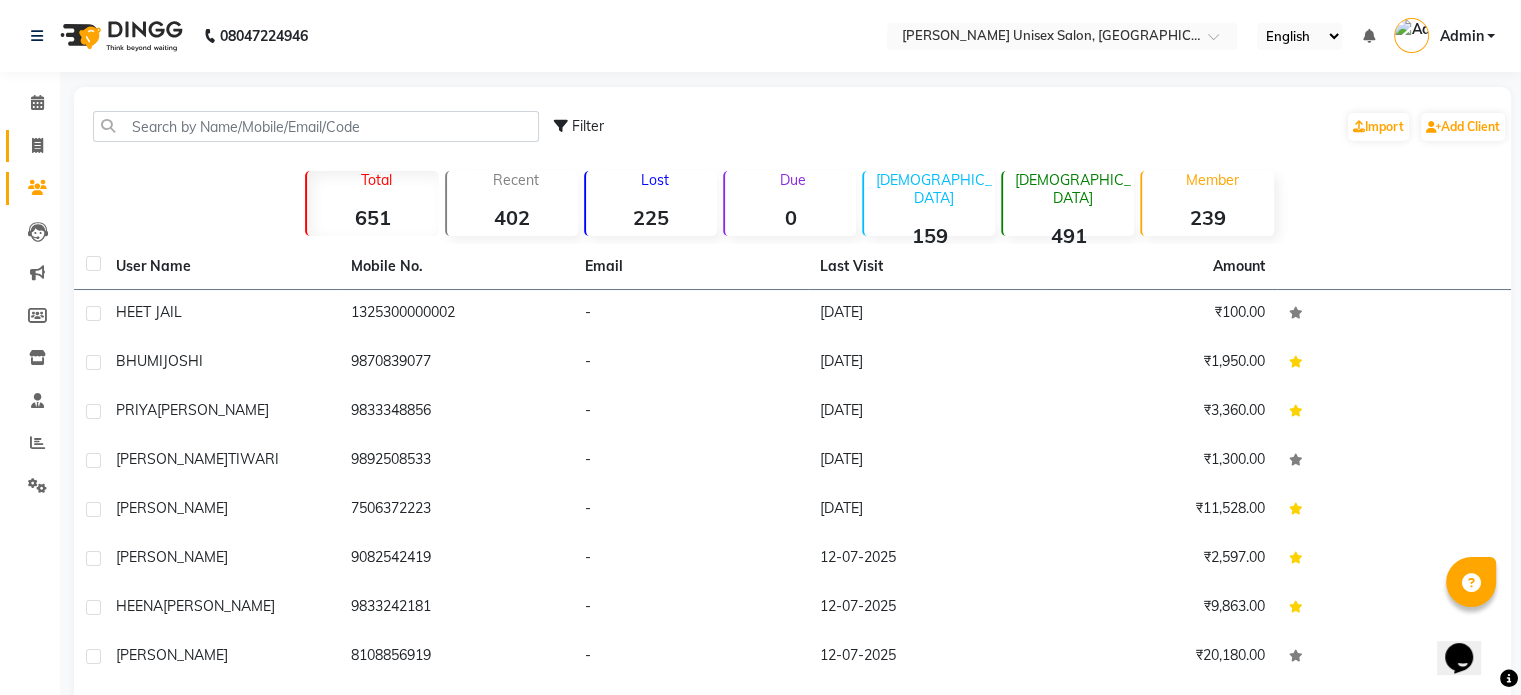 click on "Invoice" 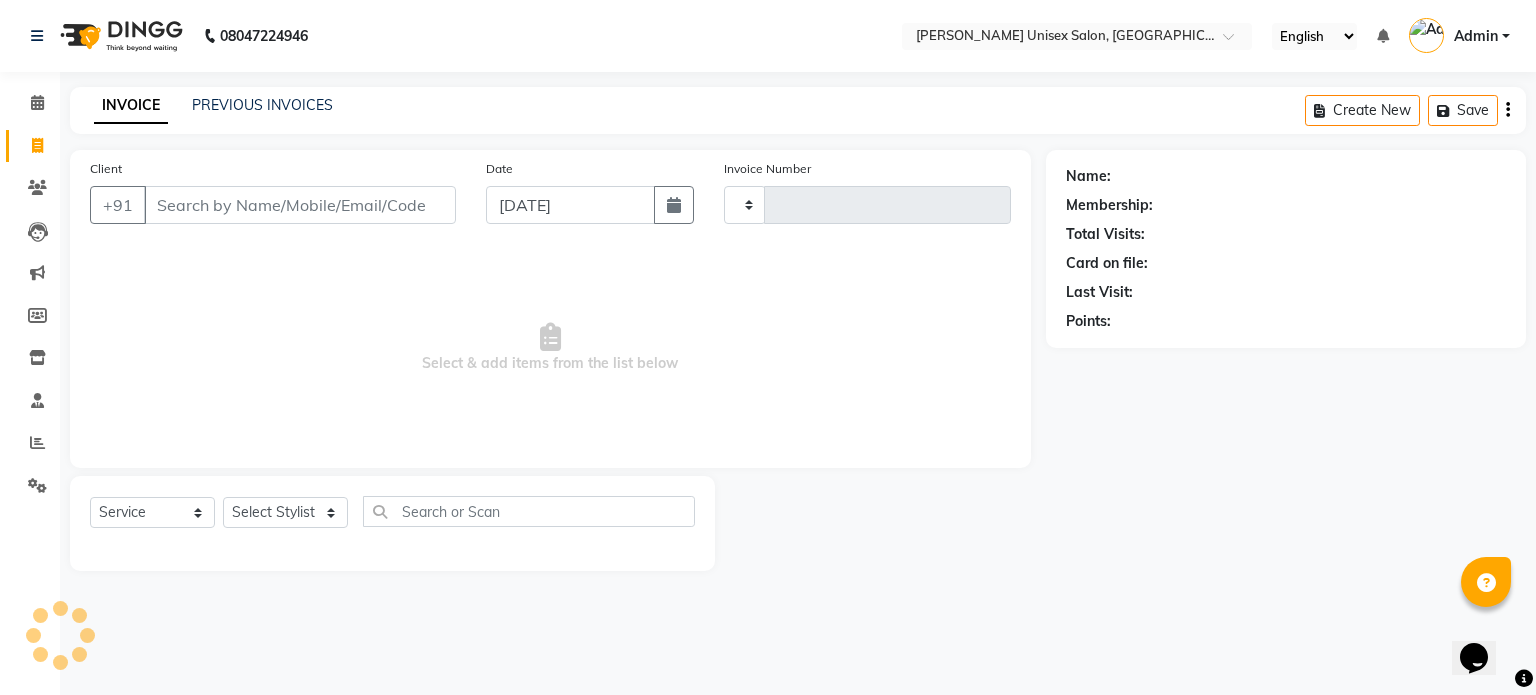 type on "0850" 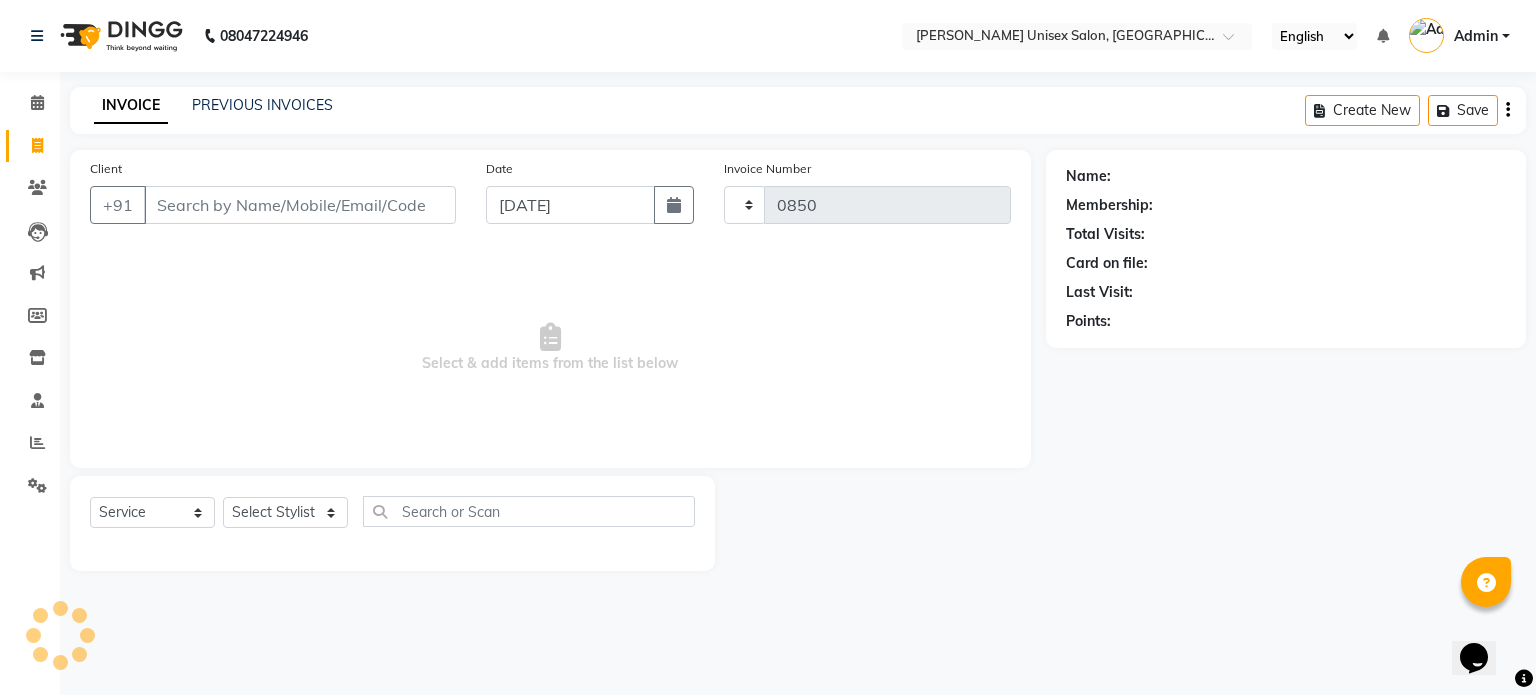 select on "7372" 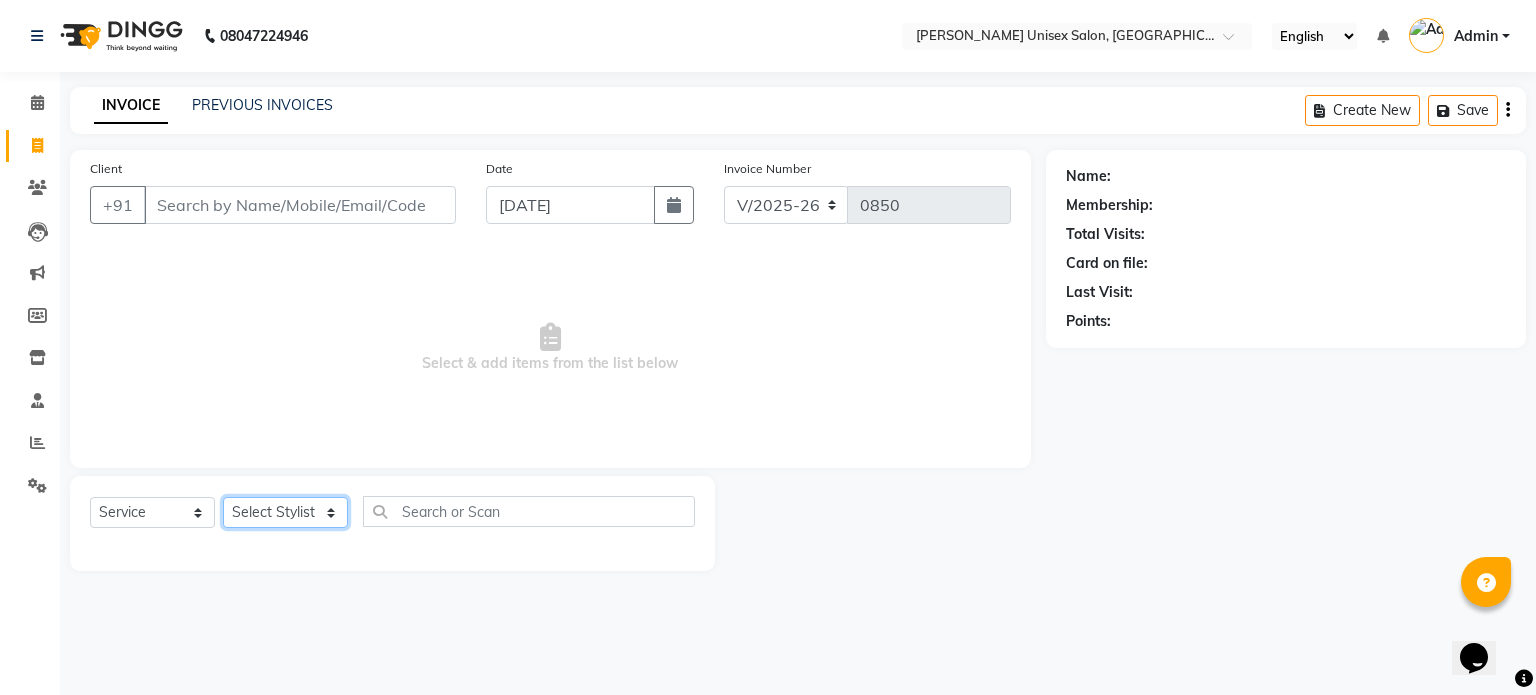 click on "Select Stylist Ankita Bagave Kasim salmani Manisha Doshi Pooja Jha RAHUL AHANKARE Rahul Thakur Sanju Sharma" 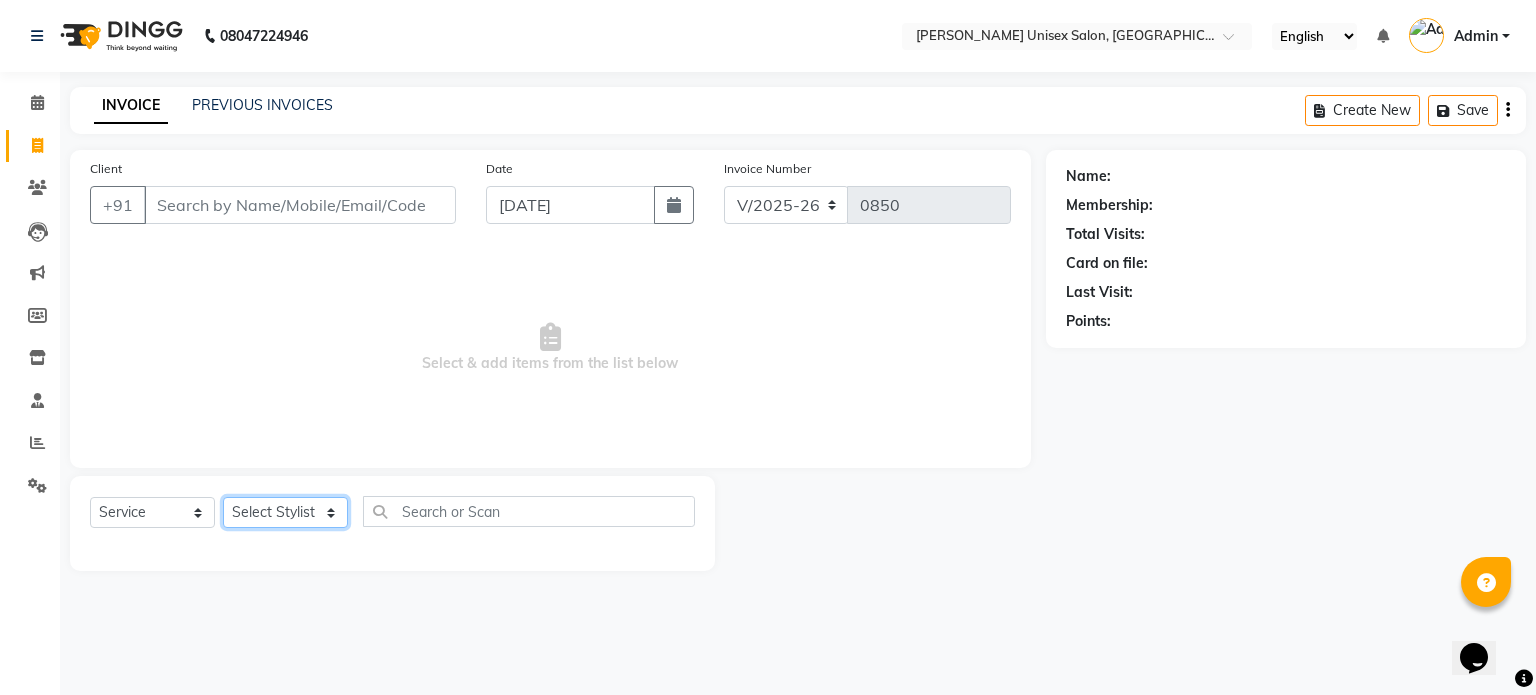 select on "64437" 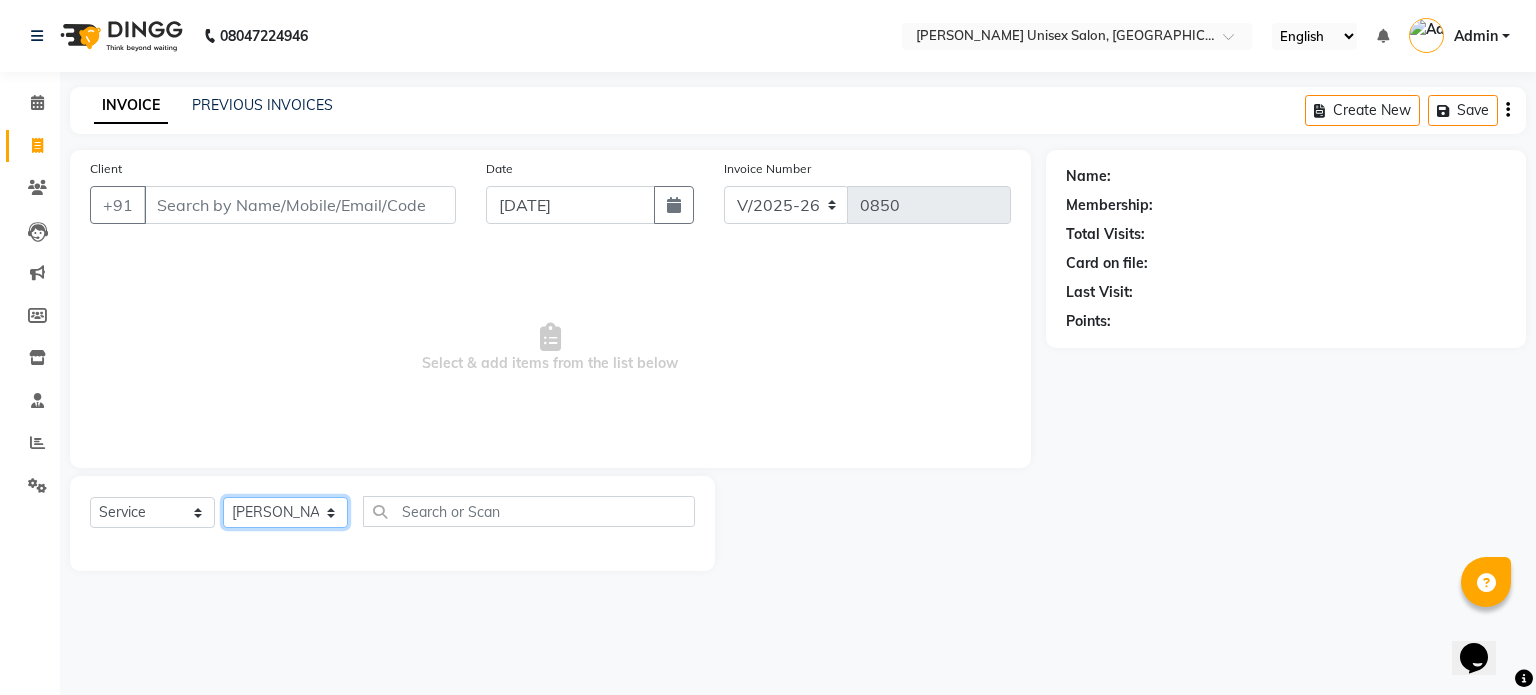 click on "Select Stylist Ankita Bagave Kasim salmani Manisha Doshi Pooja Jha RAHUL AHANKARE Rahul Thakur Sanju Sharma" 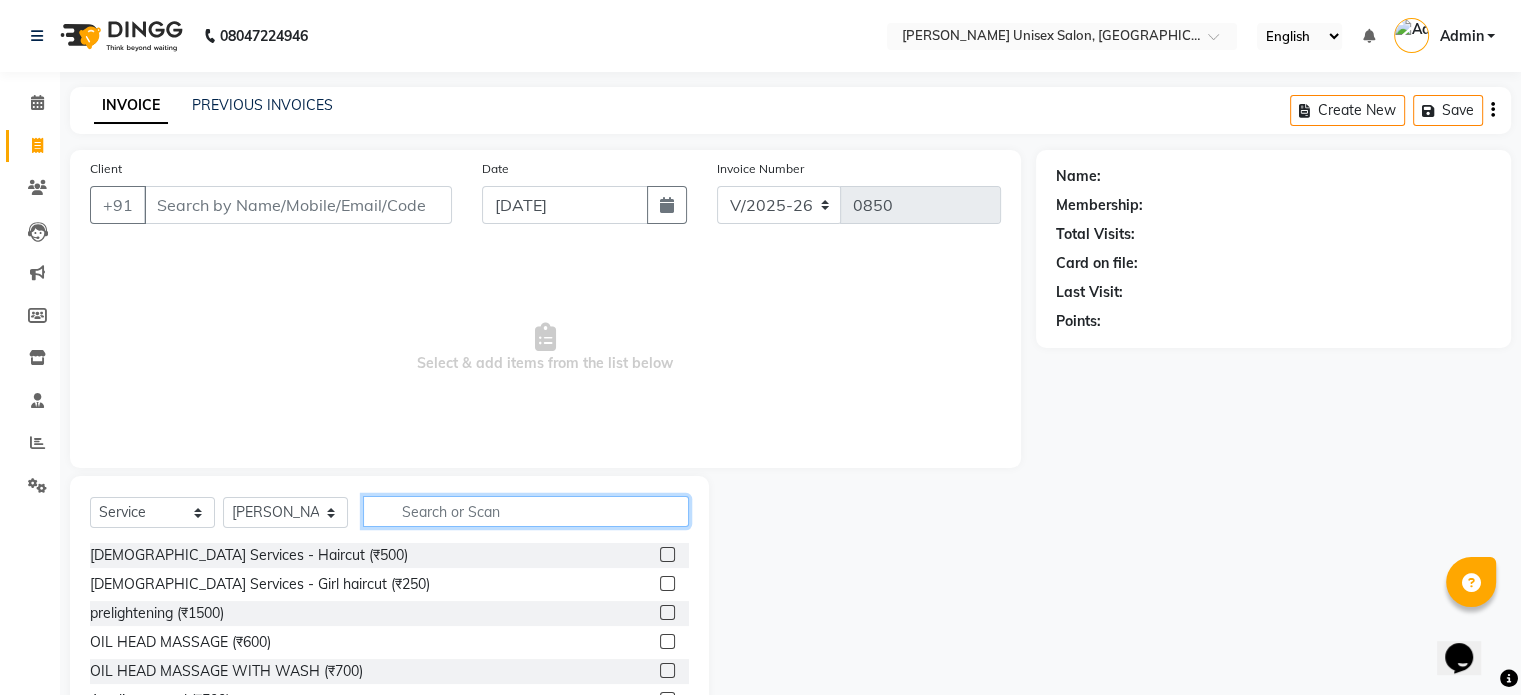 click 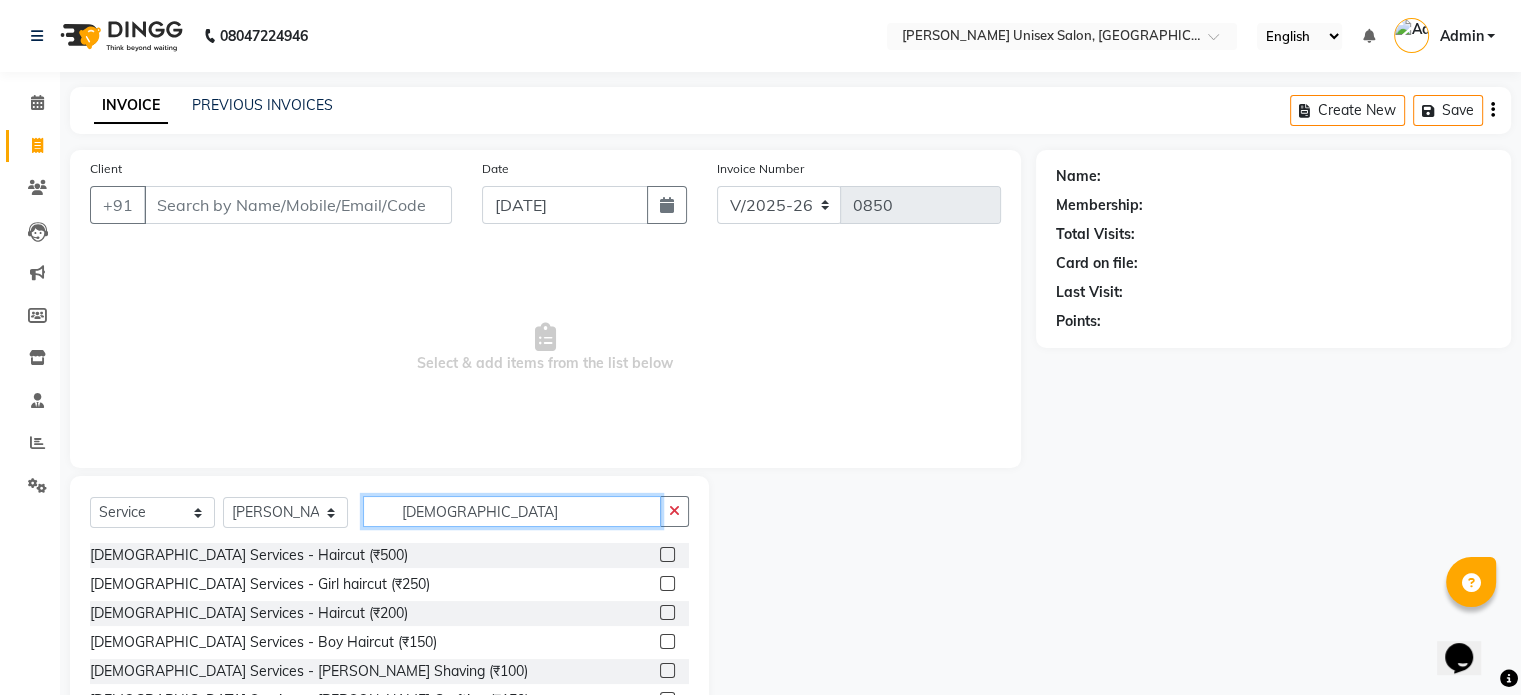 type on "MALE" 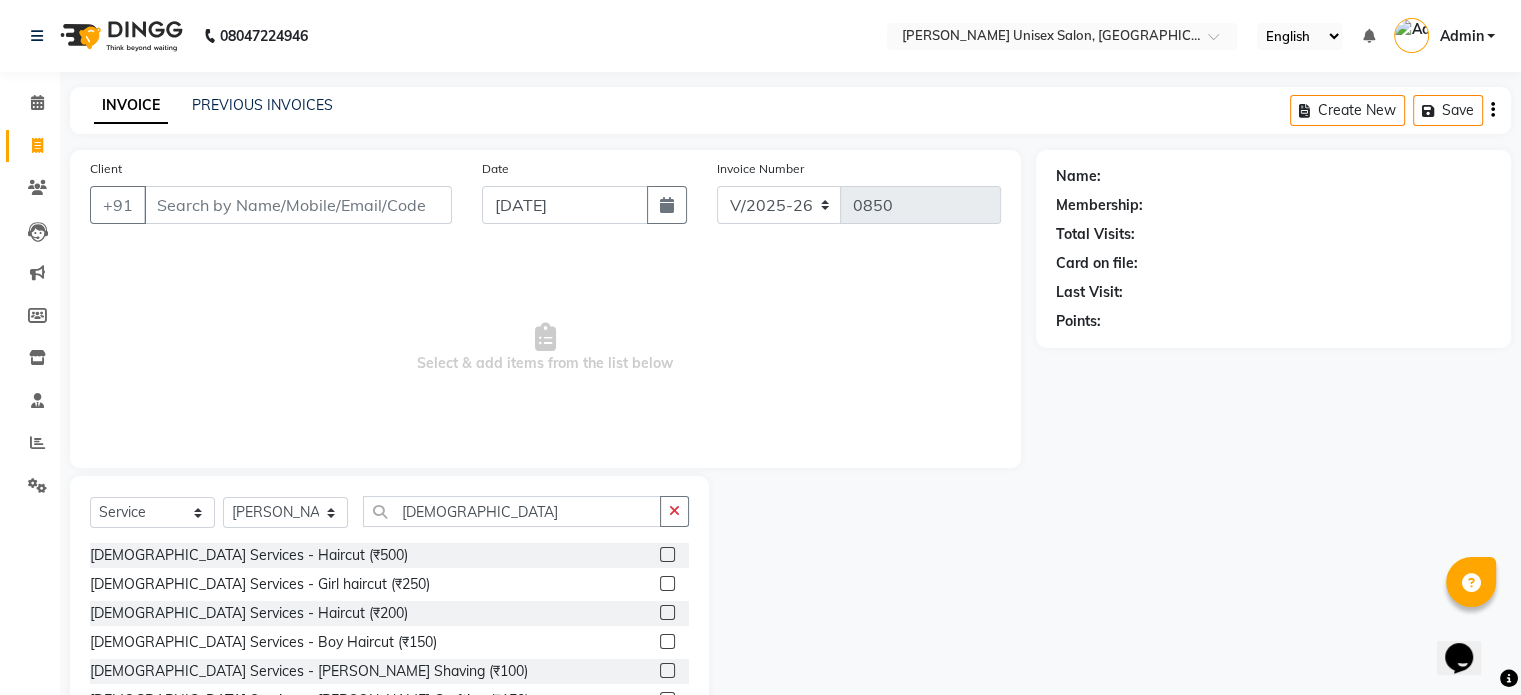 click 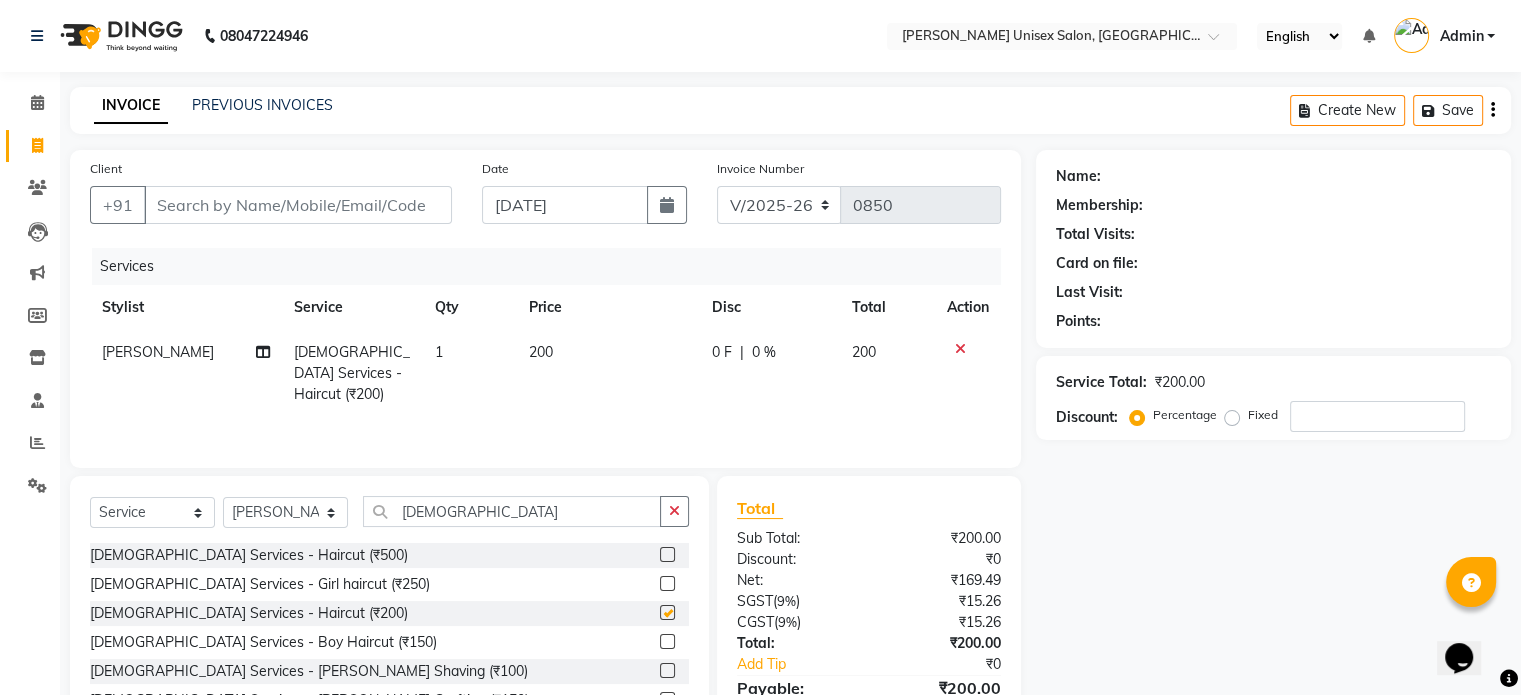 checkbox on "false" 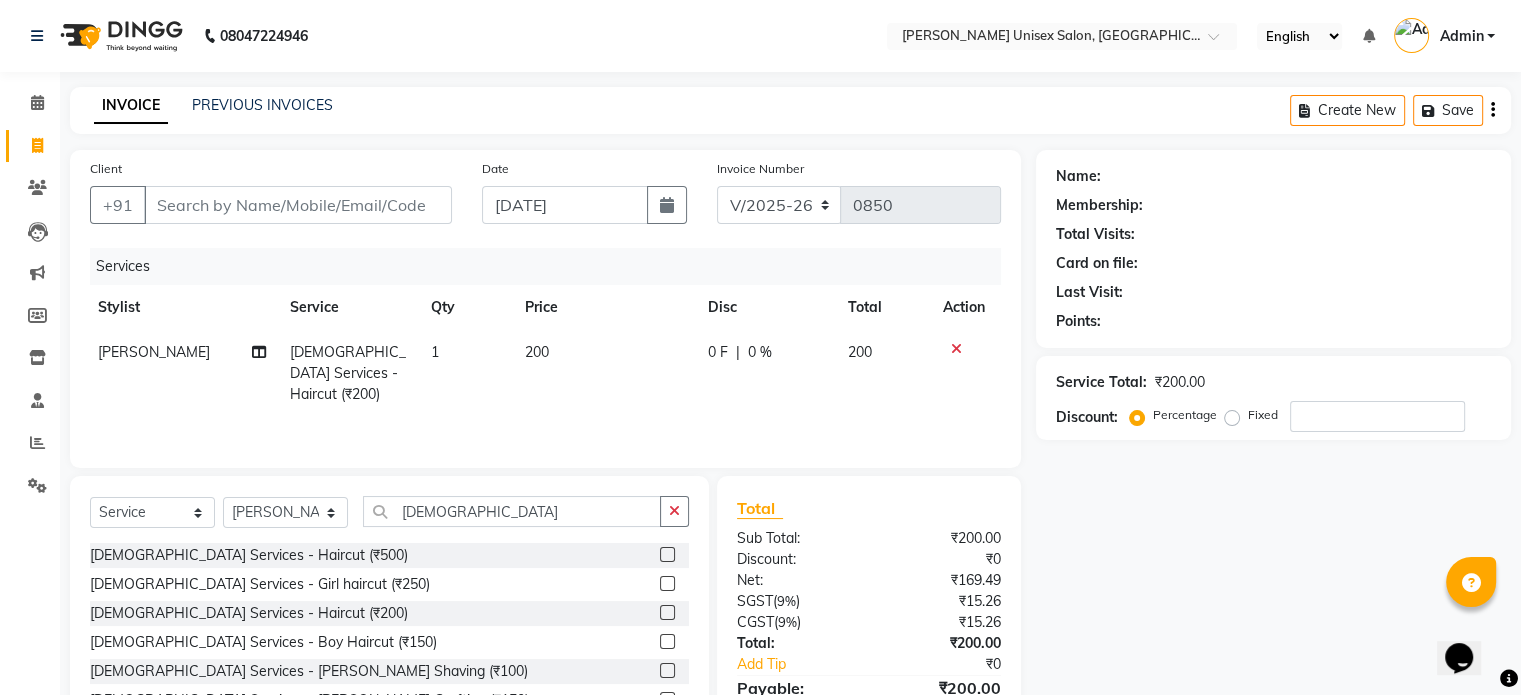 scroll, scrollTop: 0, scrollLeft: 0, axis: both 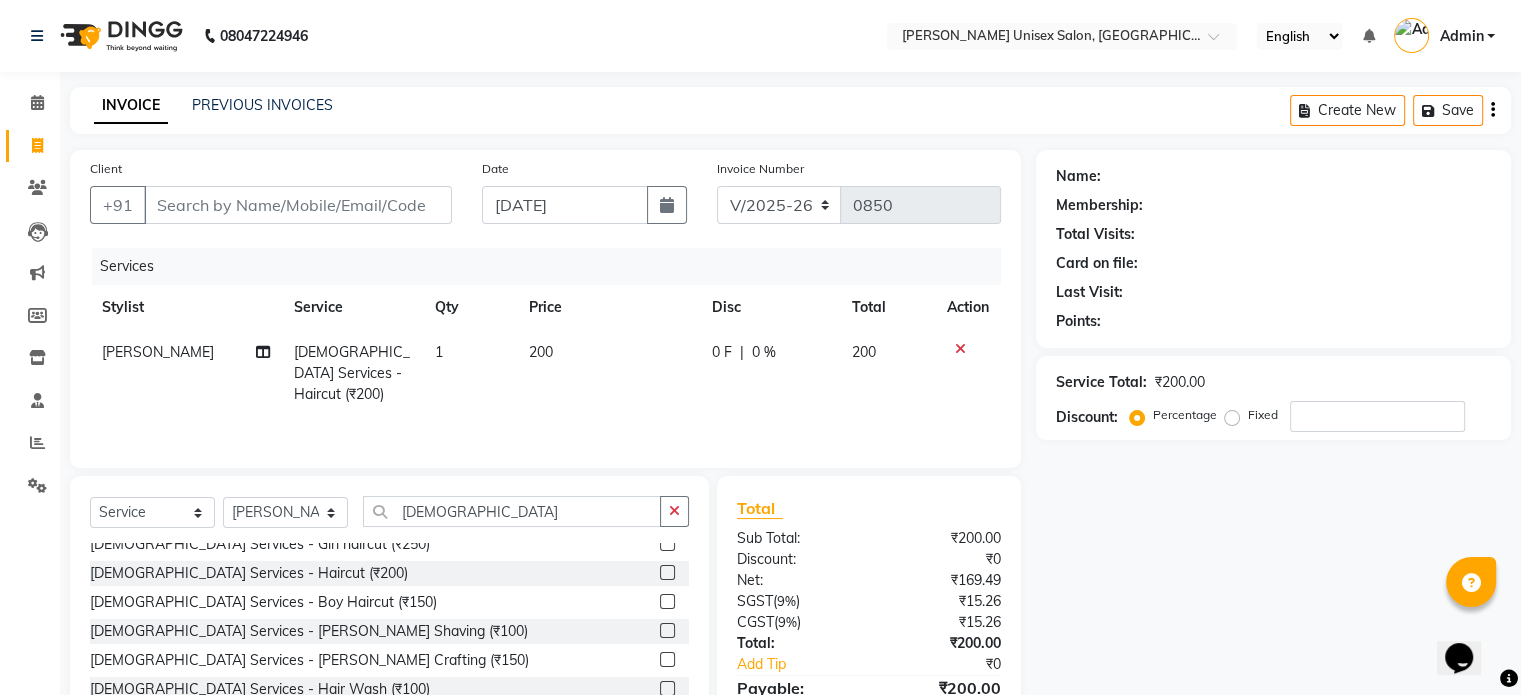 click 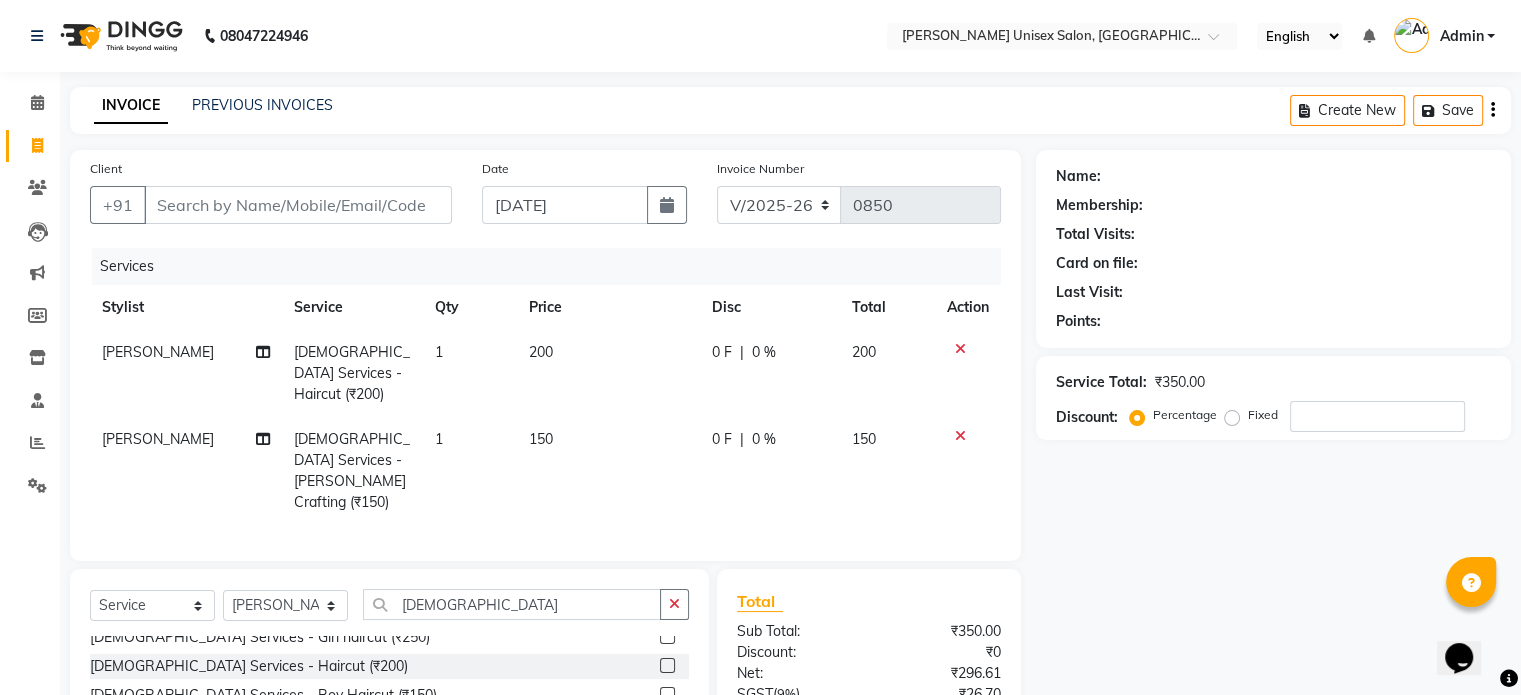 checkbox on "false" 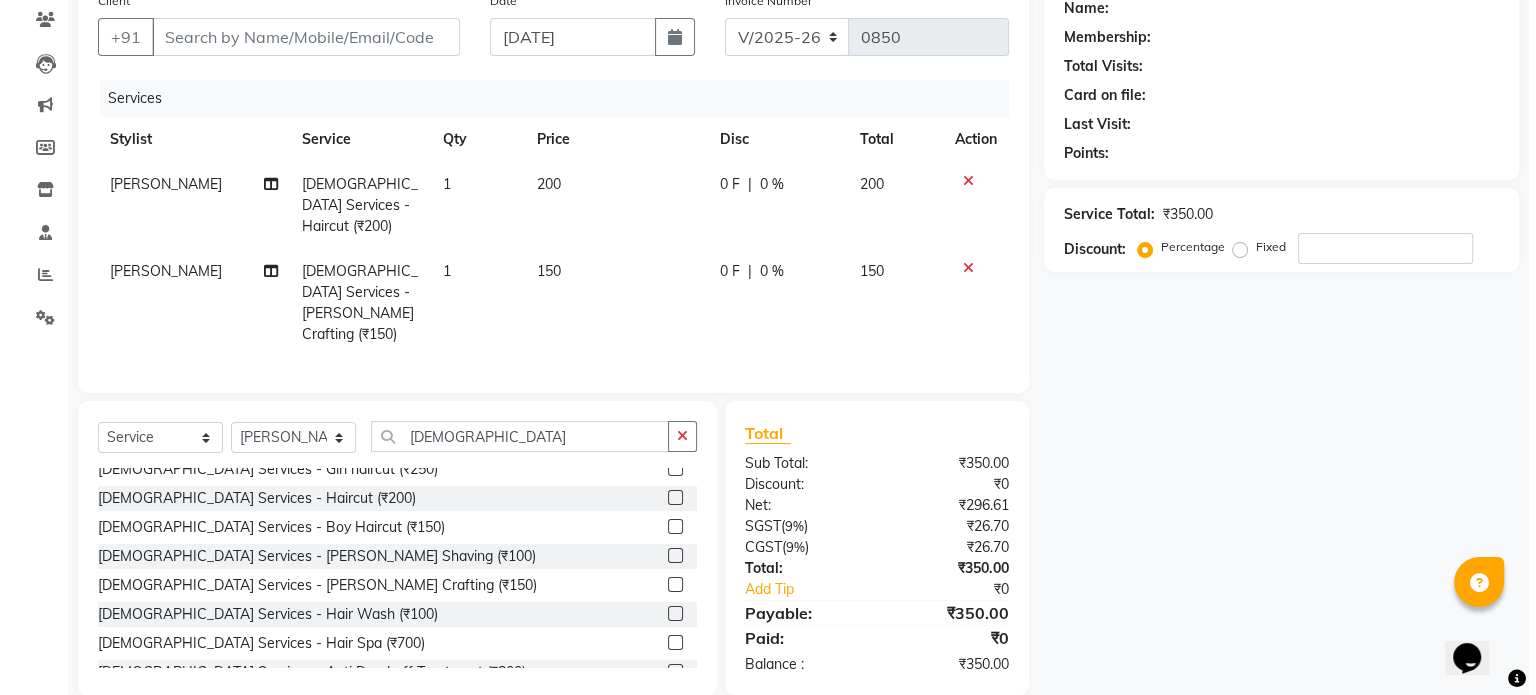 scroll, scrollTop: 172, scrollLeft: 0, axis: vertical 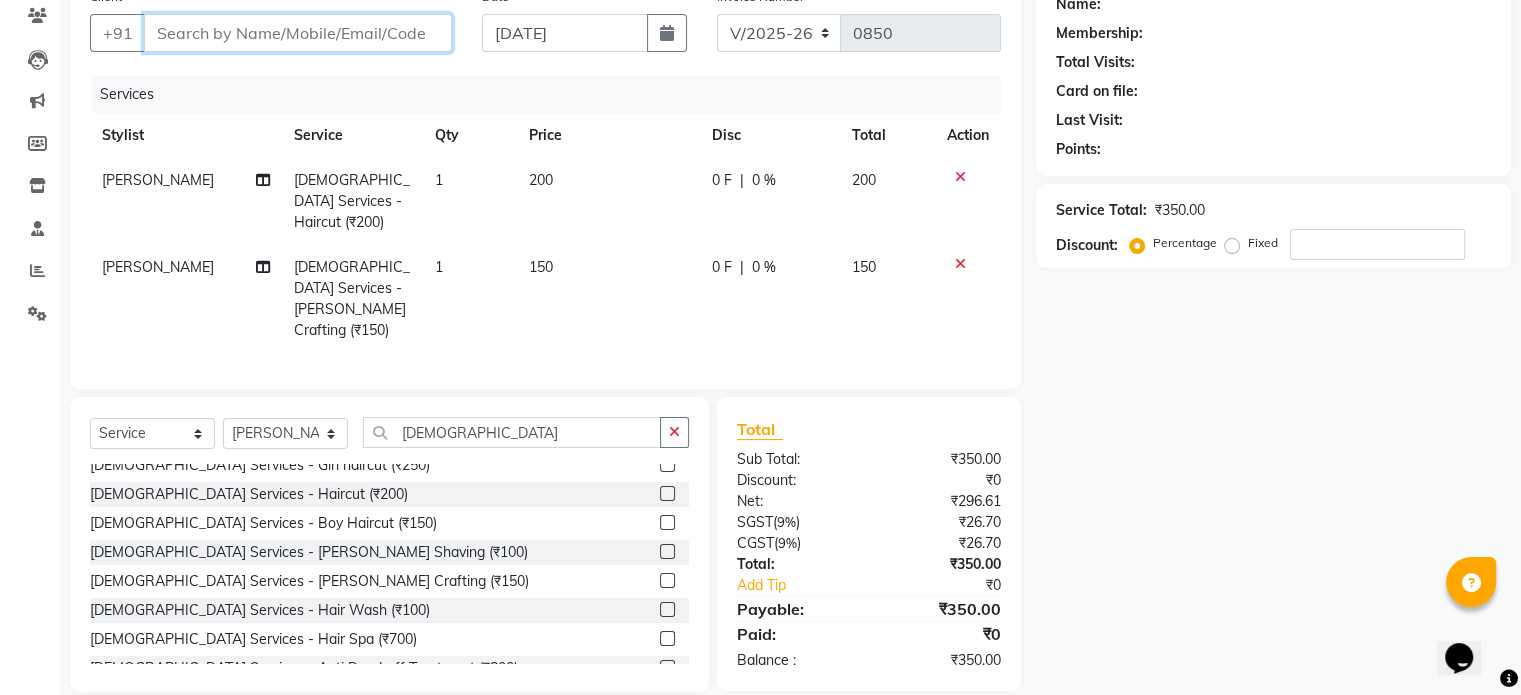 click on "Client" at bounding box center (298, 33) 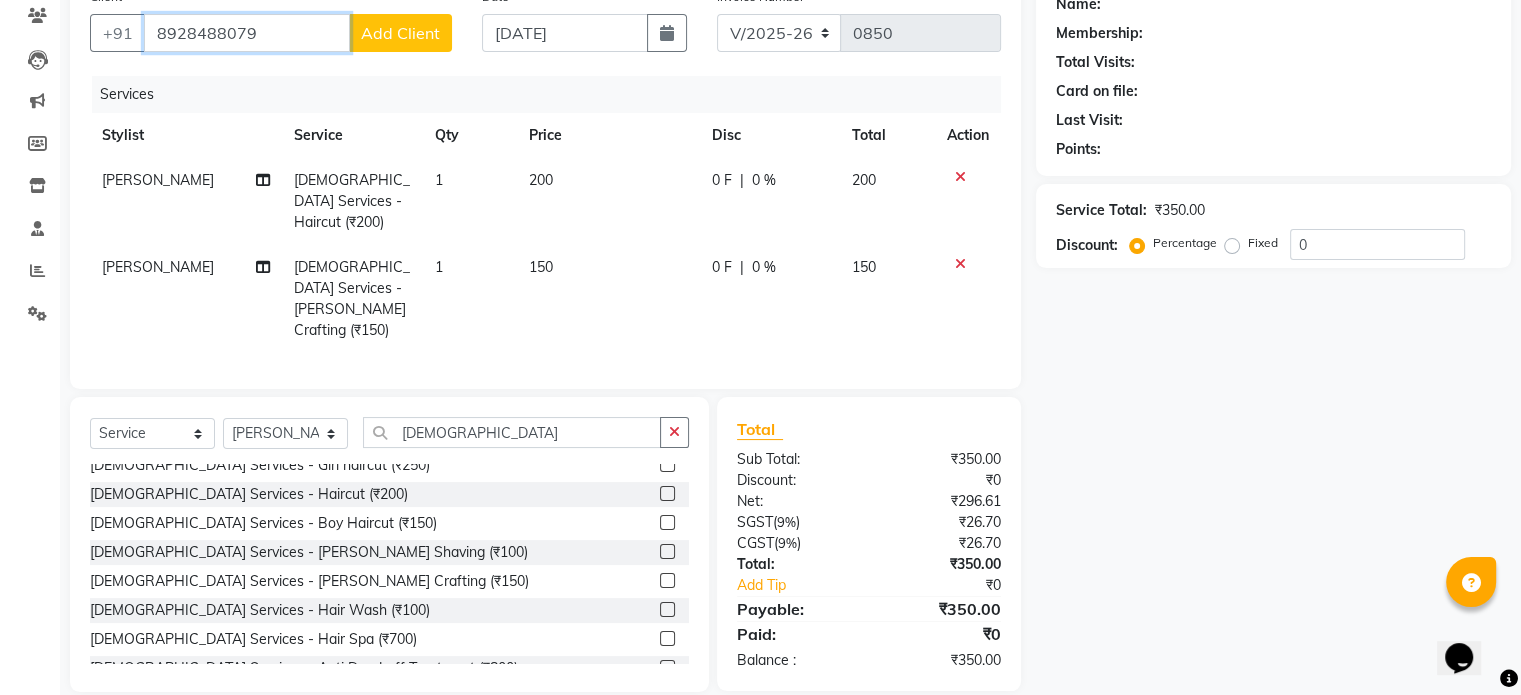 type on "8928488079" 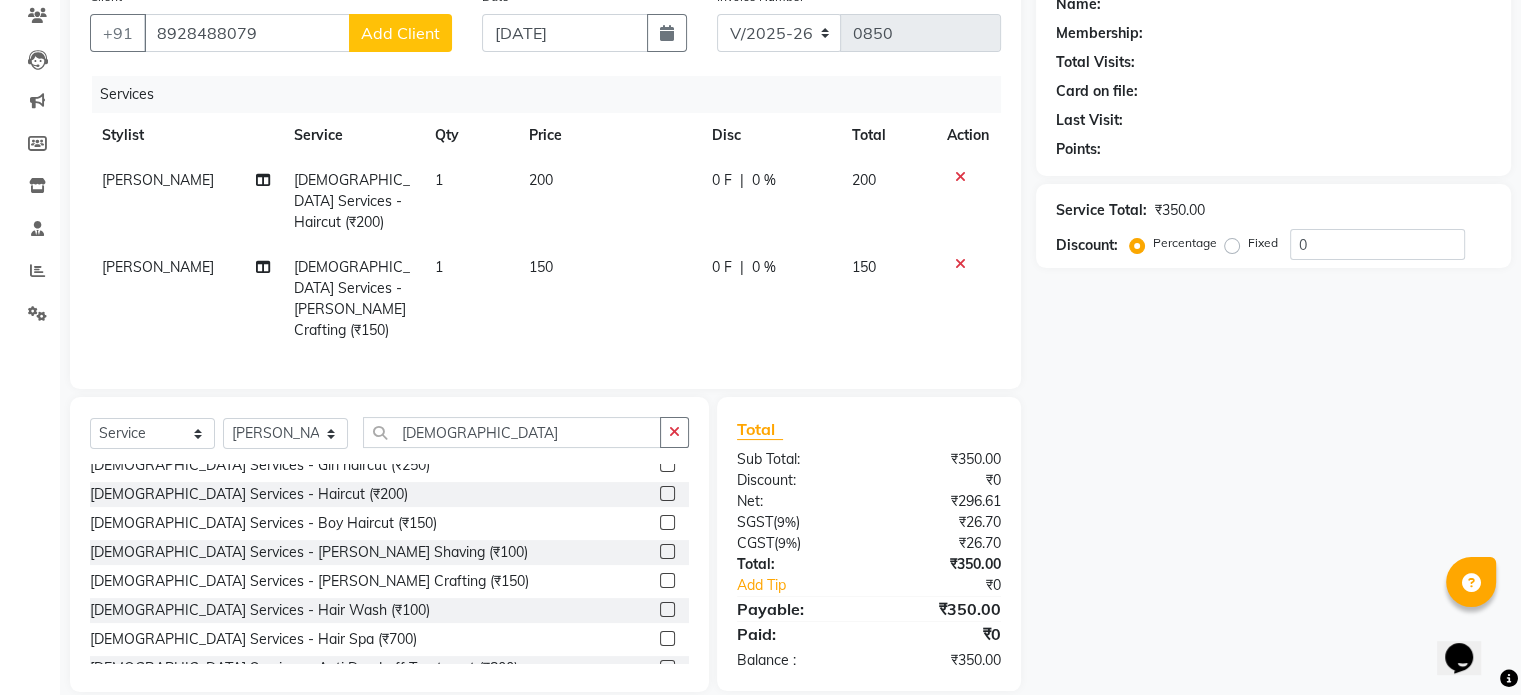 click on "Add Client" 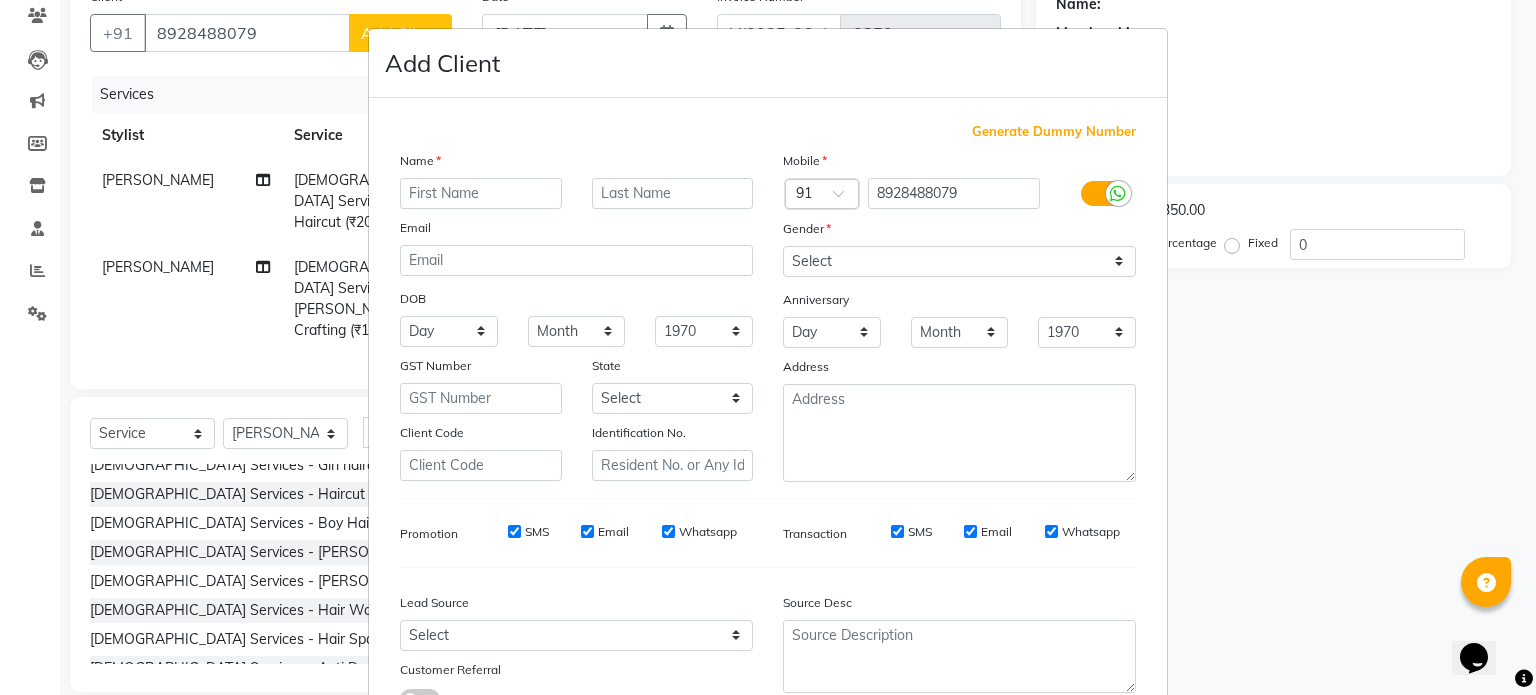 click at bounding box center (481, 193) 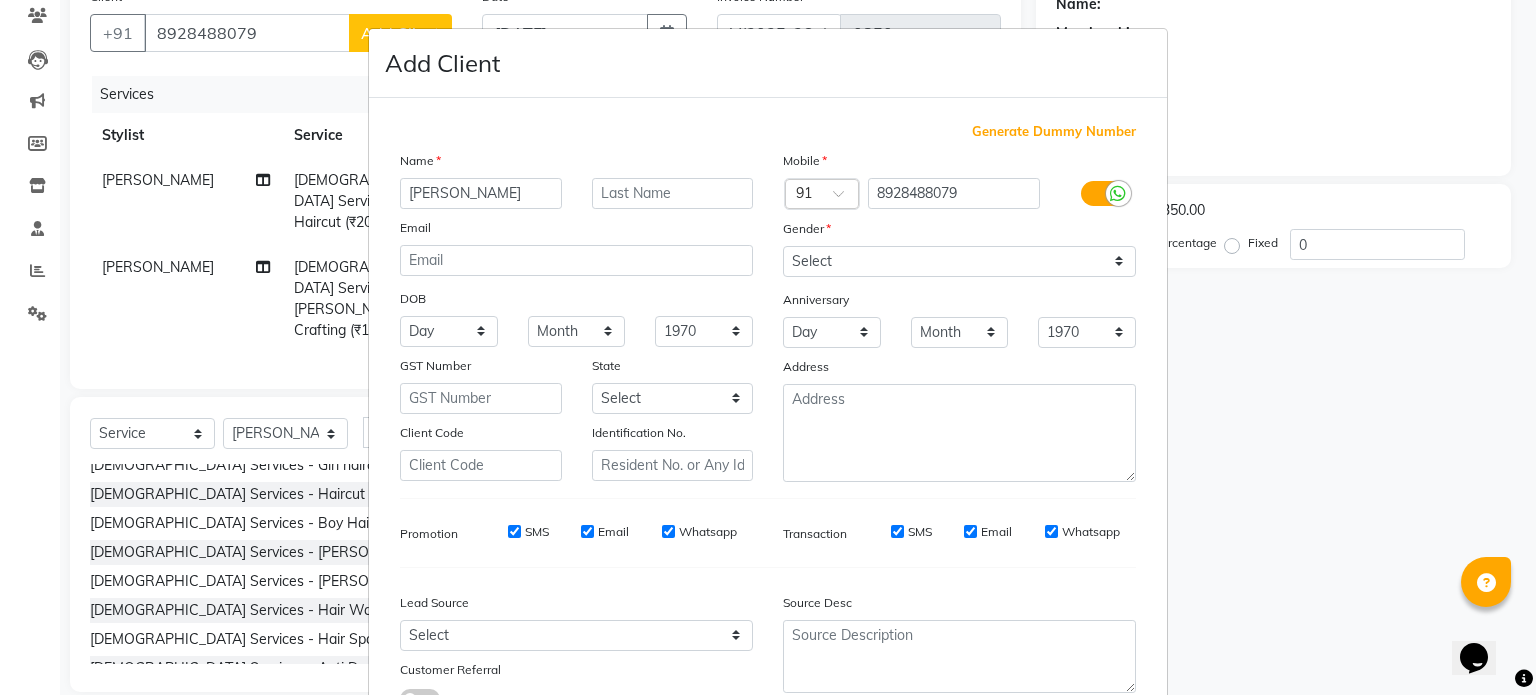 type on "NAVIN" 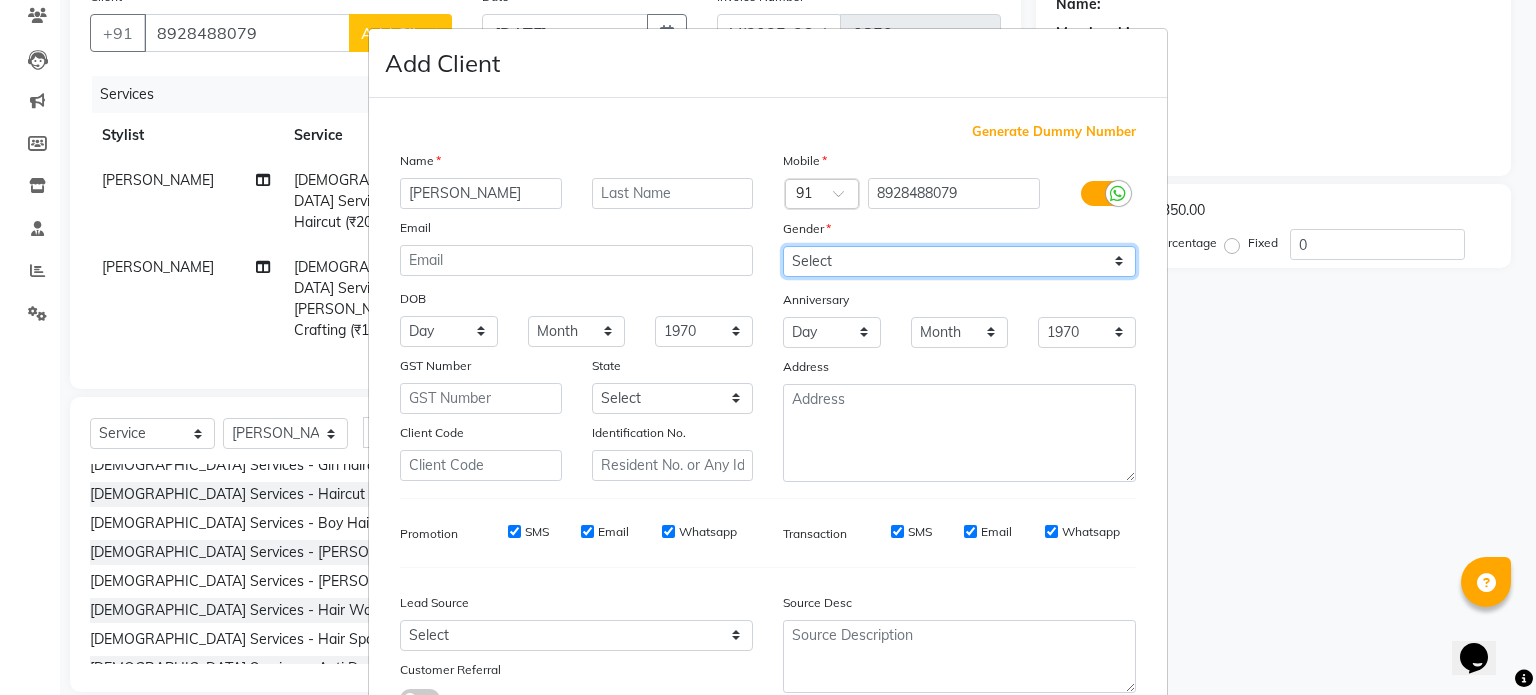click on "Select Male Female Other Prefer Not To Say" at bounding box center [959, 261] 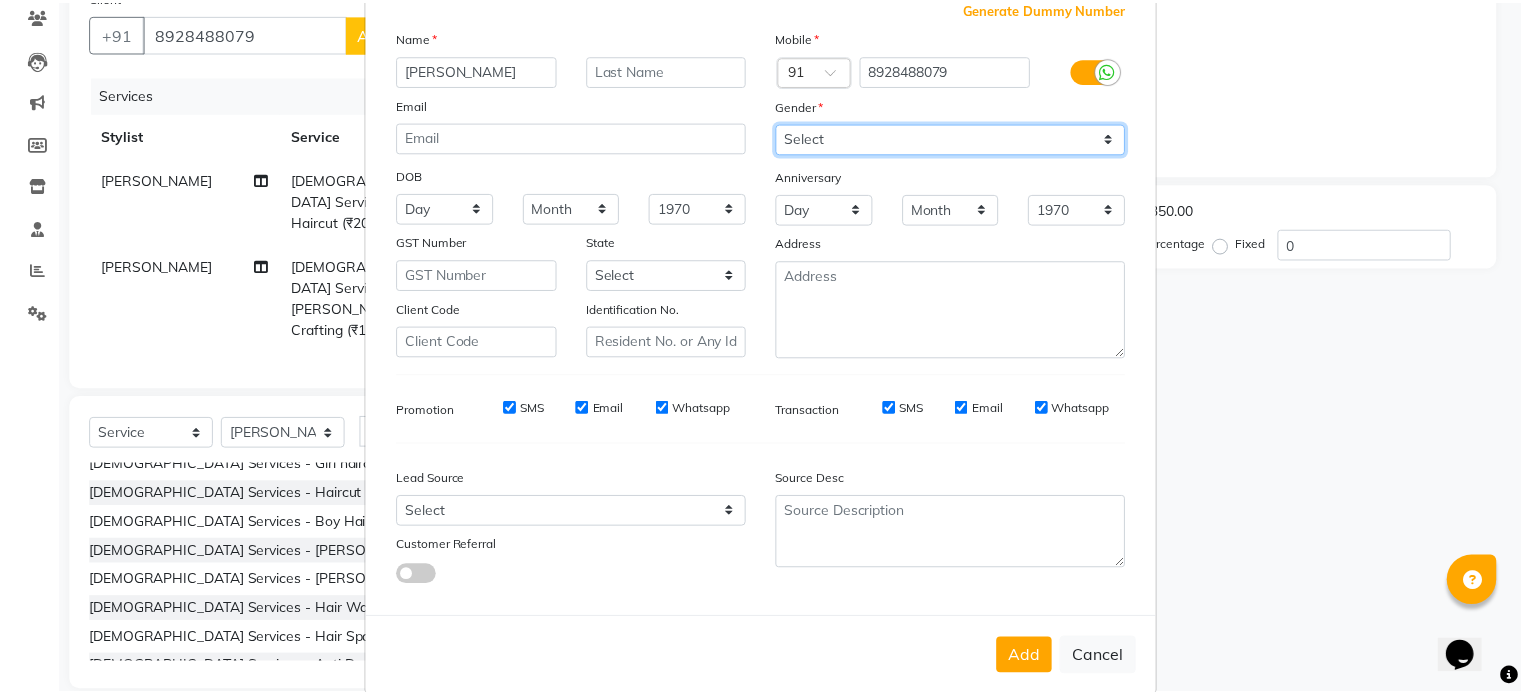 scroll, scrollTop: 161, scrollLeft: 0, axis: vertical 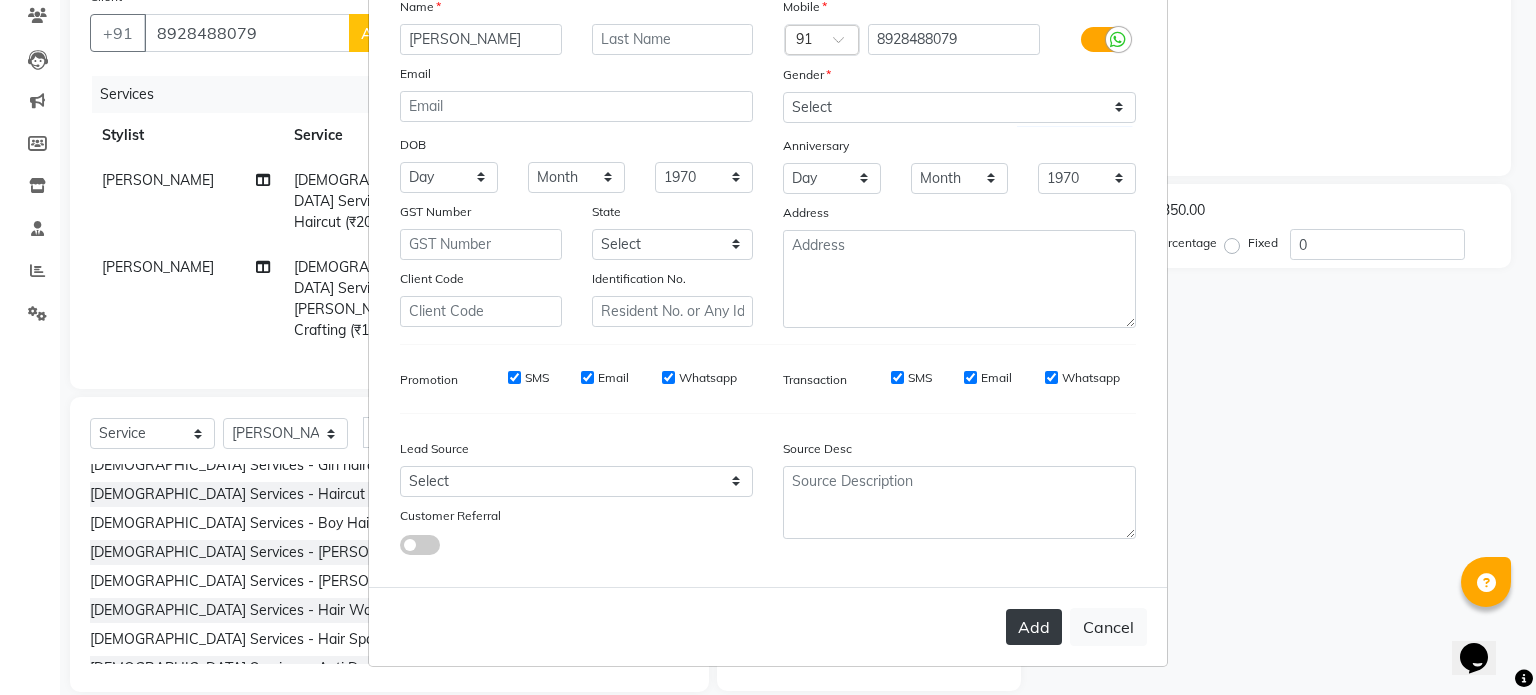 click on "Add" at bounding box center [1034, 627] 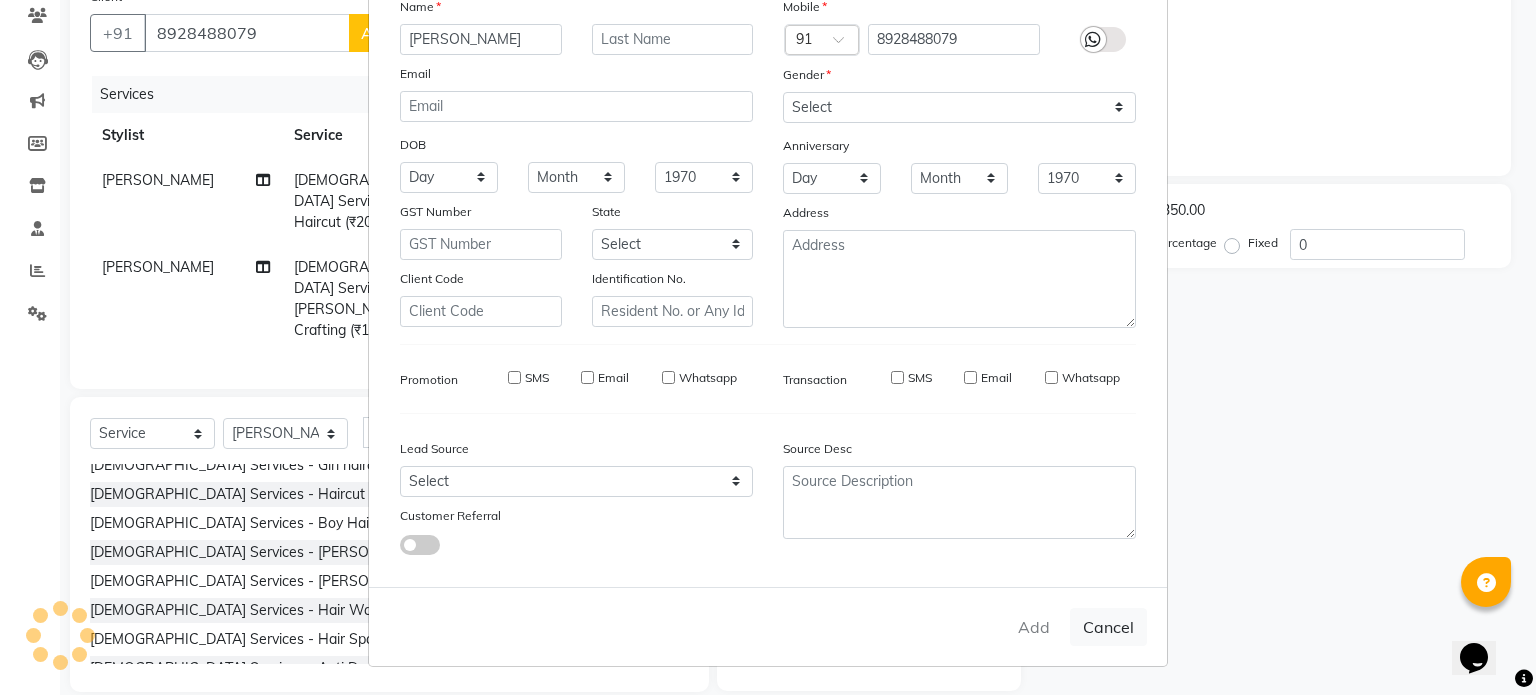 type 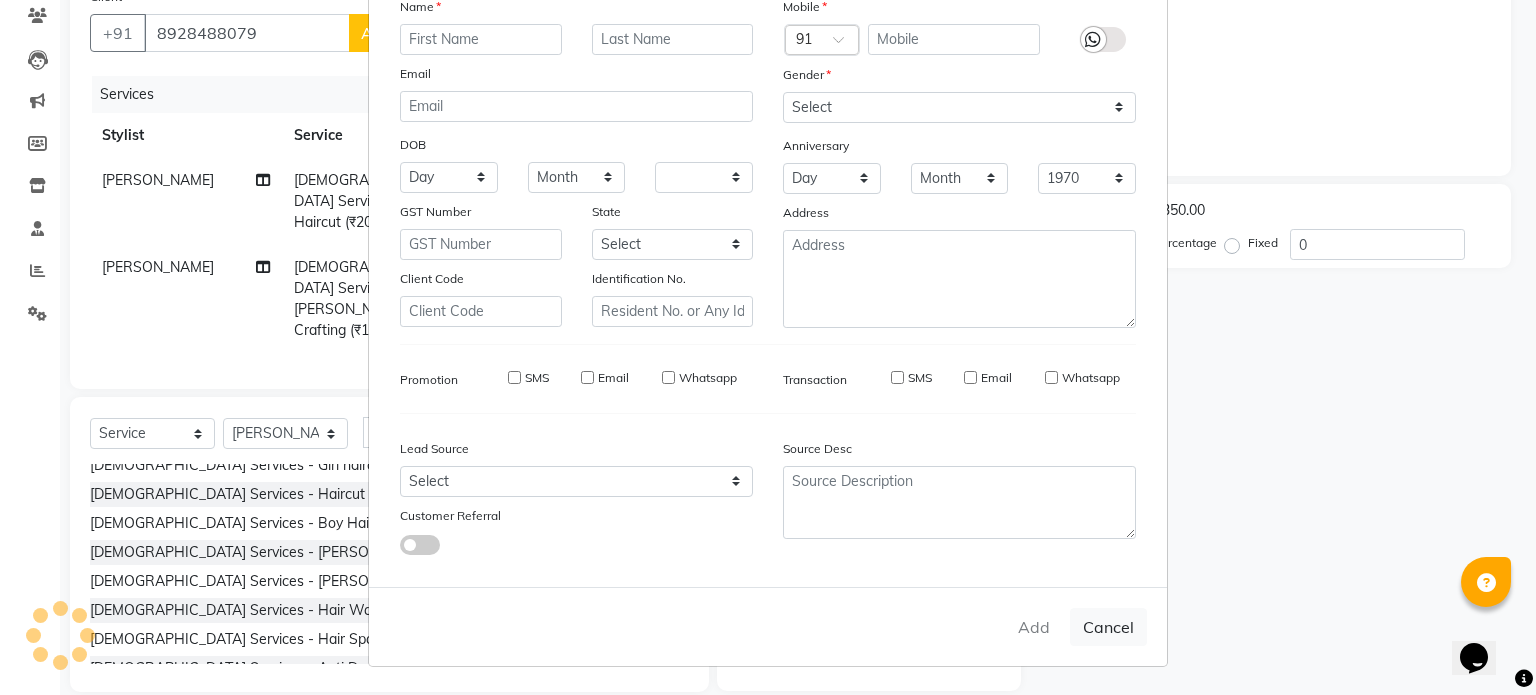select 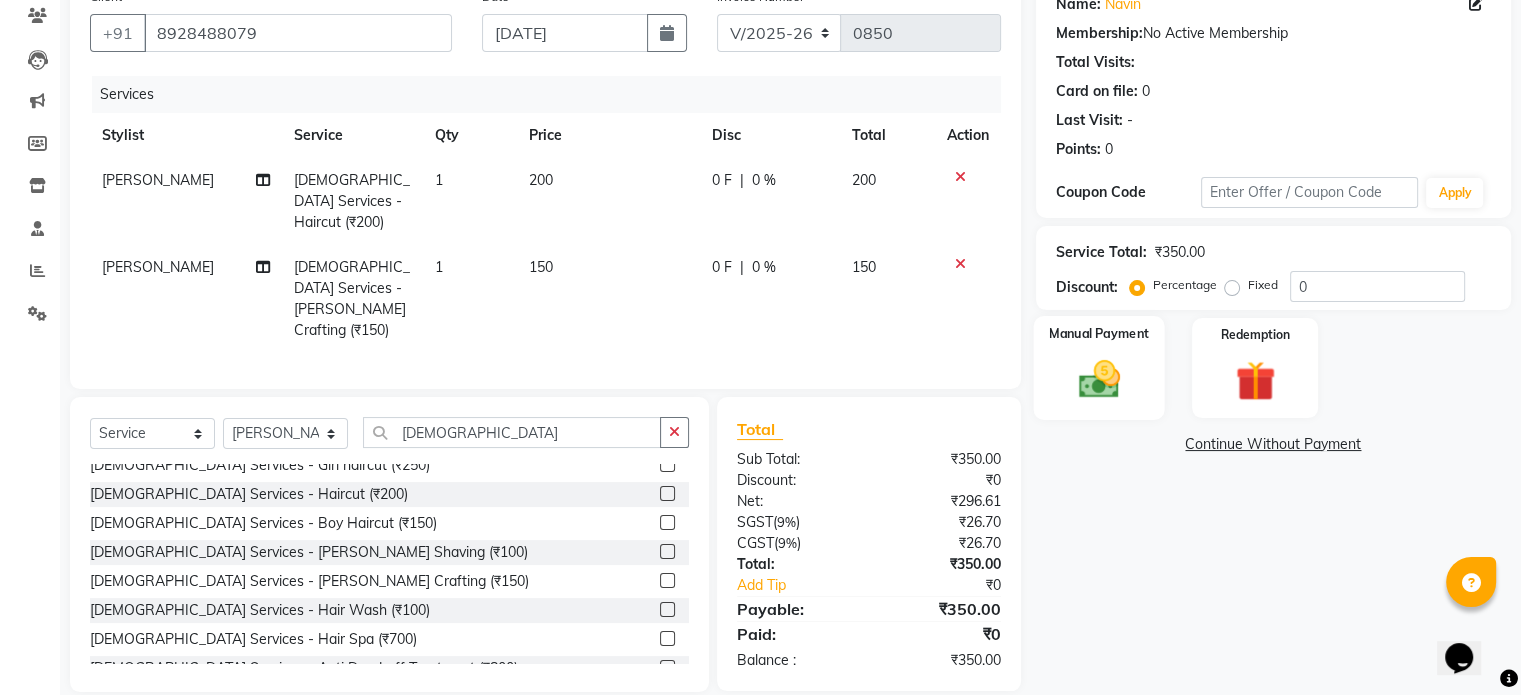 click 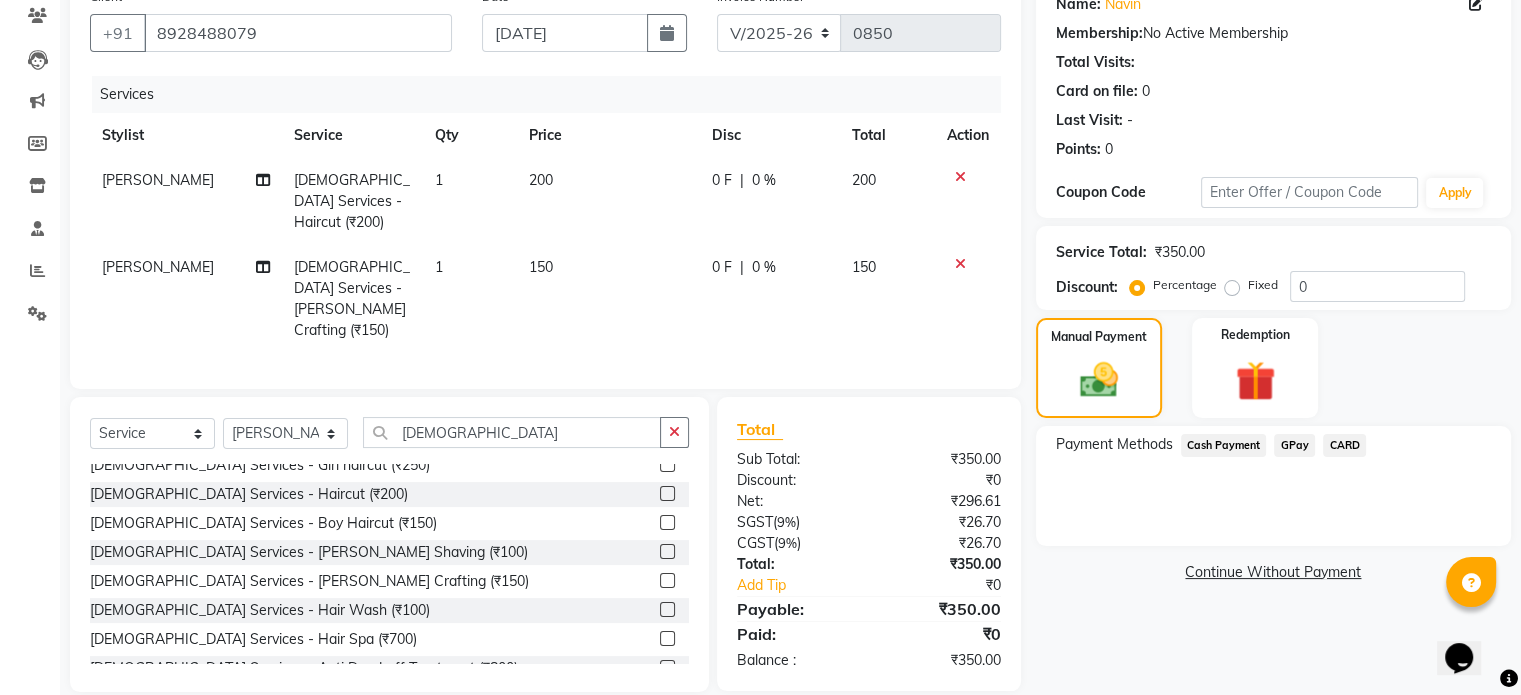 click on "GPay" 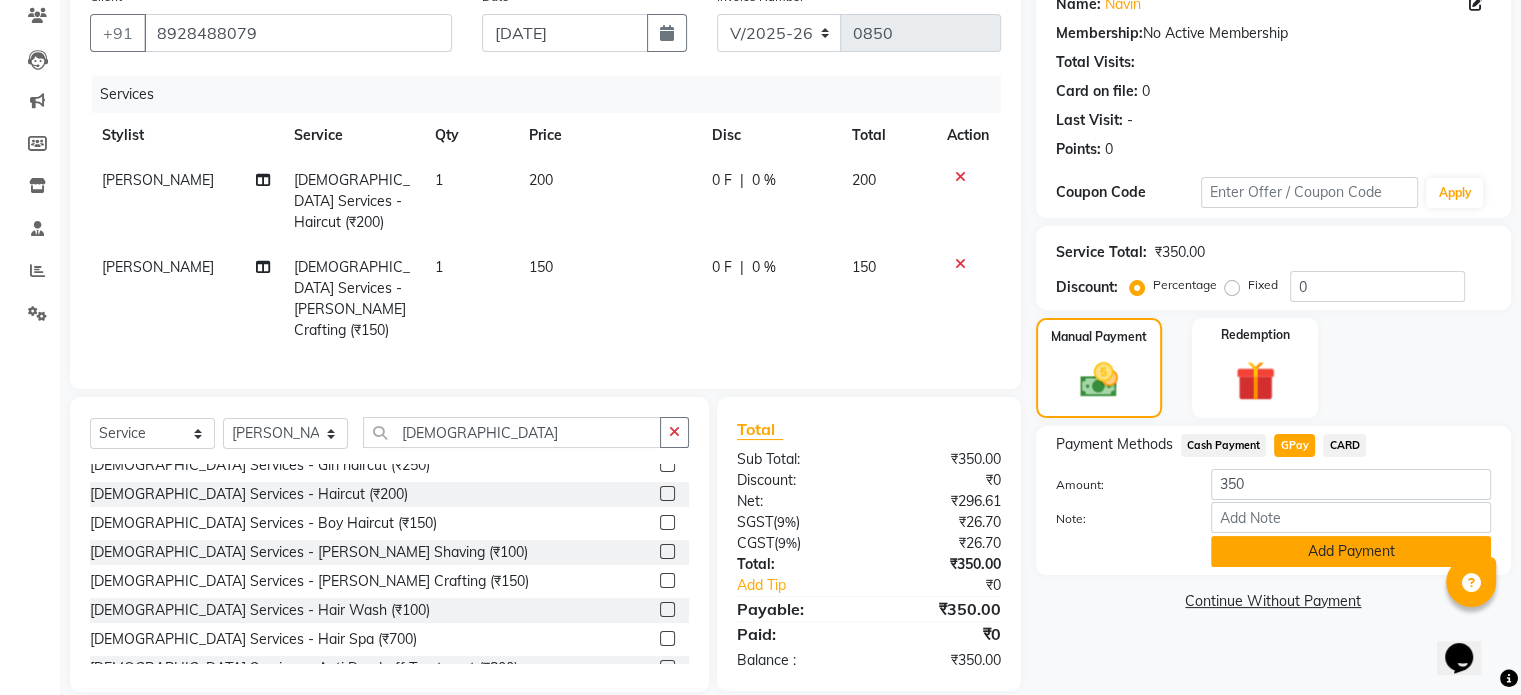 click on "Add Payment" 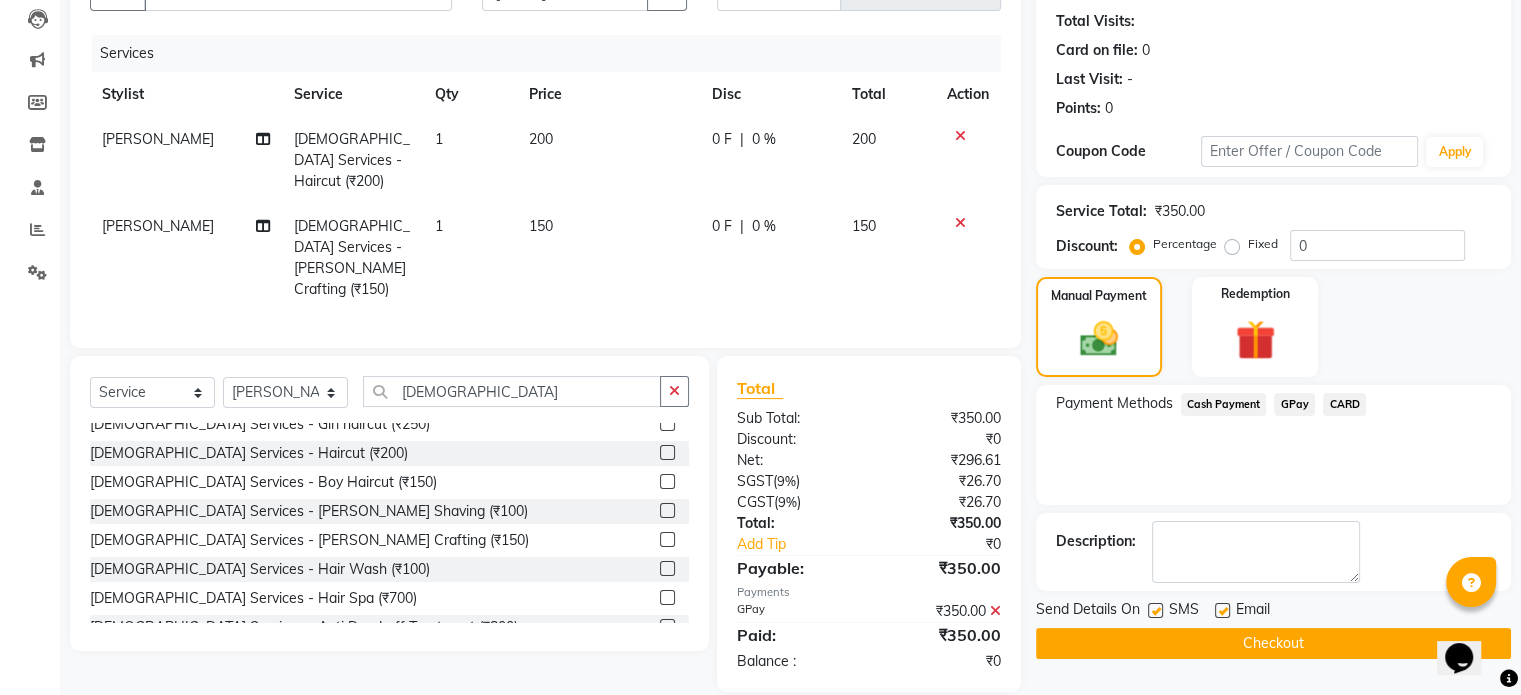 scroll, scrollTop: 212, scrollLeft: 0, axis: vertical 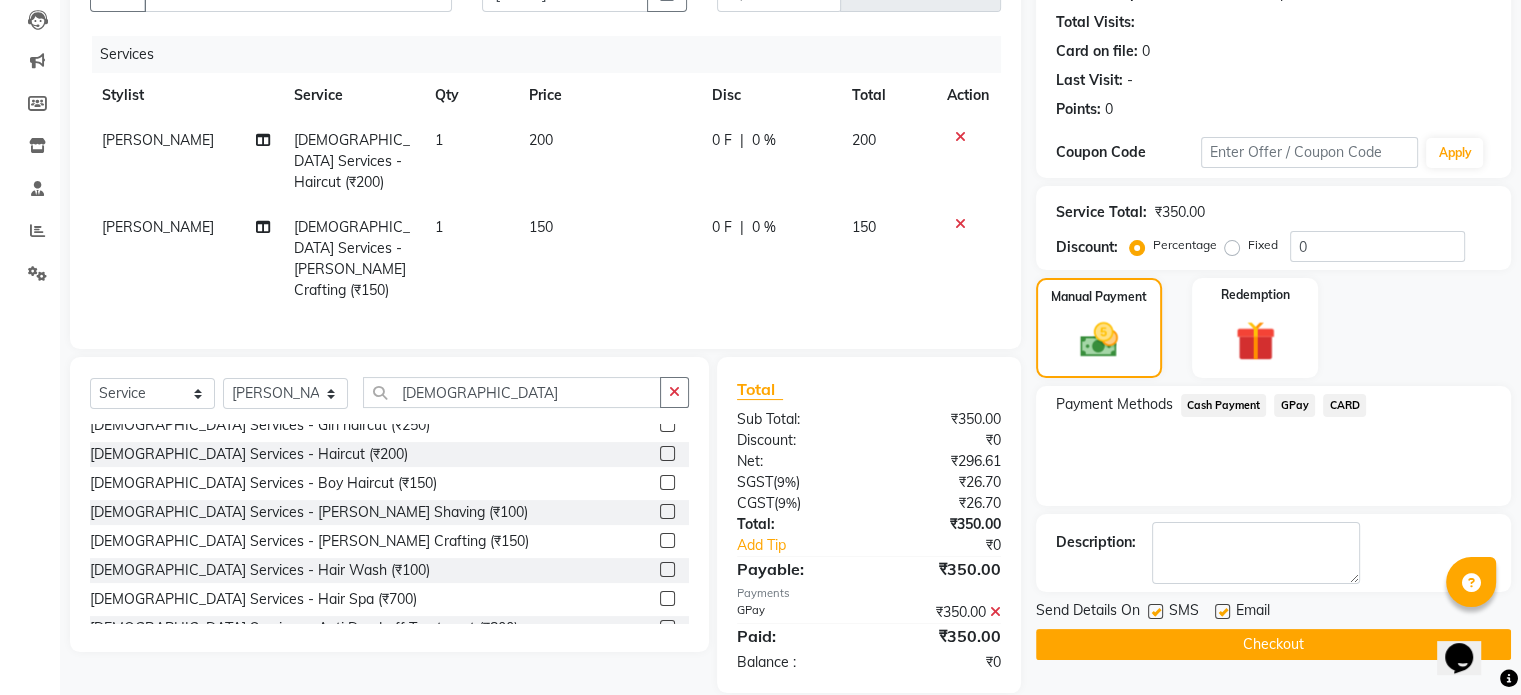 click on "Checkout" 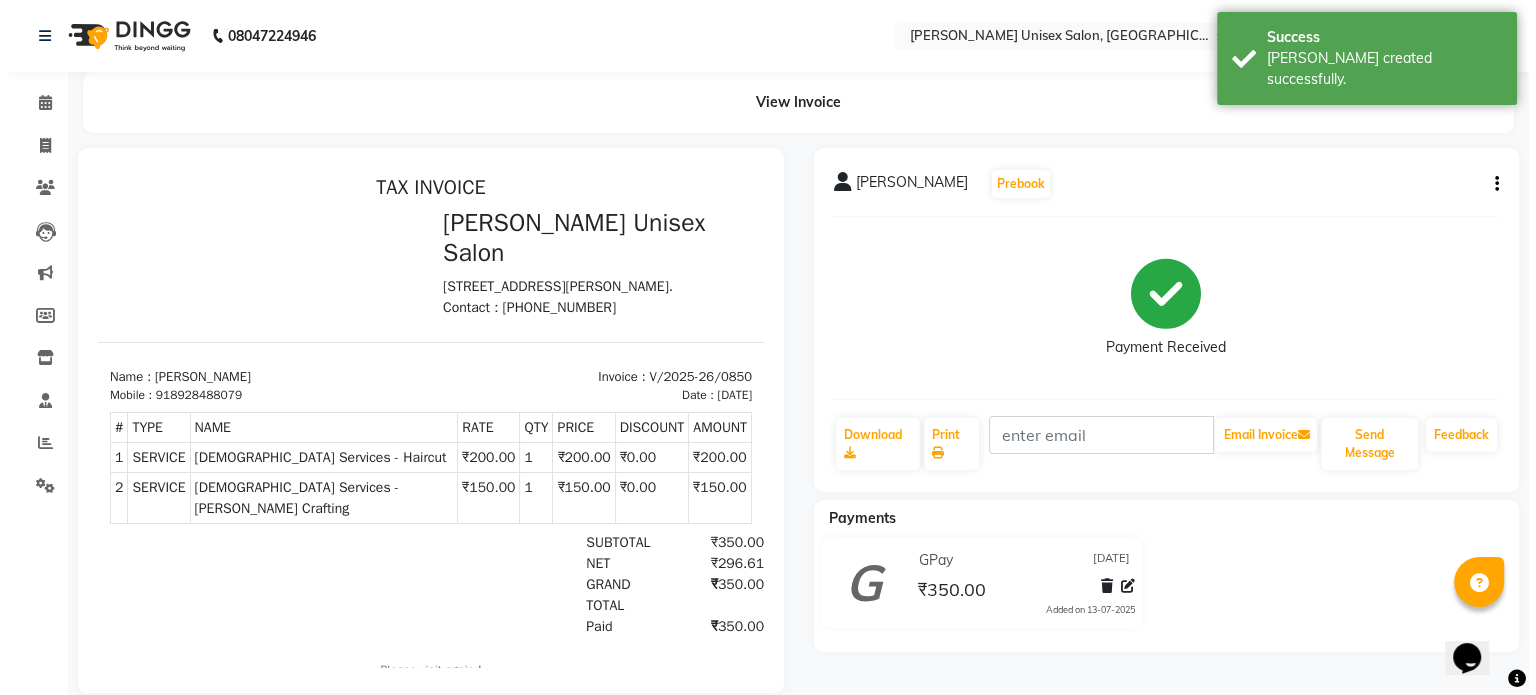 scroll, scrollTop: 0, scrollLeft: 0, axis: both 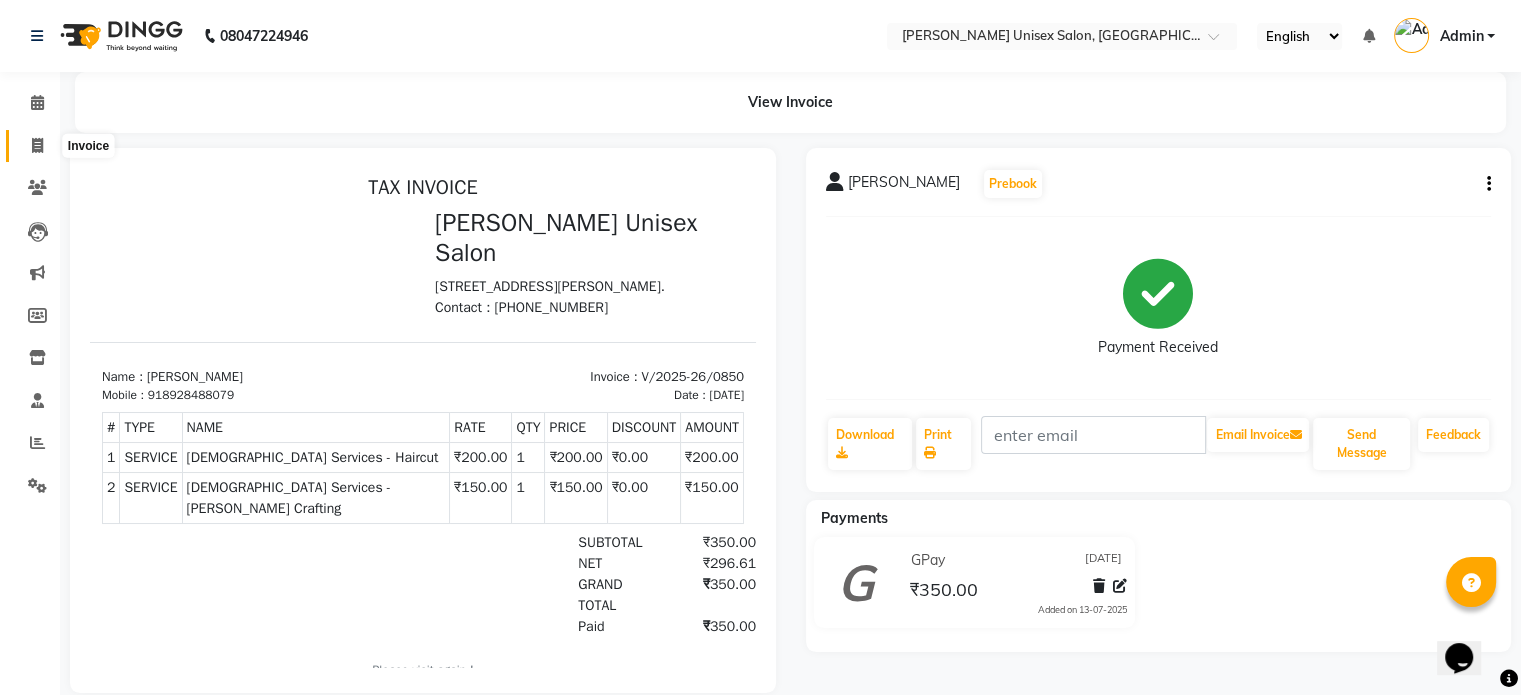 click 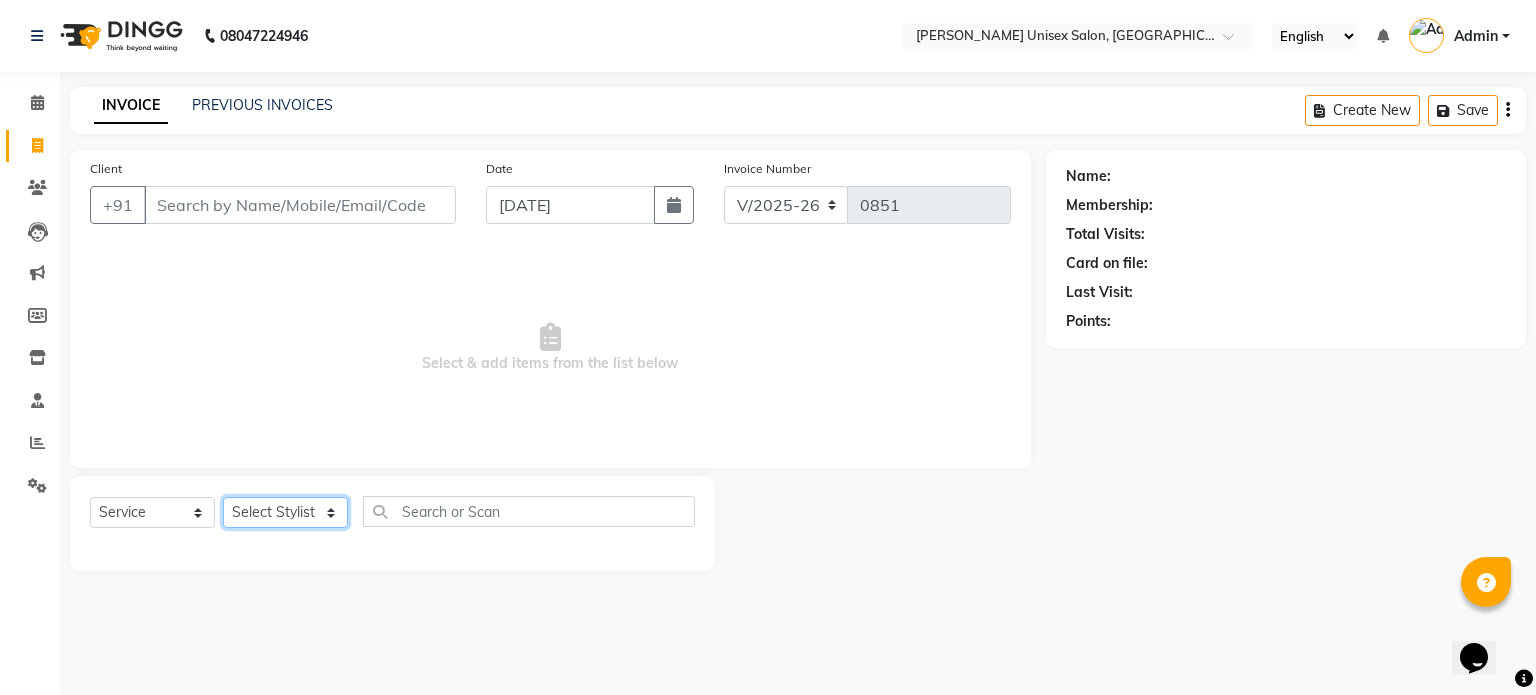 click on "Select Stylist [PERSON_NAME] [PERSON_NAME] [PERSON_NAME] Pooja [PERSON_NAME] AHANKARE [PERSON_NAME] [PERSON_NAME]" 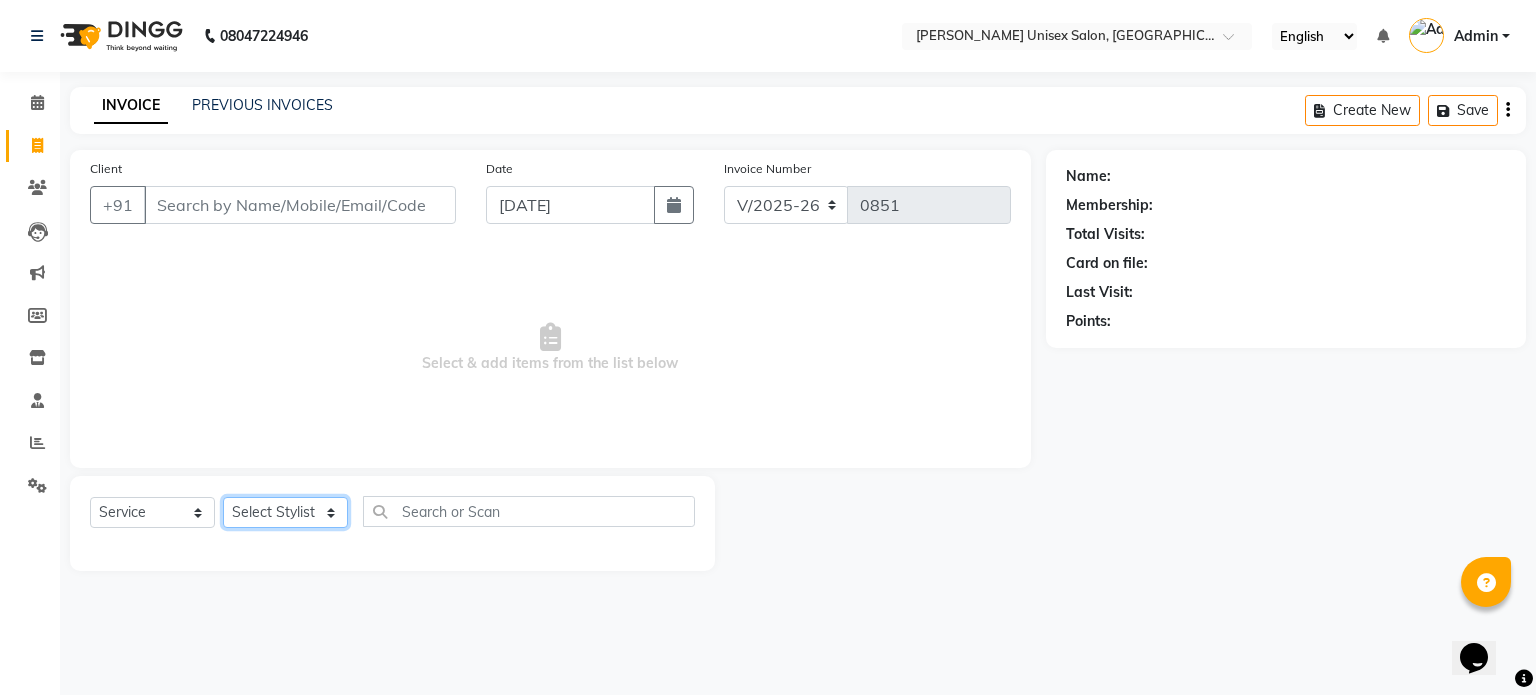 select on "64437" 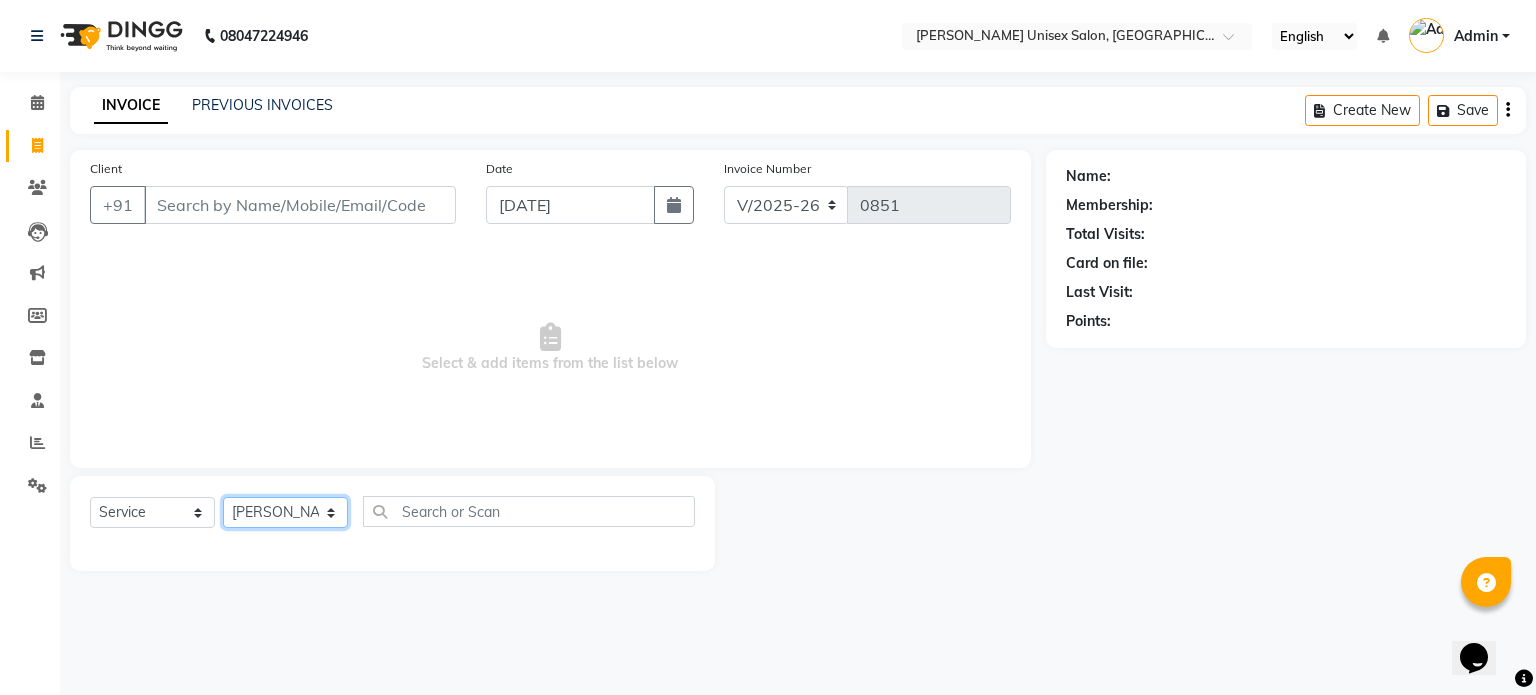 click on "Select Stylist [PERSON_NAME] [PERSON_NAME] [PERSON_NAME] Pooja [PERSON_NAME] AHANKARE [PERSON_NAME] [PERSON_NAME]" 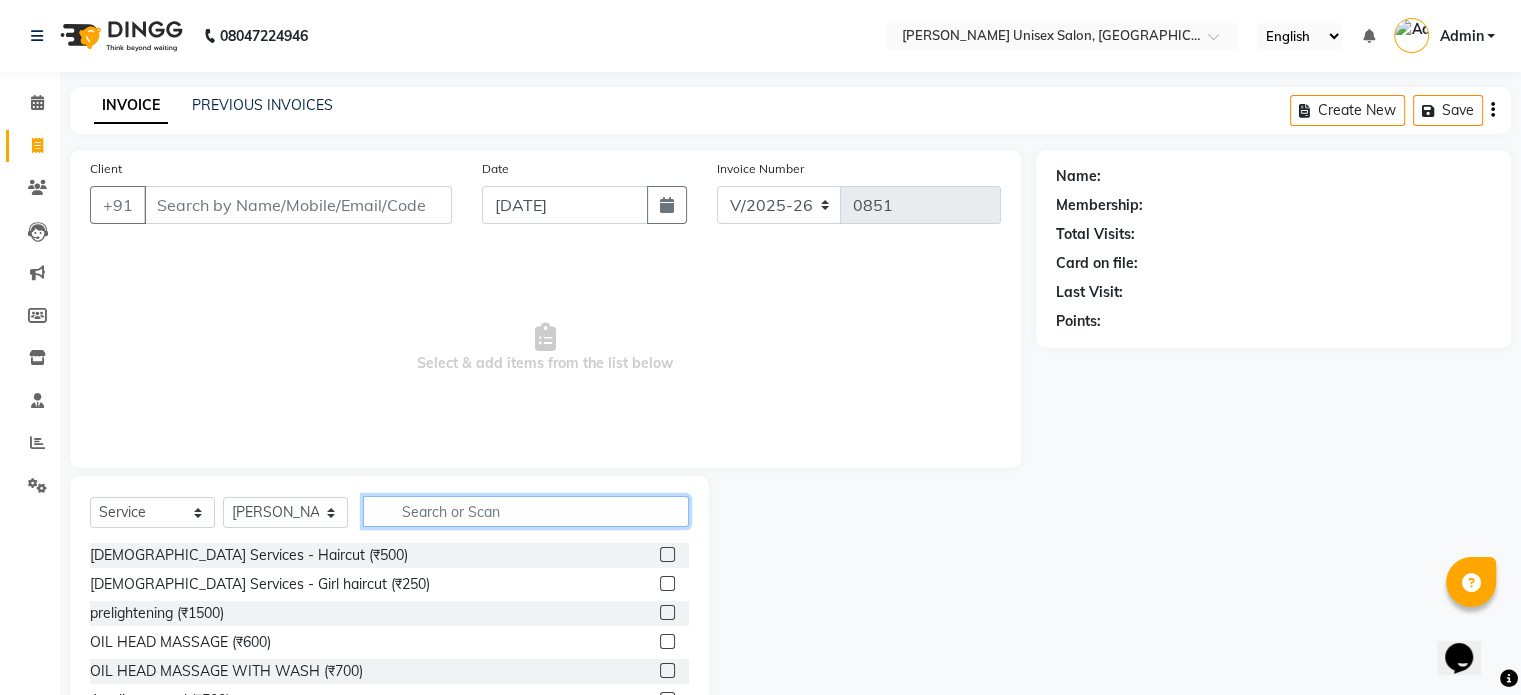 click 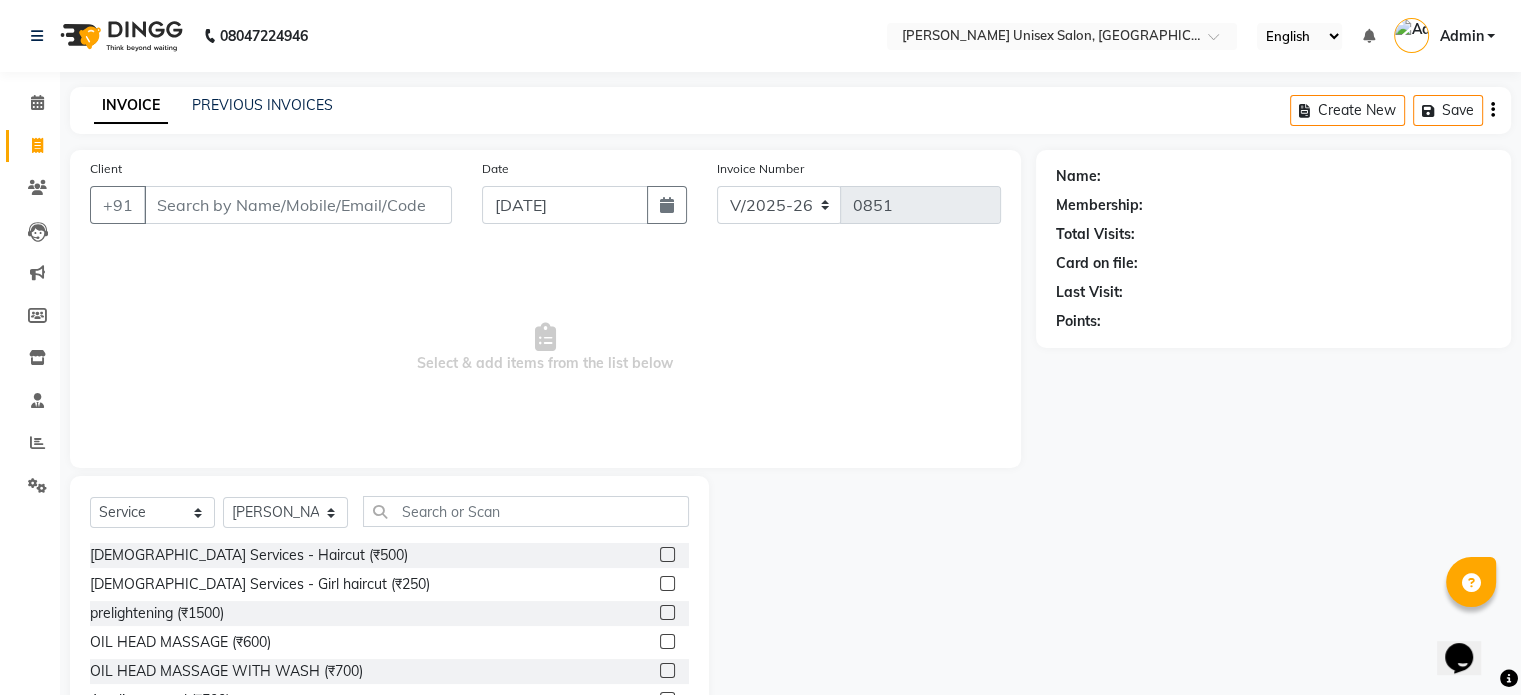 click 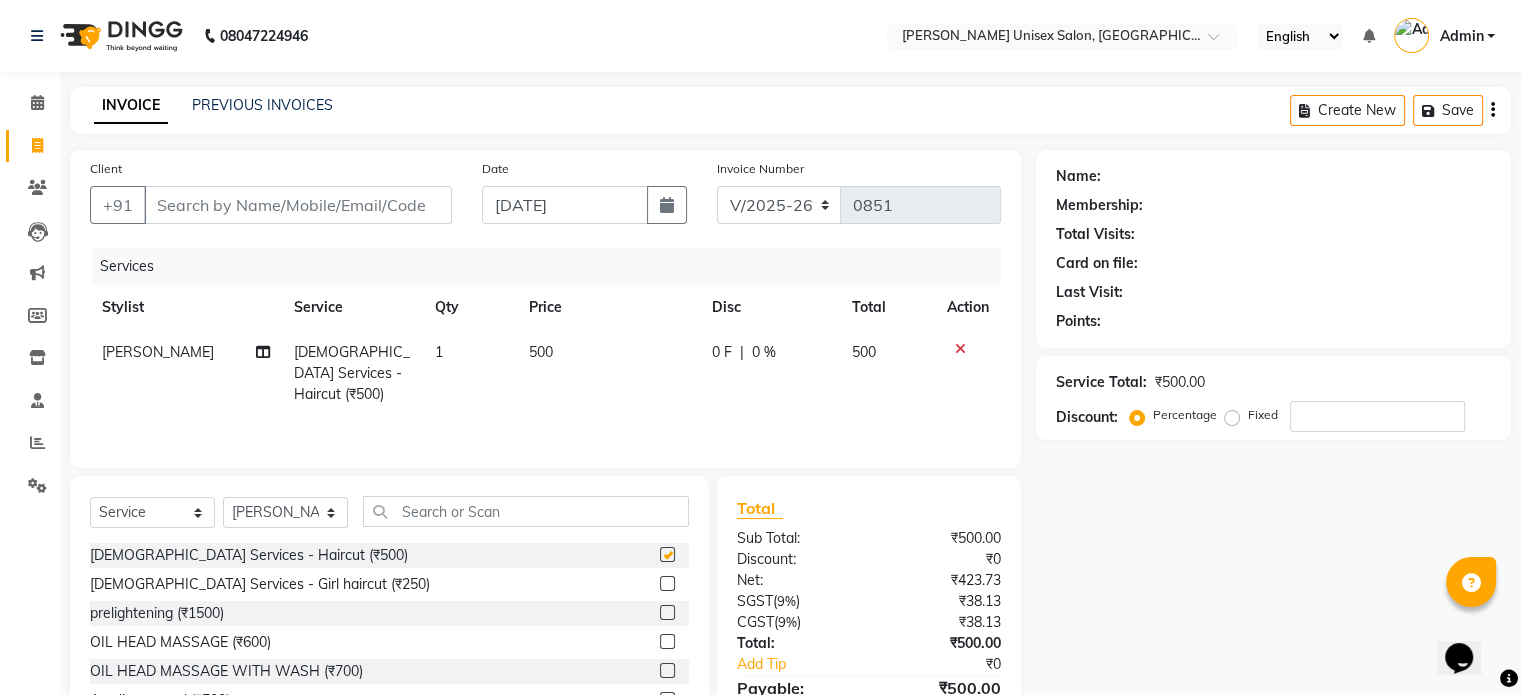 checkbox on "false" 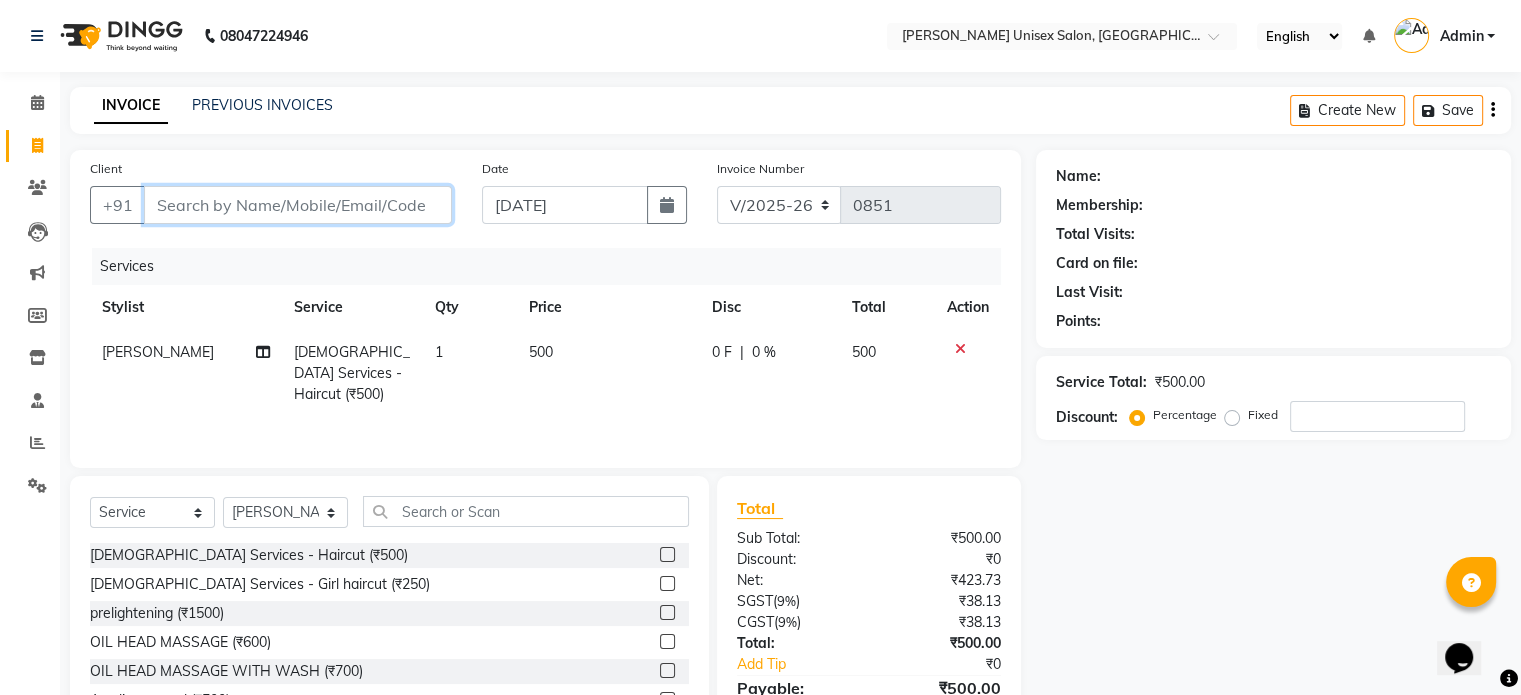 click on "Client" at bounding box center [298, 205] 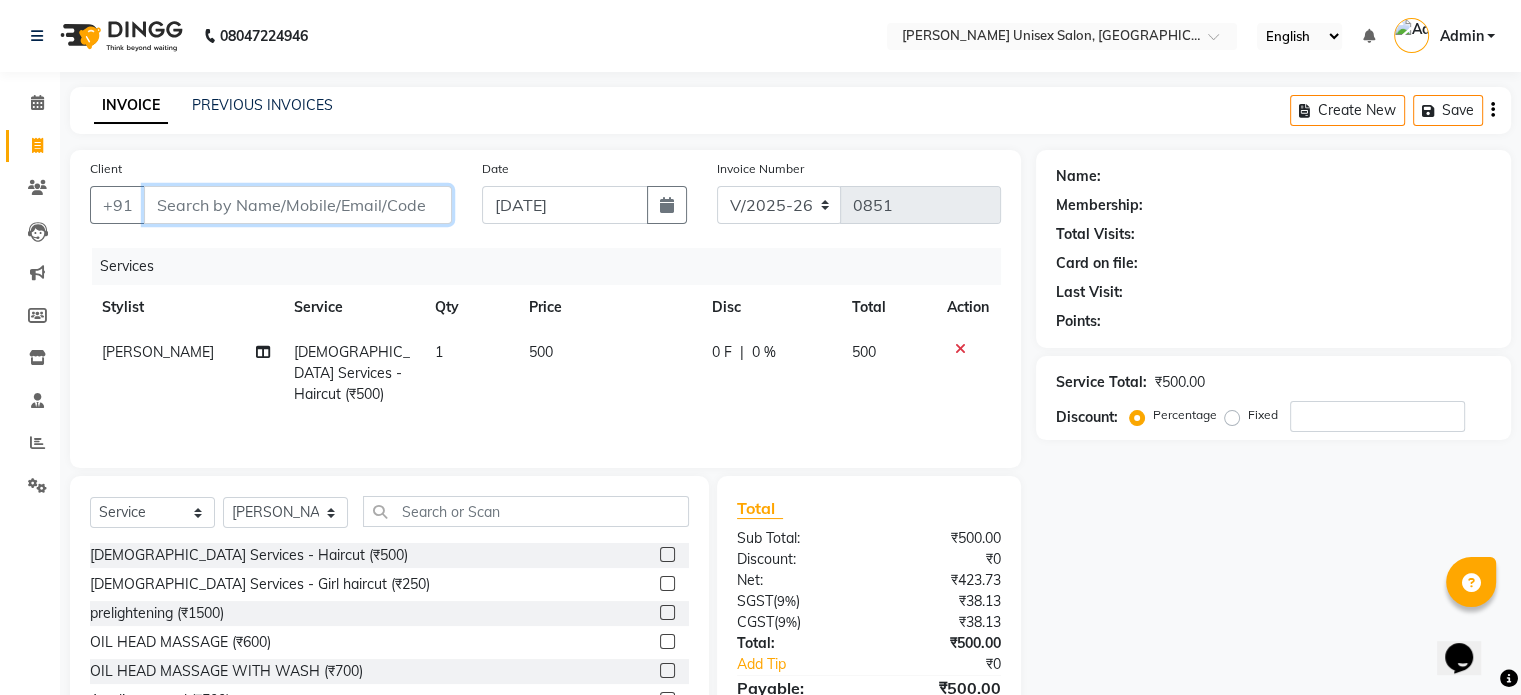 type on "8" 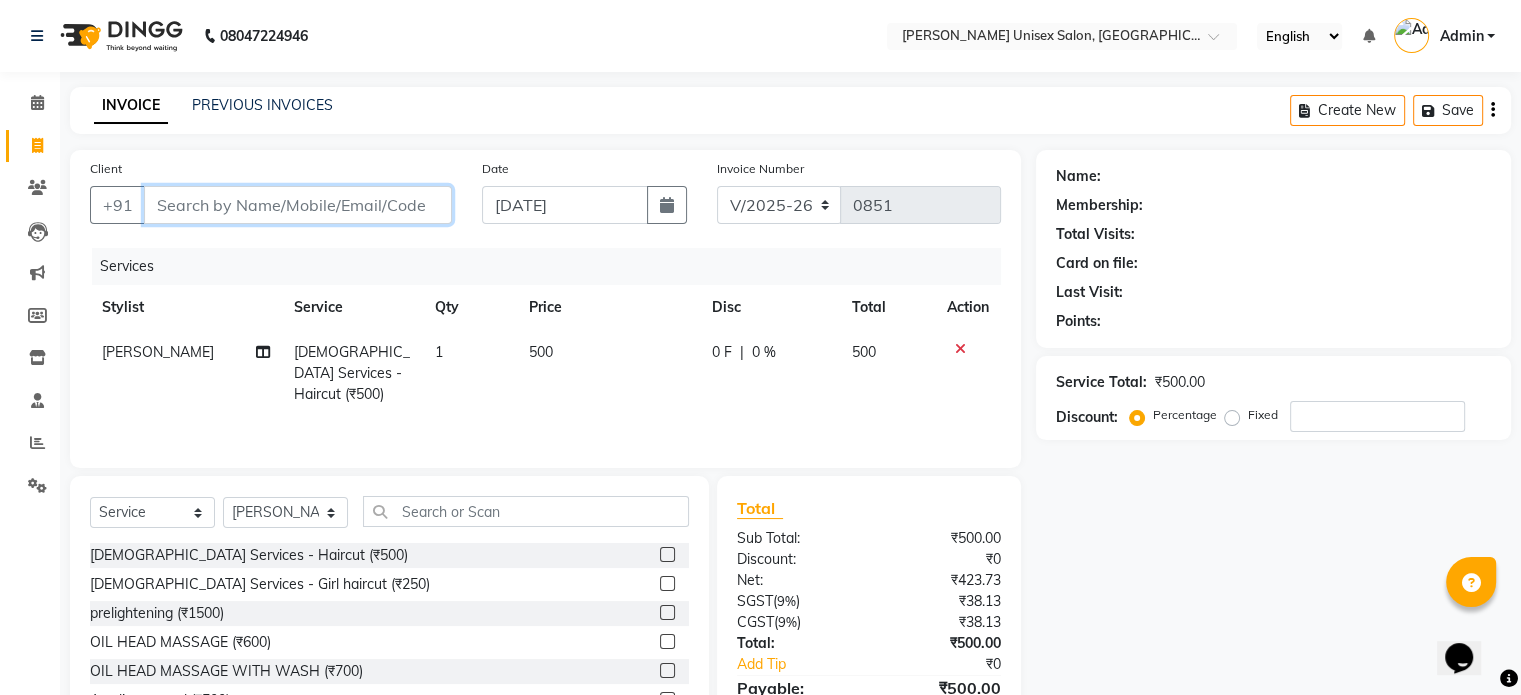 type on "0" 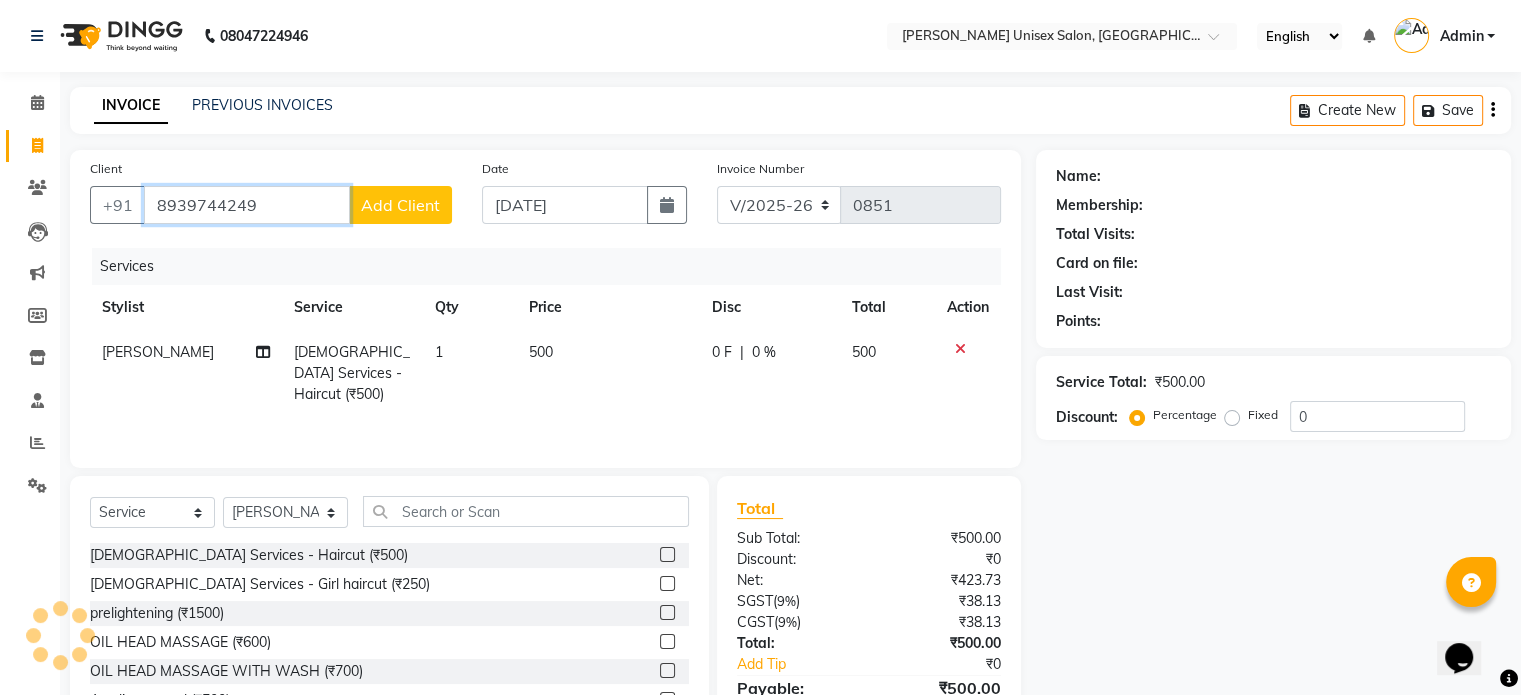 type on "8939744249" 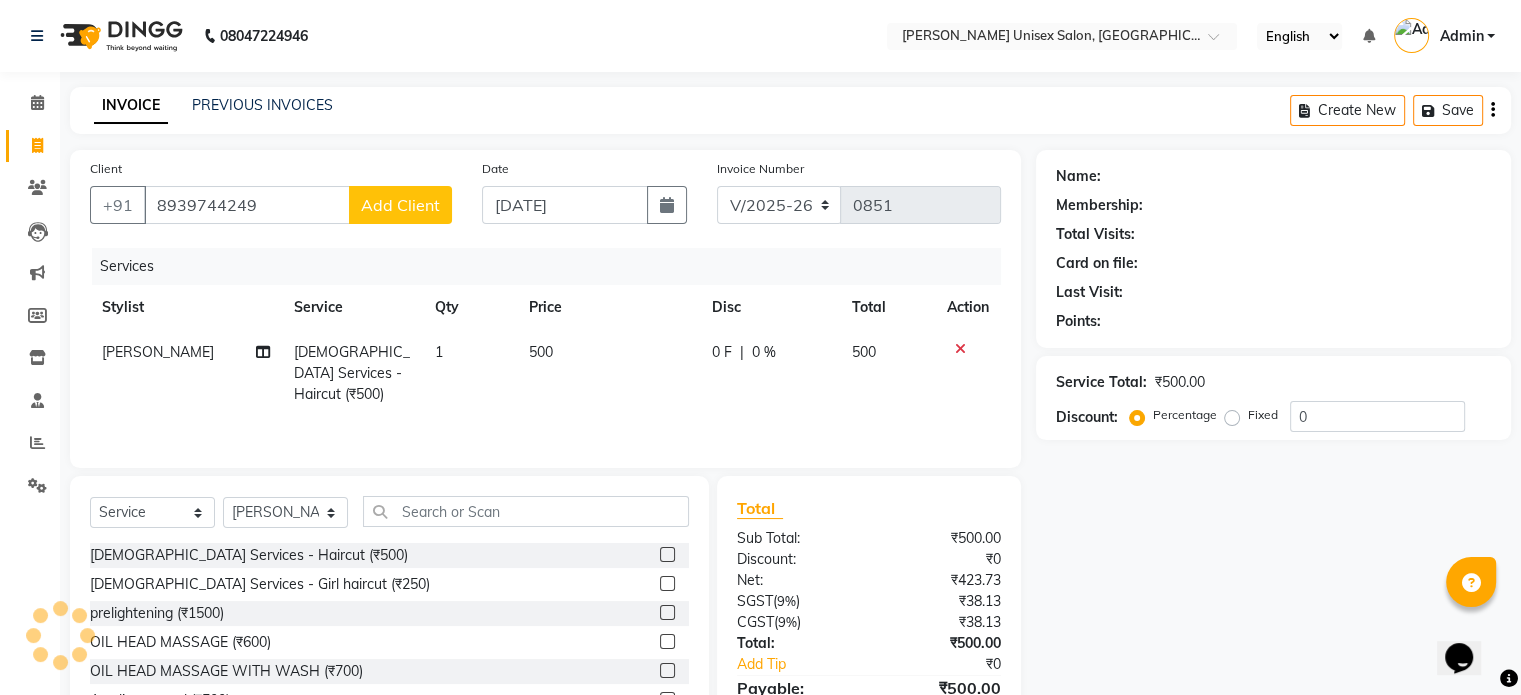click on "Add Client" 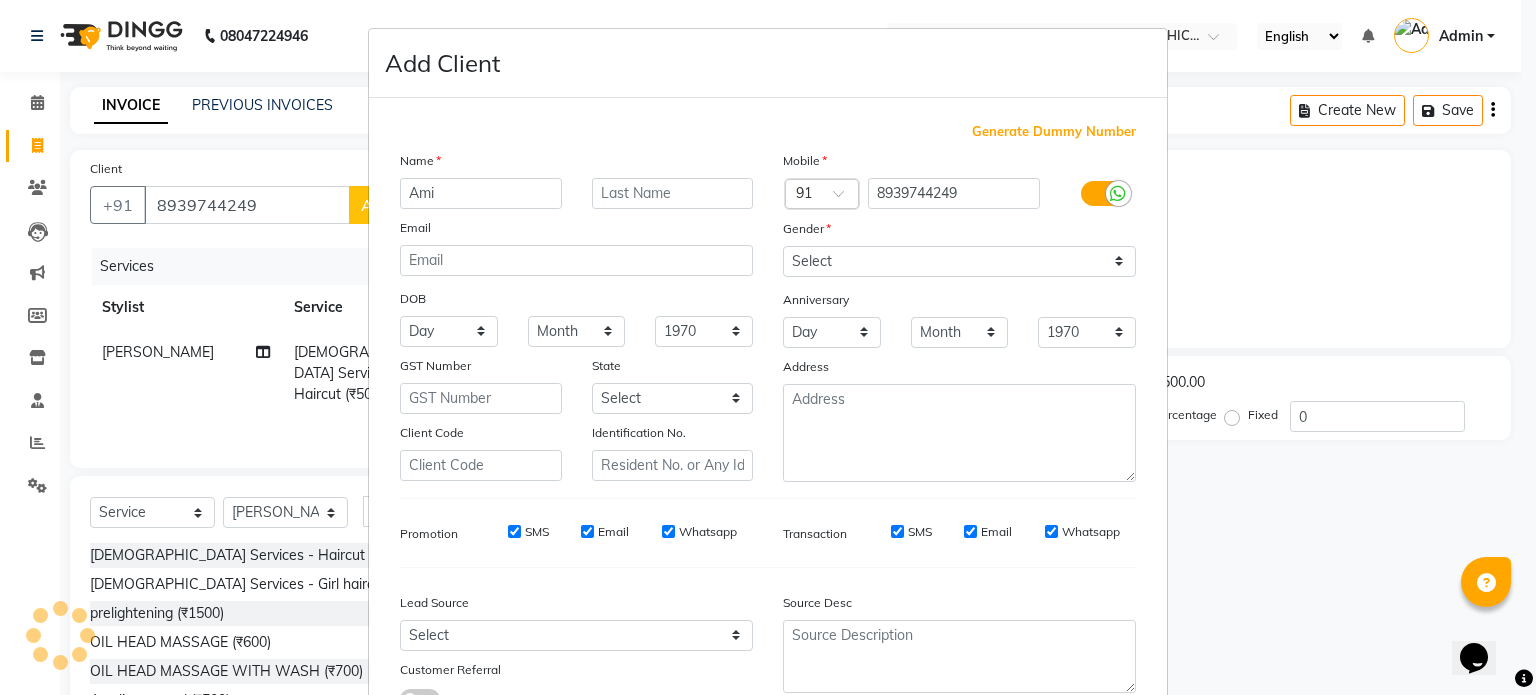 type on "Ami" 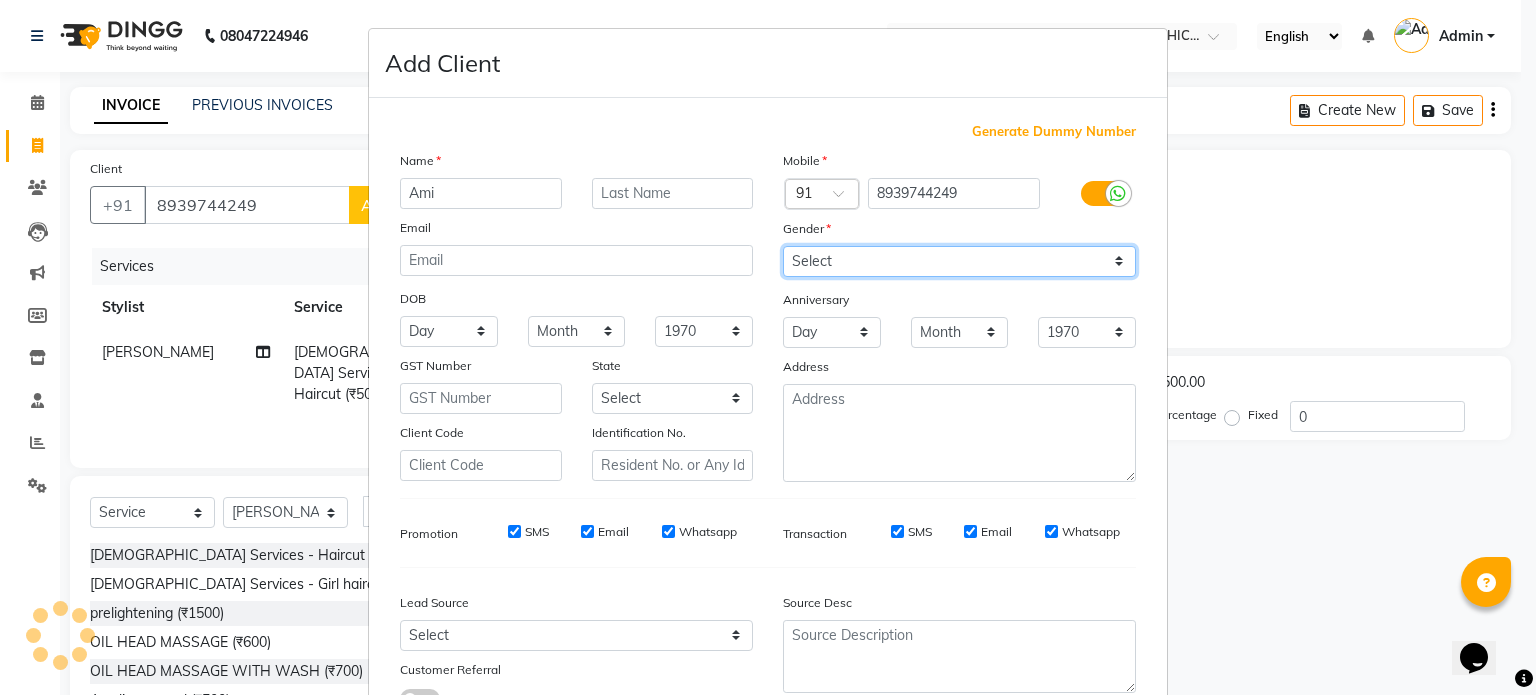 click on "Select Male Female Other Prefer Not To Say" at bounding box center (959, 261) 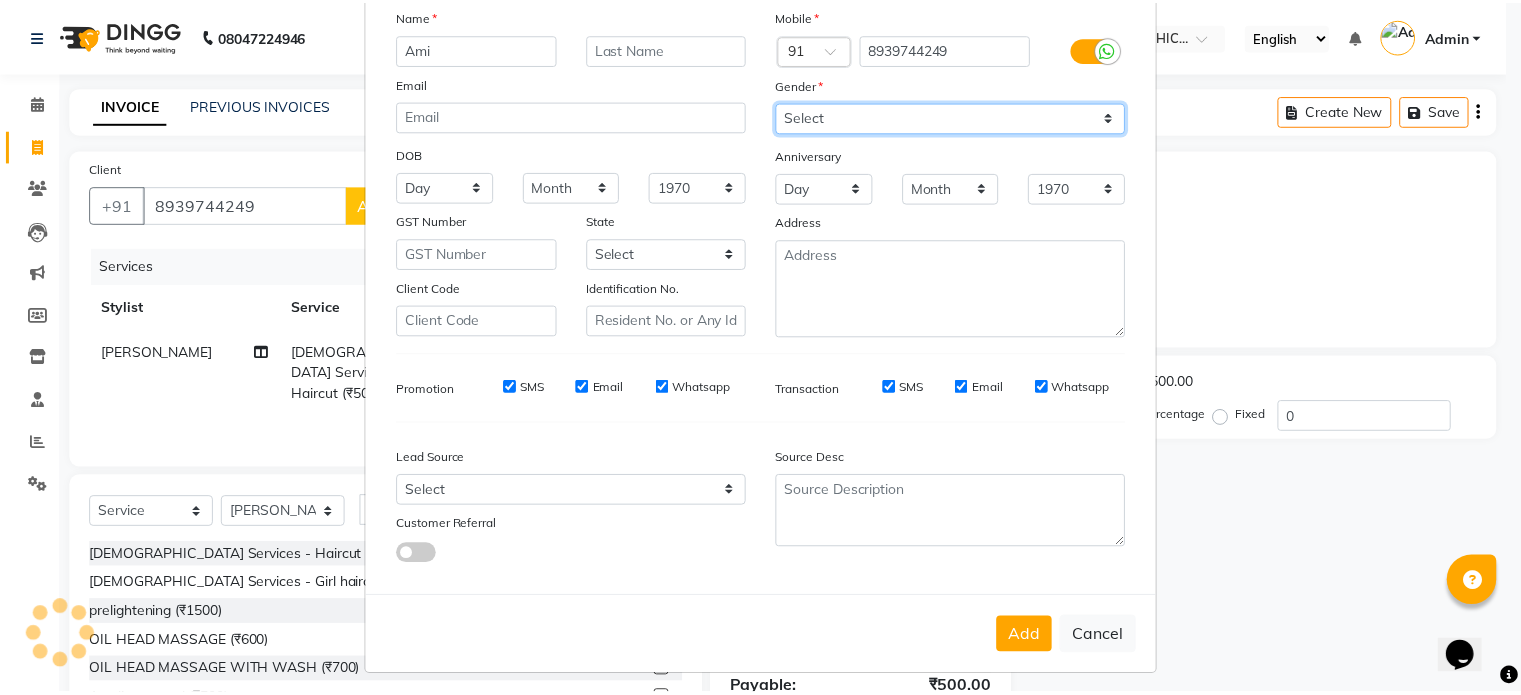 scroll, scrollTop: 161, scrollLeft: 0, axis: vertical 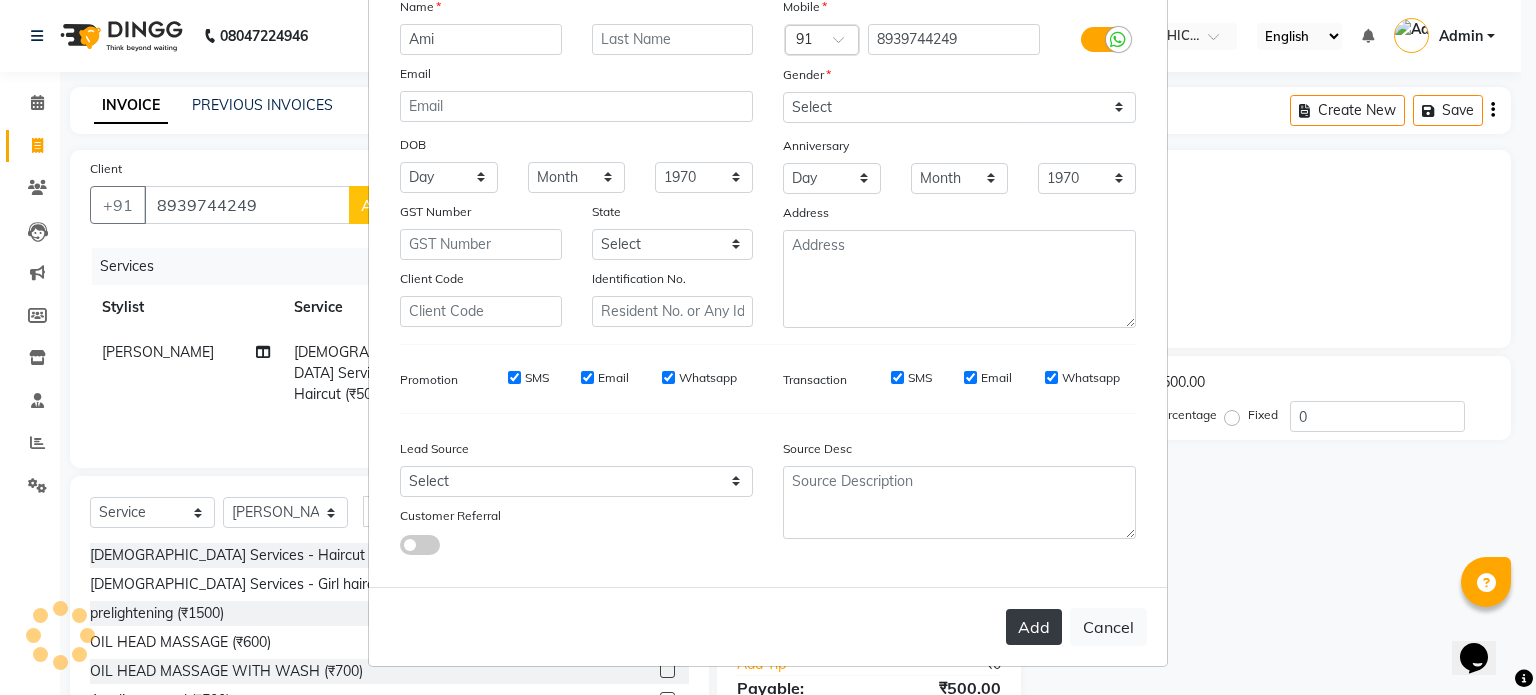 click on "Add" at bounding box center (1034, 627) 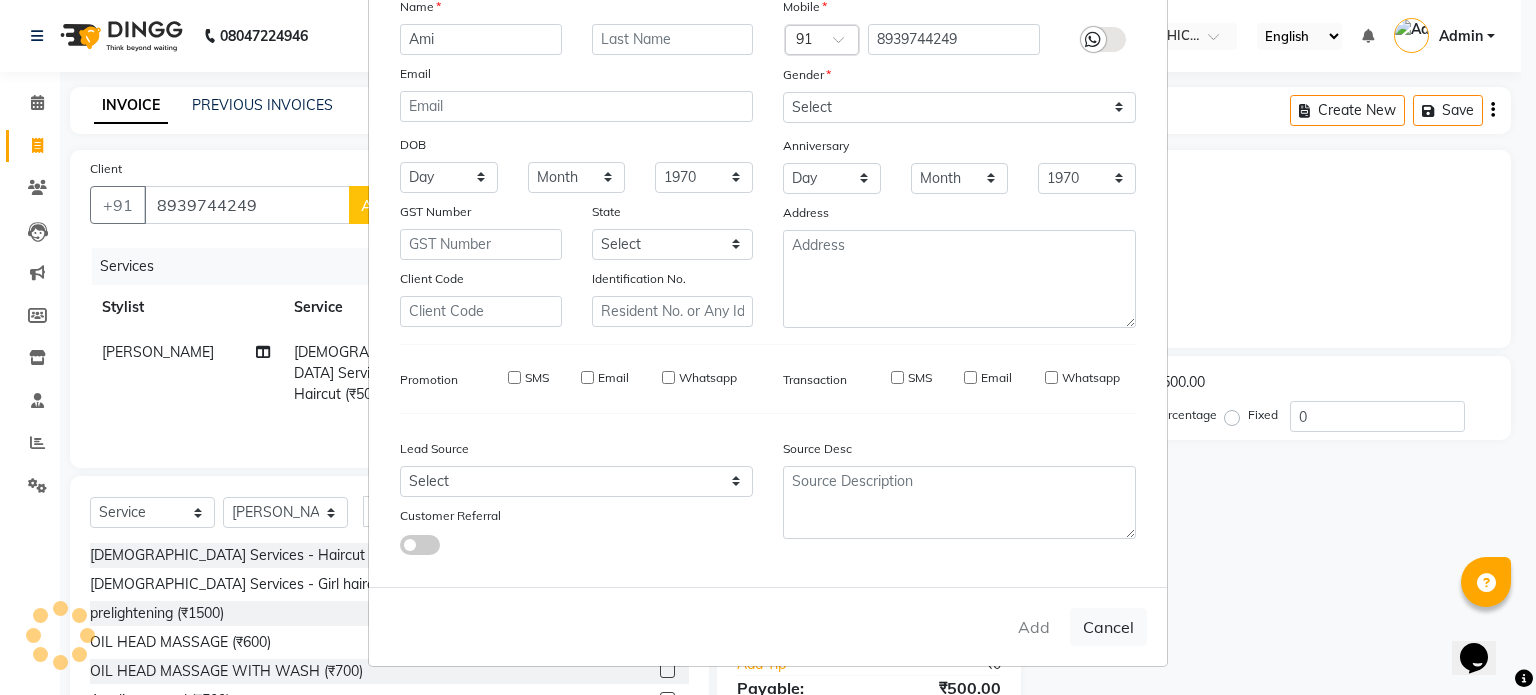 type 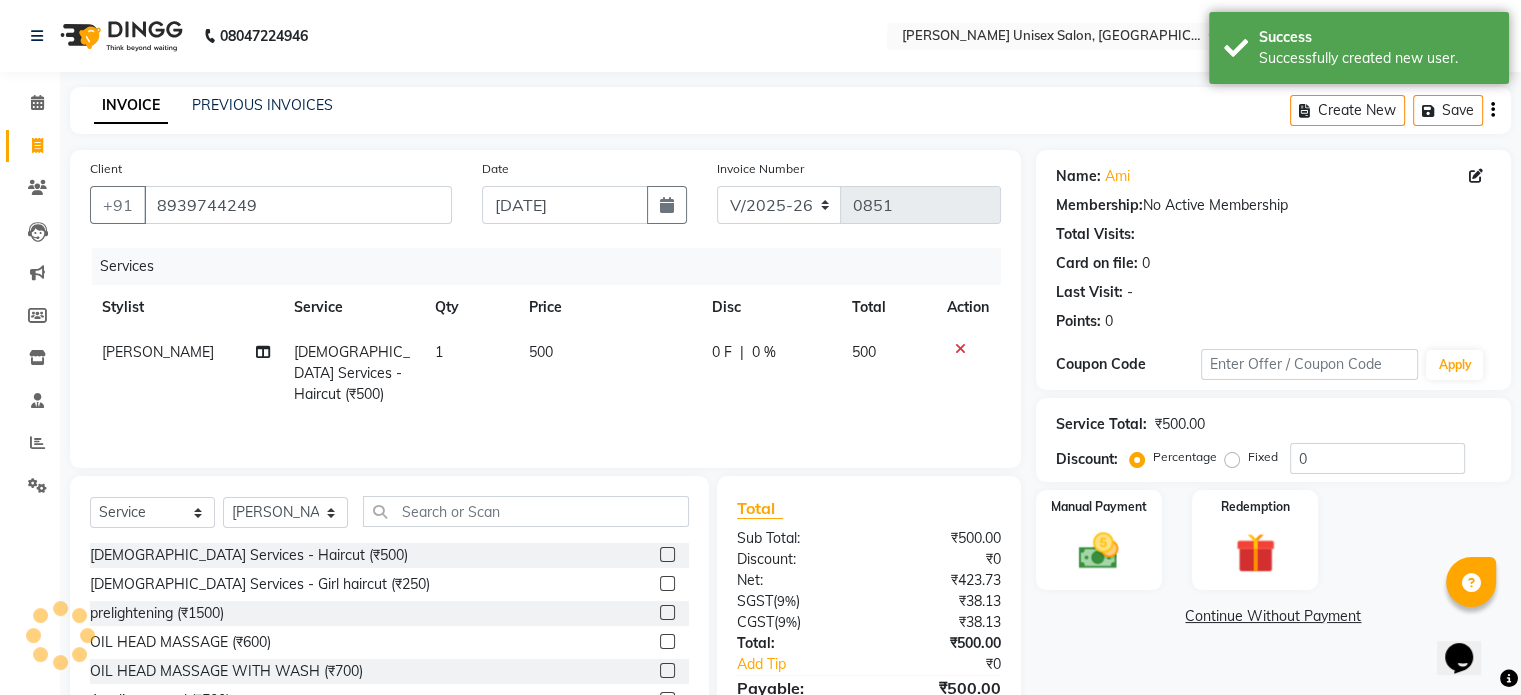 scroll, scrollTop: 106, scrollLeft: 0, axis: vertical 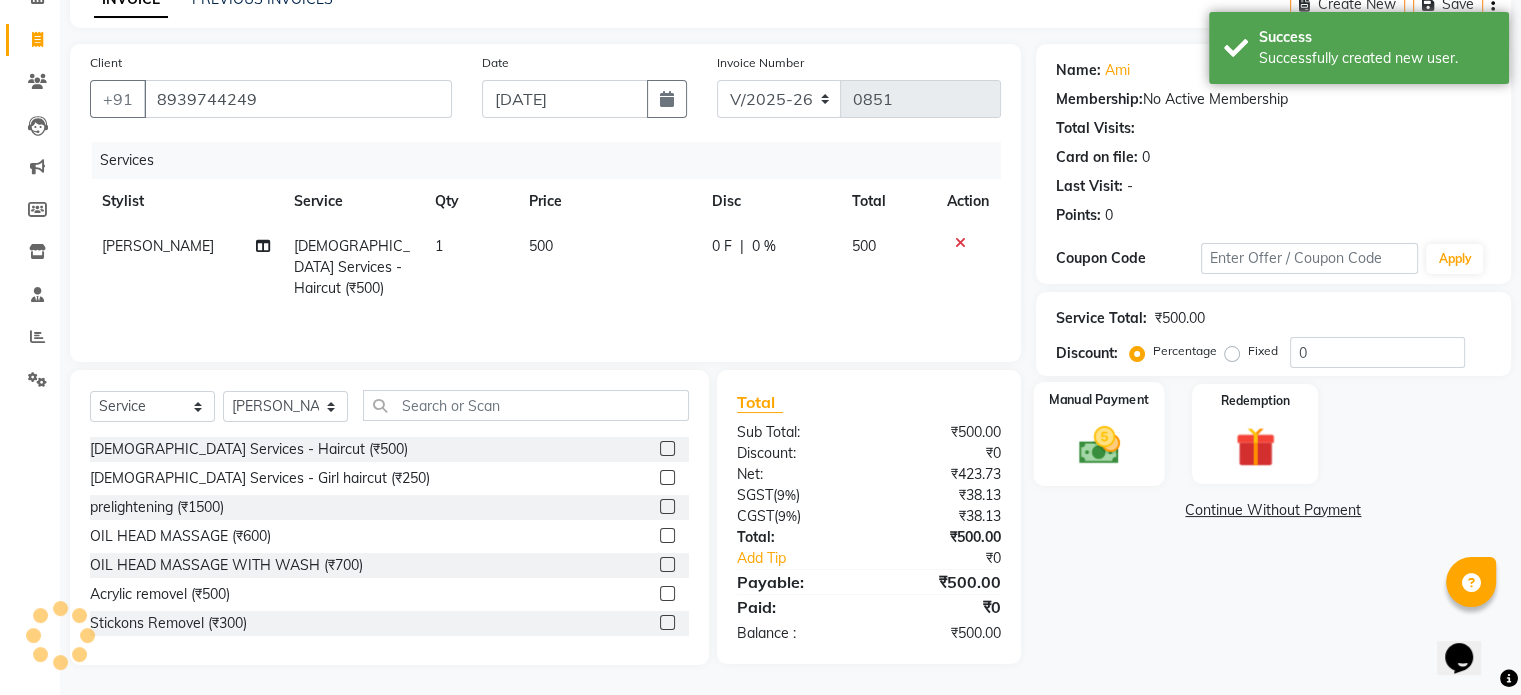 click on "Manual Payment" 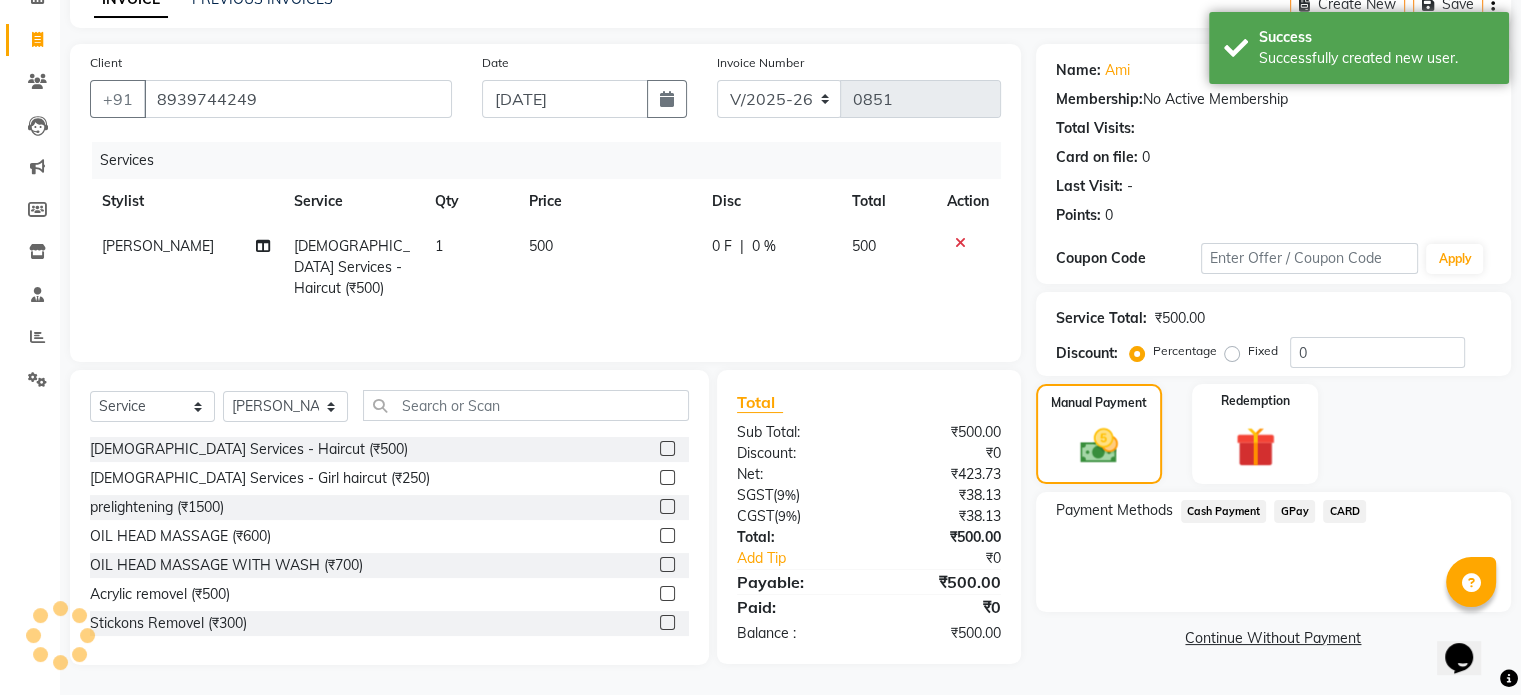 click on "GPay" 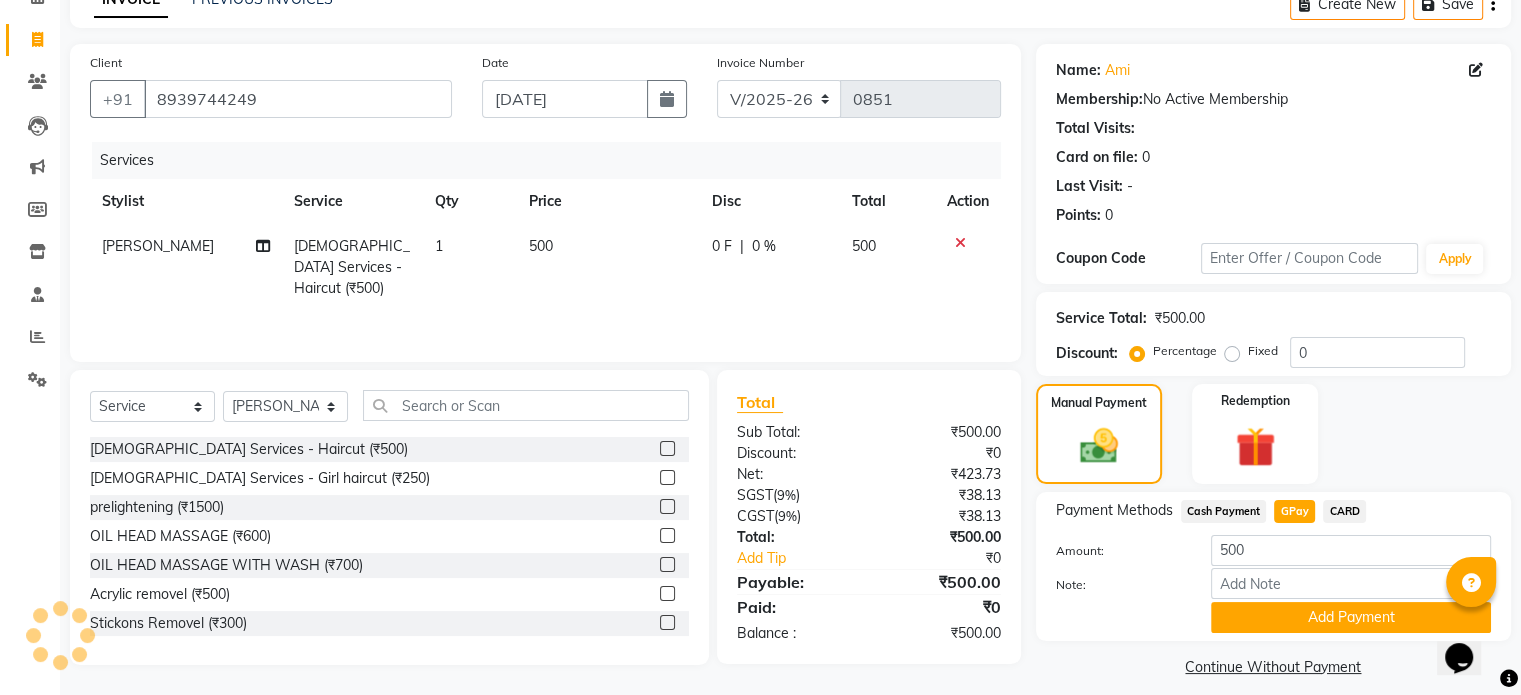 scroll, scrollTop: 124, scrollLeft: 0, axis: vertical 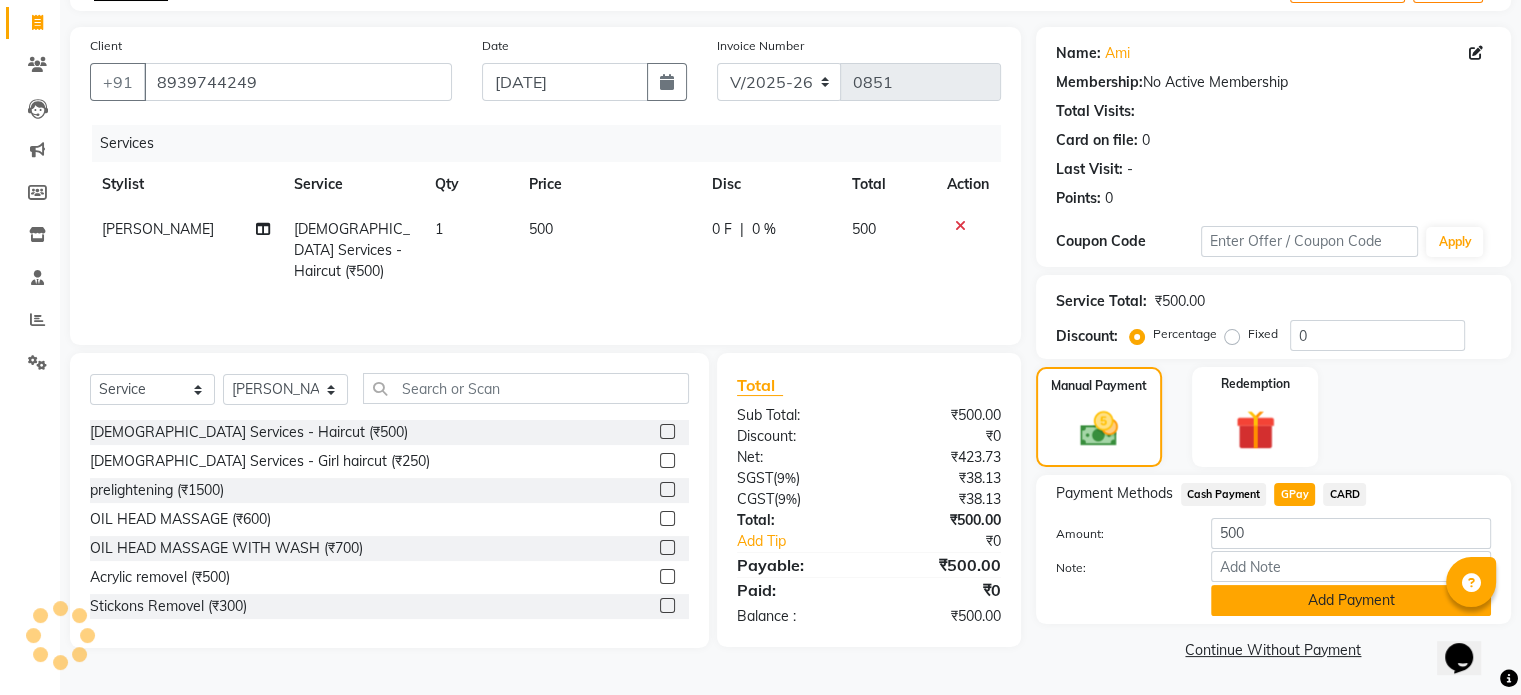 click on "Add Payment" 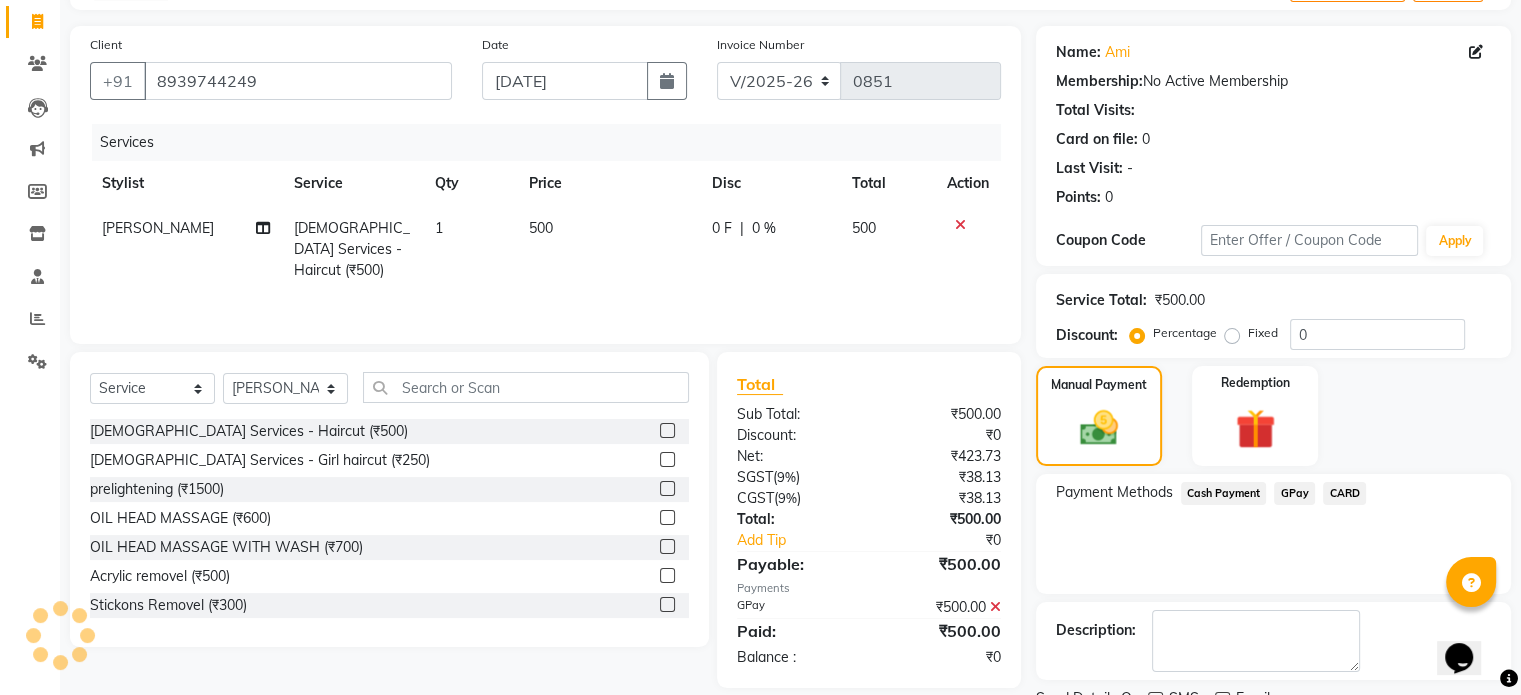 scroll, scrollTop: 205, scrollLeft: 0, axis: vertical 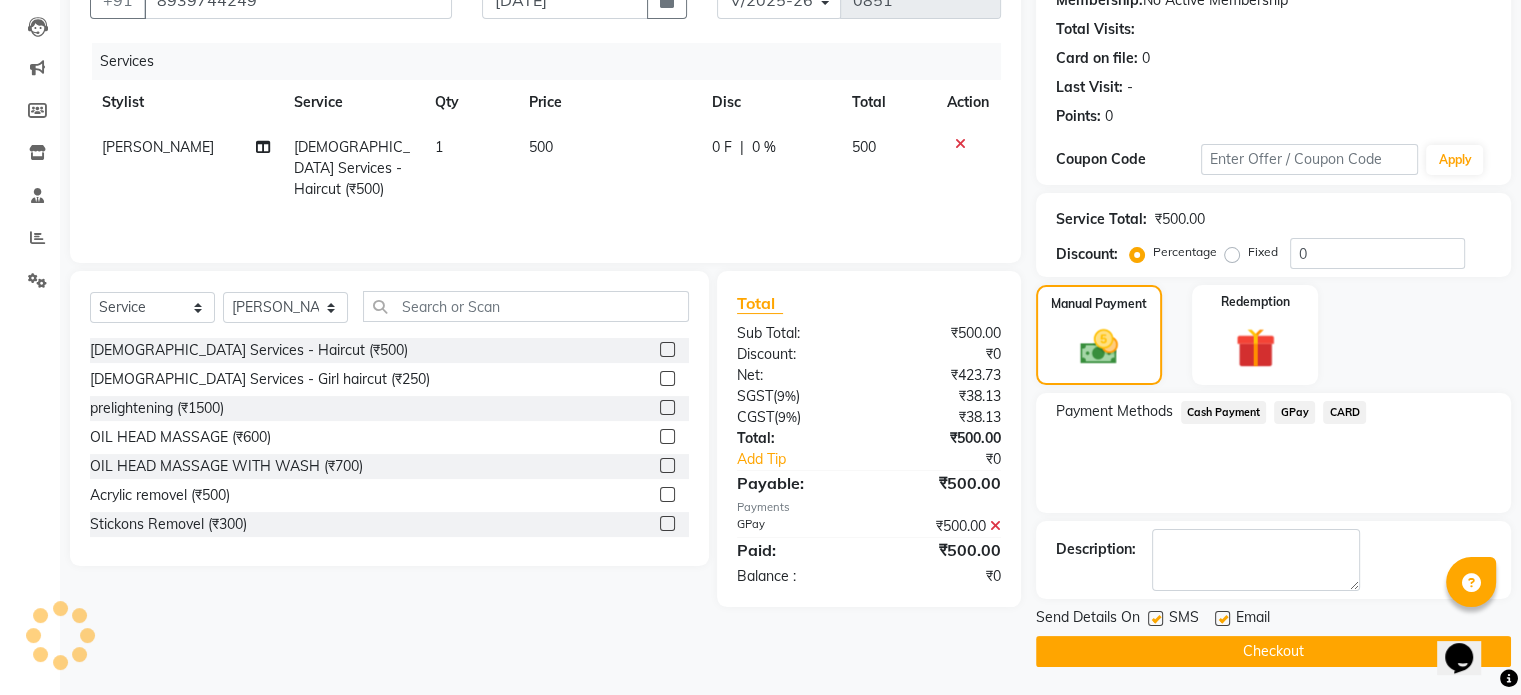click on "Checkout" 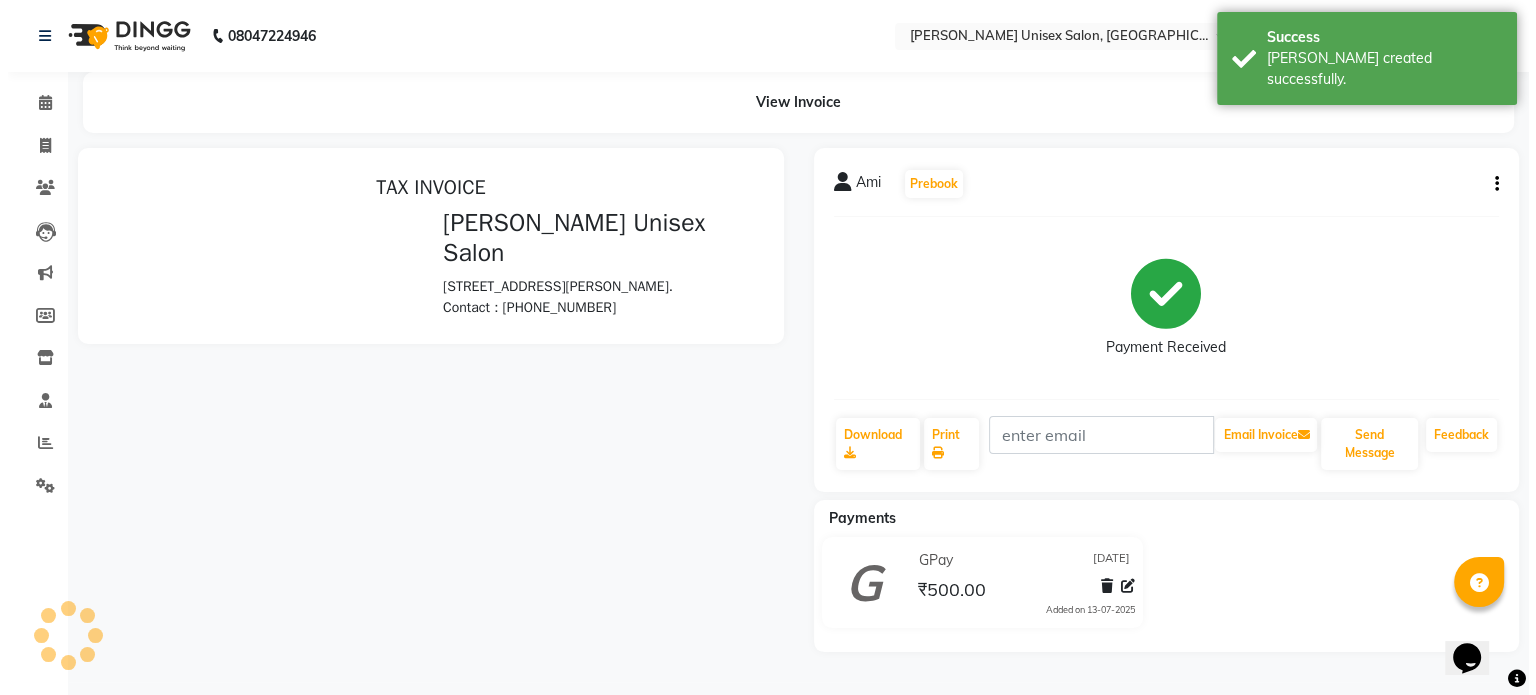 scroll, scrollTop: 0, scrollLeft: 0, axis: both 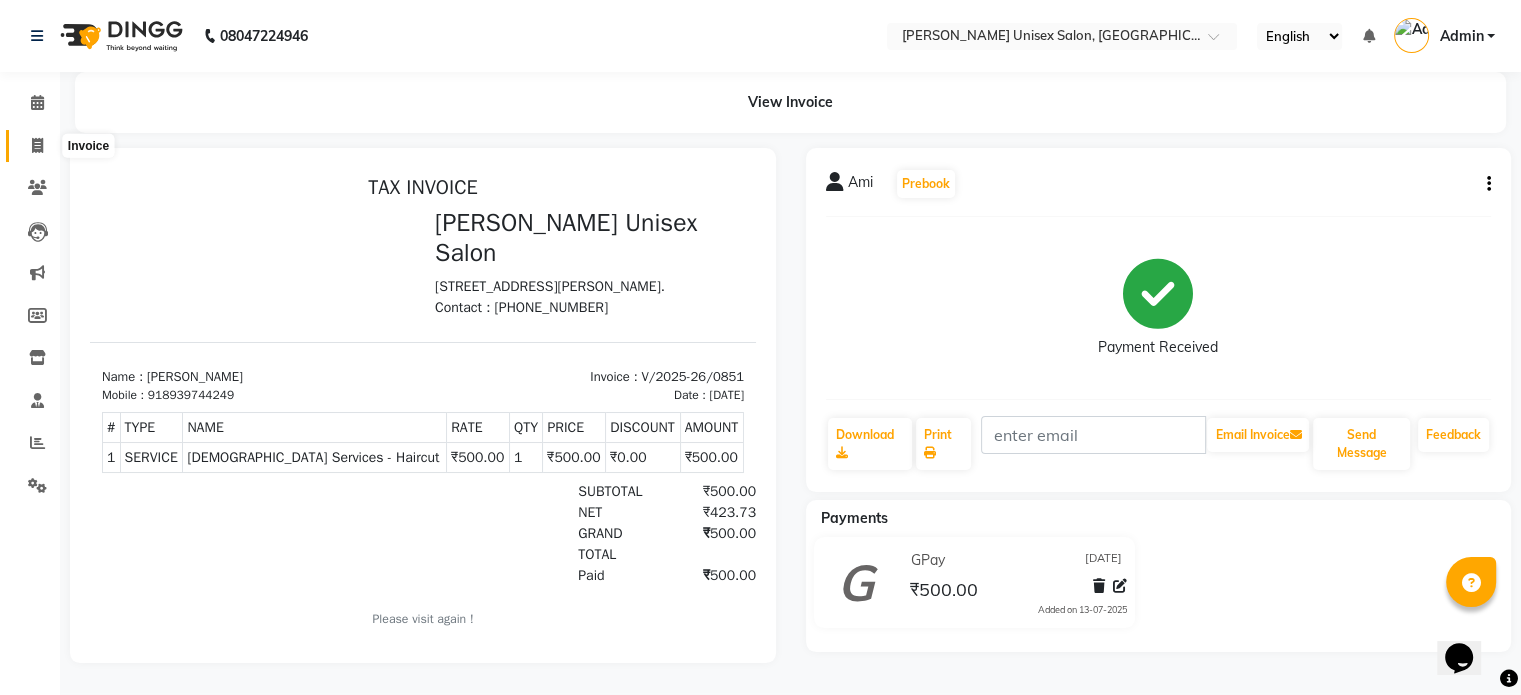 click 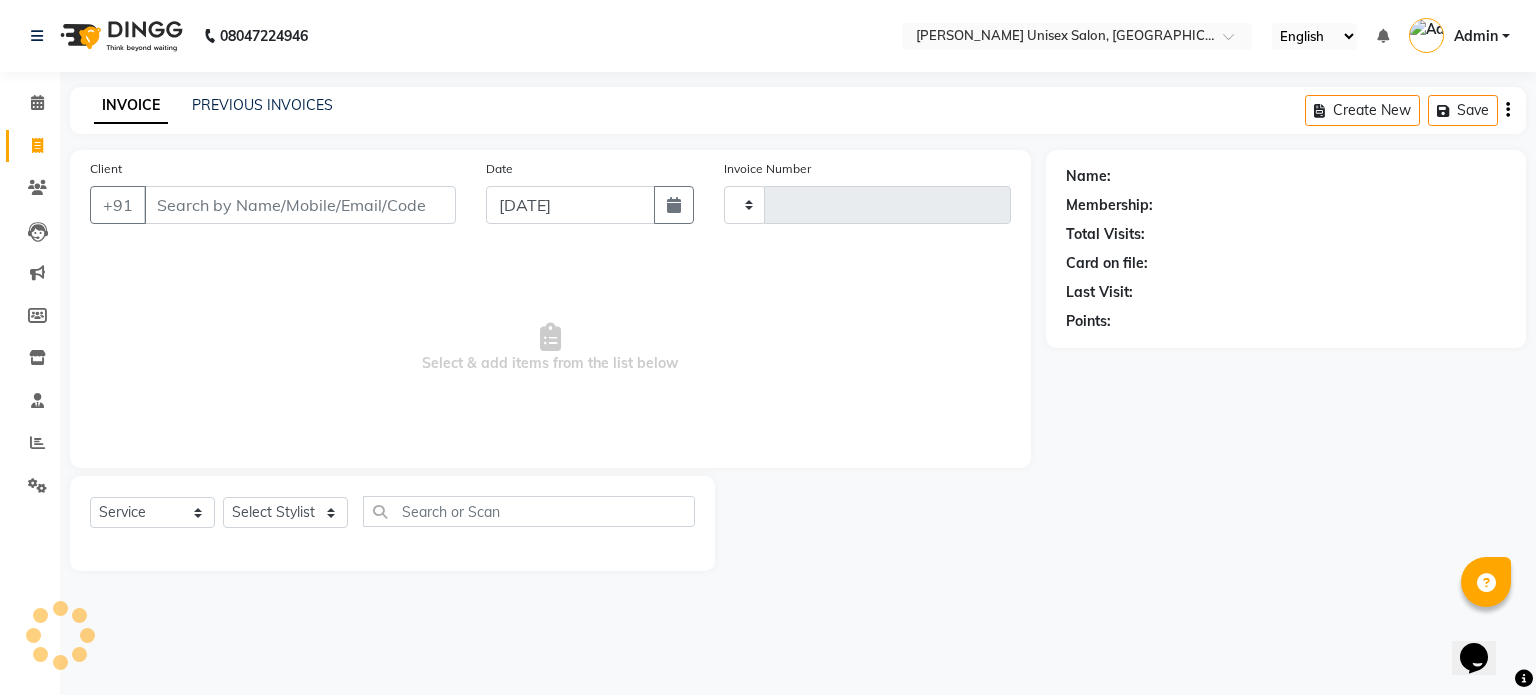 type on "0852" 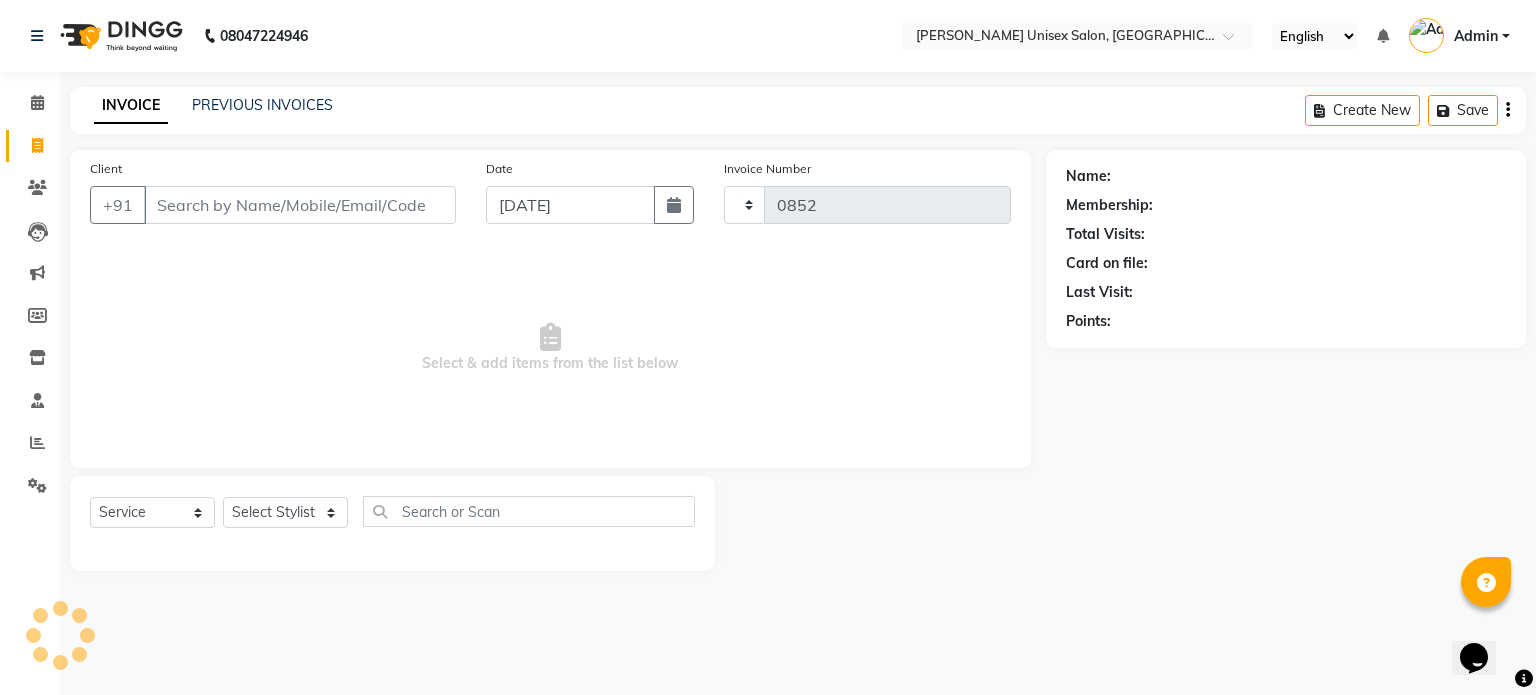 select on "7372" 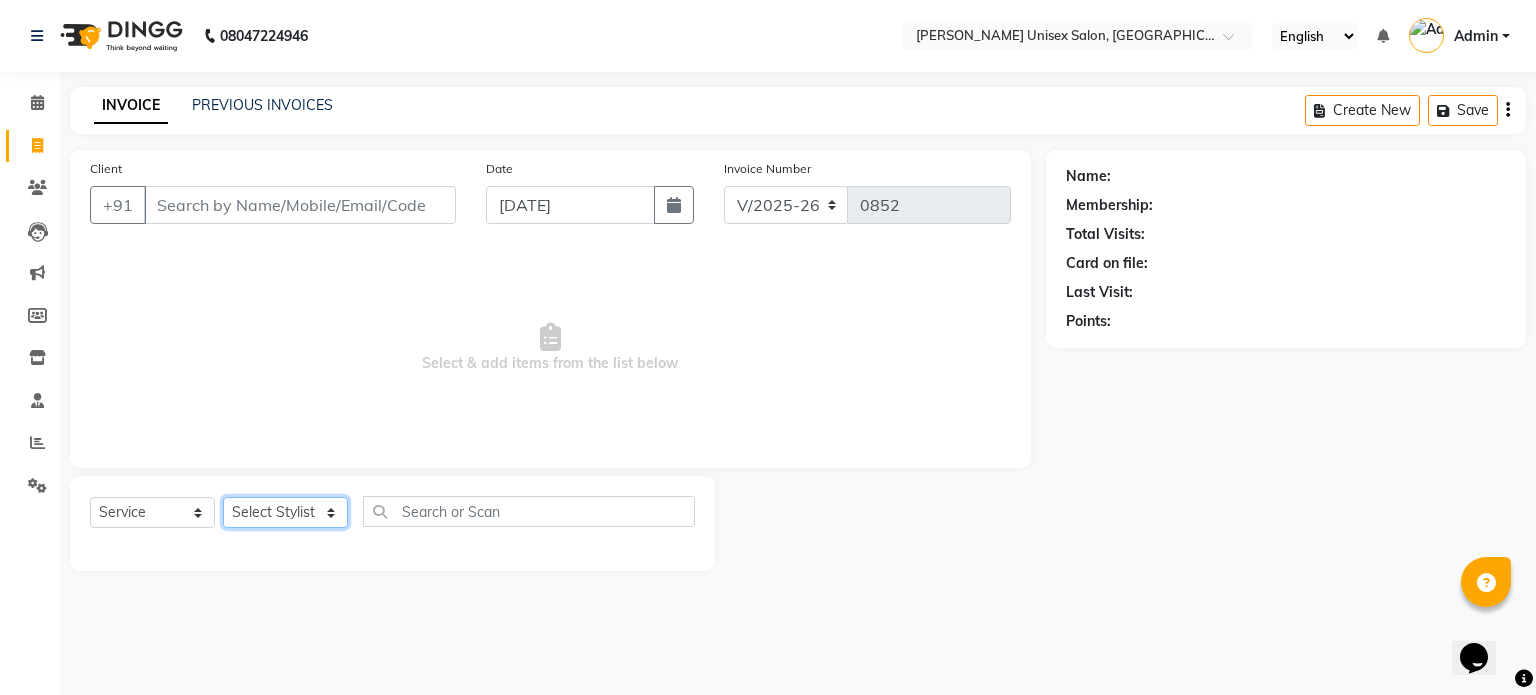 click on "Select Stylist [PERSON_NAME] [PERSON_NAME] [PERSON_NAME] Pooja [PERSON_NAME] AHANKARE [PERSON_NAME] [PERSON_NAME]" 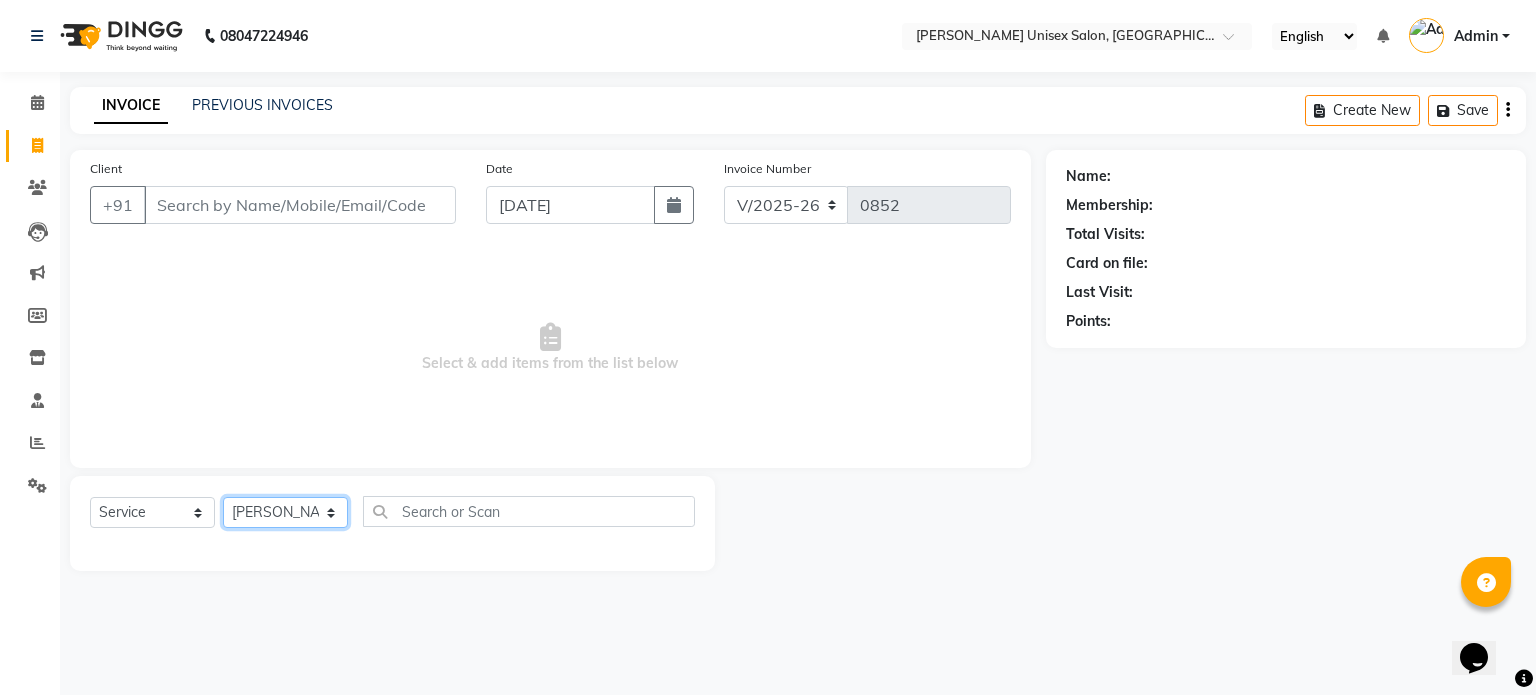 click on "Select Stylist [PERSON_NAME] [PERSON_NAME] [PERSON_NAME] Pooja [PERSON_NAME] AHANKARE [PERSON_NAME] [PERSON_NAME]" 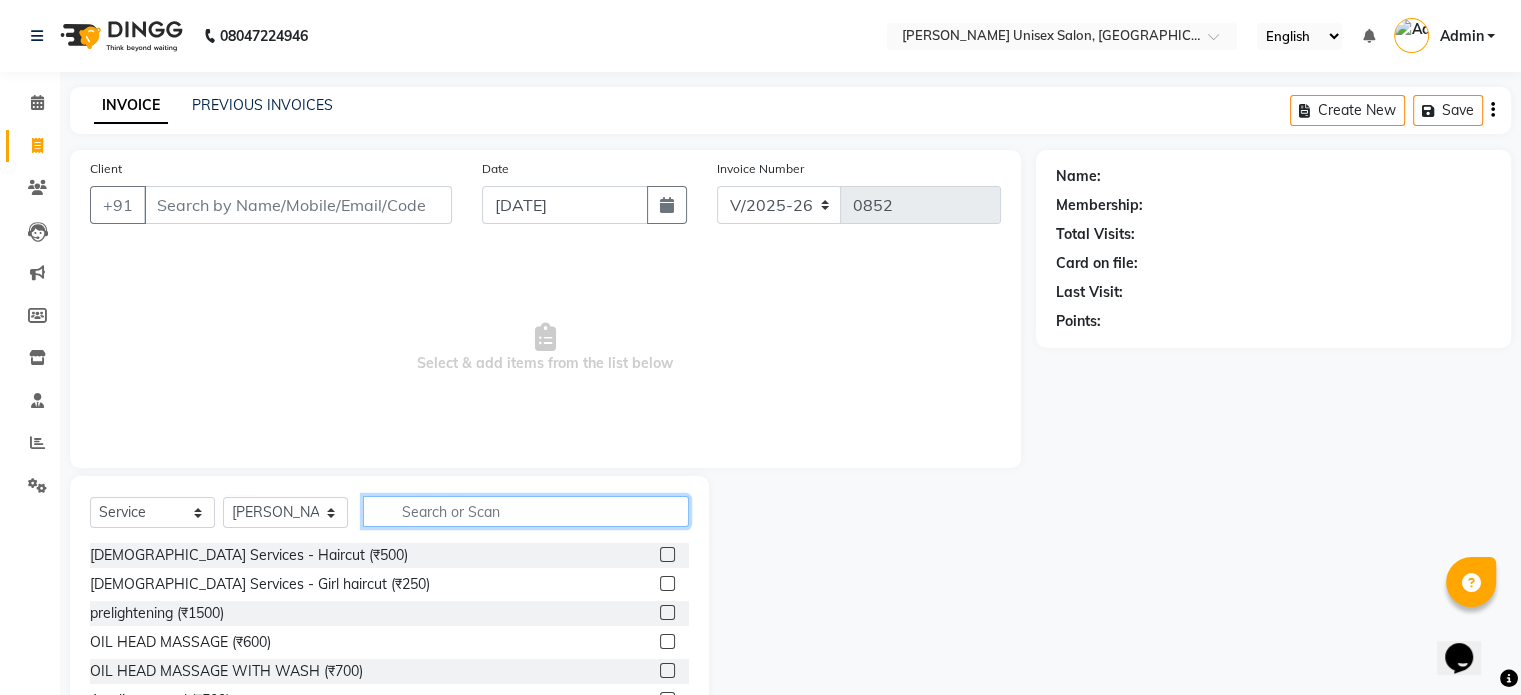 click 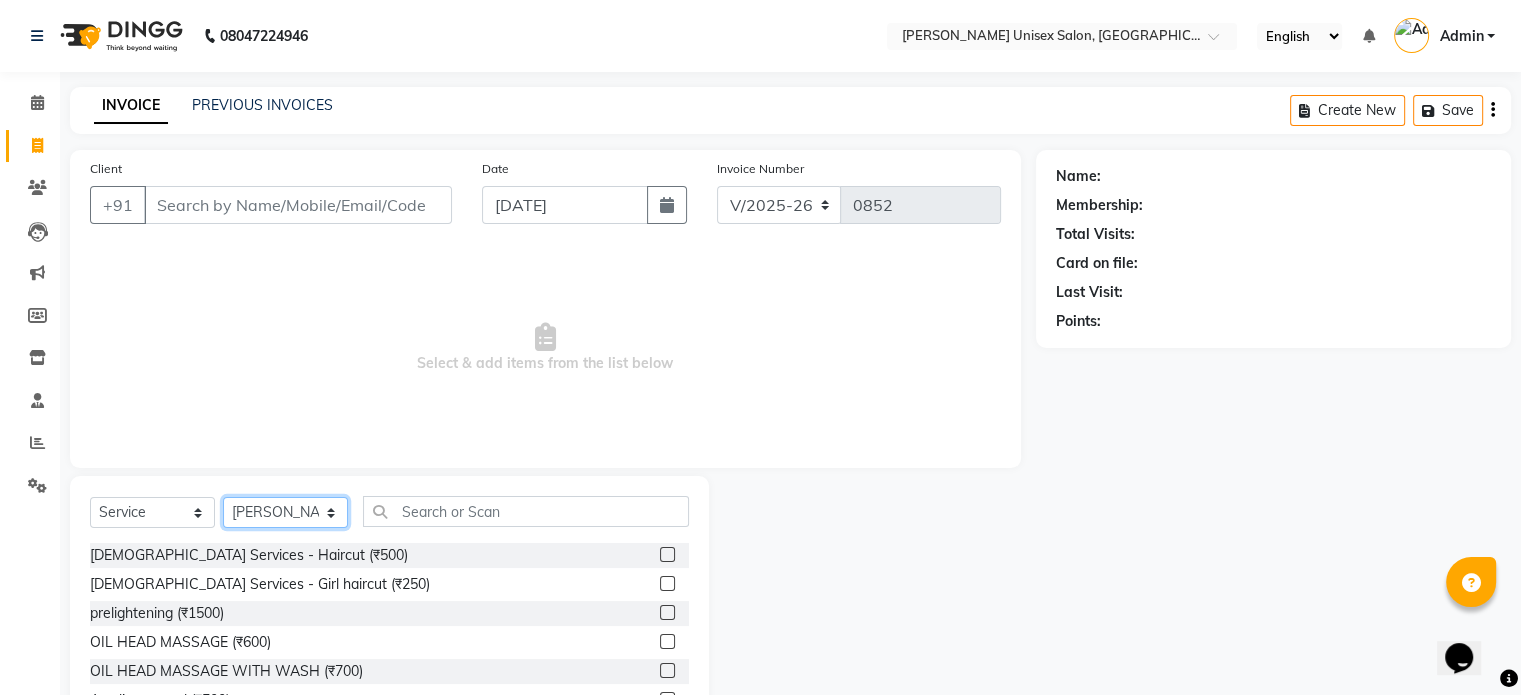 click on "Select Stylist [PERSON_NAME] [PERSON_NAME] [PERSON_NAME] Pooja [PERSON_NAME] AHANKARE [PERSON_NAME] [PERSON_NAME]" 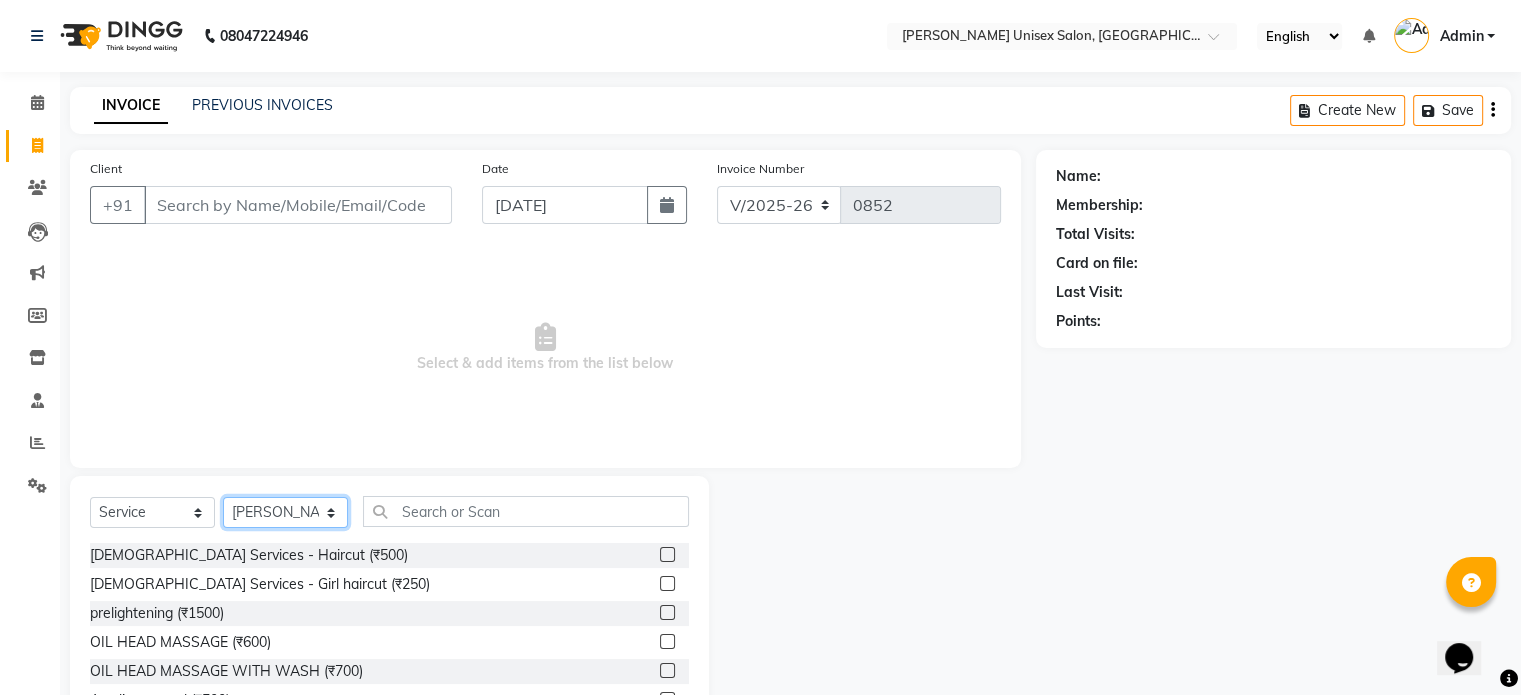 select on "64436" 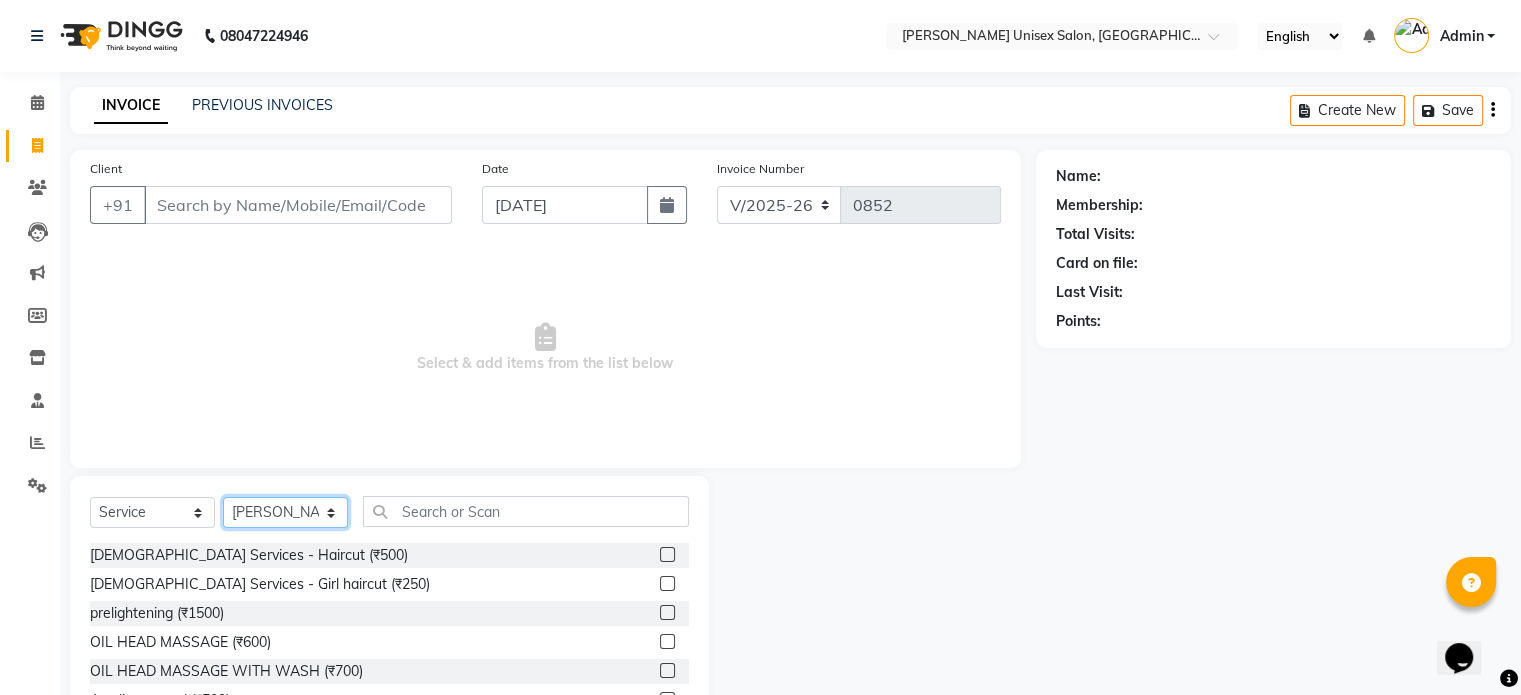click on "Select Stylist [PERSON_NAME] [PERSON_NAME] [PERSON_NAME] Pooja [PERSON_NAME] AHANKARE [PERSON_NAME] [PERSON_NAME]" 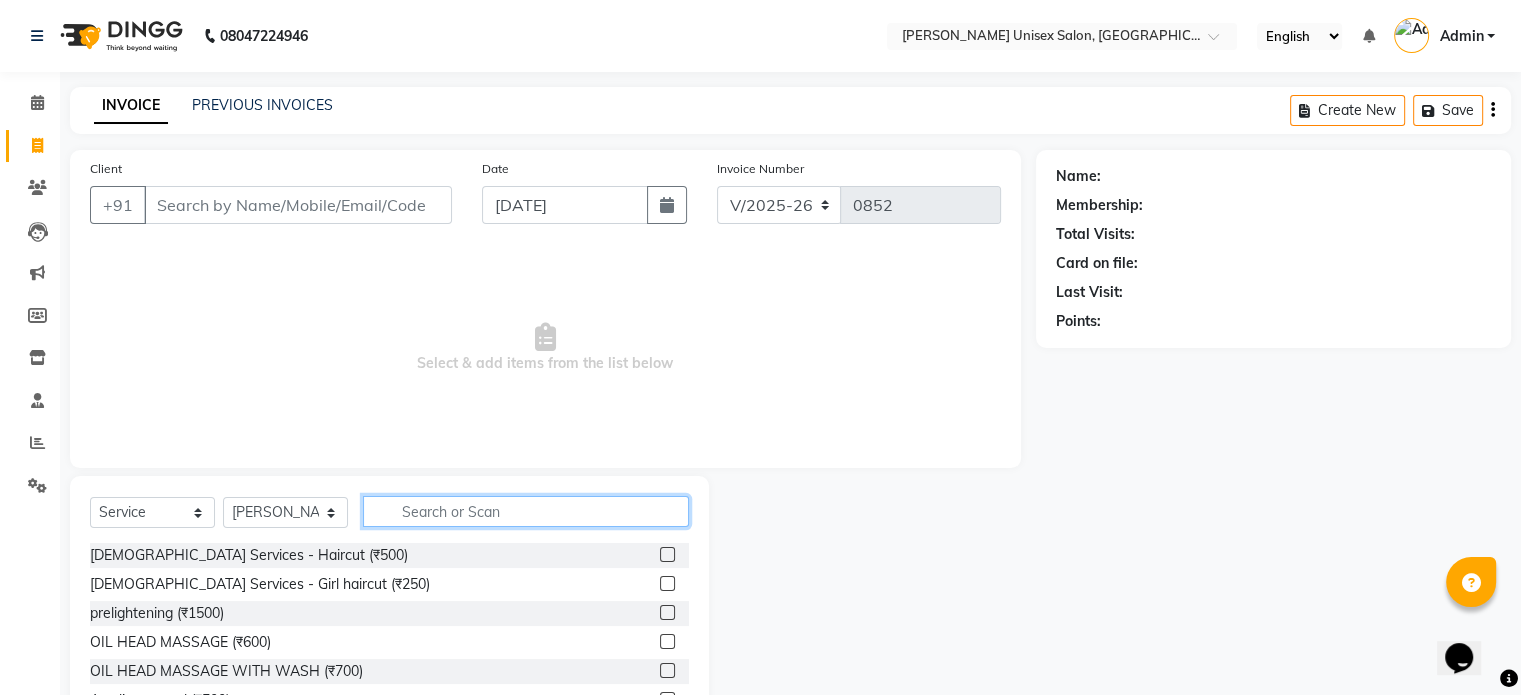 click 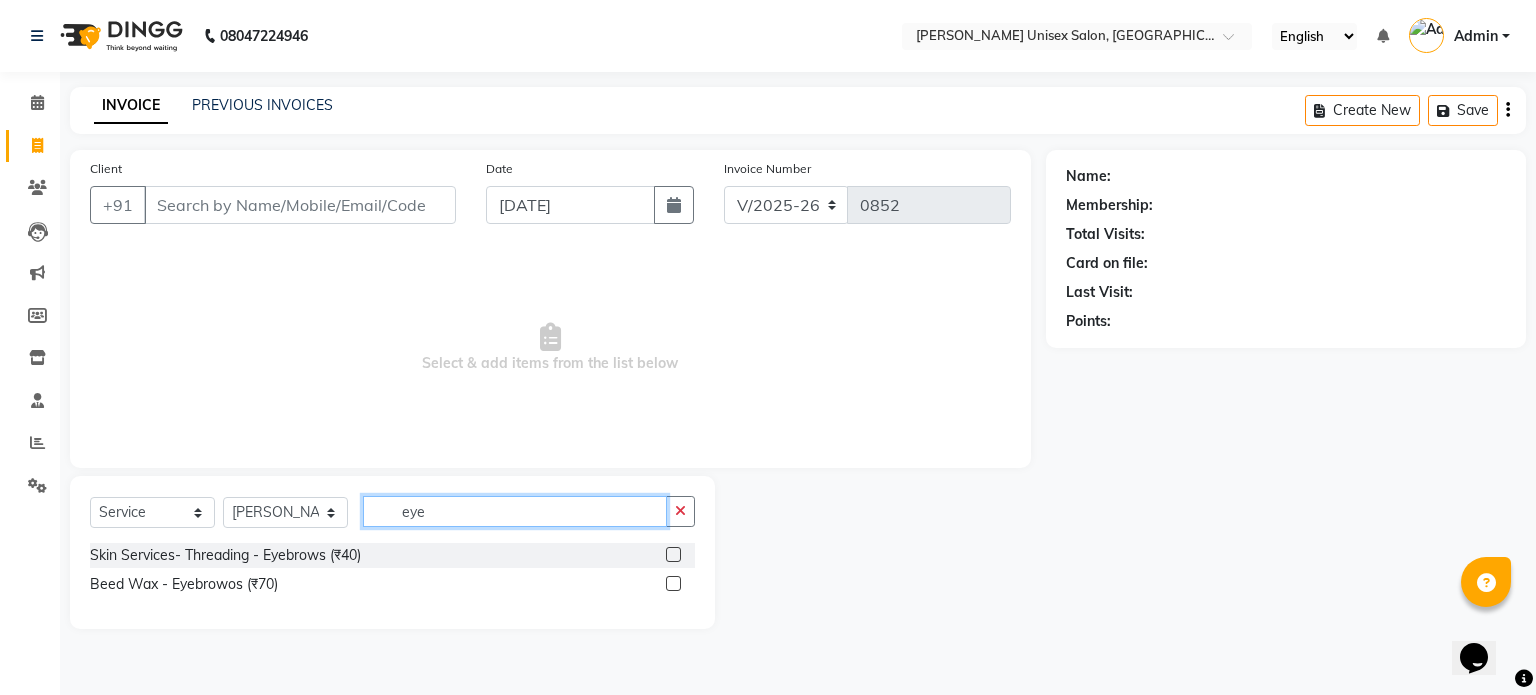 type on "eye" 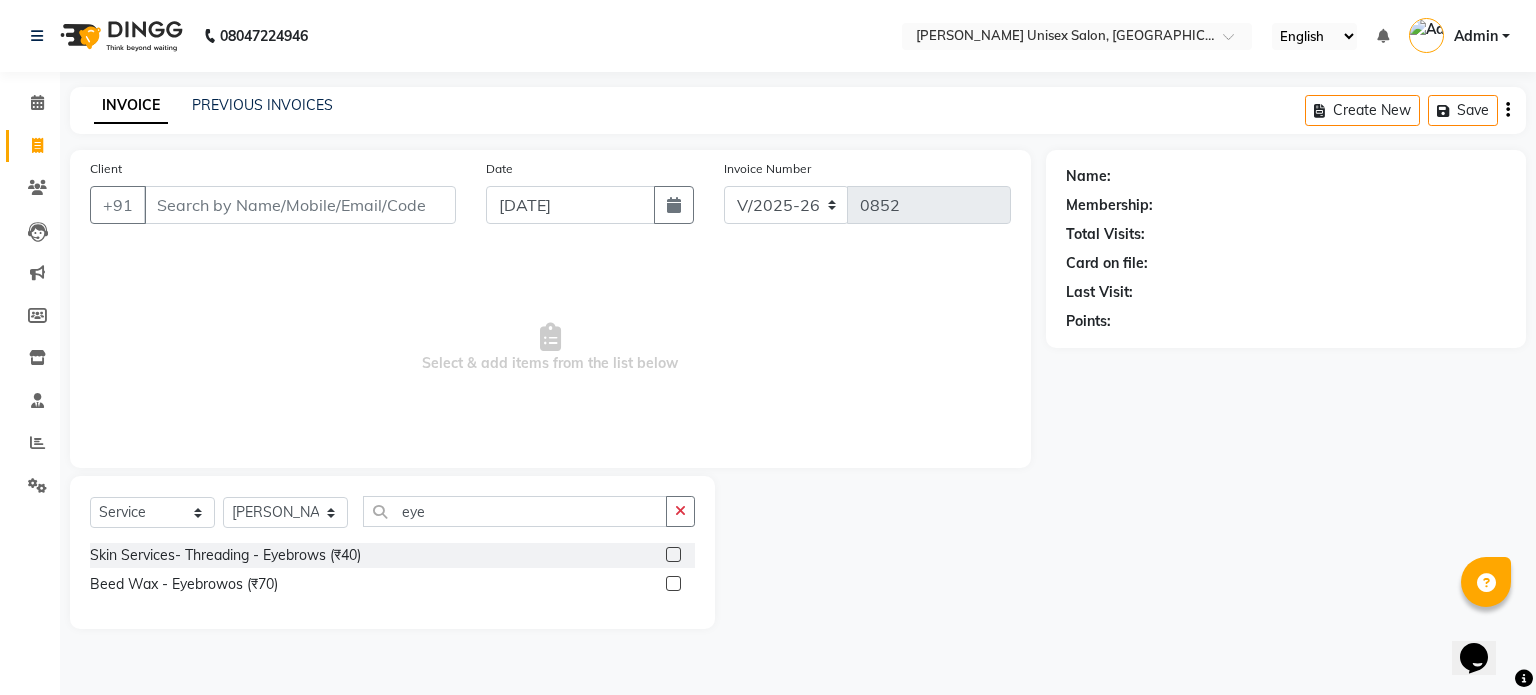 click on "Skin Services- Threading - Eyebrows (₹40)" 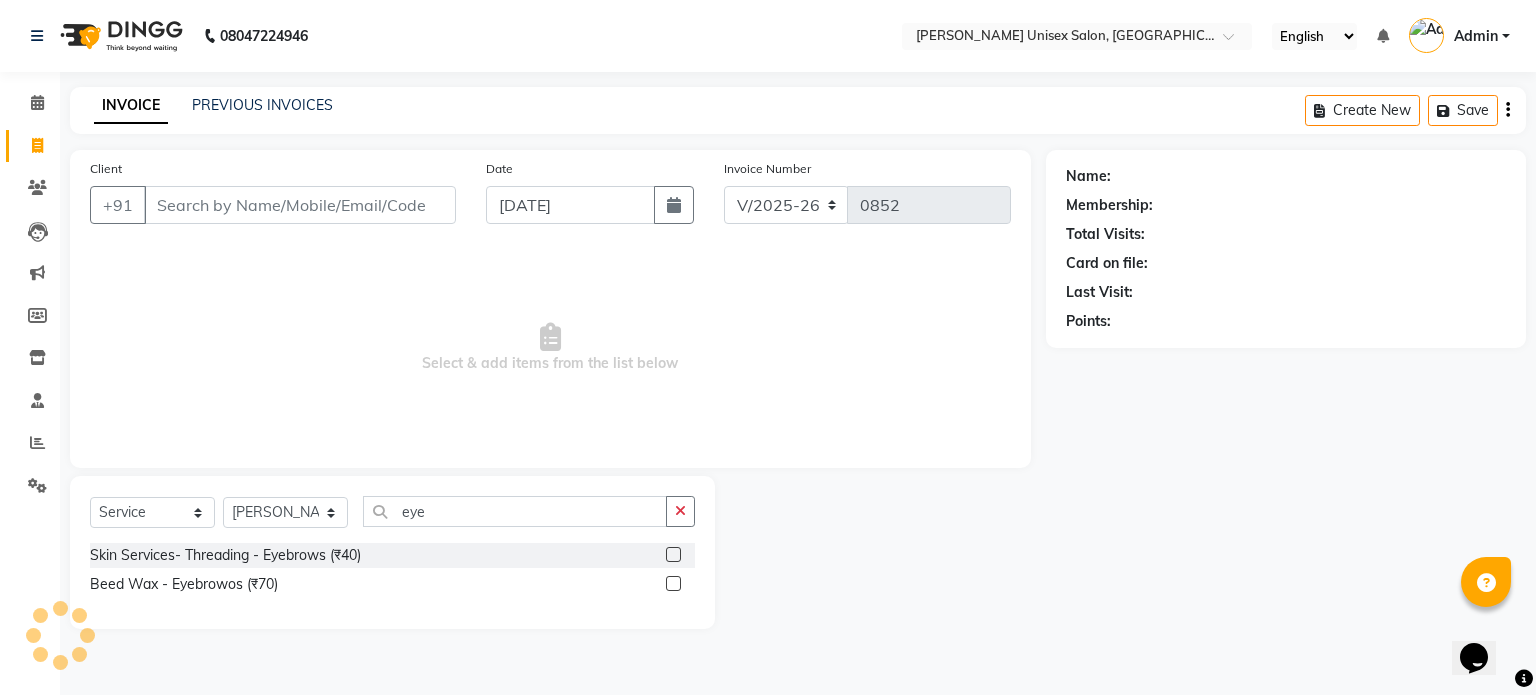 click 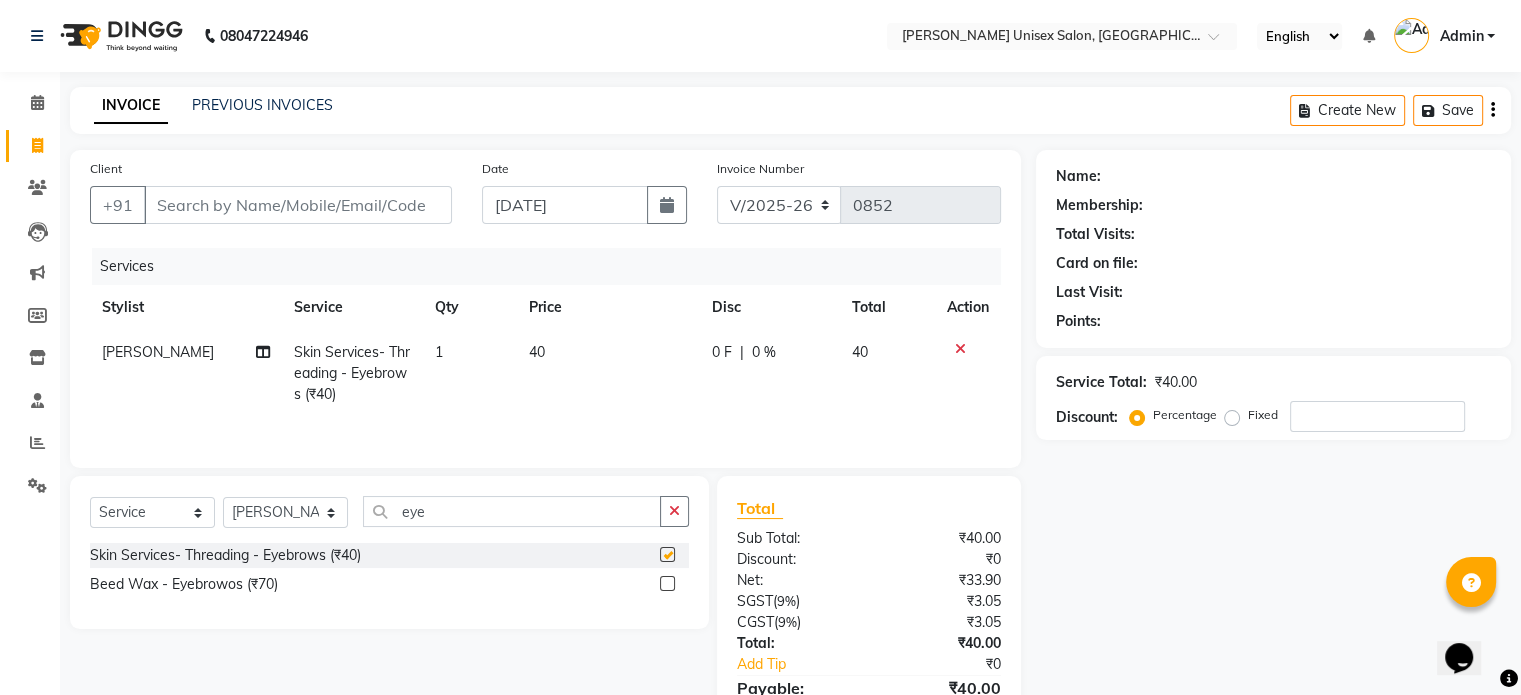 checkbox on "false" 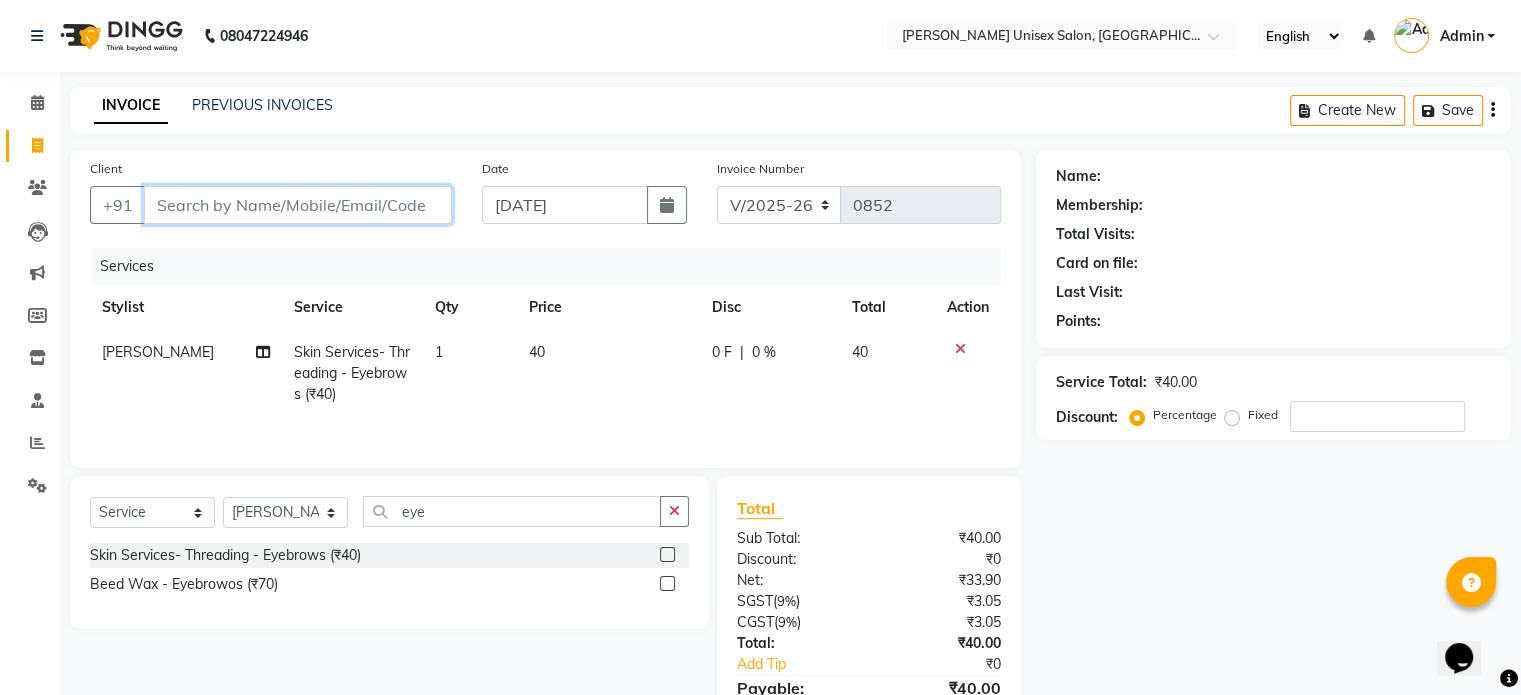 click on "Client" at bounding box center (298, 205) 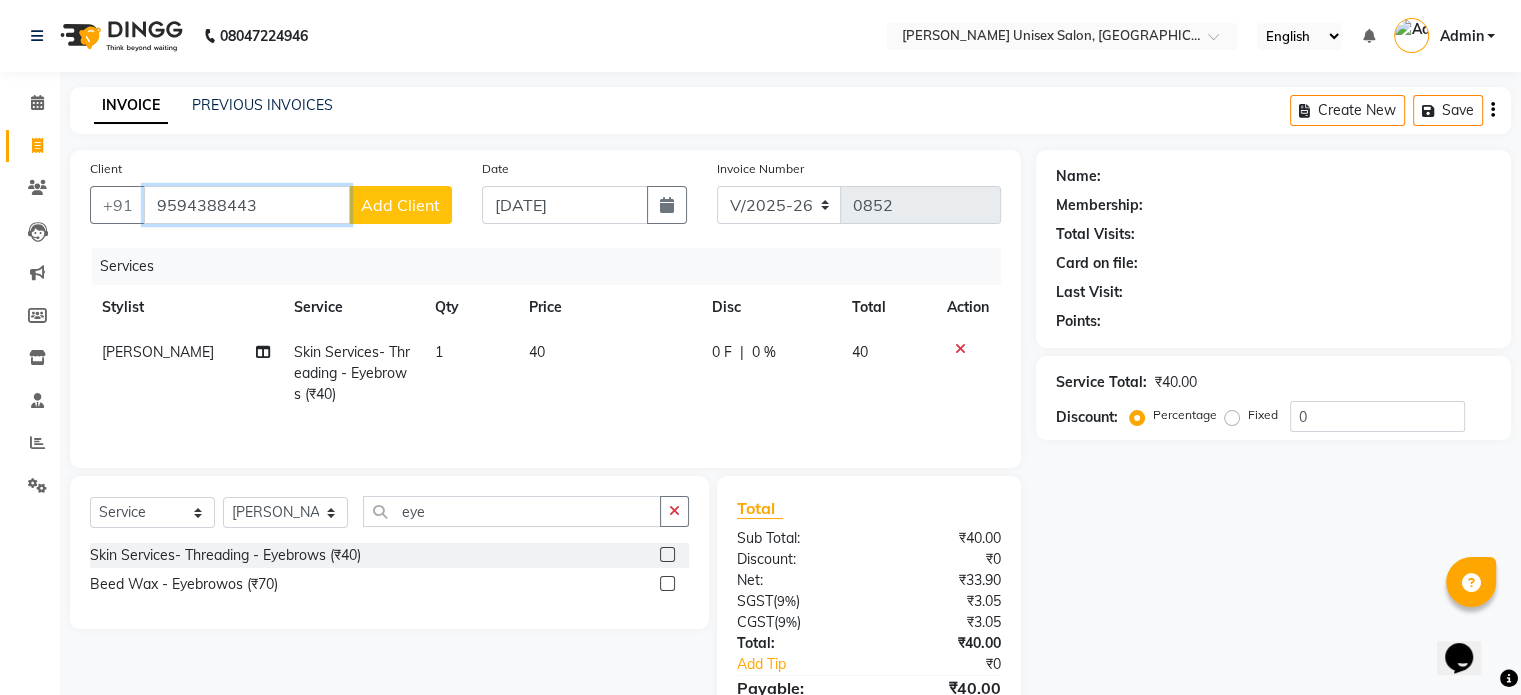 type on "9594388443" 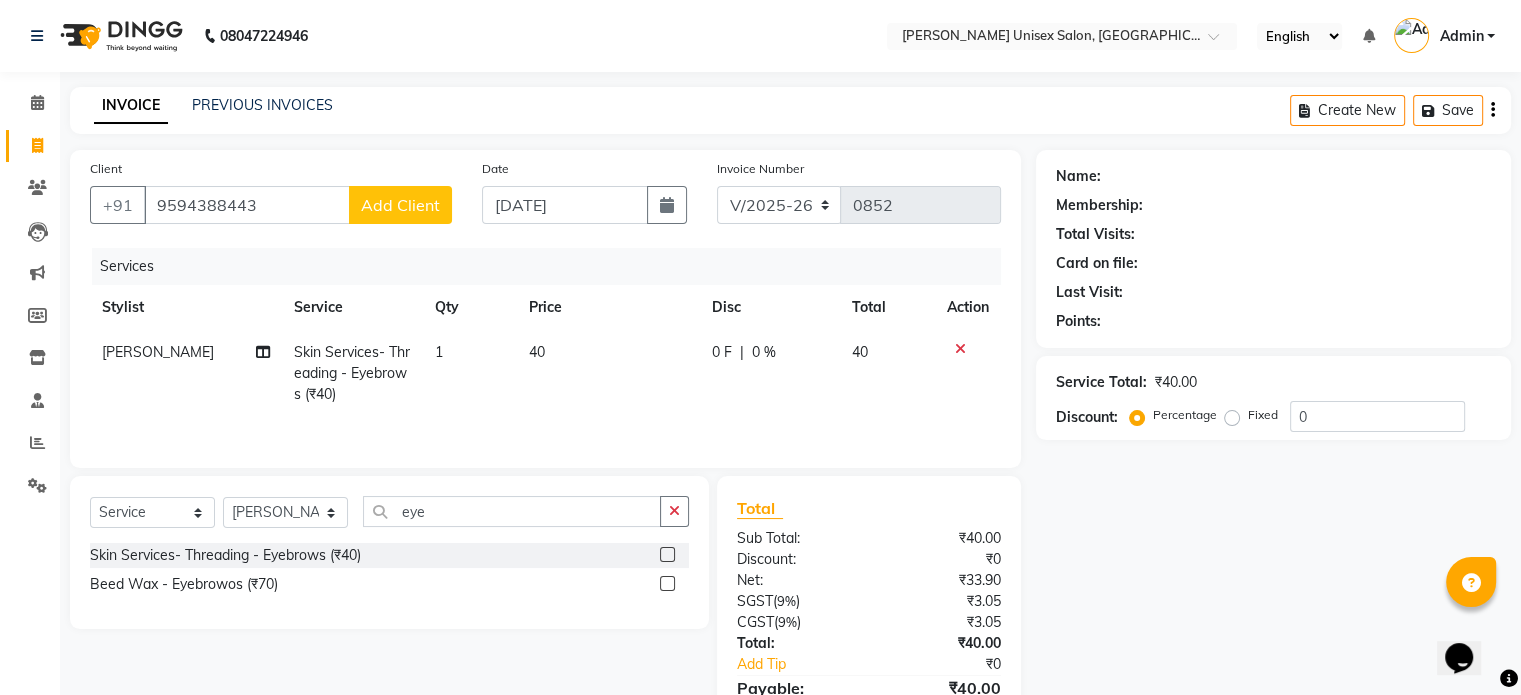 click on "Add Client" 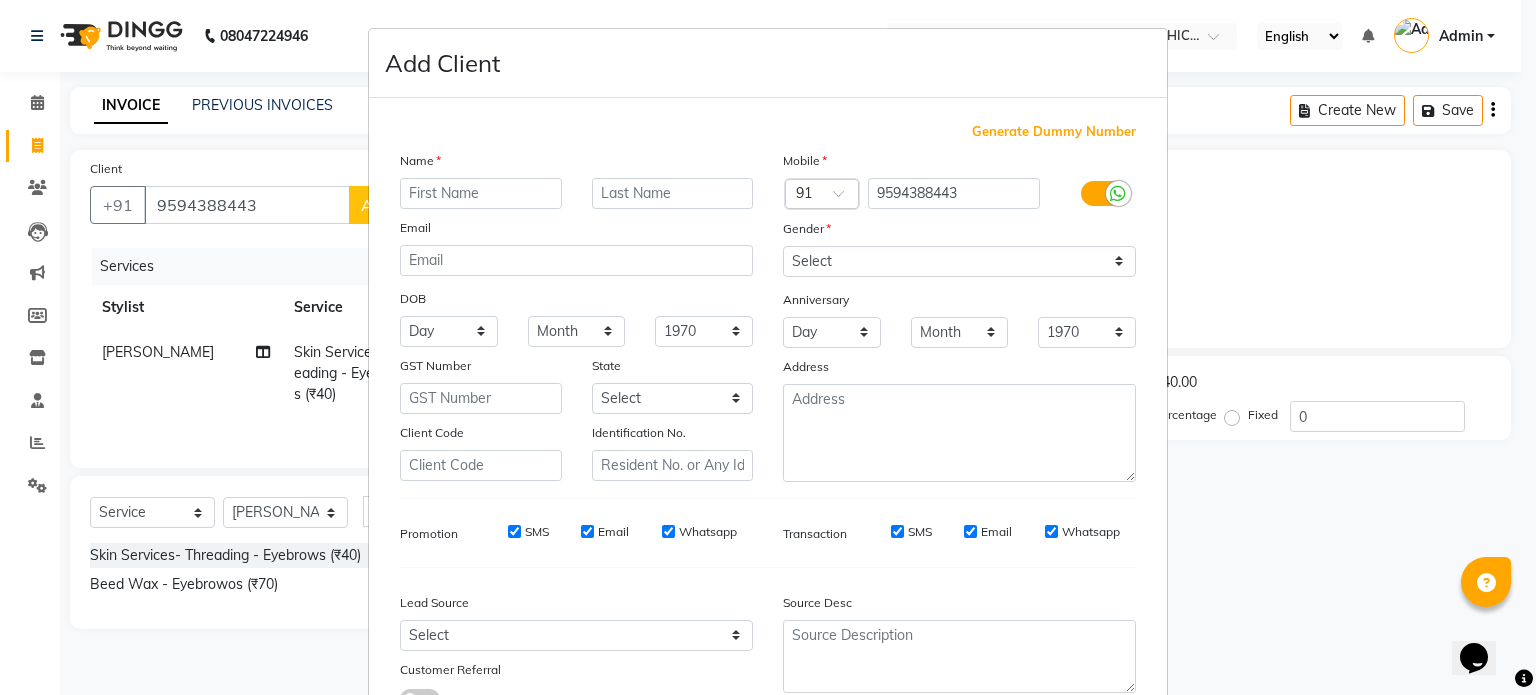 click at bounding box center (481, 193) 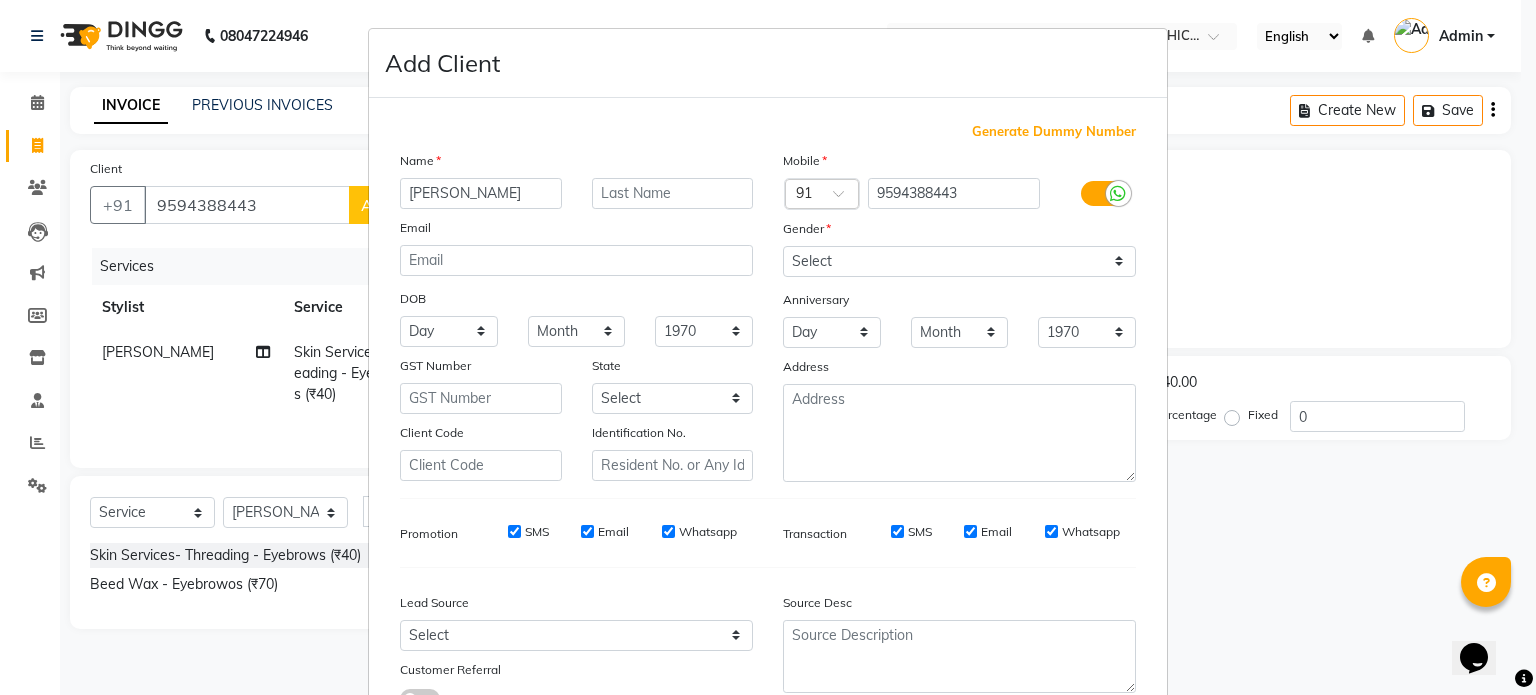 type on "bijal" 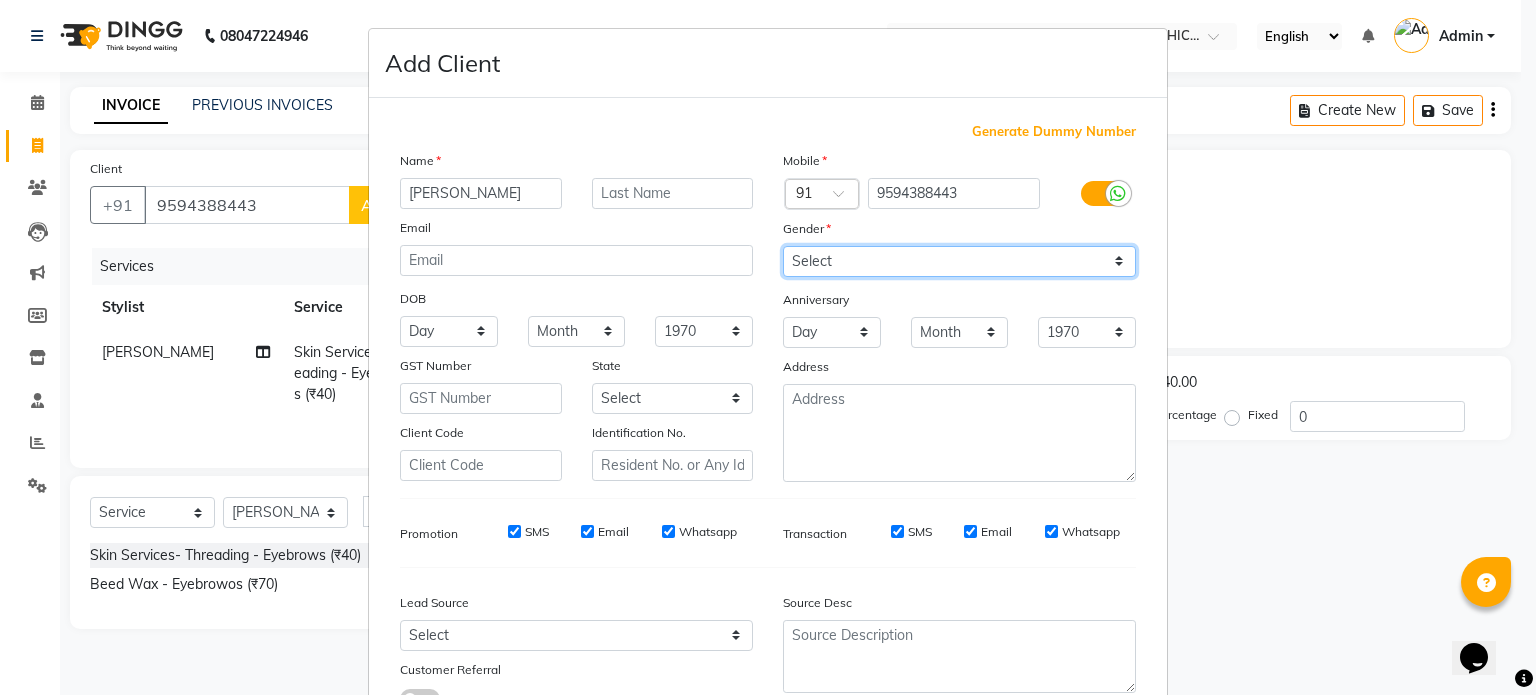 click on "Select Male Female Other Prefer Not To Say" at bounding box center [959, 261] 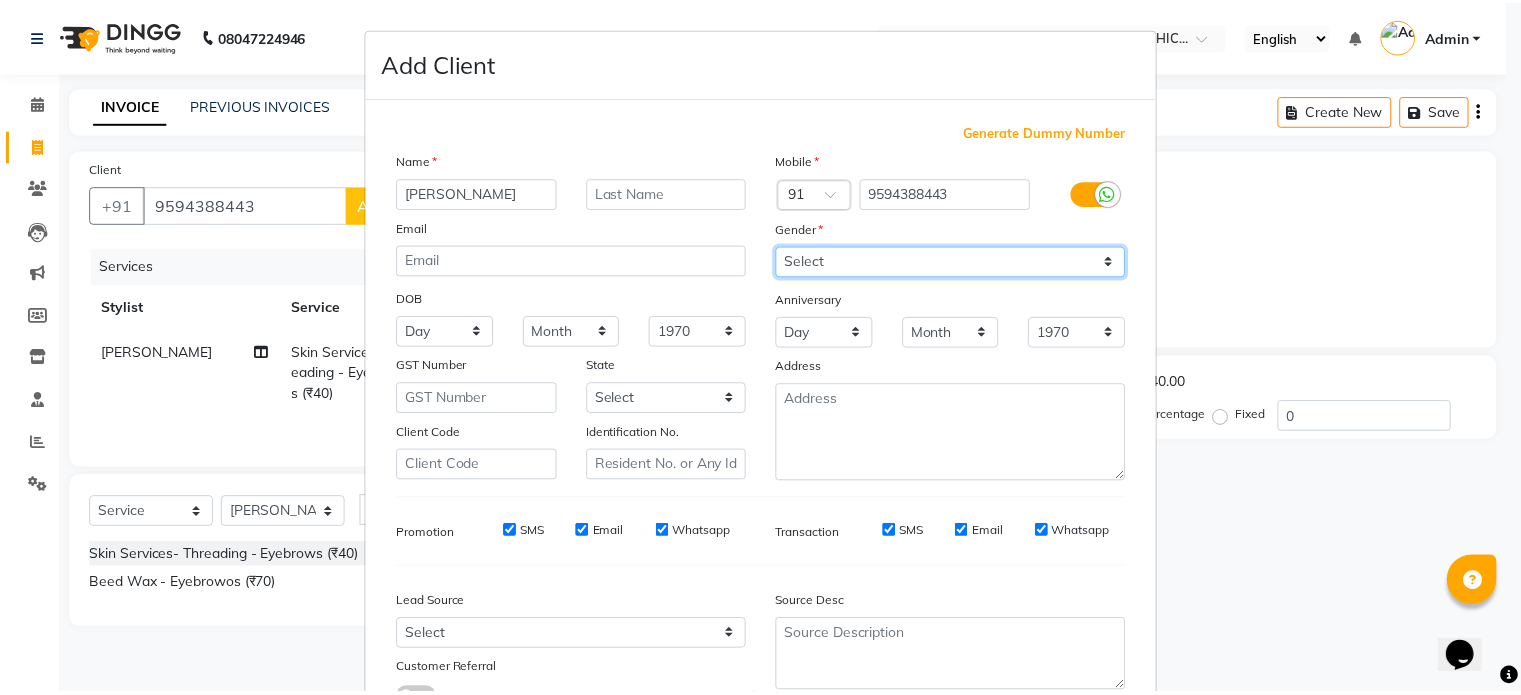 scroll, scrollTop: 161, scrollLeft: 0, axis: vertical 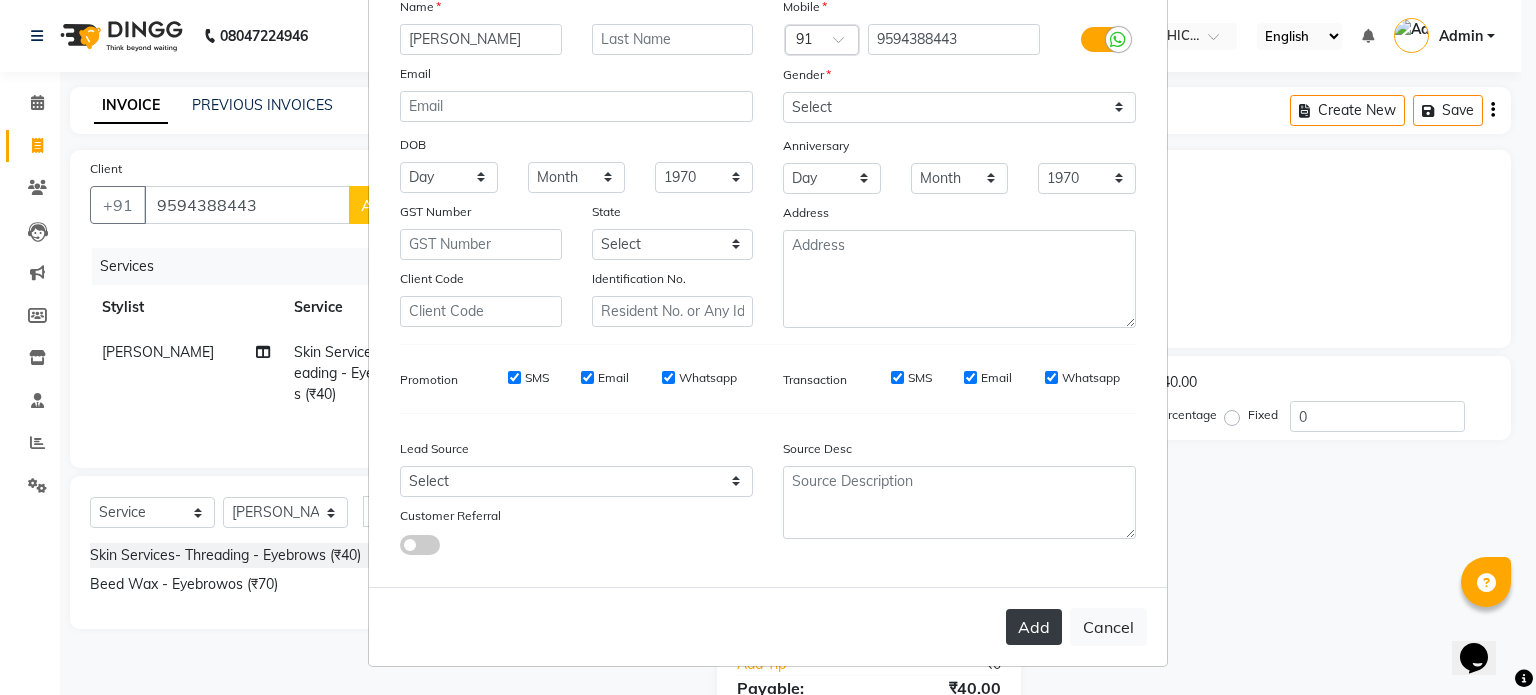 click on "Add" at bounding box center (1034, 627) 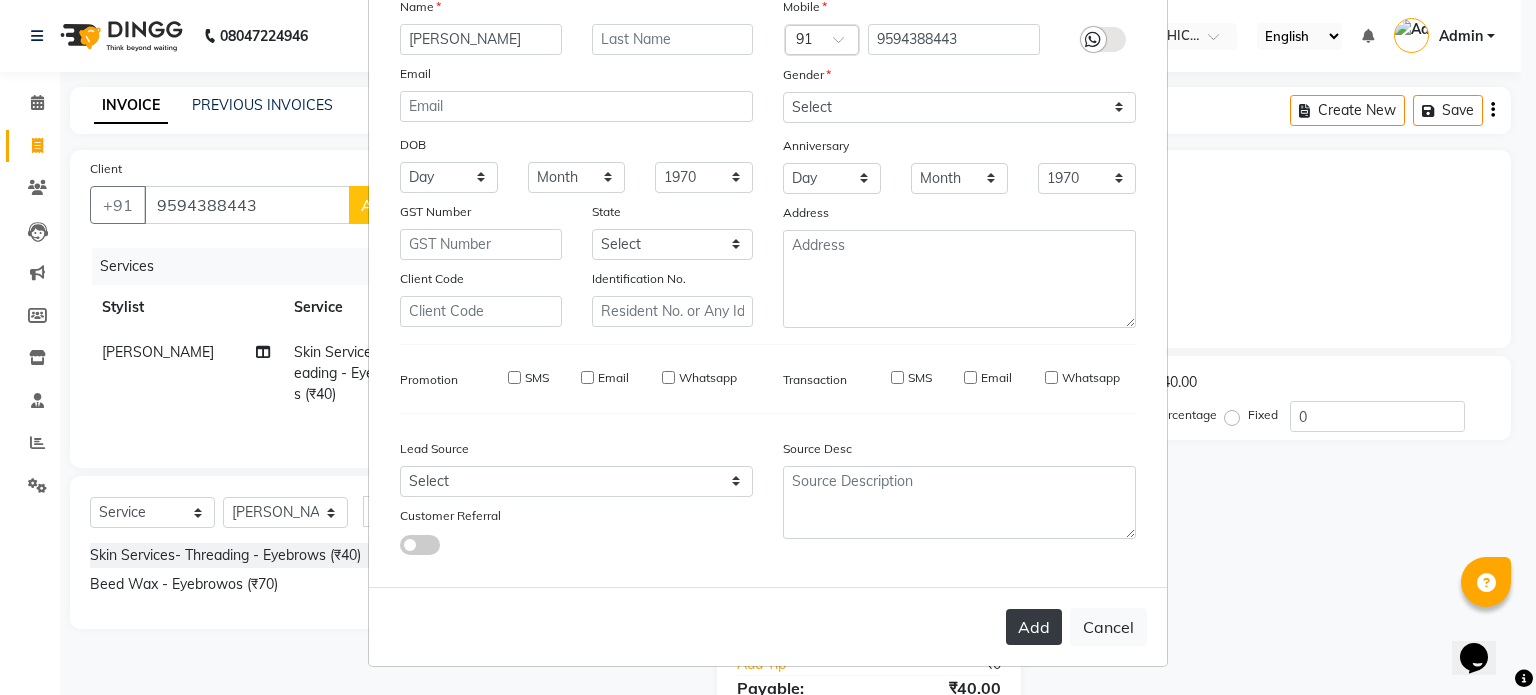 type 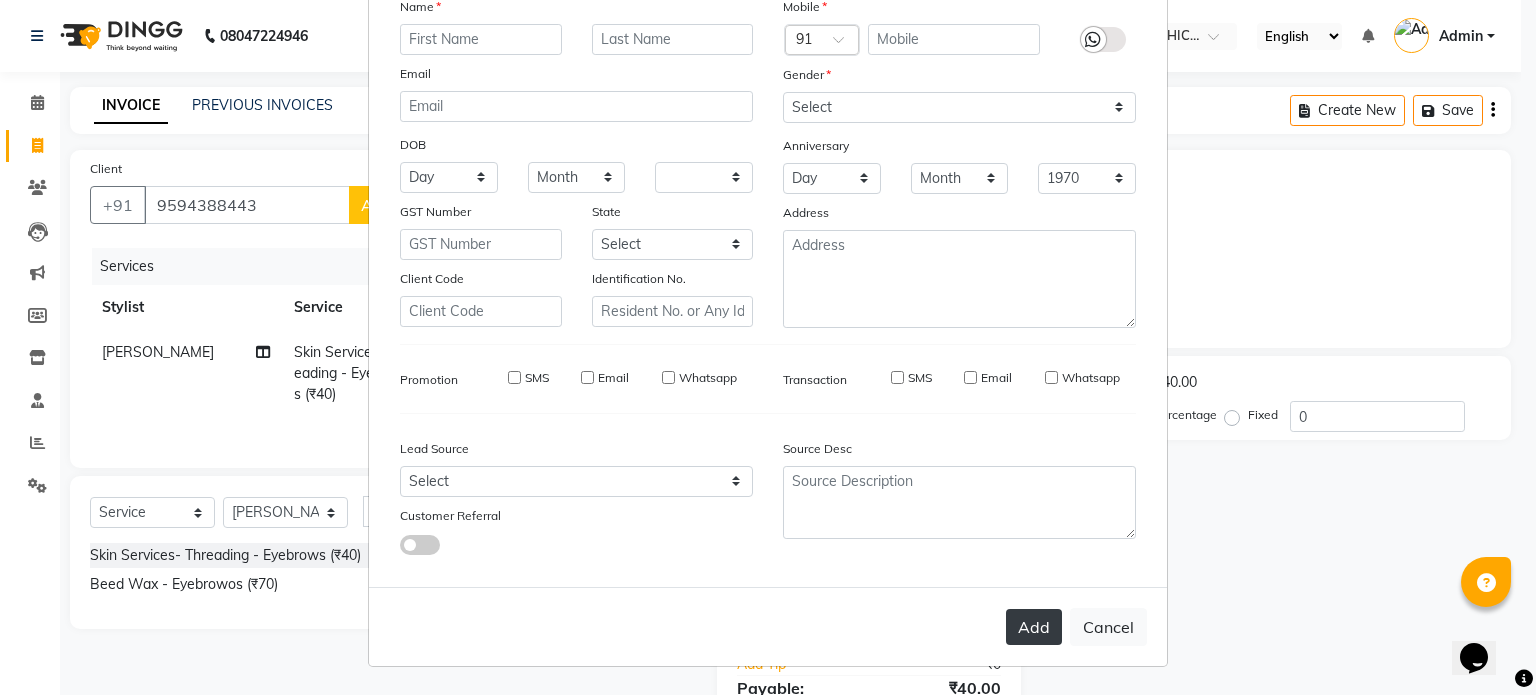 select 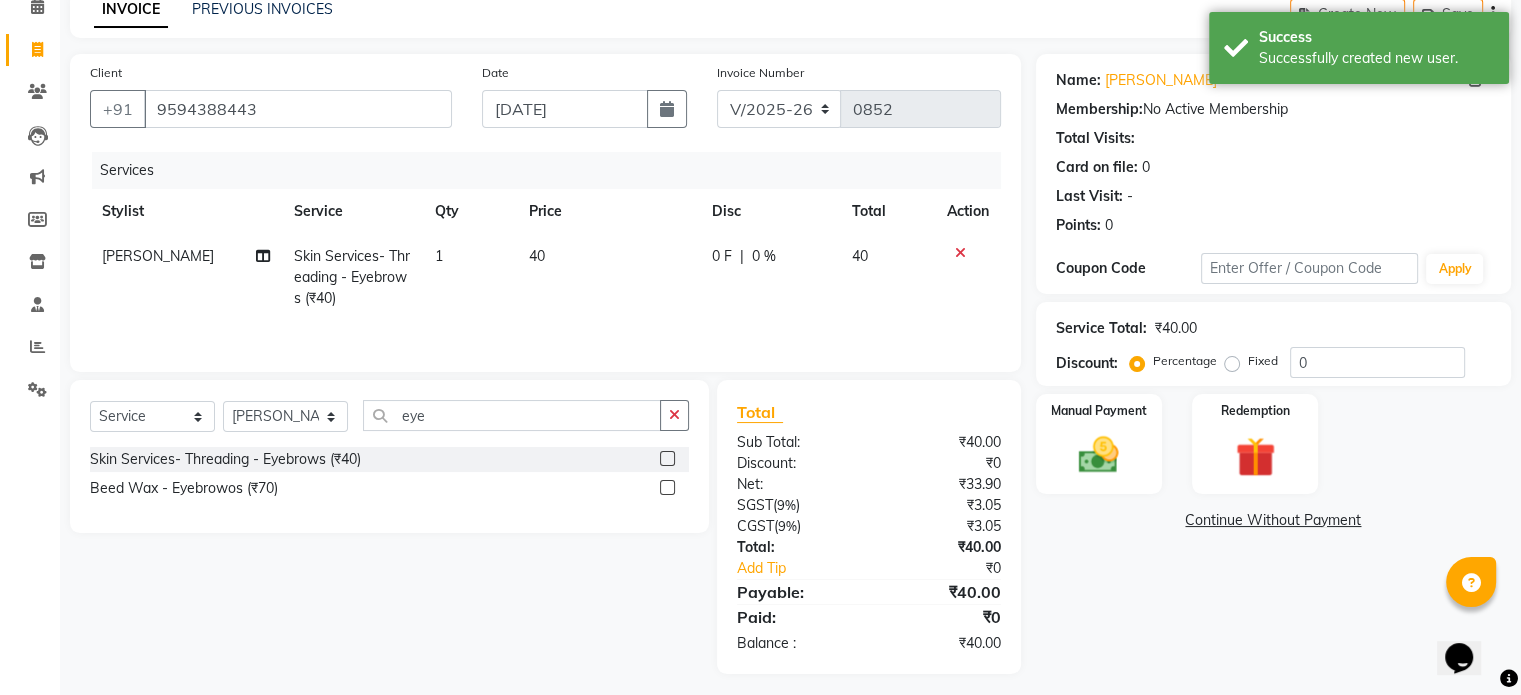 scroll, scrollTop: 105, scrollLeft: 0, axis: vertical 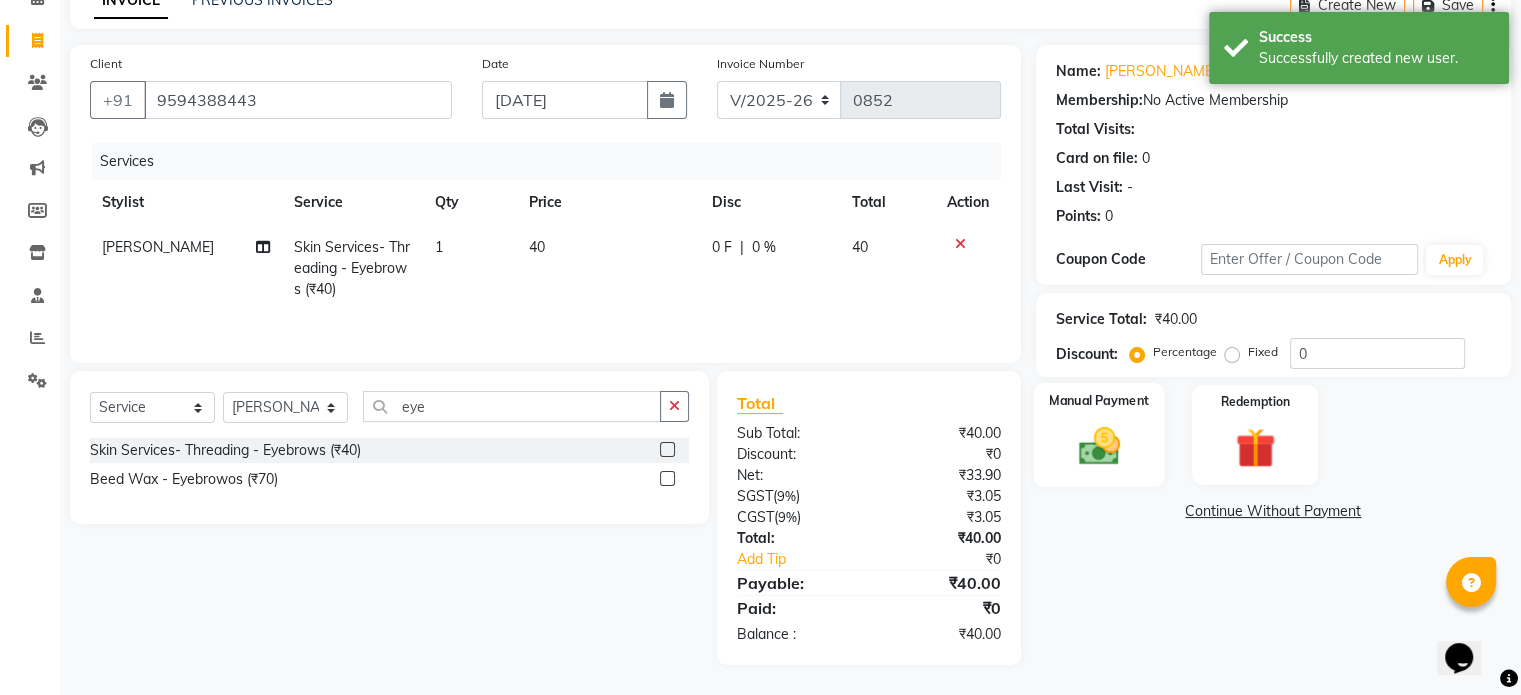 click 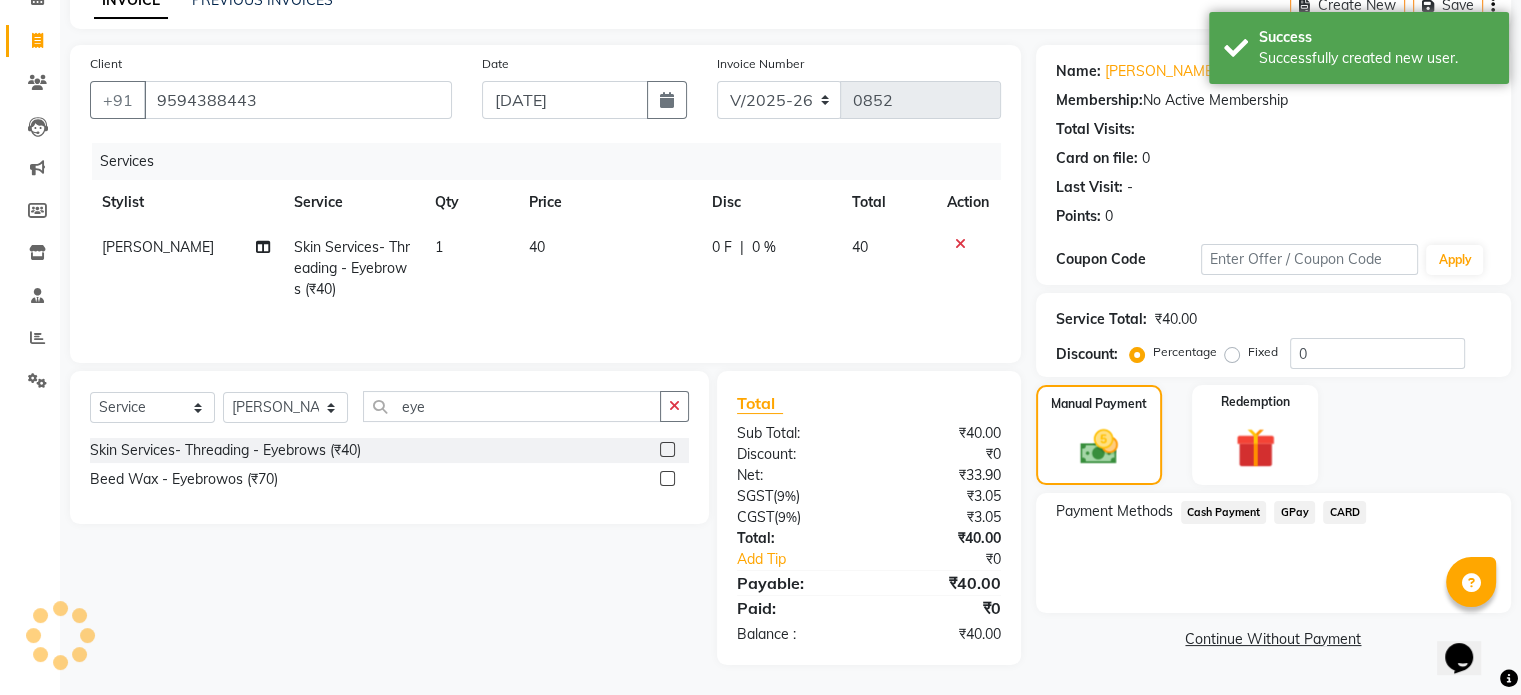 click on "GPay" 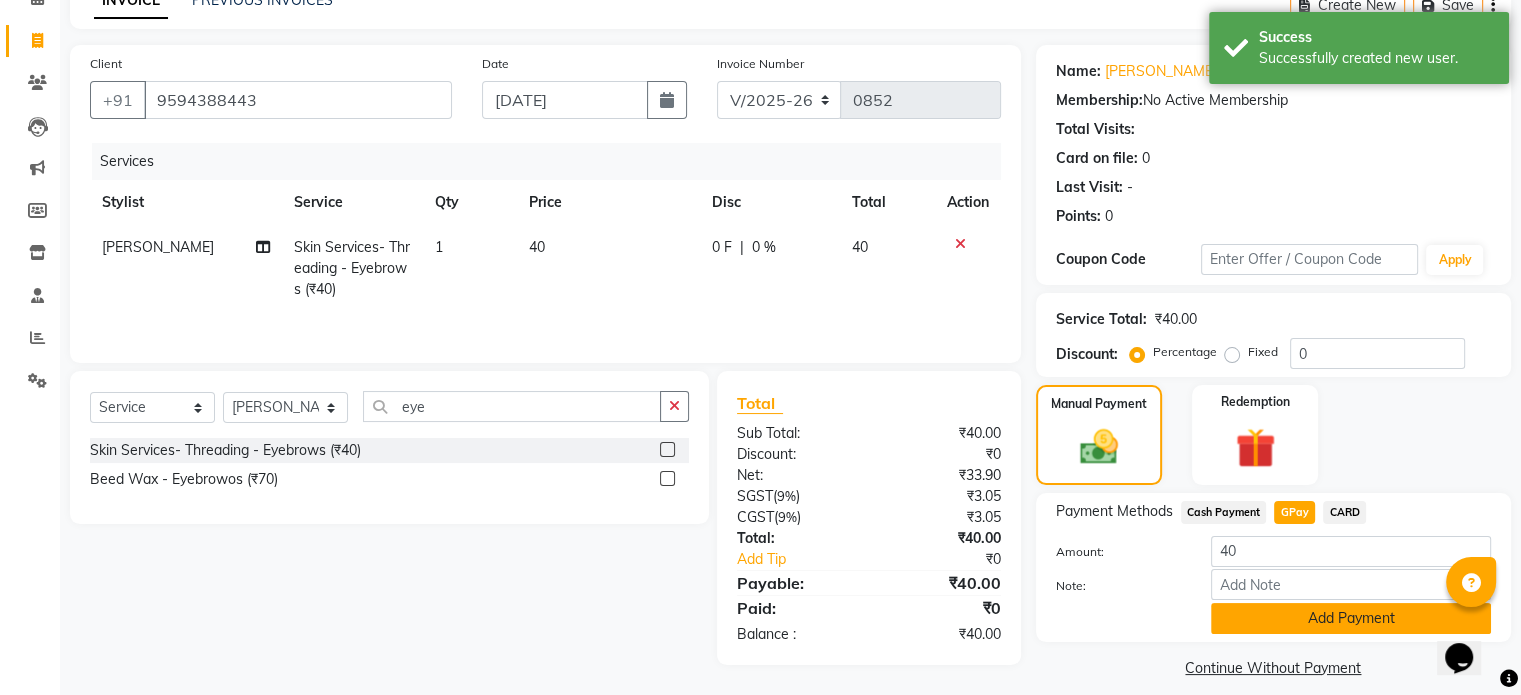 click on "Add Payment" 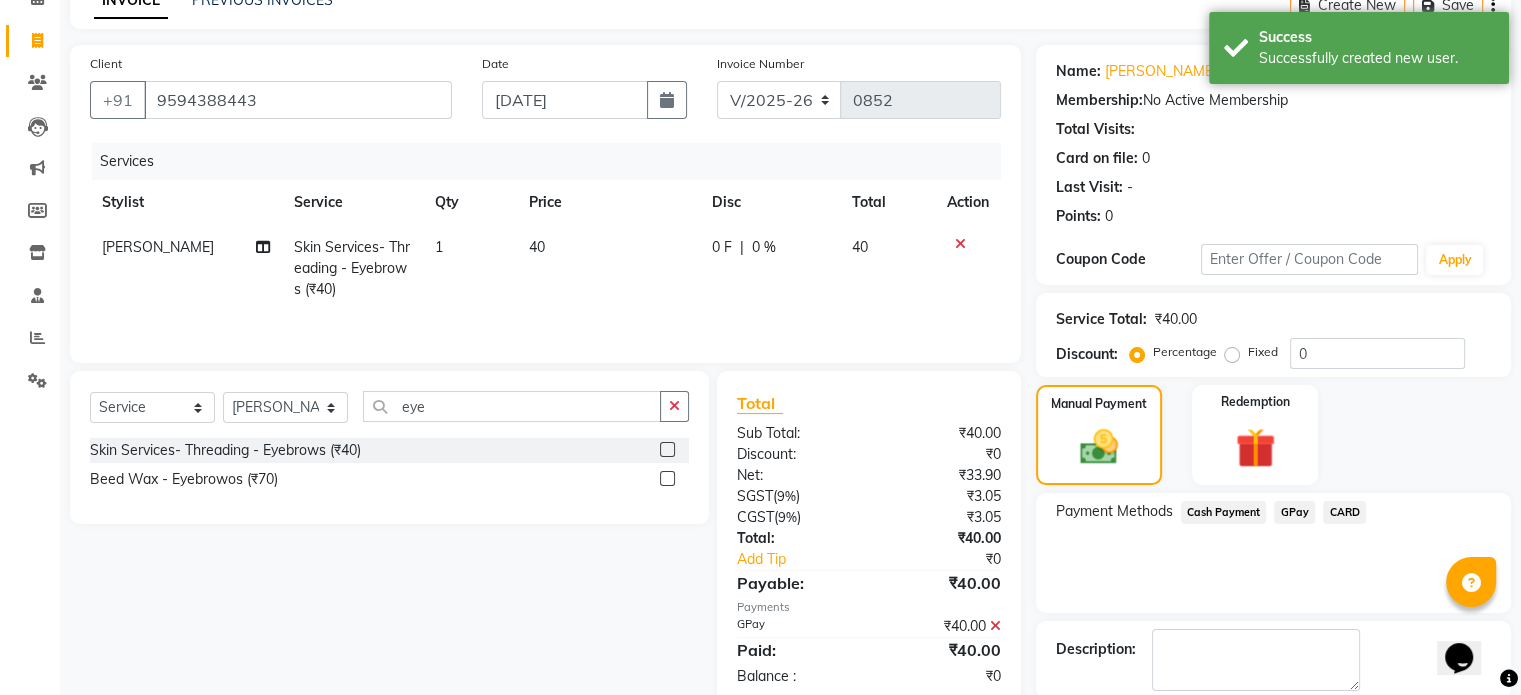 scroll, scrollTop: 205, scrollLeft: 0, axis: vertical 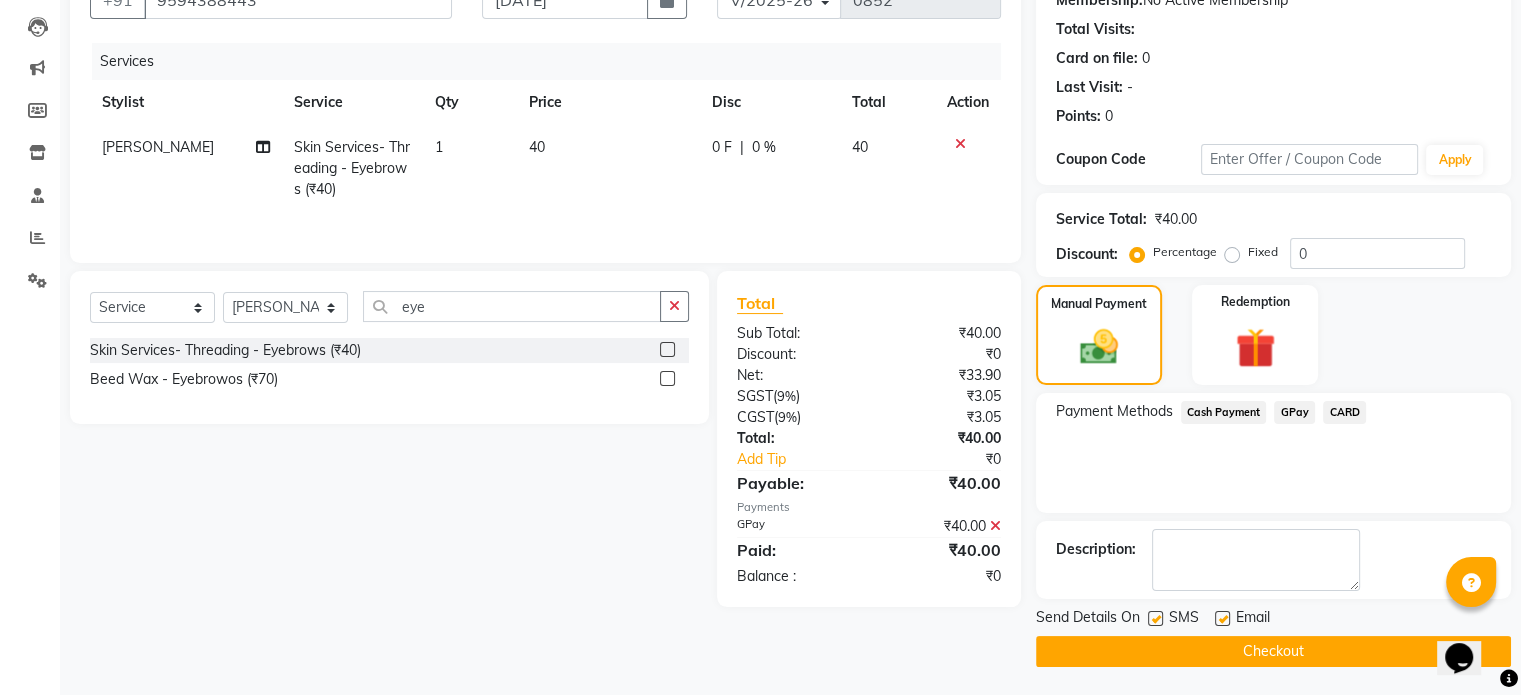 click on "Checkout" 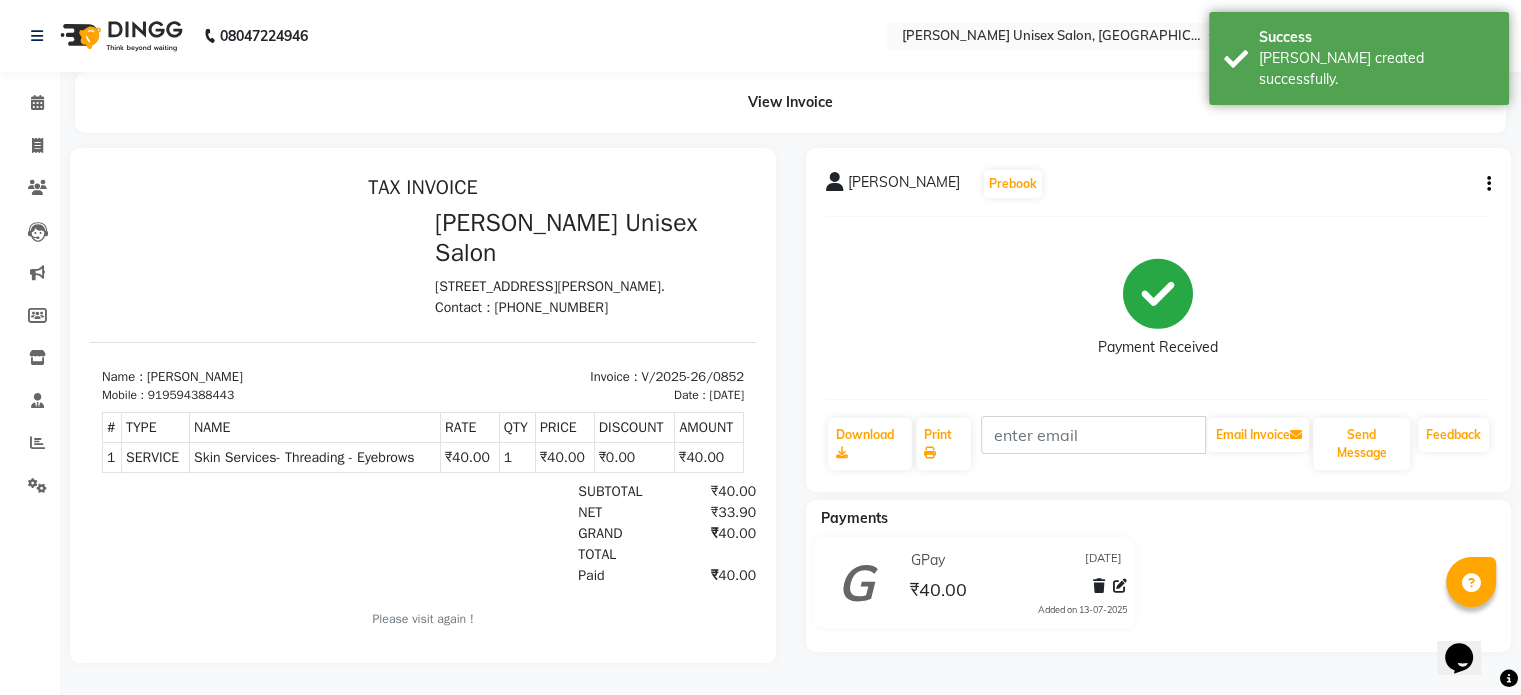 scroll, scrollTop: 0, scrollLeft: 0, axis: both 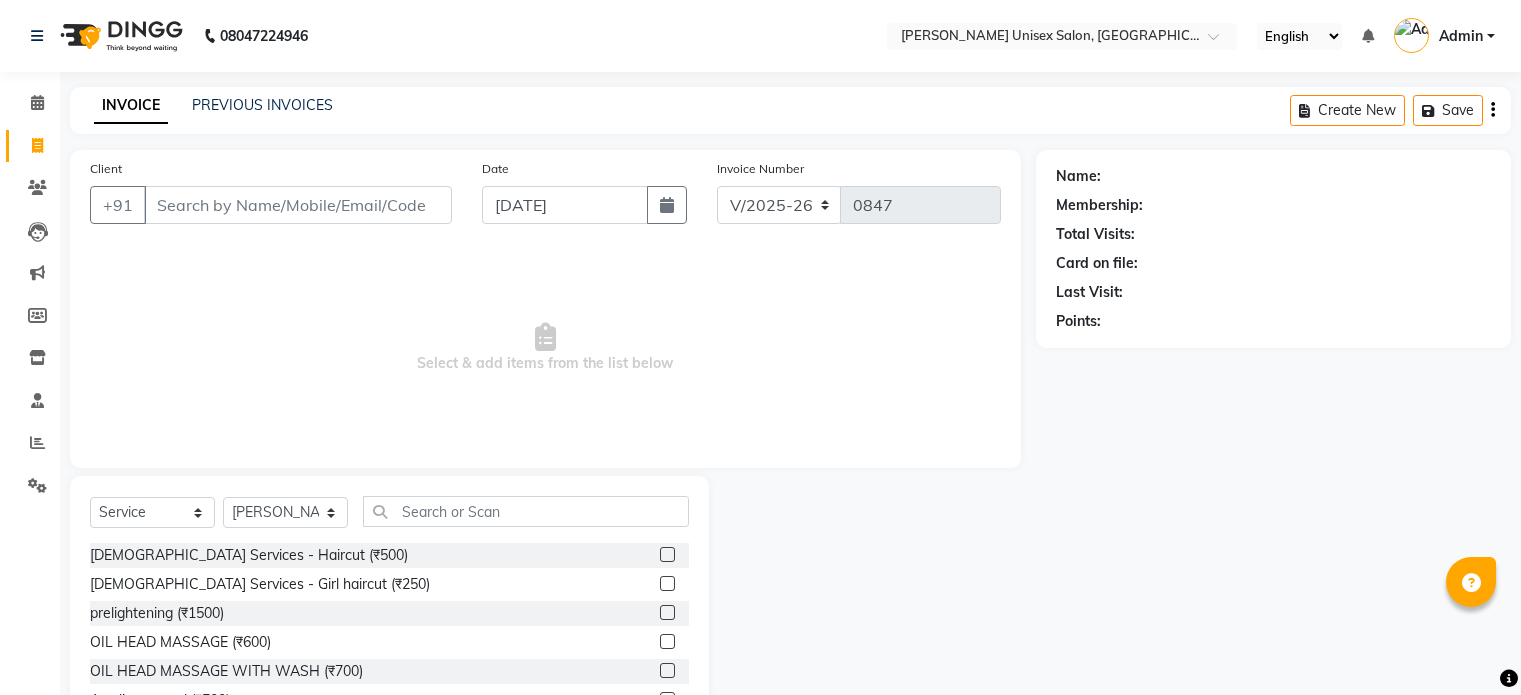 select on "7372" 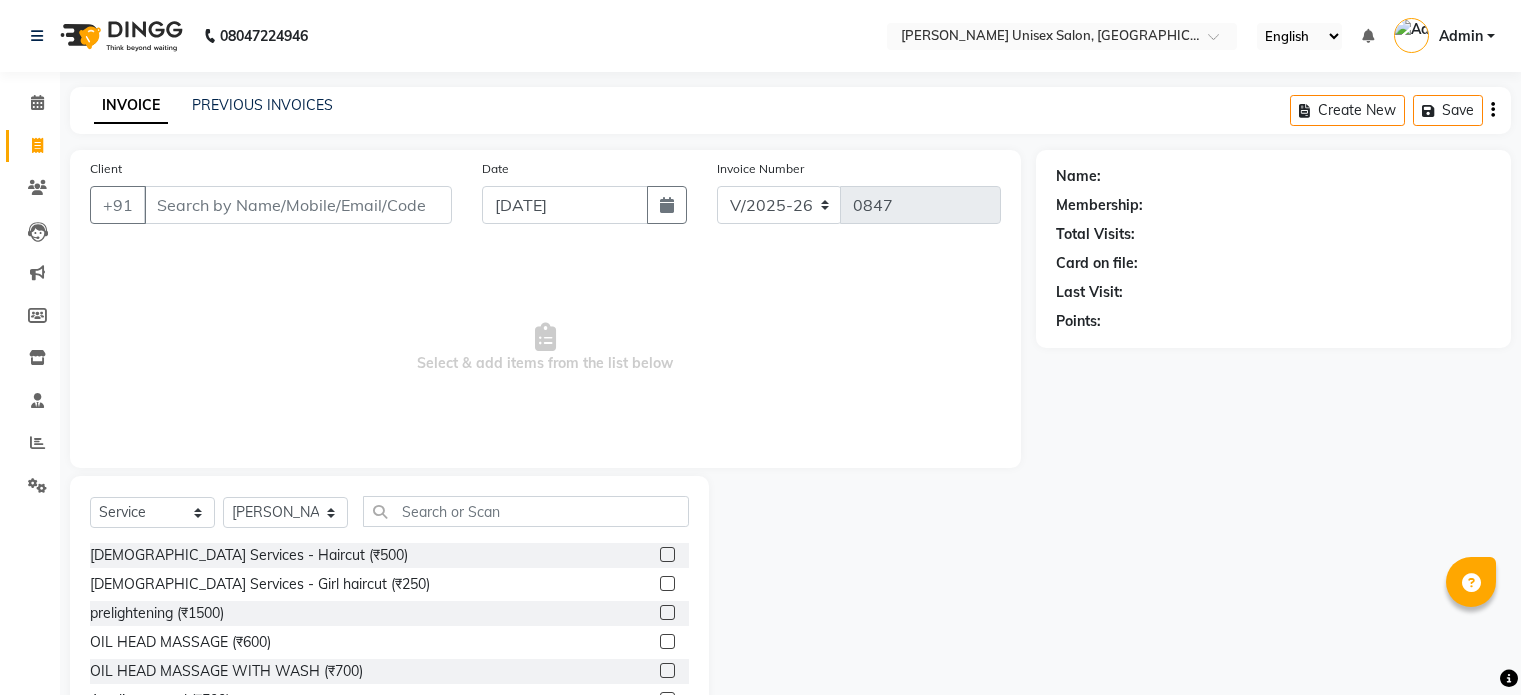 scroll, scrollTop: 0, scrollLeft: 0, axis: both 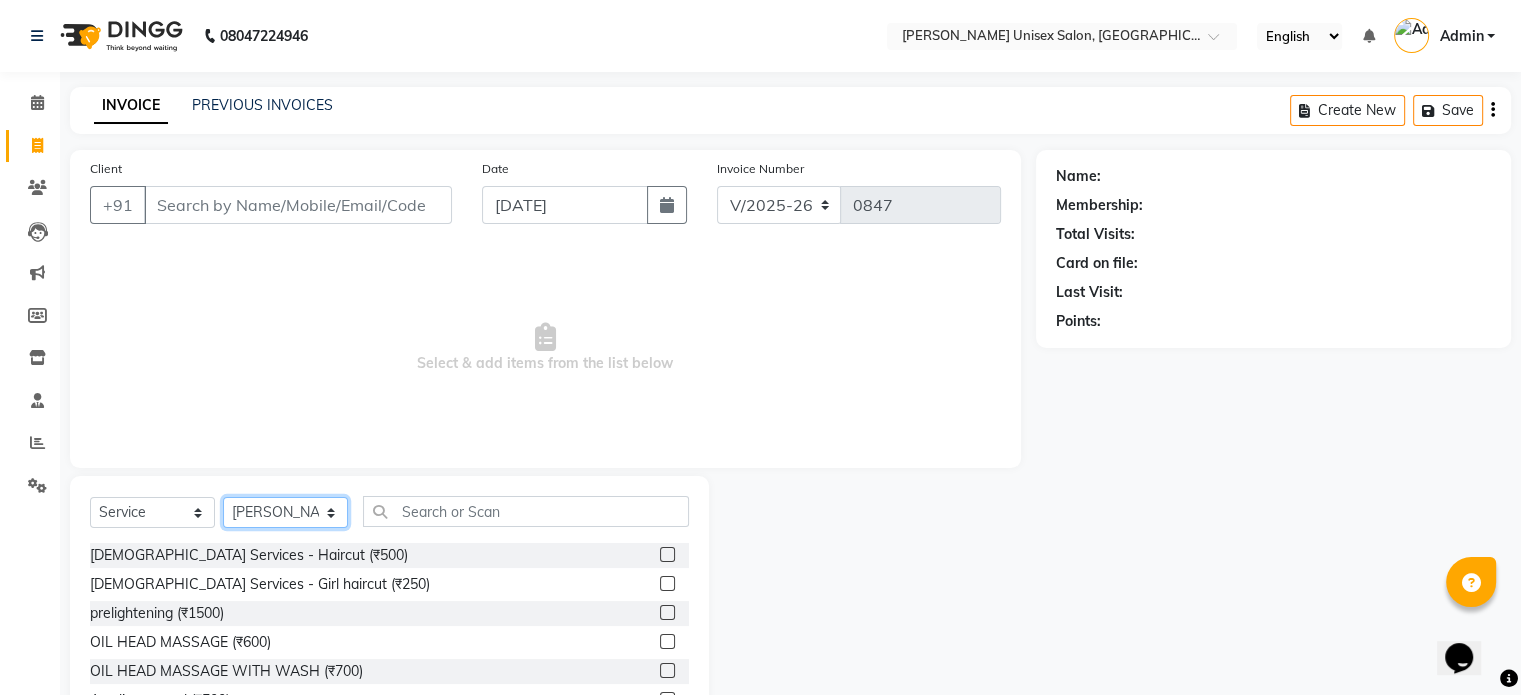 click on "Select Stylist [PERSON_NAME] [PERSON_NAME] [PERSON_NAME] Pooja [PERSON_NAME] AHANKARE [PERSON_NAME] [PERSON_NAME]" 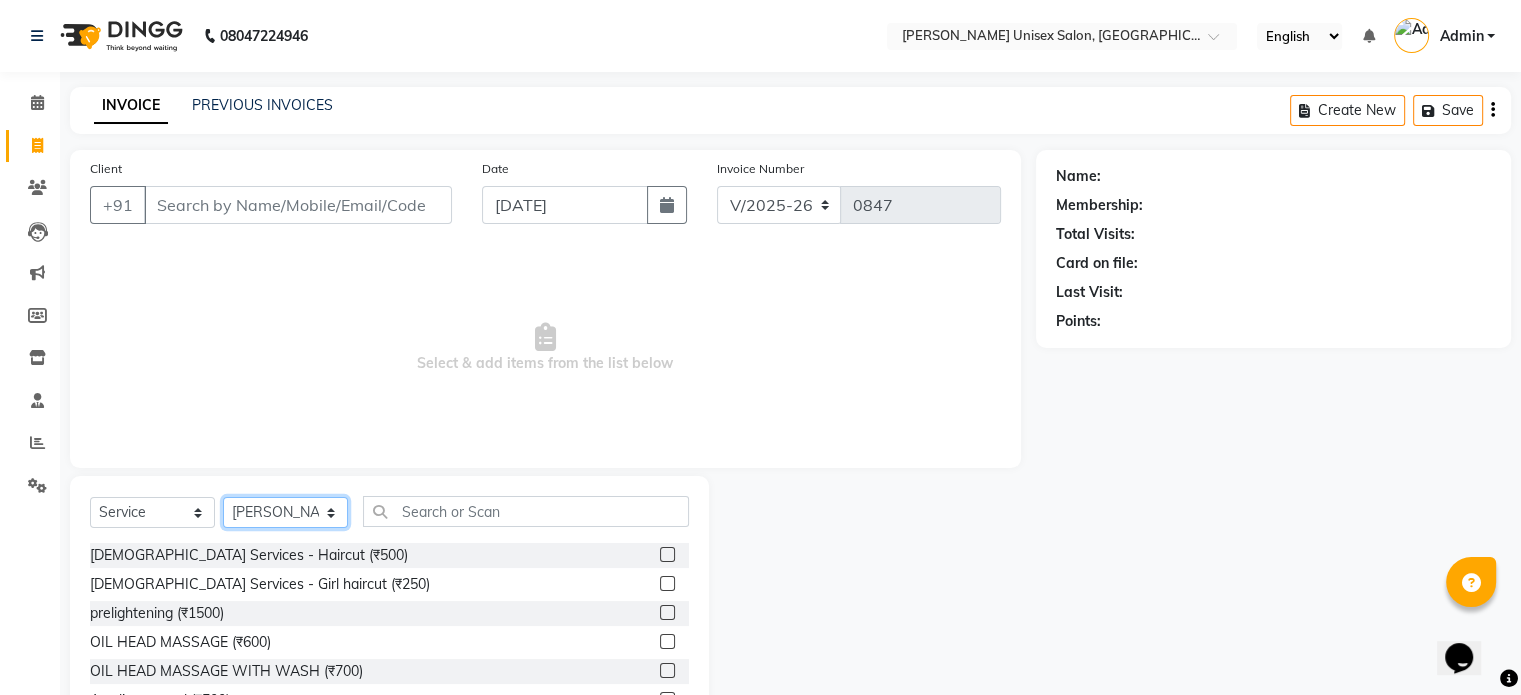 select on "64432" 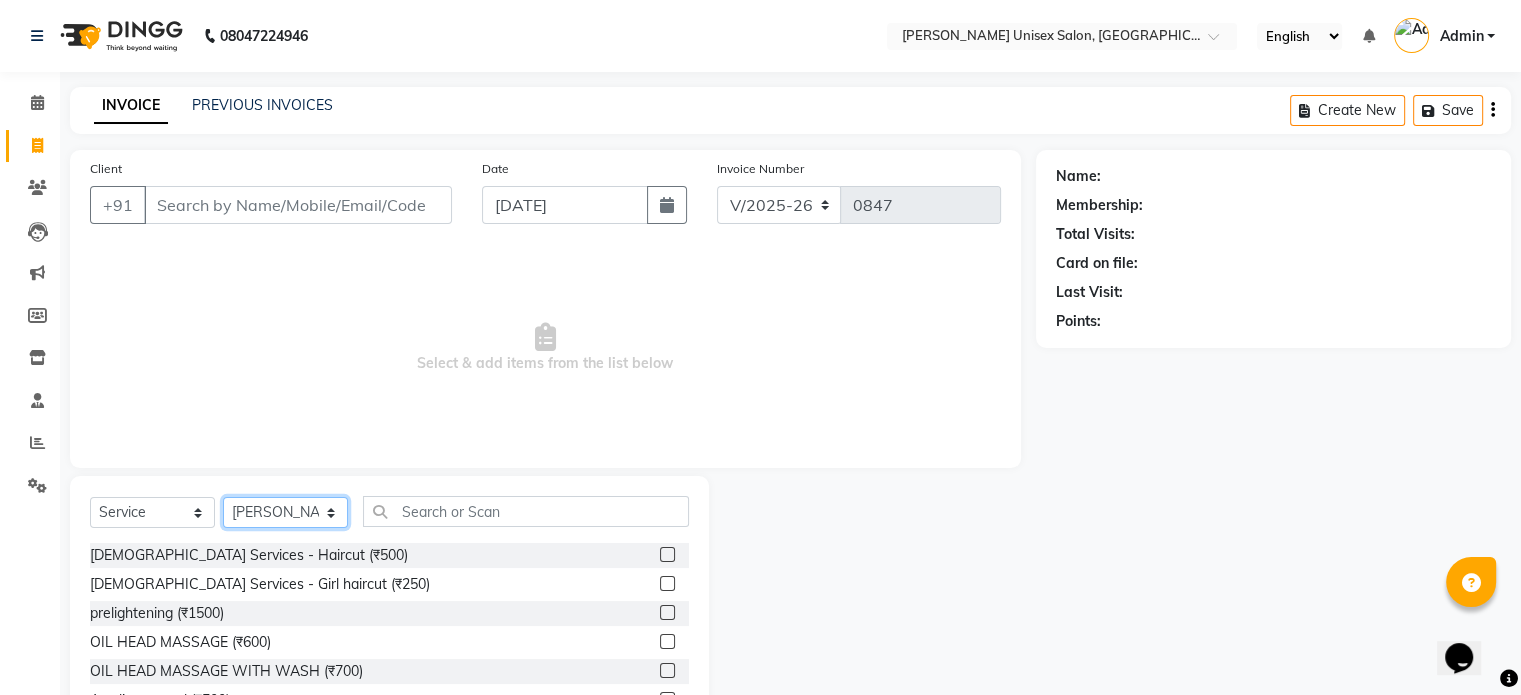 click on "Select Stylist [PERSON_NAME] [PERSON_NAME] [PERSON_NAME] Pooja [PERSON_NAME] AHANKARE [PERSON_NAME] [PERSON_NAME]" 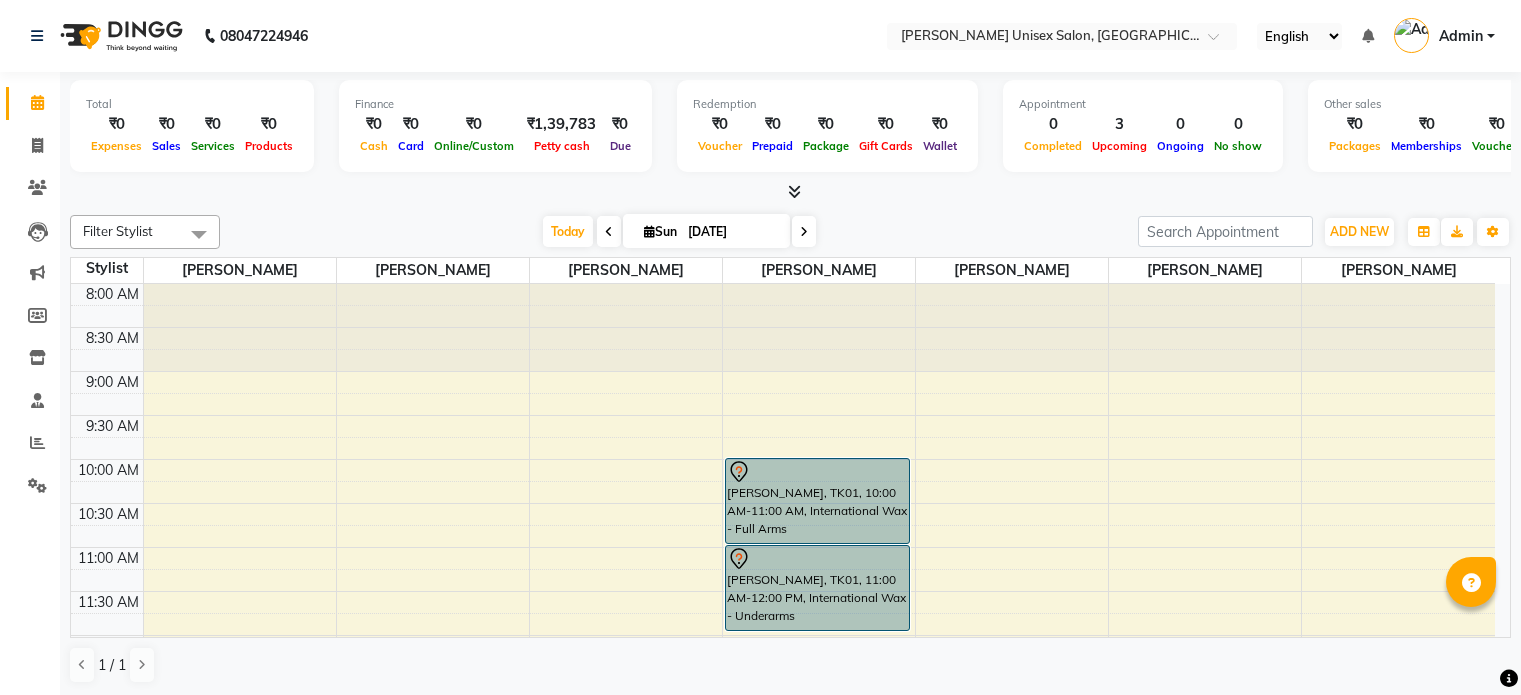 scroll, scrollTop: 0, scrollLeft: 0, axis: both 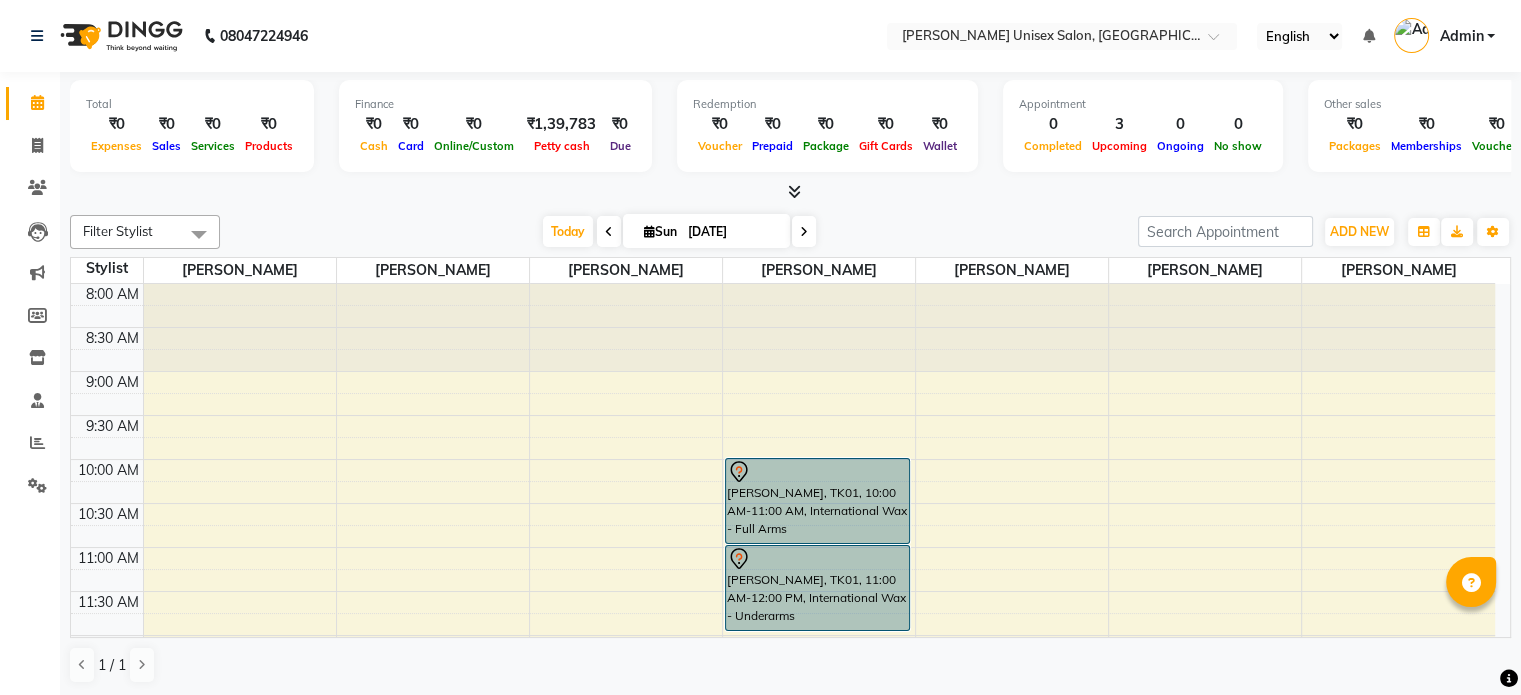 click at bounding box center [1012, 327] 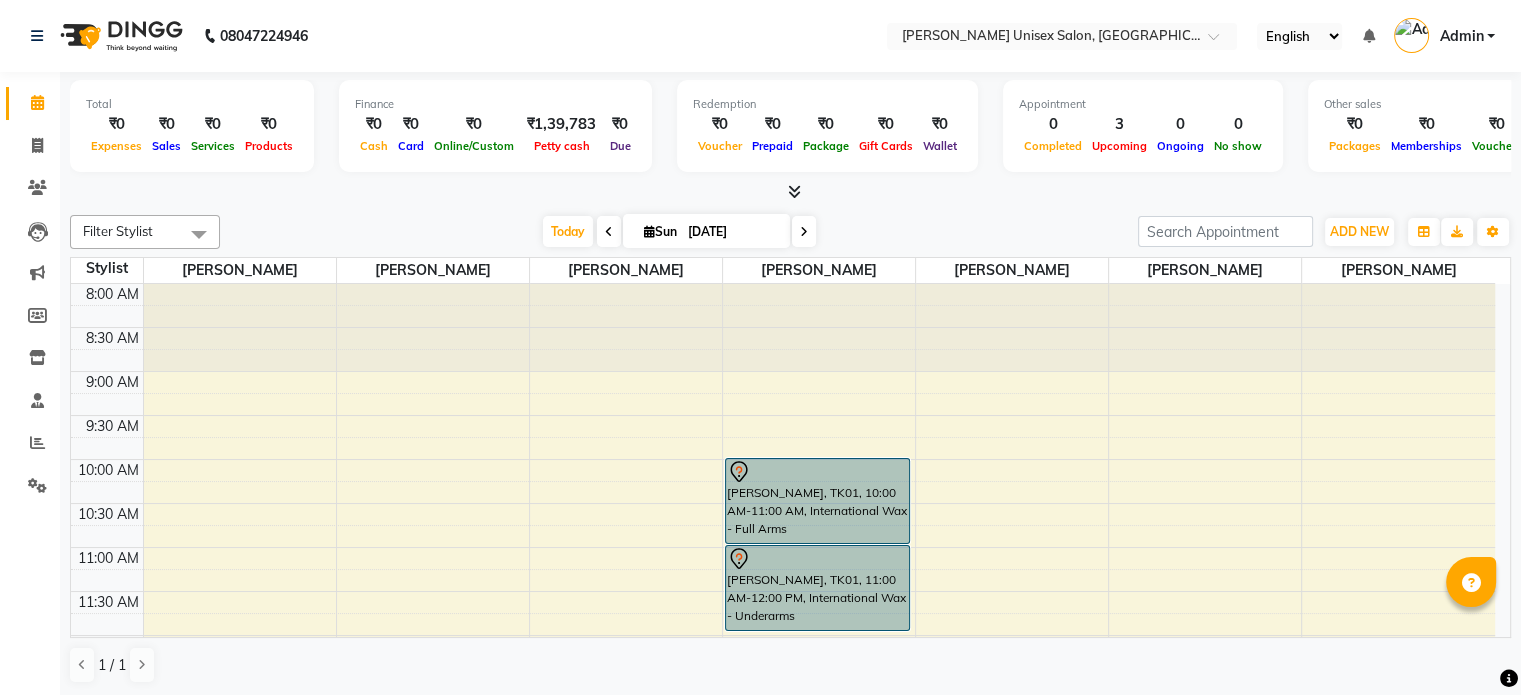 click at bounding box center (1012, 327) 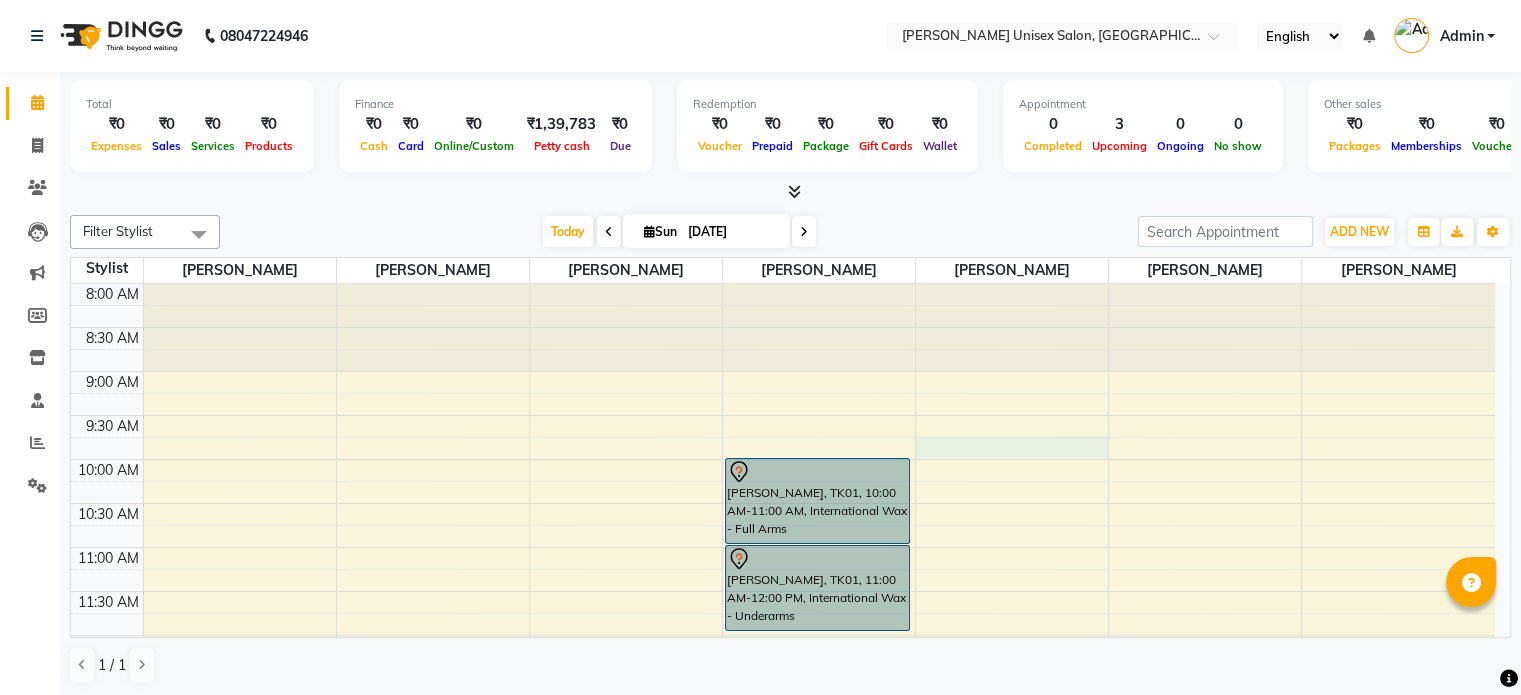 click on "8:00 AM 8:30 AM 9:00 AM 9:30 AM 10:00 AM 10:30 AM 11:00 AM 11:30 AM 12:00 PM 12:30 PM 1:00 PM 1:30 PM 2:00 PM 2:30 PM 3:00 PM 3:30 PM 4:00 PM 4:30 PM 5:00 PM 5:30 PM 6:00 PM 6:30 PM 7:00 PM 7:30 PM 8:00 PM 8:30 PM 9:00 PM 9:30 PM 10:00 PM 10:30 PM             PRIYA DHARIA, TK01, 10:00 AM-11:00 AM, International Wax - Full Arms             PRIYA DHARIA, TK01, 11:00 AM-12:00 PM, International Wax - Underarms             PRIYA DHARIA, TK01, 02:00 PM-03:00 PM, International Wax - Half Legs" at bounding box center (783, 943) 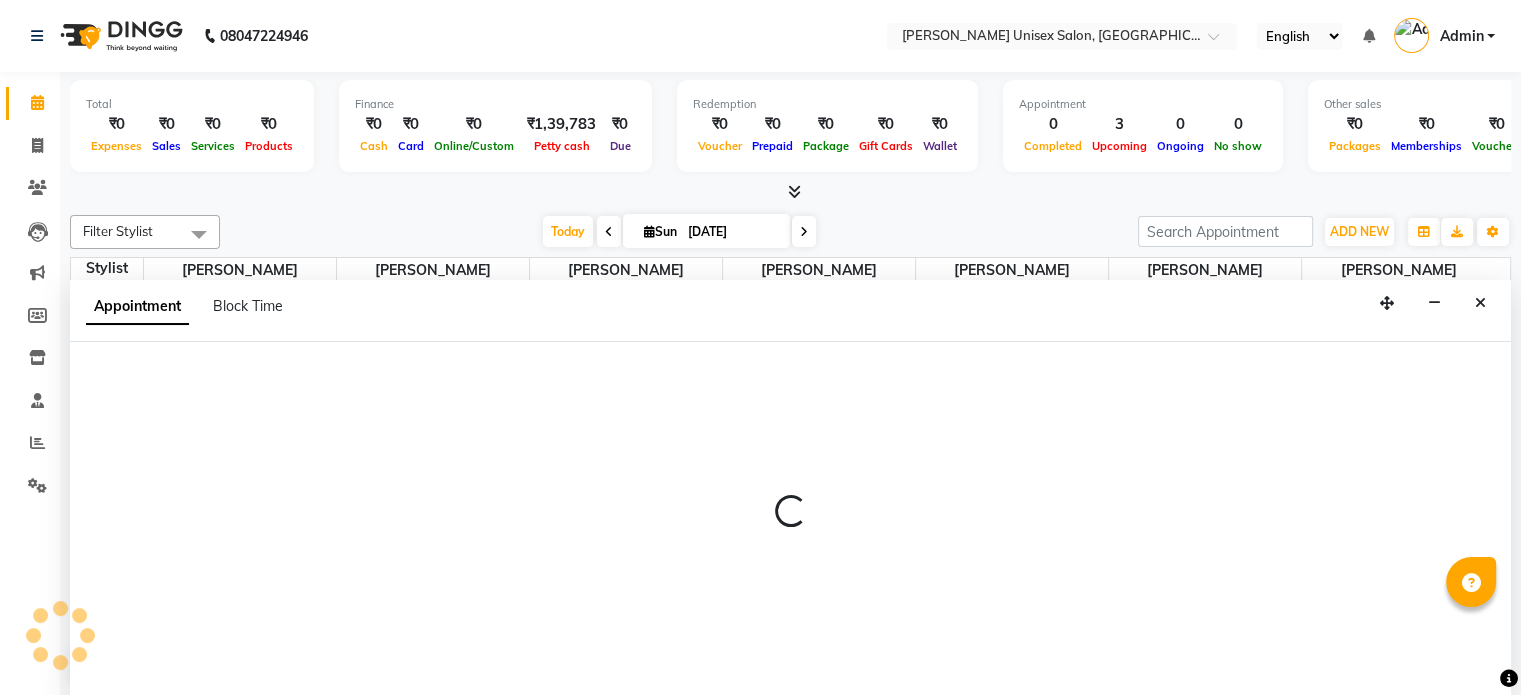 scroll, scrollTop: 0, scrollLeft: 0, axis: both 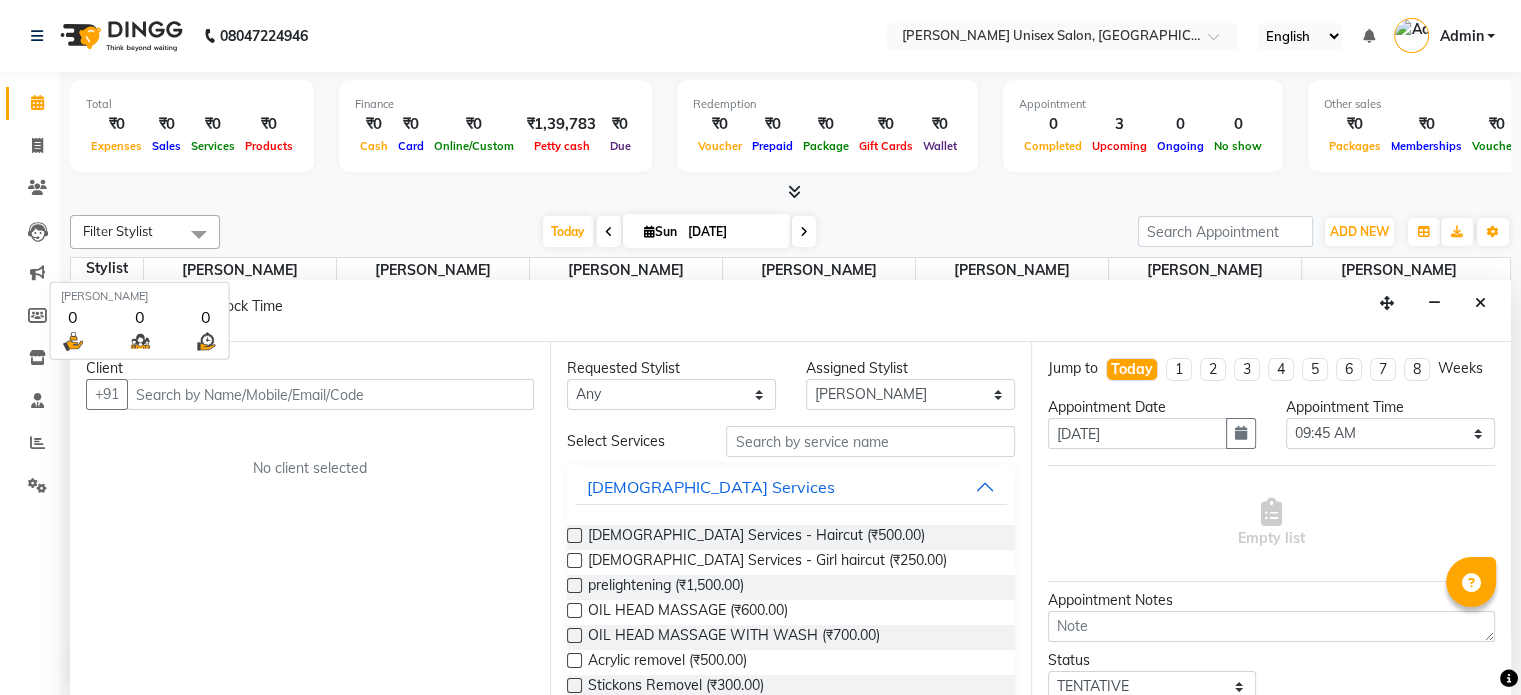 click on "[PERSON_NAME]" at bounding box center [240, 270] 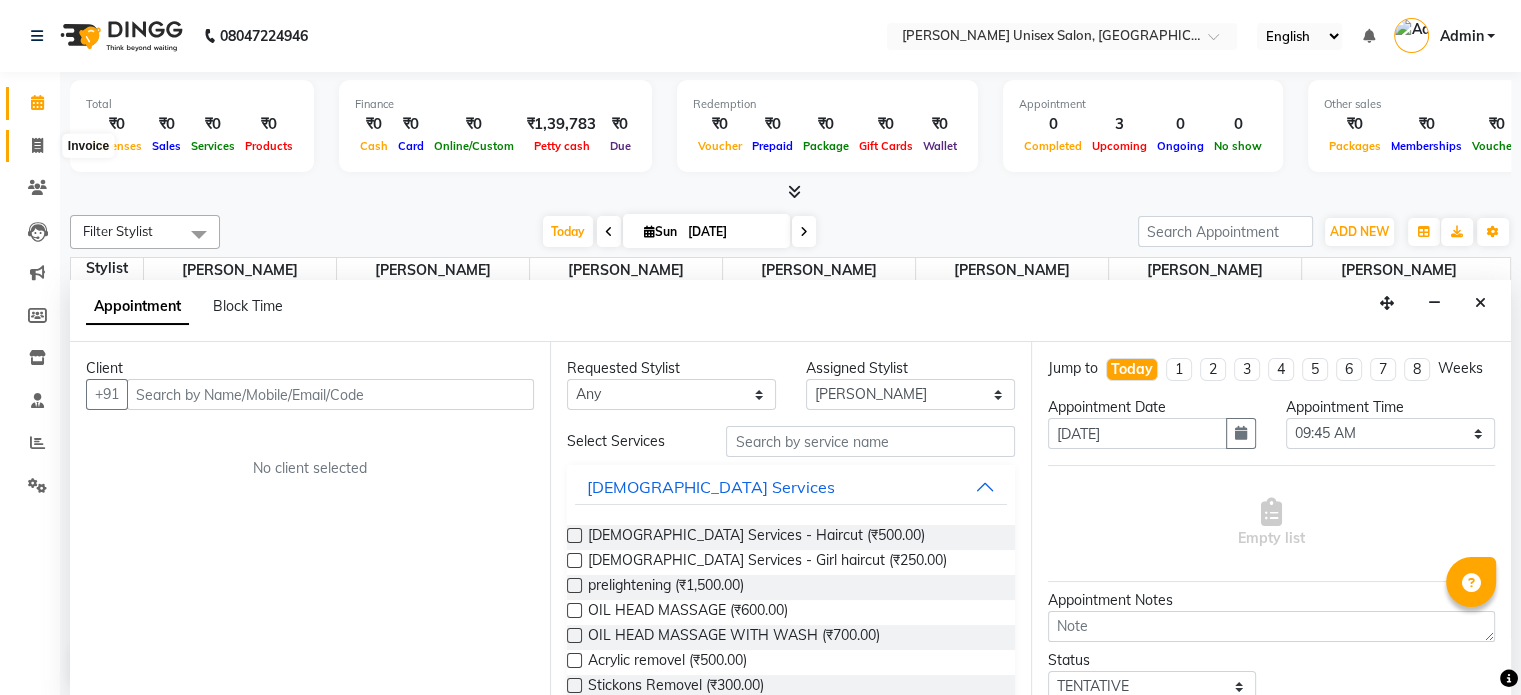 click 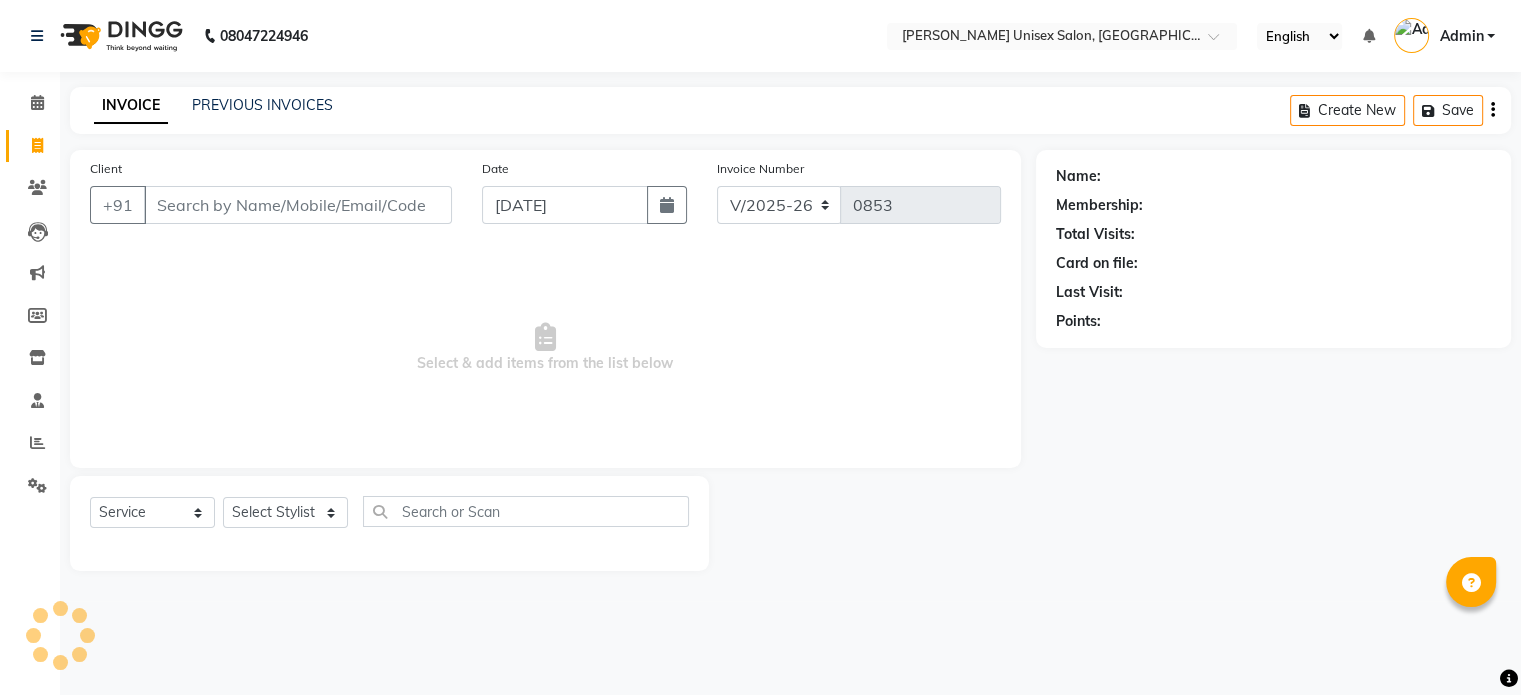scroll, scrollTop: 0, scrollLeft: 0, axis: both 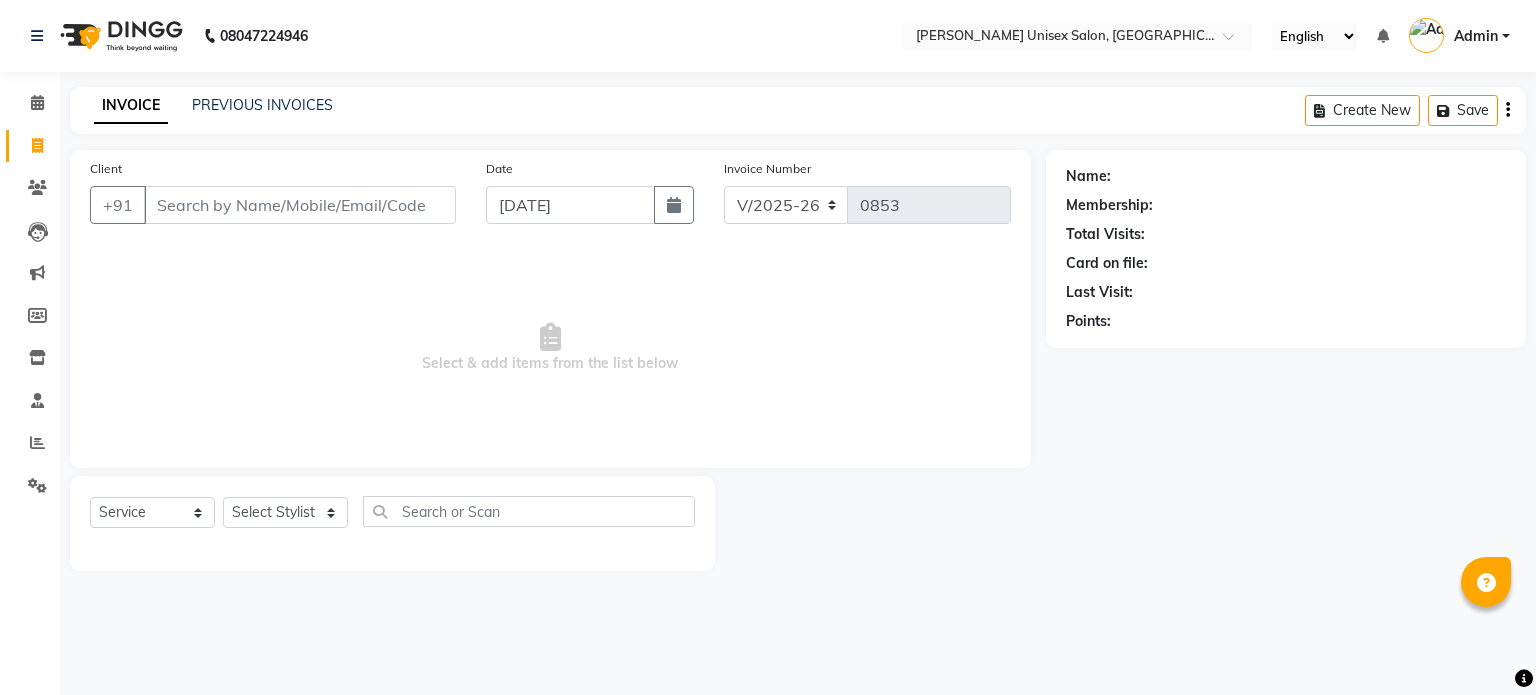 click on "Select & add items from the list below" at bounding box center (550, 348) 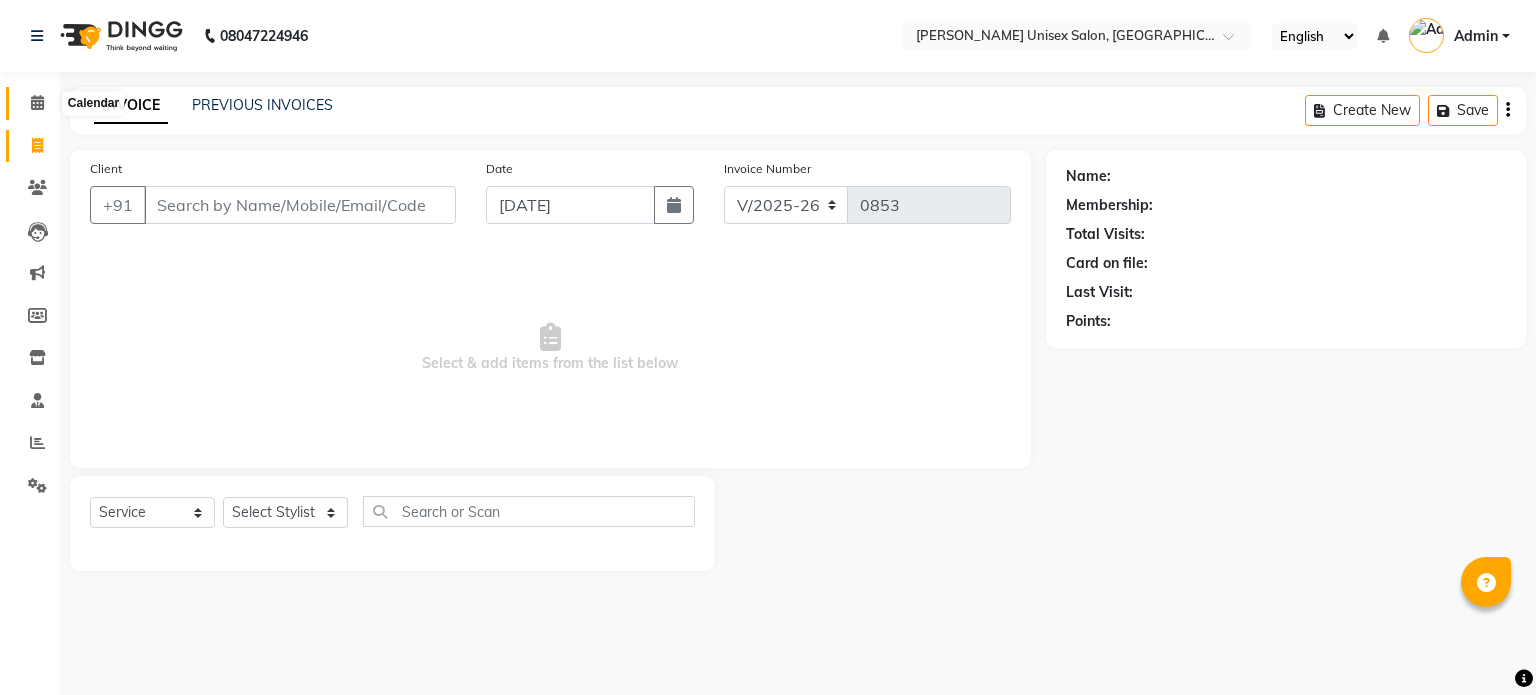 click 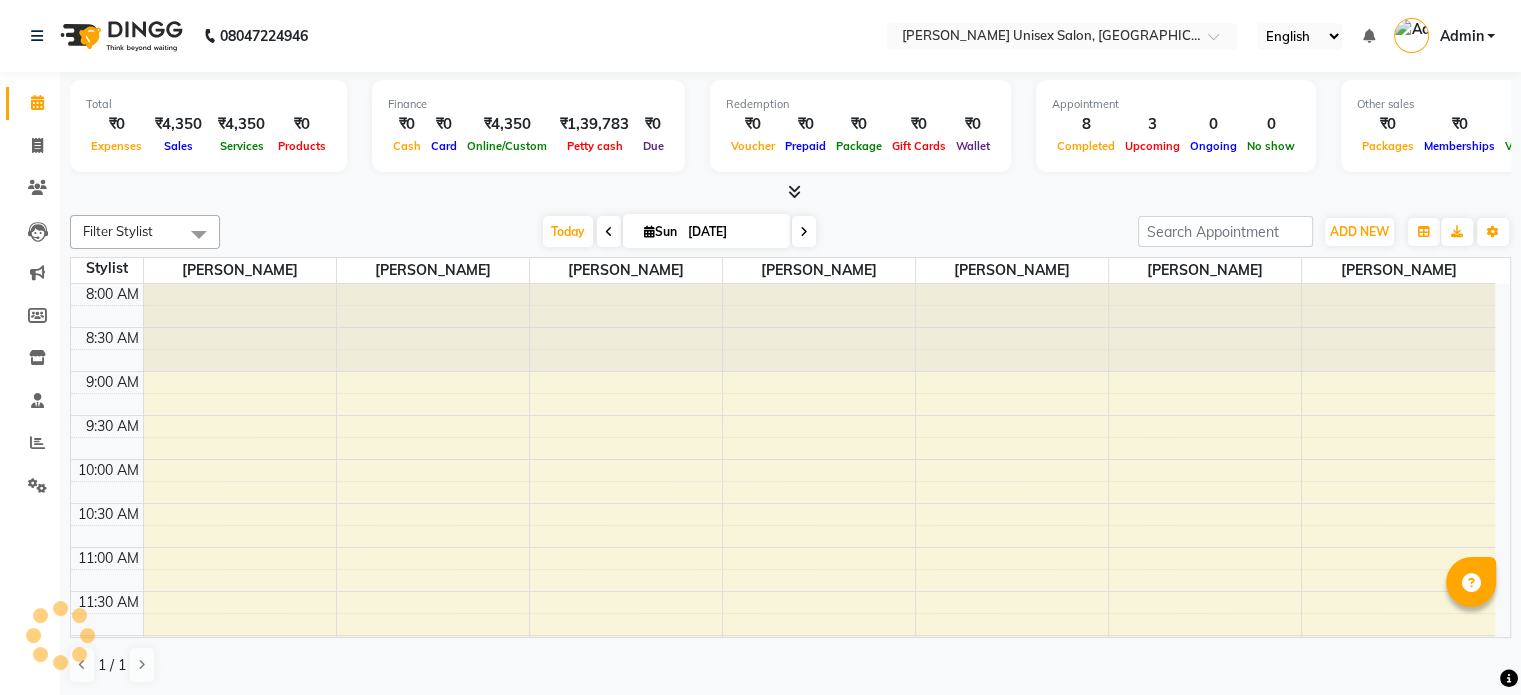 scroll, scrollTop: 0, scrollLeft: 0, axis: both 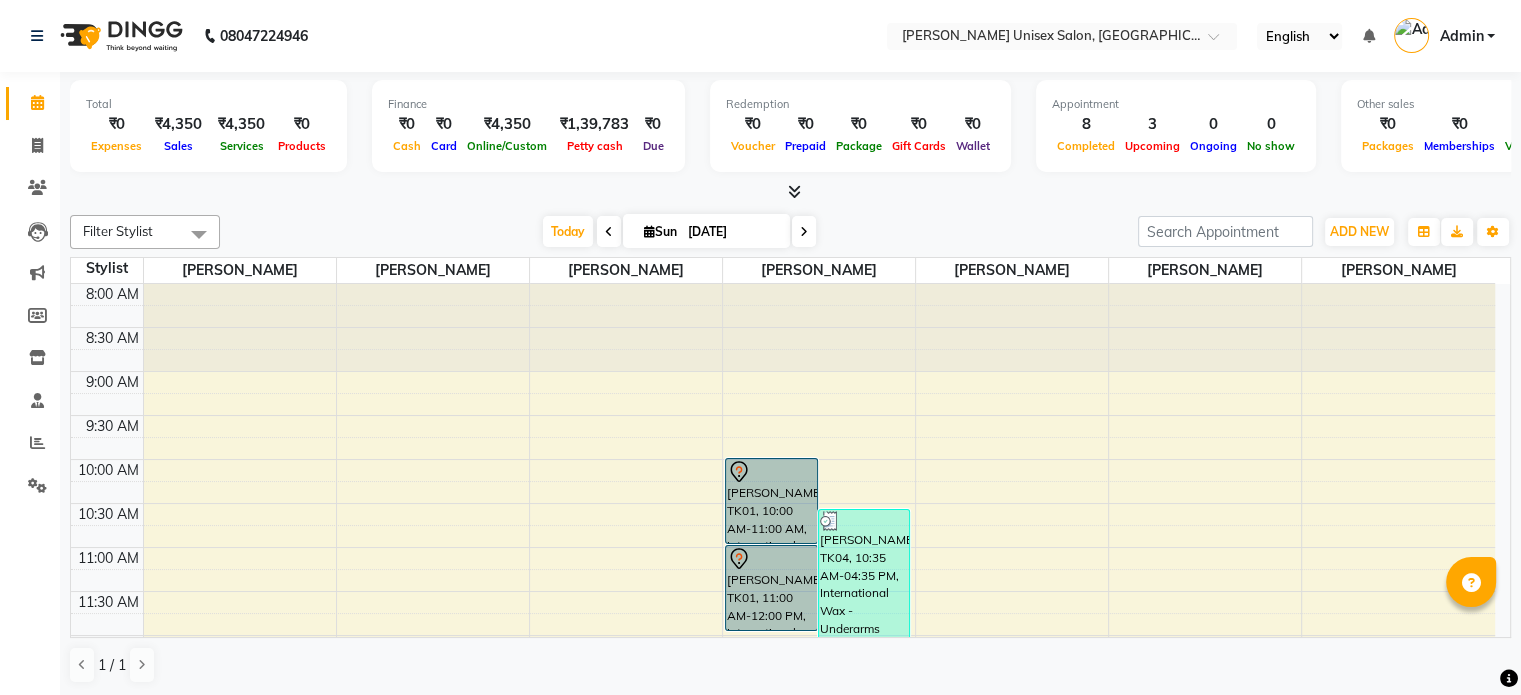 click on "[DATE]" at bounding box center (732, 232) 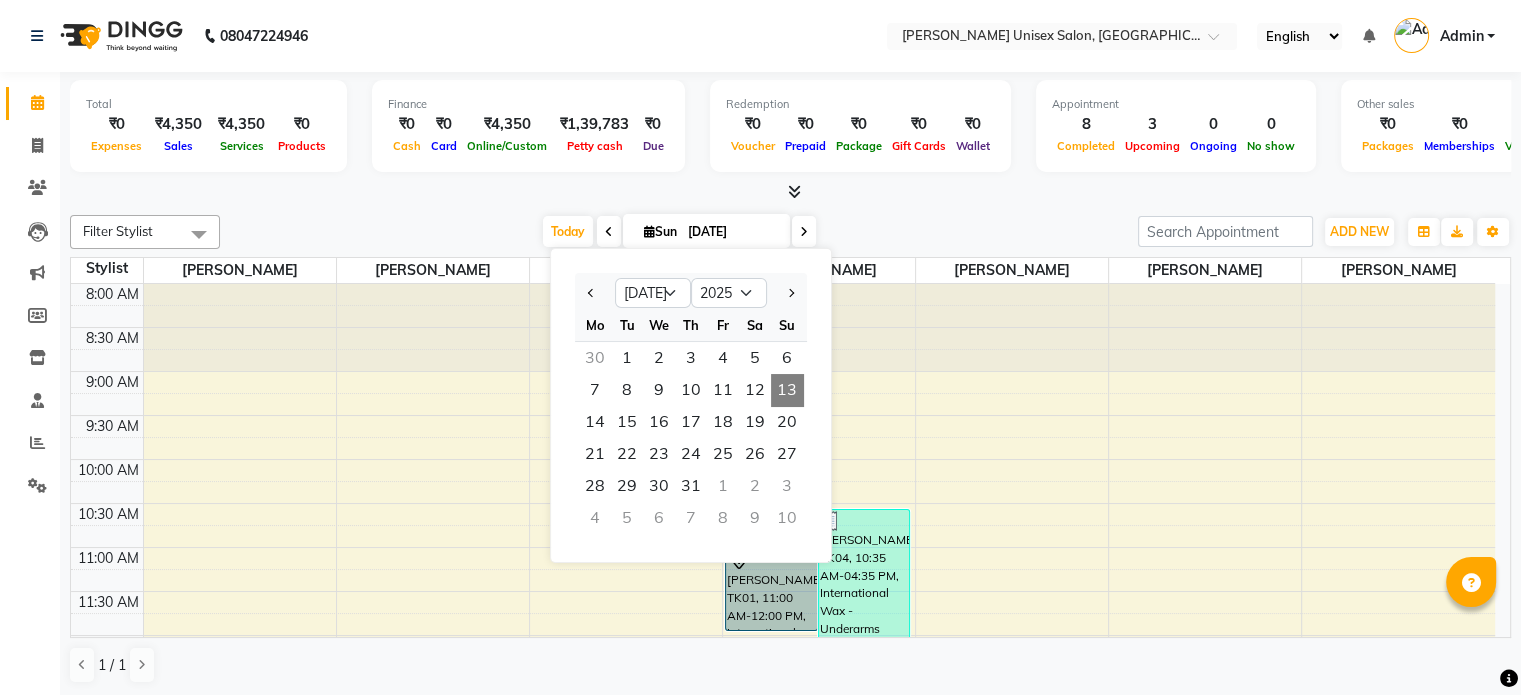 click at bounding box center [609, 232] 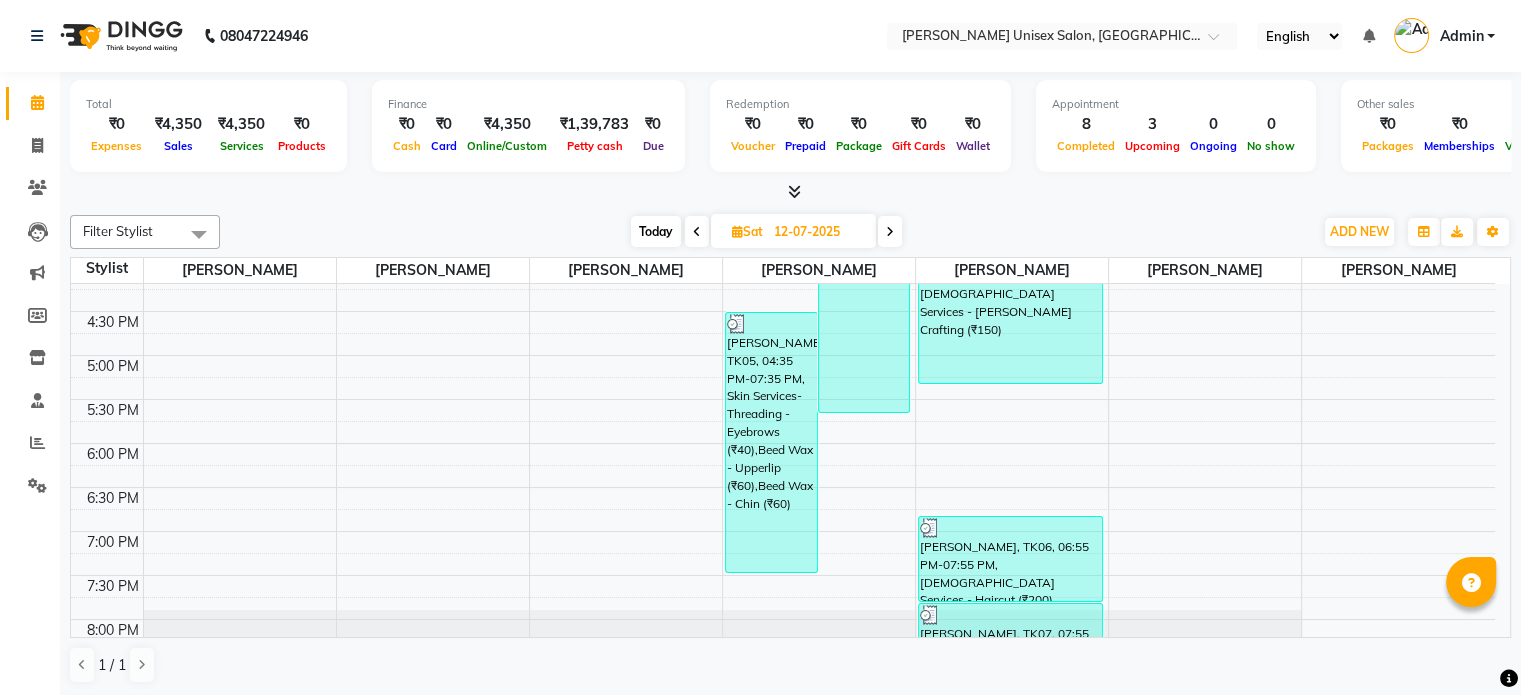 scroll, scrollTop: 952, scrollLeft: 0, axis: vertical 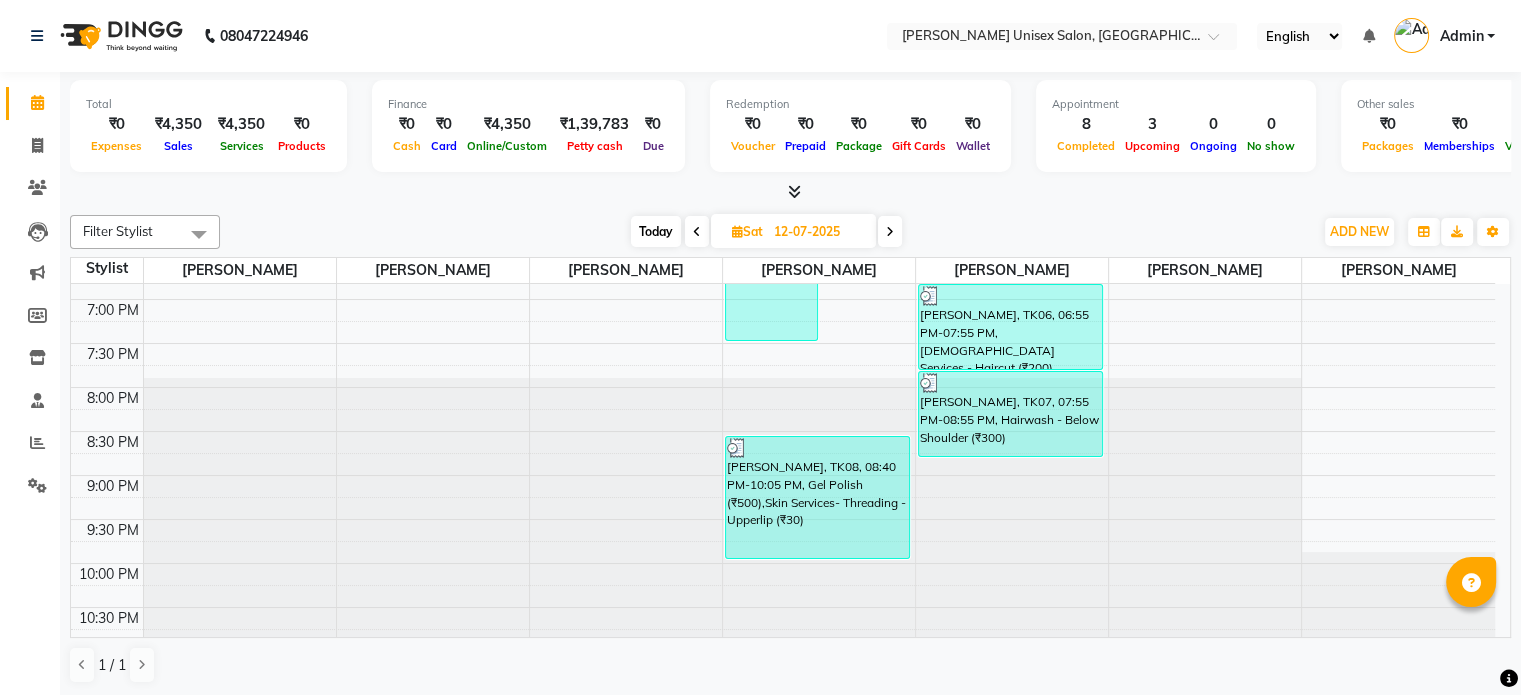 click at bounding box center (890, 232) 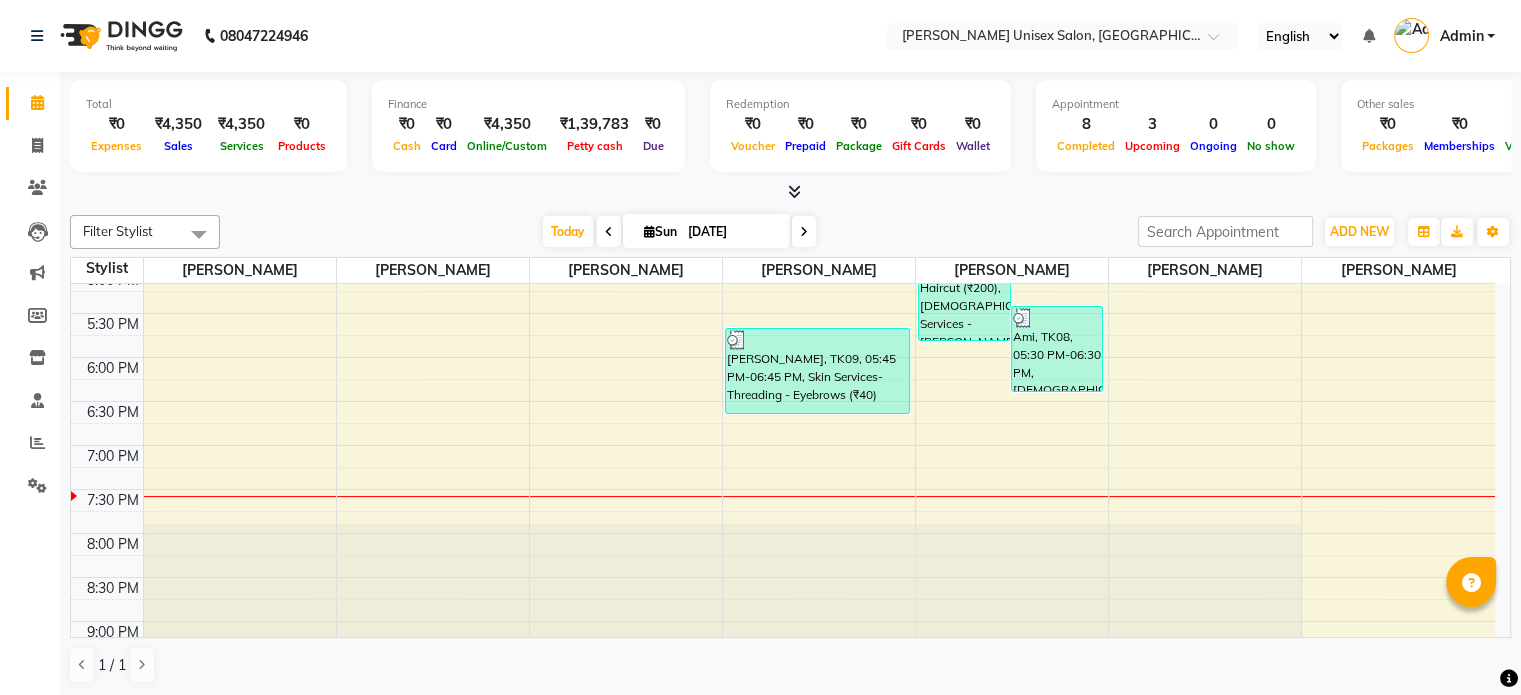 scroll, scrollTop: 804, scrollLeft: 0, axis: vertical 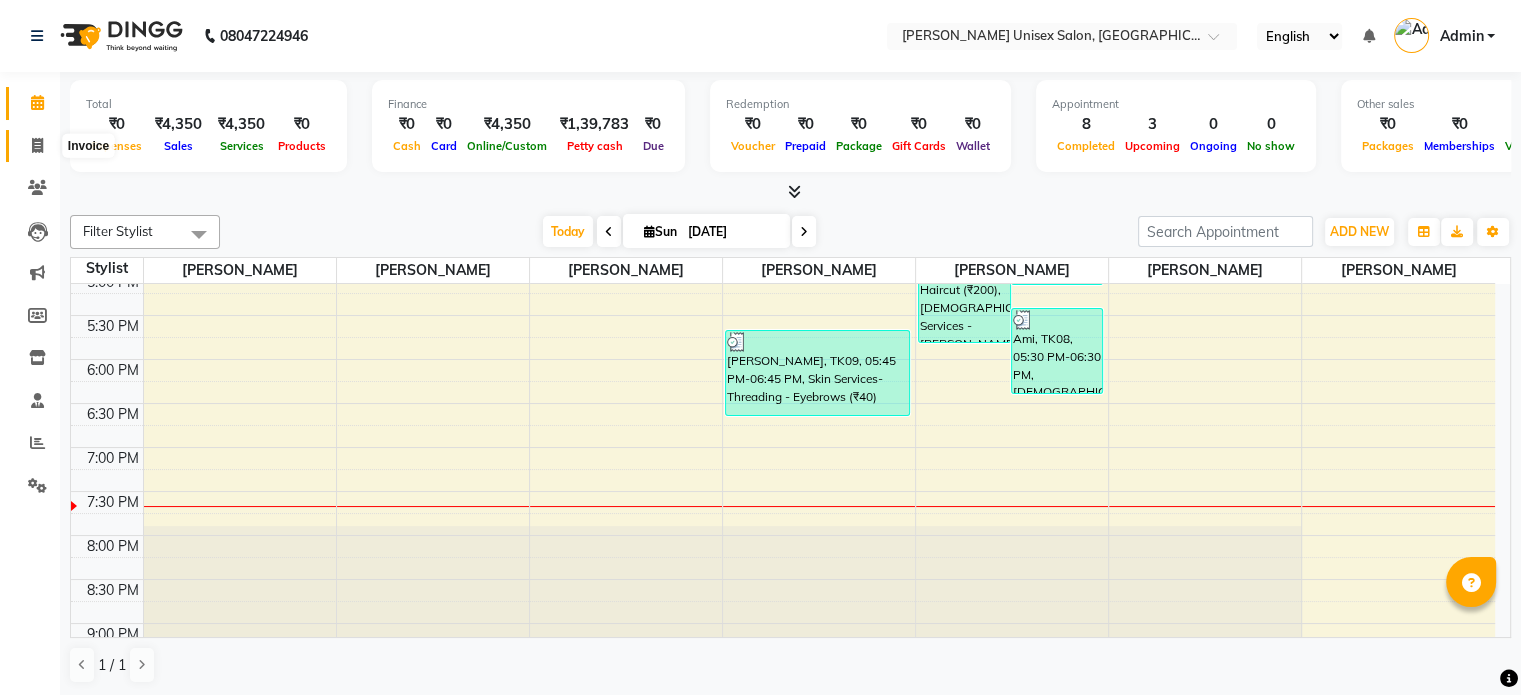 click 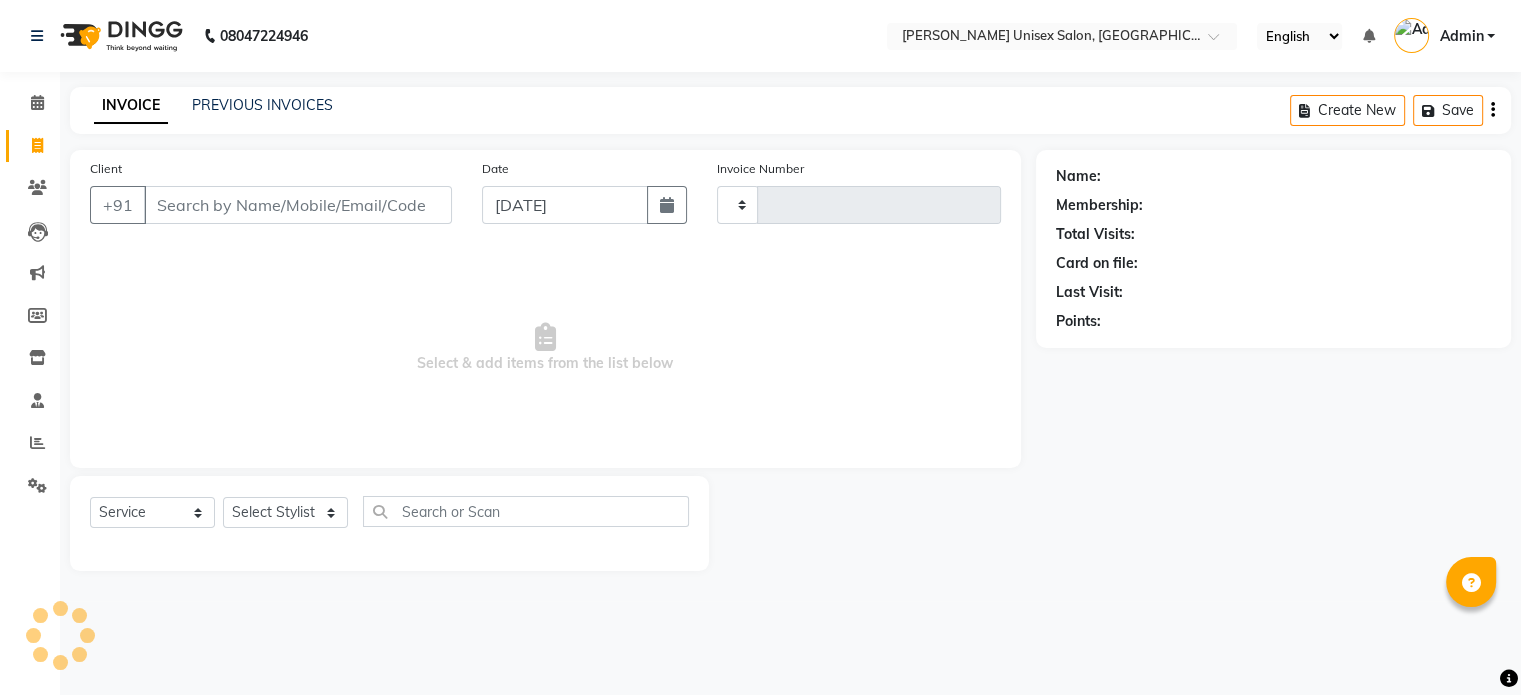 type on "0853" 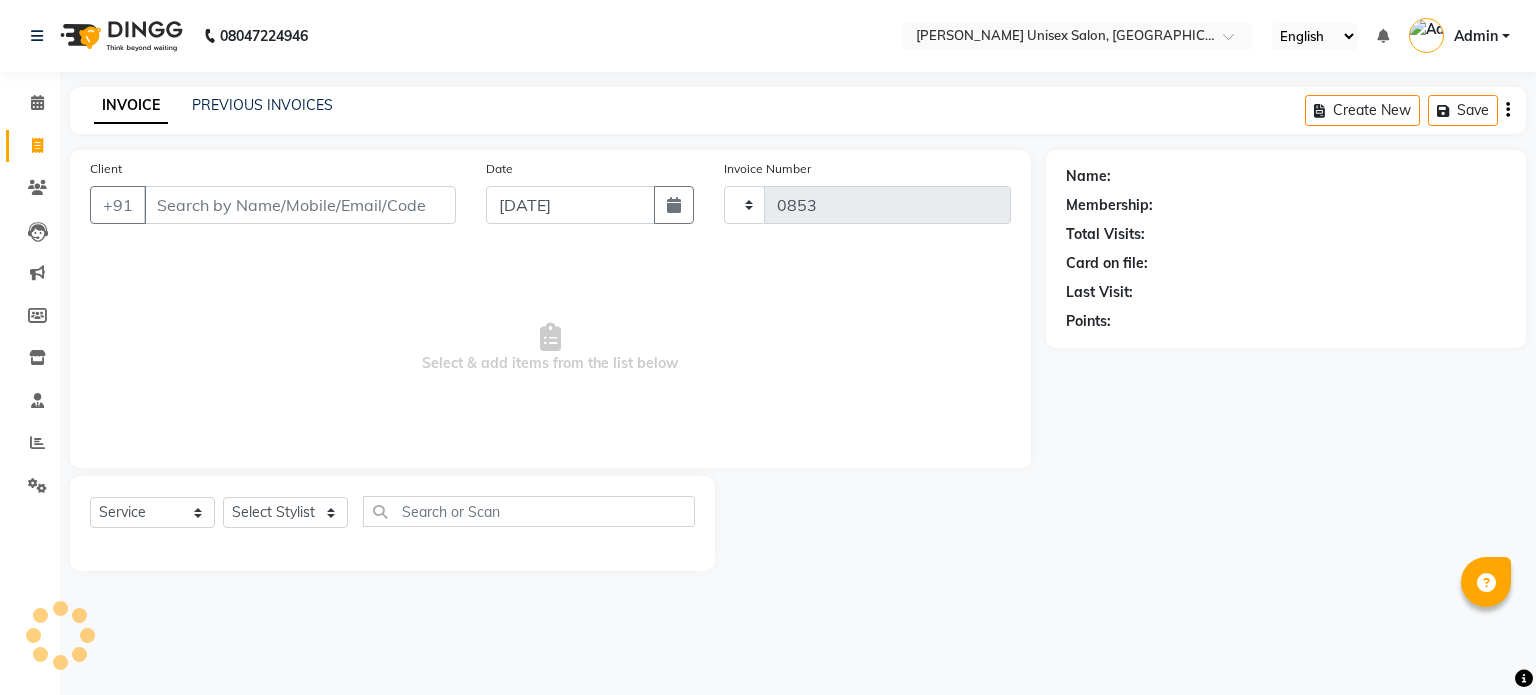 select on "7372" 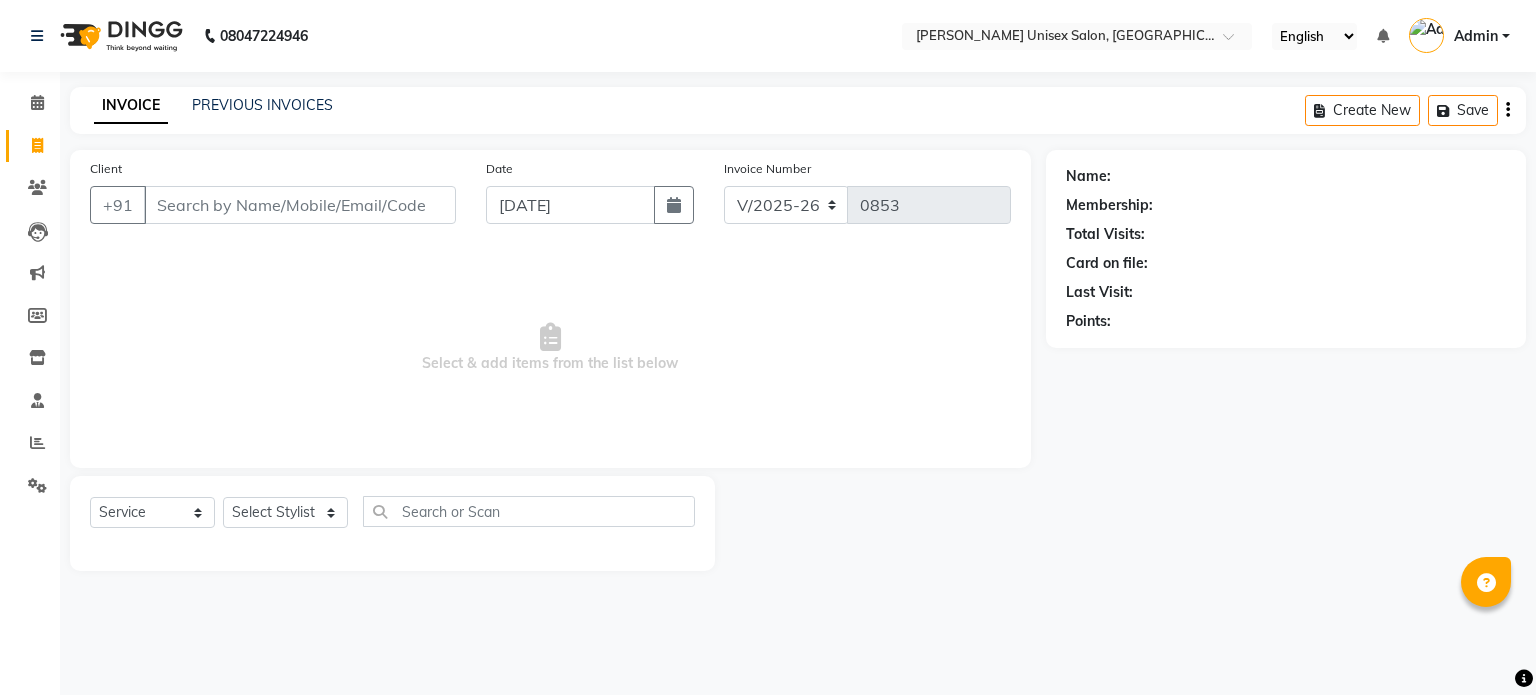click on "Client" at bounding box center (300, 205) 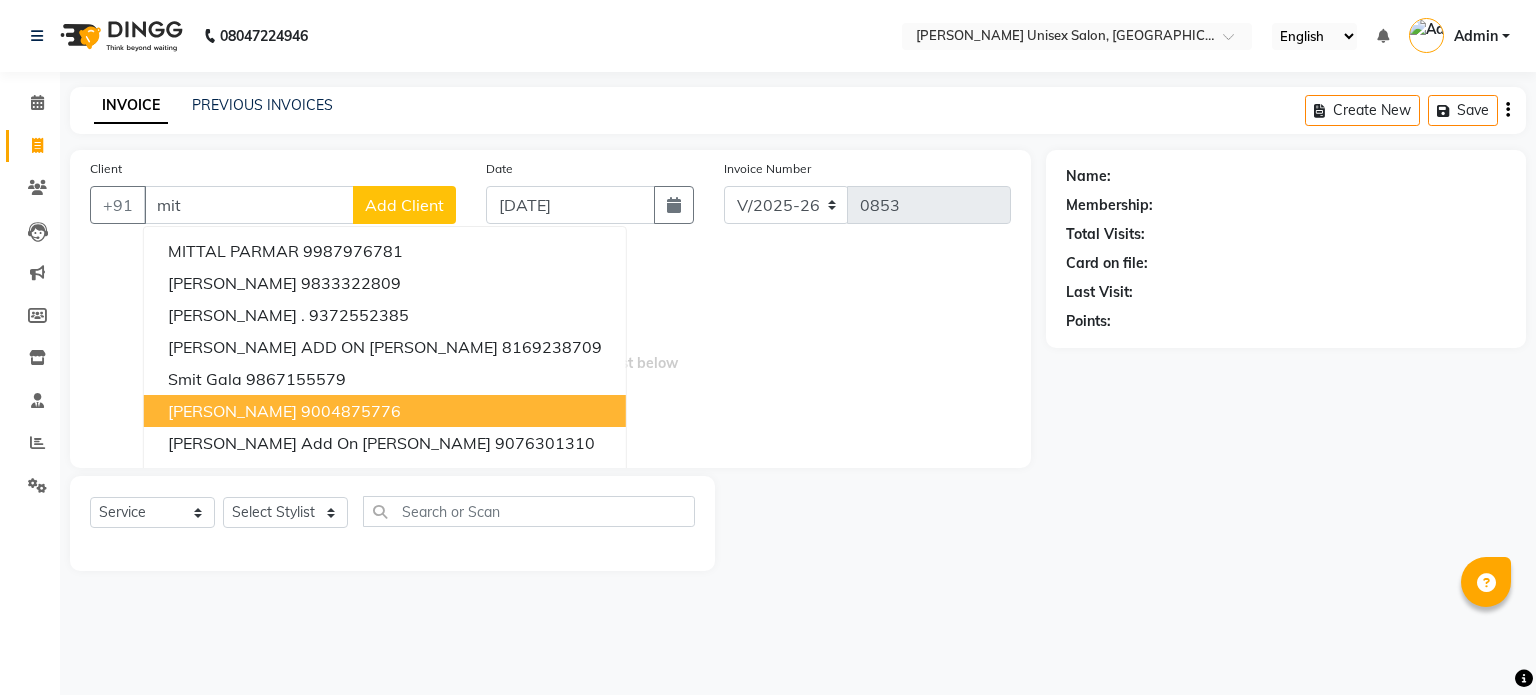 click on "mitali hansi  9004875776" at bounding box center (385, 411) 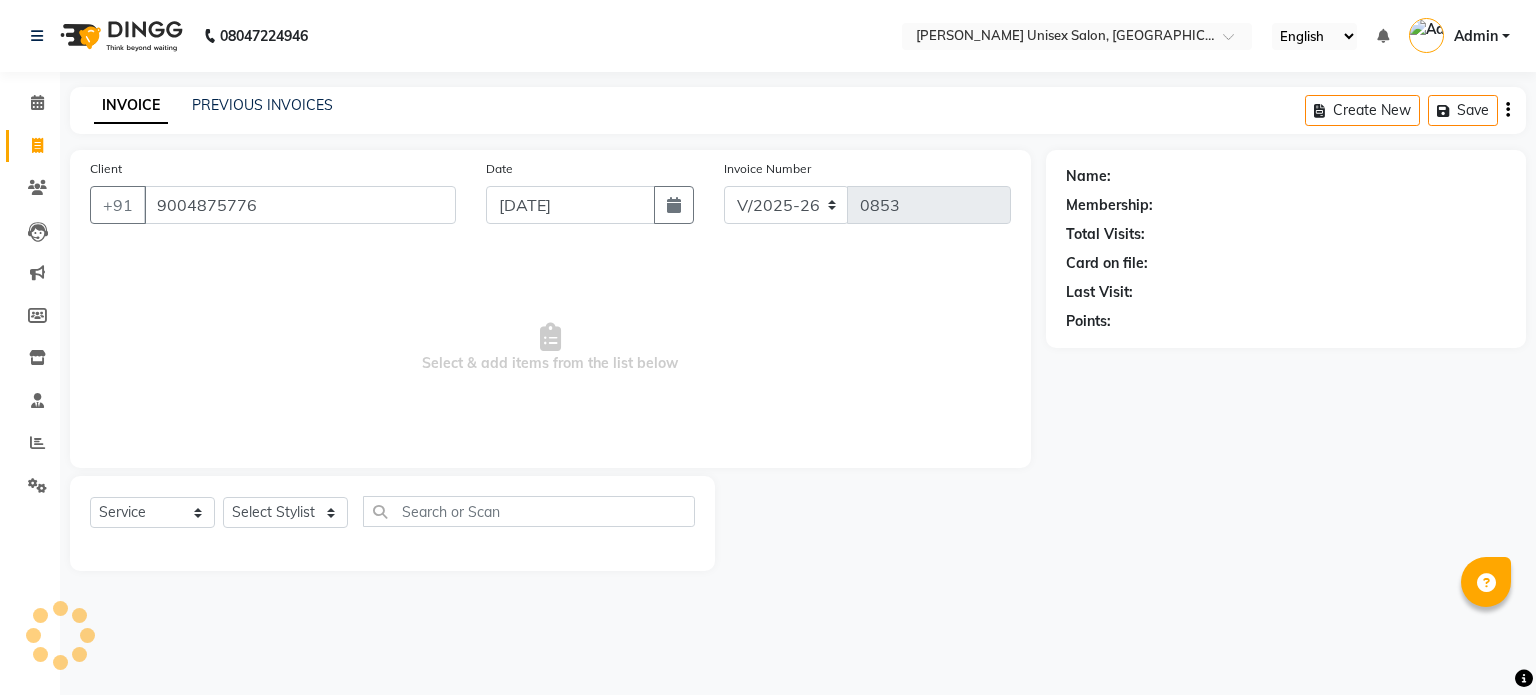 type on "9004875776" 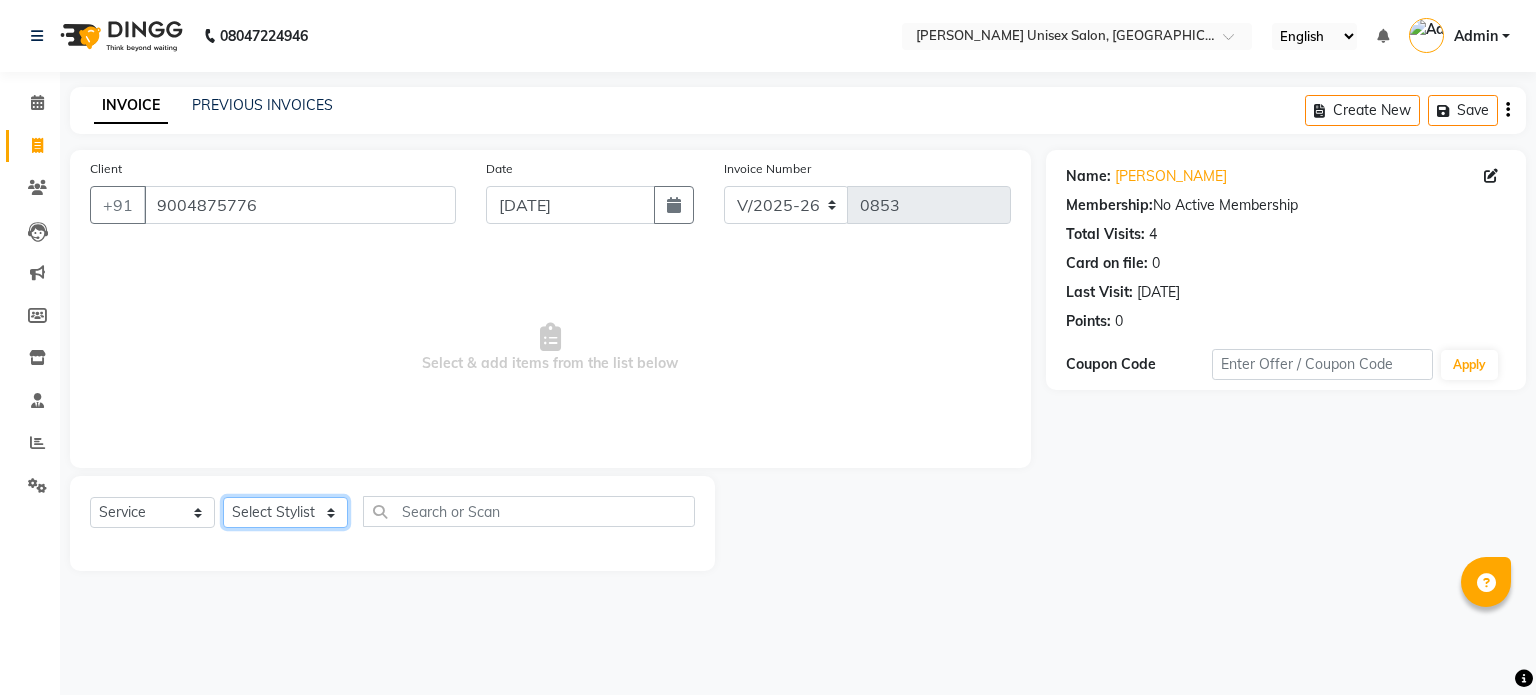 click on "Select Stylist [PERSON_NAME] [PERSON_NAME] [PERSON_NAME] Pooja [PERSON_NAME] AHANKARE [PERSON_NAME] [PERSON_NAME]" 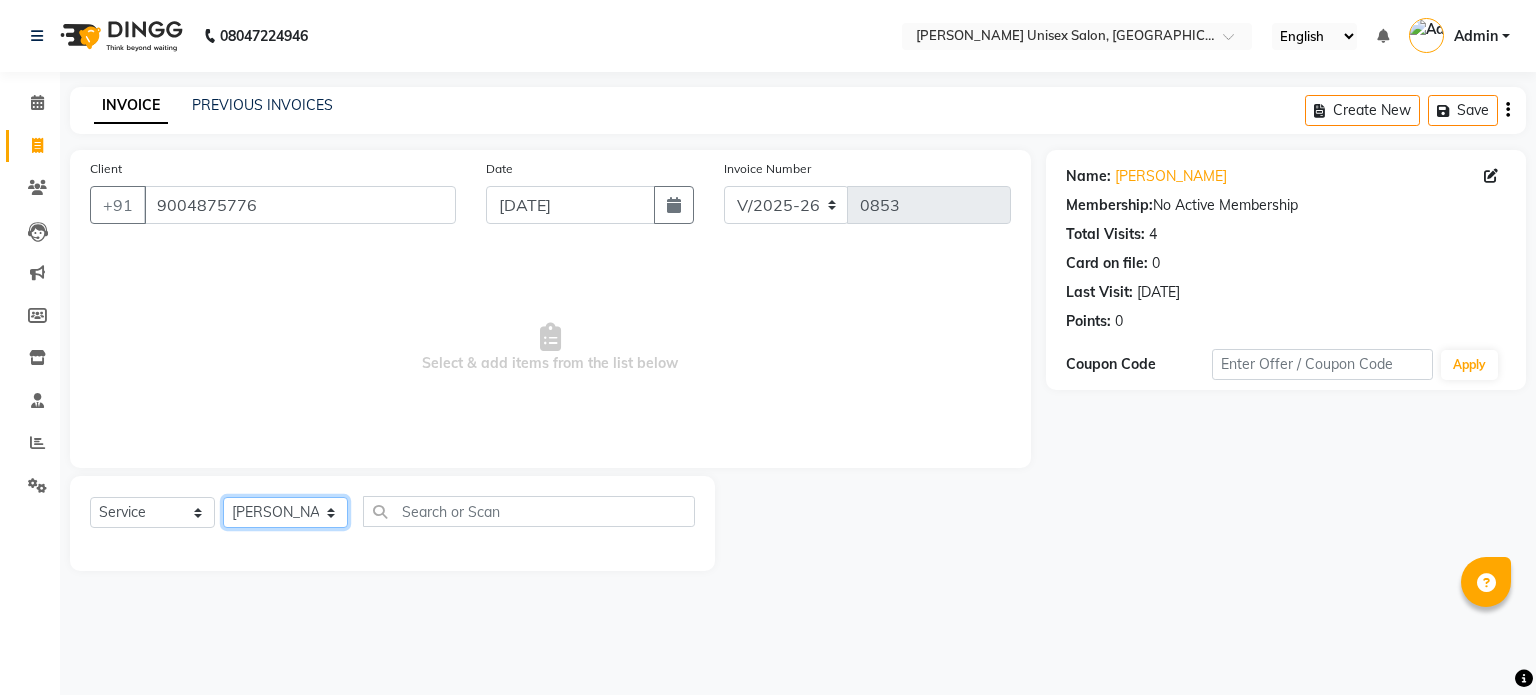 click on "Select Stylist [PERSON_NAME] [PERSON_NAME] [PERSON_NAME] Pooja [PERSON_NAME] AHANKARE [PERSON_NAME] [PERSON_NAME]" 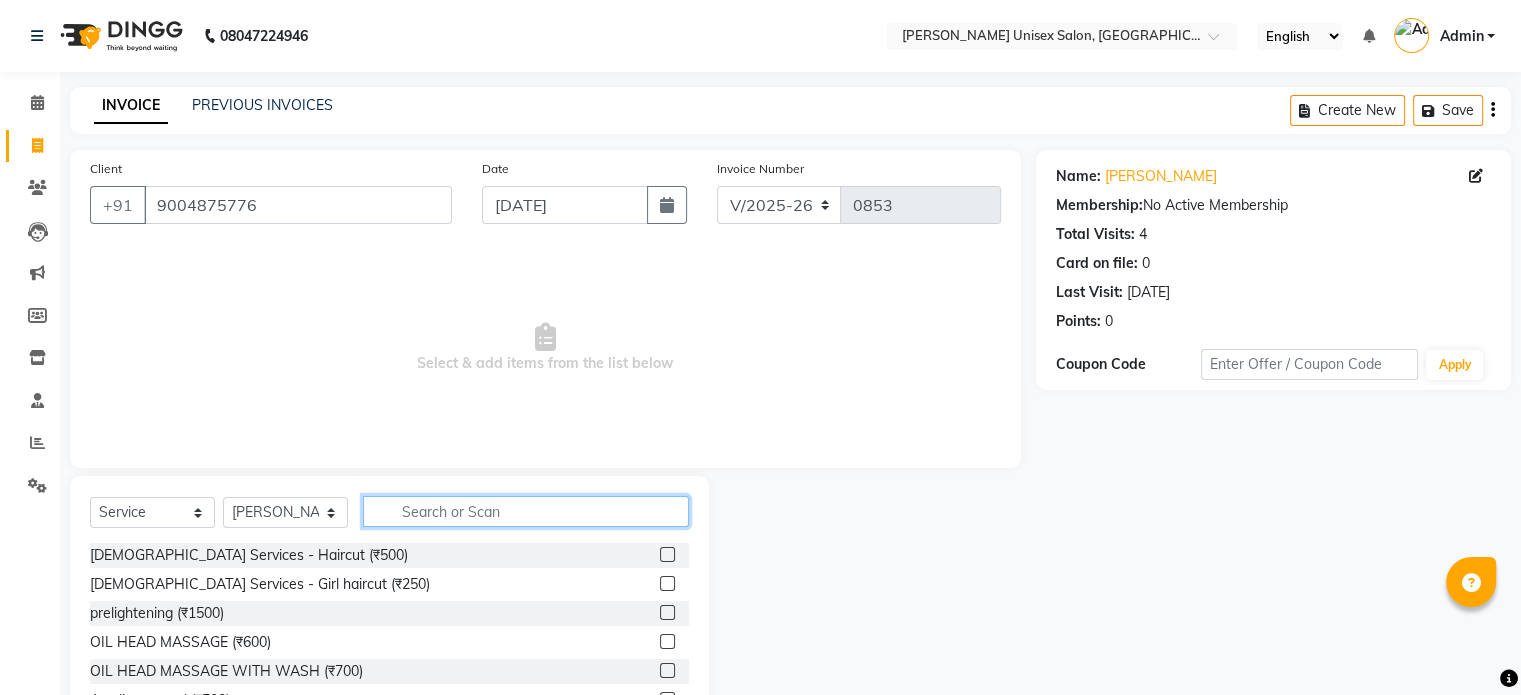 click 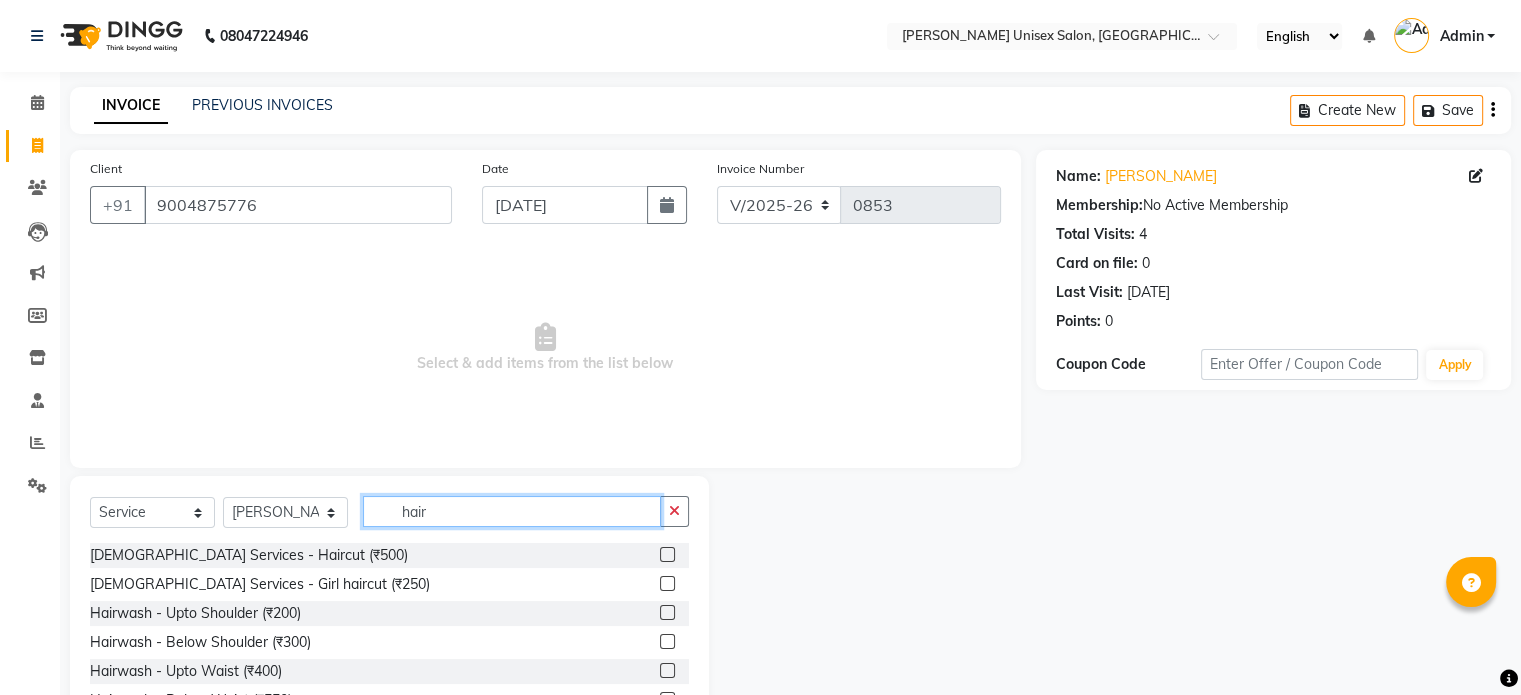 type on "hair" 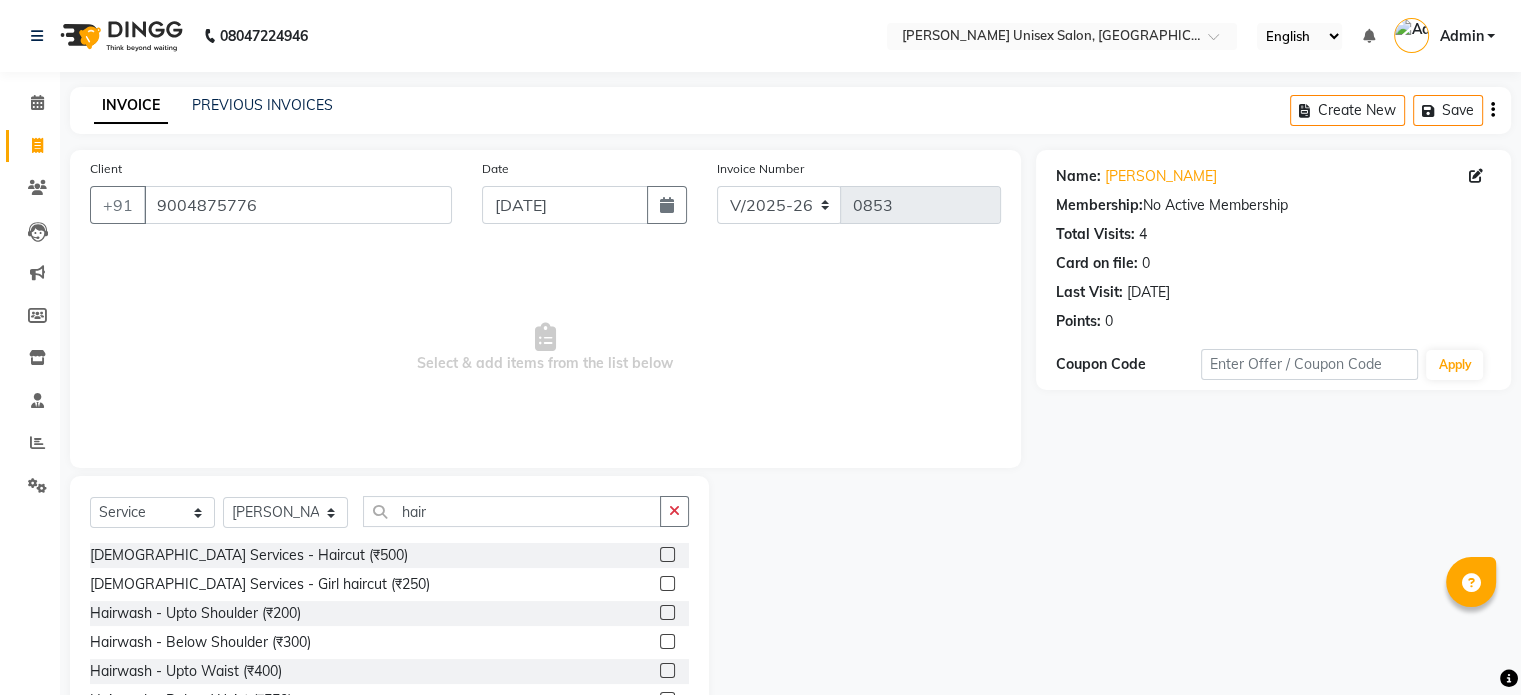 click 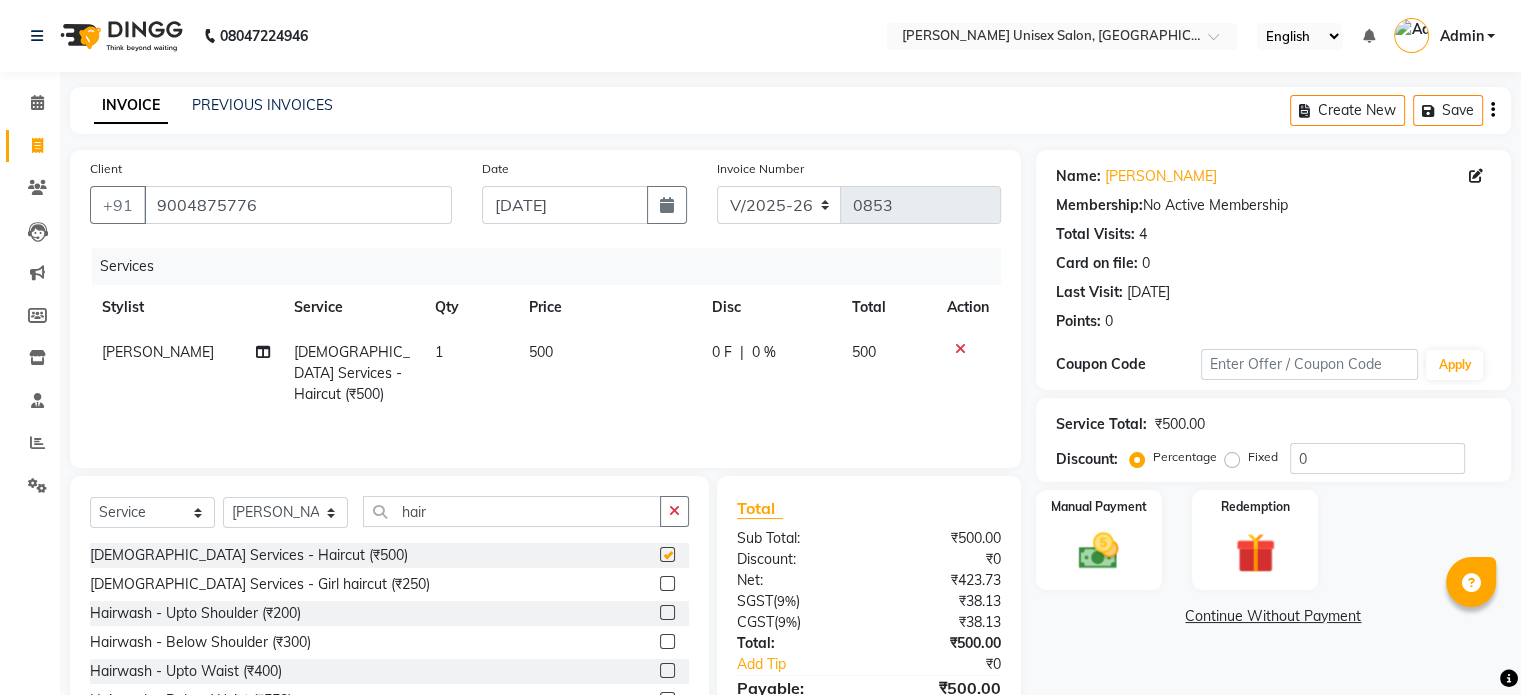 checkbox on "false" 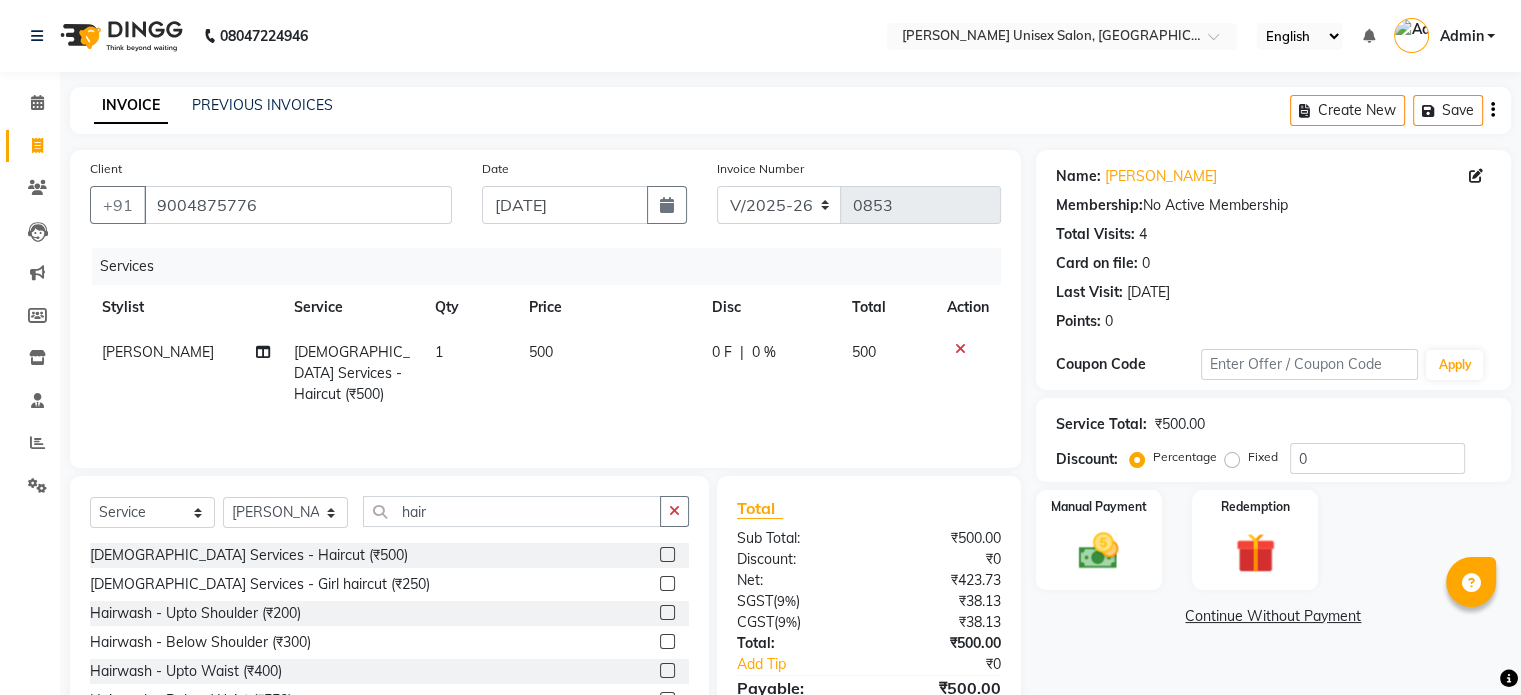 click on "0 %" 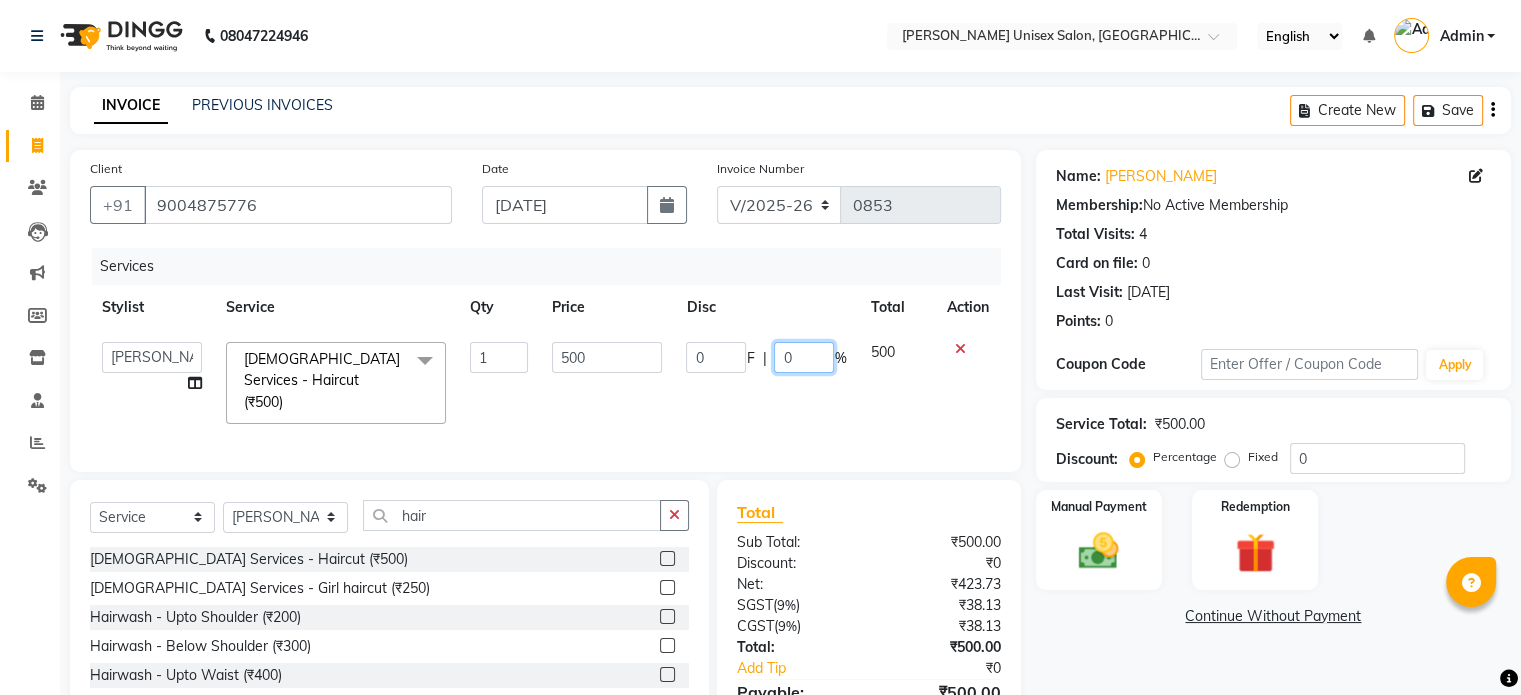 click on "0" 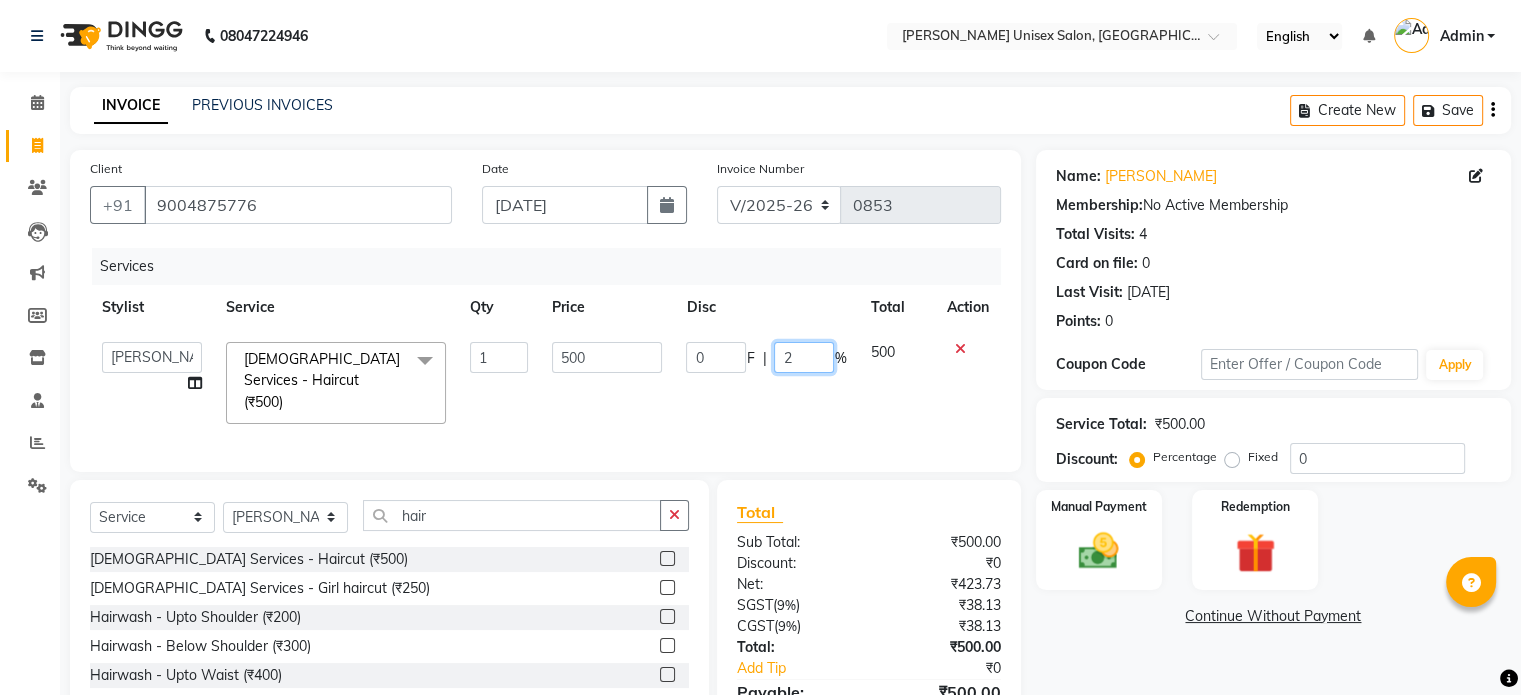 type on "20" 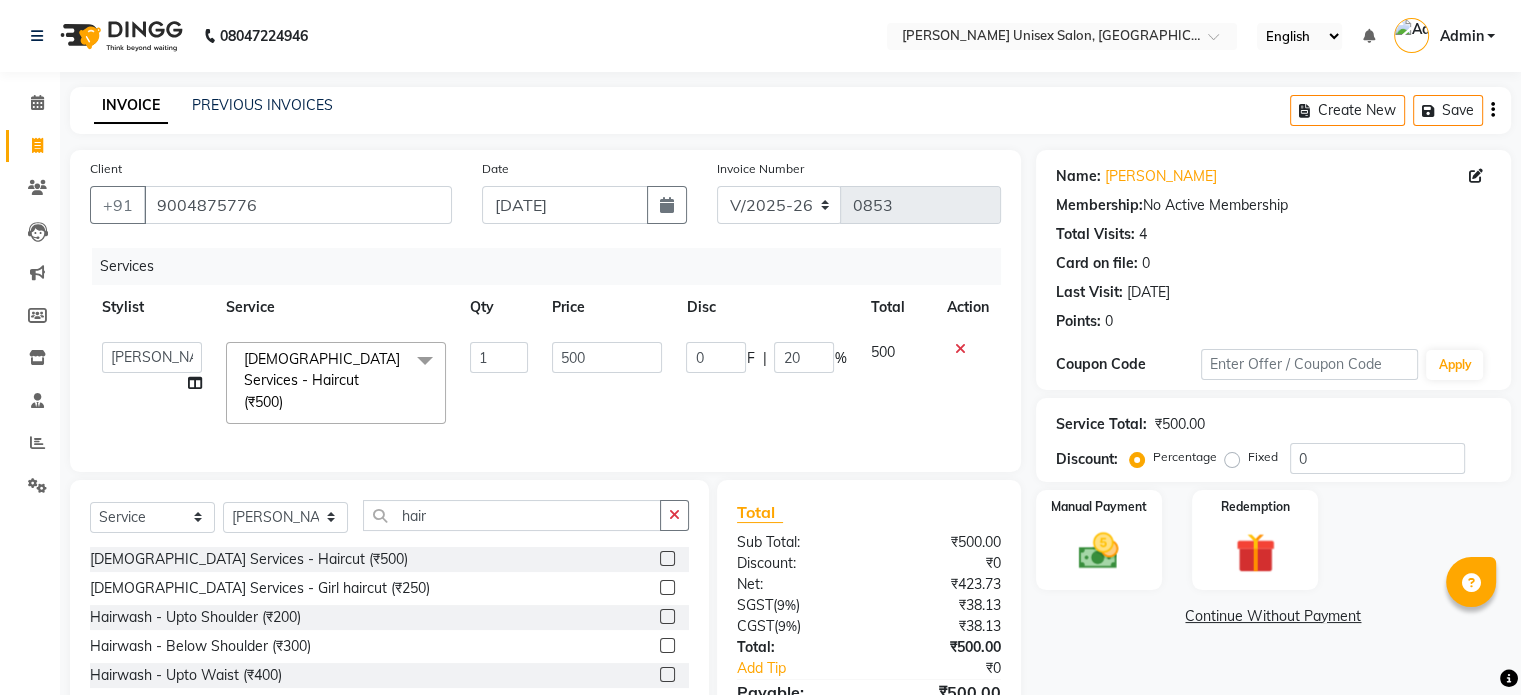 click on "Services Stylist Service Qty Price Disc Total Action  Ankita Bagave   Kasim salmani   Manisha Doshi   Pooja Jha   RAHUL AHANKARE   Rahul Thakur   Sanju Sharma  Female Services - Haircut (₹500)  x Female Services - Haircut (₹500) Female Services - Girl haircut (₹250) prelightening (₹1500) OIL HEAD MASSAGE (₹600) OIL HEAD MASSAGE WITH WASH (₹700) Acrylic removel (₹500) Stickons Removel (₹300) Gel Polish Removel (₹200) Offer Gel Polish (₹299) Gel Polish (₹500) Offer Stickons With Gel Polish (₹499) Stickons (₹500) French Gel Polish (₹700) Offer French Polish (₹499) Nail art per finger (₹100) Basic Per Finger Nail art (₹50) Acrylic Extension (₹1200) Offer Acrylic Extension  (₹899) Below Waist Global Colour (₹5500) TONG UPTO SOULDER (₹800) Tong Below Shoulder (₹1000) Tong Uptowaist (₹1200) Tong Blow waist (₹1500) TOUT - ULTIMAT HYDRATION (₹1300) TOUT ULTIMATE REVIVAL  (₹1100) ADD ON MASK WHITENING (₹600) REGROWTH INOA TOUCHUP (₹2500) Beed Wax - Chin (₹60) 1" 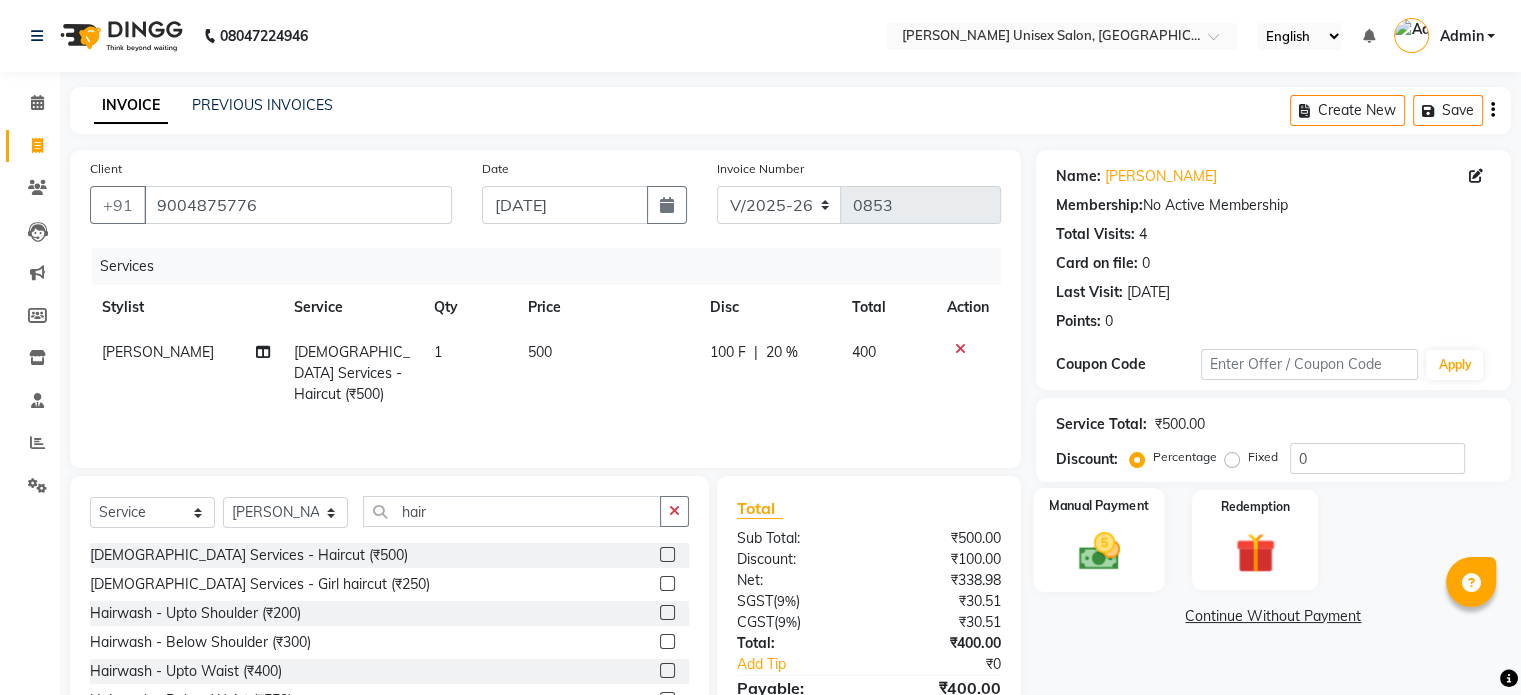 click 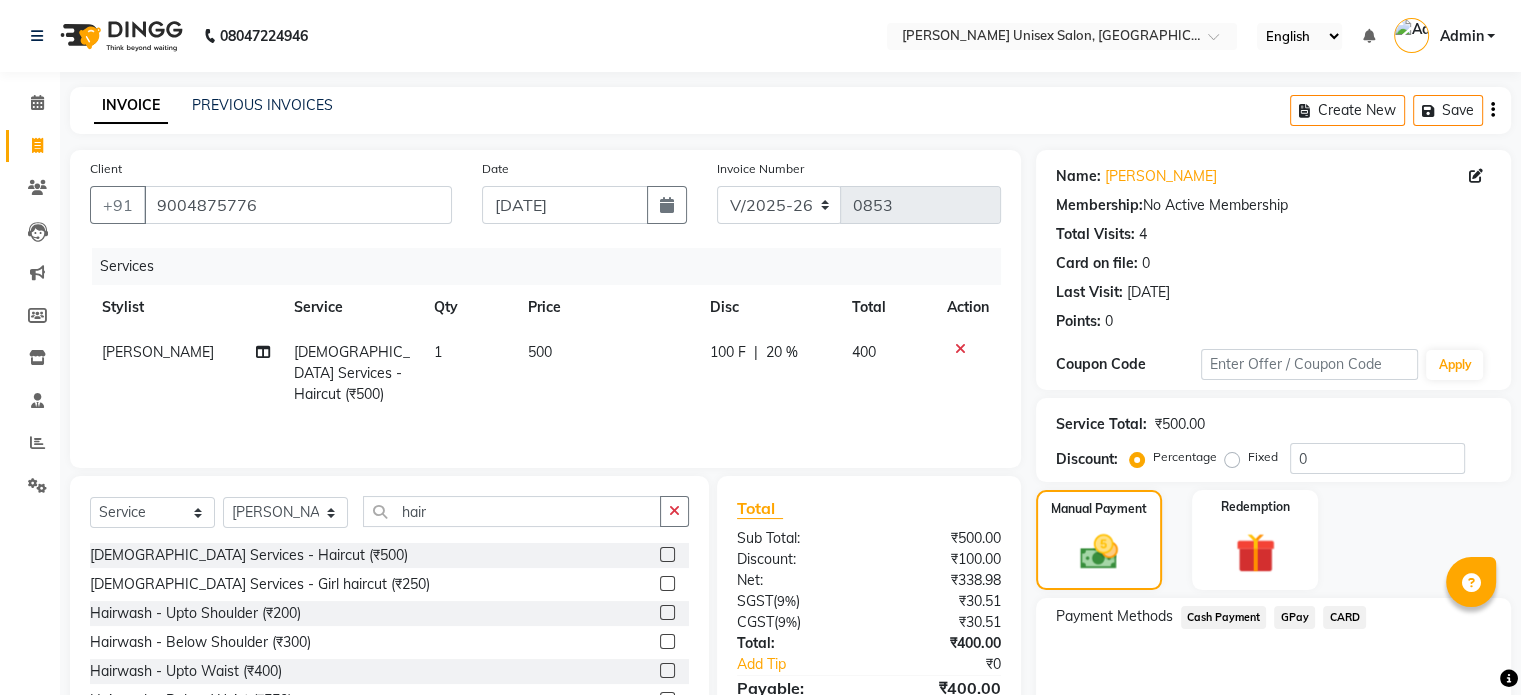 click on "Cash Payment" 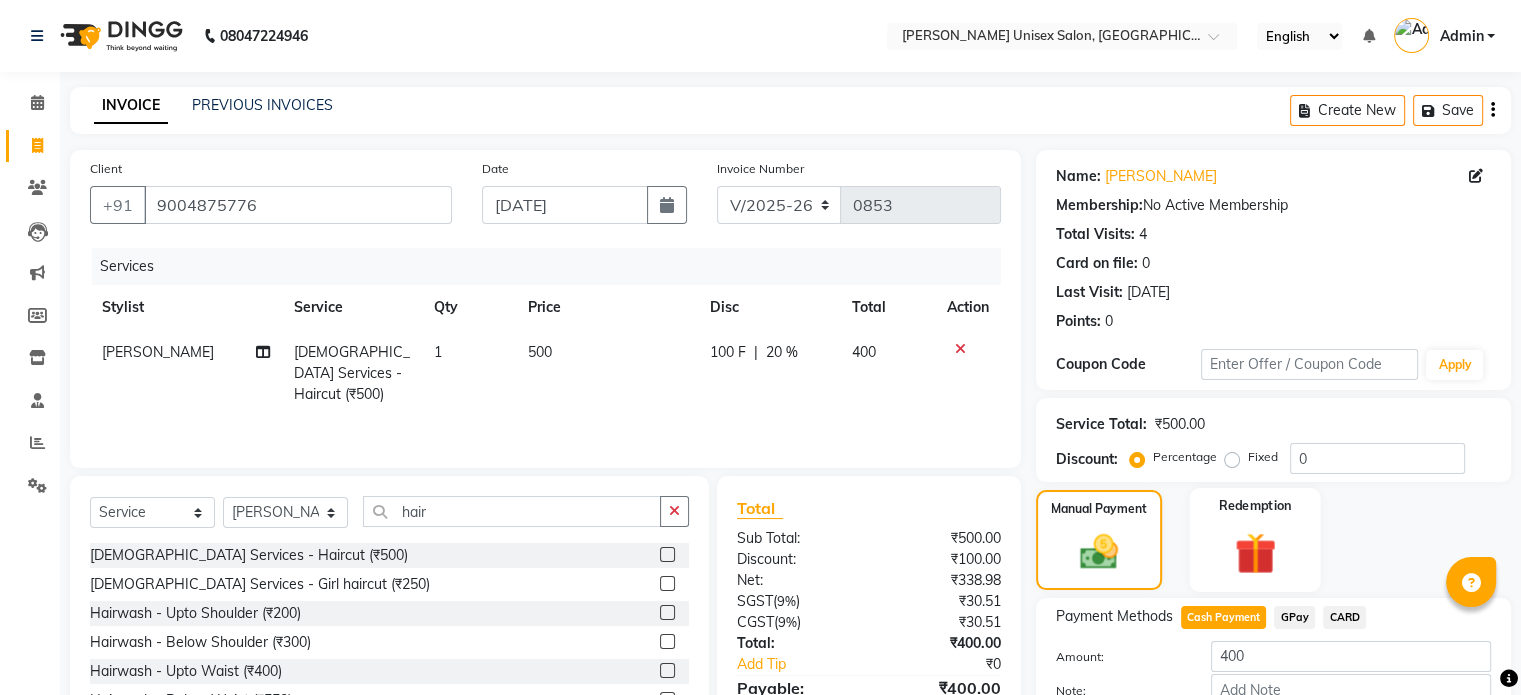 scroll, scrollTop: 124, scrollLeft: 0, axis: vertical 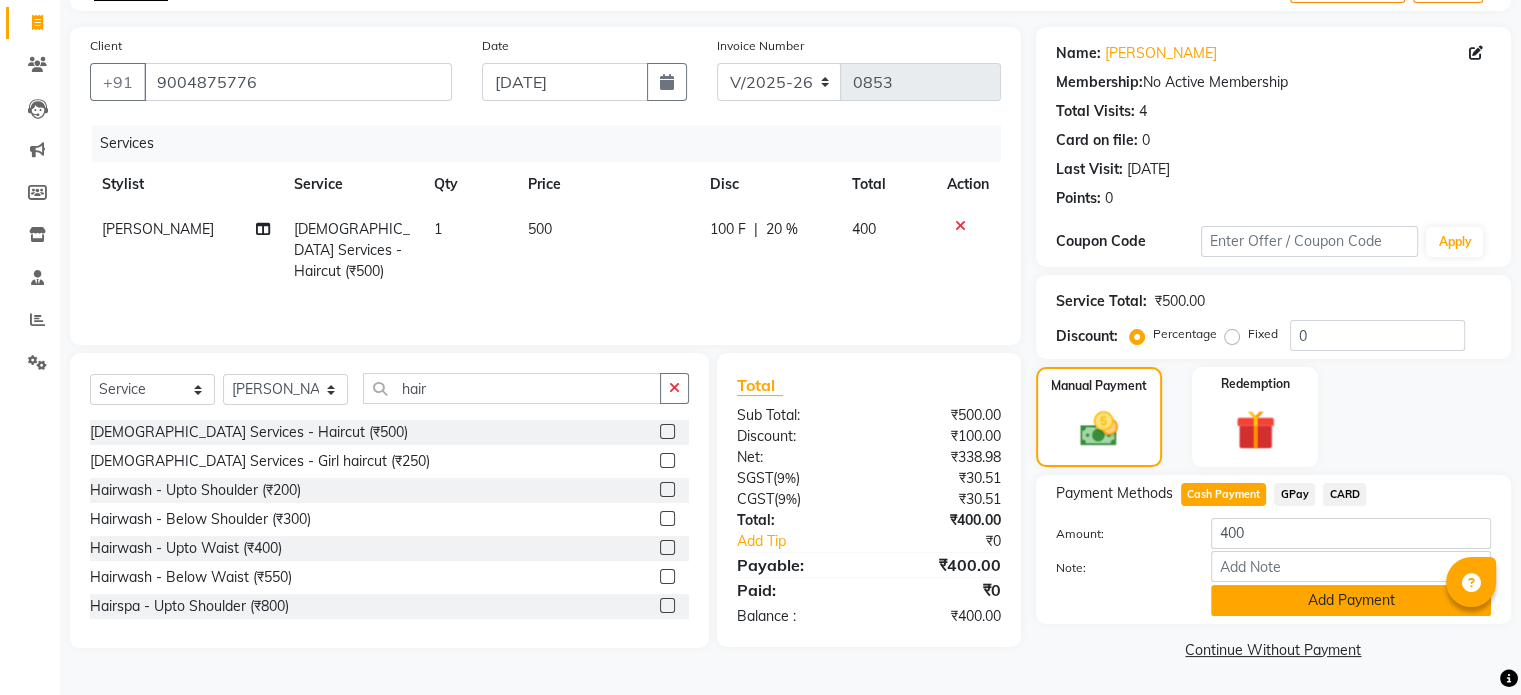 click on "Add Payment" 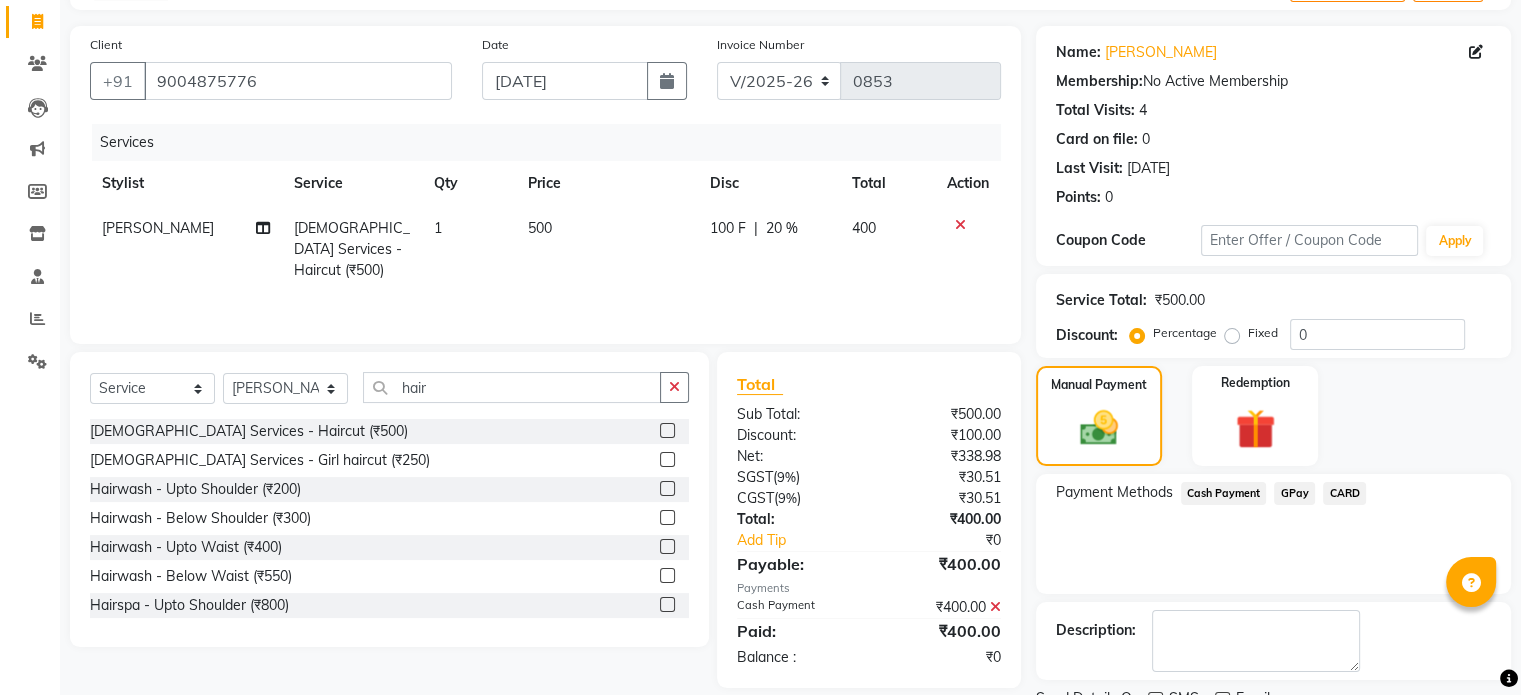 scroll, scrollTop: 205, scrollLeft: 0, axis: vertical 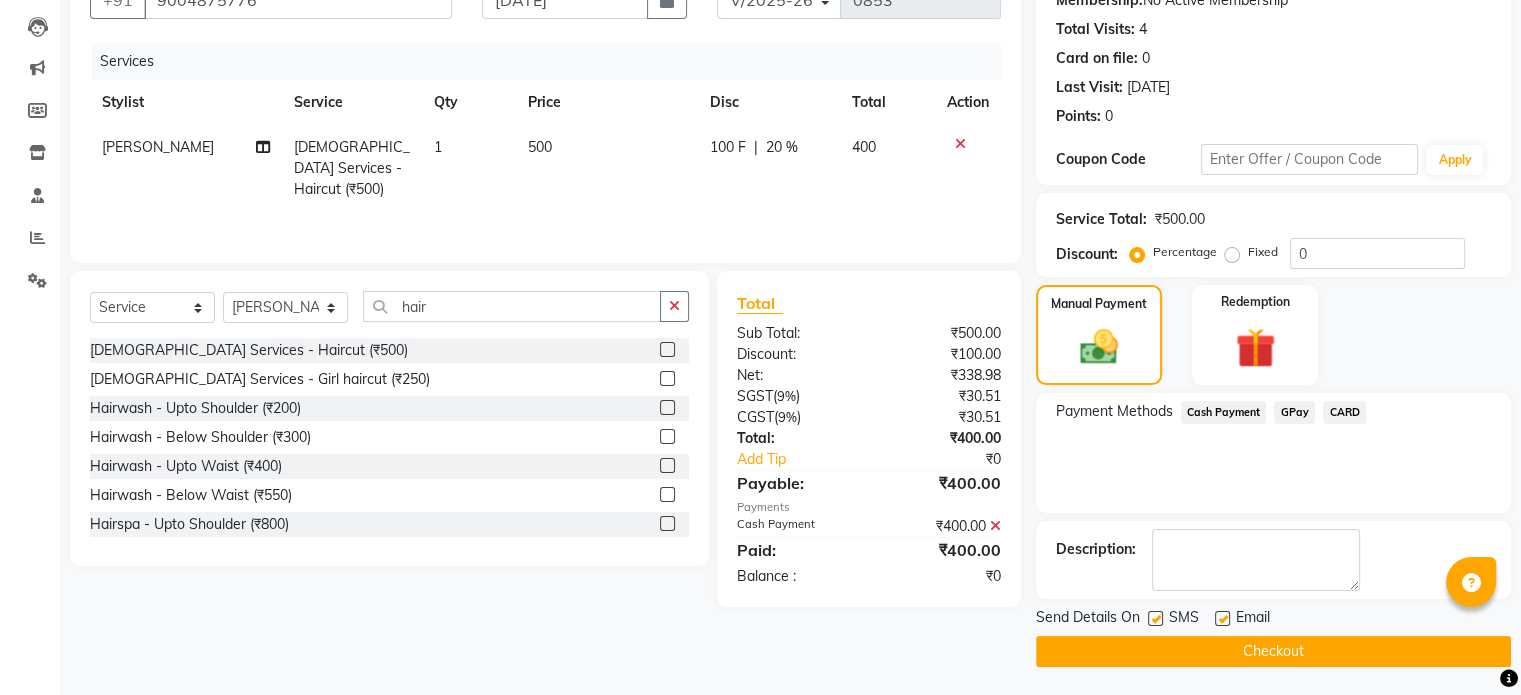 click on "Checkout" 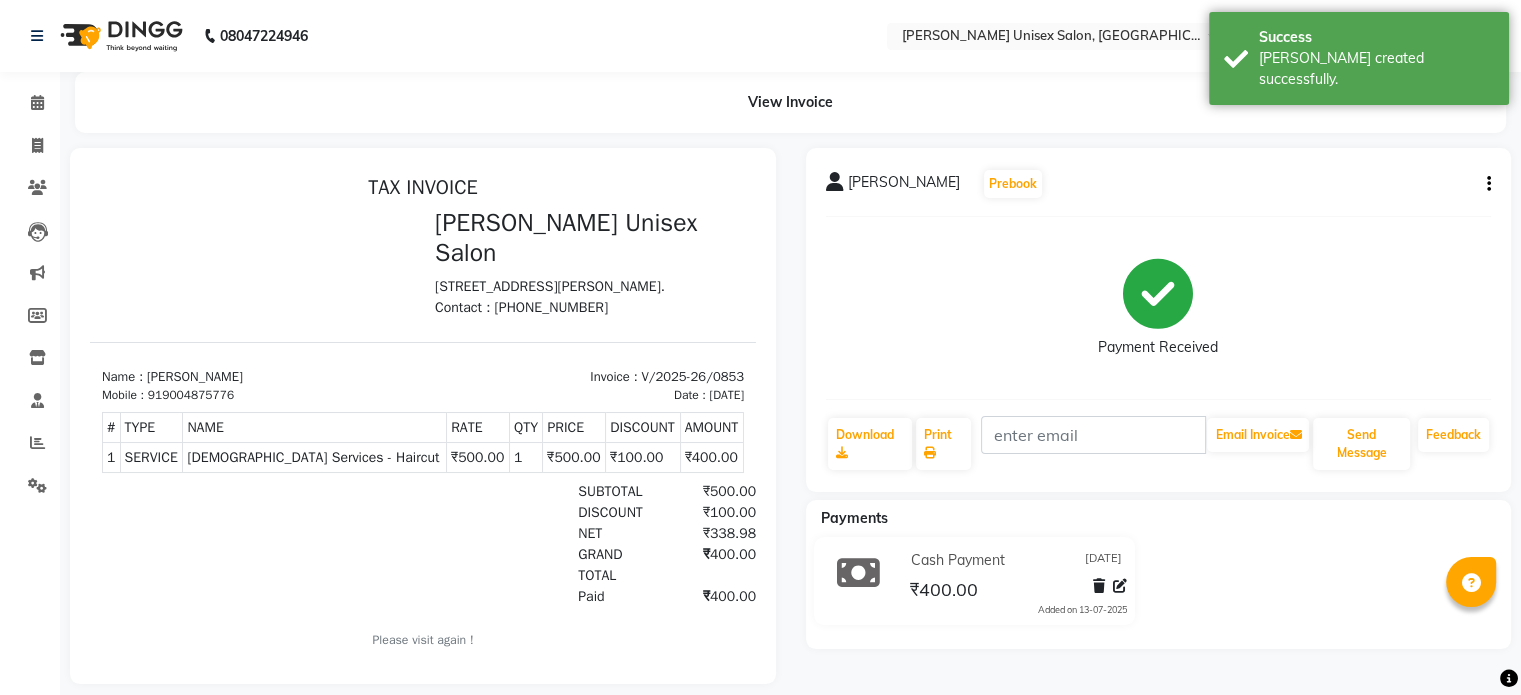 scroll, scrollTop: 0, scrollLeft: 0, axis: both 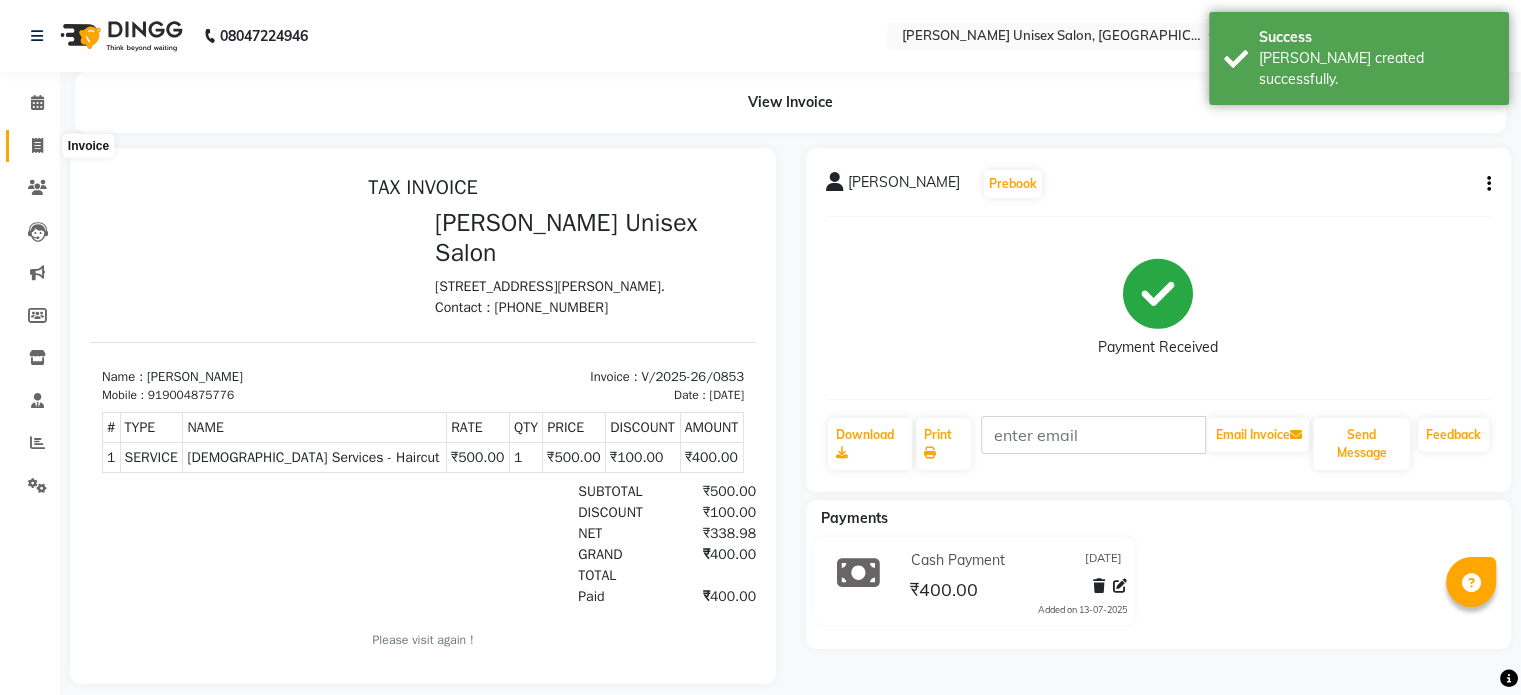 click 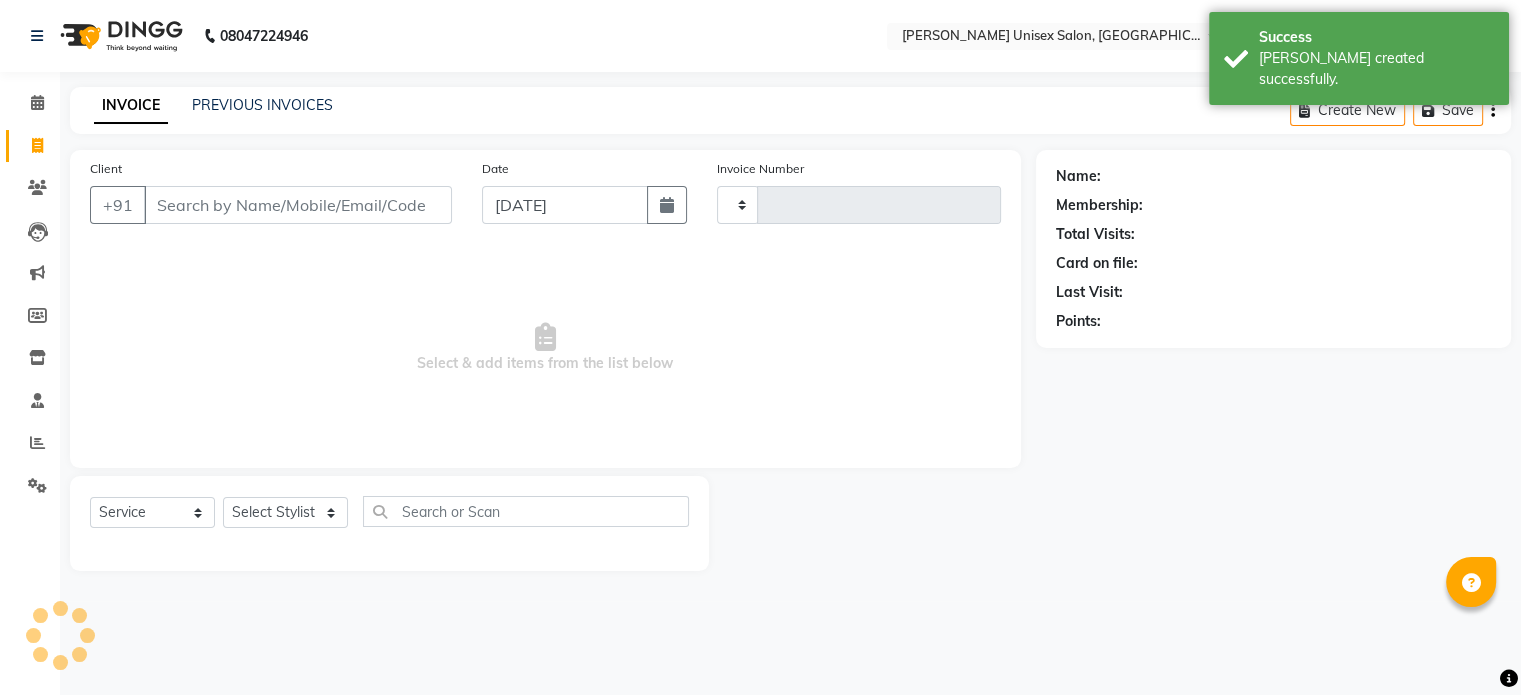 type on "0854" 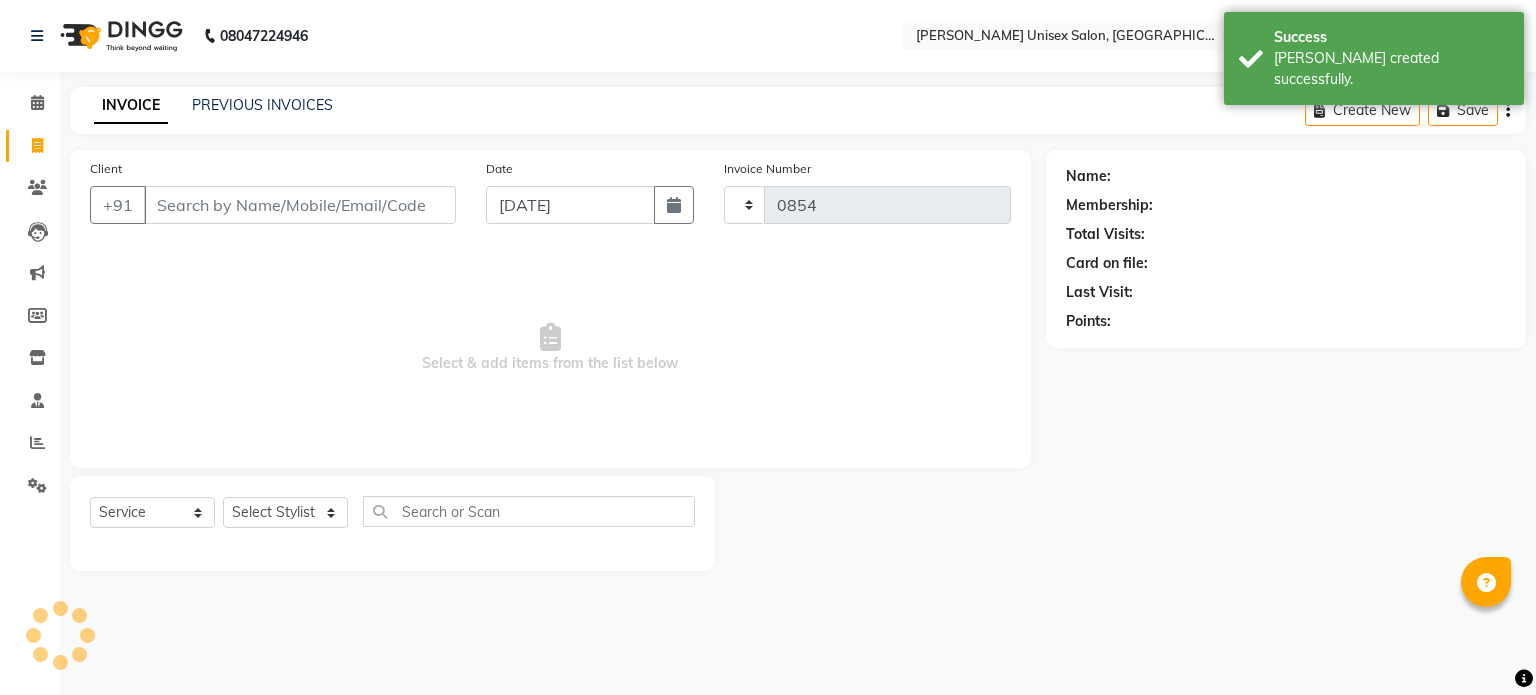 select on "7372" 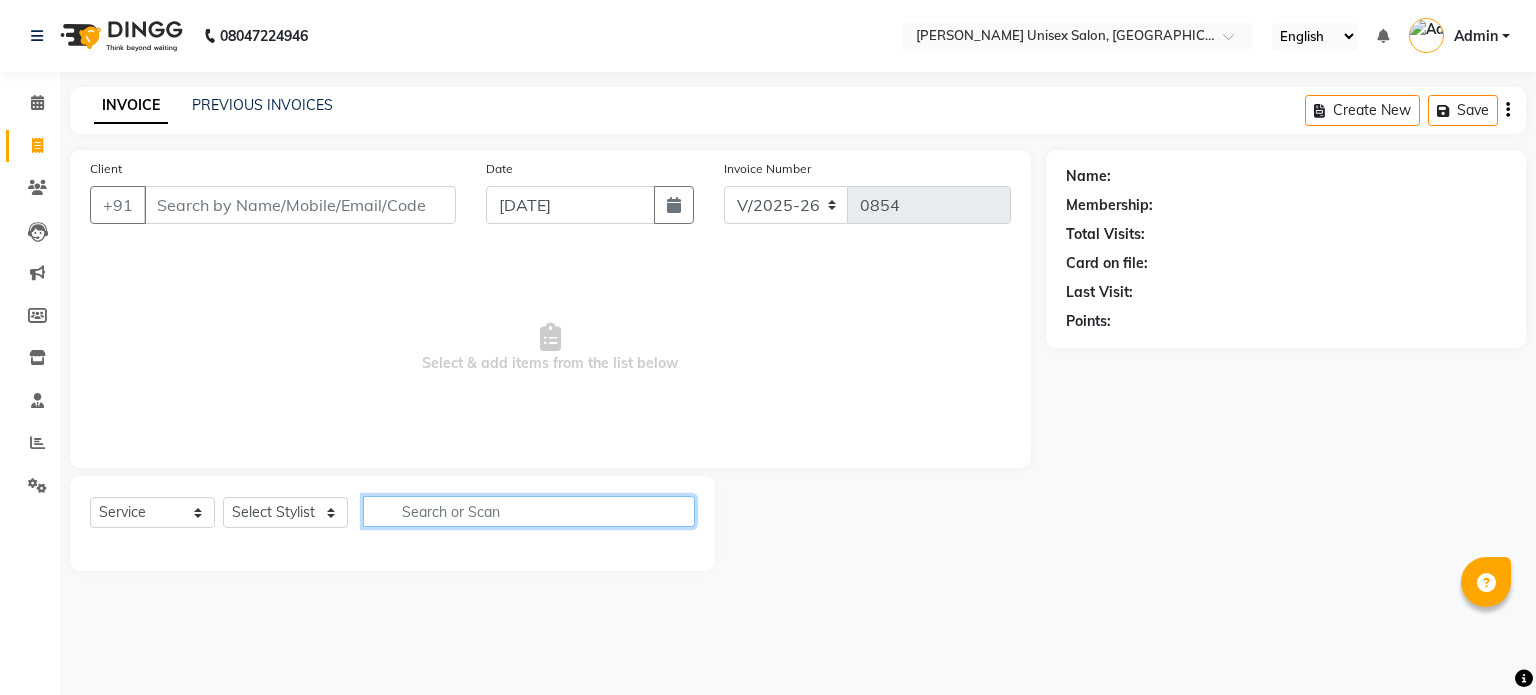 click 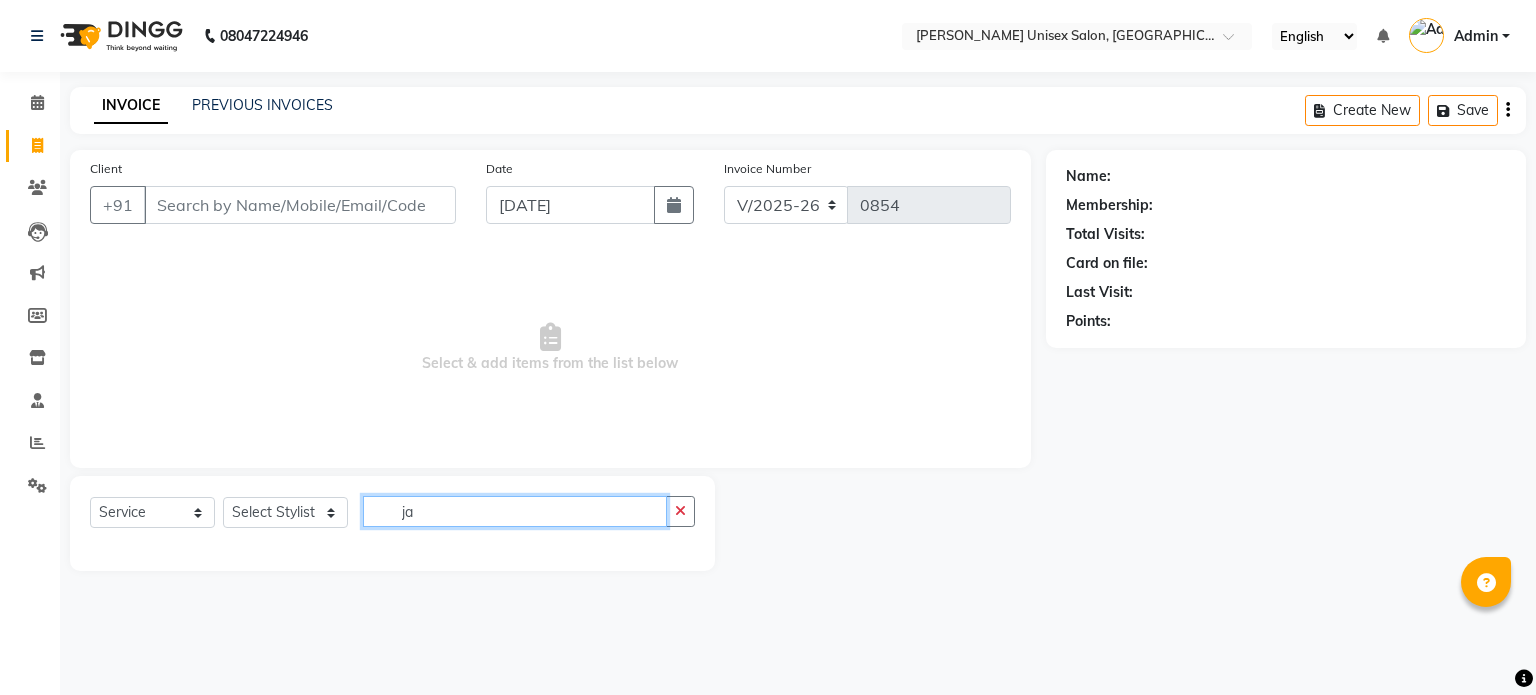 type on "j" 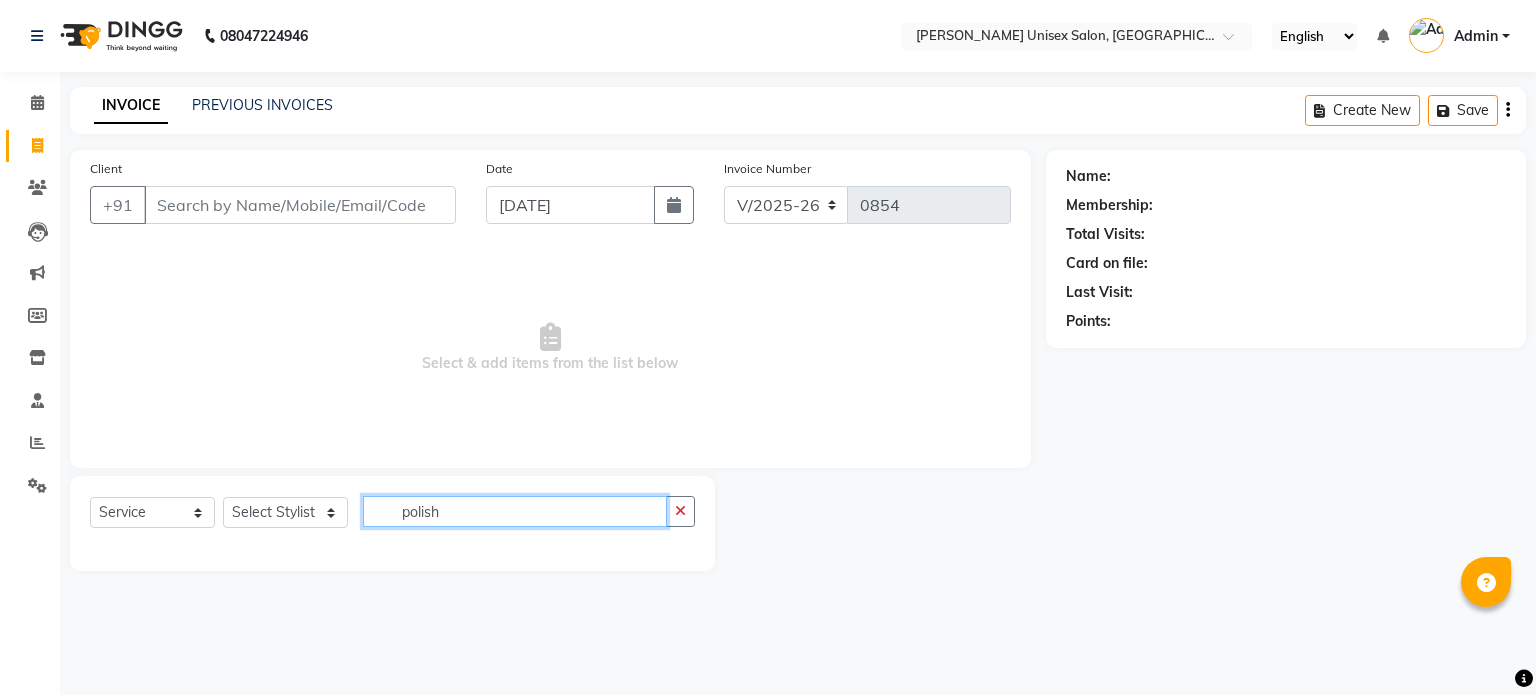 type on "polish" 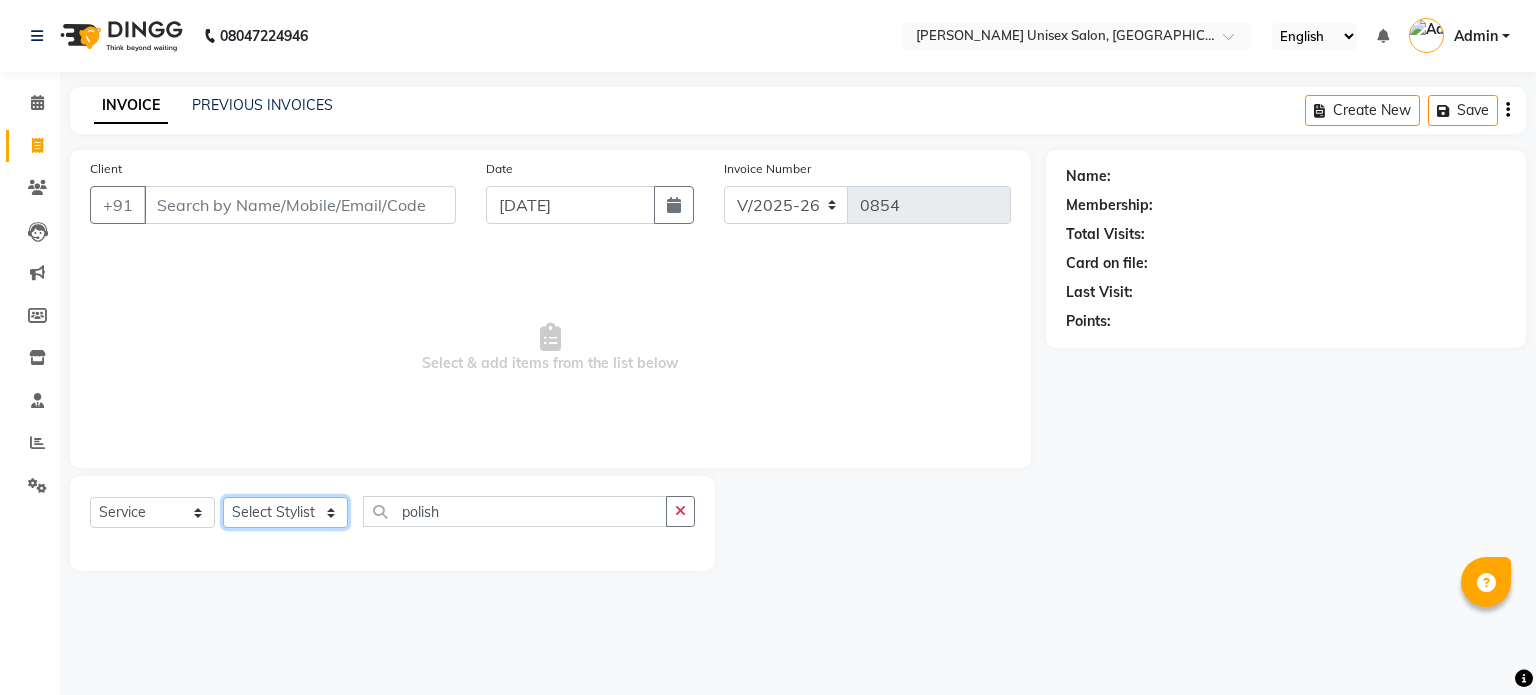 click on "Select Stylist [PERSON_NAME] [PERSON_NAME] [PERSON_NAME] Pooja [PERSON_NAME] AHANKARE [PERSON_NAME] [PERSON_NAME]" 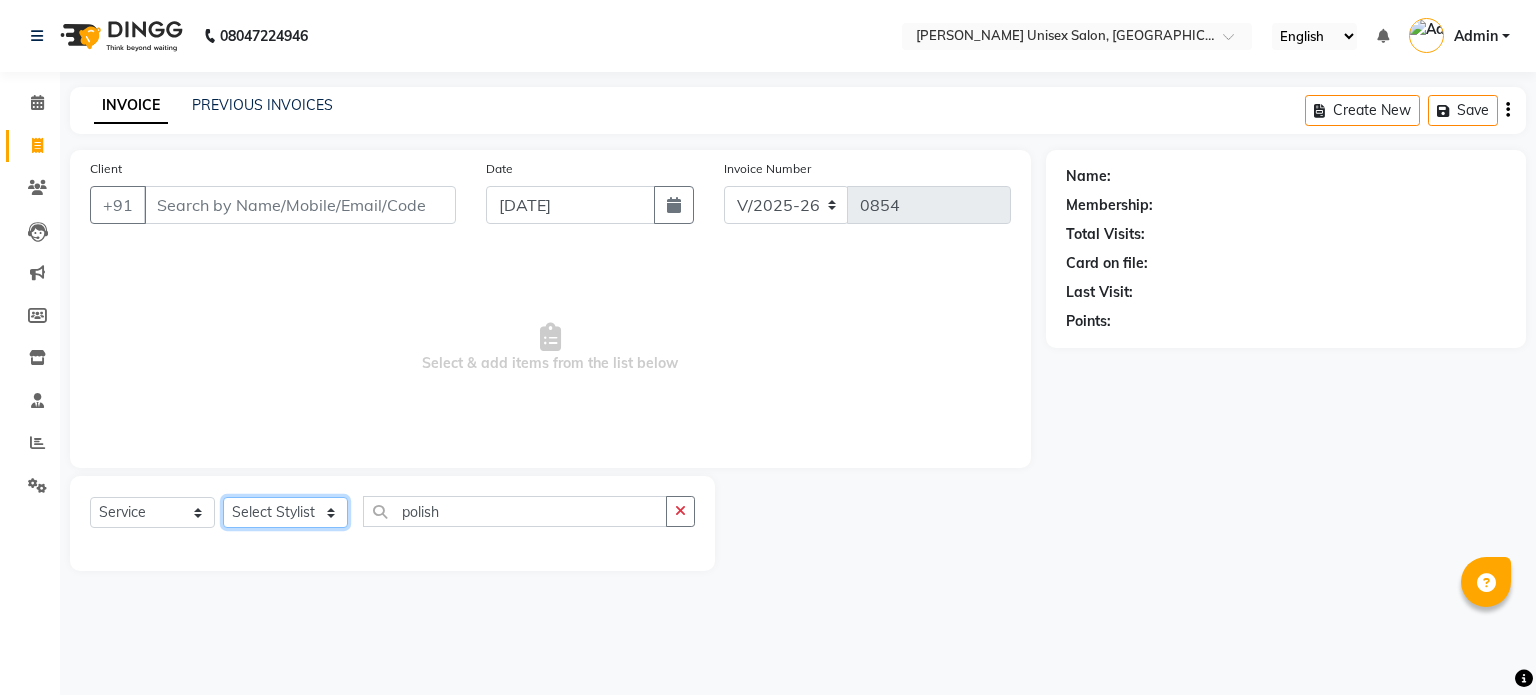 select on "64436" 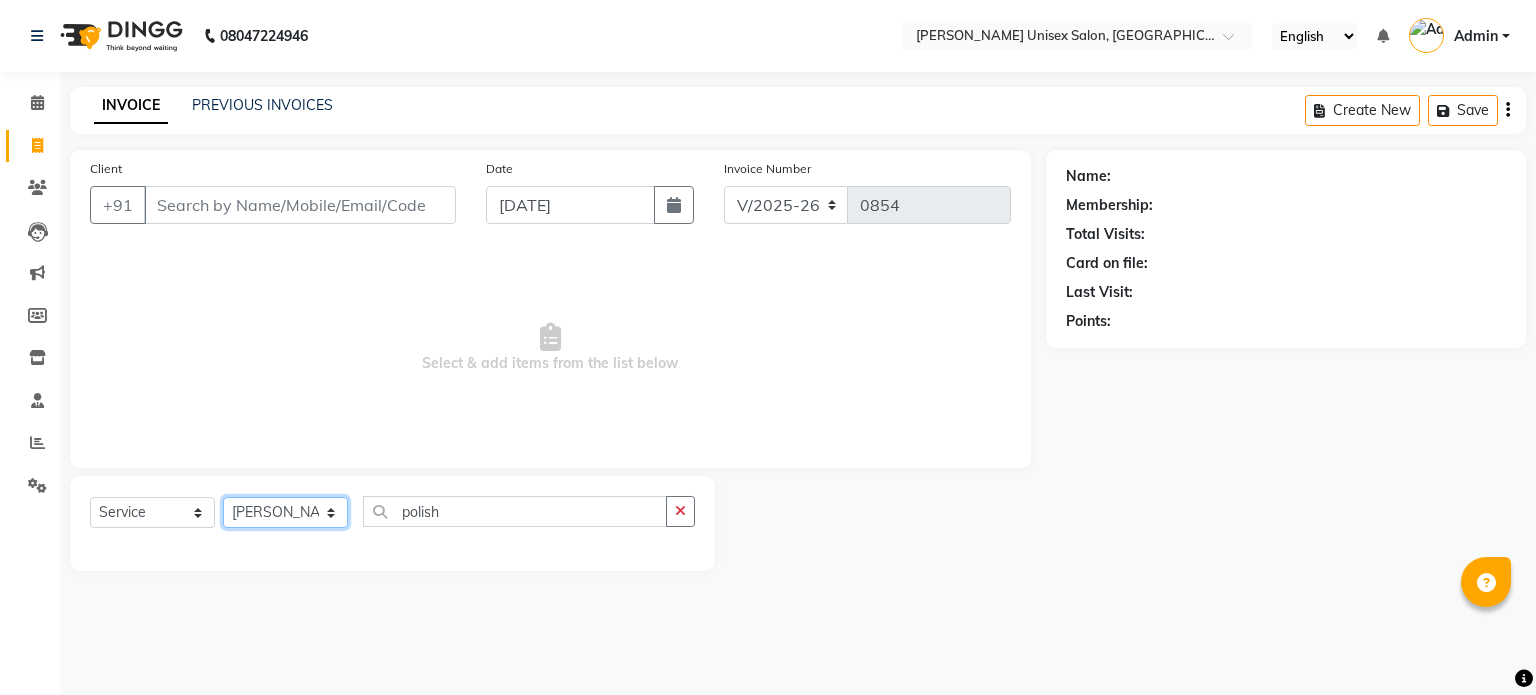 click on "Select Stylist [PERSON_NAME] [PERSON_NAME] [PERSON_NAME] Pooja [PERSON_NAME] AHANKARE [PERSON_NAME] [PERSON_NAME]" 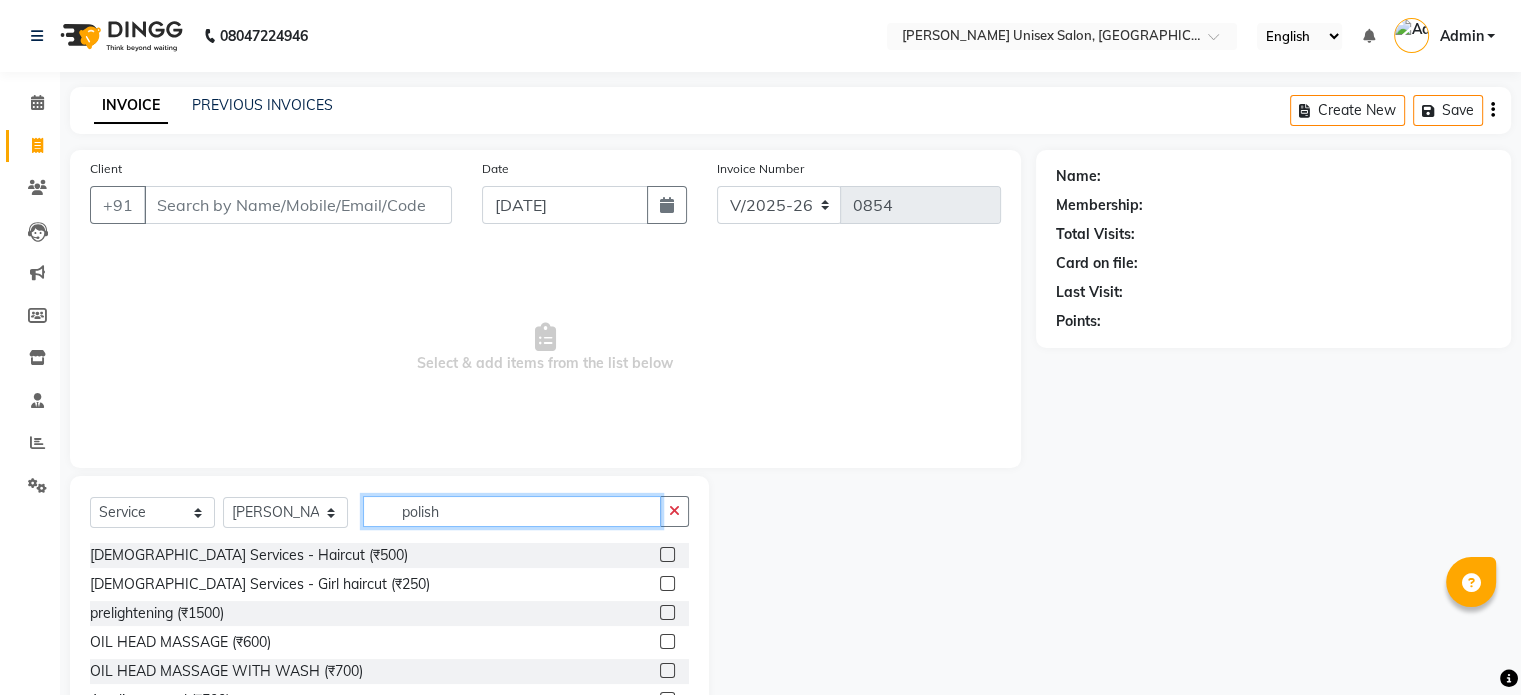 click on "polish" 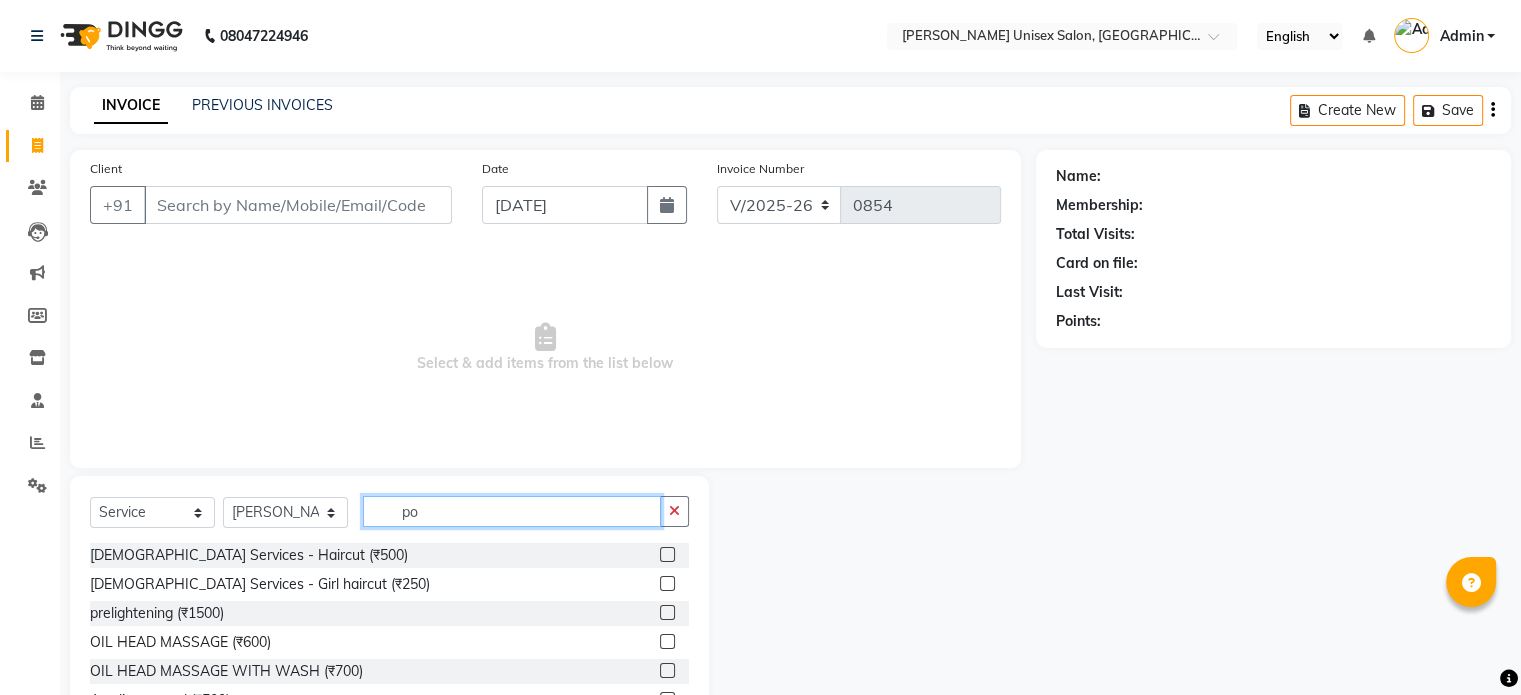 type on "p" 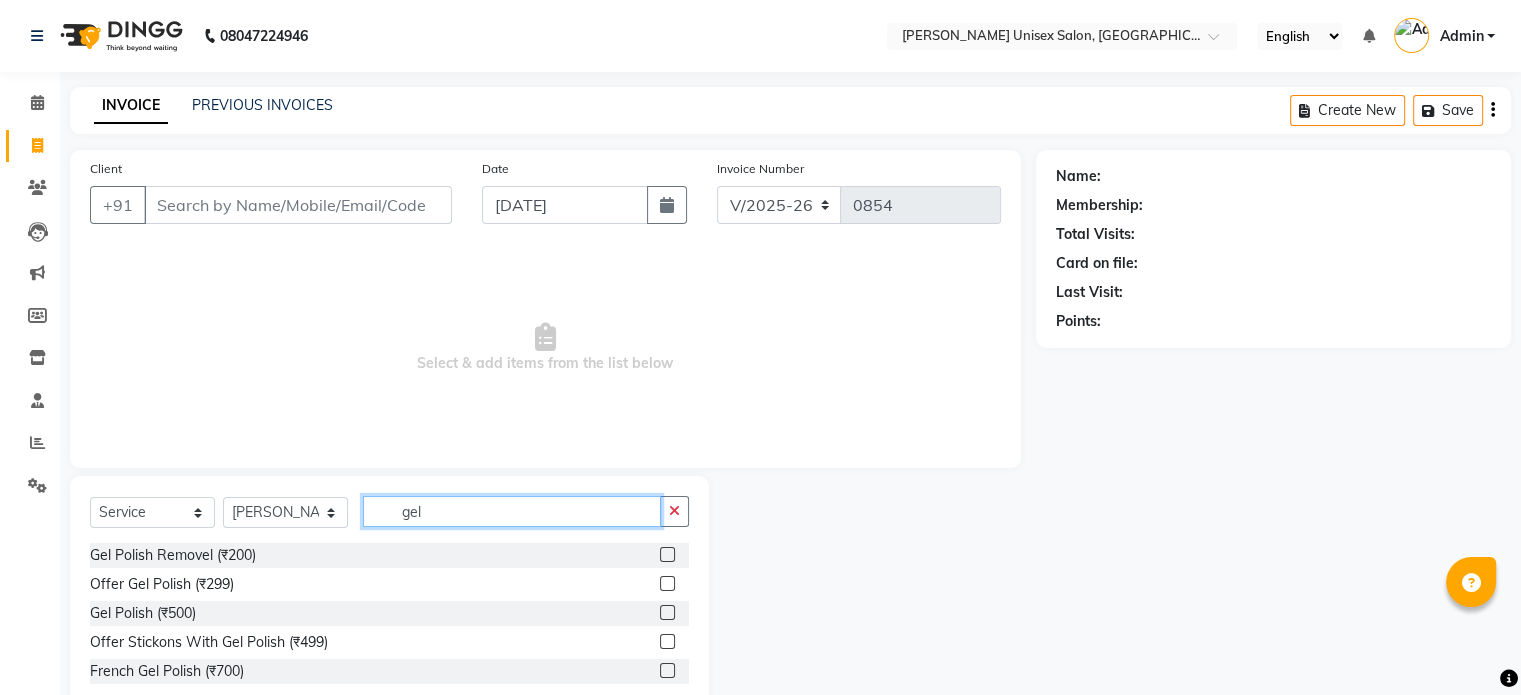 type on "gel" 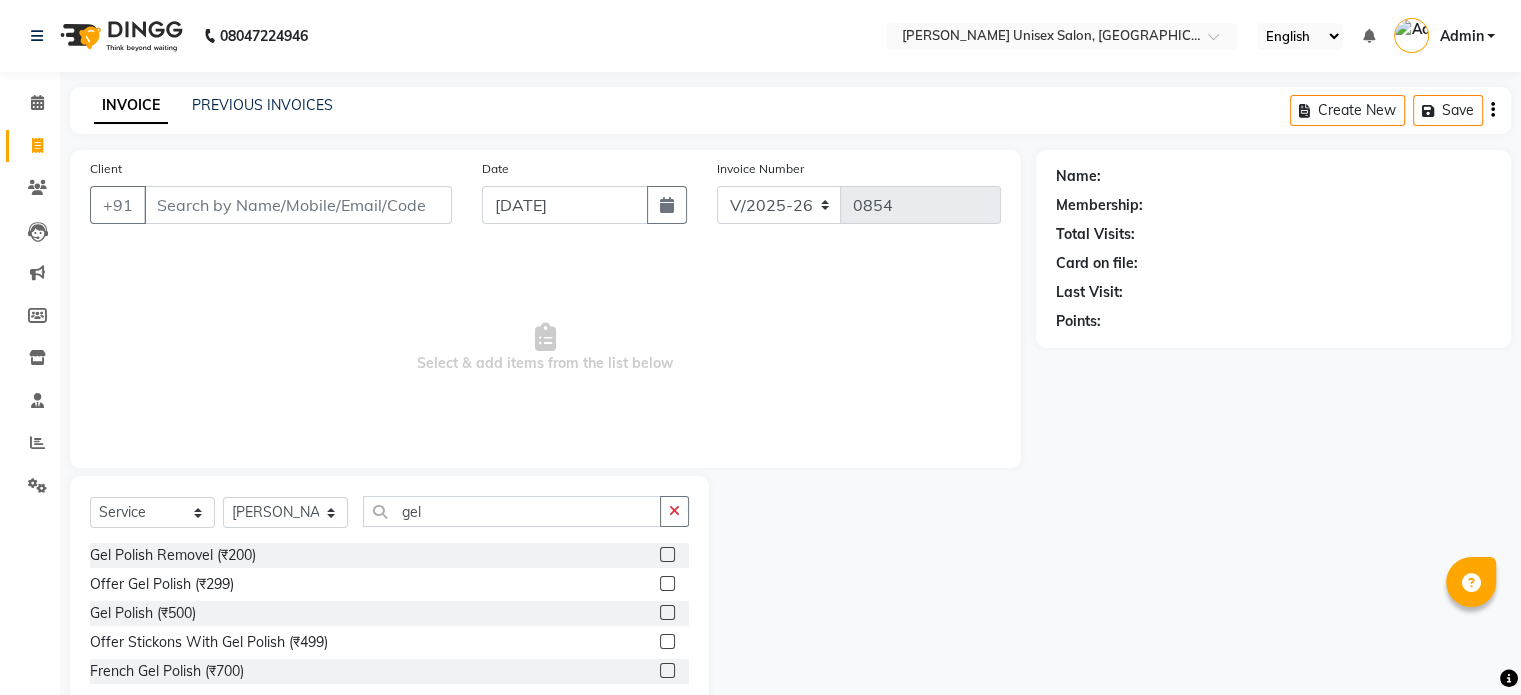 click 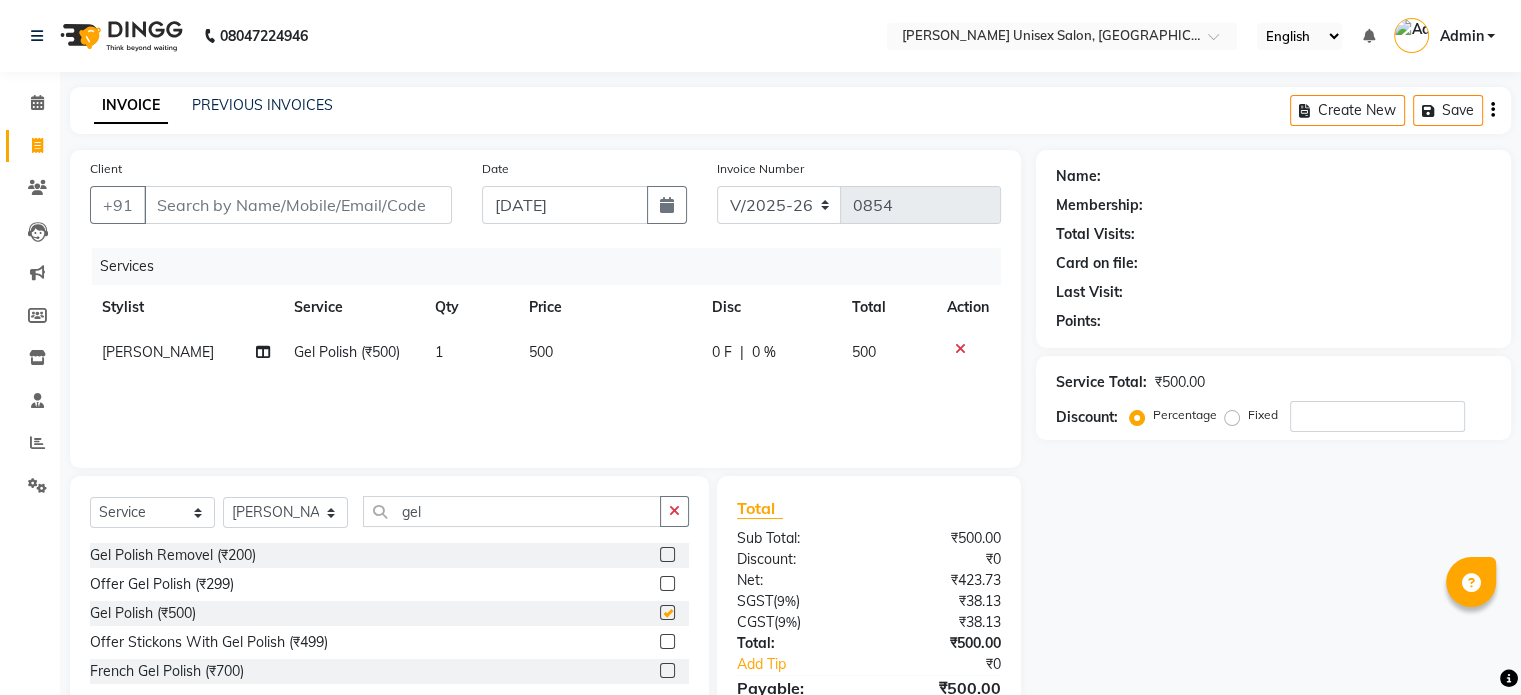 checkbox on "false" 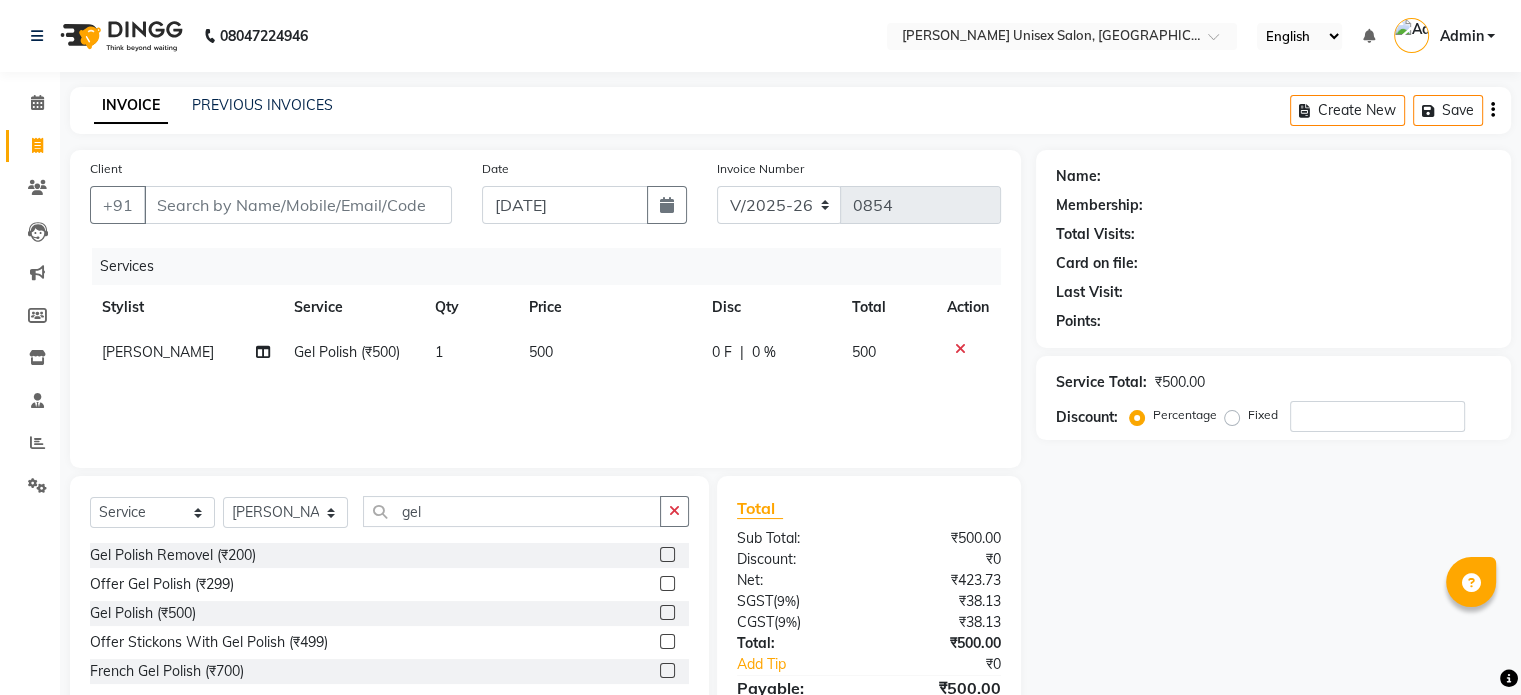 click 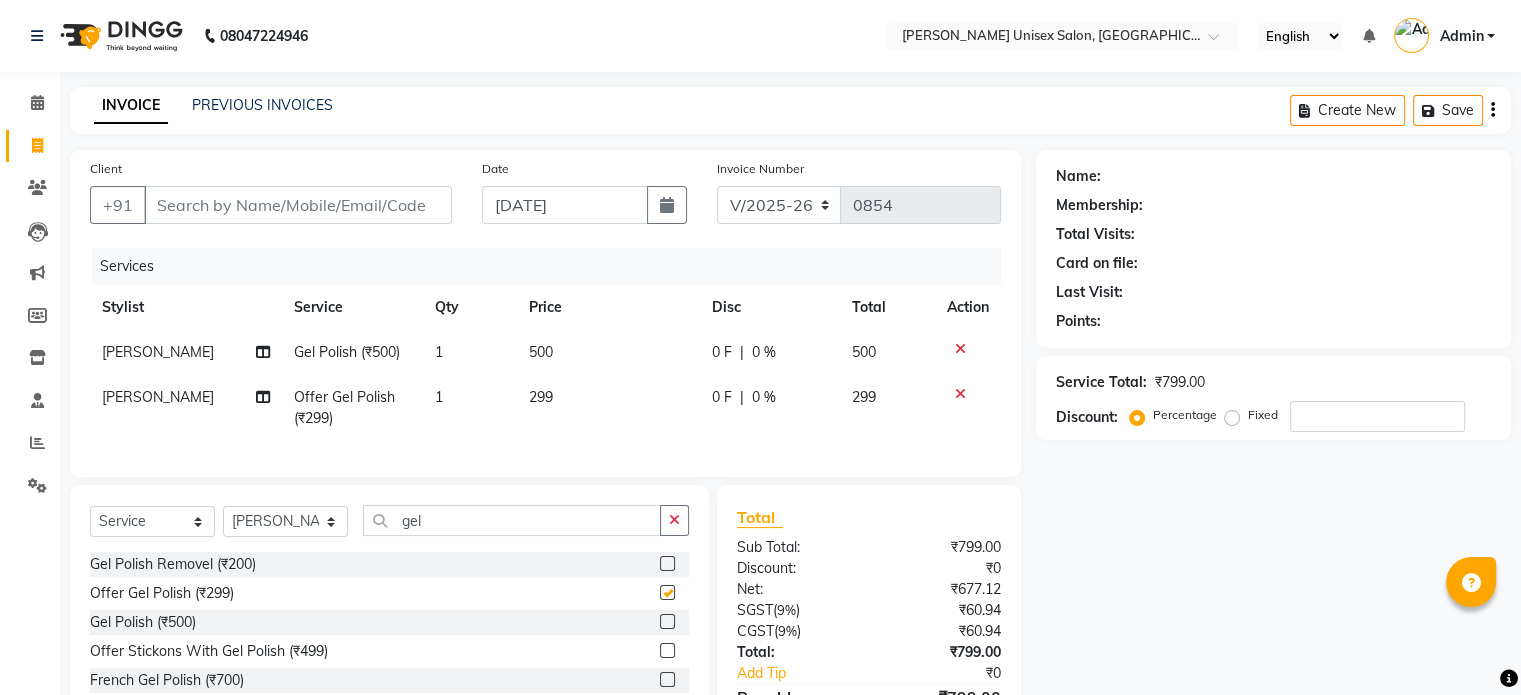 checkbox on "false" 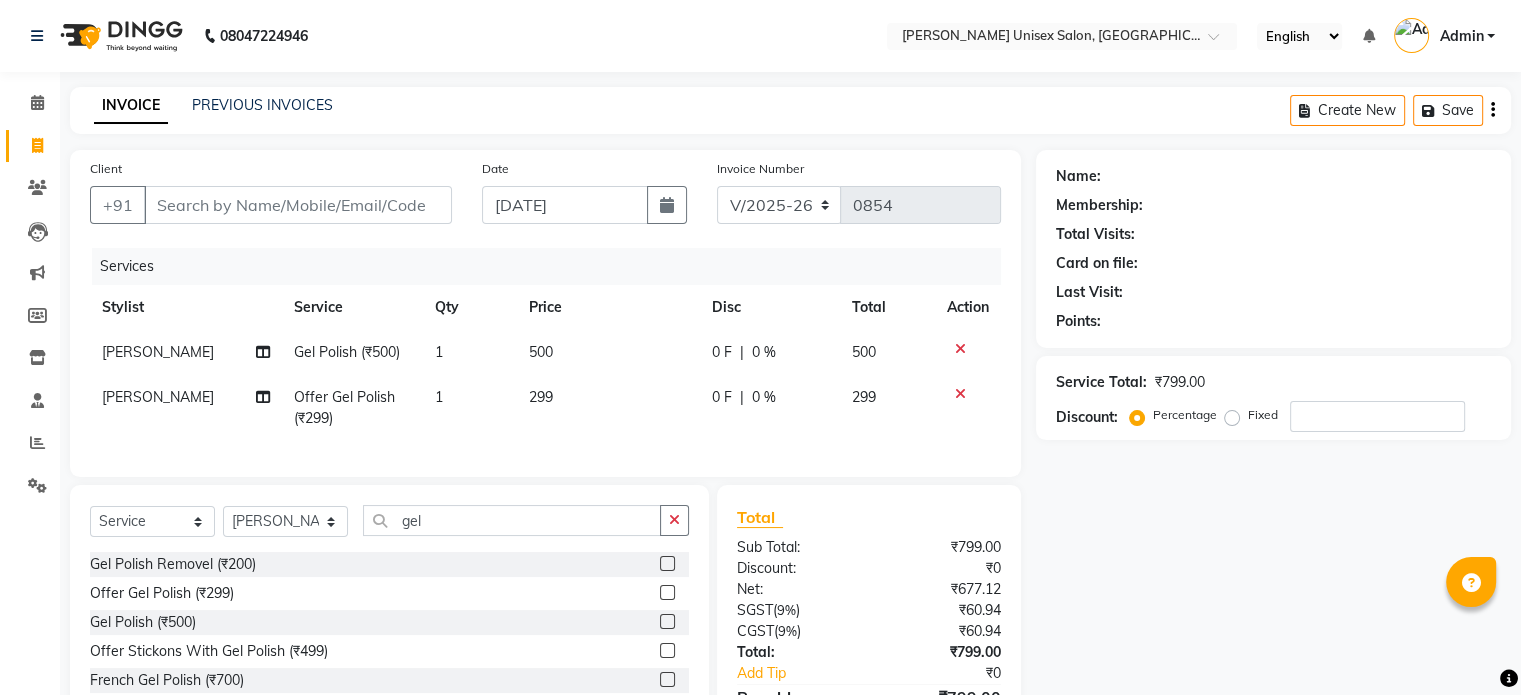 click 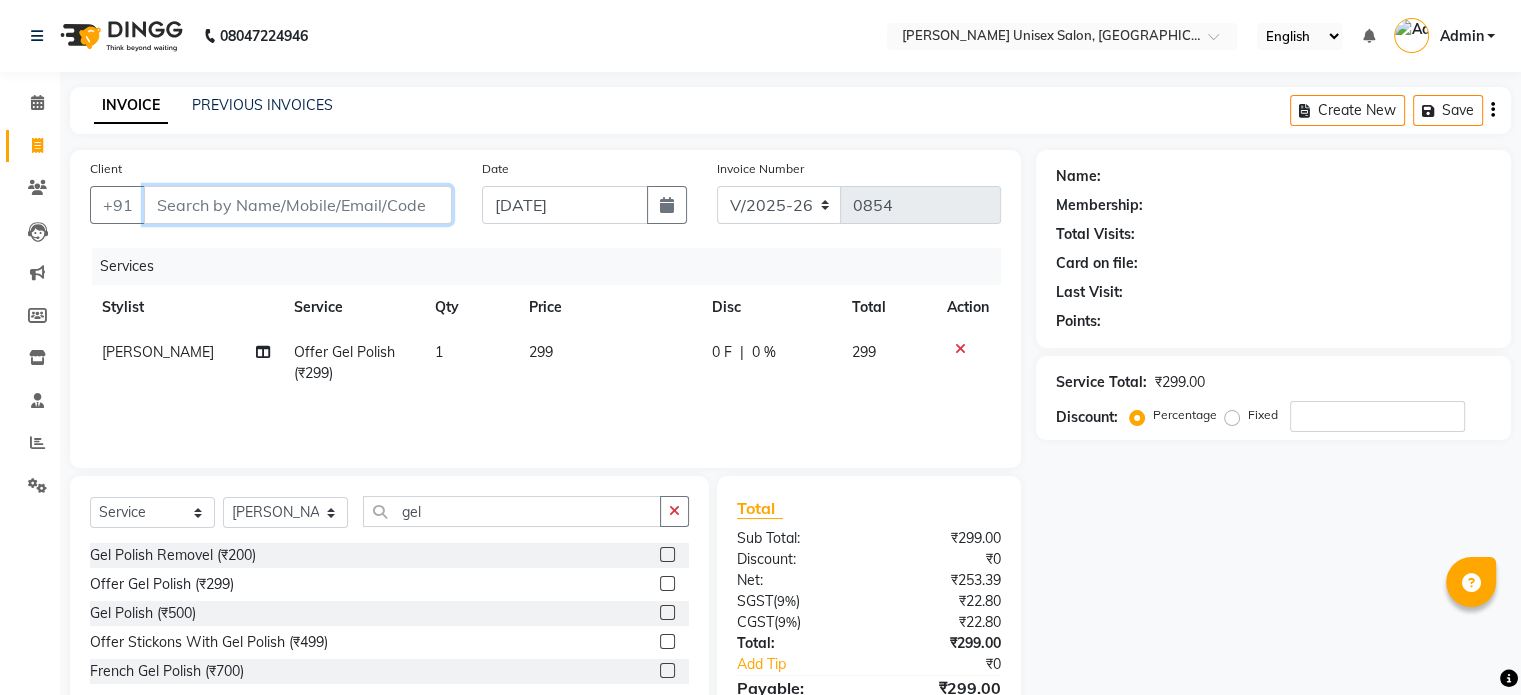 click on "Client" at bounding box center (298, 205) 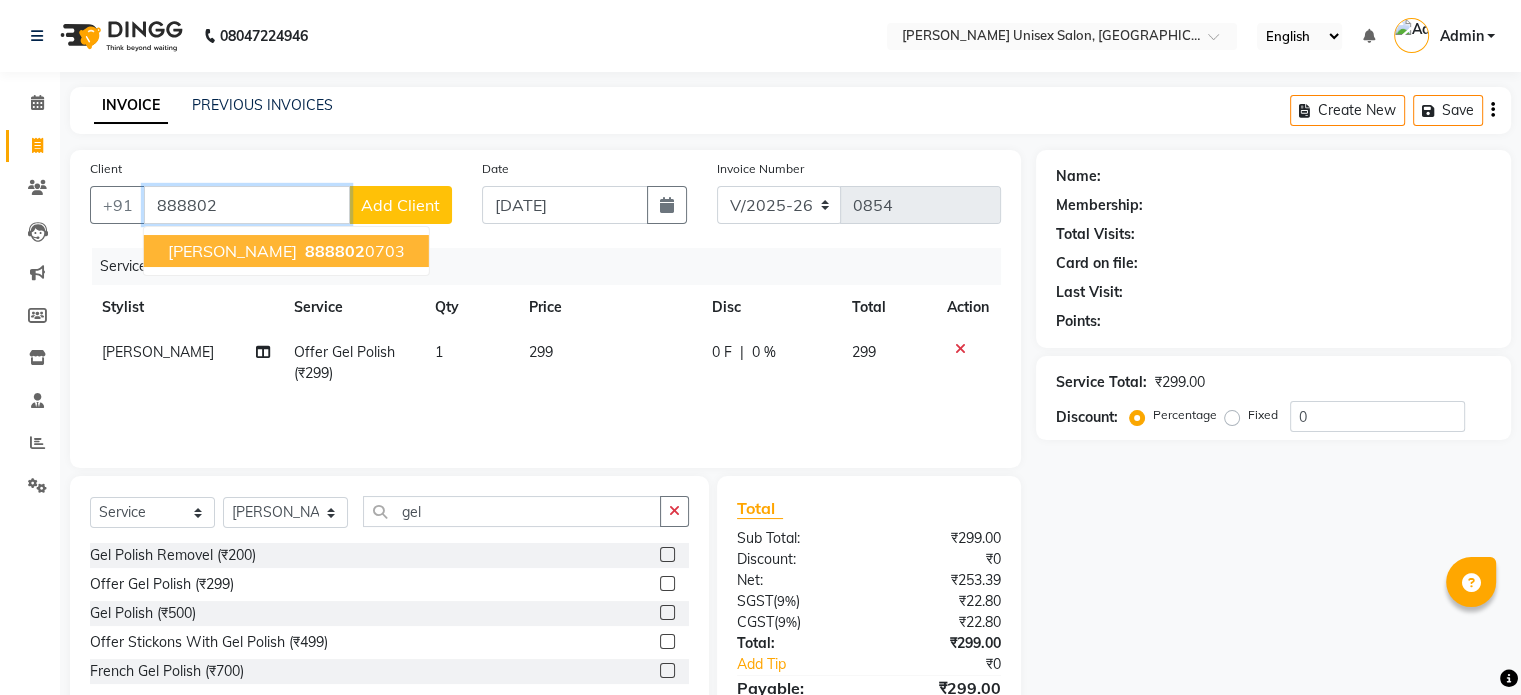 click on "888802" at bounding box center [335, 251] 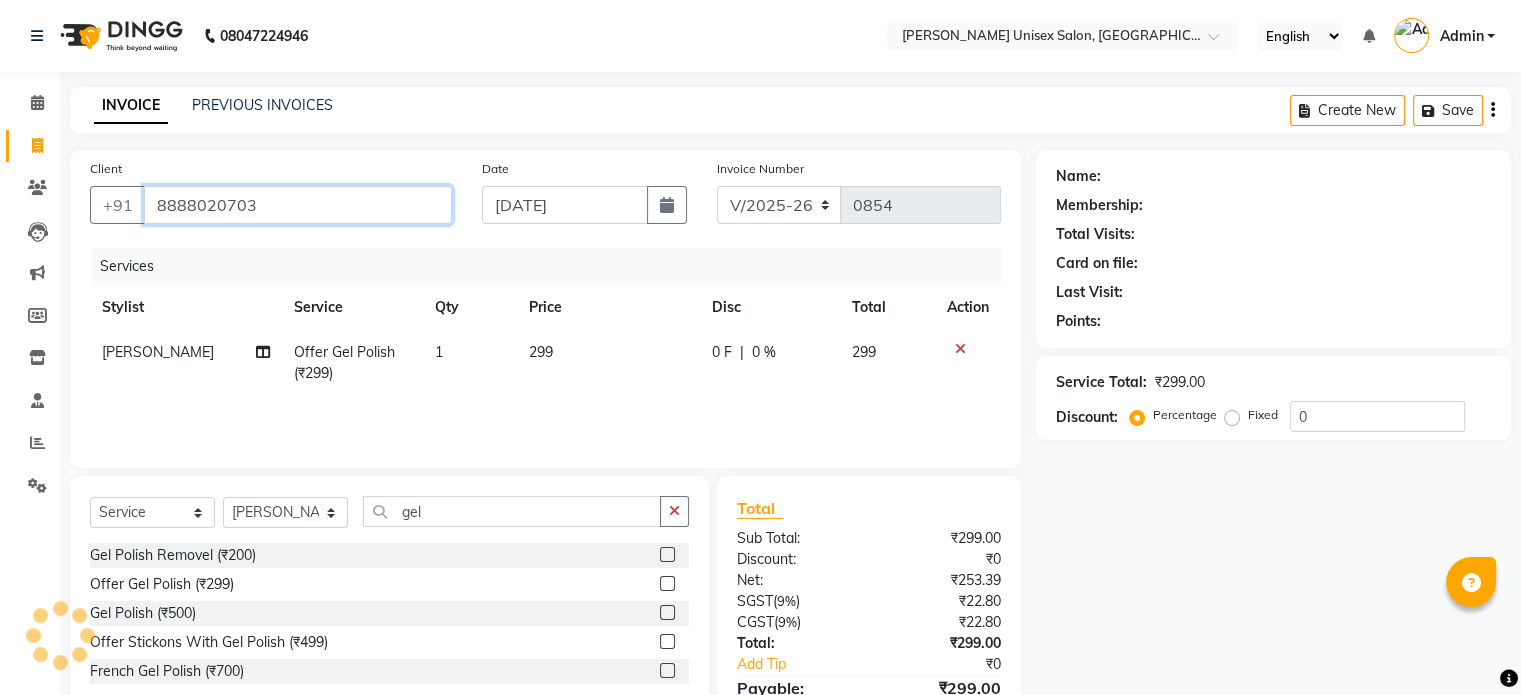 type on "8888020703" 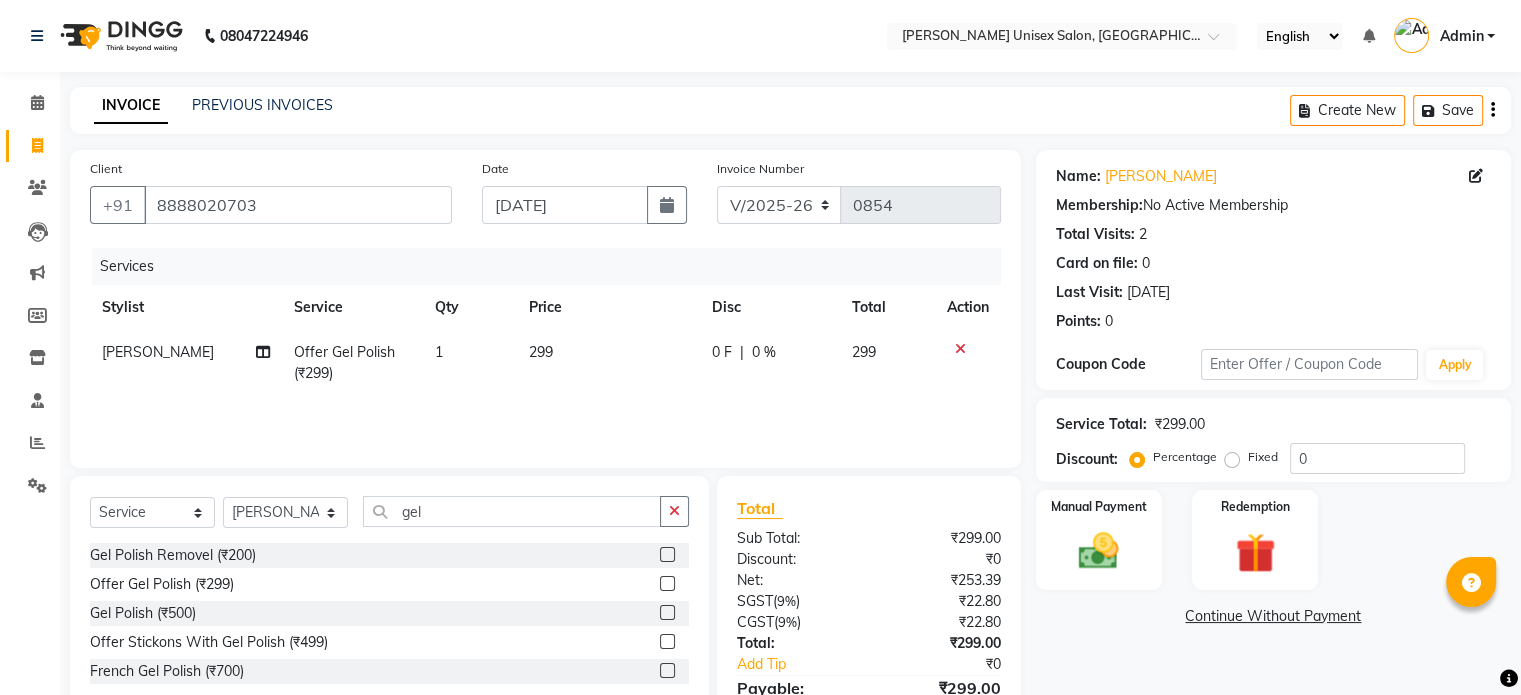 scroll, scrollTop: 105, scrollLeft: 0, axis: vertical 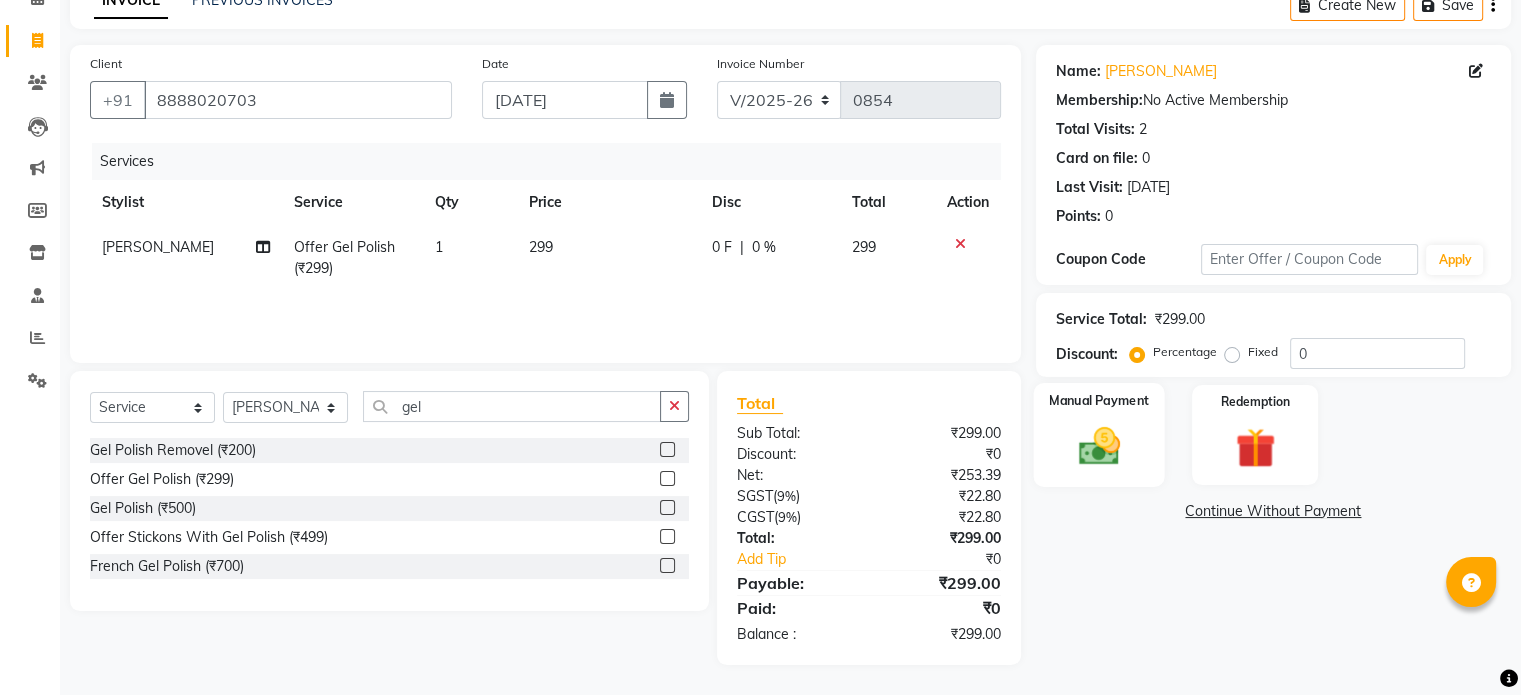 click 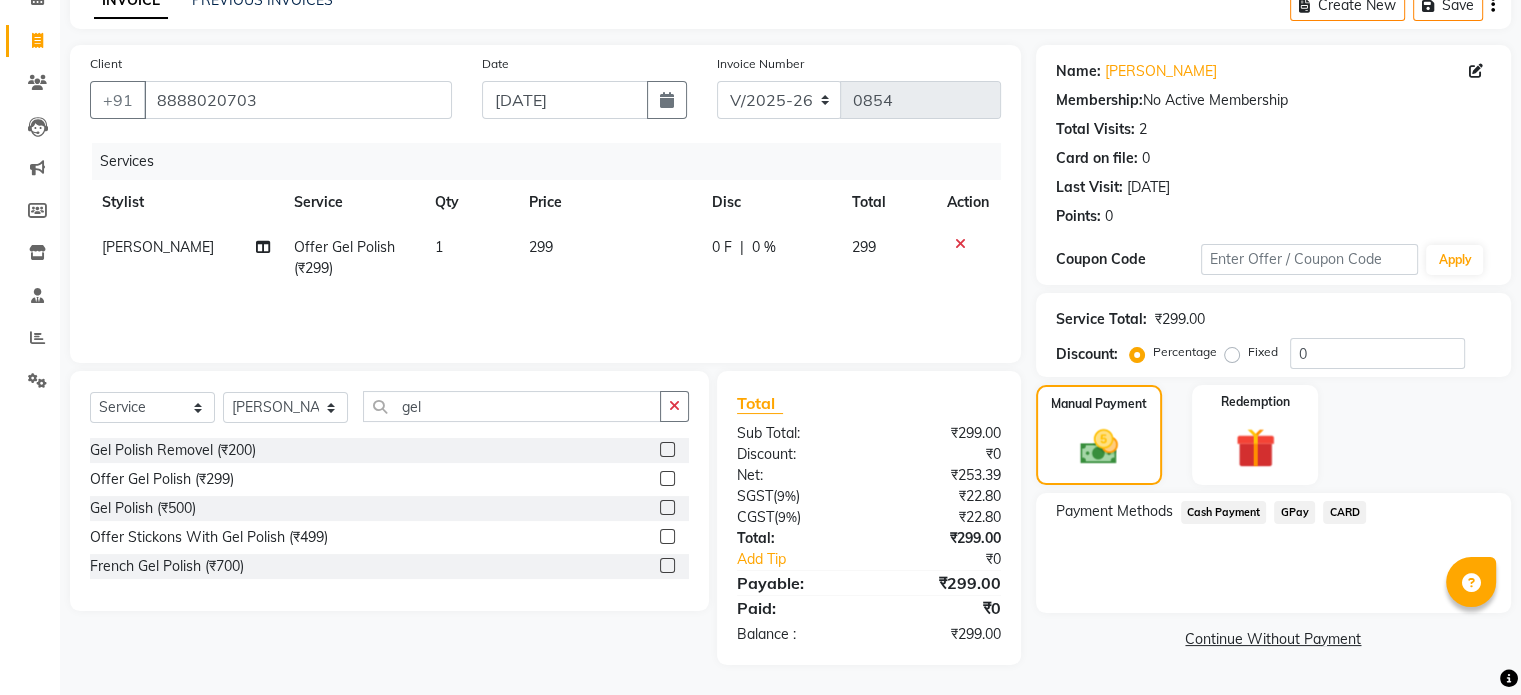 click on "GPay" 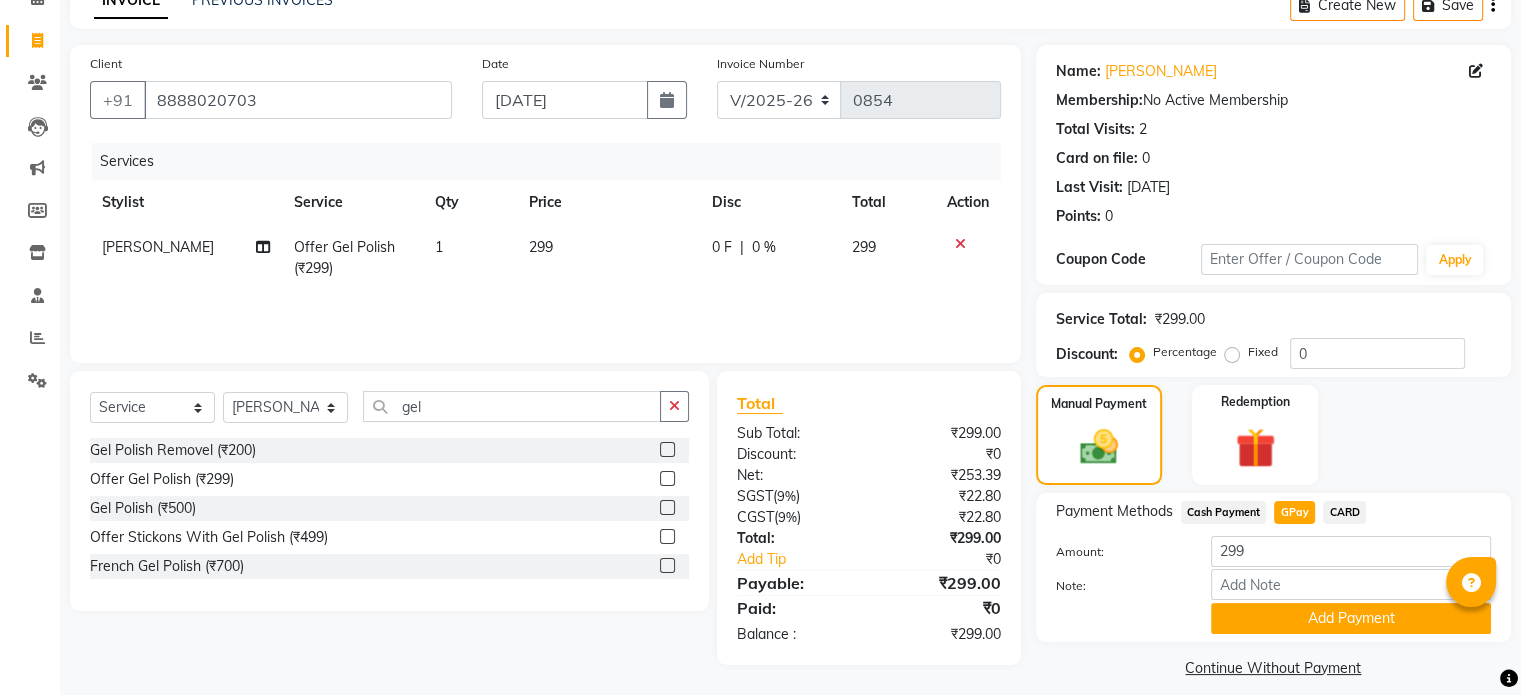 scroll, scrollTop: 124, scrollLeft: 0, axis: vertical 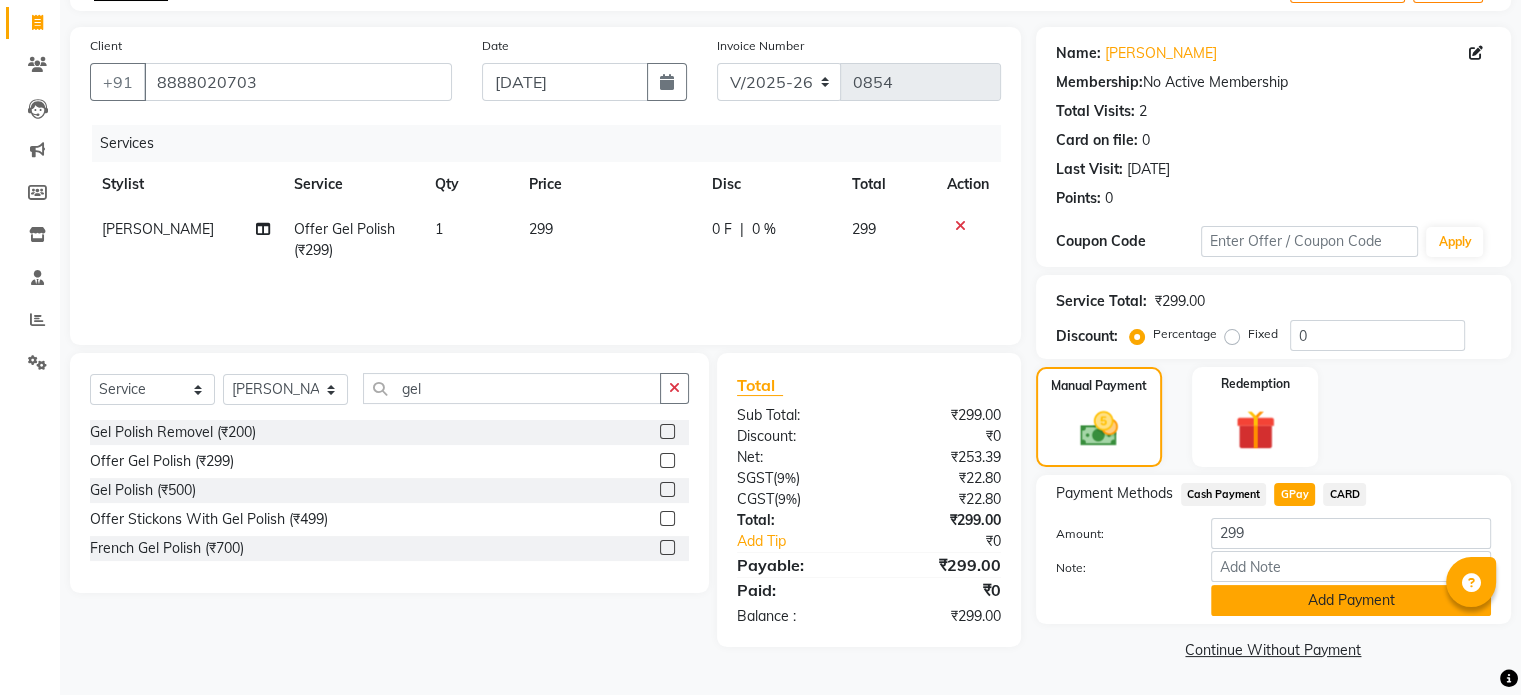click on "Add Payment" 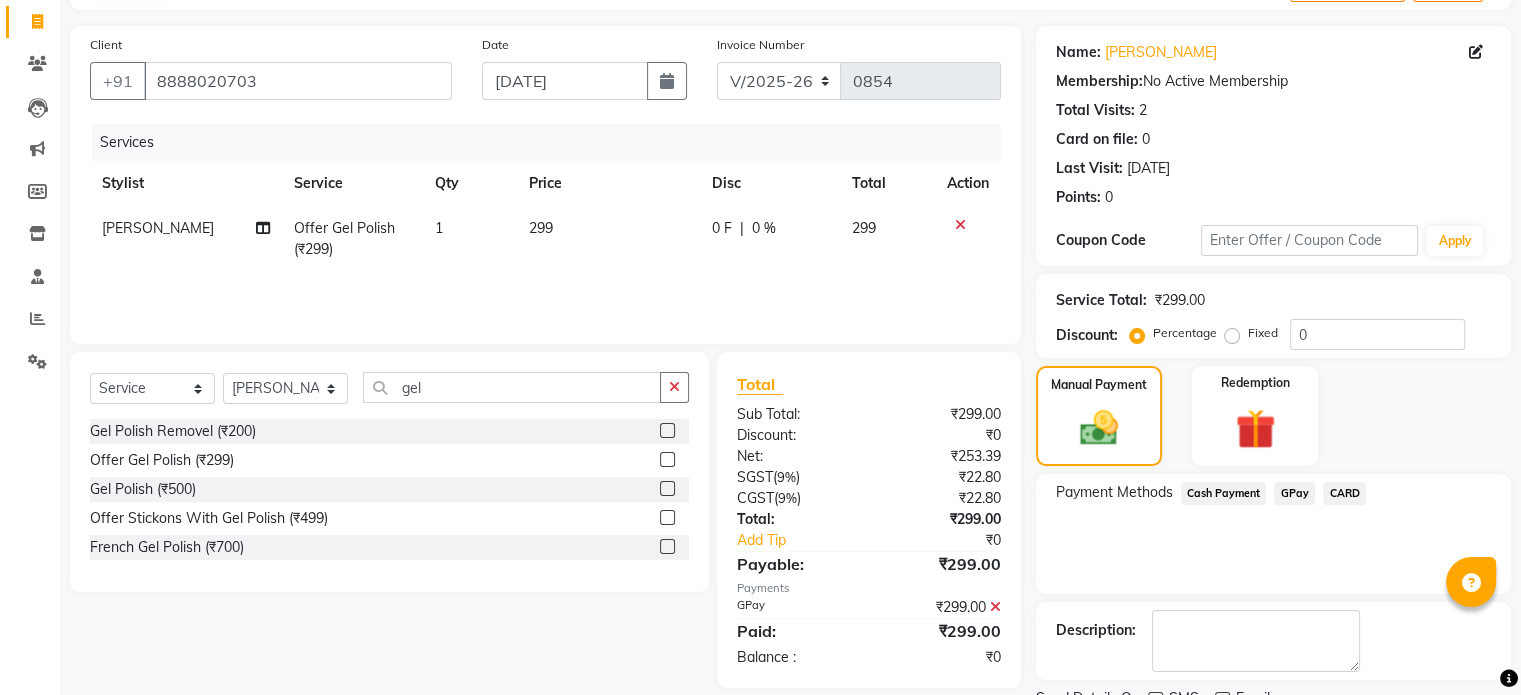 scroll, scrollTop: 205, scrollLeft: 0, axis: vertical 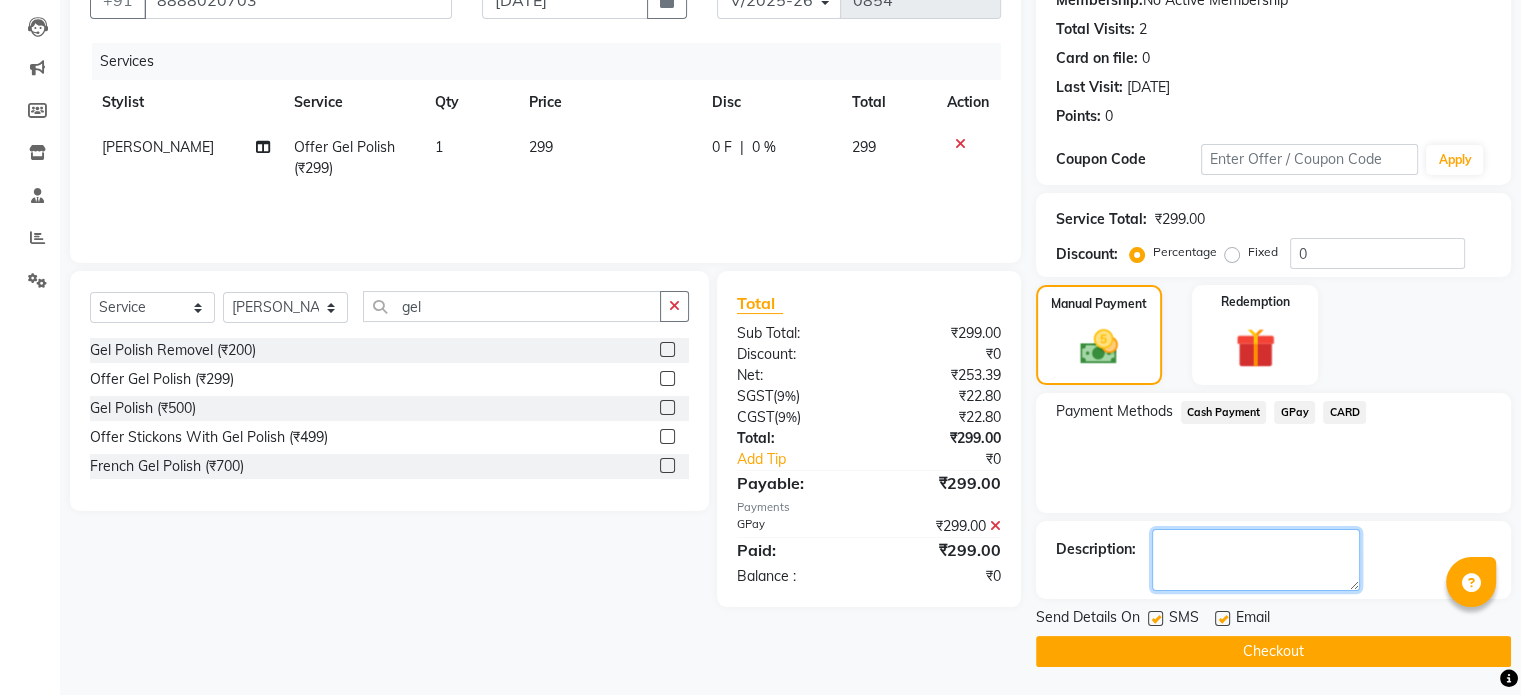 drag, startPoint x: 1193, startPoint y: 563, endPoint x: 1372, endPoint y: 699, distance: 224.80435 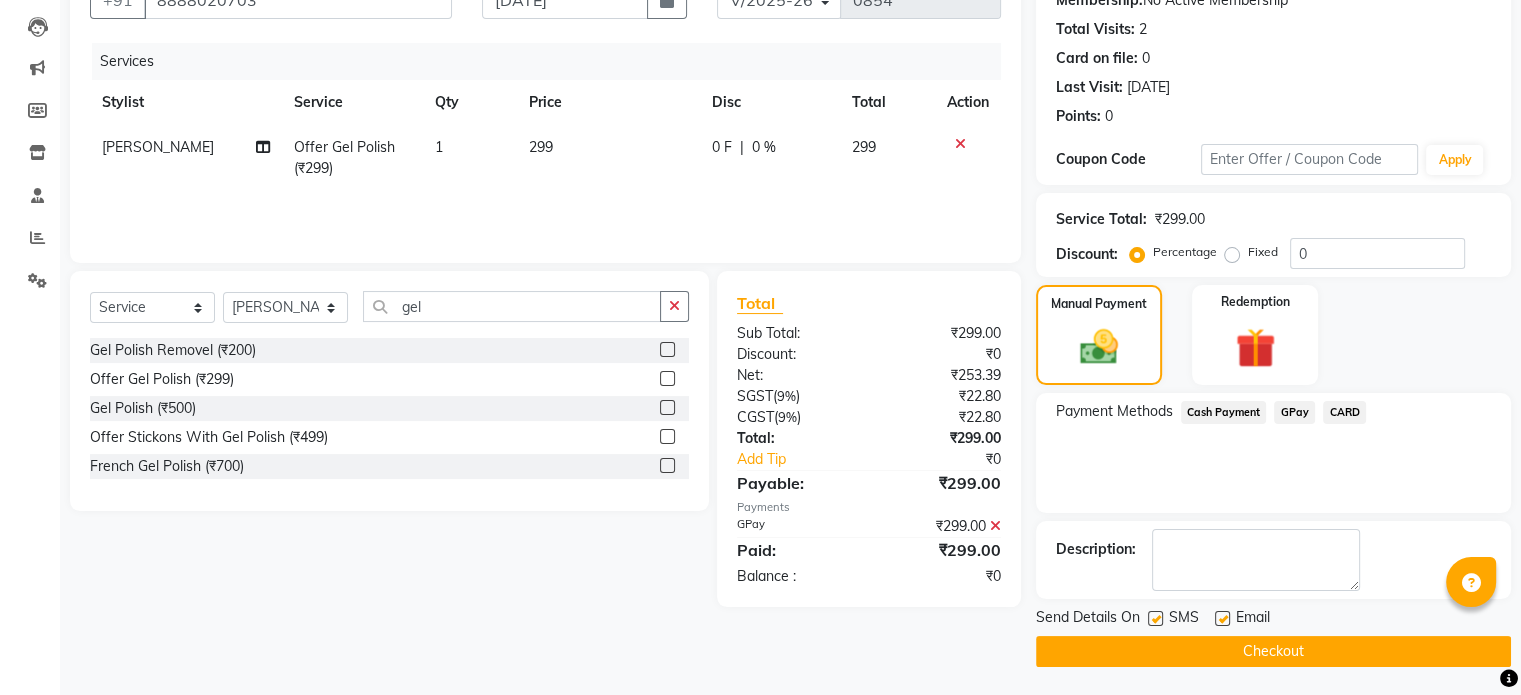 click on "Checkout" 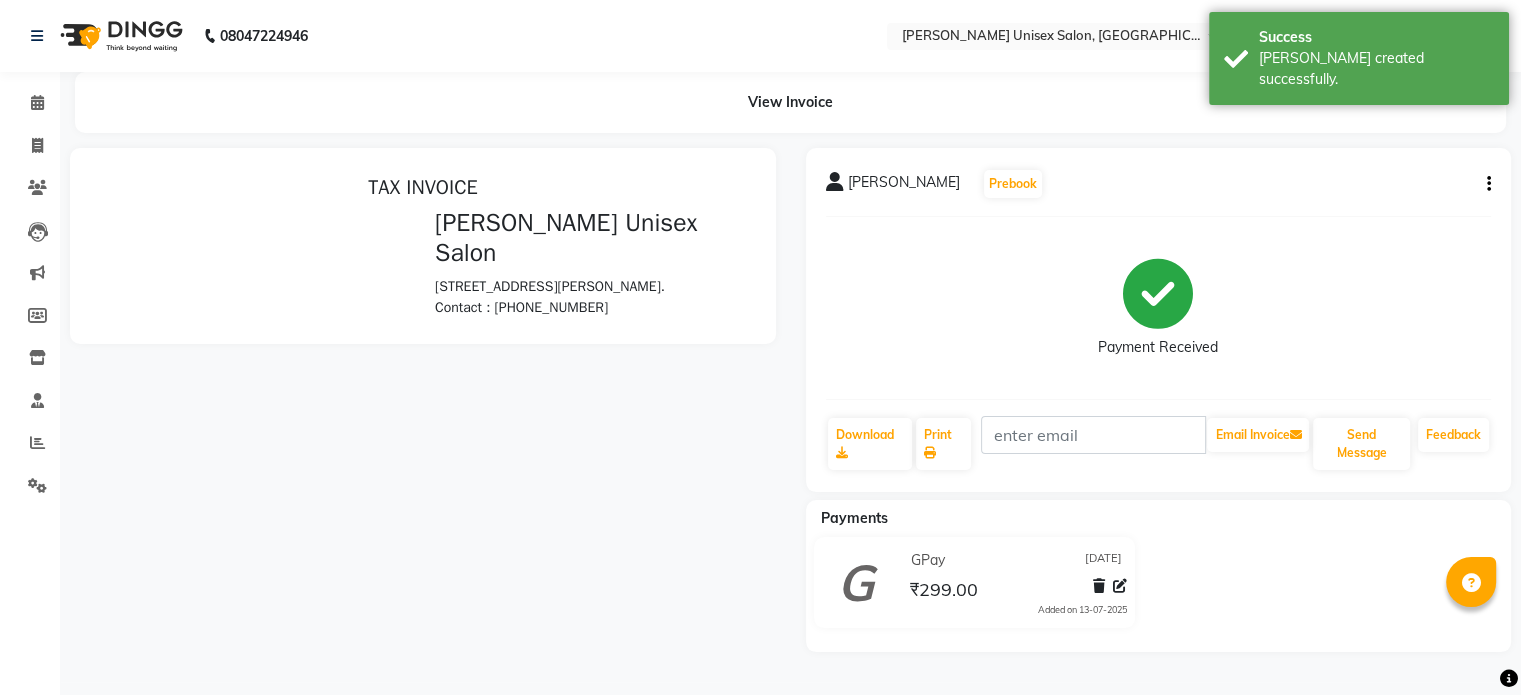 scroll, scrollTop: 0, scrollLeft: 0, axis: both 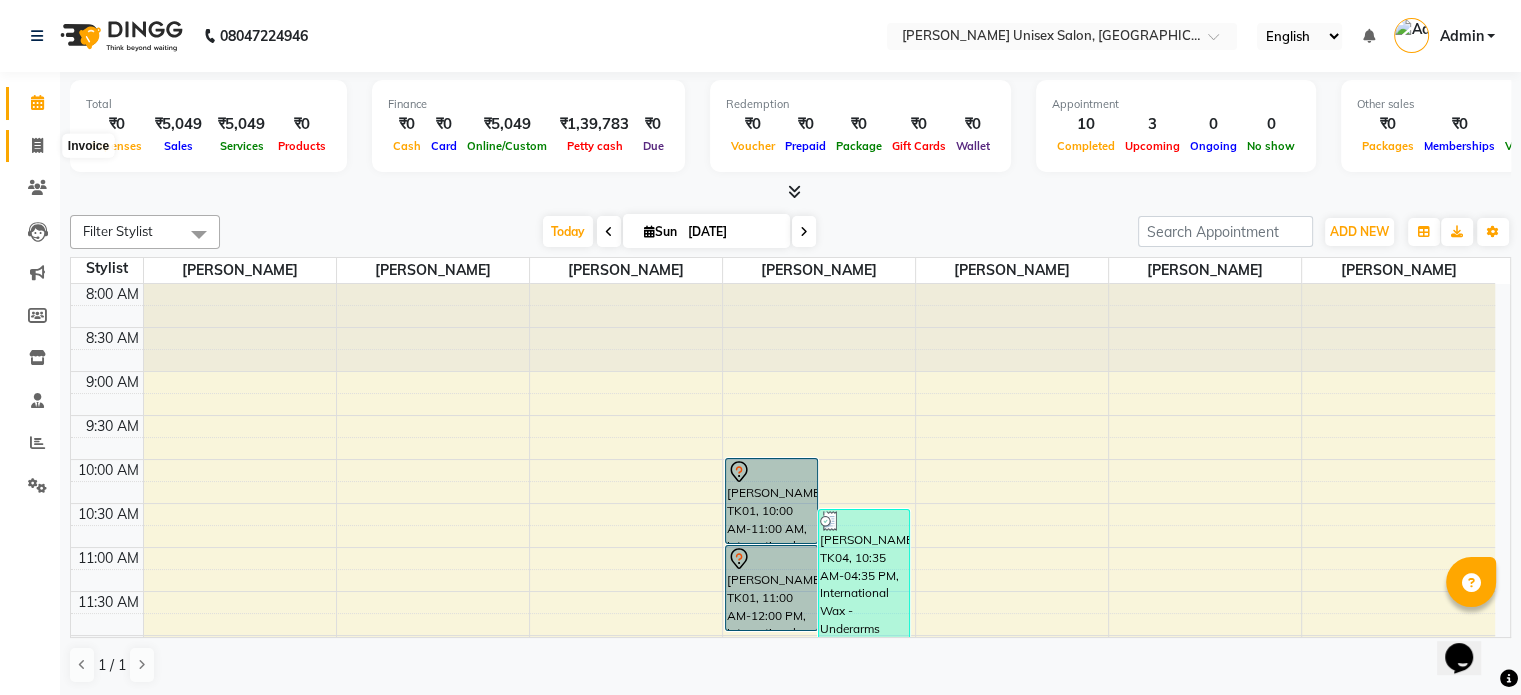 click 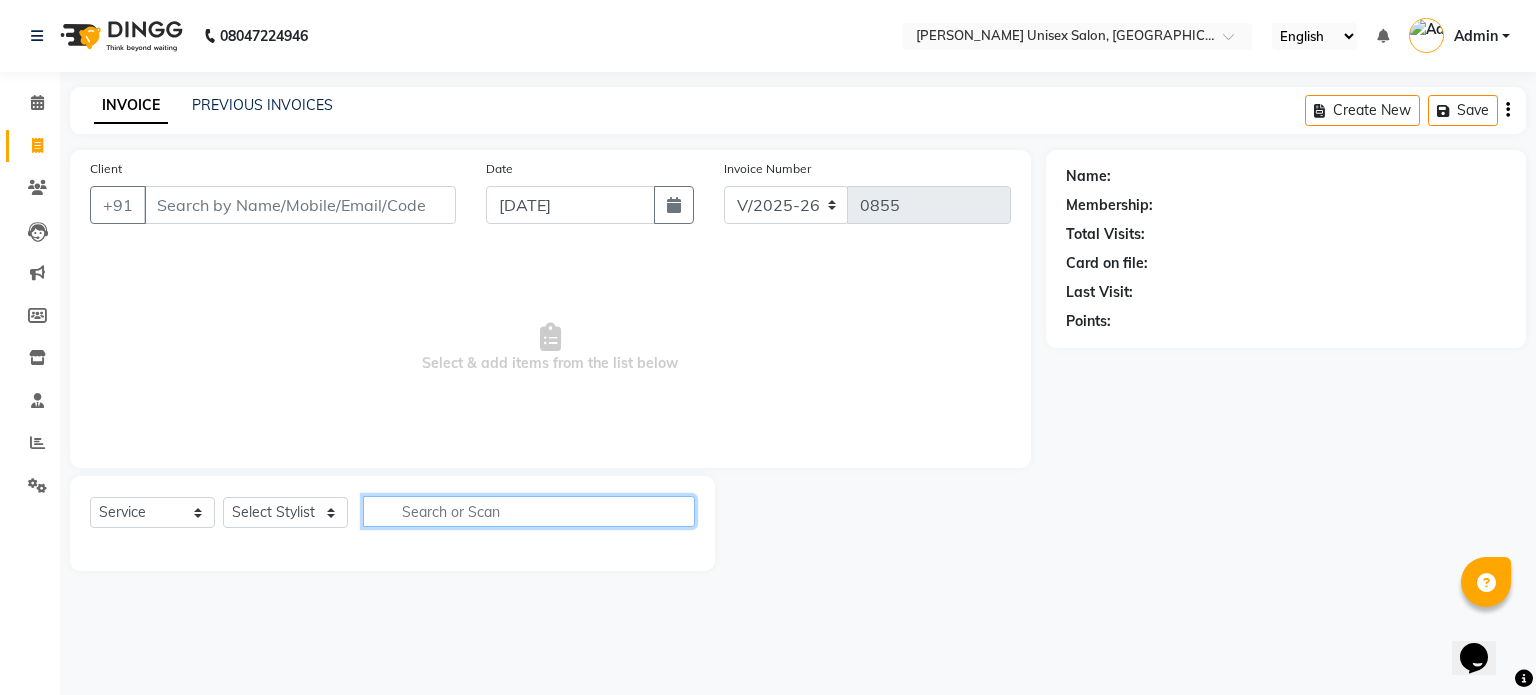 click 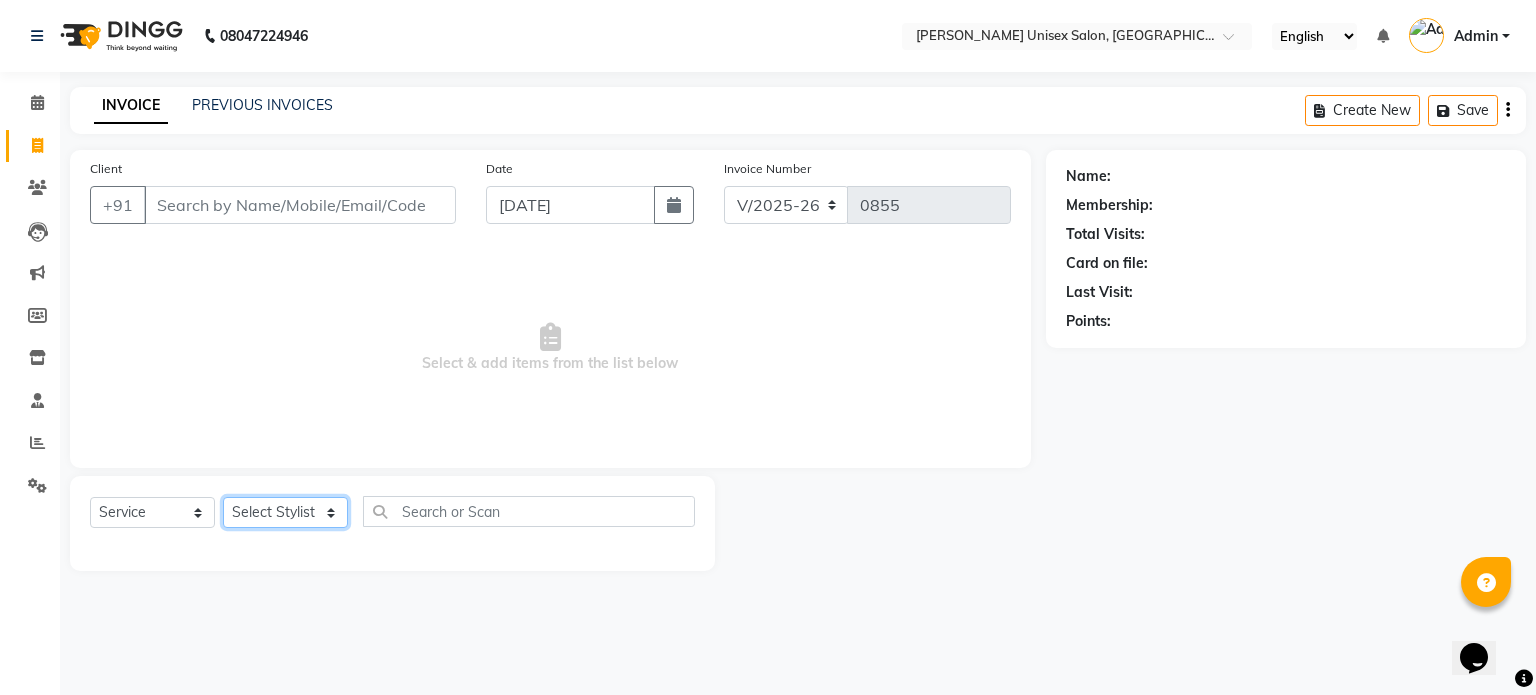 click on "Select Stylist [PERSON_NAME] [PERSON_NAME] [PERSON_NAME] Pooja [PERSON_NAME] AHANKARE [PERSON_NAME] [PERSON_NAME]" 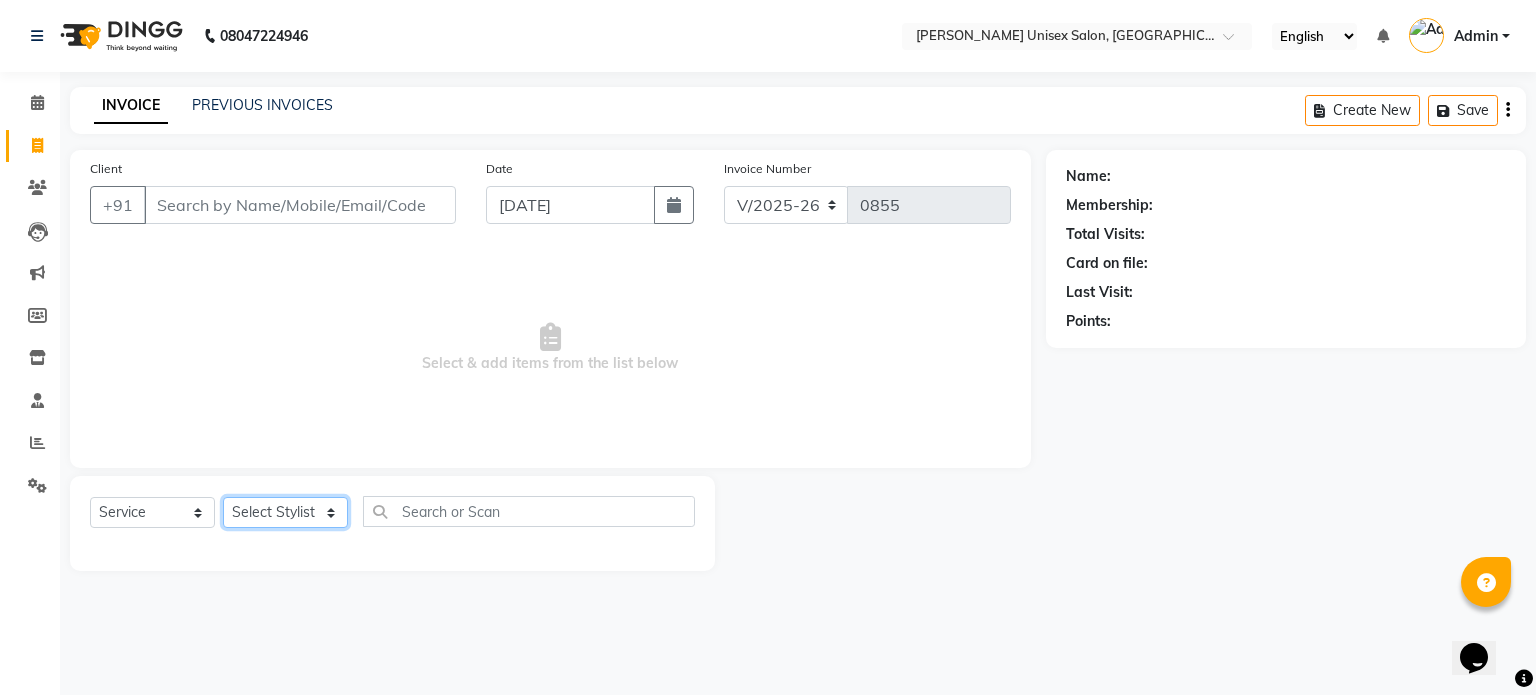 select on "64432" 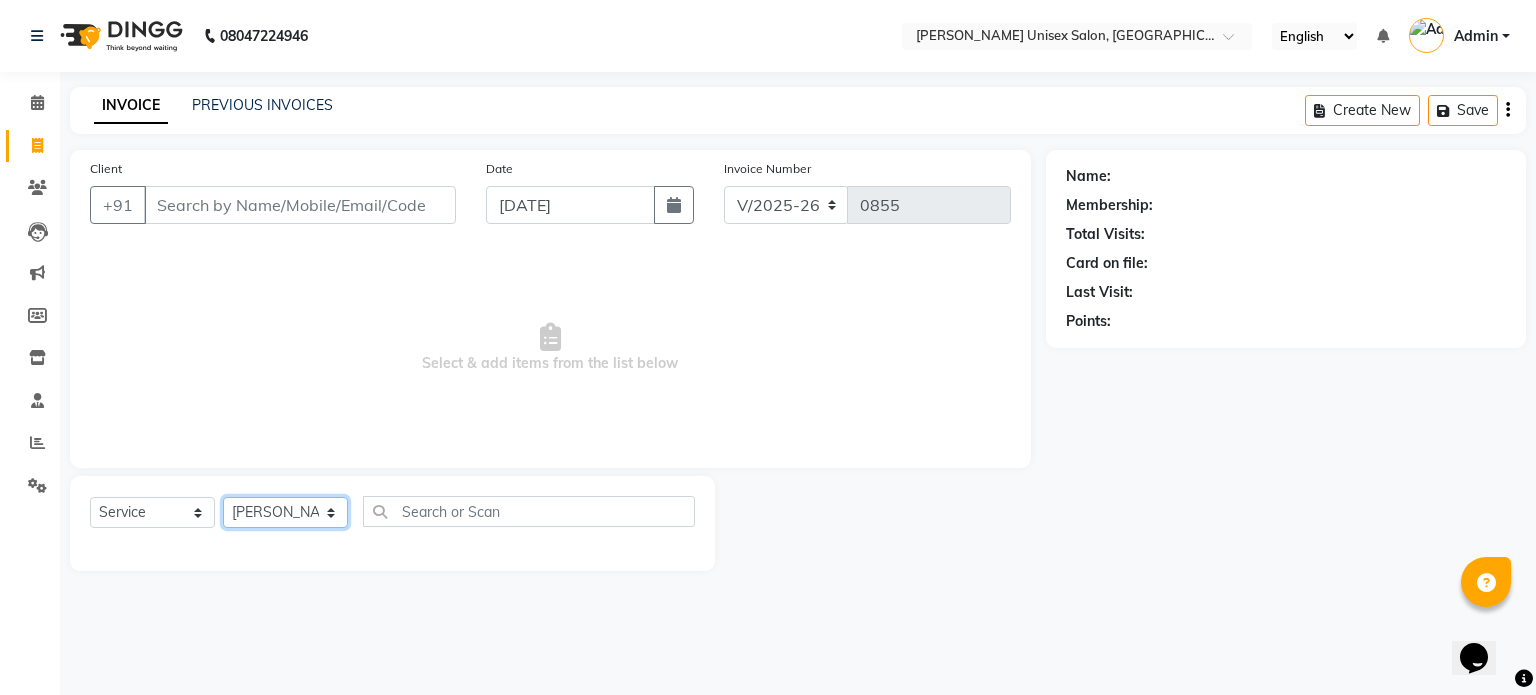 click on "Select Stylist [PERSON_NAME] [PERSON_NAME] [PERSON_NAME] Pooja [PERSON_NAME] AHANKARE [PERSON_NAME] [PERSON_NAME]" 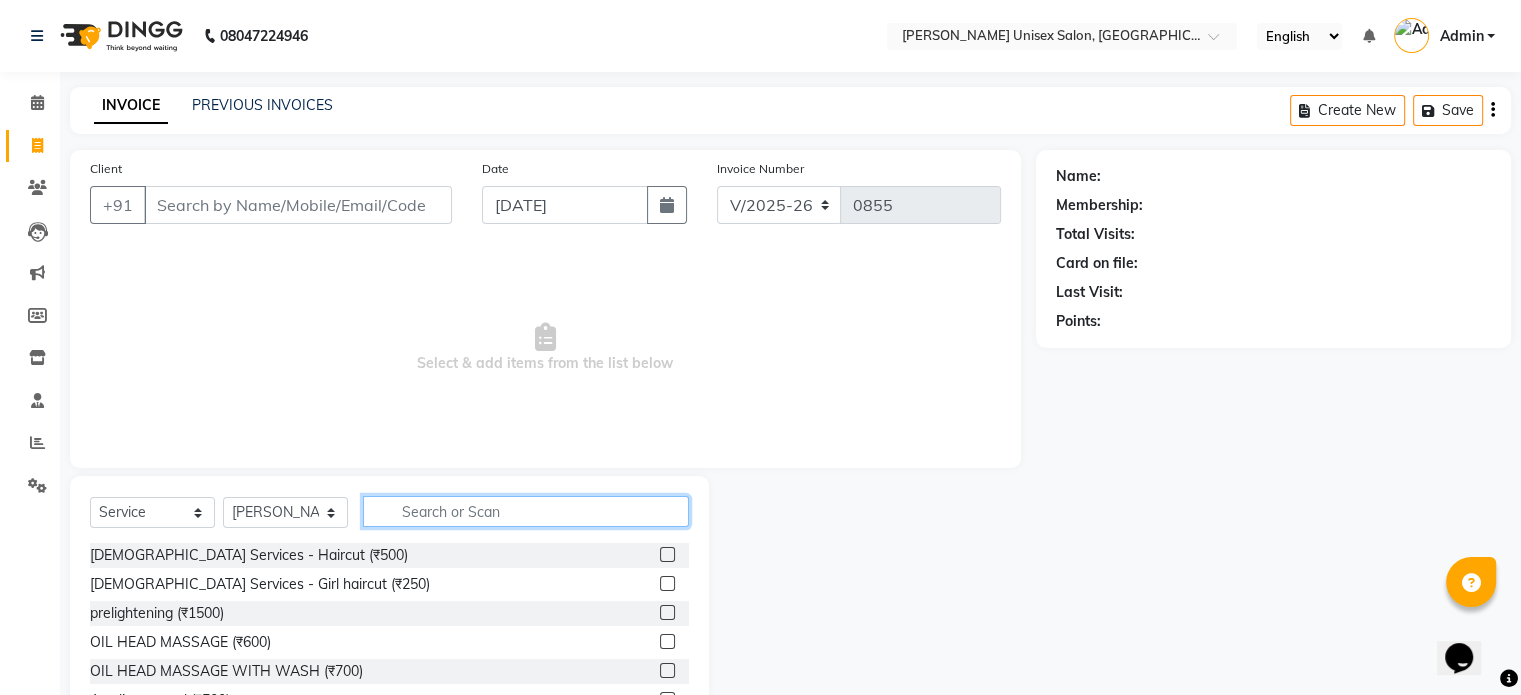click 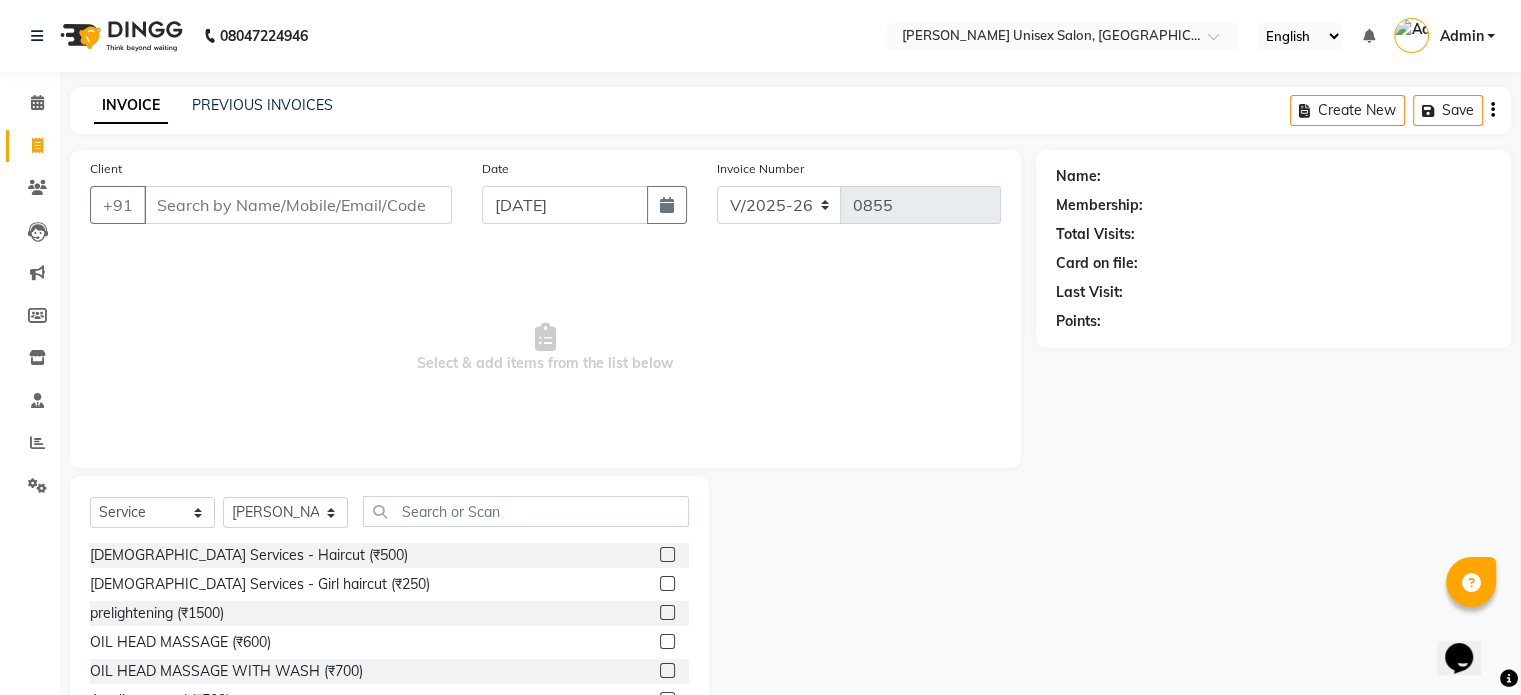 click on "[DEMOGRAPHIC_DATA] Services - Haircut (₹500)  [DEMOGRAPHIC_DATA] Services - Girl haircut (₹250)  prelightening (₹1500)  OIL HEAD MASSAGE (₹600)  OIL HEAD MASSAGE WITH WASH (₹700)  Acrylic removel (₹500)  Stickons Removel (₹300)  Gel Polish Removel (₹200)  Offer Gel Polish (₹299)  Gel Polish (₹500)  Offer Stickons With Gel Polish (₹499)  Stickons (₹500)  French Gel Polish (₹700)  Offer French Polish (₹499)  Nail art per finger (₹100)  Basic Per Finger Nail art (₹50)  Acrylic Extension (₹1200)  Offer Acrylic Extension  (₹899)  Below Waist Global Colour (₹5500)  TONG UPTO SOULDER (₹800)  Tong Below Shoulder (₹1000)  Tong Uptowaist (₹1200)  Tong Blow waist (₹1500)  TOUT - ULTIMAT HYDRATION (₹1300)  TOUT ULTIMATE REVIVAL  (₹1100)  ADD ON MASK WHITENING (₹600)  REGROWTH INOA TOUCHUP (₹2500)  REGROWTH MAJIREL TOUCHUP (₹2000)  Hairwash - Upto Shoulder (₹200)  Hairwash - Below Shoulder (₹300)  Hairwash - Upto Waist (₹400)  Hairwash - Below Waist (₹550)  Beed Wax - Chin (₹60)" 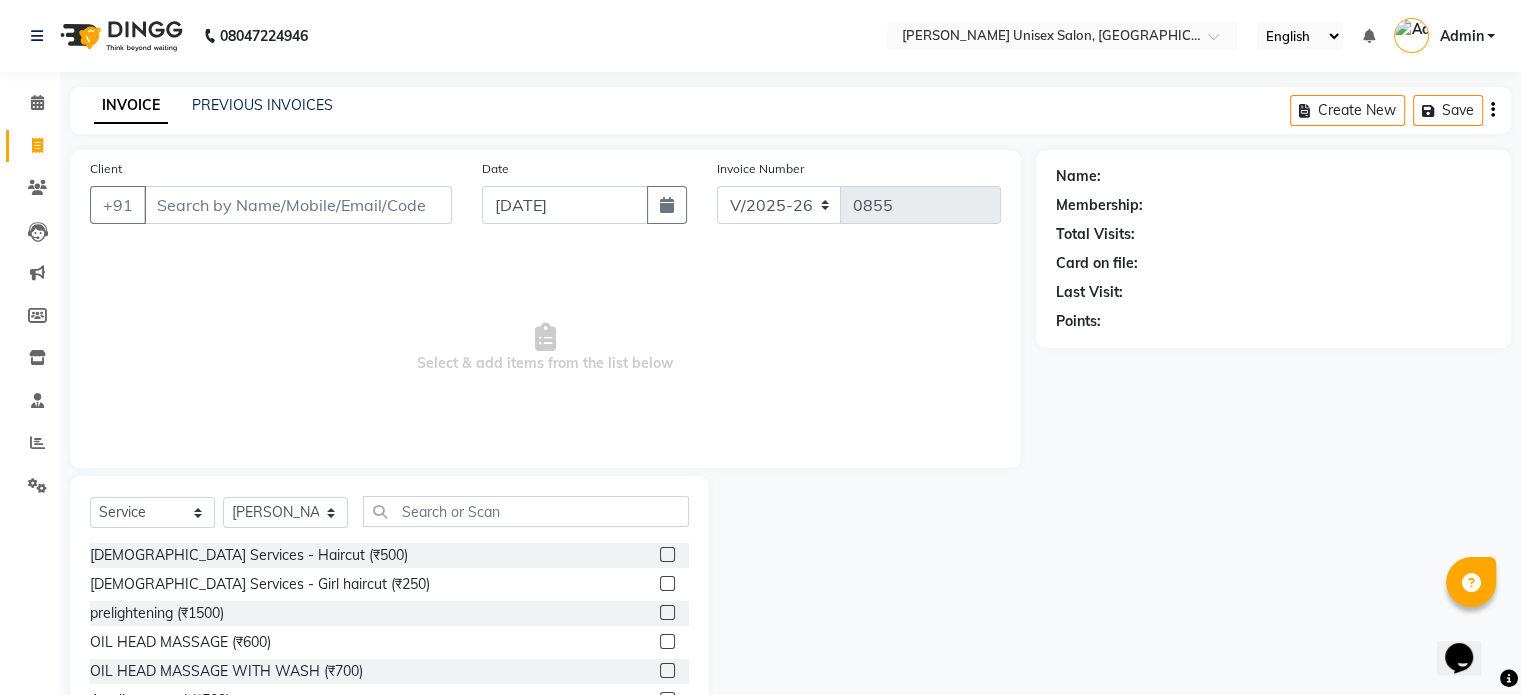 click 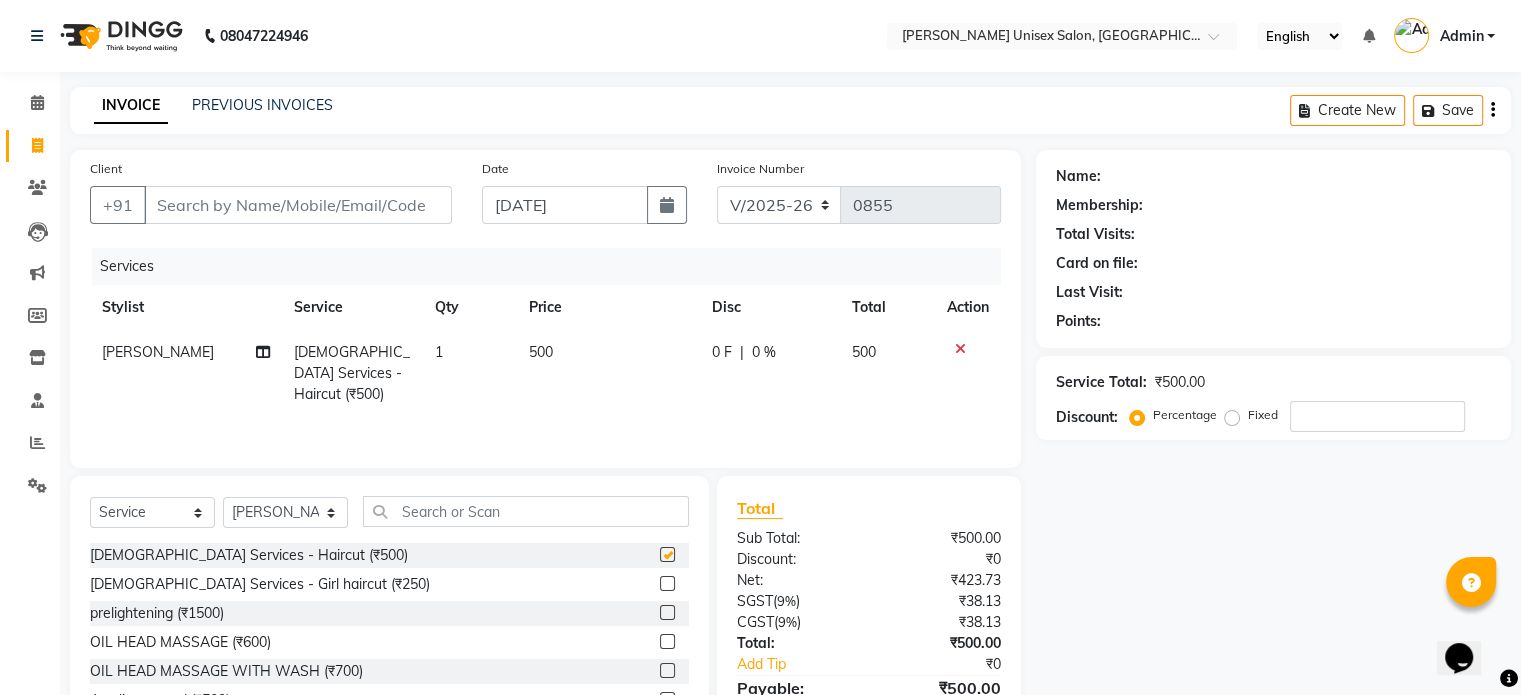 checkbox on "false" 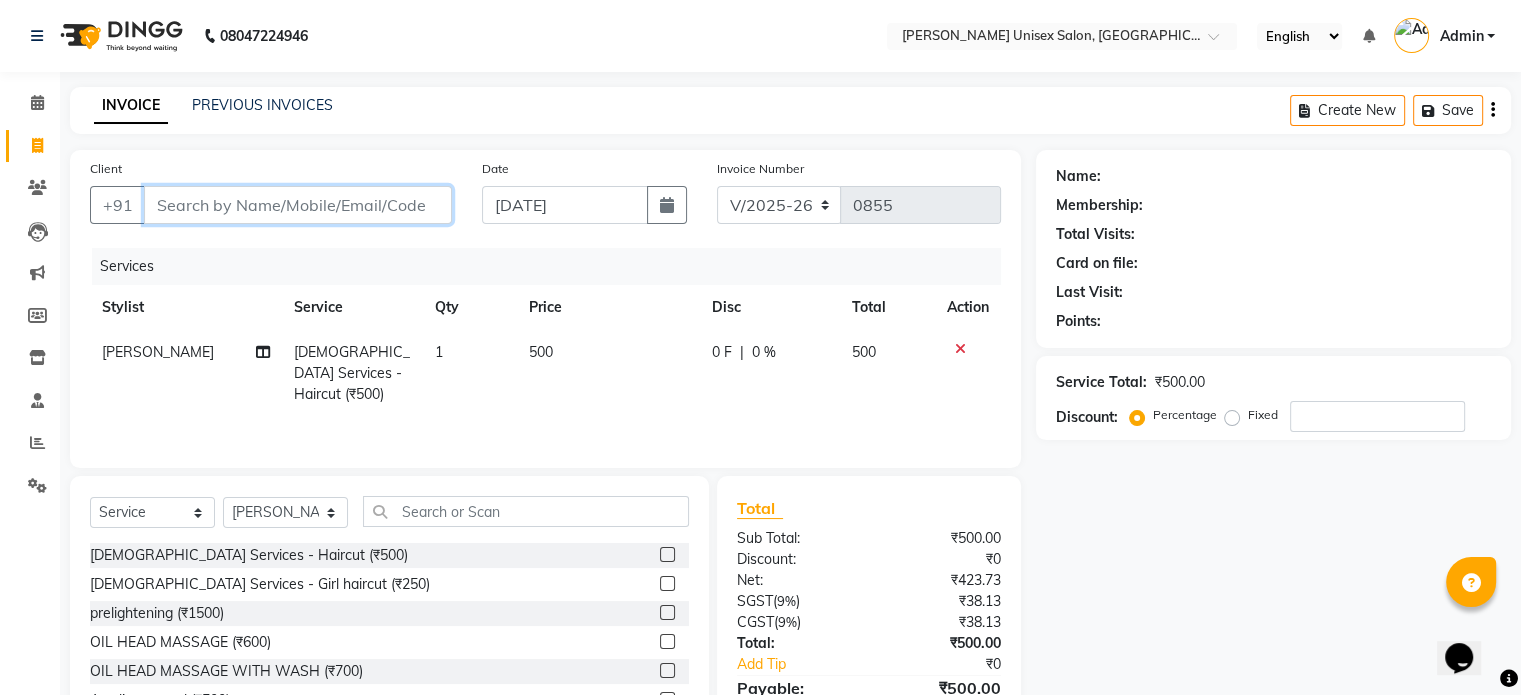 click on "Client" at bounding box center (298, 205) 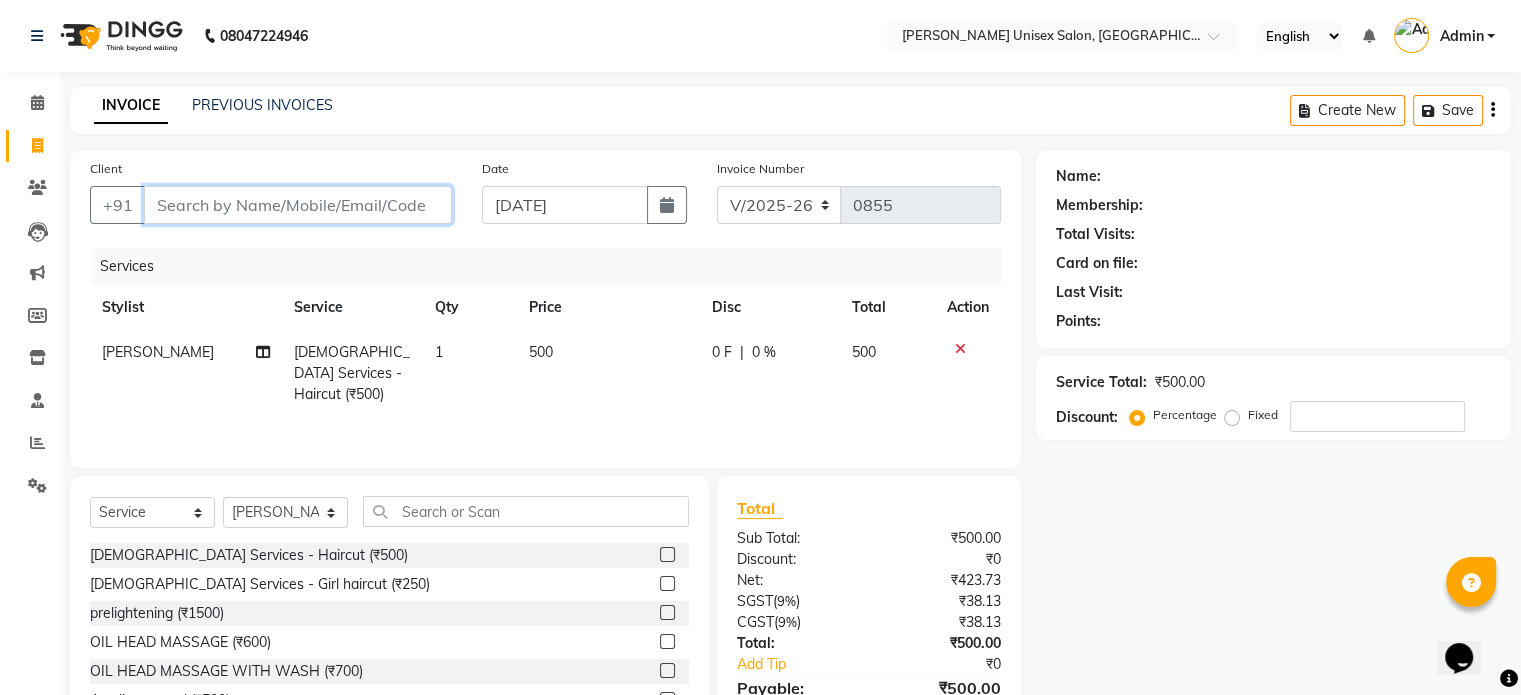 type on "9" 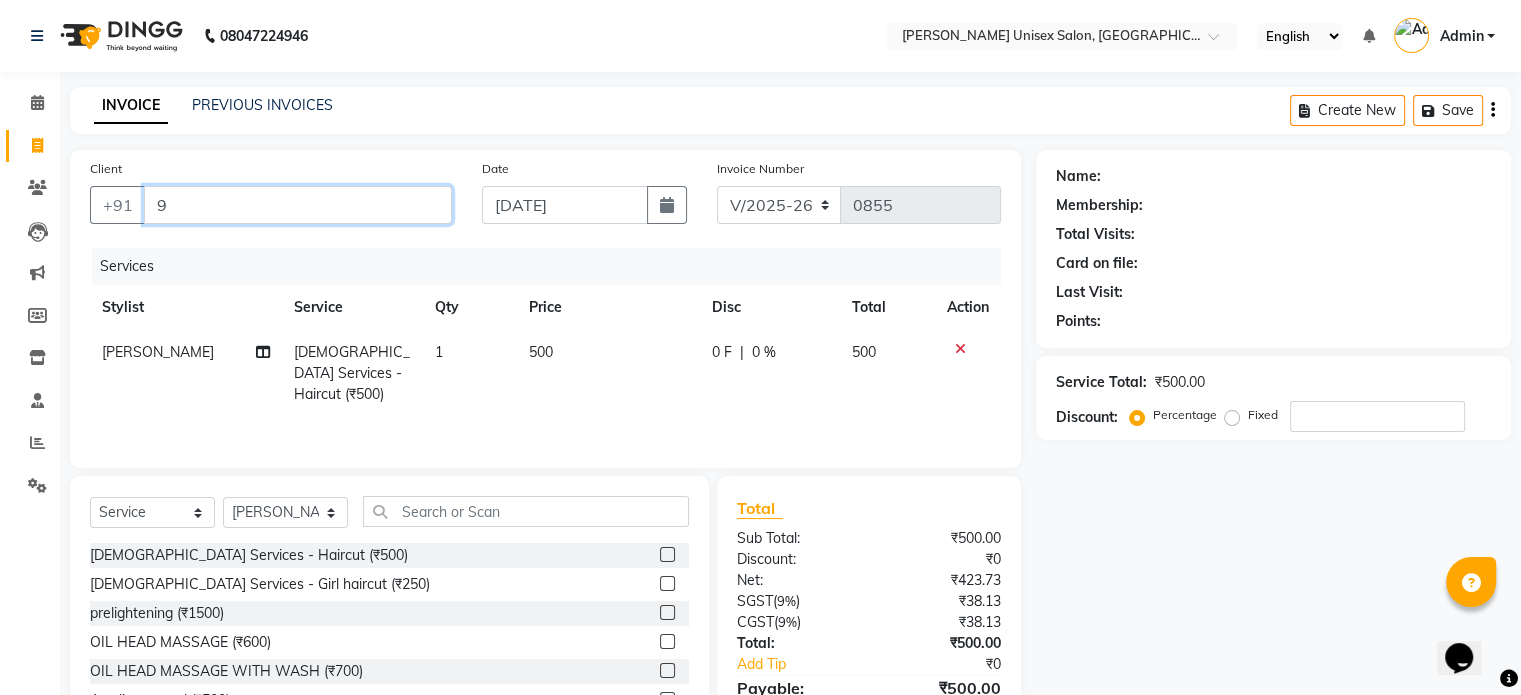type on "0" 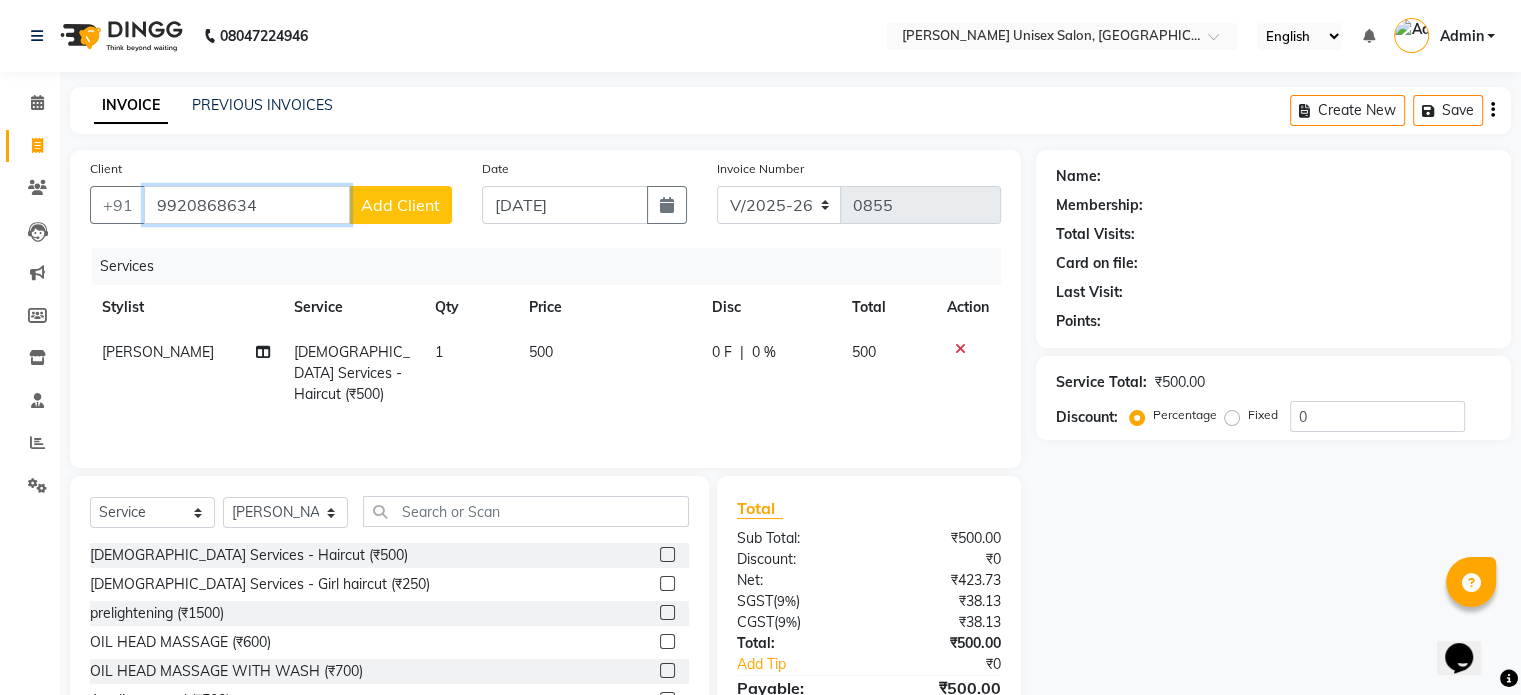 type on "9920868634" 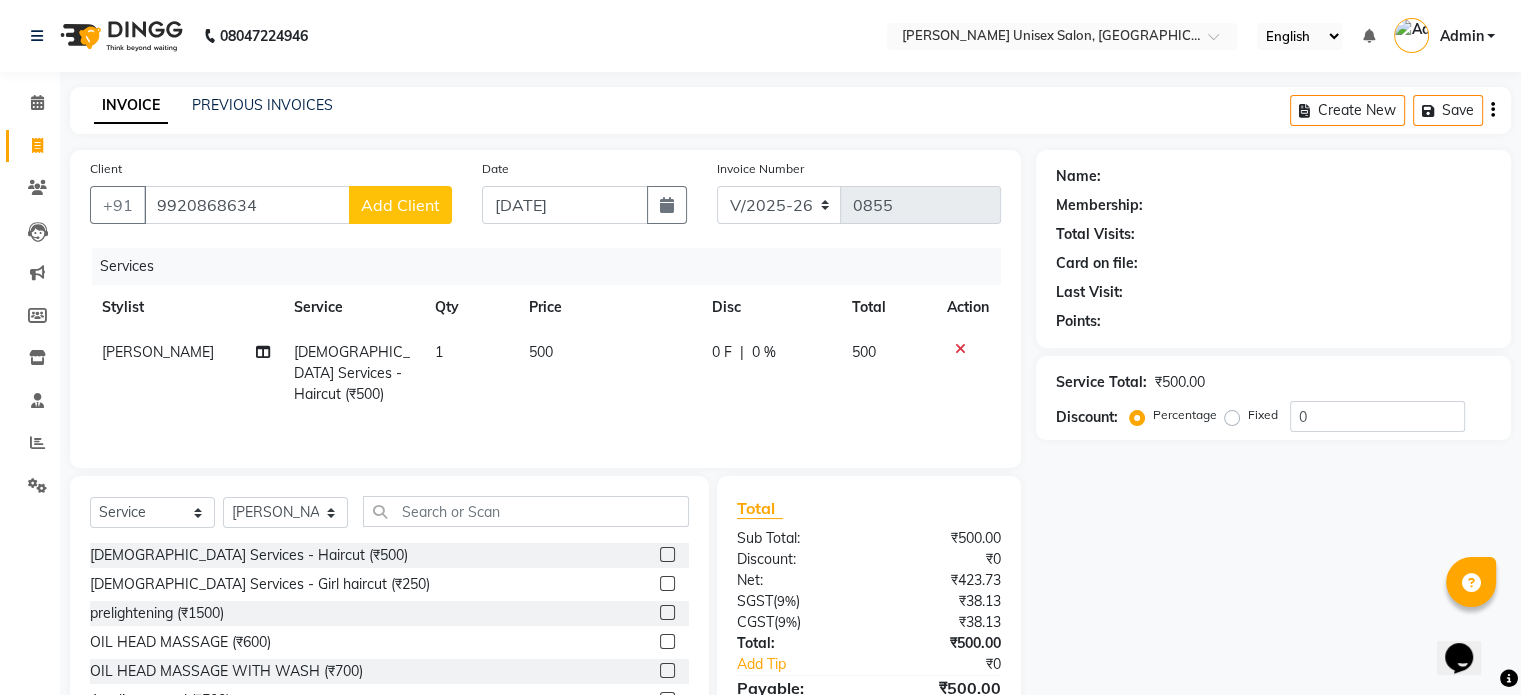 click on "Add Client" 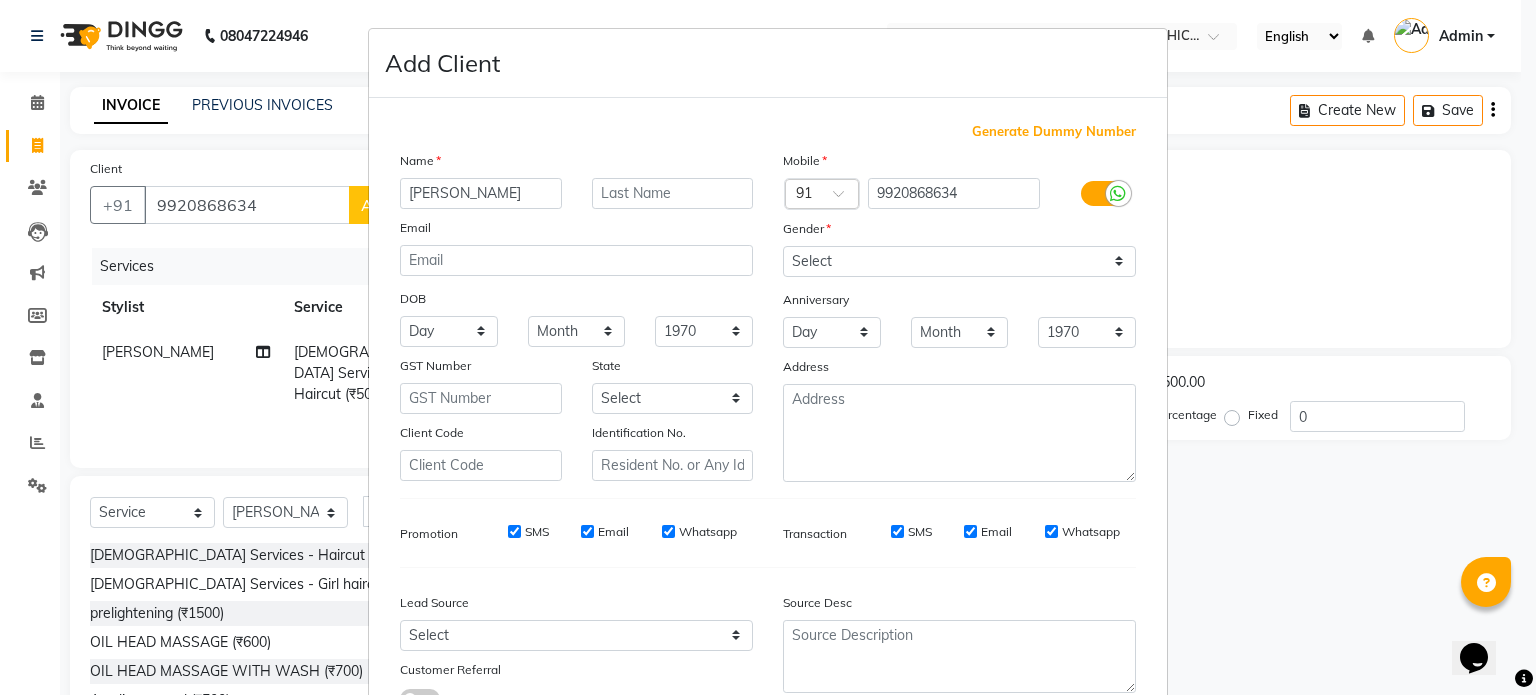 type on "[PERSON_NAME]" 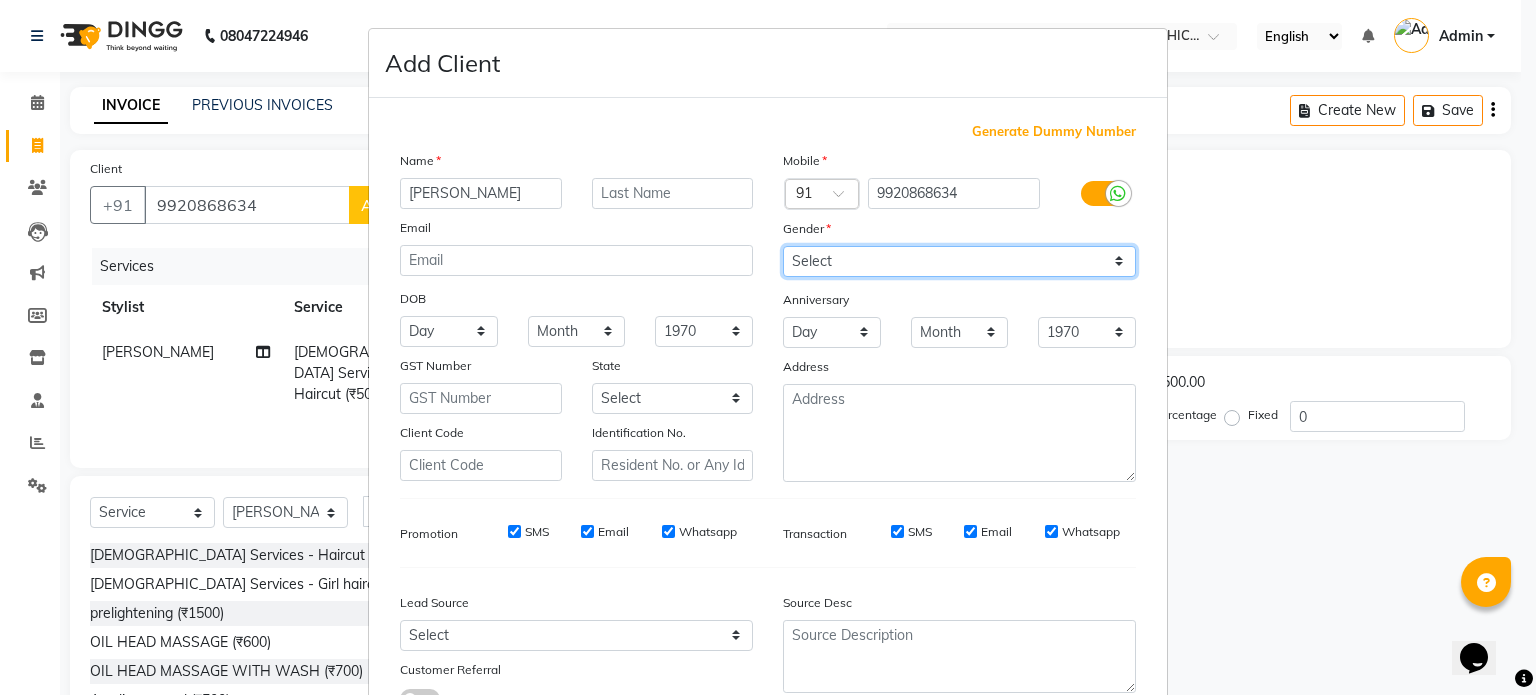 click on "Select [DEMOGRAPHIC_DATA] [DEMOGRAPHIC_DATA] Other Prefer Not To Say" at bounding box center [959, 261] 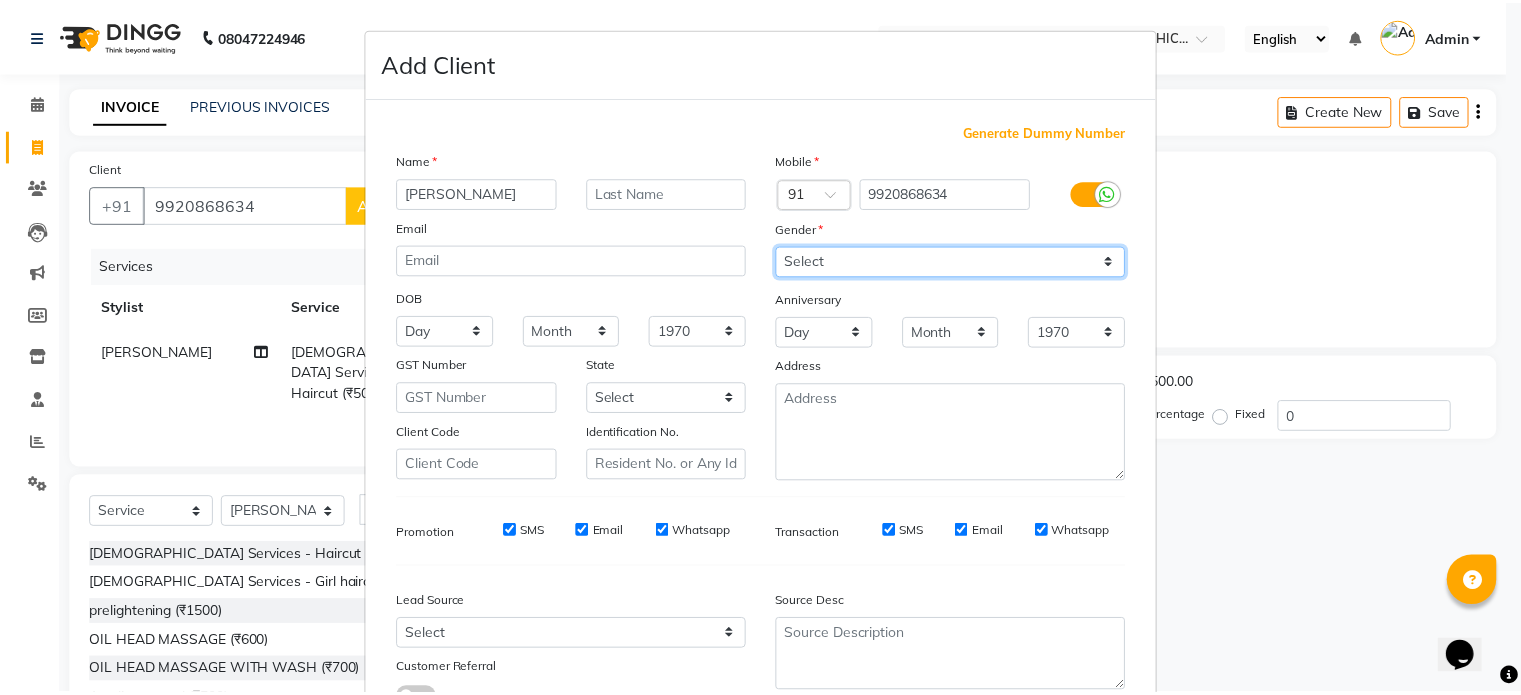 scroll, scrollTop: 161, scrollLeft: 0, axis: vertical 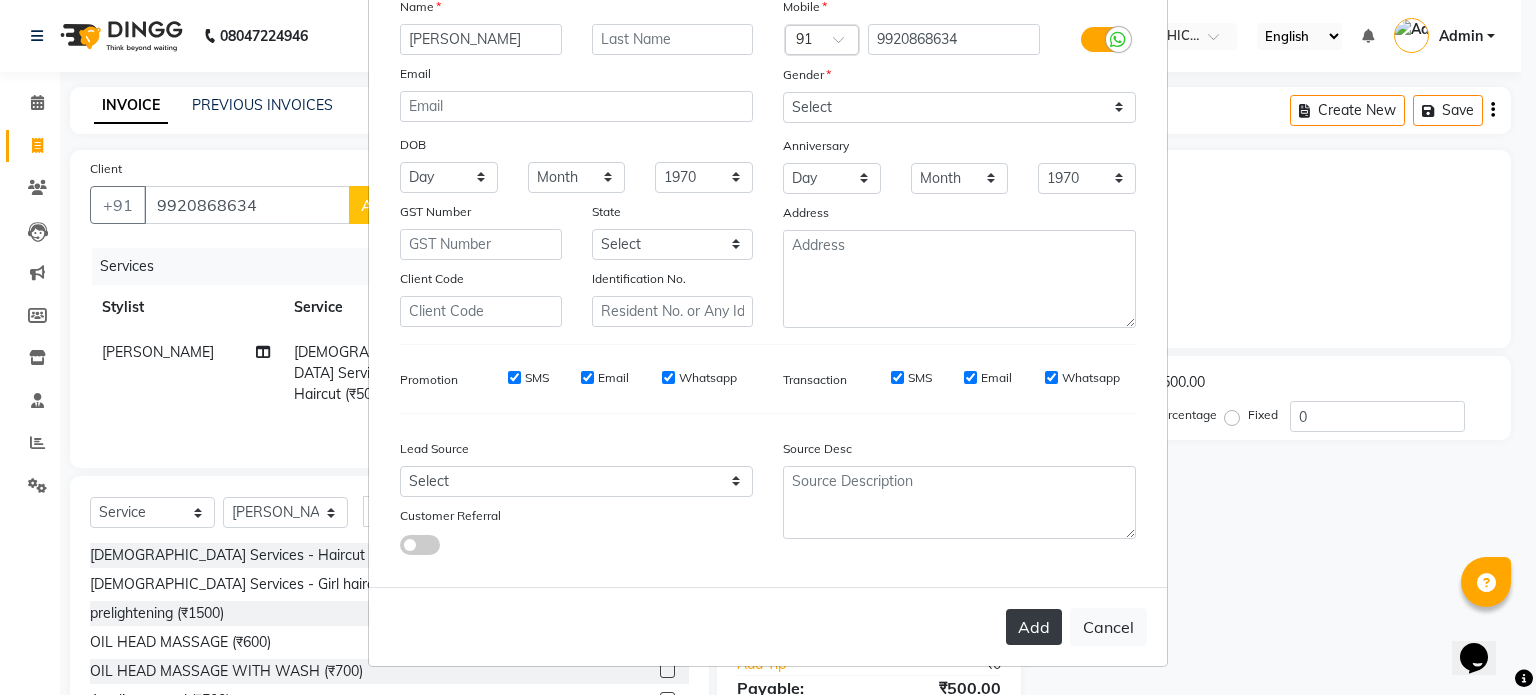 click on "Add" at bounding box center [1034, 627] 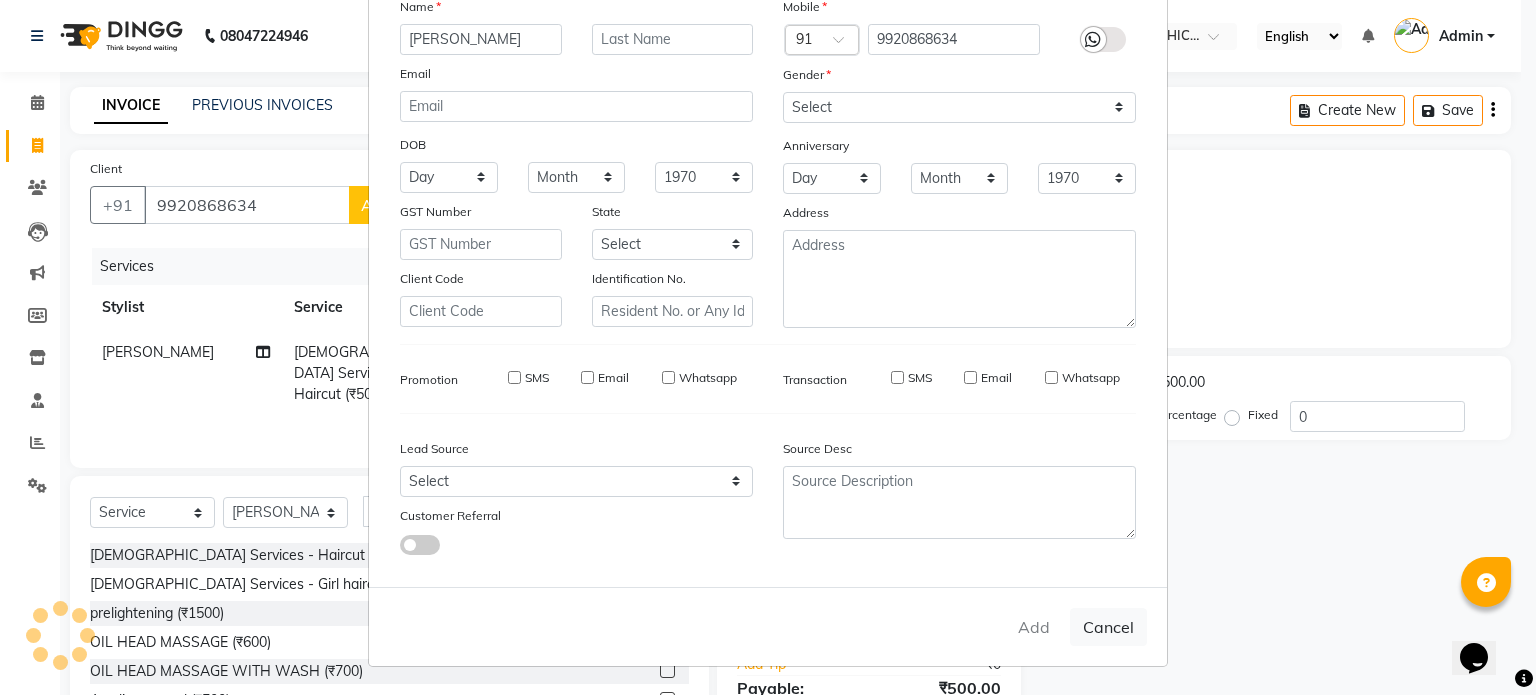 type 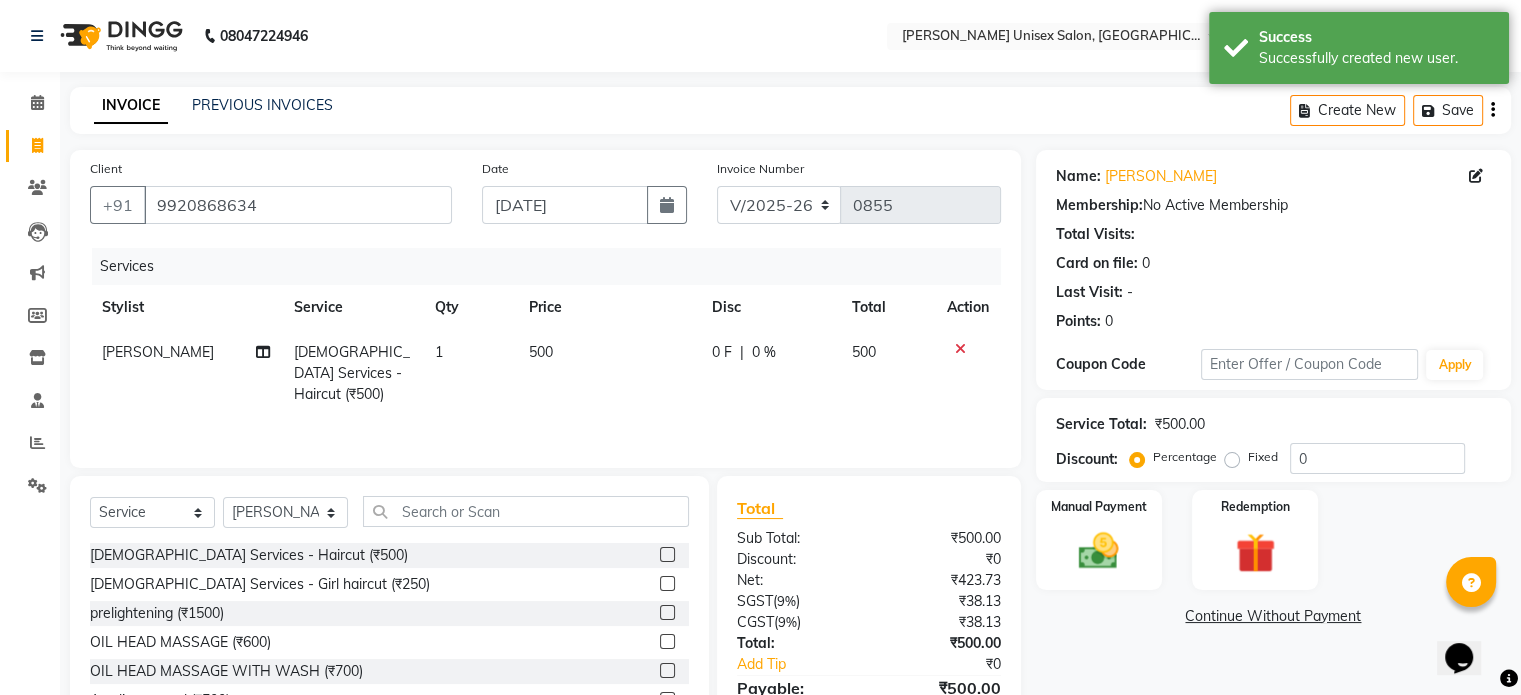scroll, scrollTop: 106, scrollLeft: 0, axis: vertical 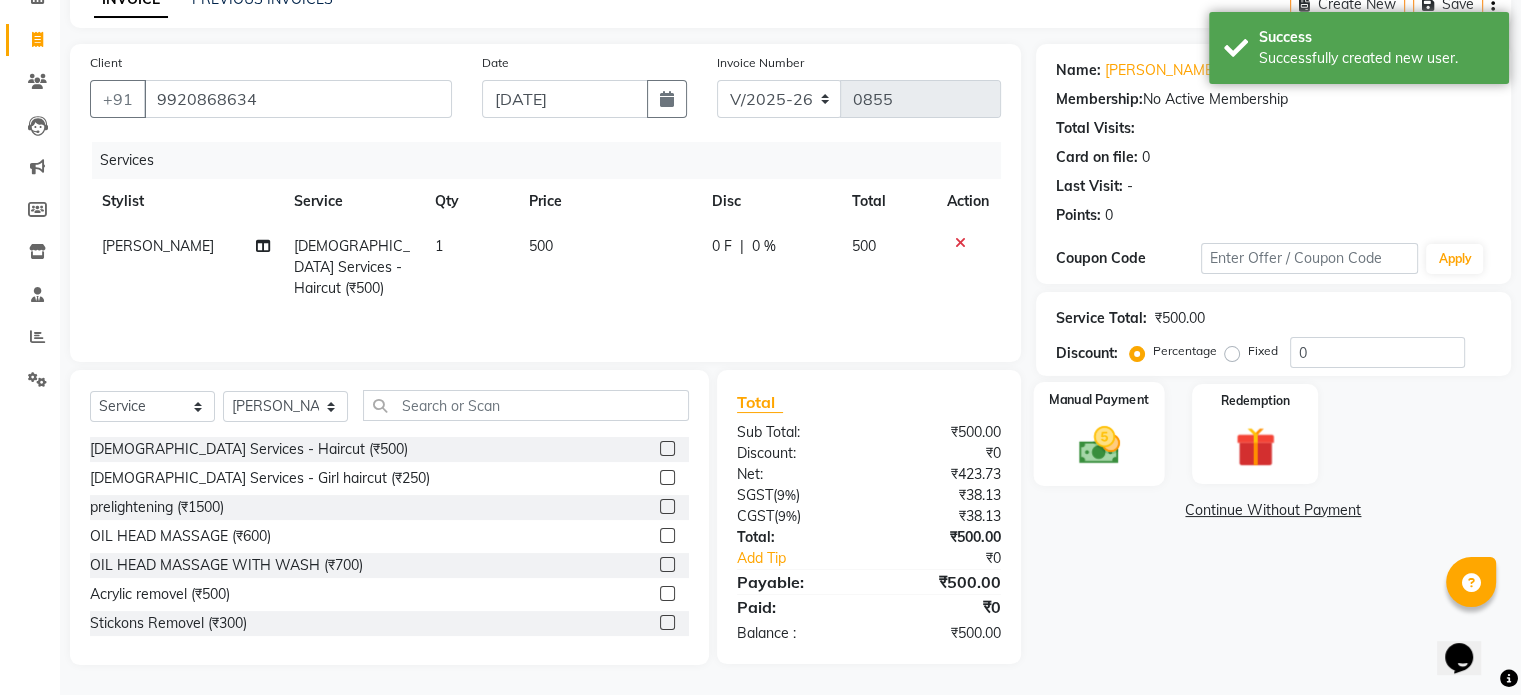 click 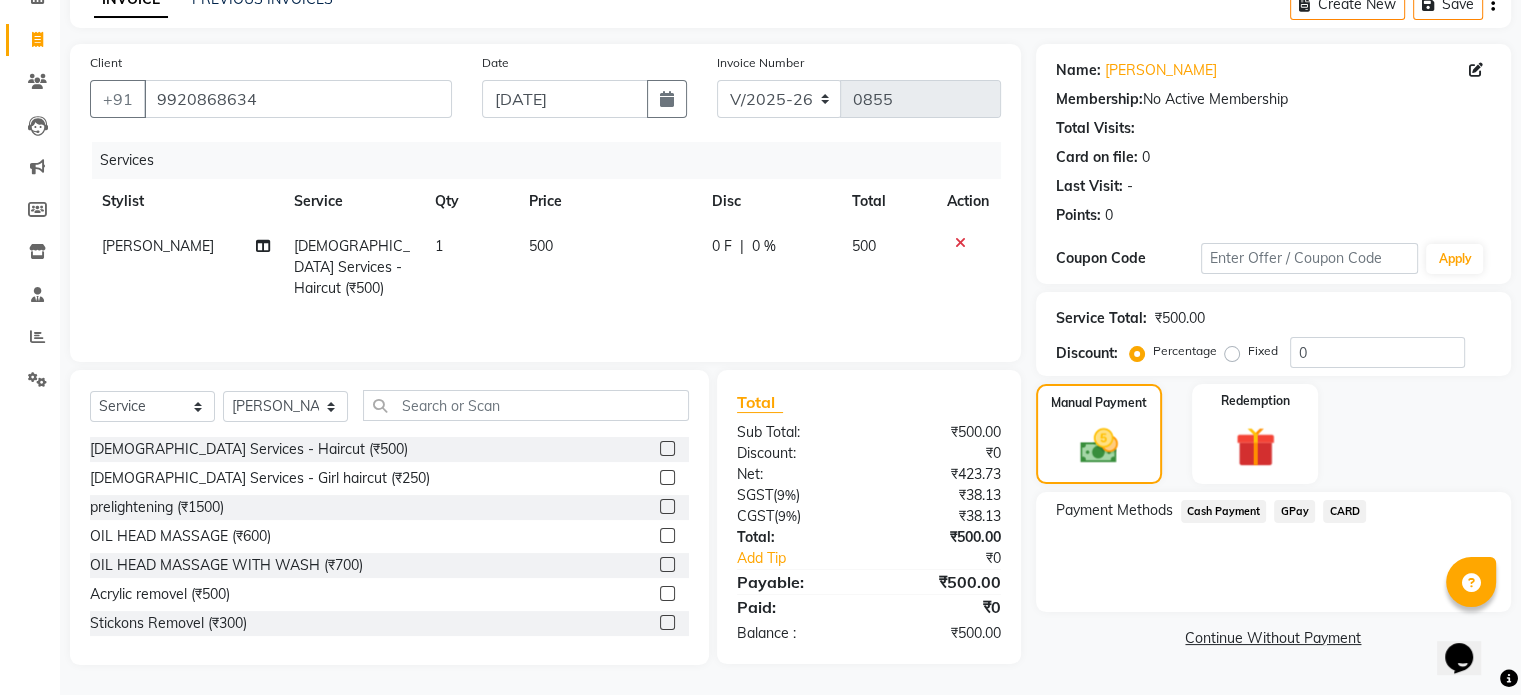click on "GPay" 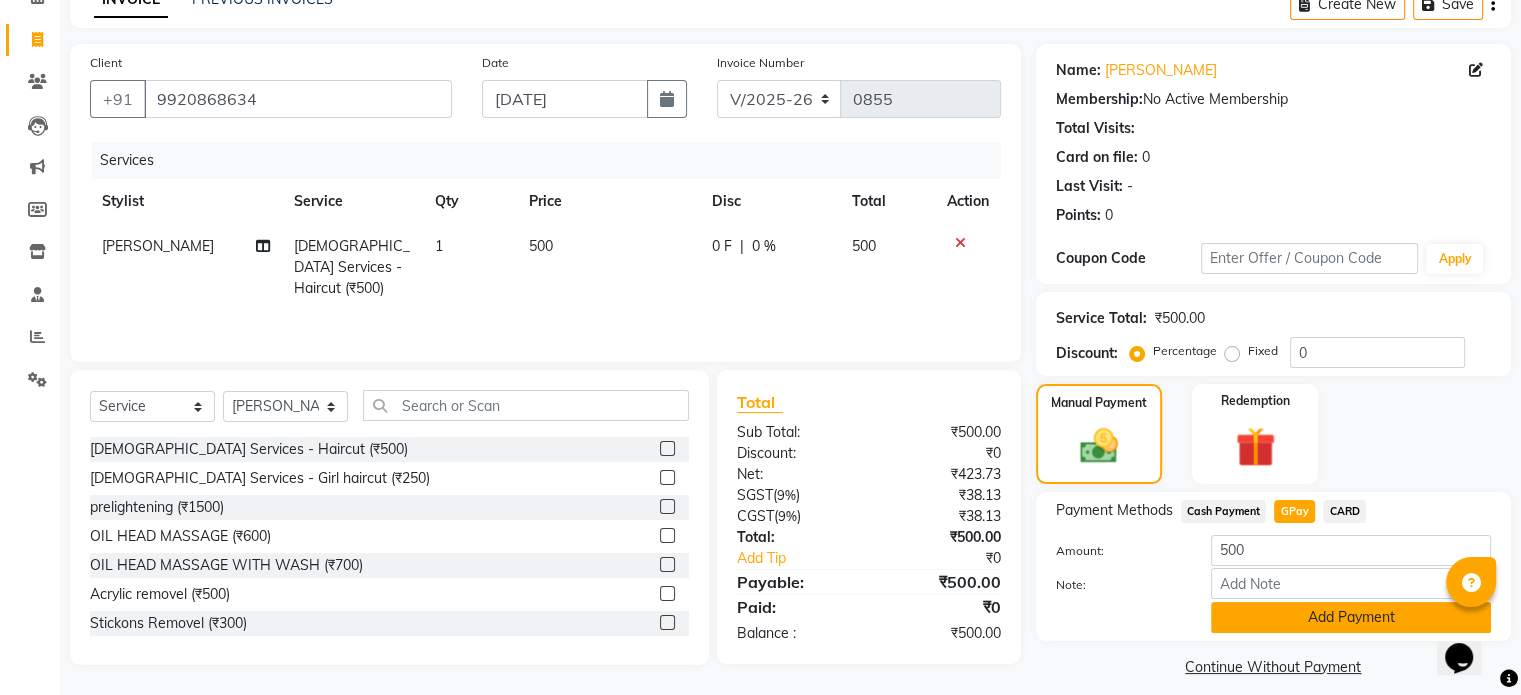 click on "Add Payment" 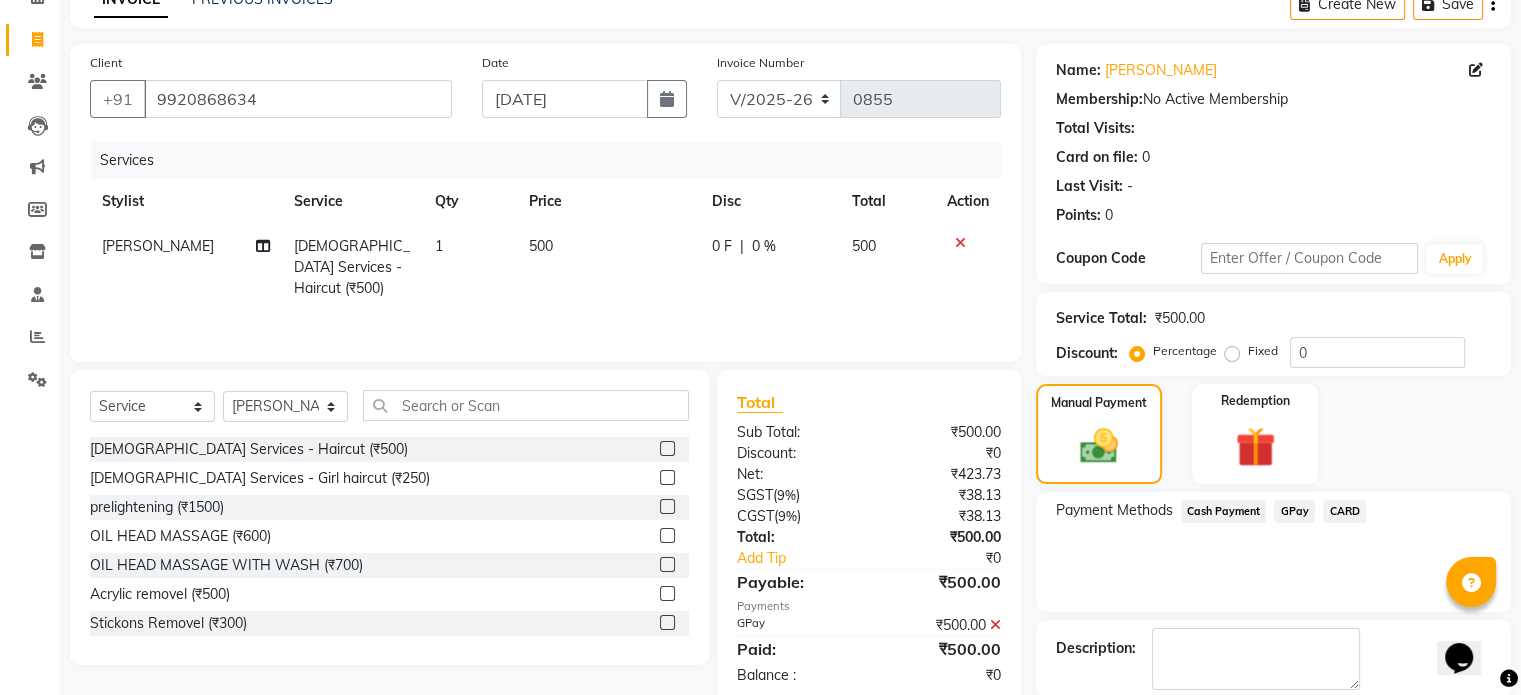 scroll, scrollTop: 205, scrollLeft: 0, axis: vertical 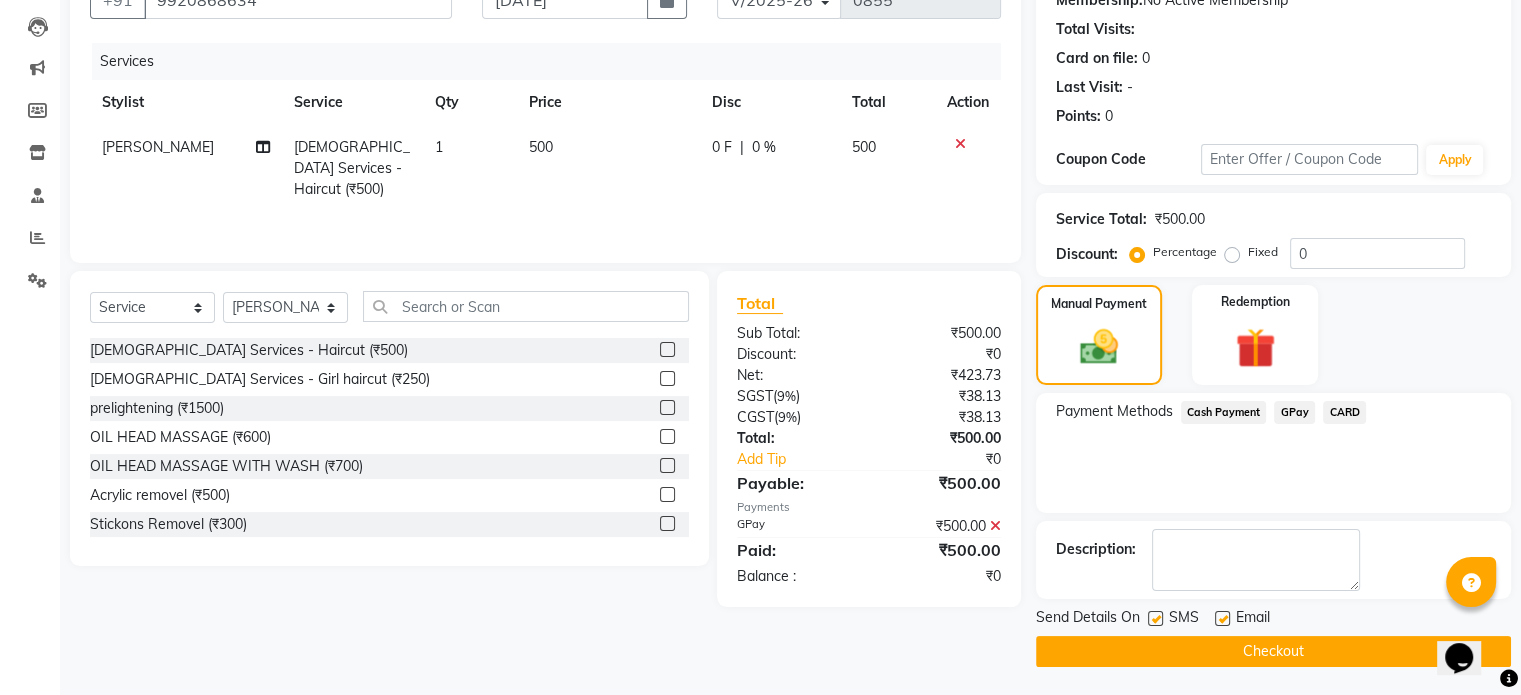 click on "Checkout" 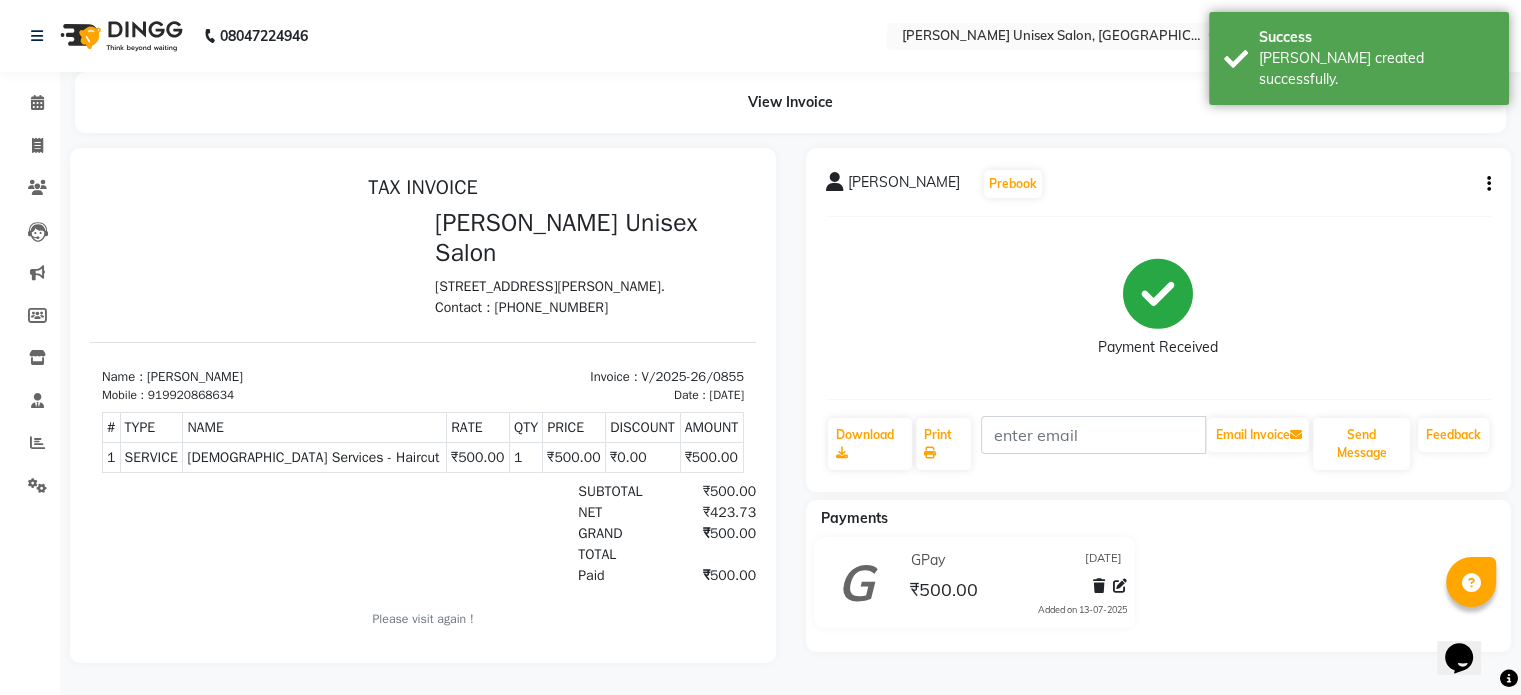 scroll, scrollTop: 0, scrollLeft: 0, axis: both 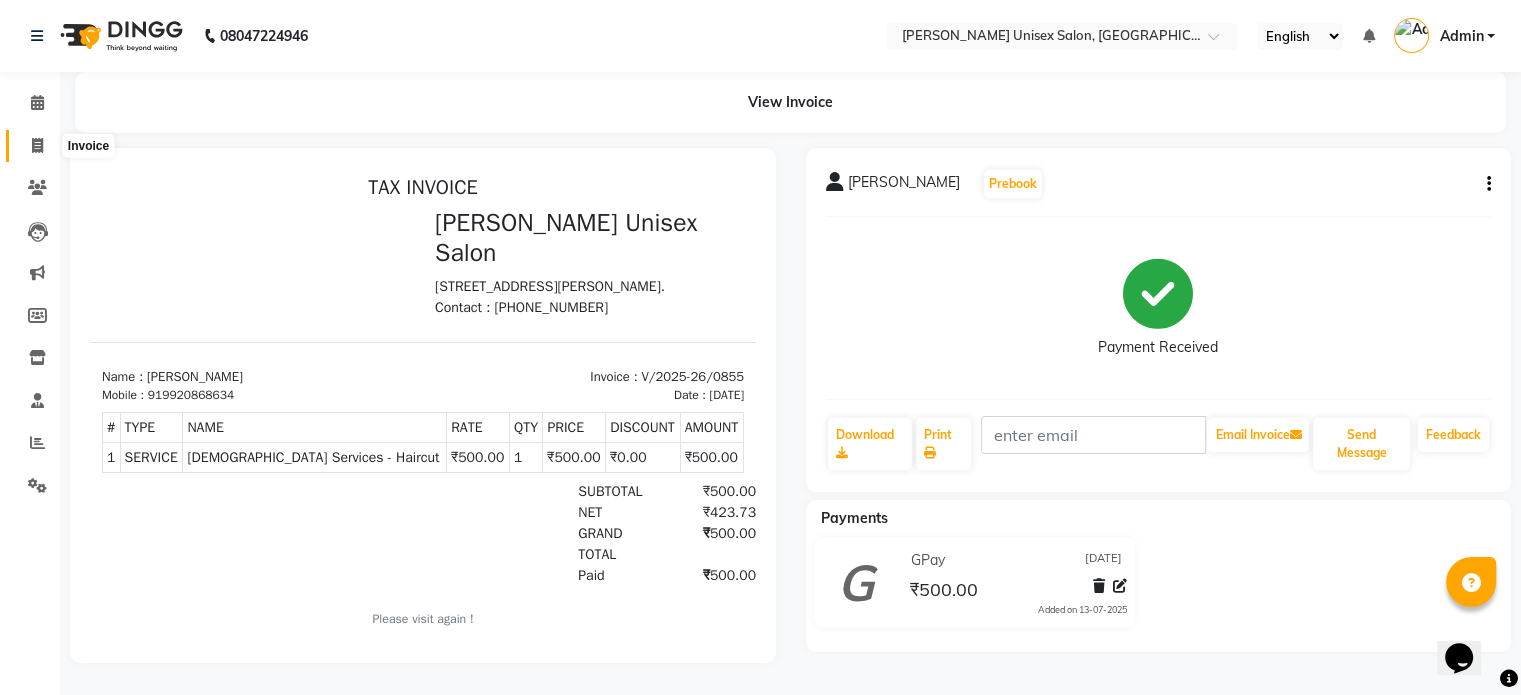 click 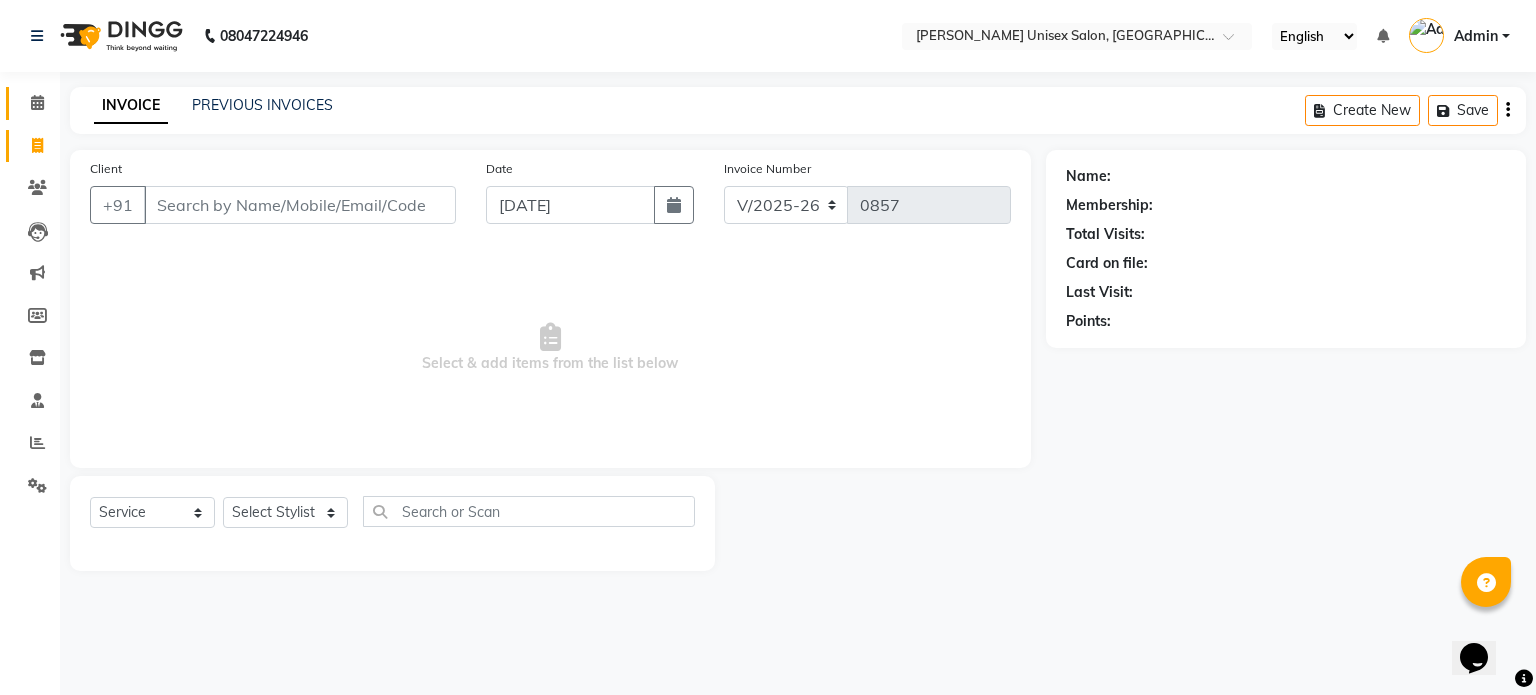 click 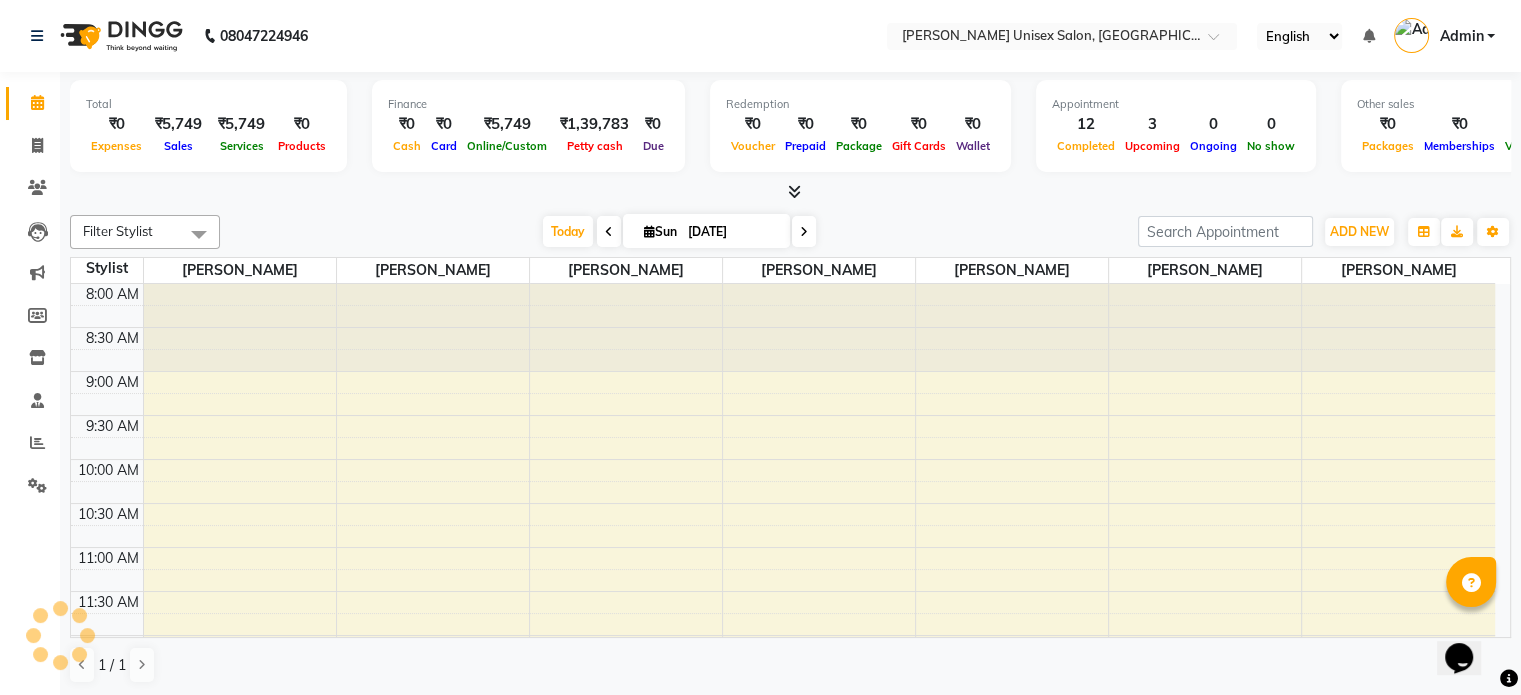 scroll, scrollTop: 0, scrollLeft: 0, axis: both 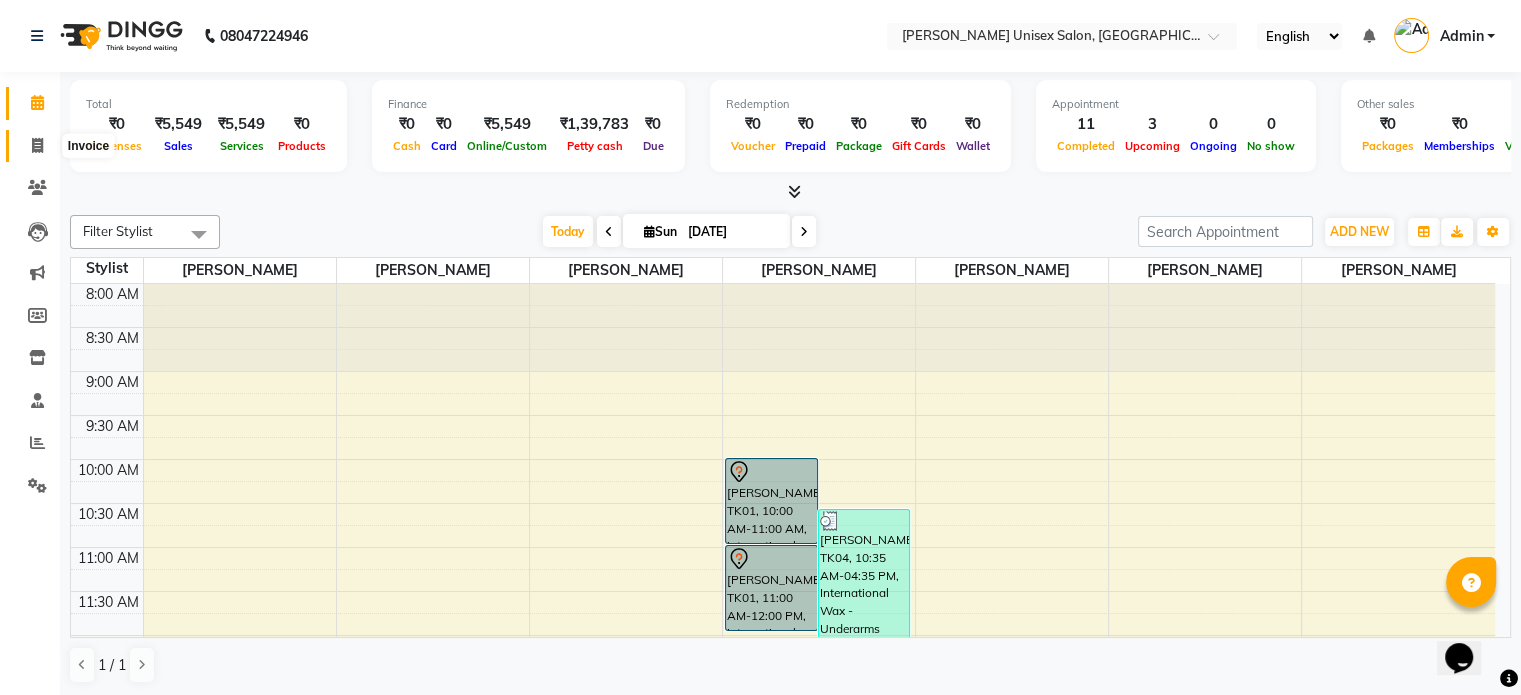 click 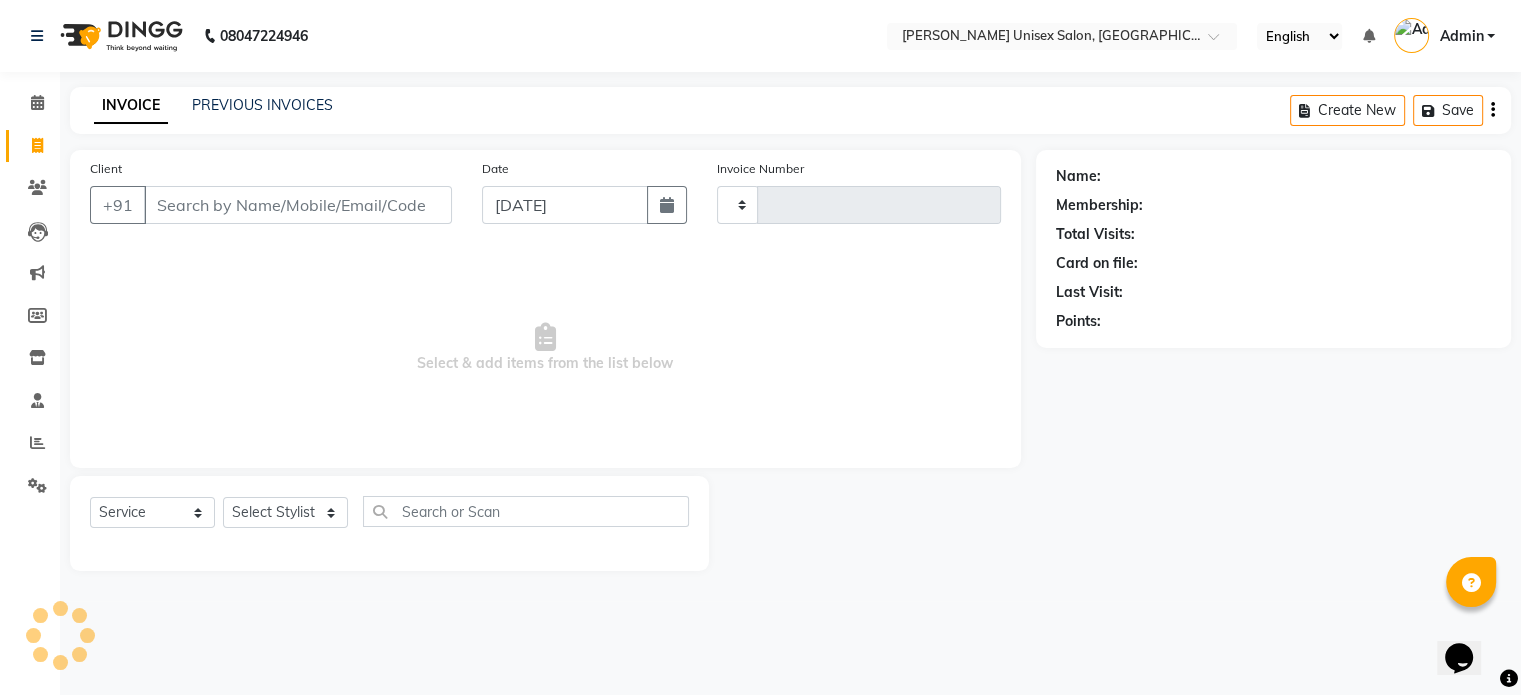 type on "0856" 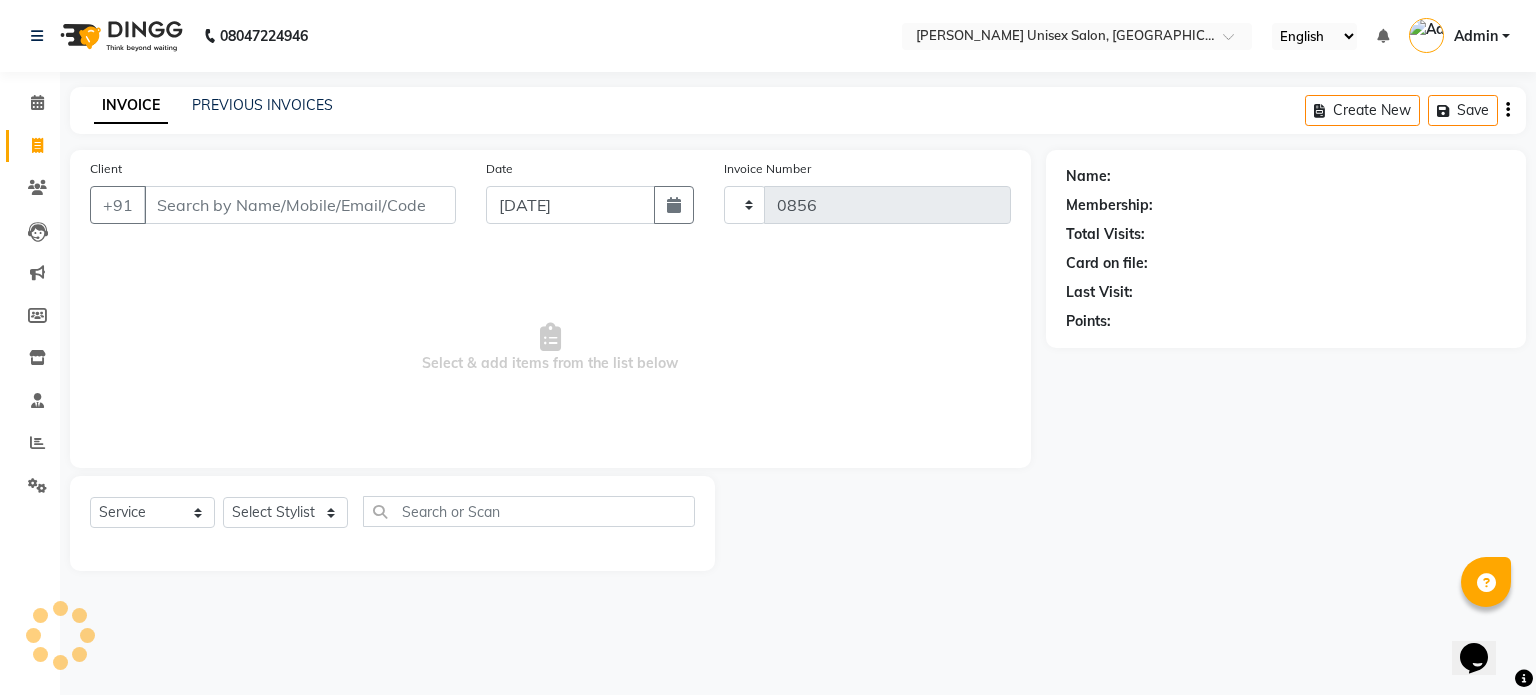 select on "7372" 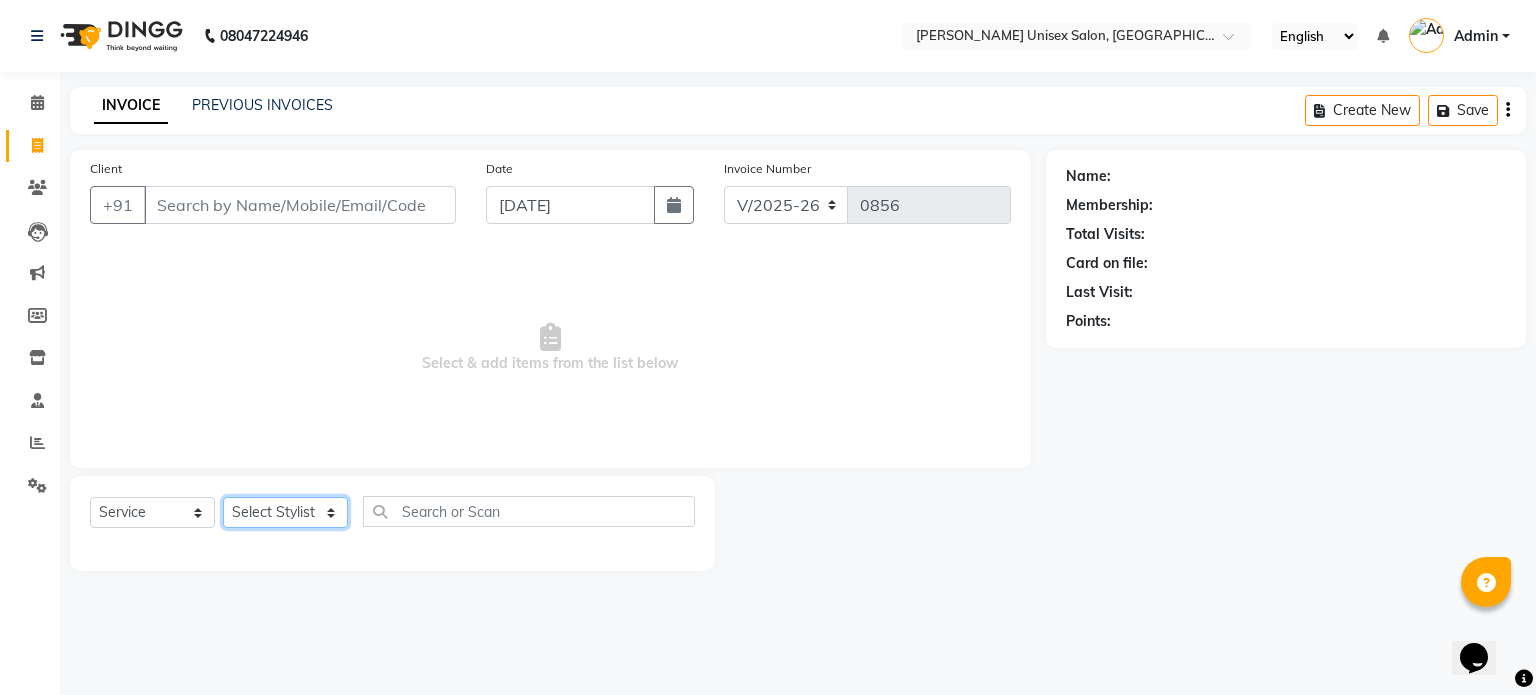 click on "Select Stylist [PERSON_NAME] [PERSON_NAME] [PERSON_NAME] Pooja [PERSON_NAME] AHANKARE [PERSON_NAME] [PERSON_NAME]" 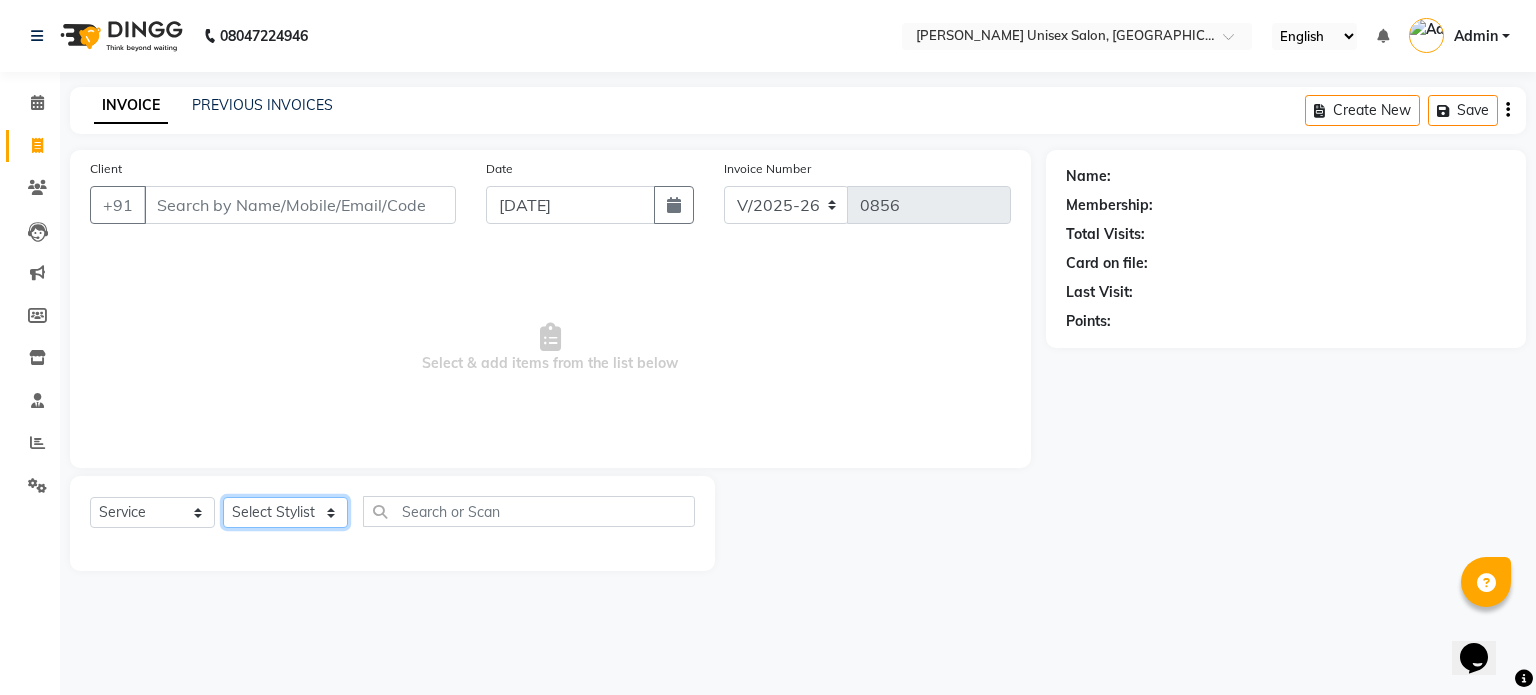 select on "64437" 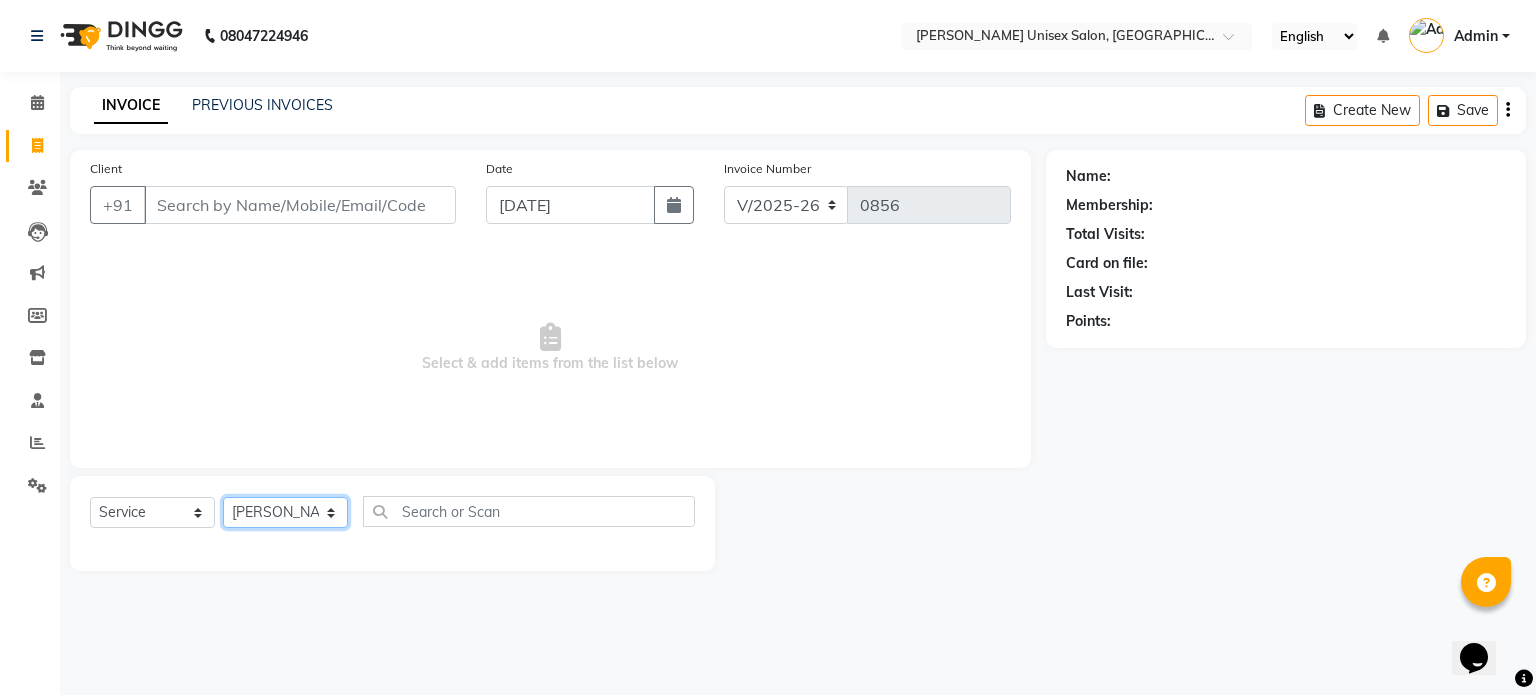 click on "Select Stylist [PERSON_NAME] [PERSON_NAME] [PERSON_NAME] Pooja [PERSON_NAME] AHANKARE [PERSON_NAME] [PERSON_NAME]" 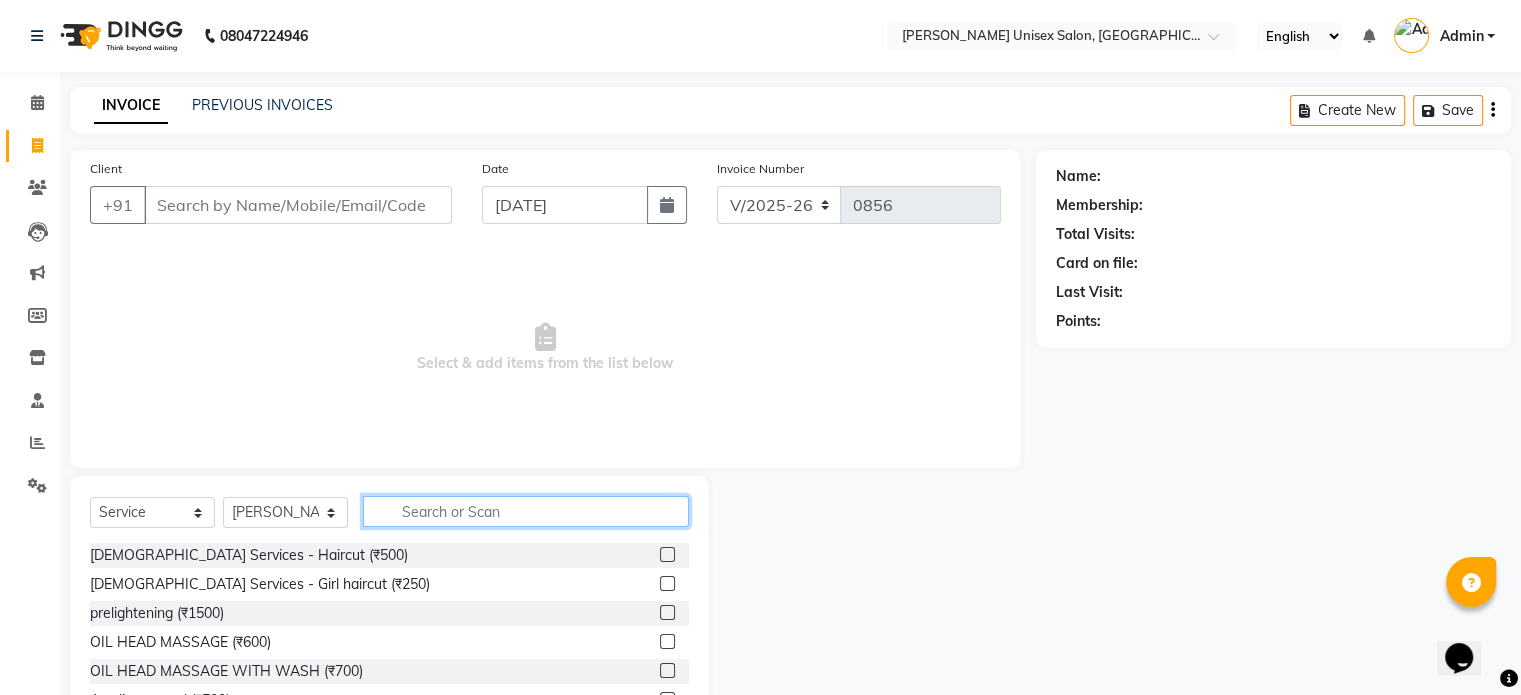 click 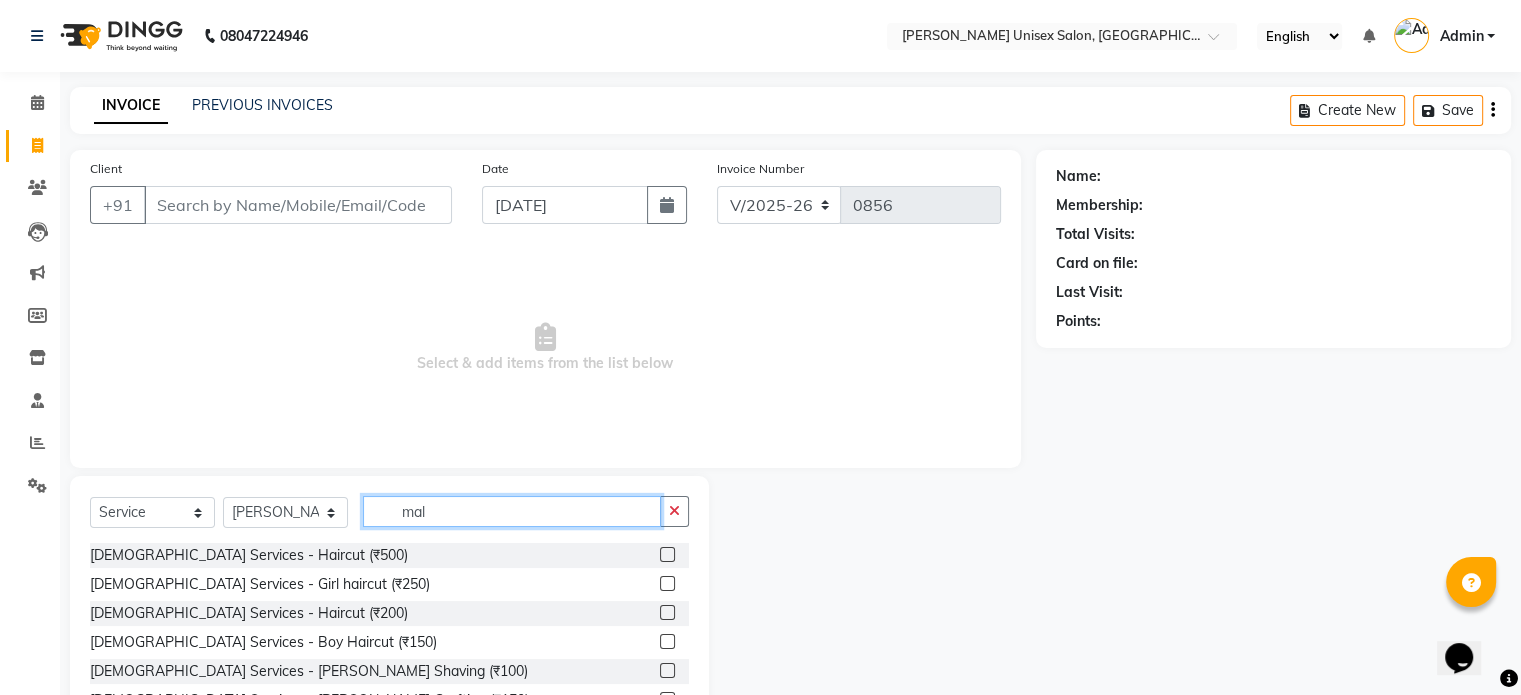 type on "mal" 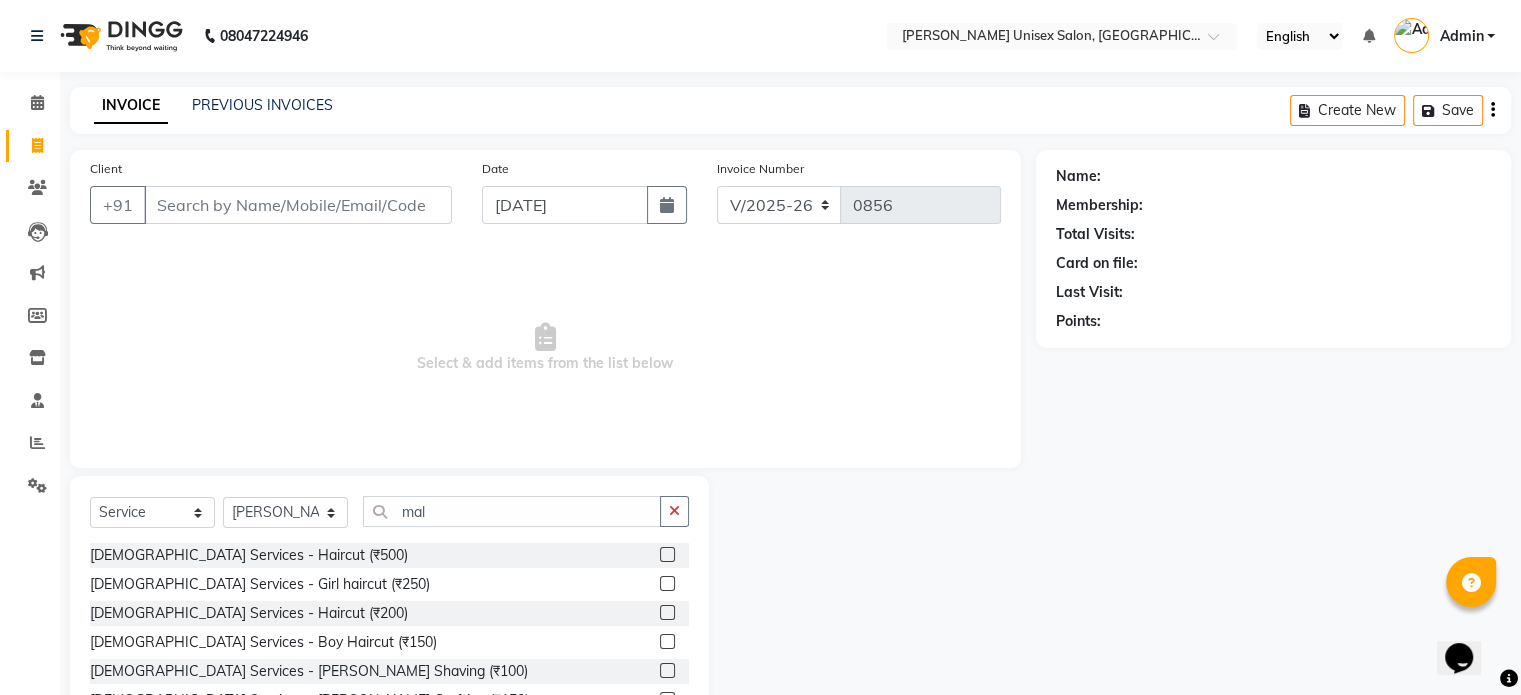 click 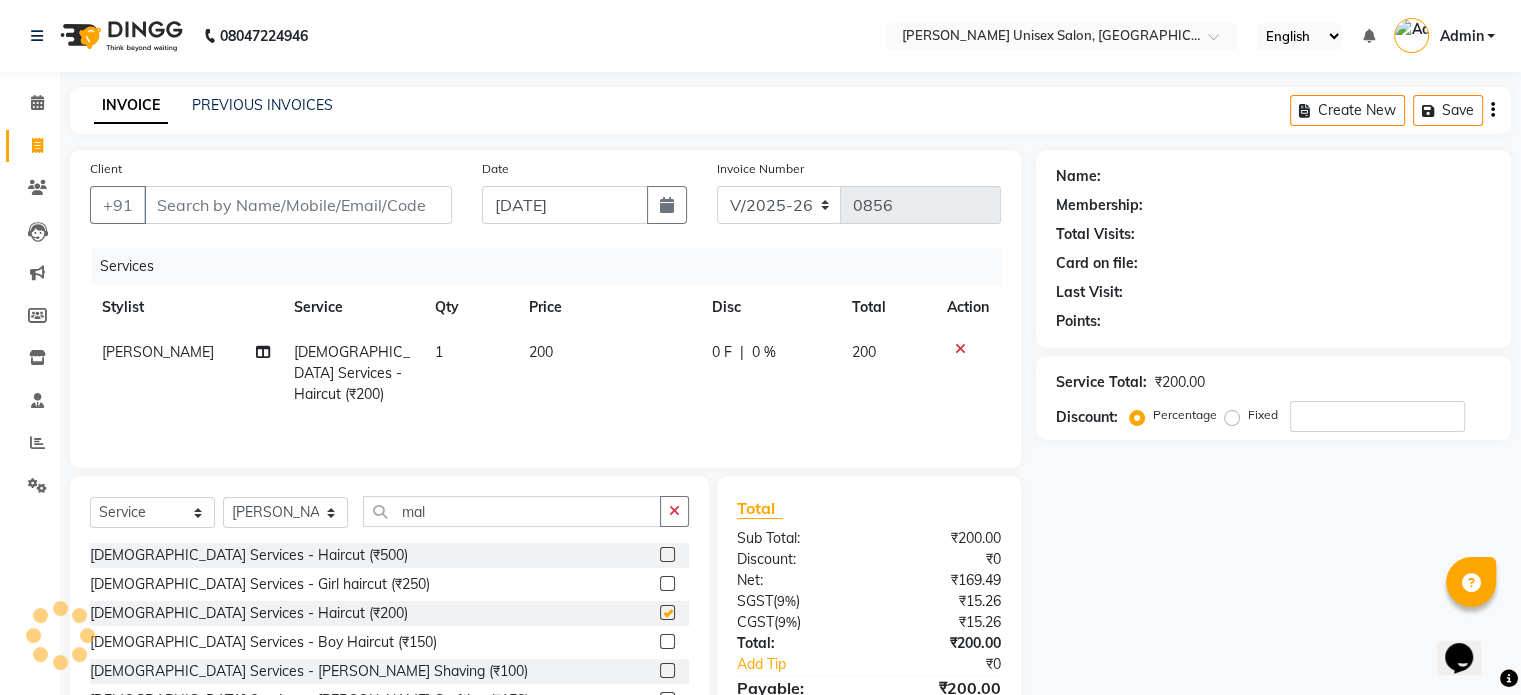 checkbox on "false" 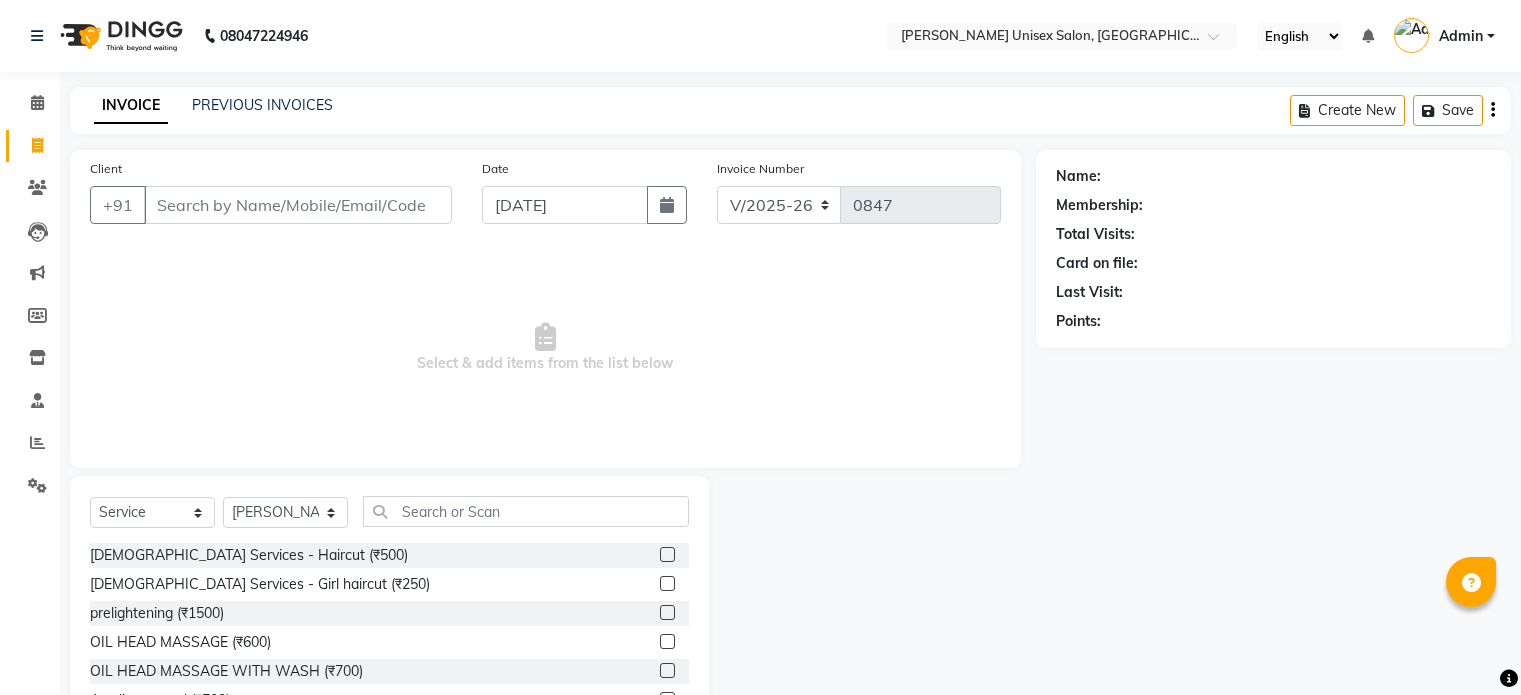 select on "7372" 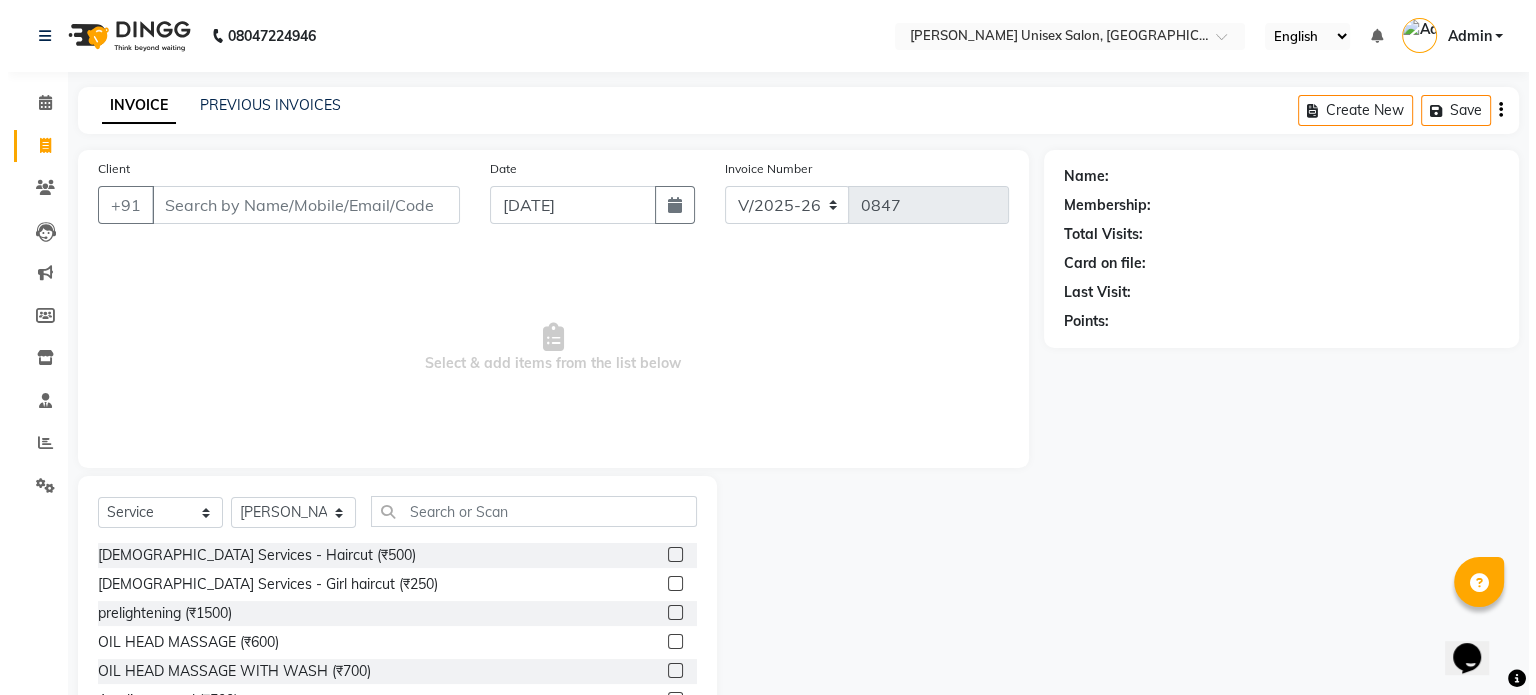 scroll, scrollTop: 0, scrollLeft: 0, axis: both 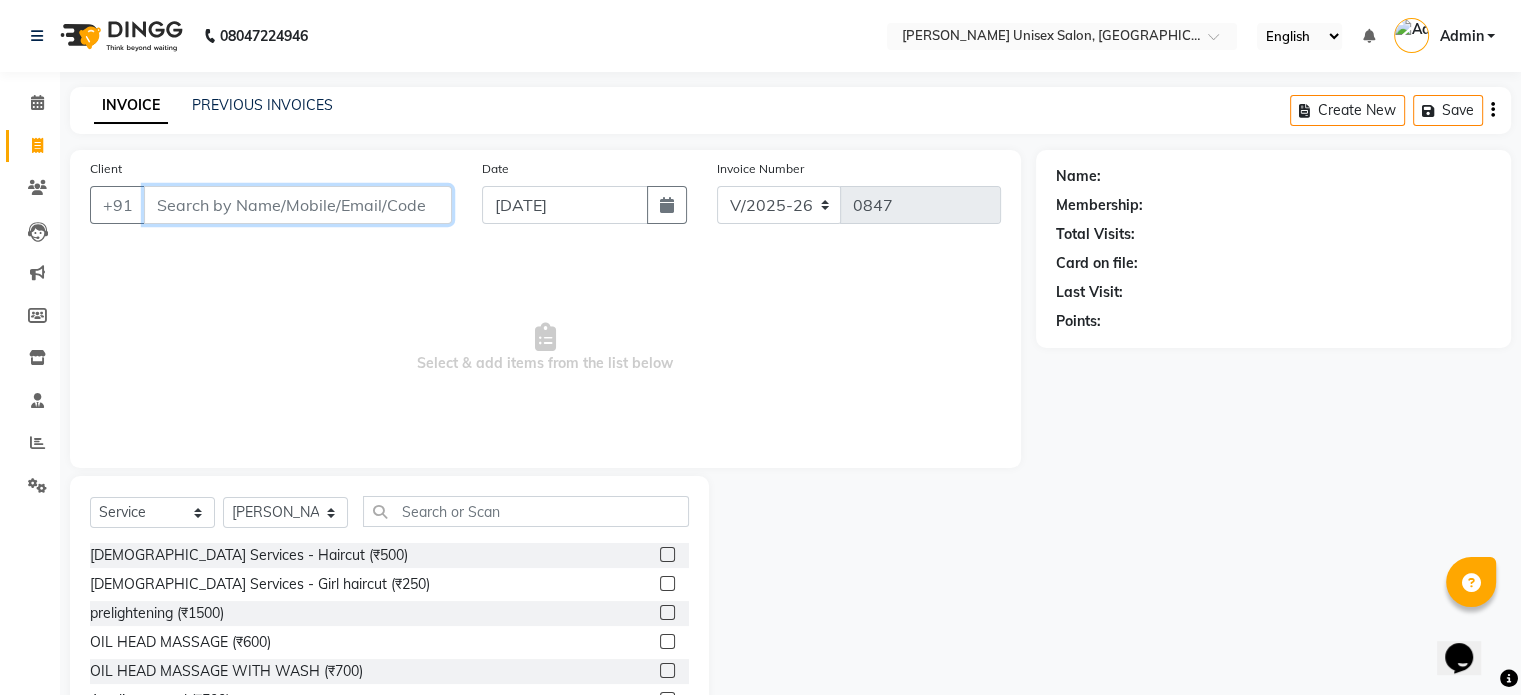 click on "Client" at bounding box center (298, 205) 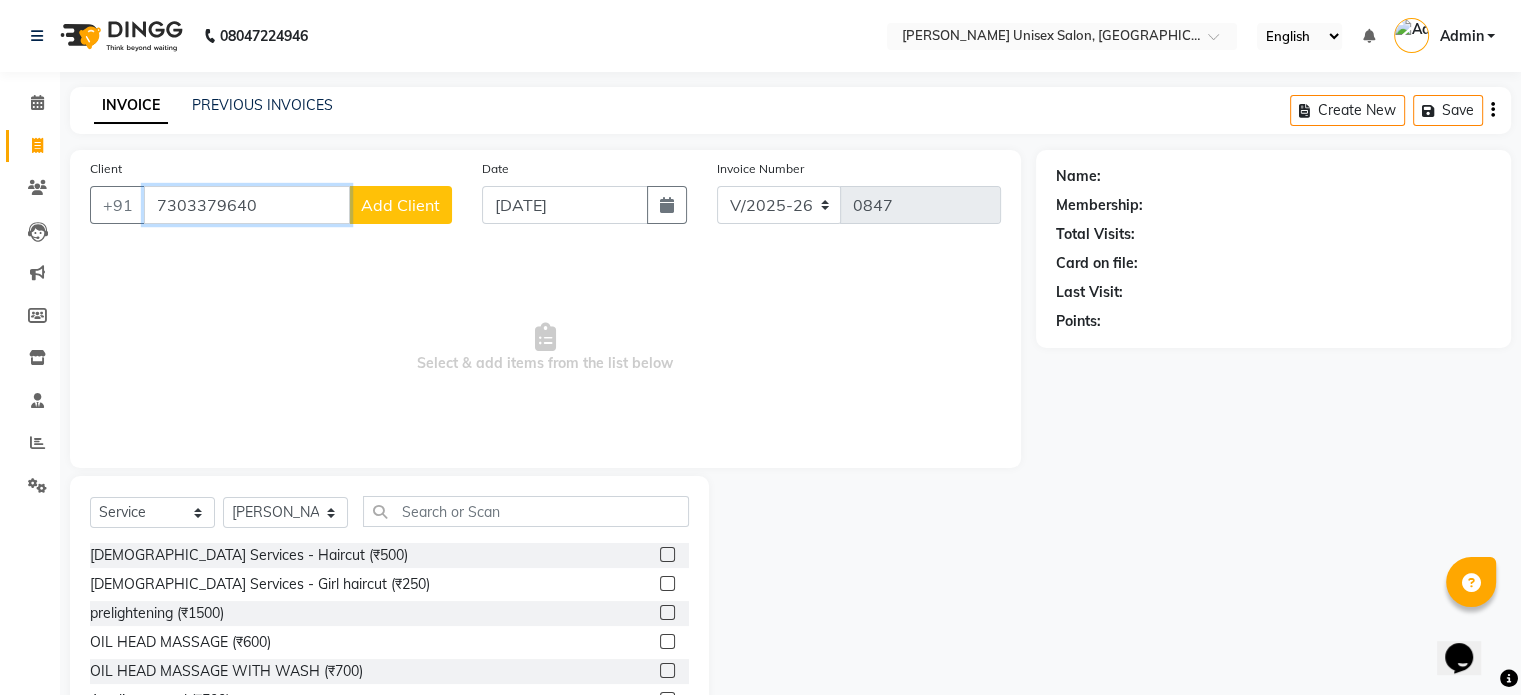 type on "7303379640" 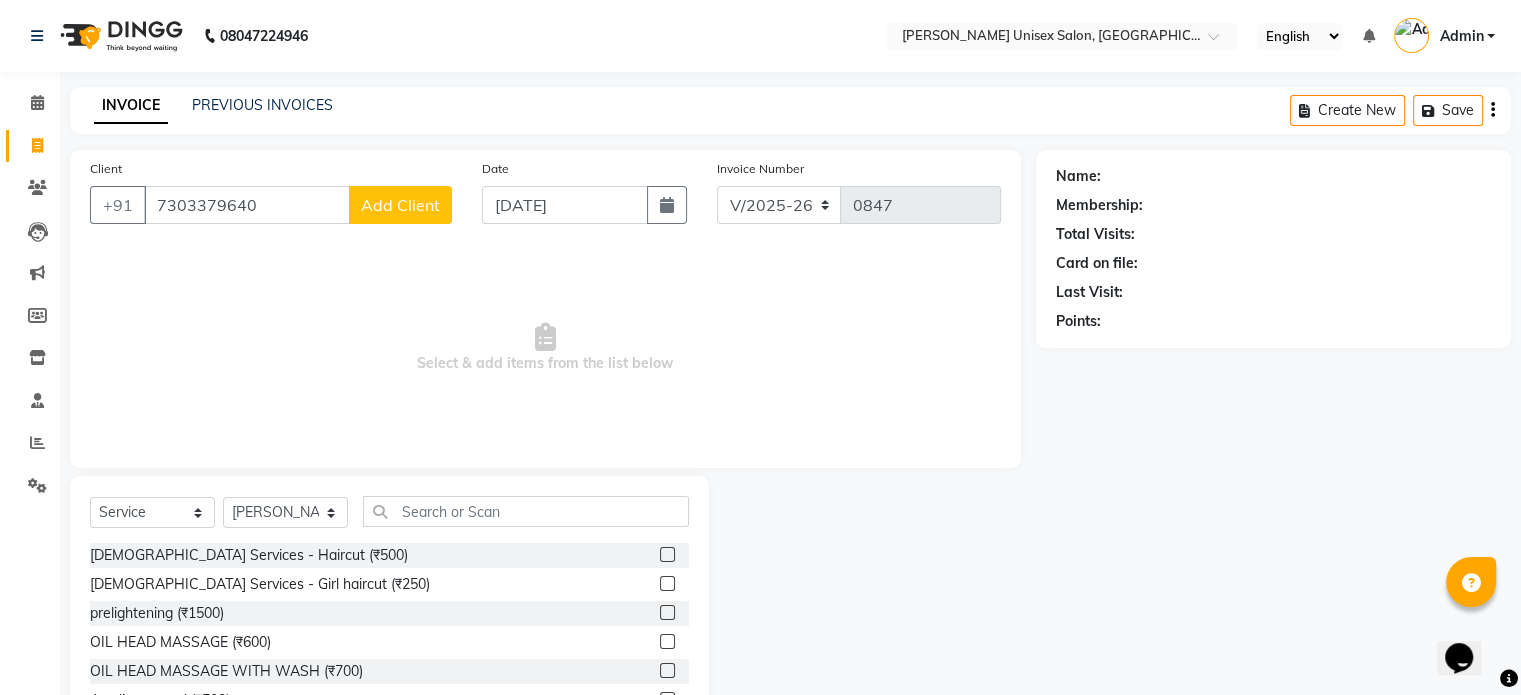 click on "Add Client" 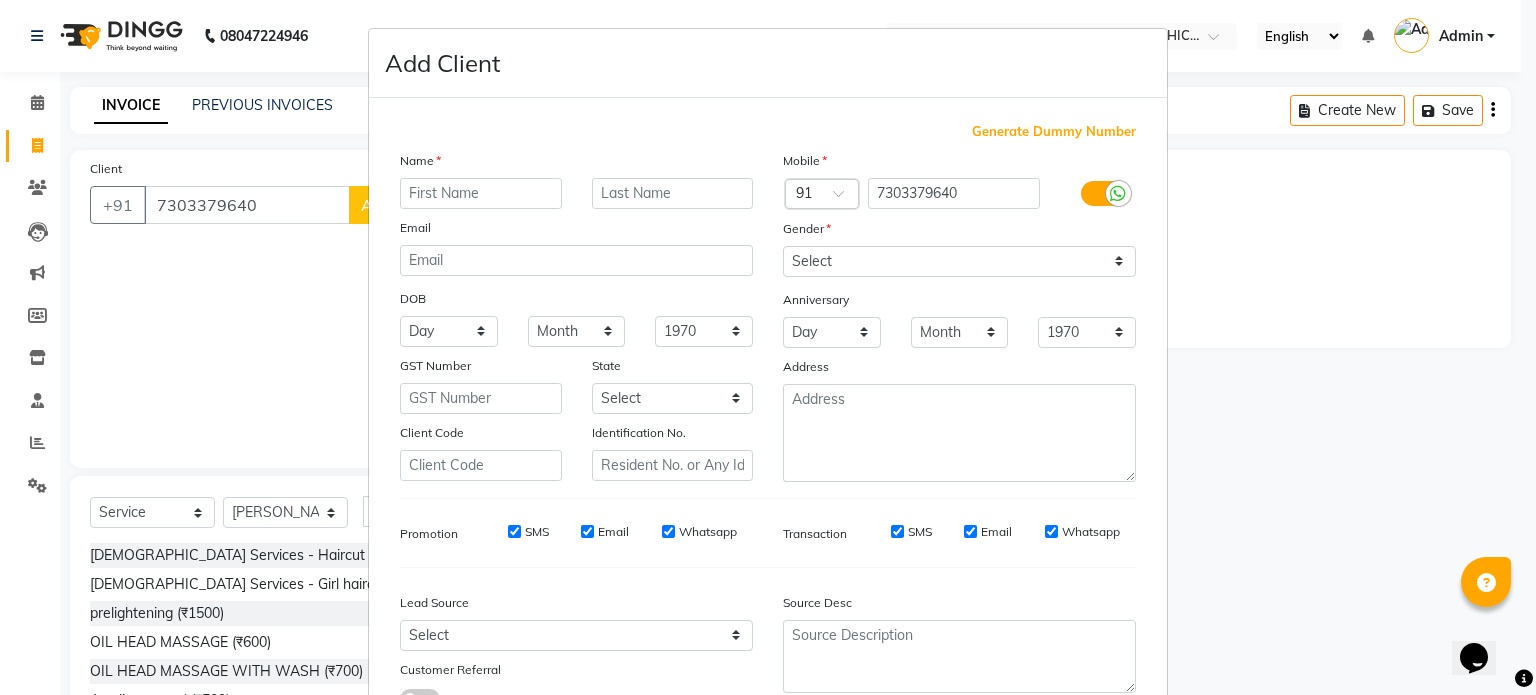 click at bounding box center [481, 193] 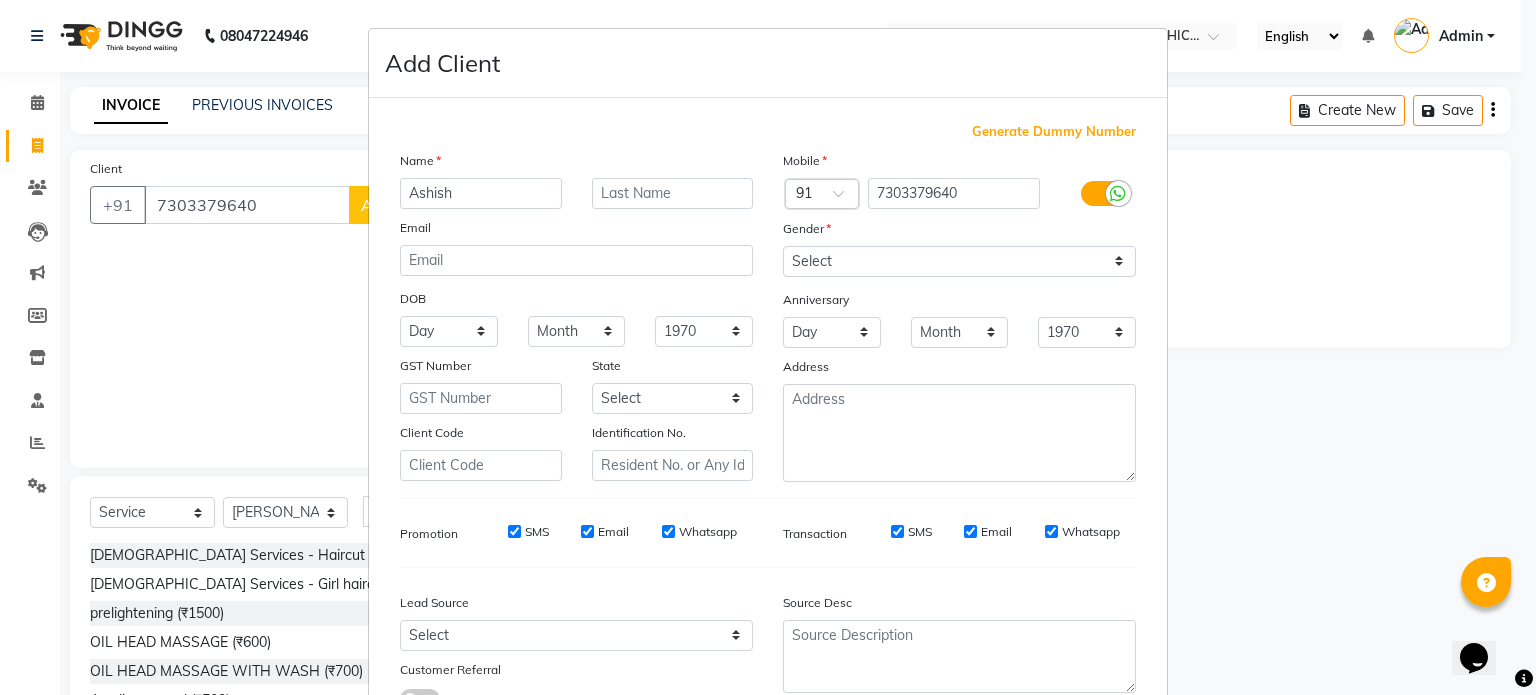 type on "Ashish" 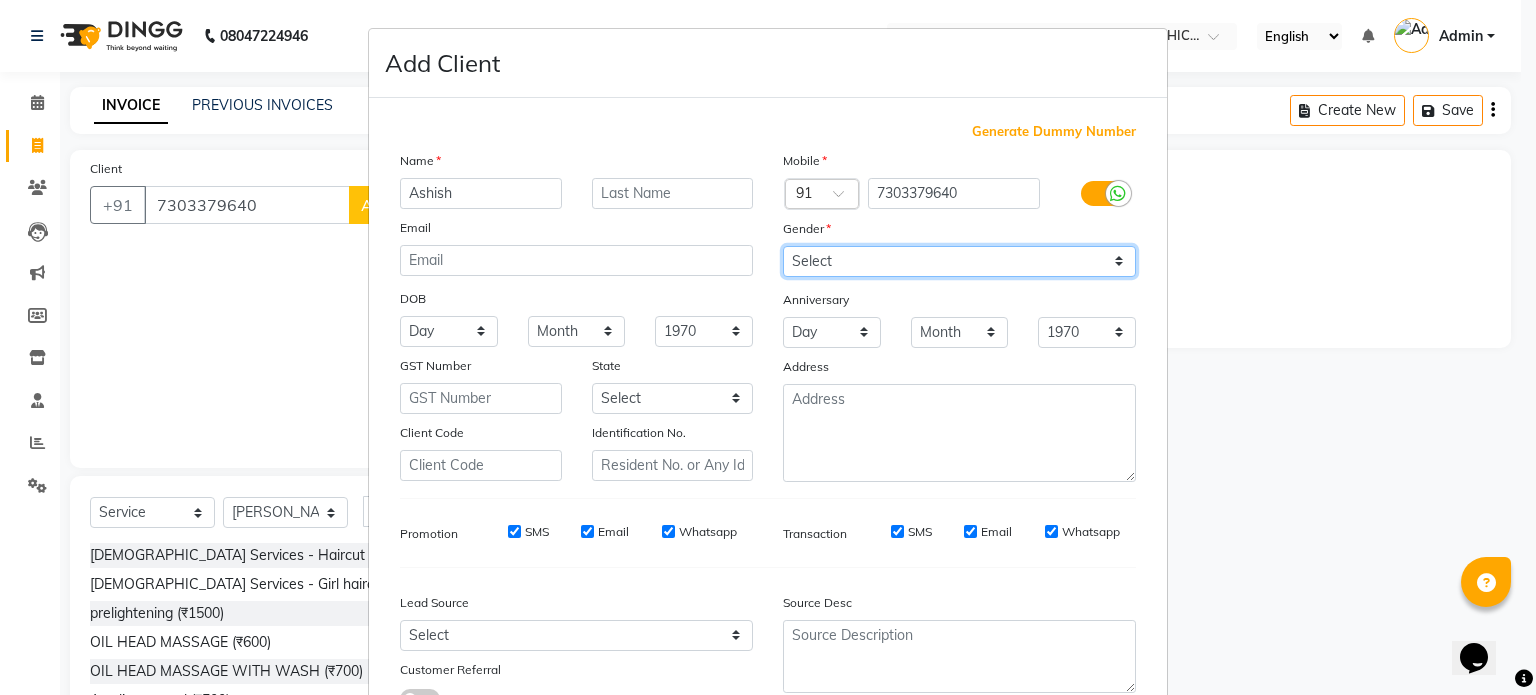 click on "Select [DEMOGRAPHIC_DATA] [DEMOGRAPHIC_DATA] Other Prefer Not To Say" at bounding box center (959, 261) 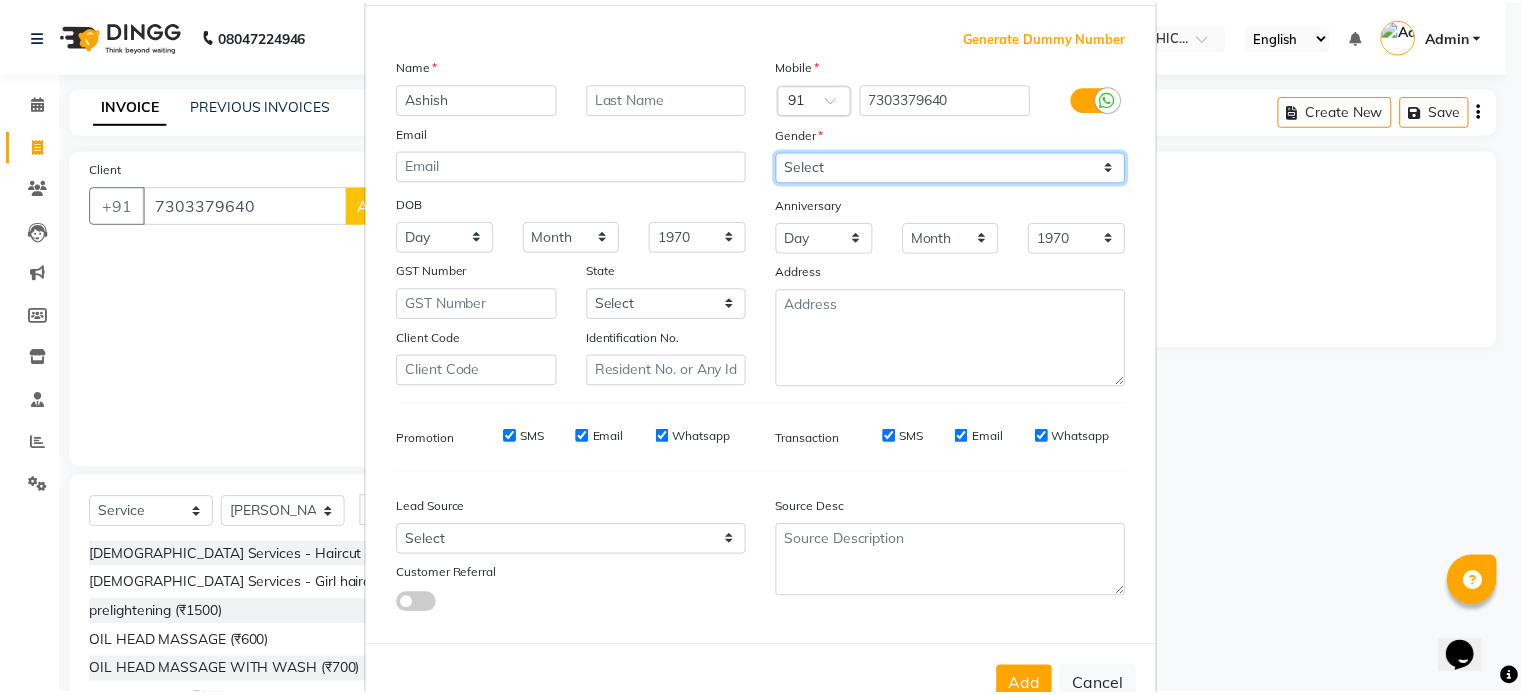 scroll, scrollTop: 161, scrollLeft: 0, axis: vertical 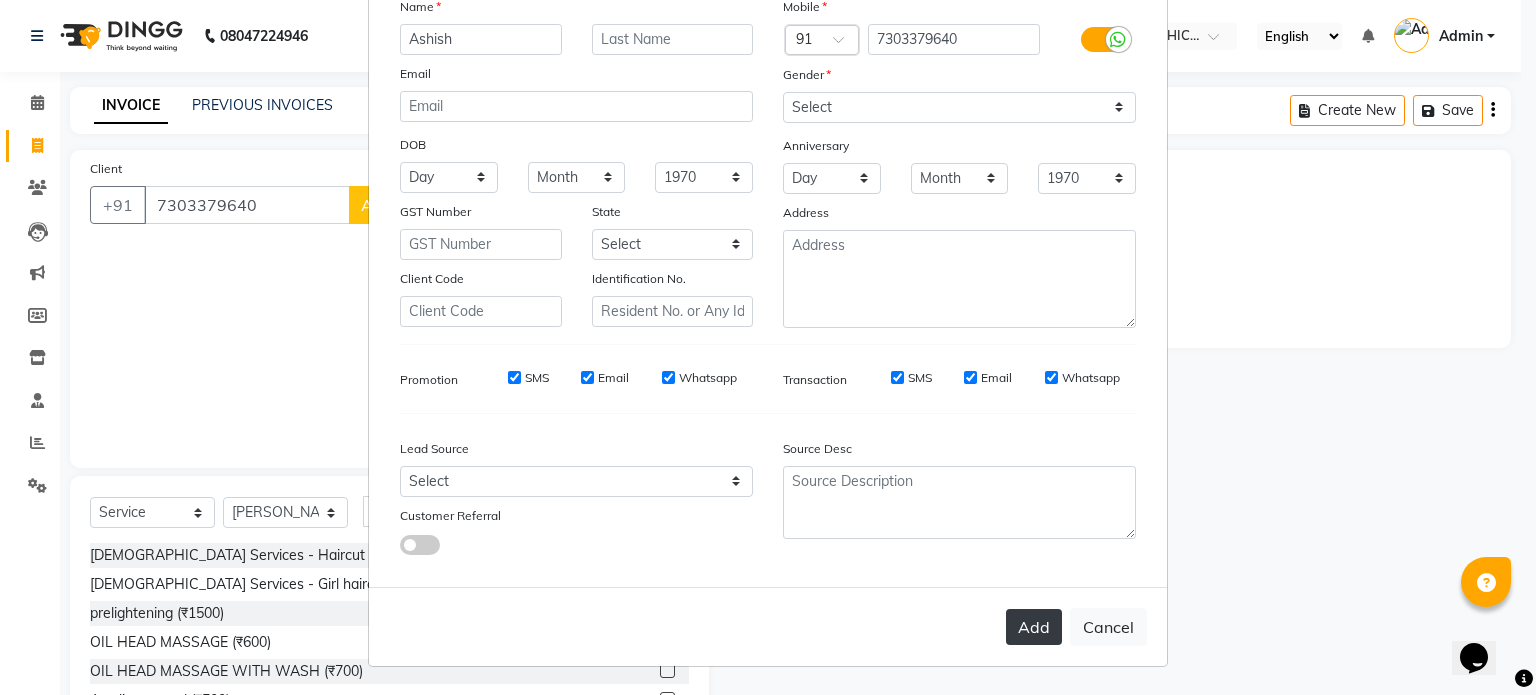 click on "Add" at bounding box center (1034, 627) 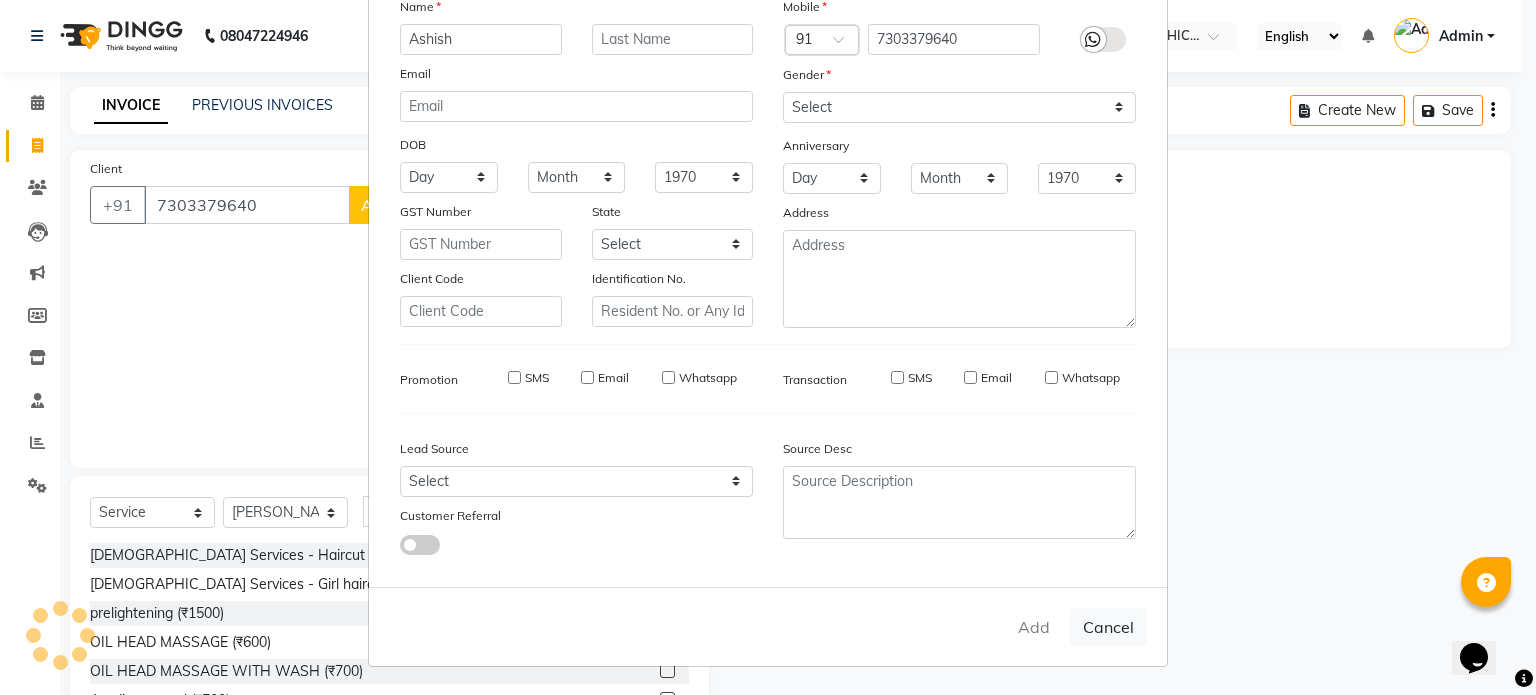 type 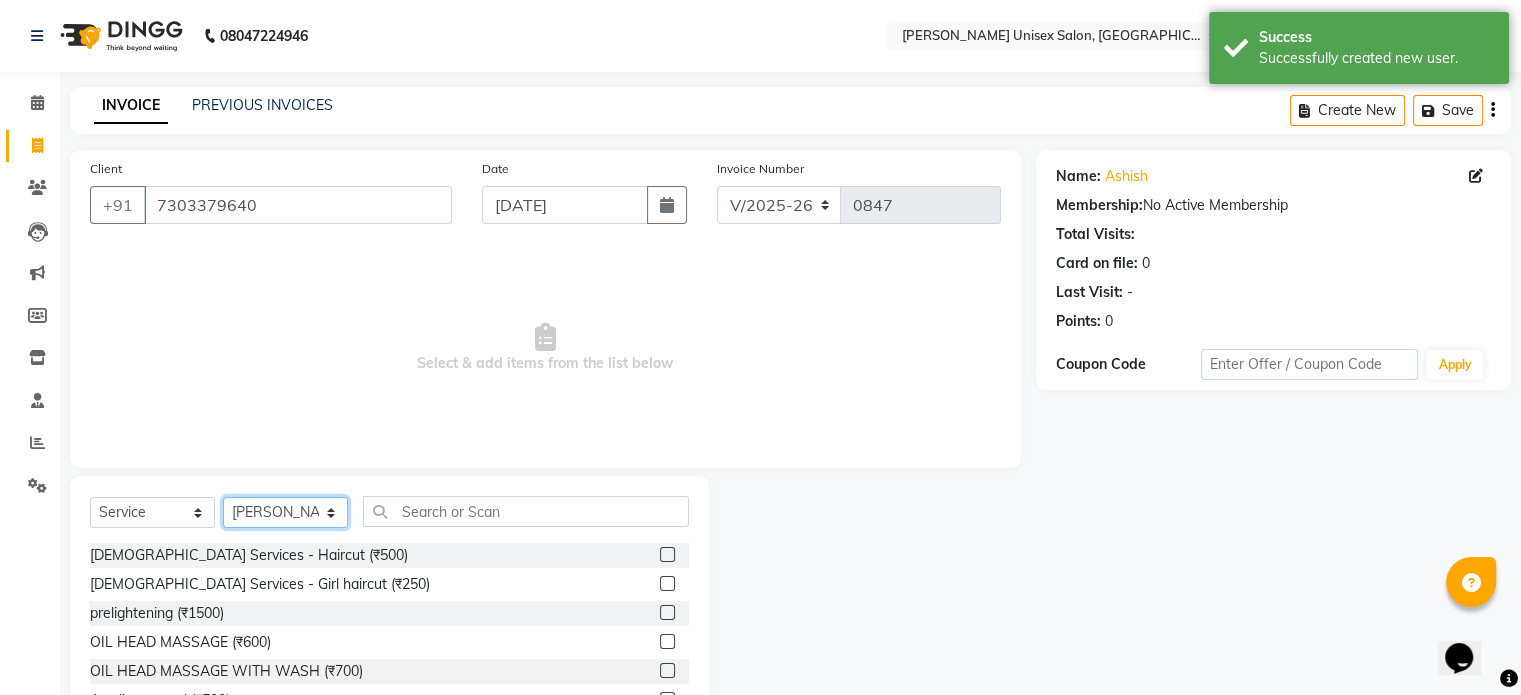 click on "Select Stylist [PERSON_NAME] [PERSON_NAME] [PERSON_NAME] Pooja [PERSON_NAME] AHANKARE [PERSON_NAME] [PERSON_NAME]" 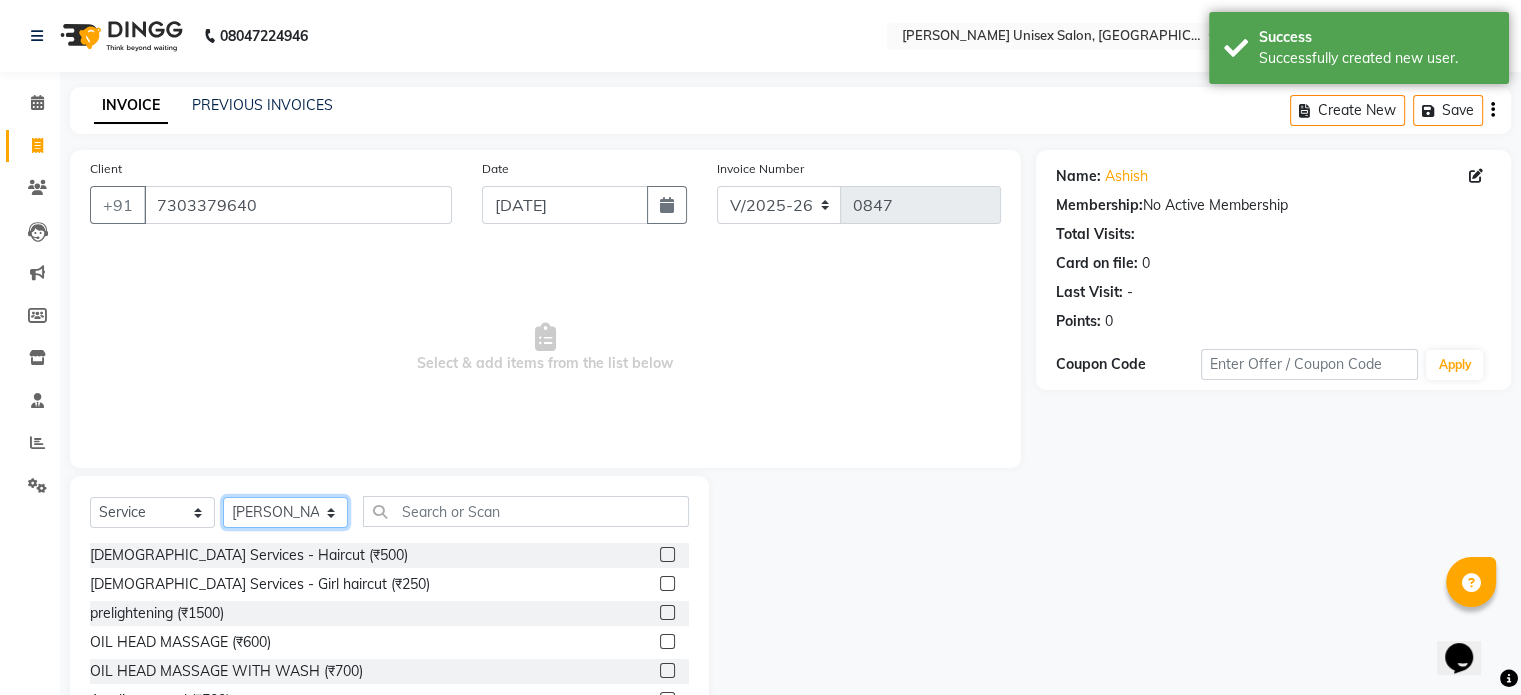 select on "64437" 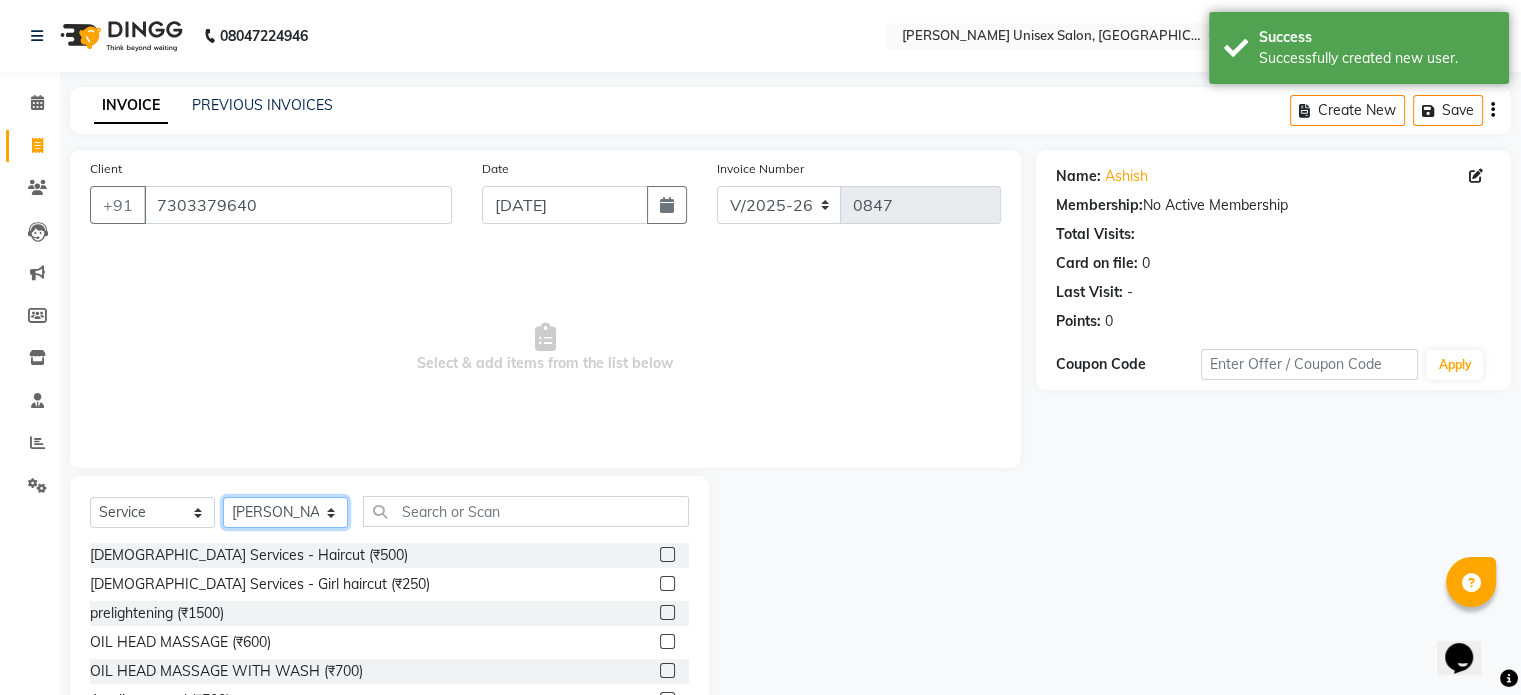 click on "Select Stylist [PERSON_NAME] [PERSON_NAME] [PERSON_NAME] Pooja [PERSON_NAME] AHANKARE [PERSON_NAME] [PERSON_NAME]" 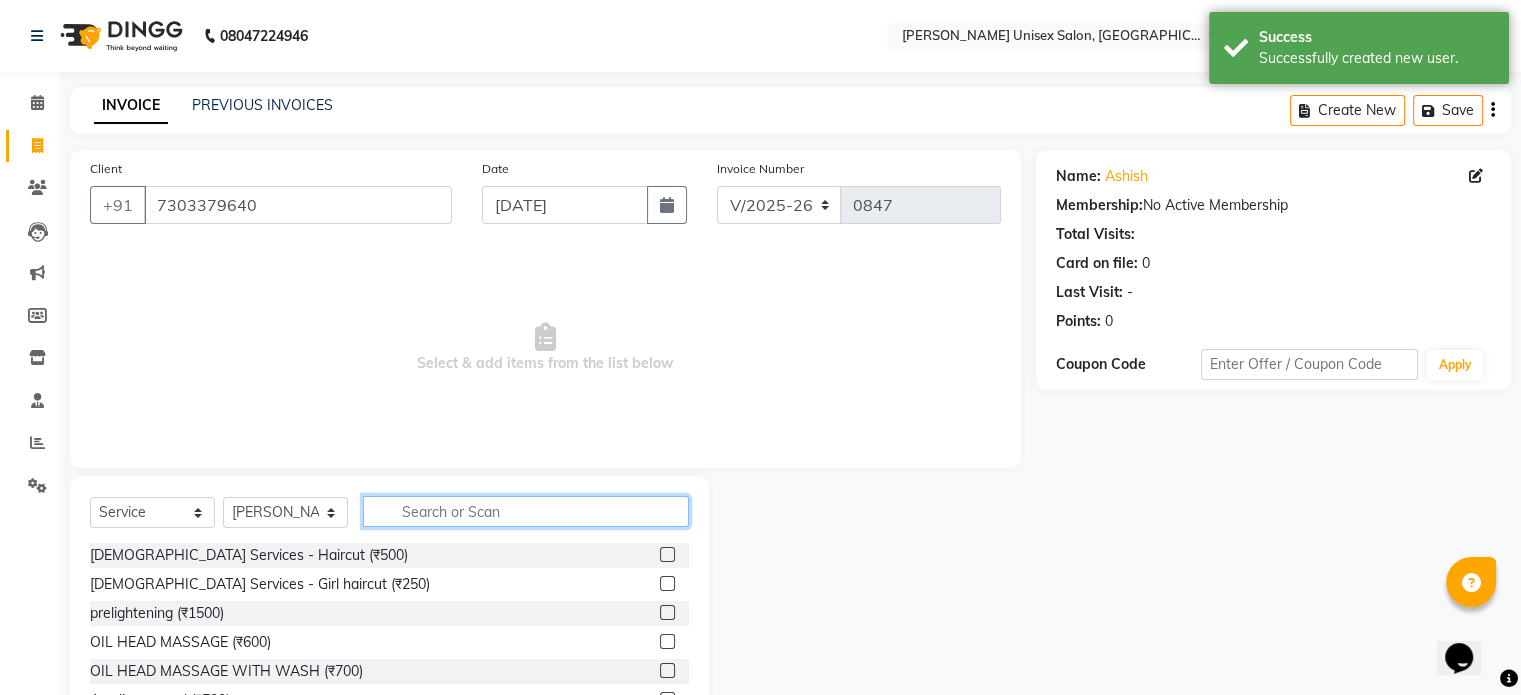 click 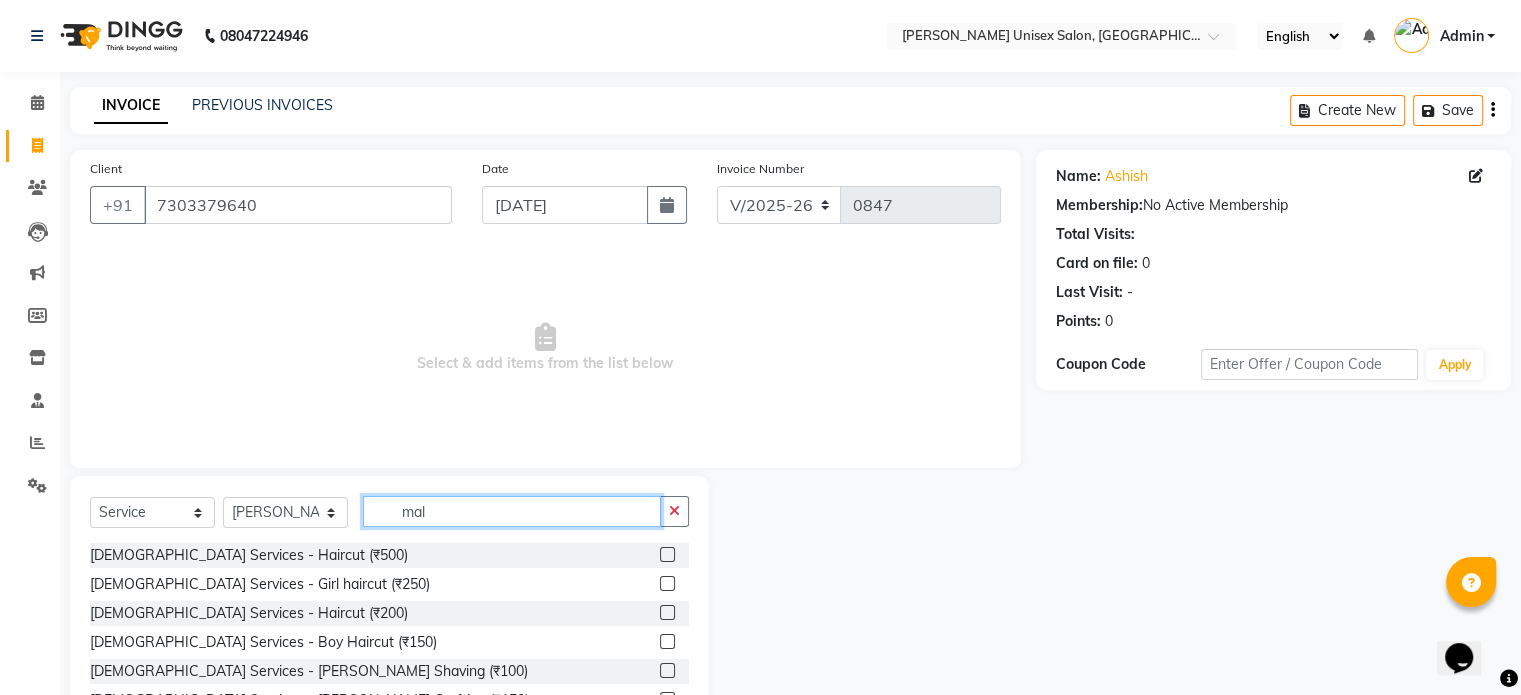 type on "mal" 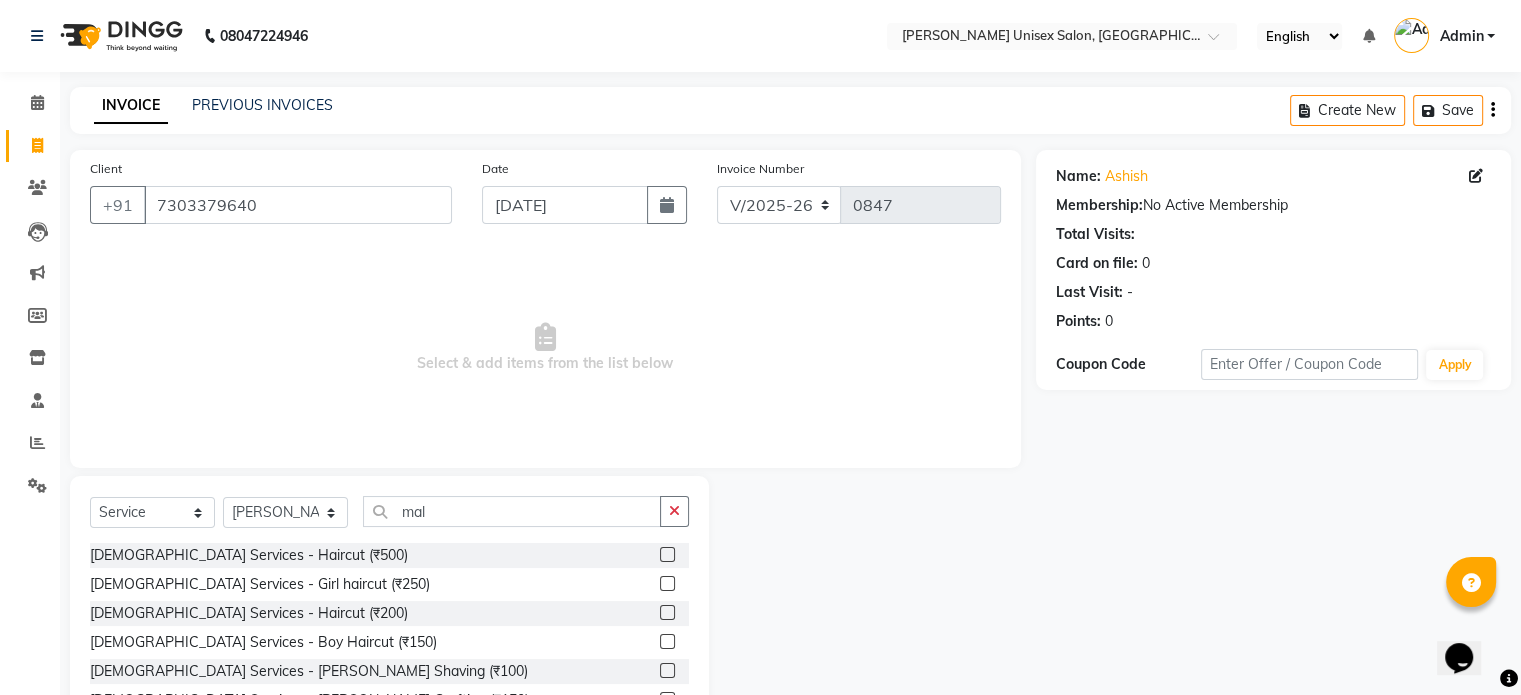 click 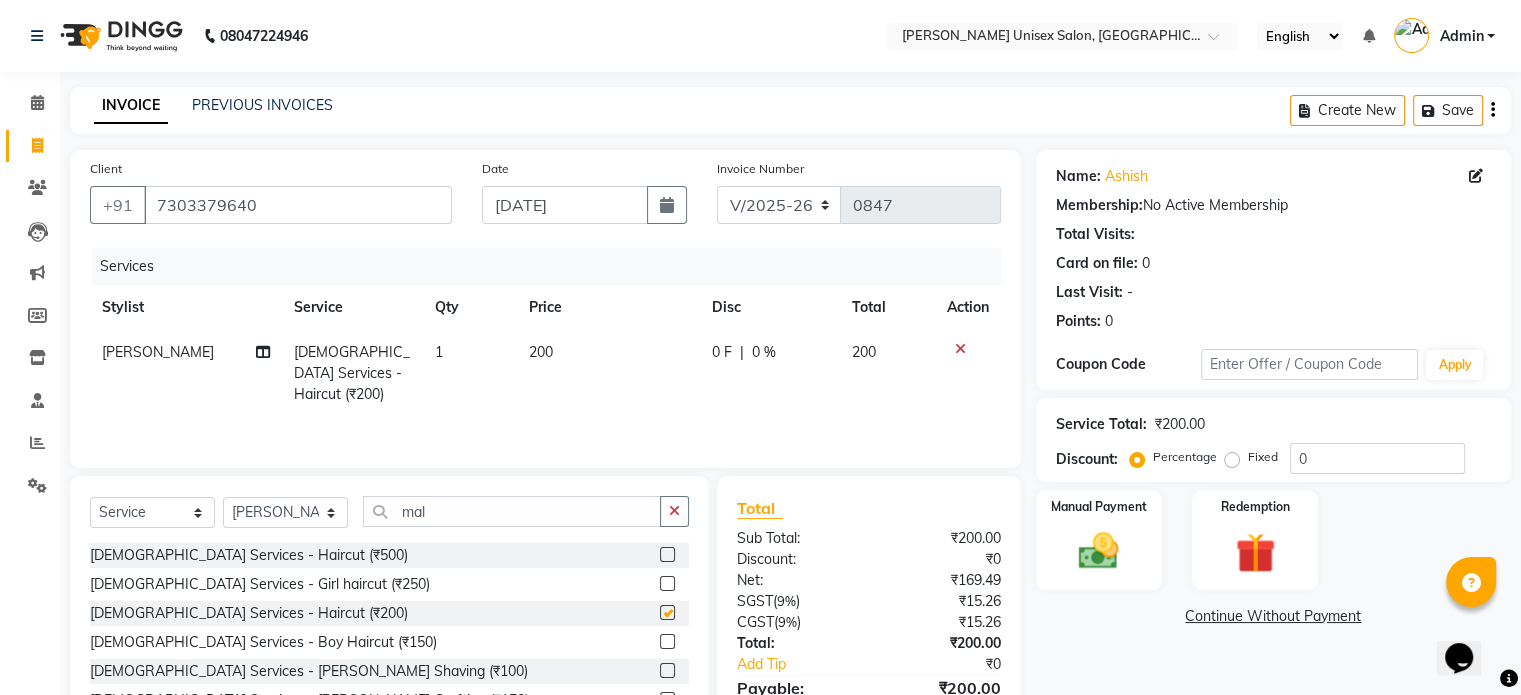 checkbox on "false" 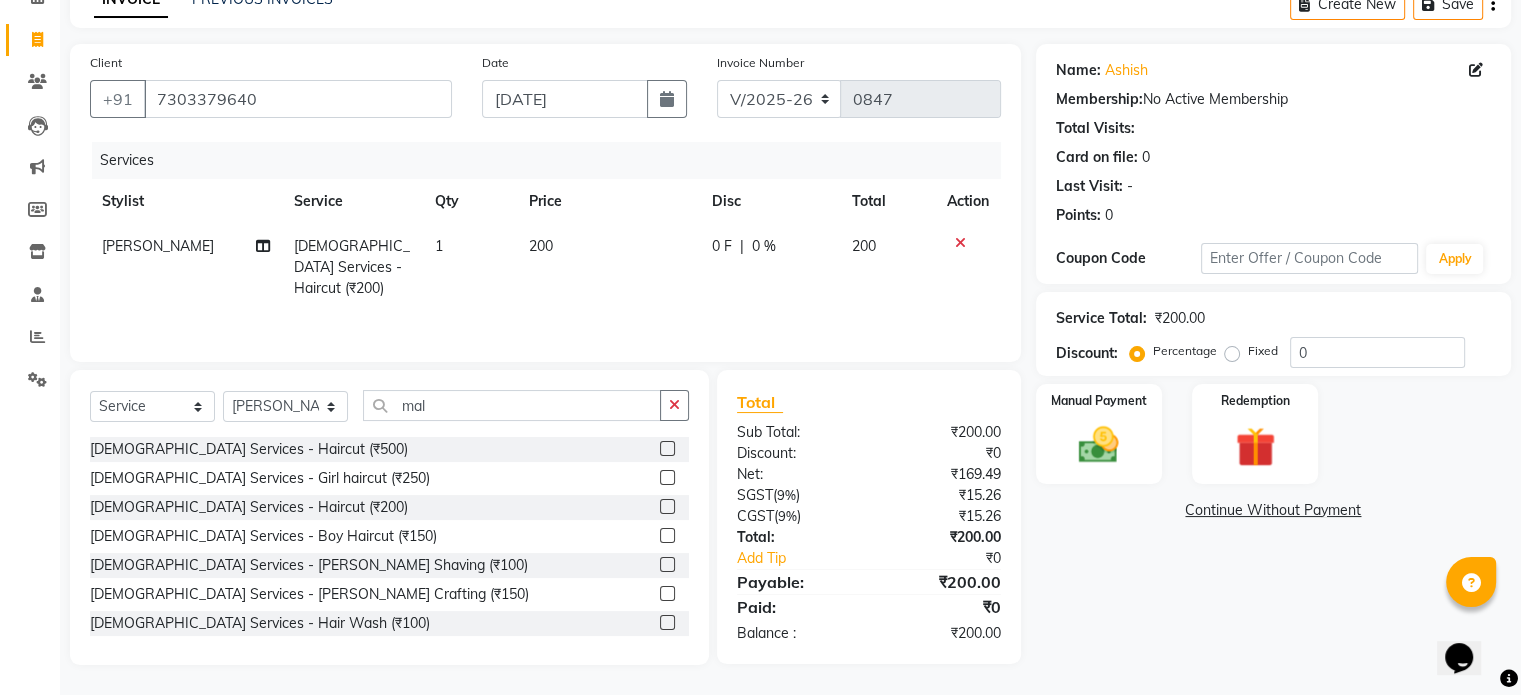 scroll, scrollTop: 105, scrollLeft: 0, axis: vertical 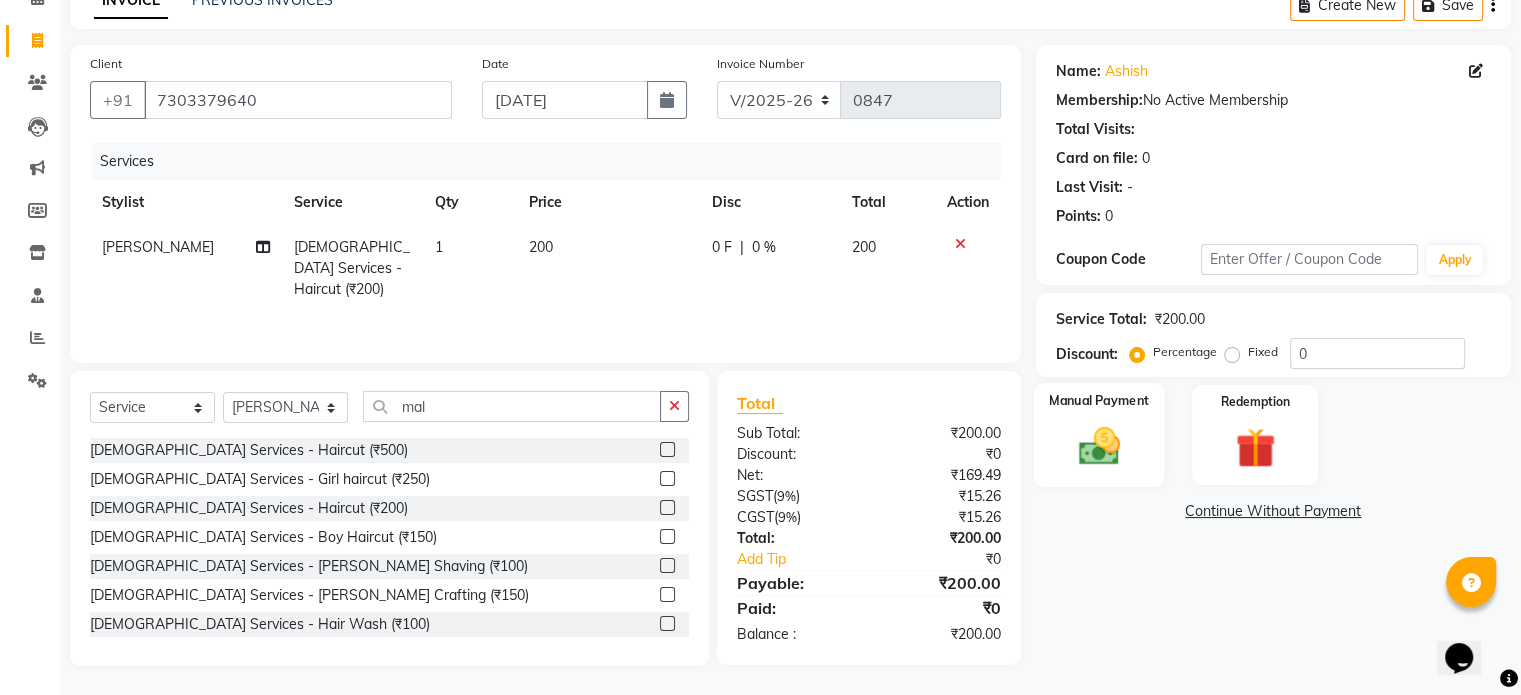 click 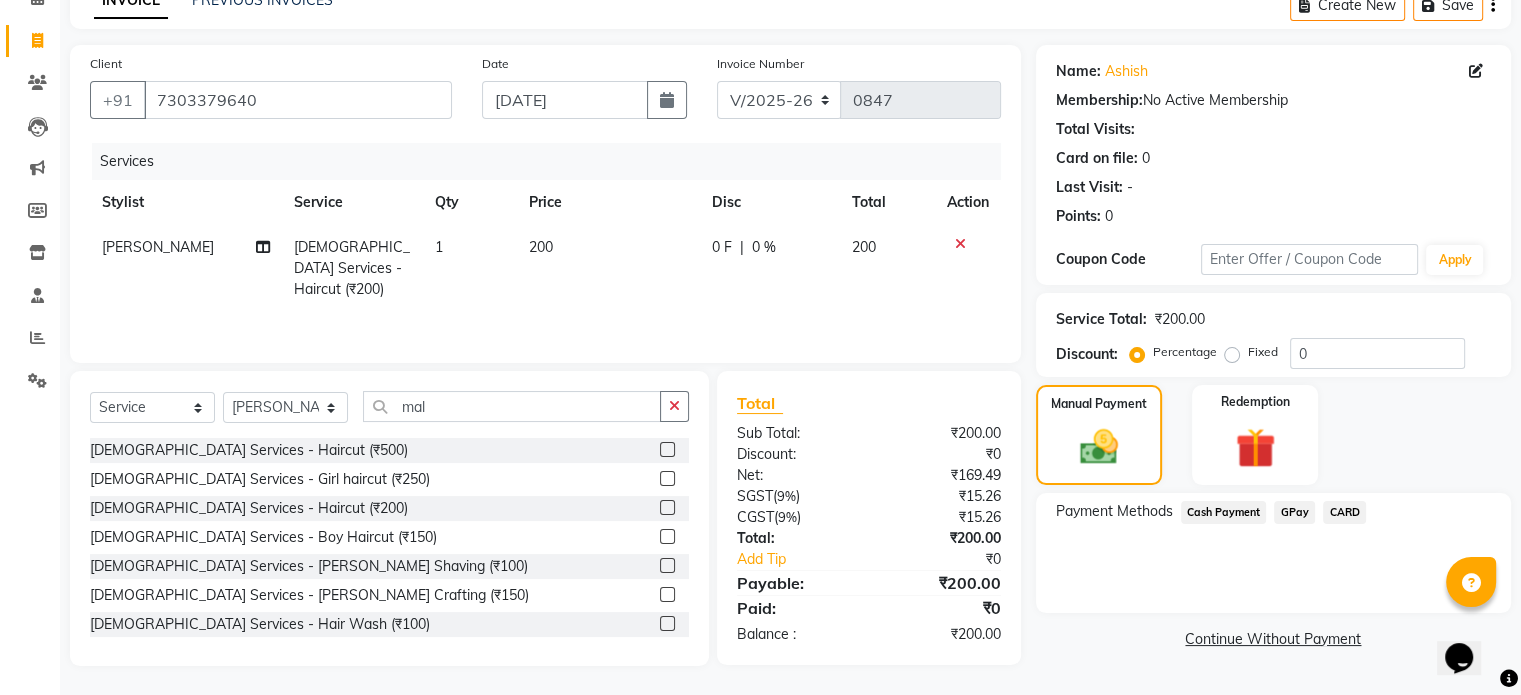 click on "GPay" 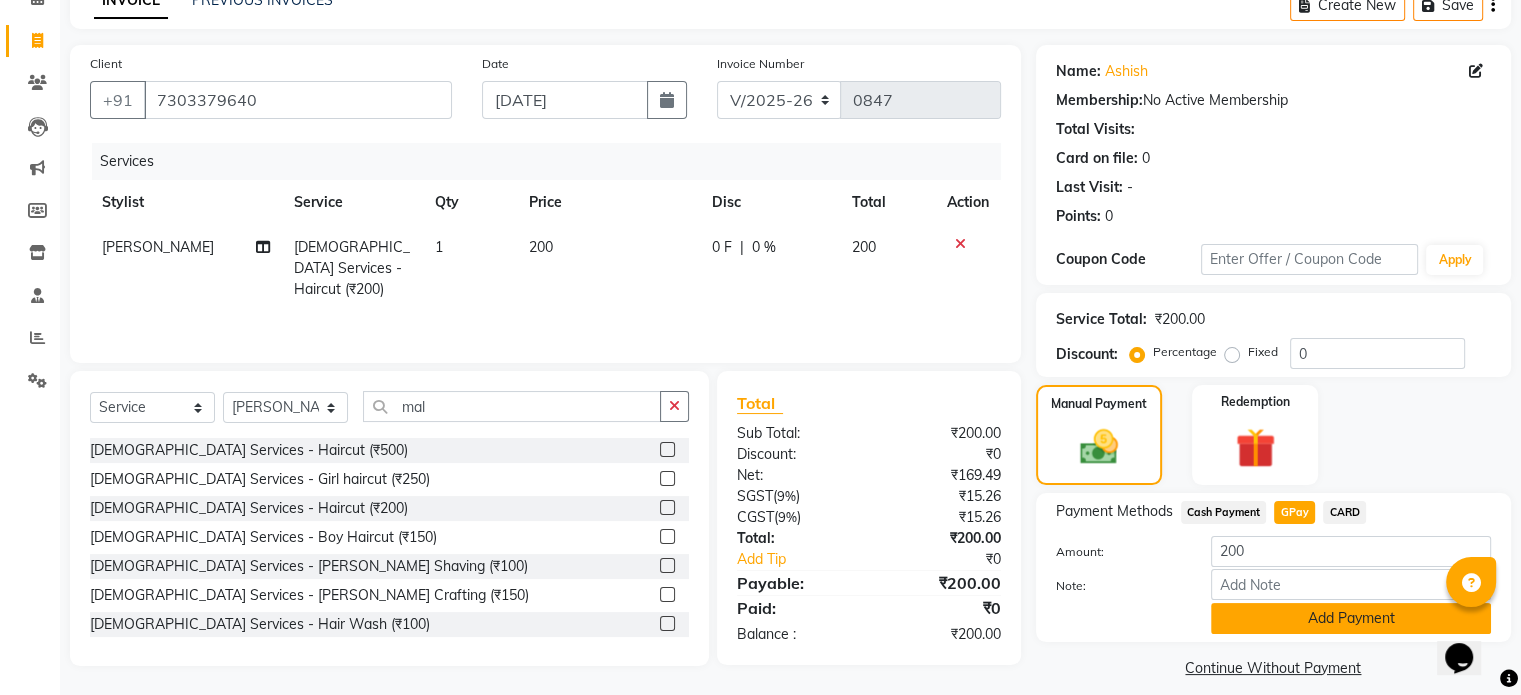 click on "Add Payment" 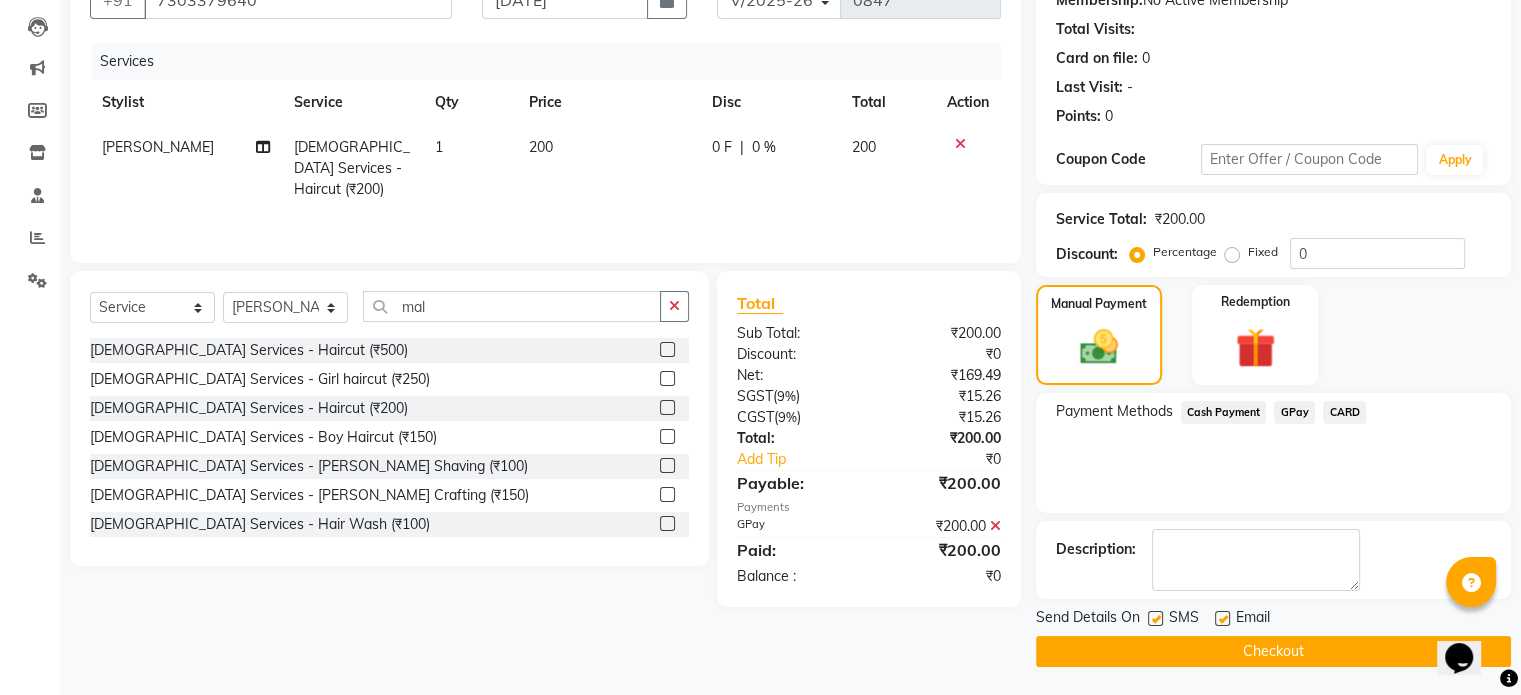 scroll, scrollTop: 204, scrollLeft: 0, axis: vertical 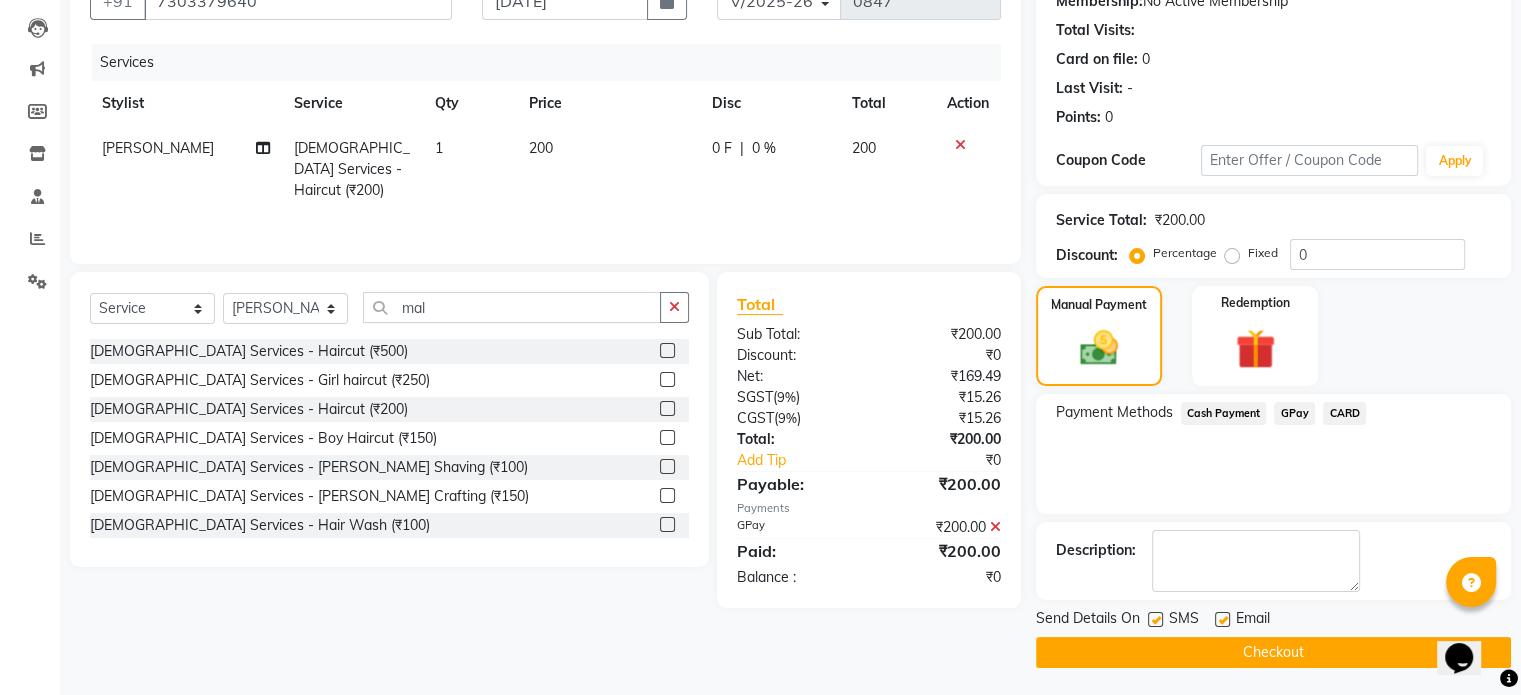 click on "Checkout" 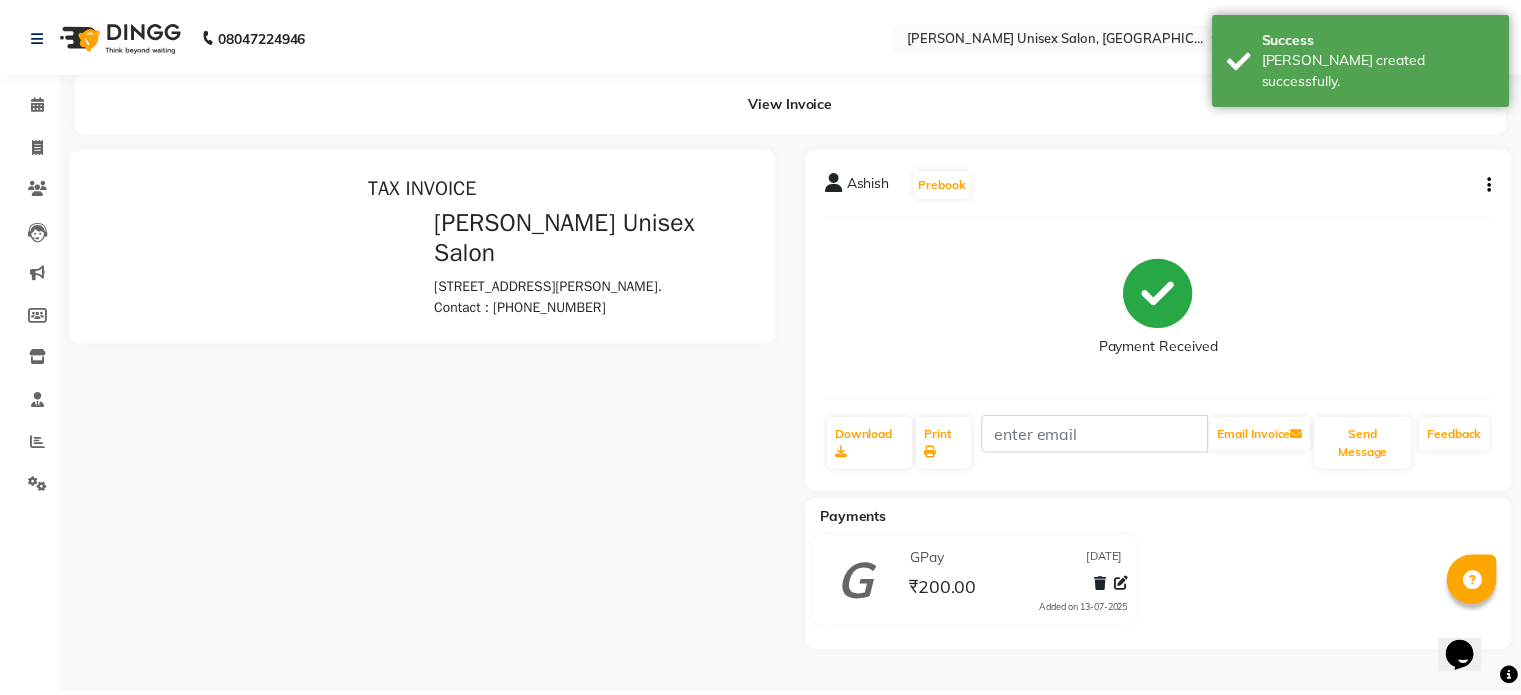 scroll, scrollTop: 0, scrollLeft: 0, axis: both 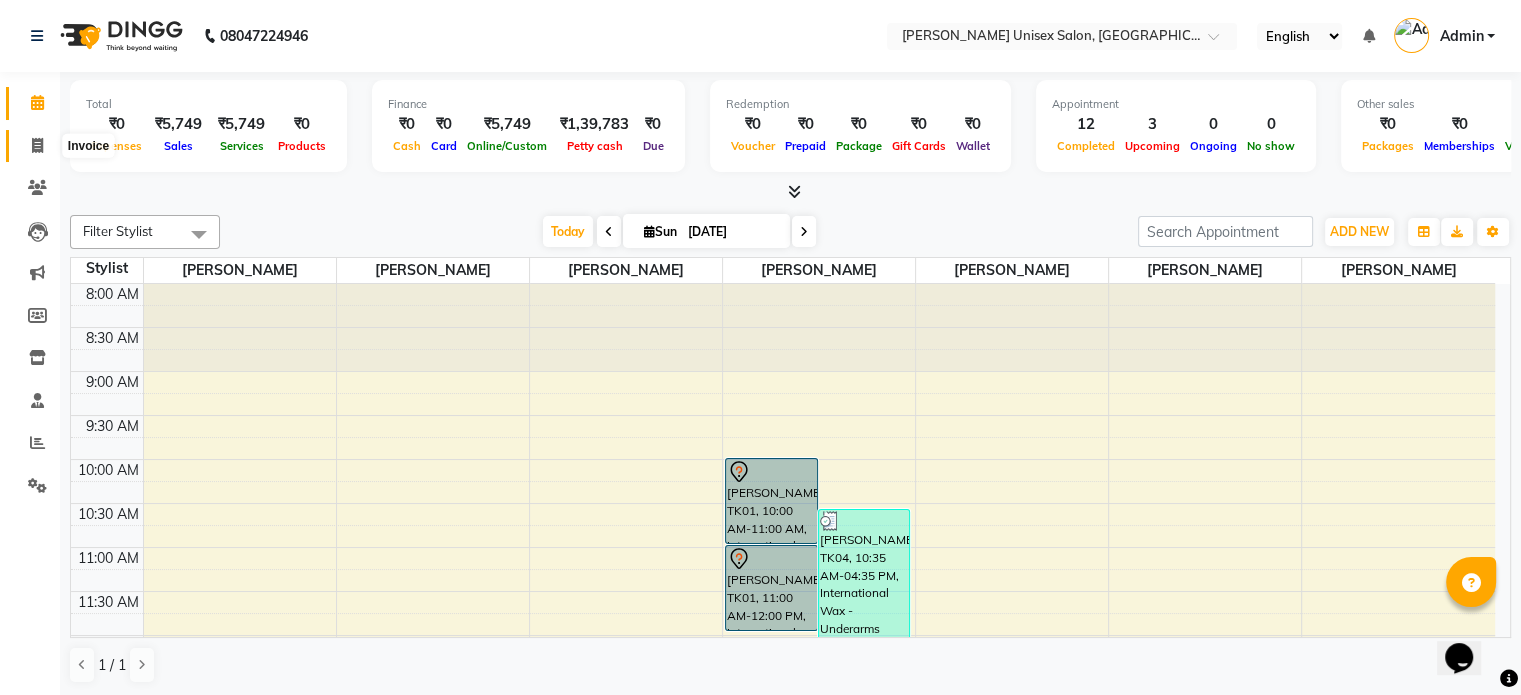 click 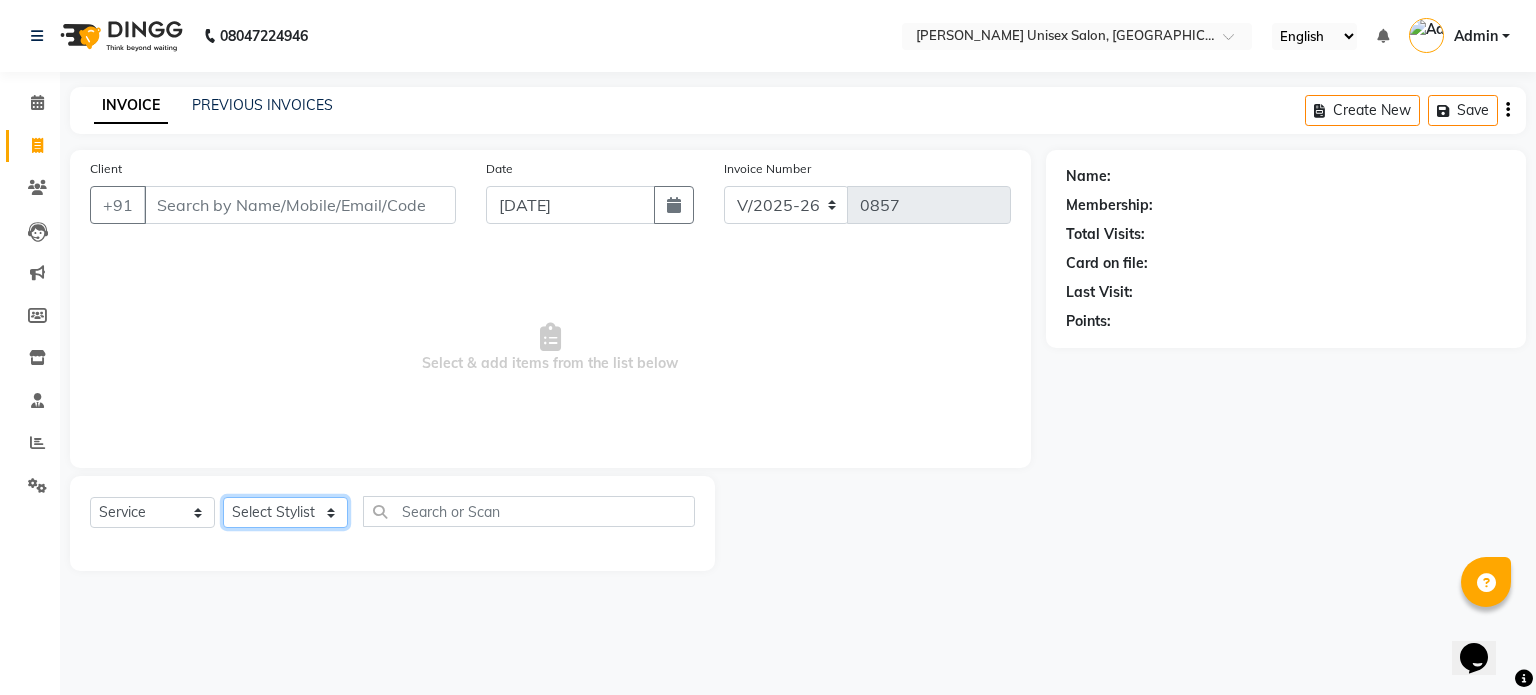 click on "Select Stylist [PERSON_NAME] [PERSON_NAME] [PERSON_NAME] Pooja [PERSON_NAME] AHANKARE [PERSON_NAME] [PERSON_NAME]" 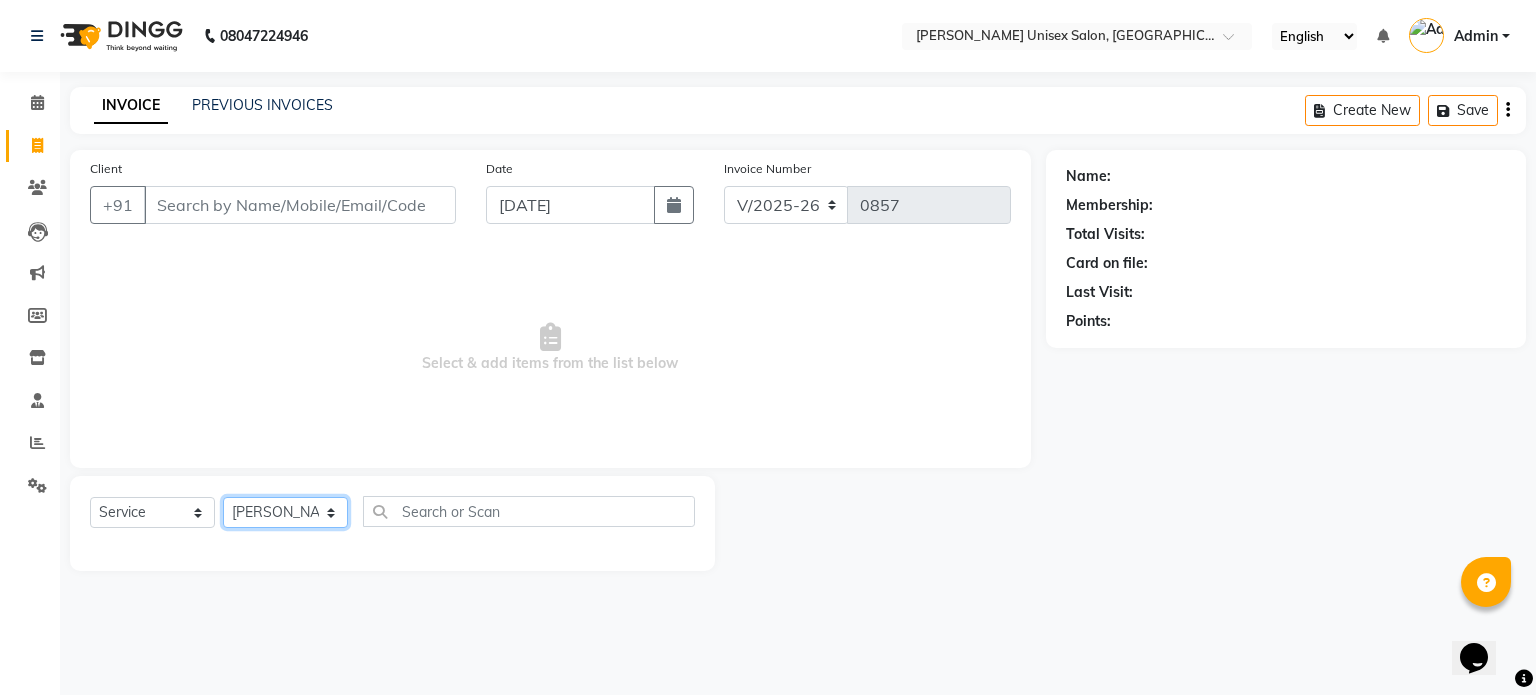 click on "Select Stylist [PERSON_NAME] [PERSON_NAME] [PERSON_NAME] Pooja [PERSON_NAME] AHANKARE [PERSON_NAME] [PERSON_NAME]" 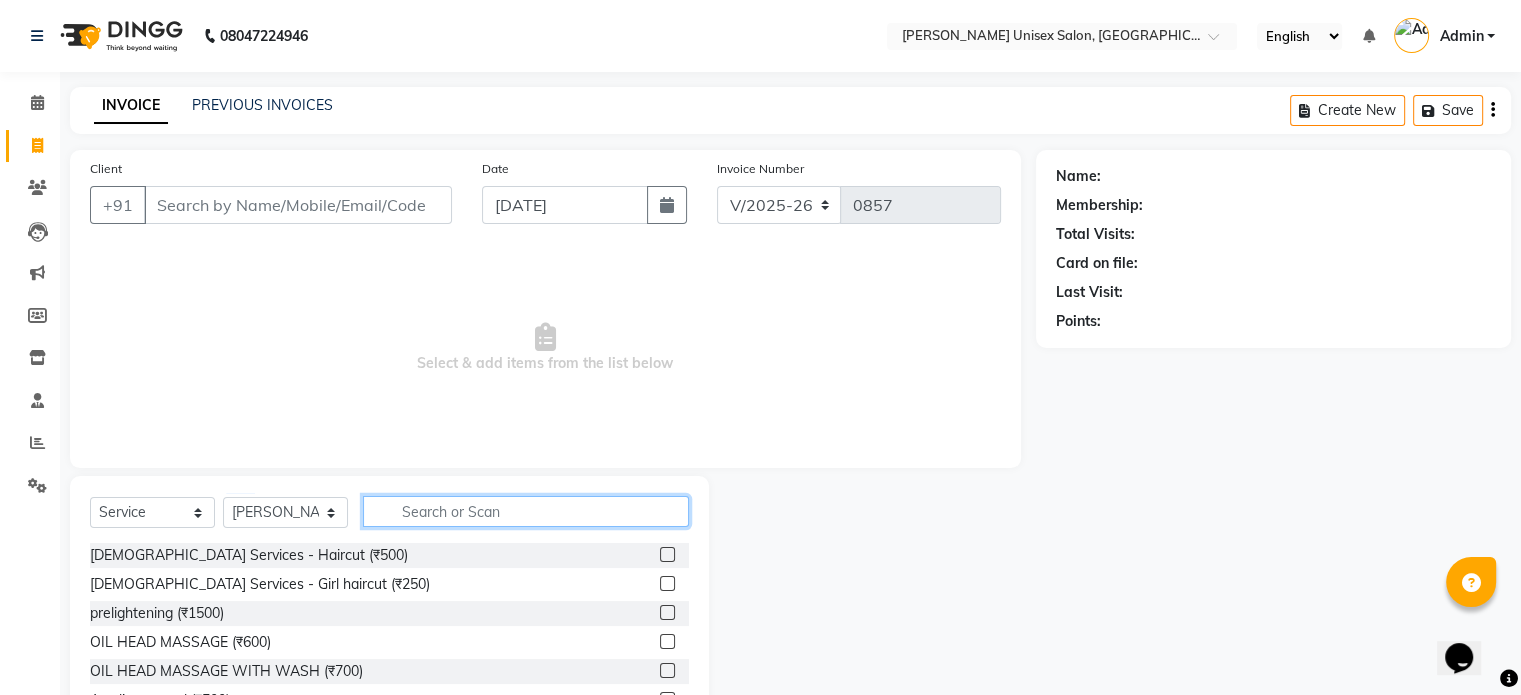 click 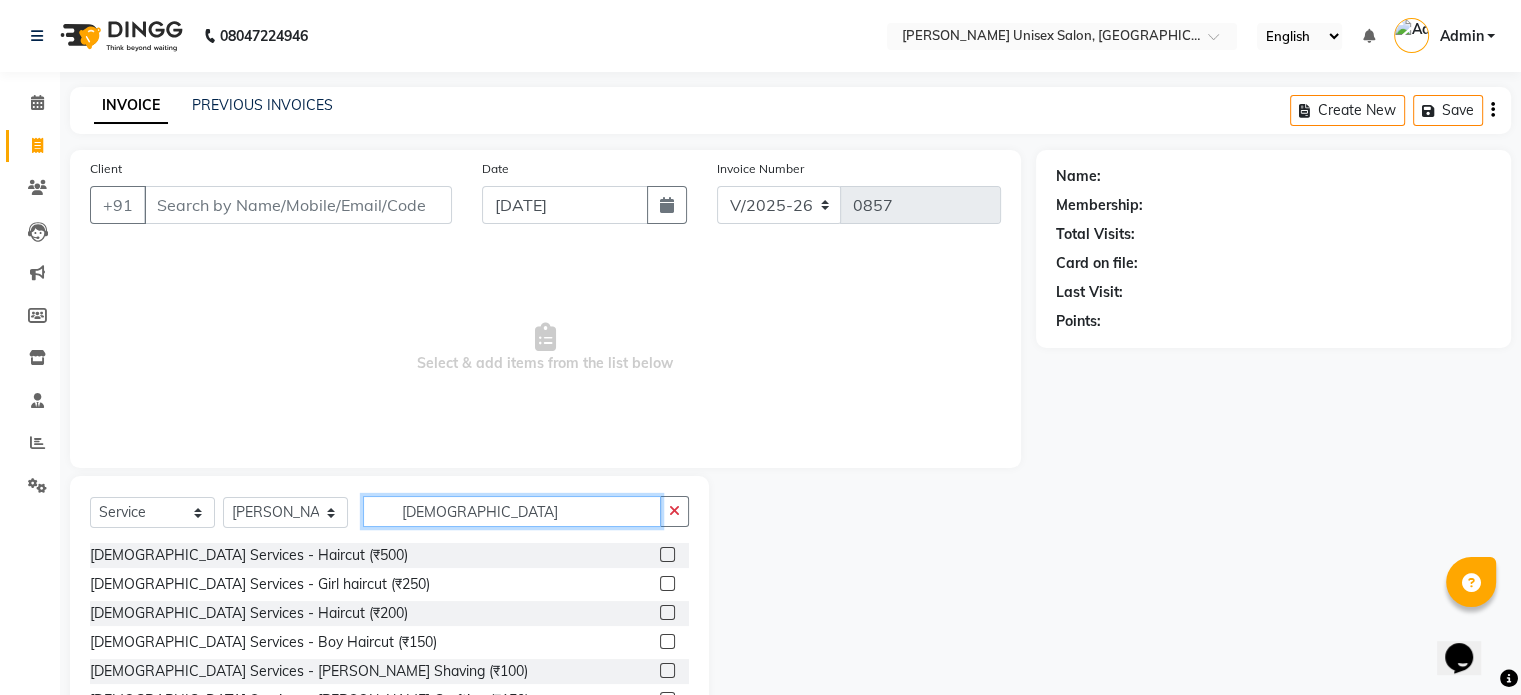 type on "[DEMOGRAPHIC_DATA]" 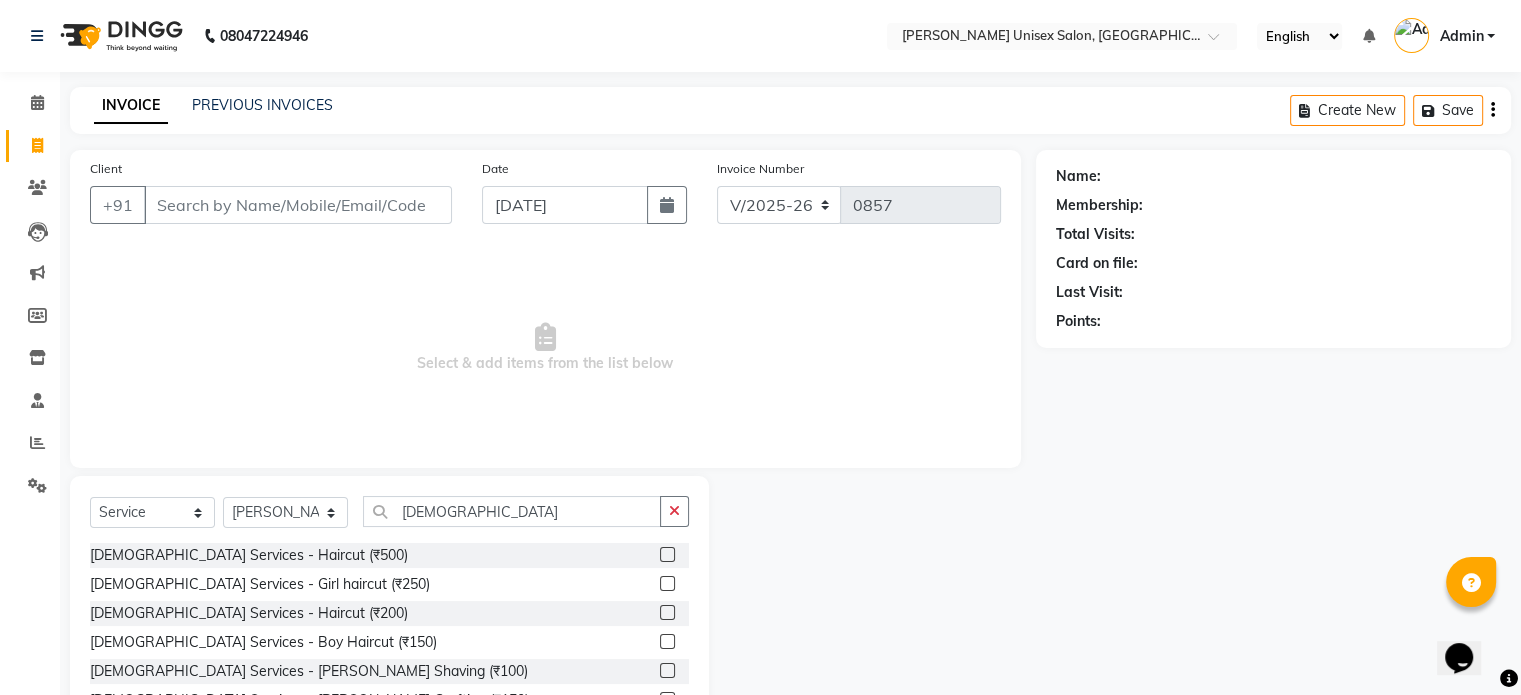click 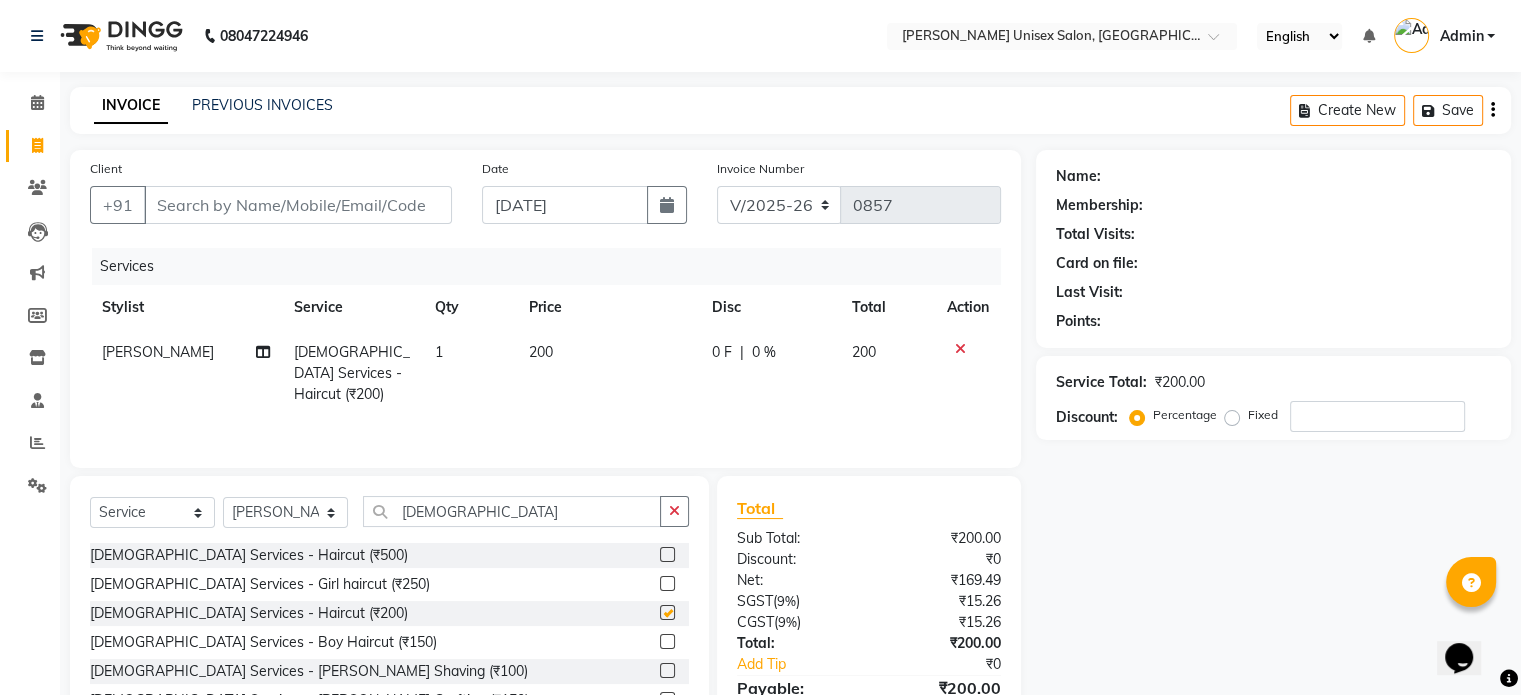 checkbox on "false" 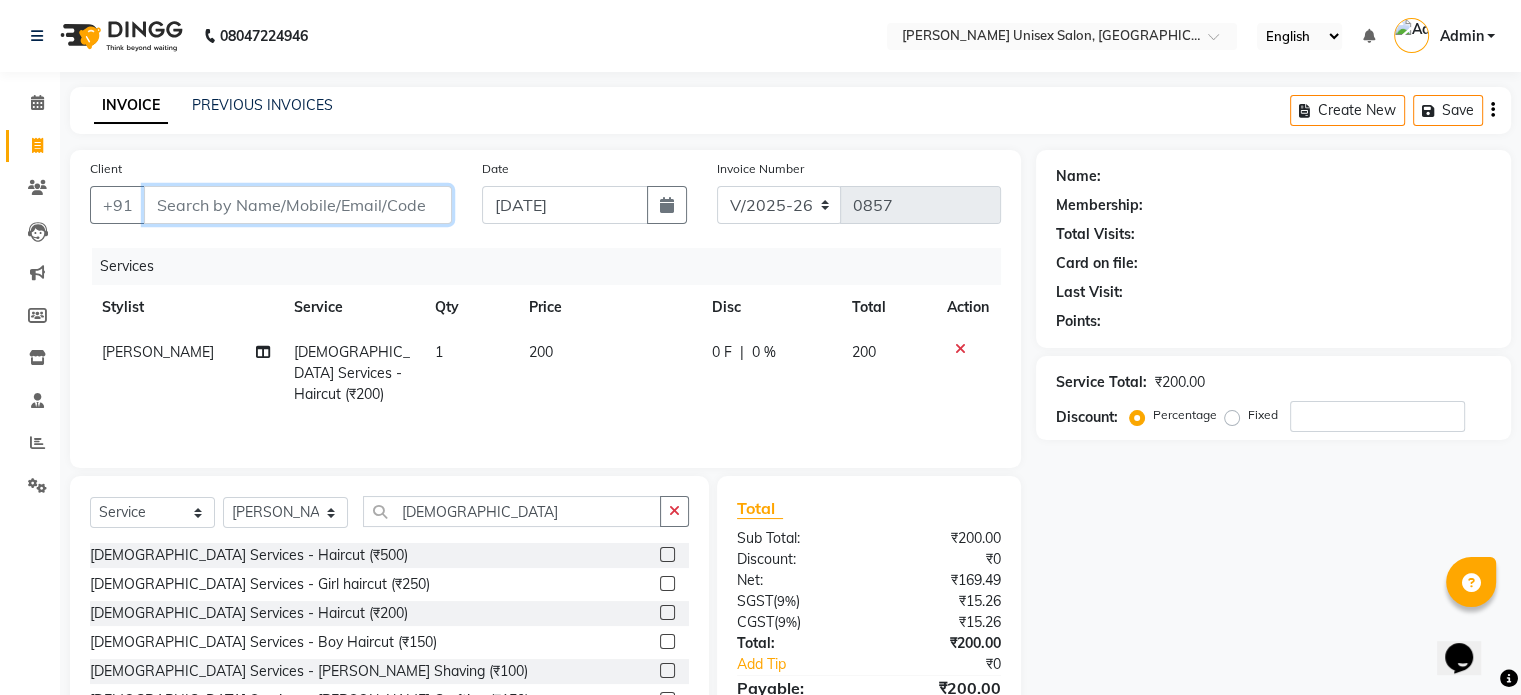 click on "Client" at bounding box center [298, 205] 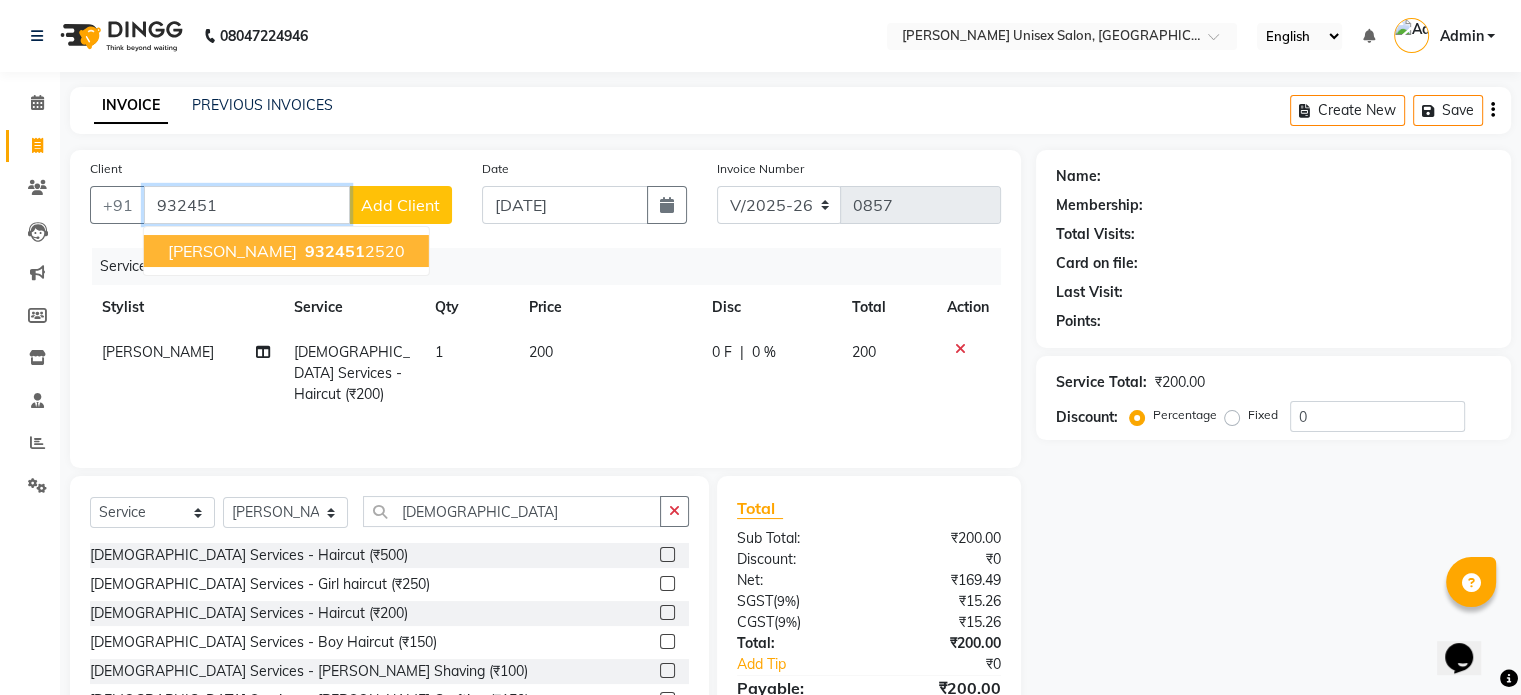click on "932451 2520" at bounding box center [353, 251] 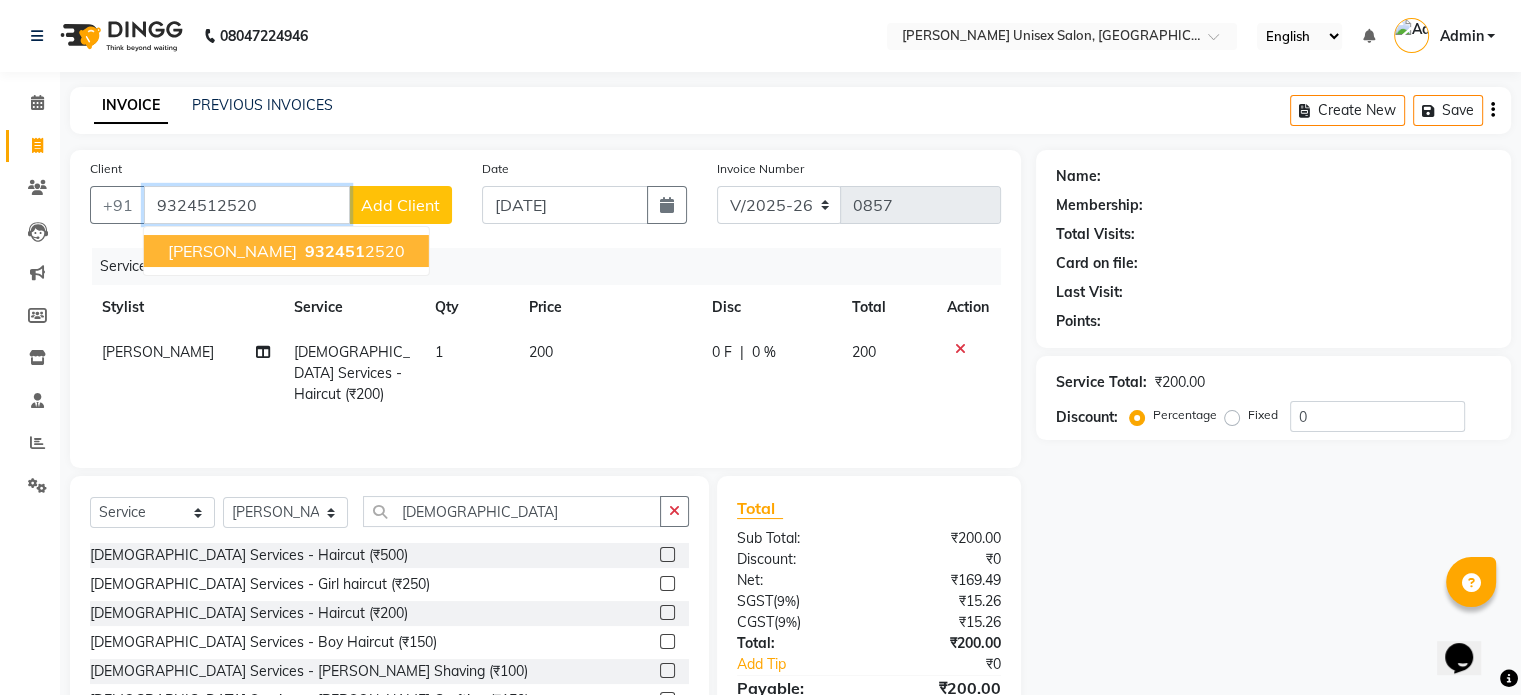 type on "9324512520" 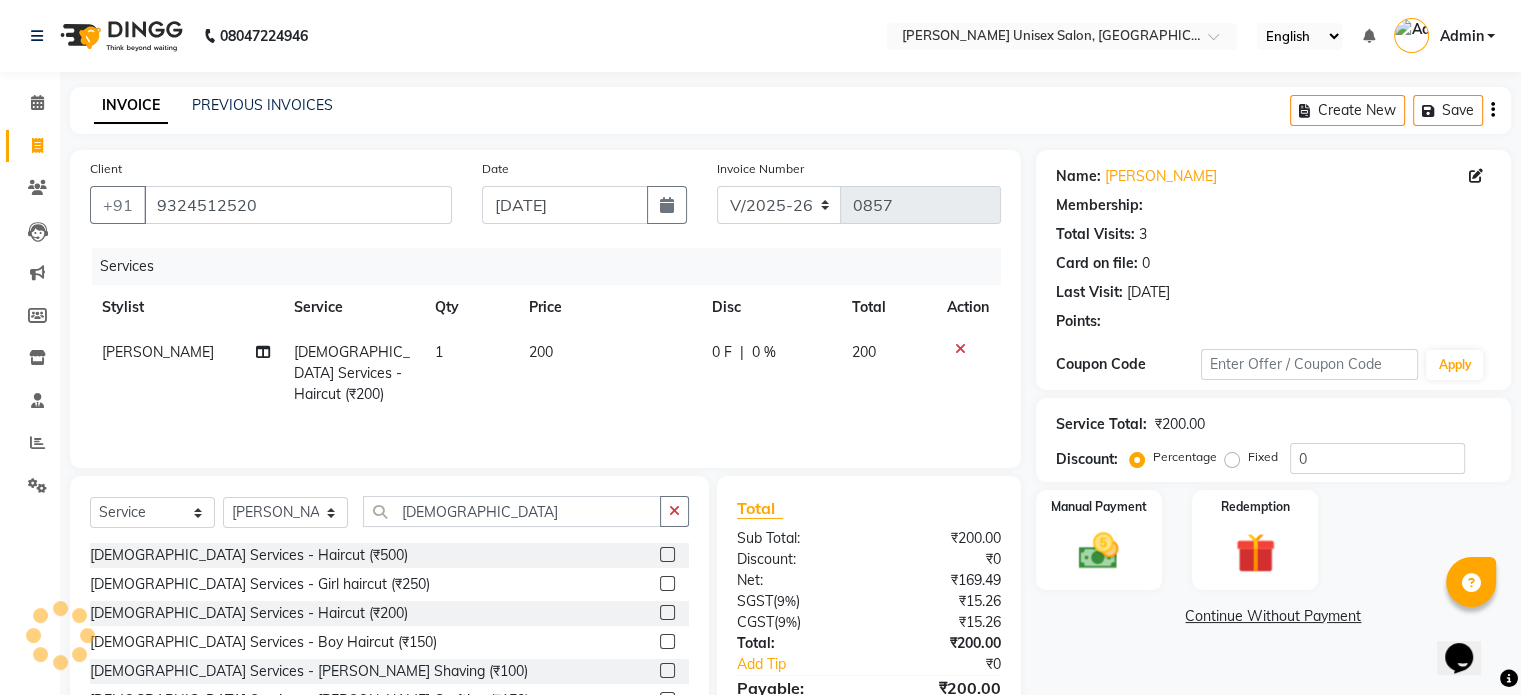 select on "1: Object" 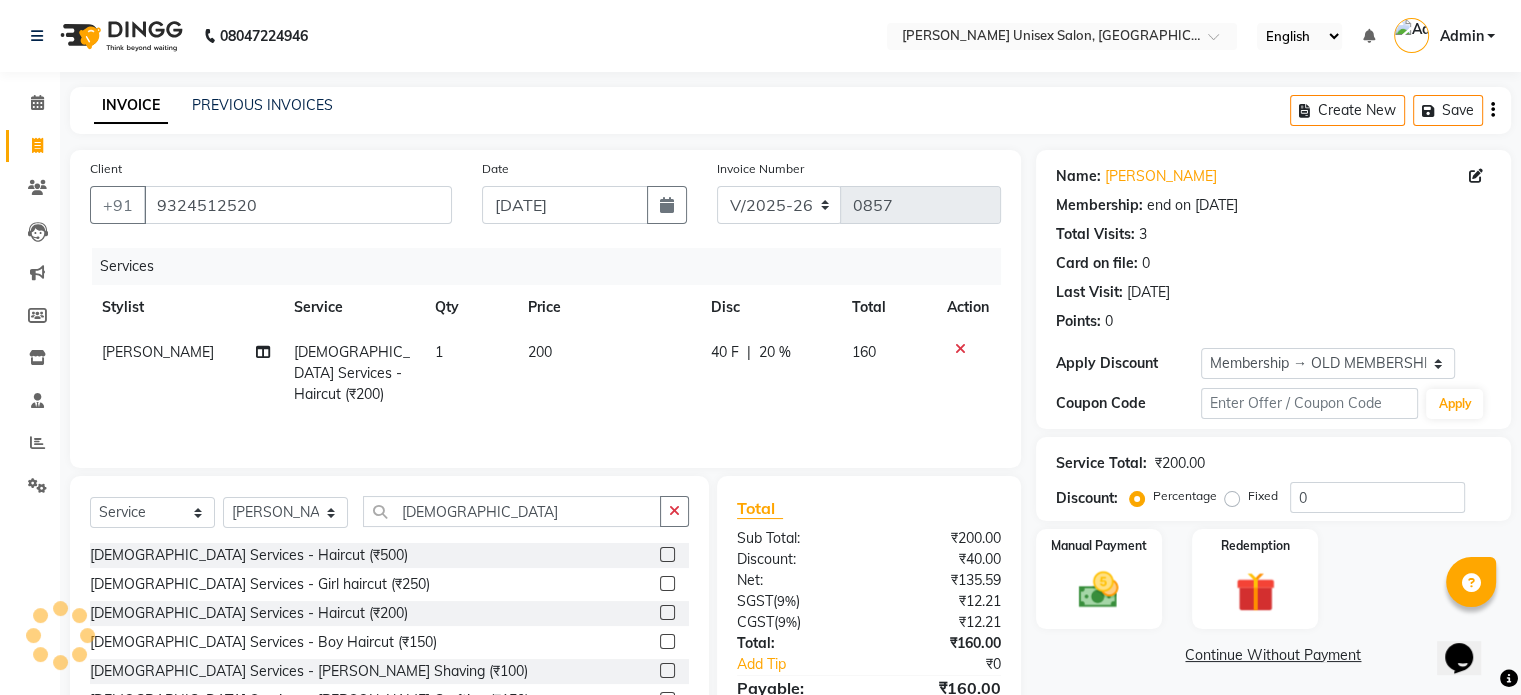type on "20" 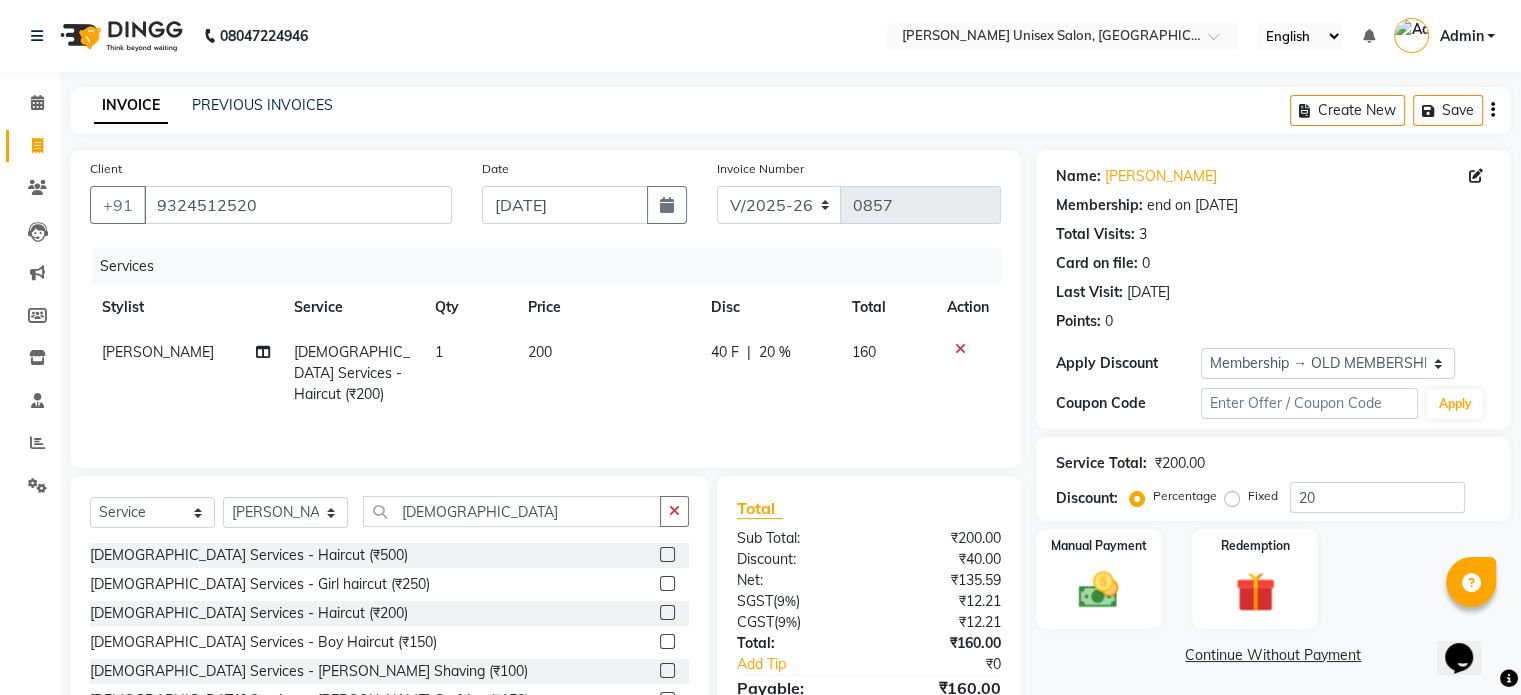 click on "20 %" 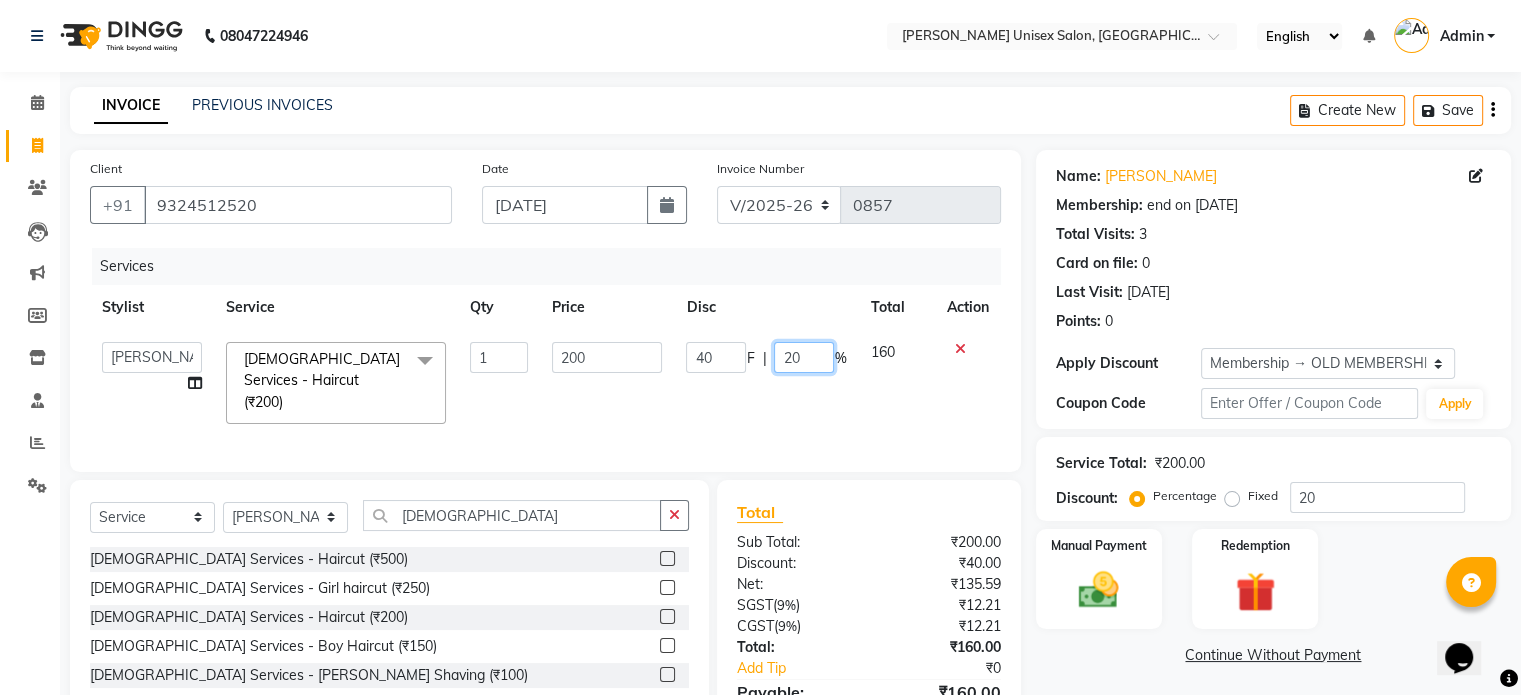 click on "20" 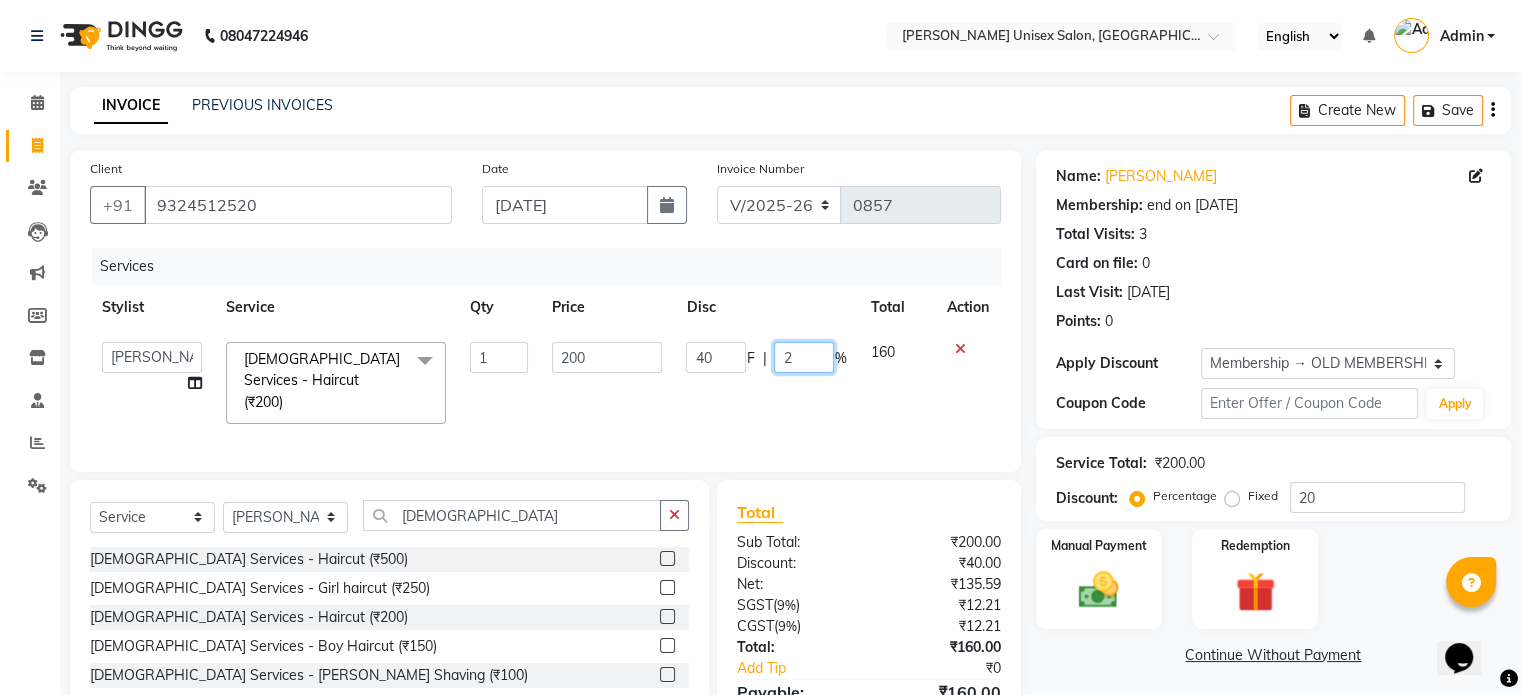 type 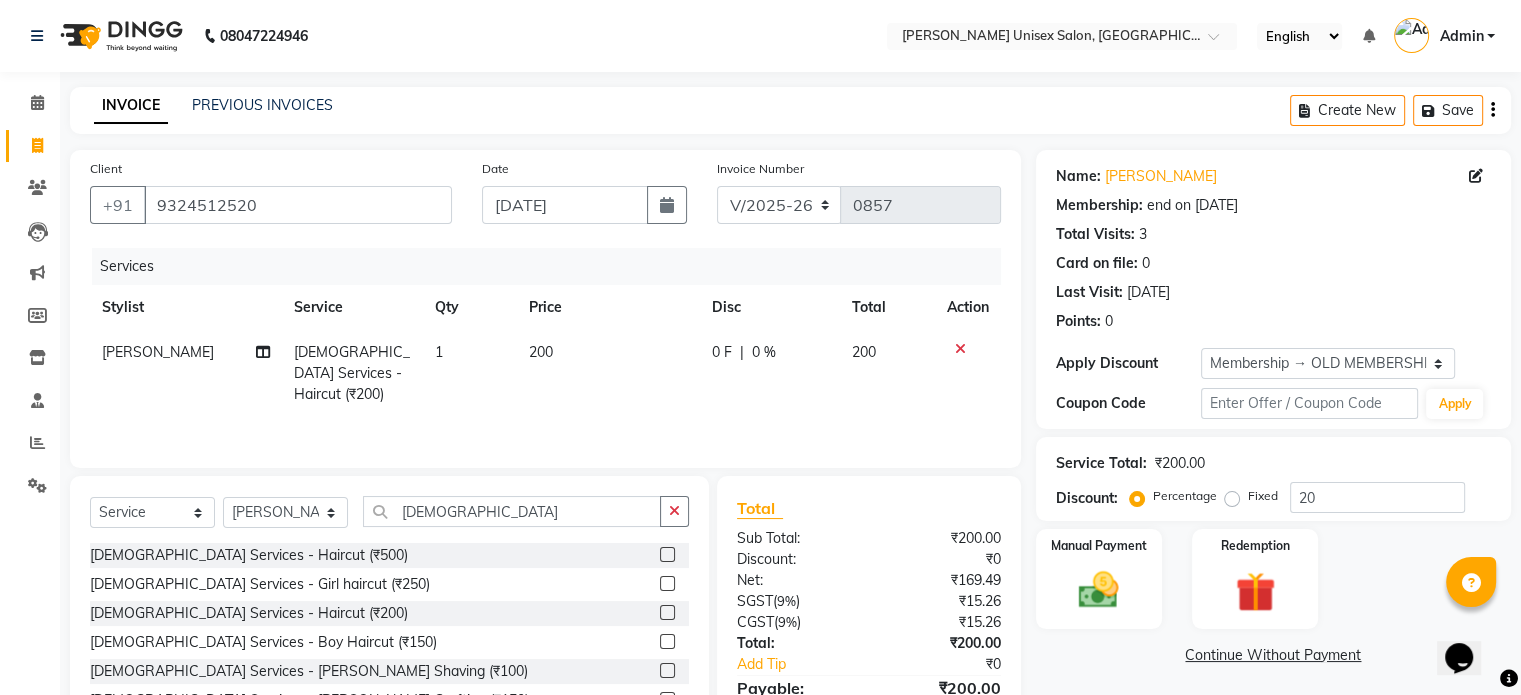 click on "Total Sub Total: ₹200.00 Discount: ₹0 Net: ₹169.49 SGST  ( 9% ) ₹15.26 CGST  ( 9% ) ₹15.26 Total: ₹200.00 Add Tip ₹0 Payable: ₹200.00 Paid: ₹0 Balance   : ₹200.00" 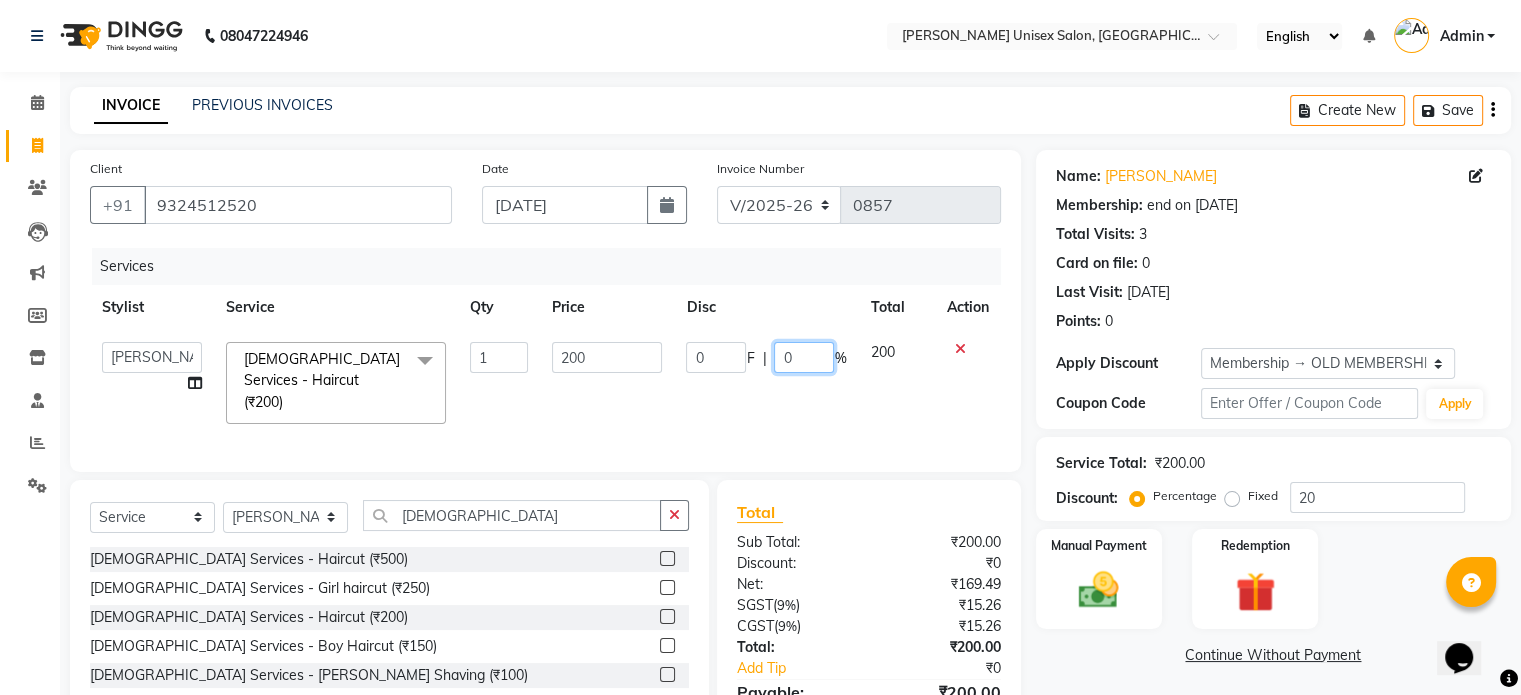 click on "0" 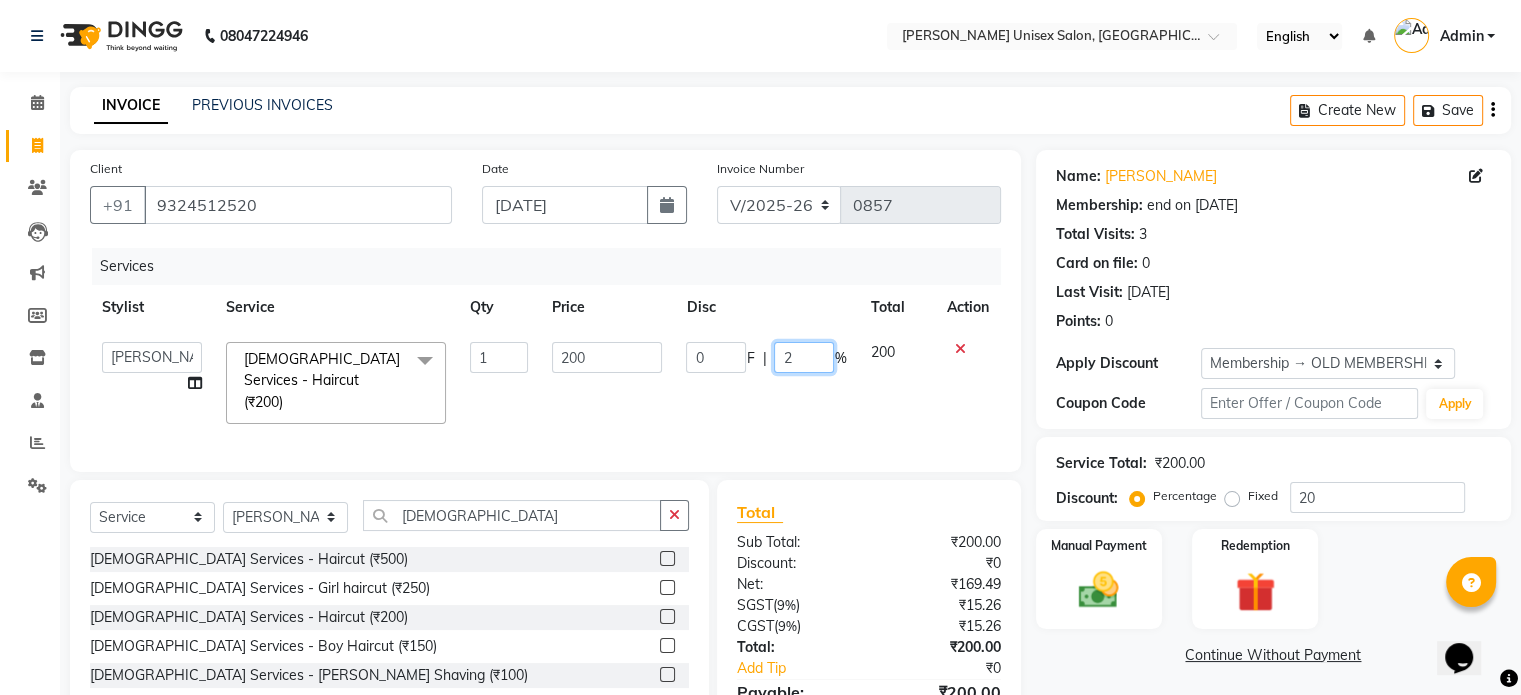type on "20" 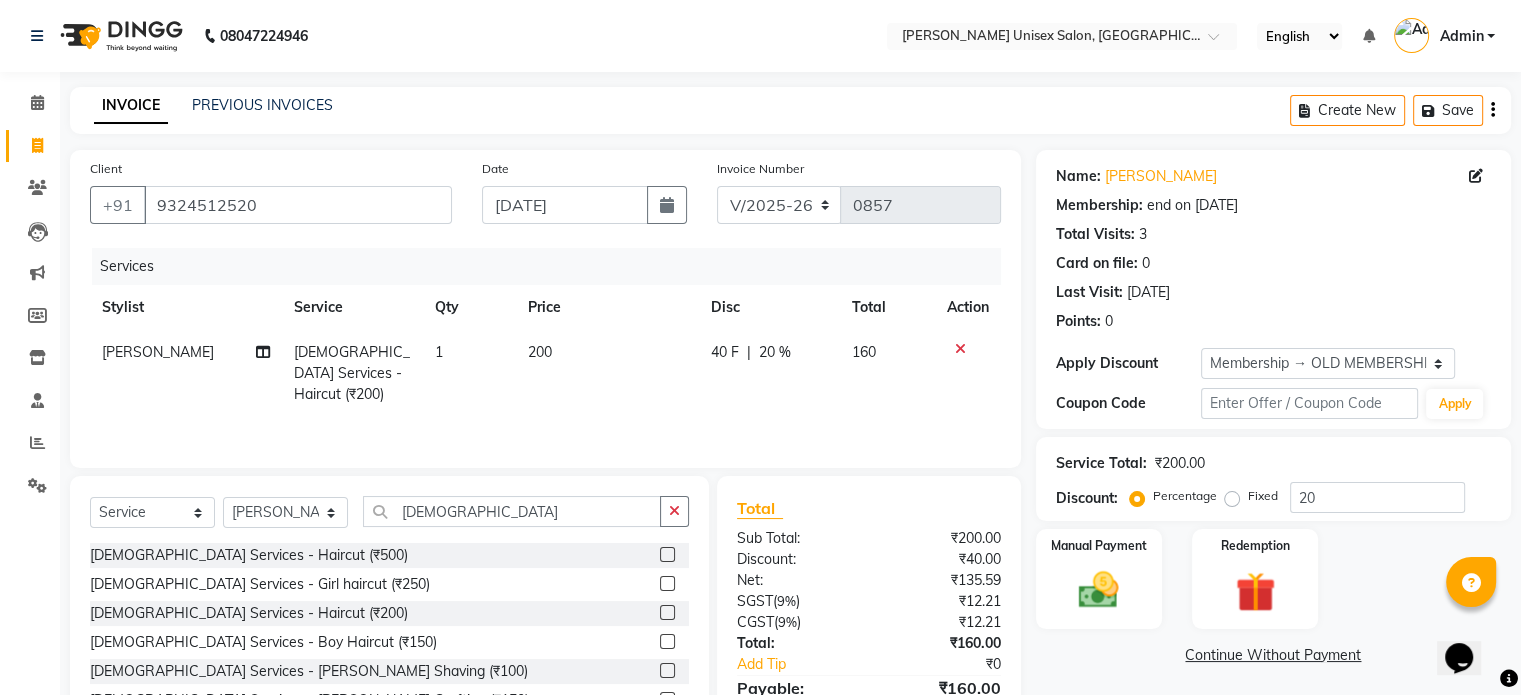 click on "Services Stylist Service Qty Price Disc Total Action [PERSON_NAME] [DEMOGRAPHIC_DATA] Services - Haircut (₹200) 1 200 40 F | 20 % 160" 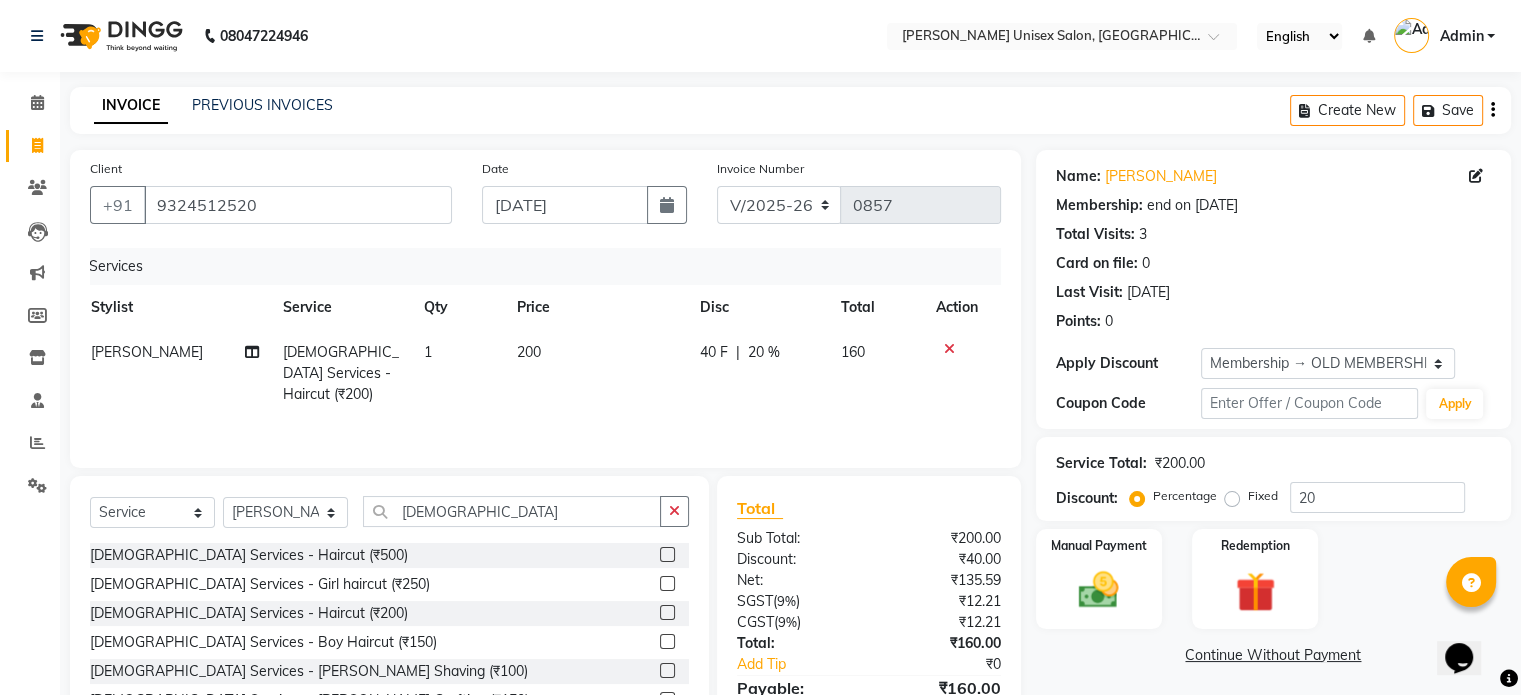 scroll, scrollTop: 0, scrollLeft: 14, axis: horizontal 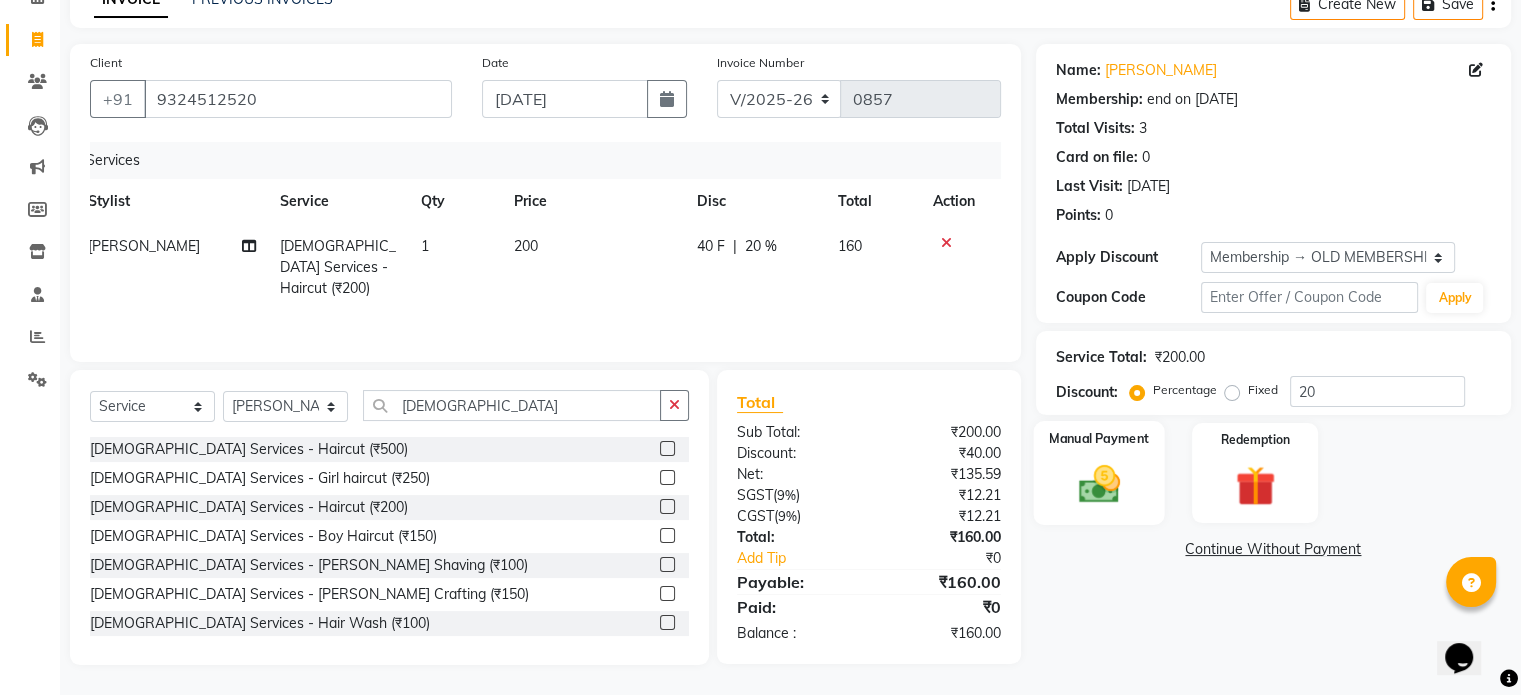 click 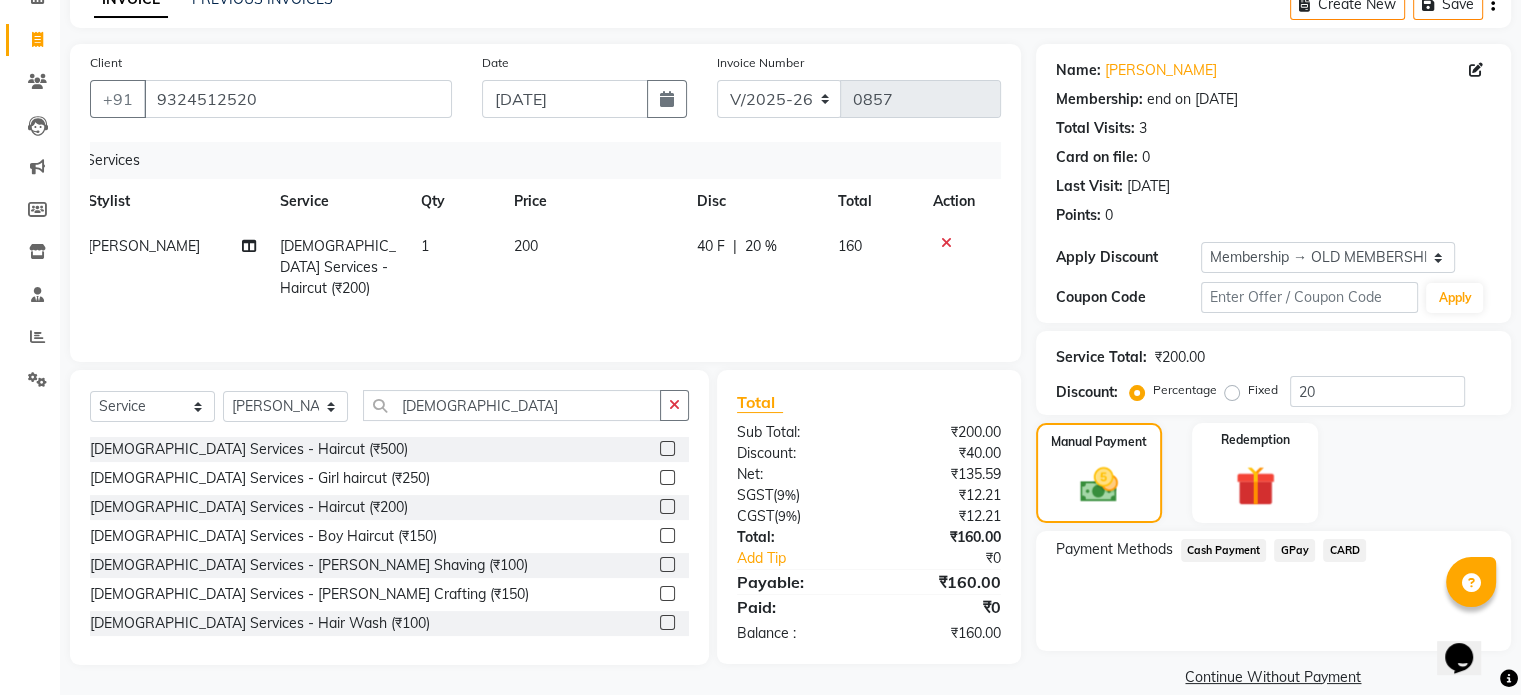 click on "Cash Payment" 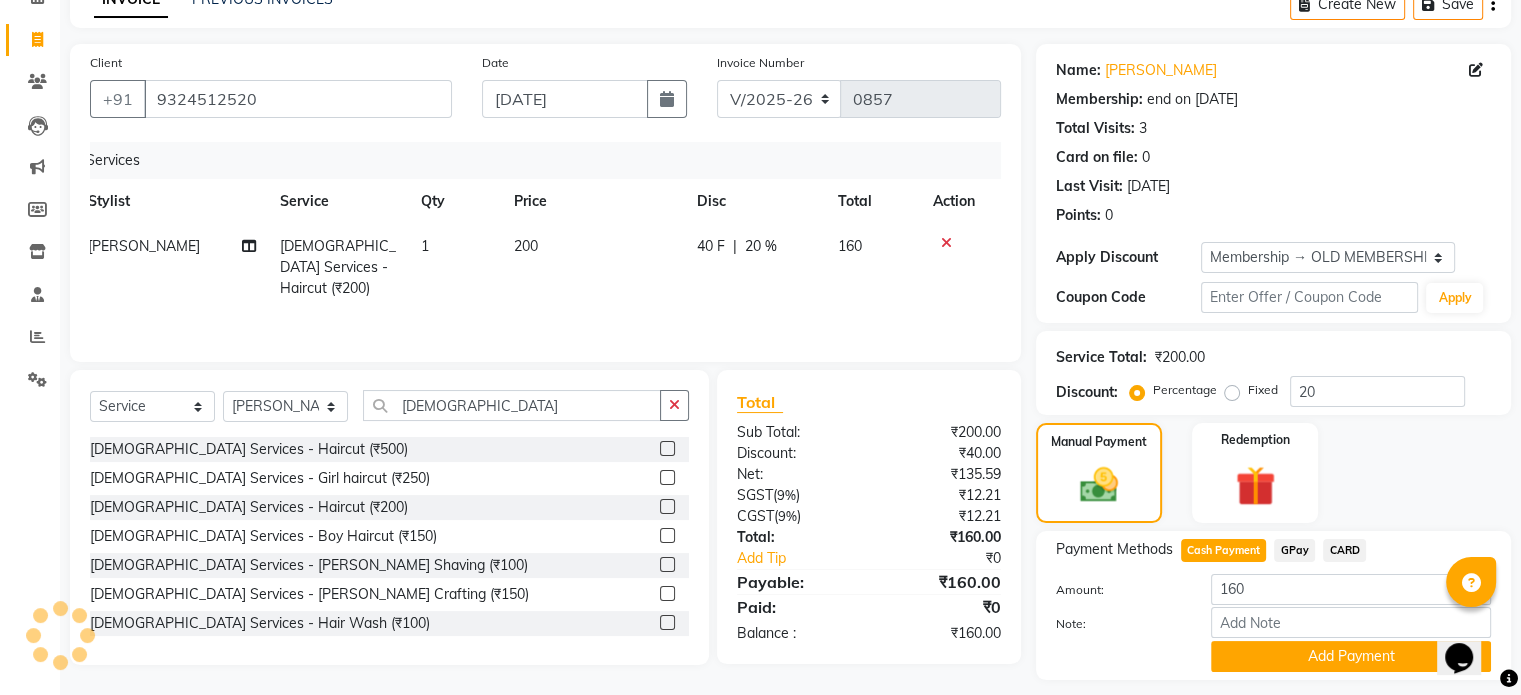 scroll, scrollTop: 163, scrollLeft: 0, axis: vertical 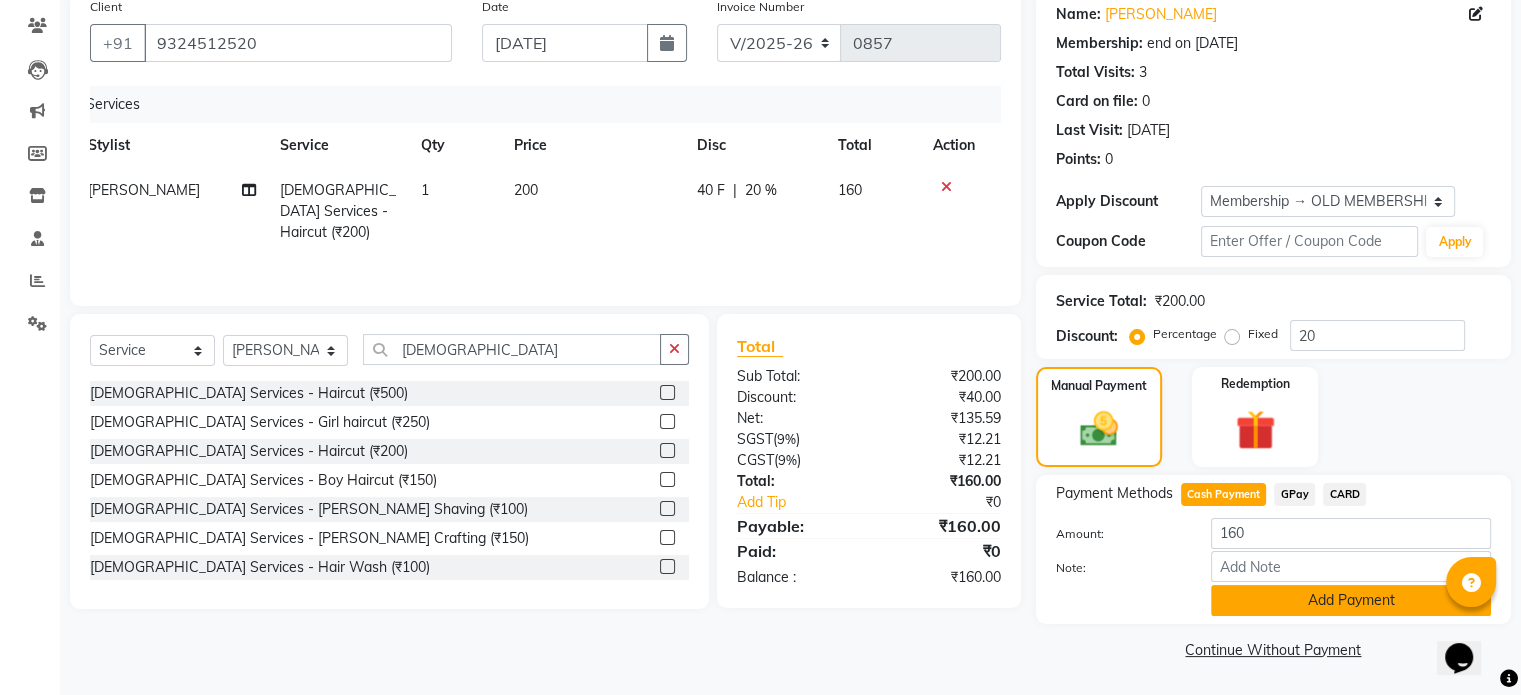 click on "Add Payment" 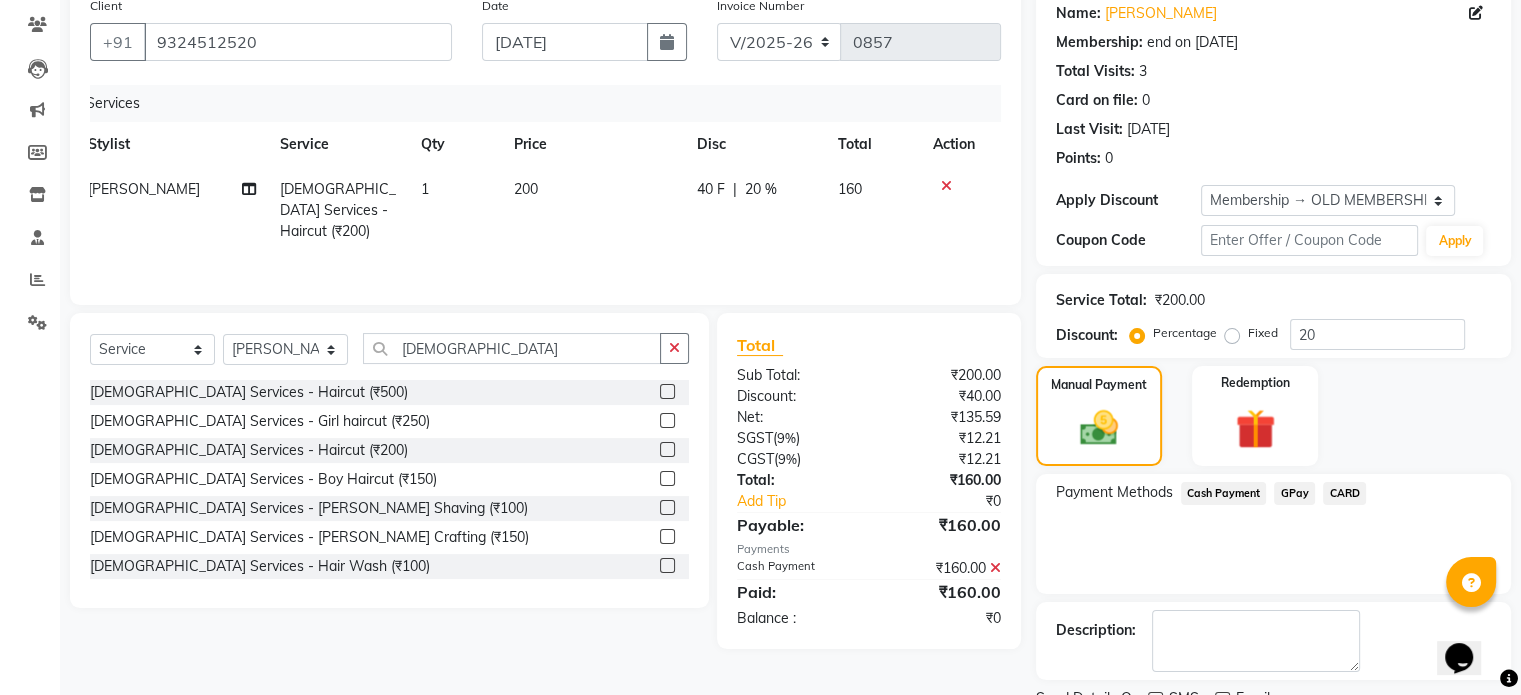 scroll, scrollTop: 244, scrollLeft: 0, axis: vertical 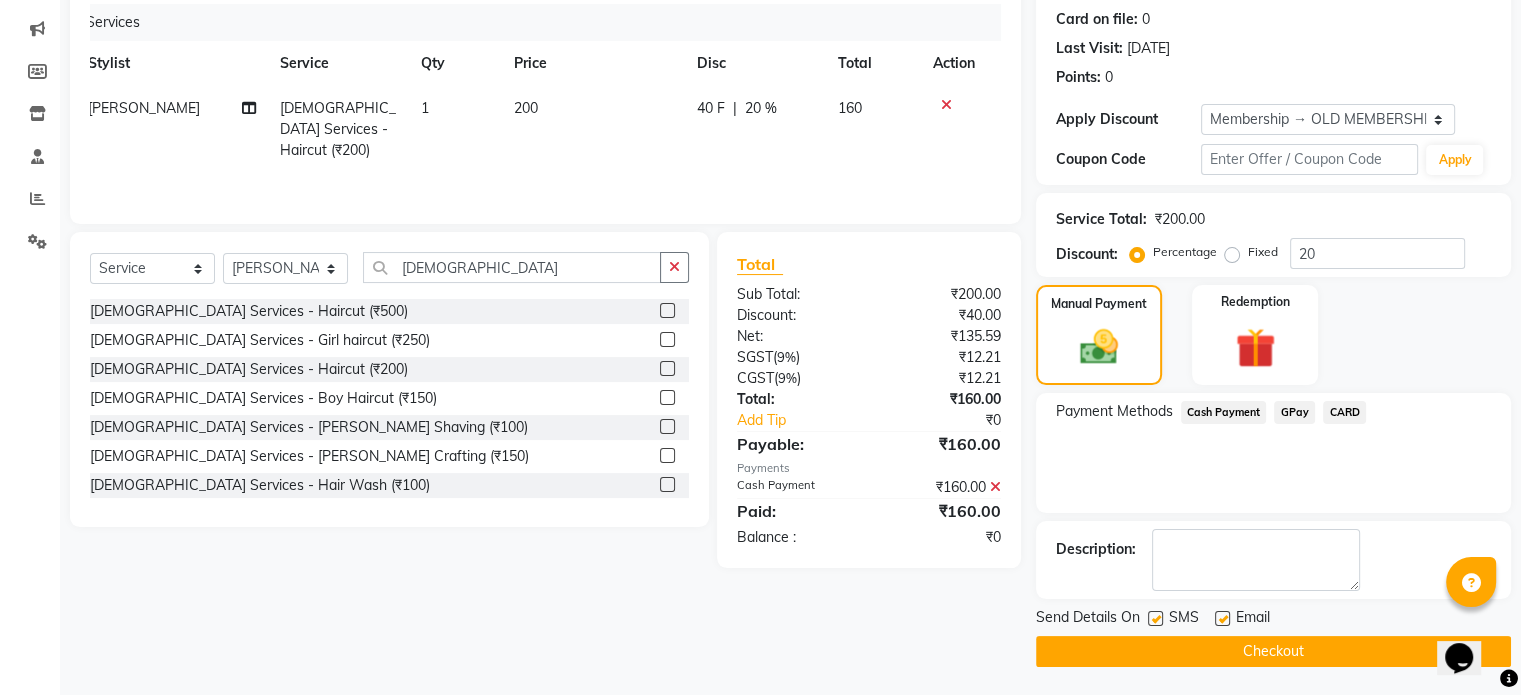 click on "Checkout" 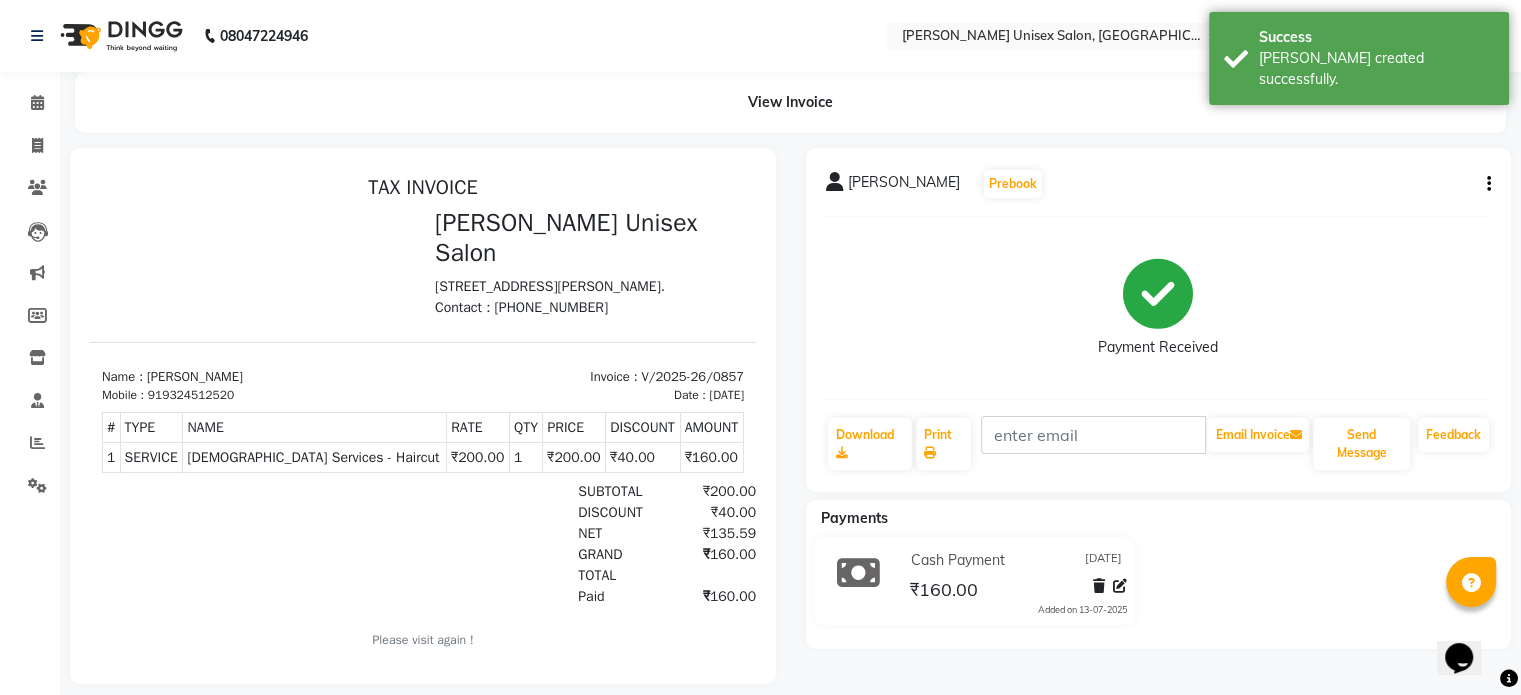 scroll, scrollTop: 0, scrollLeft: 0, axis: both 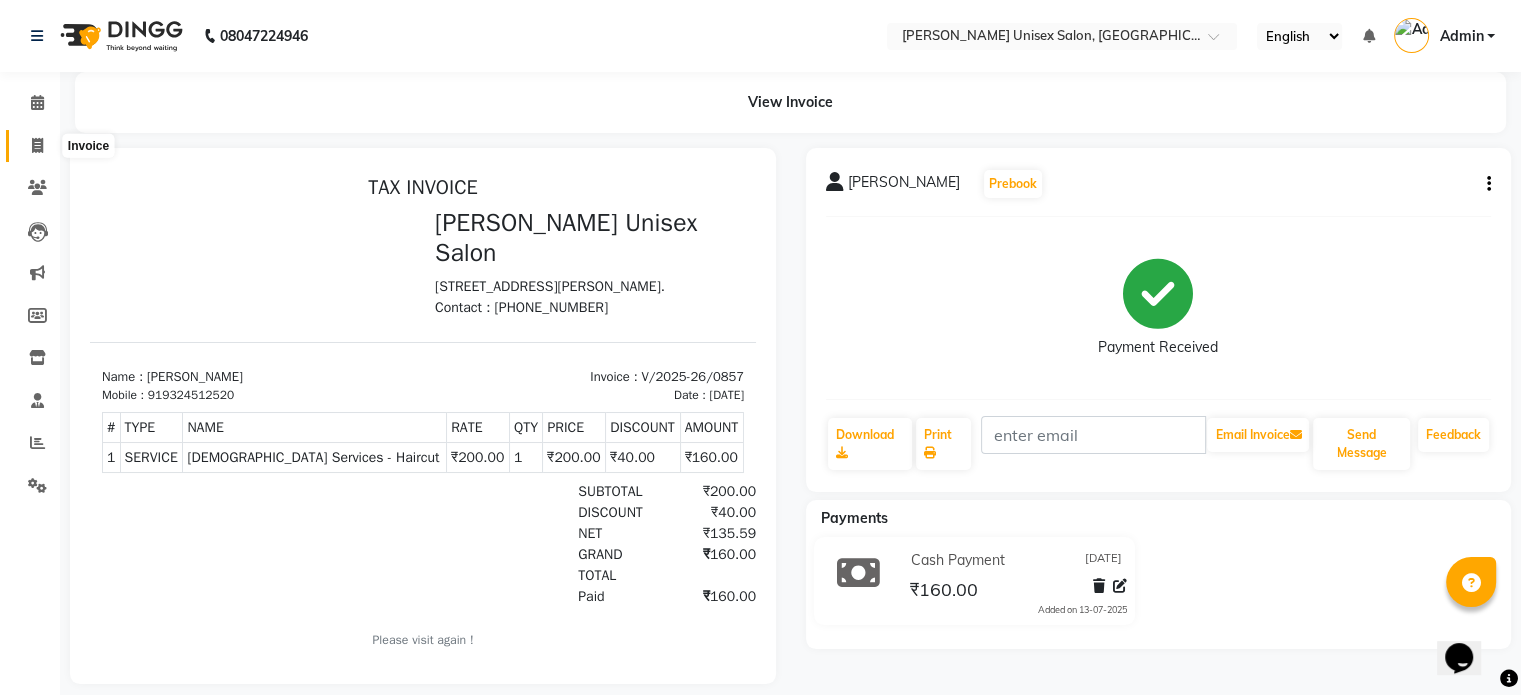 click 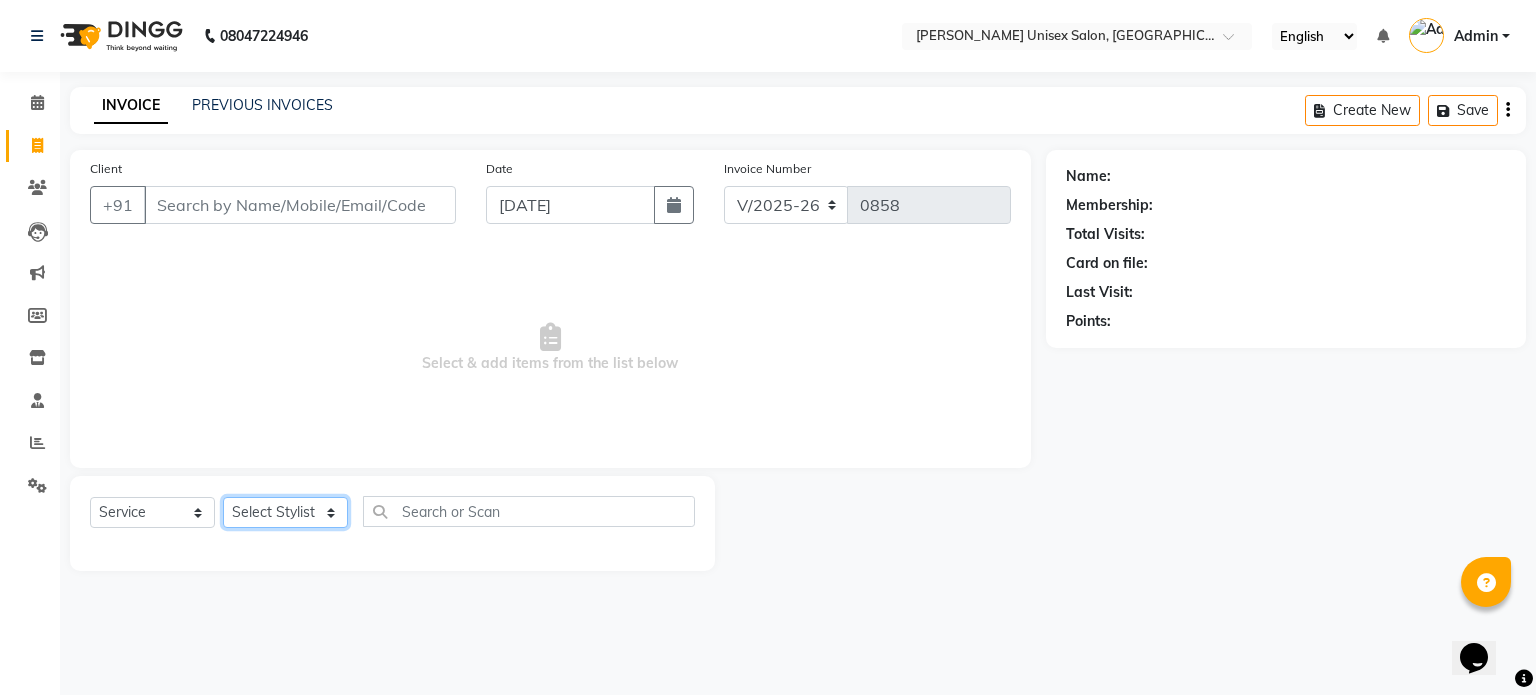 click on "Select Stylist [PERSON_NAME] [PERSON_NAME] [PERSON_NAME] Pooja [PERSON_NAME] AHANKARE [PERSON_NAME] [PERSON_NAME]" 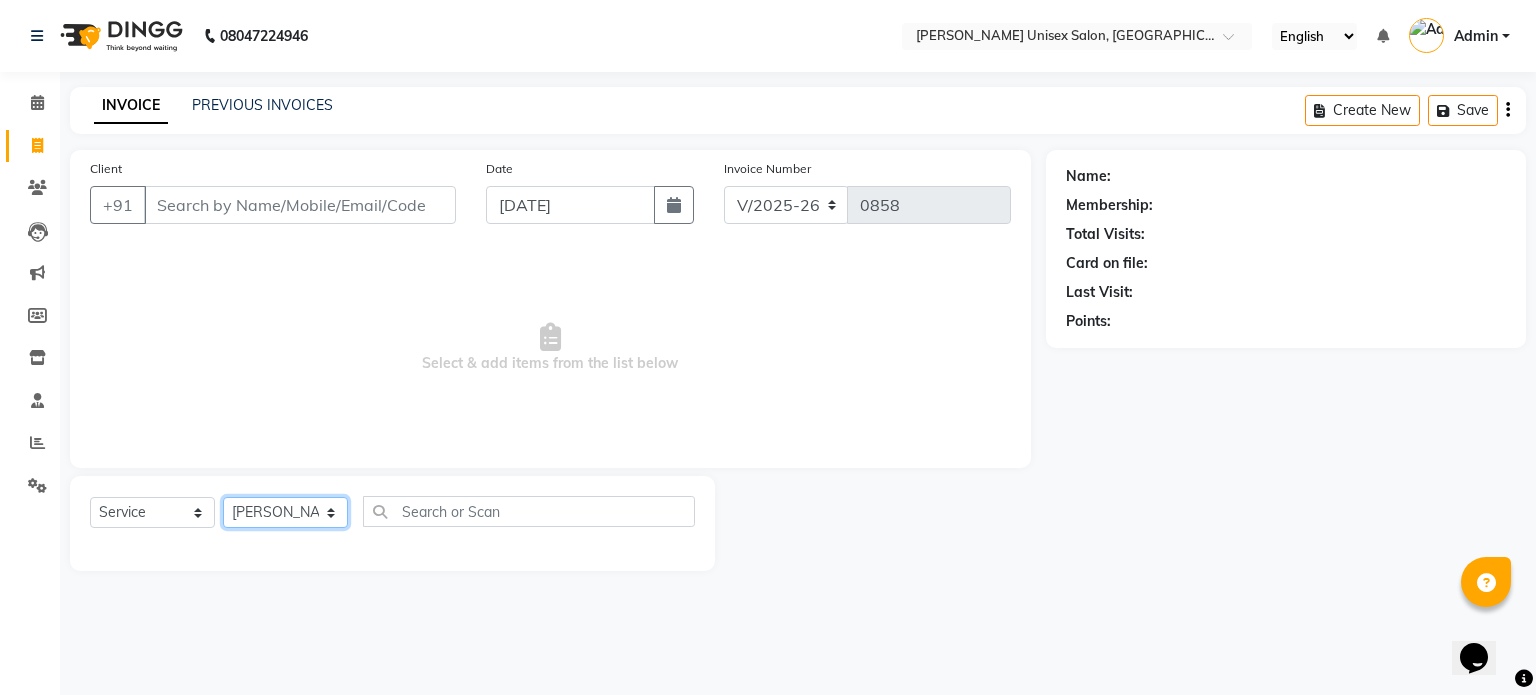 click on "Select Stylist [PERSON_NAME] [PERSON_NAME] [PERSON_NAME] Pooja [PERSON_NAME] AHANKARE [PERSON_NAME] [PERSON_NAME]" 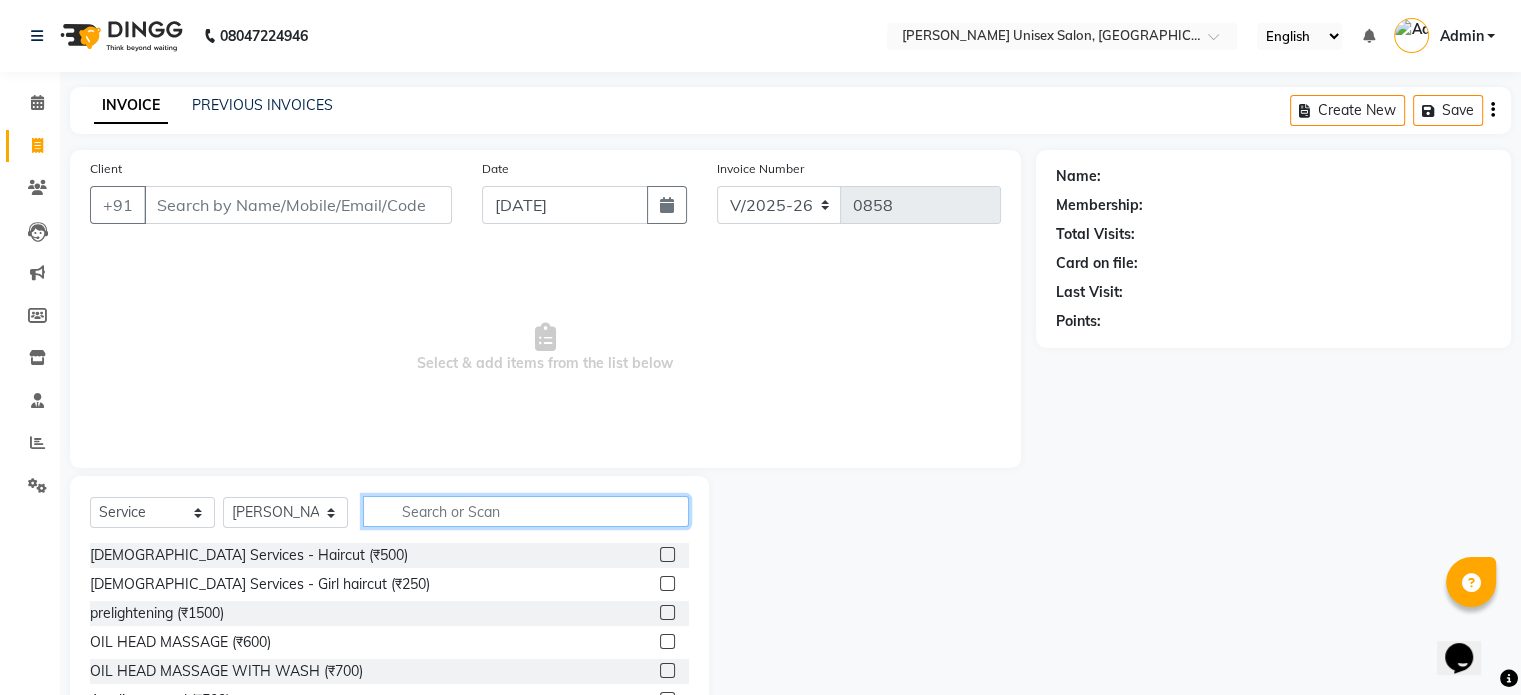 click 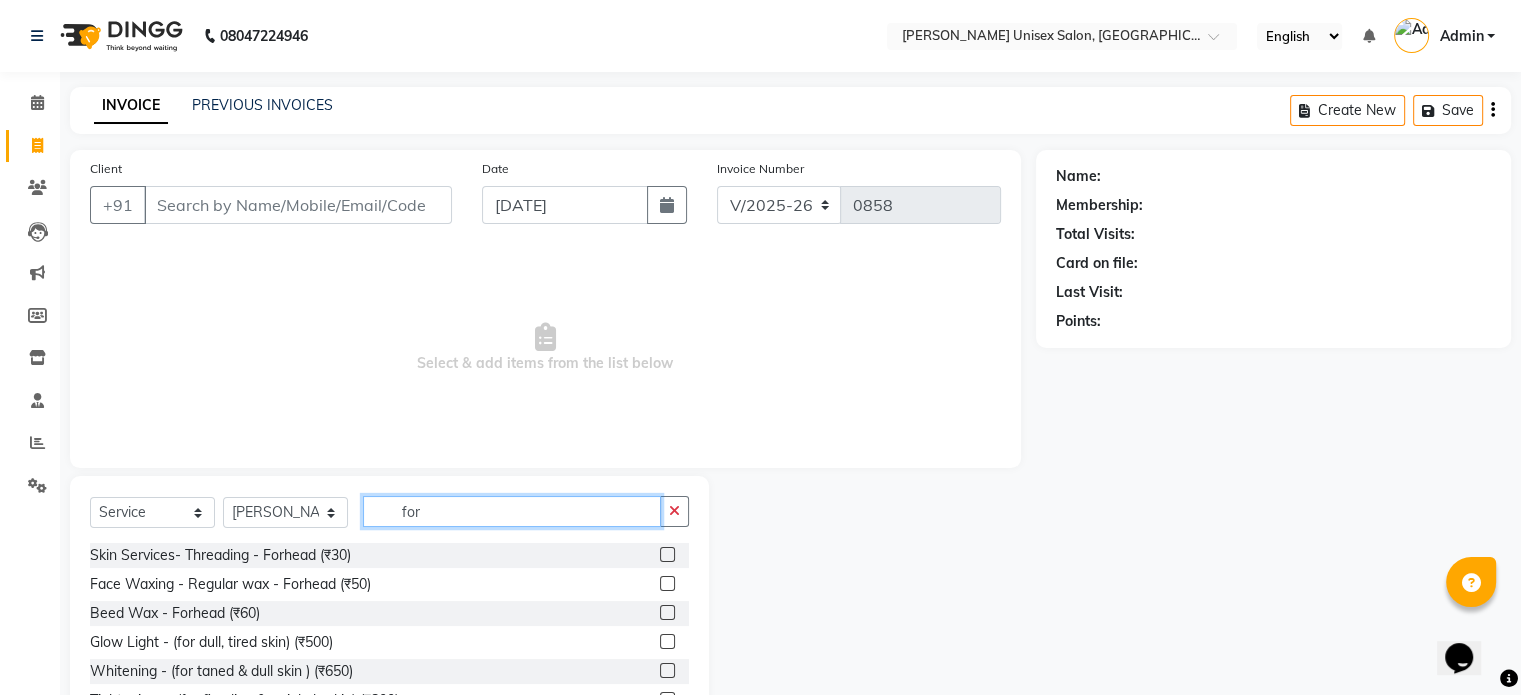 type on "for" 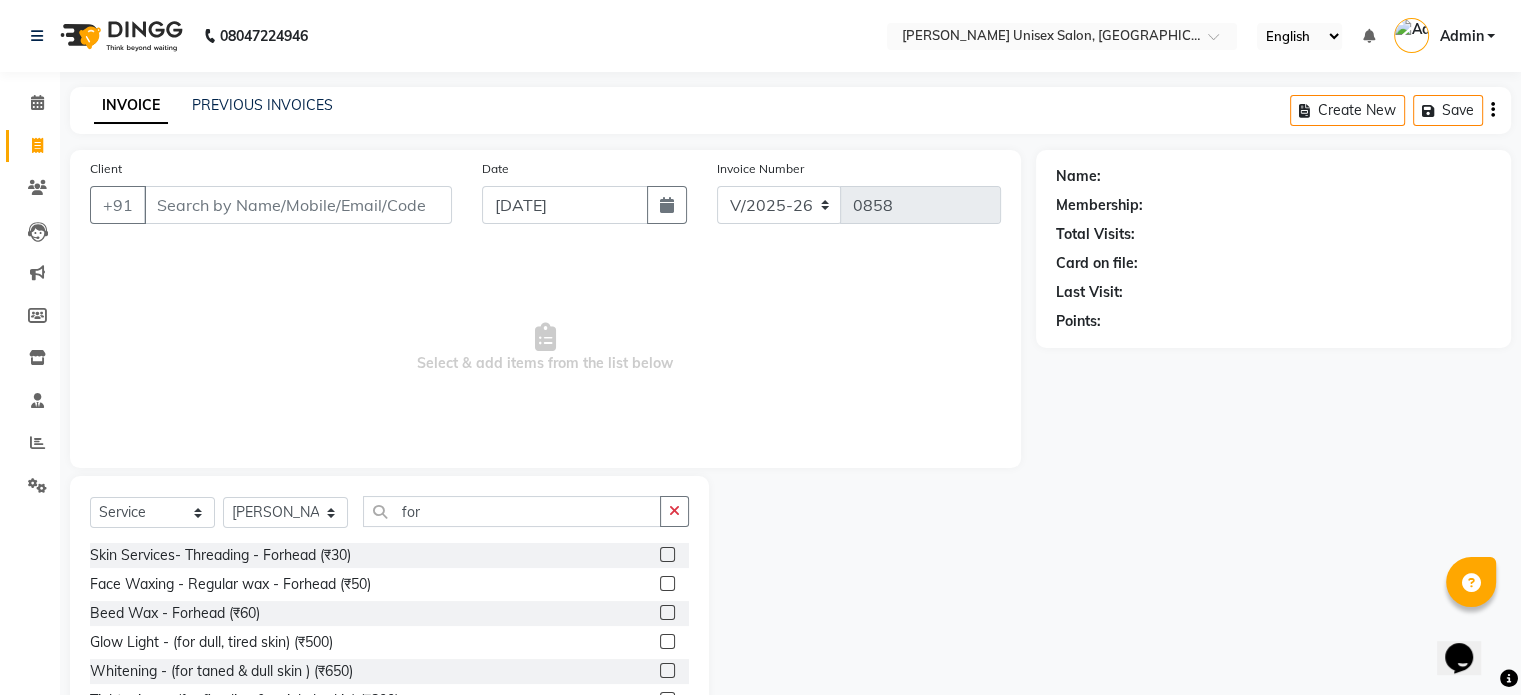 click 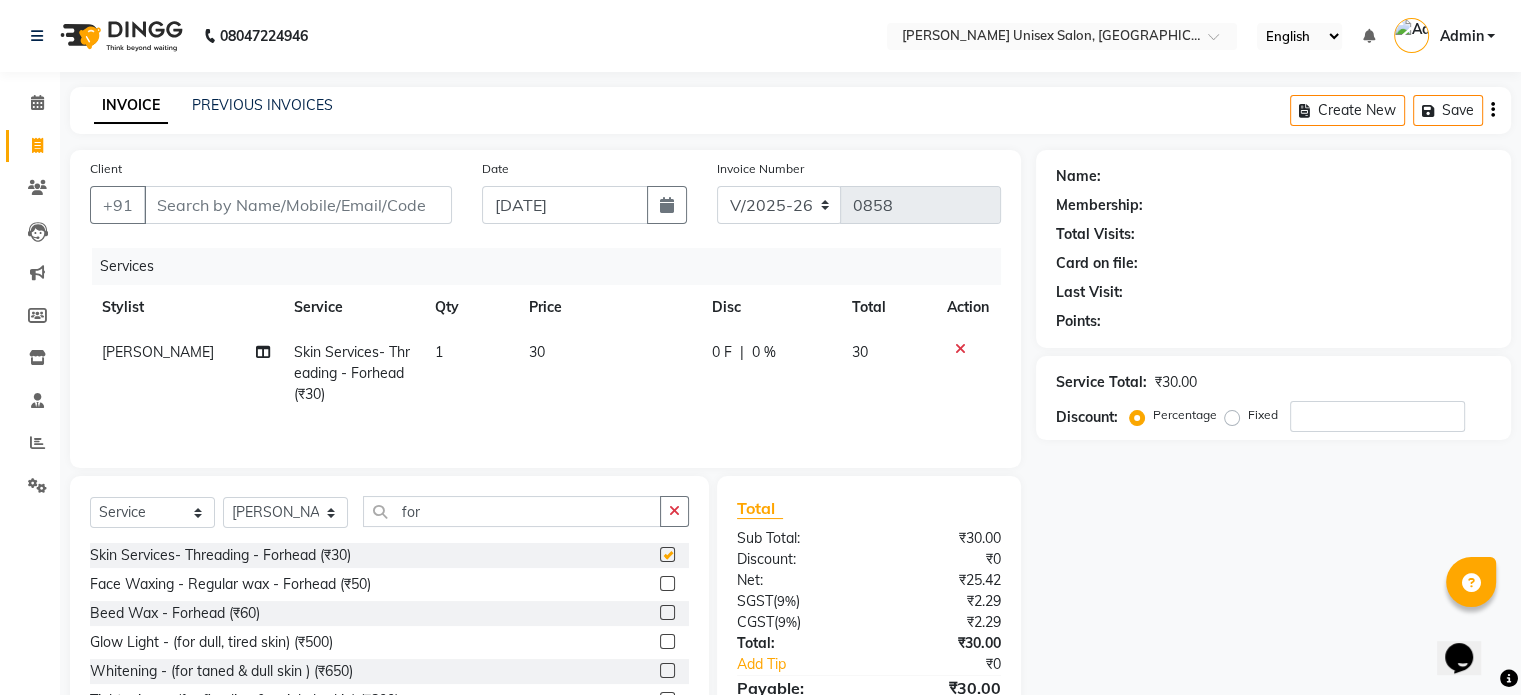 checkbox on "false" 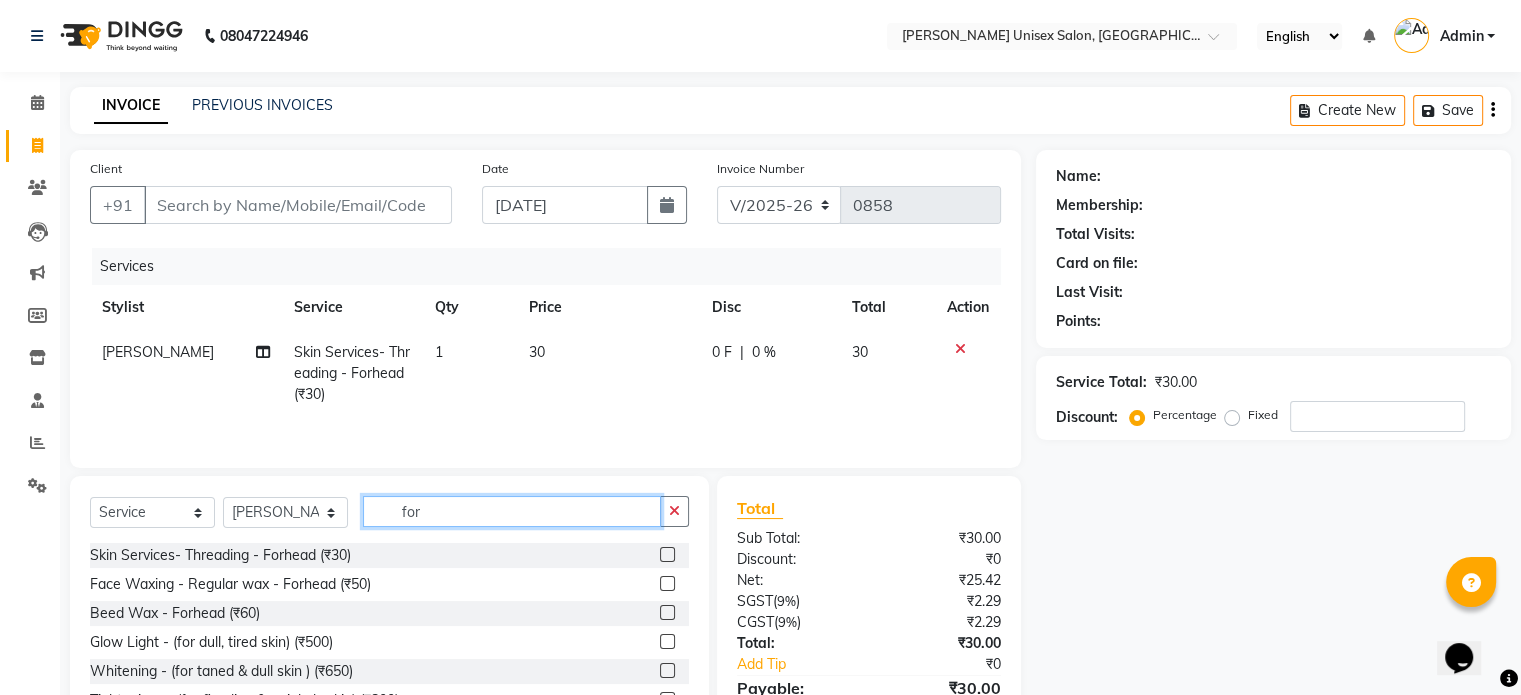 click on "for" 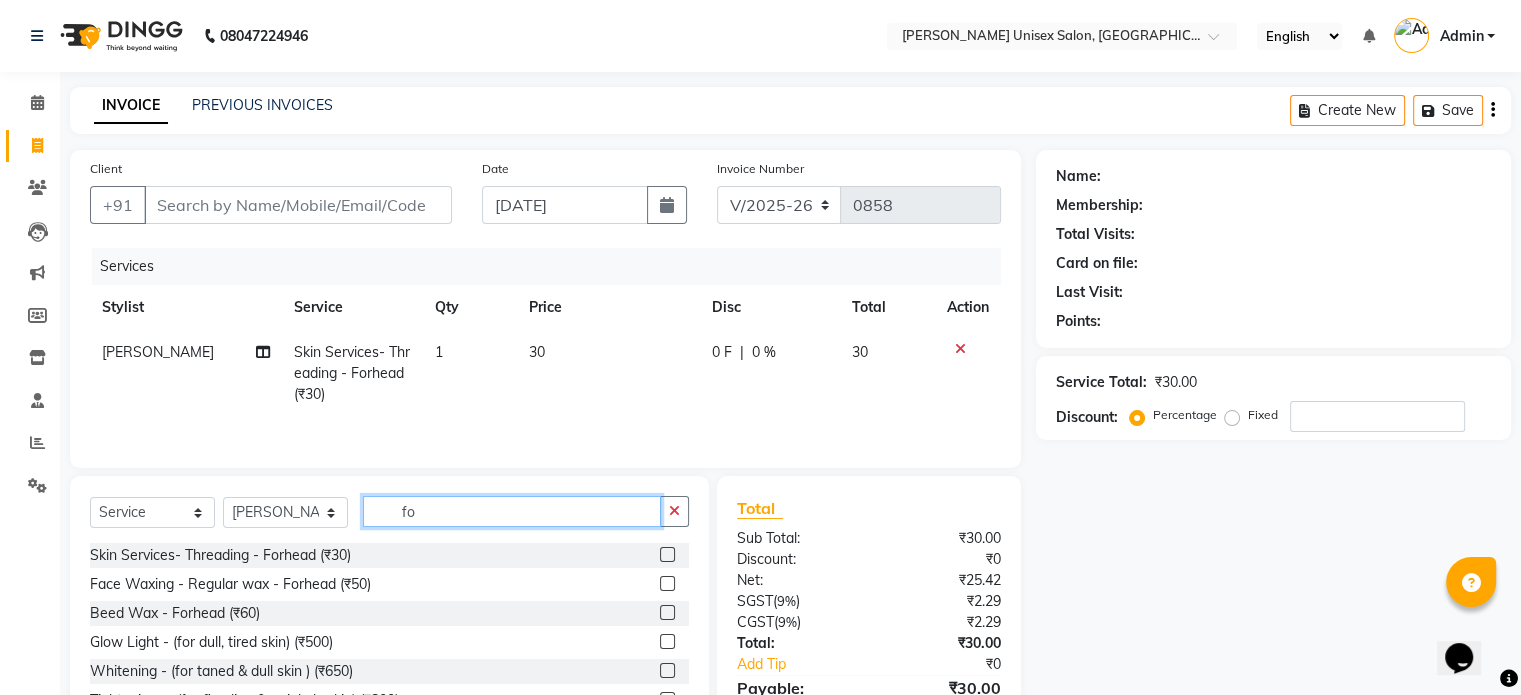 type on "f" 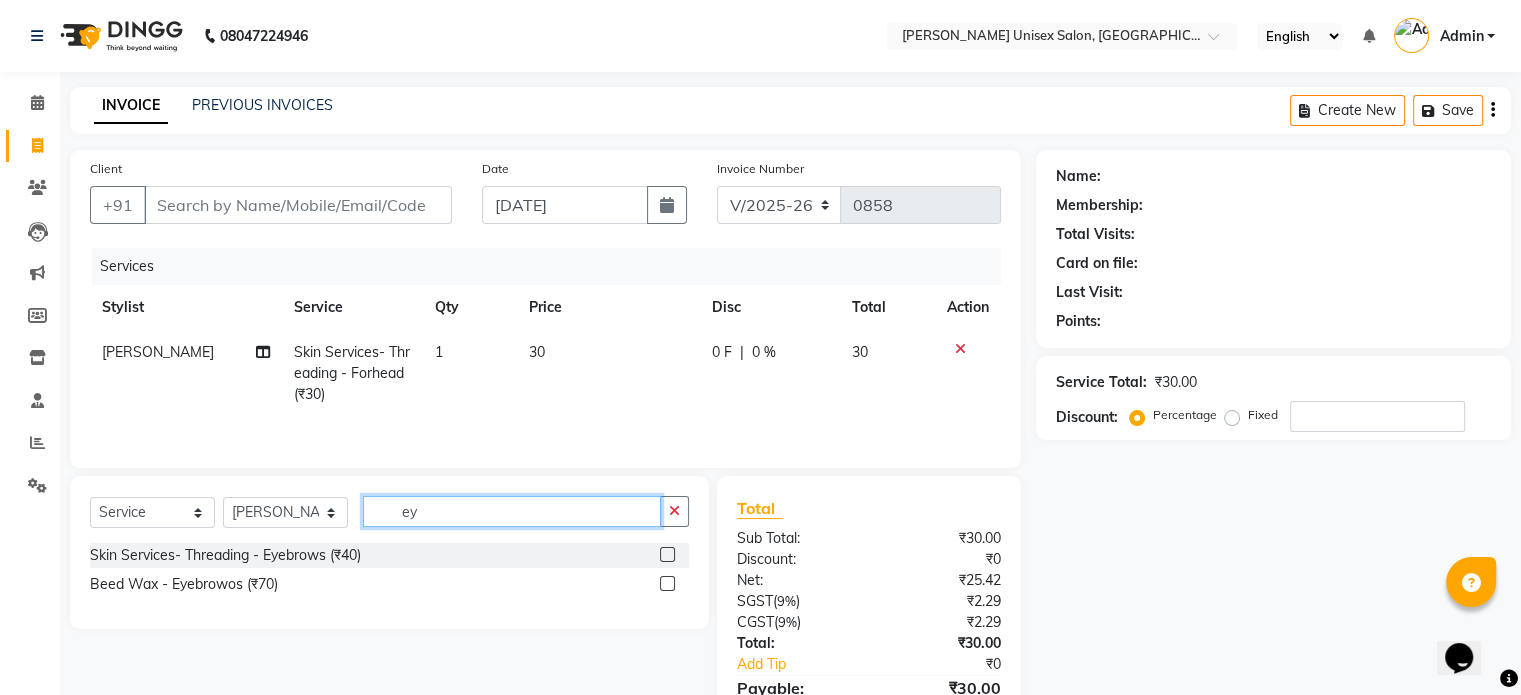 type on "ey" 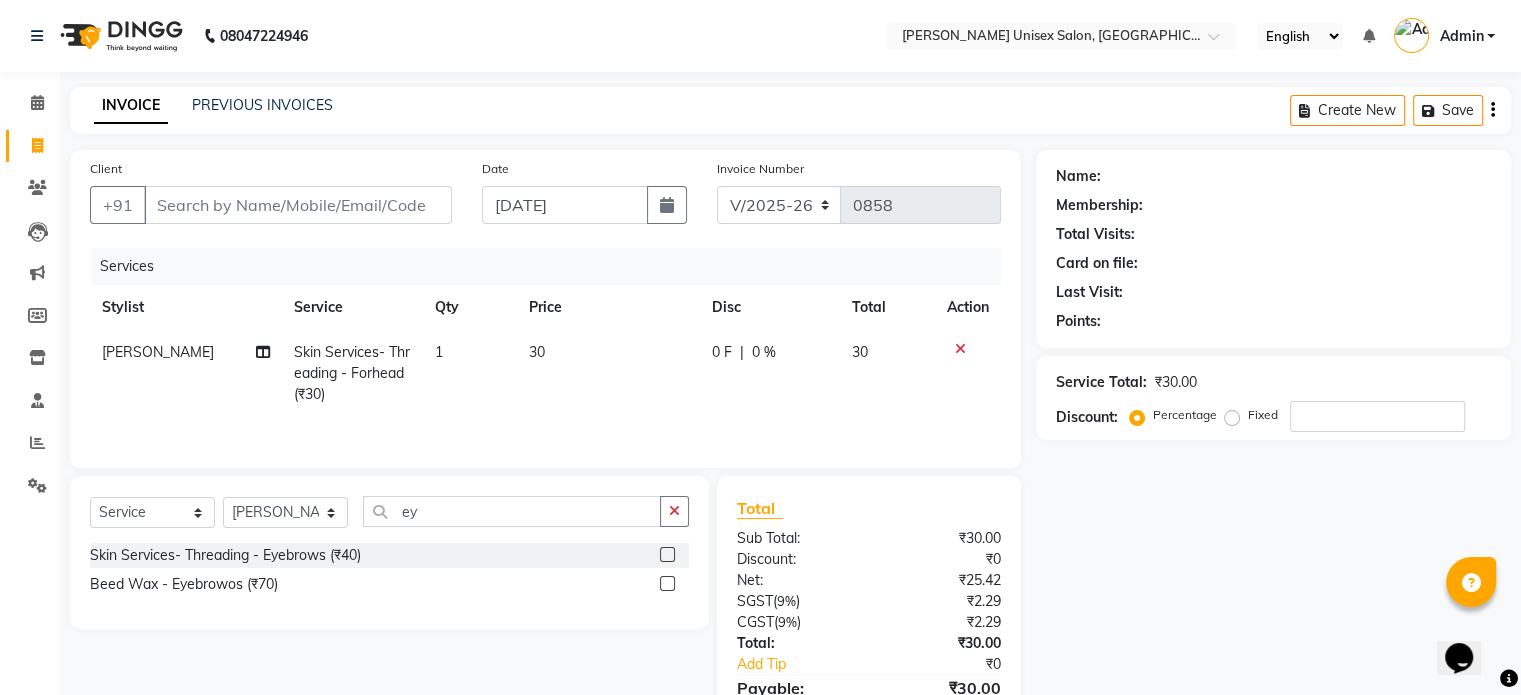 click 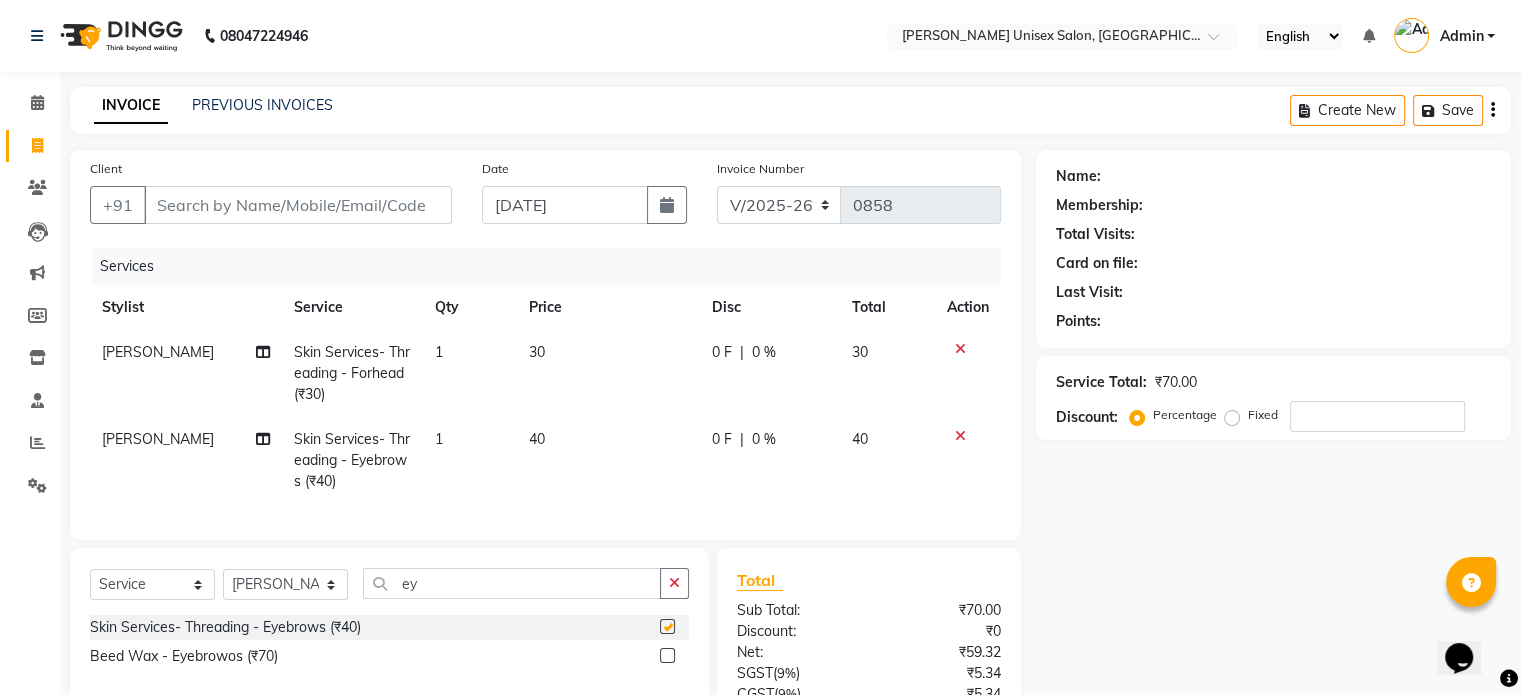 checkbox on "false" 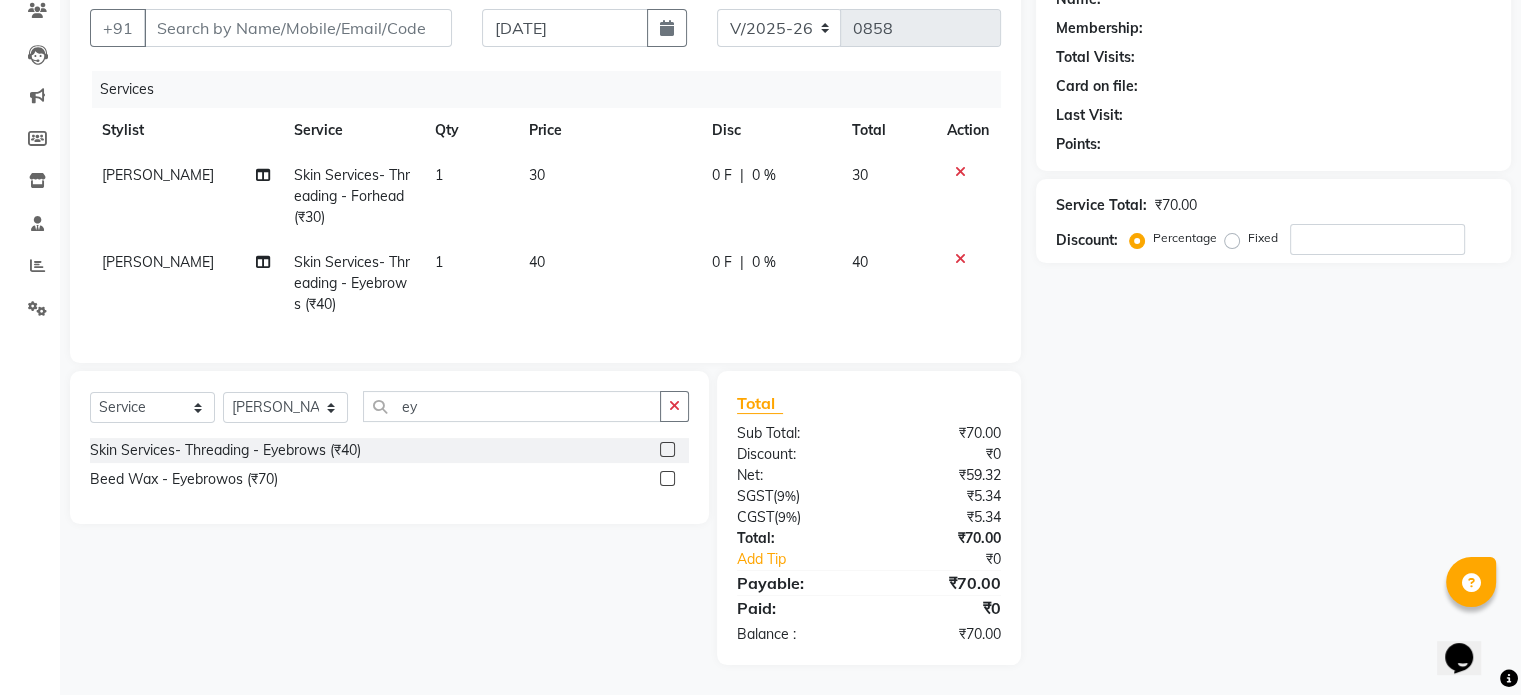 scroll, scrollTop: 147, scrollLeft: 0, axis: vertical 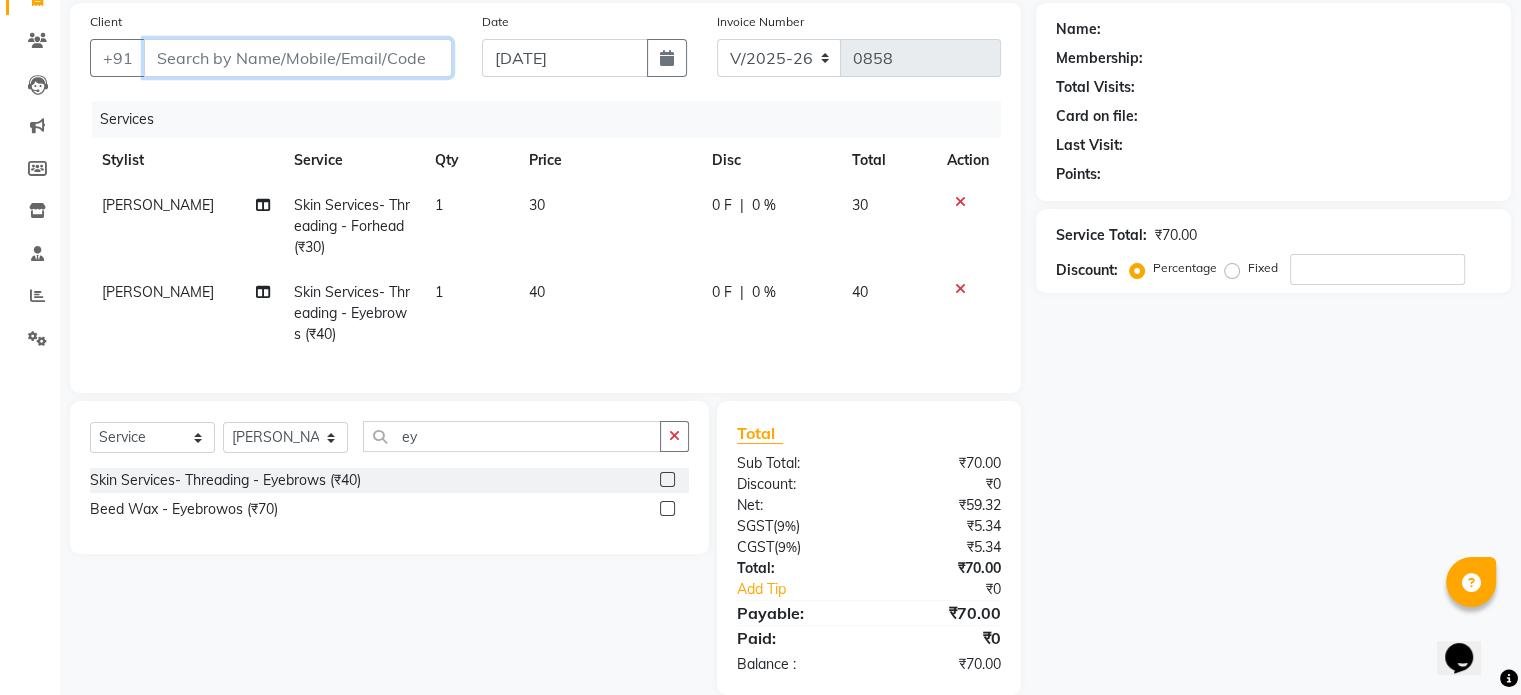click on "Client" at bounding box center (298, 58) 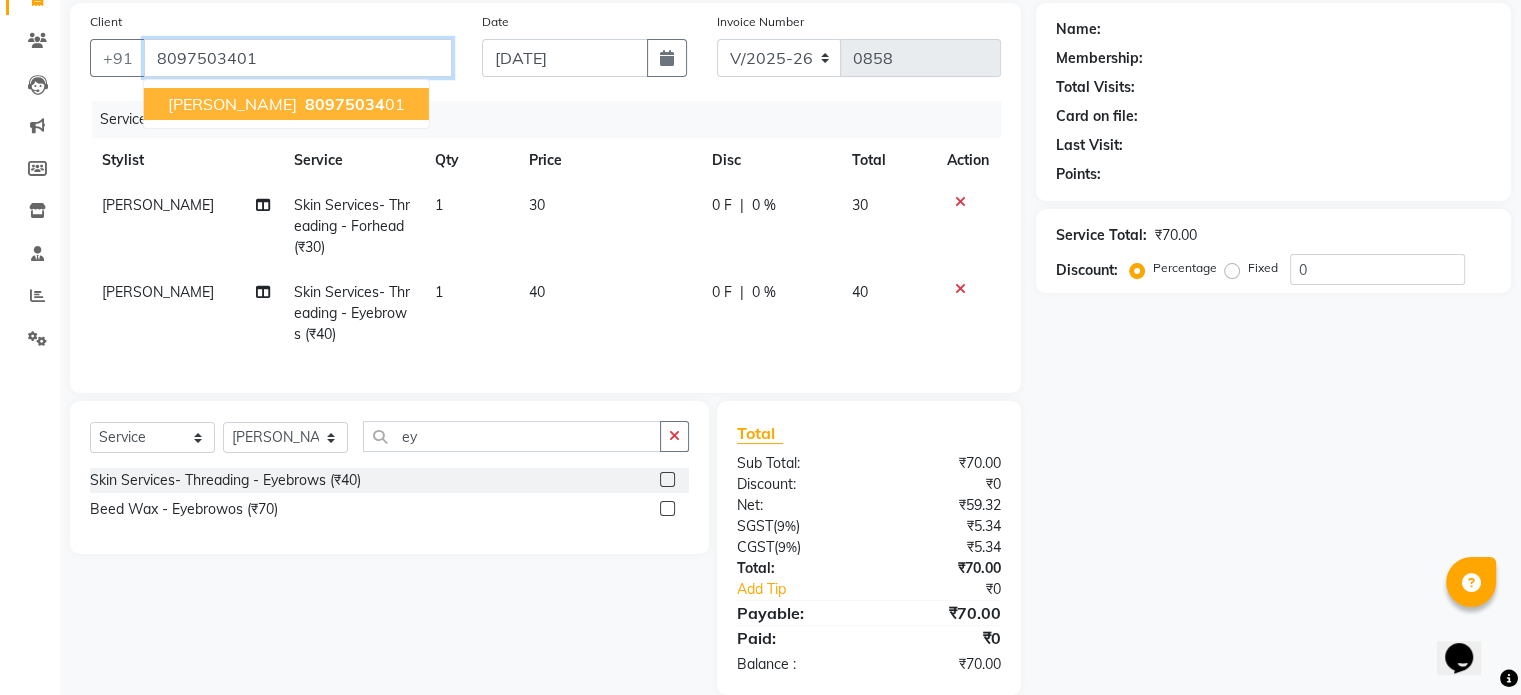 type on "8097503401" 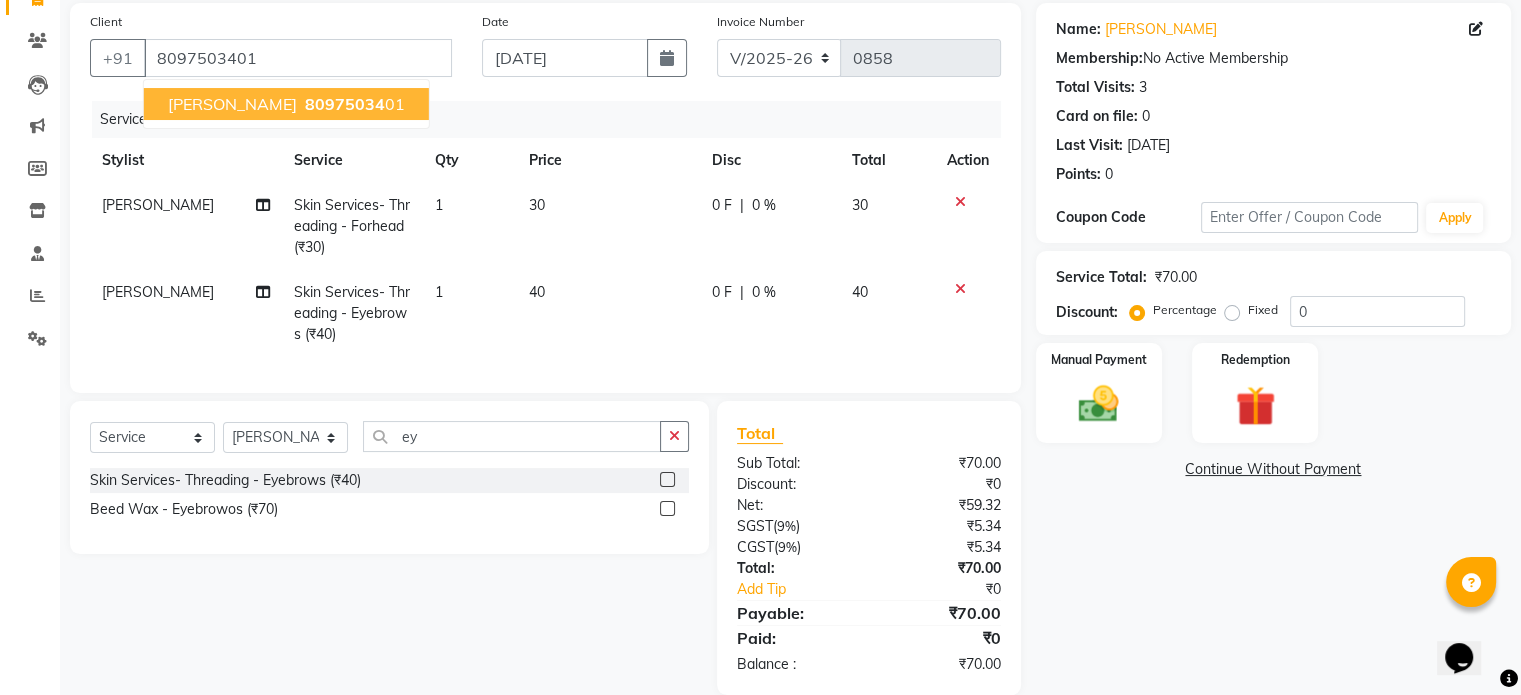 click on "[PERSON_NAME]" at bounding box center (232, 104) 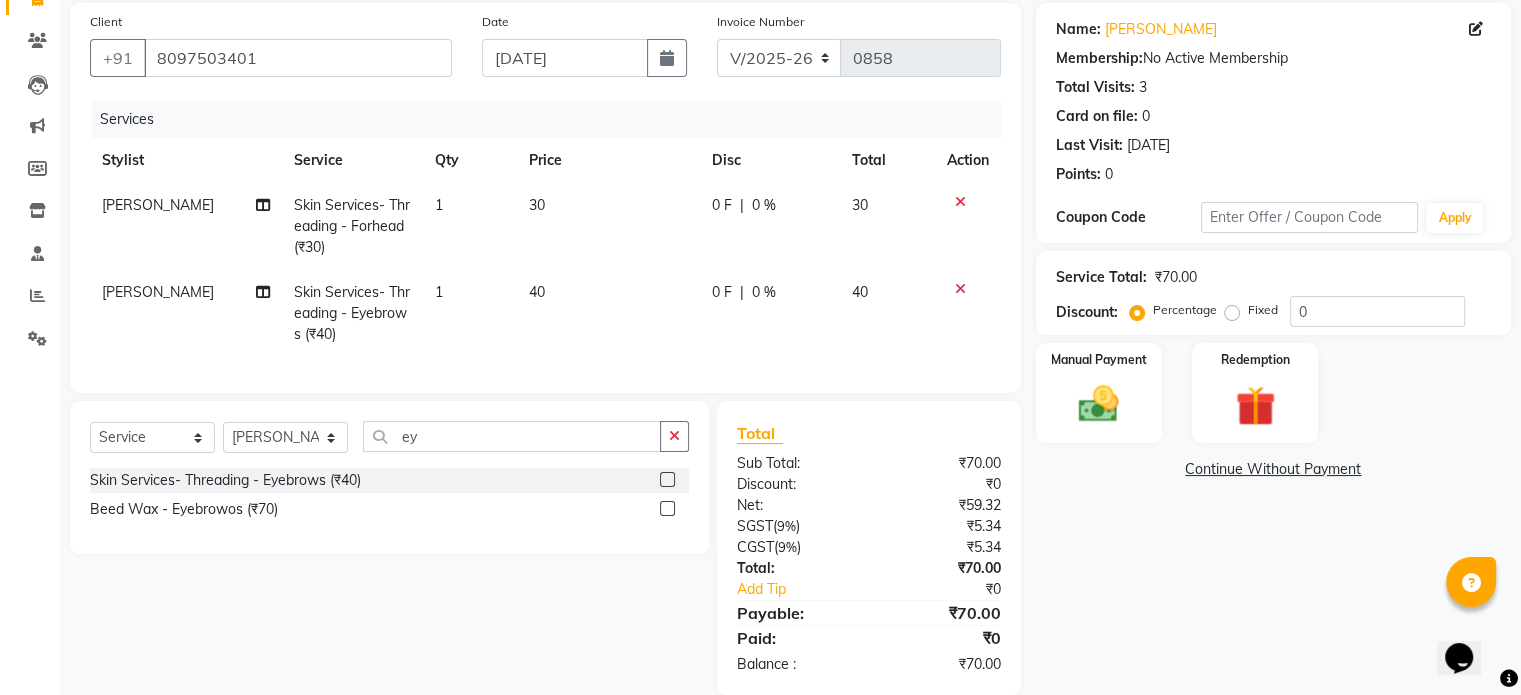 scroll, scrollTop: 192, scrollLeft: 0, axis: vertical 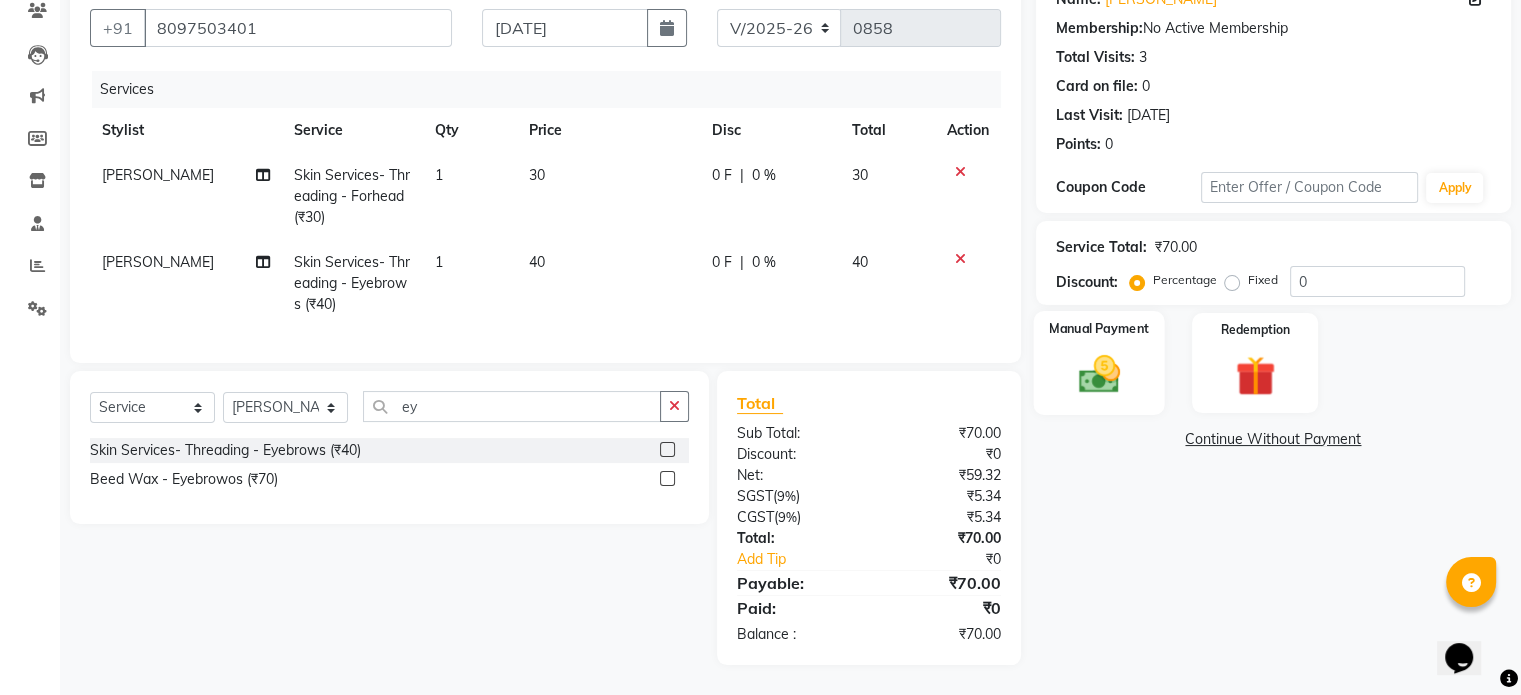 click 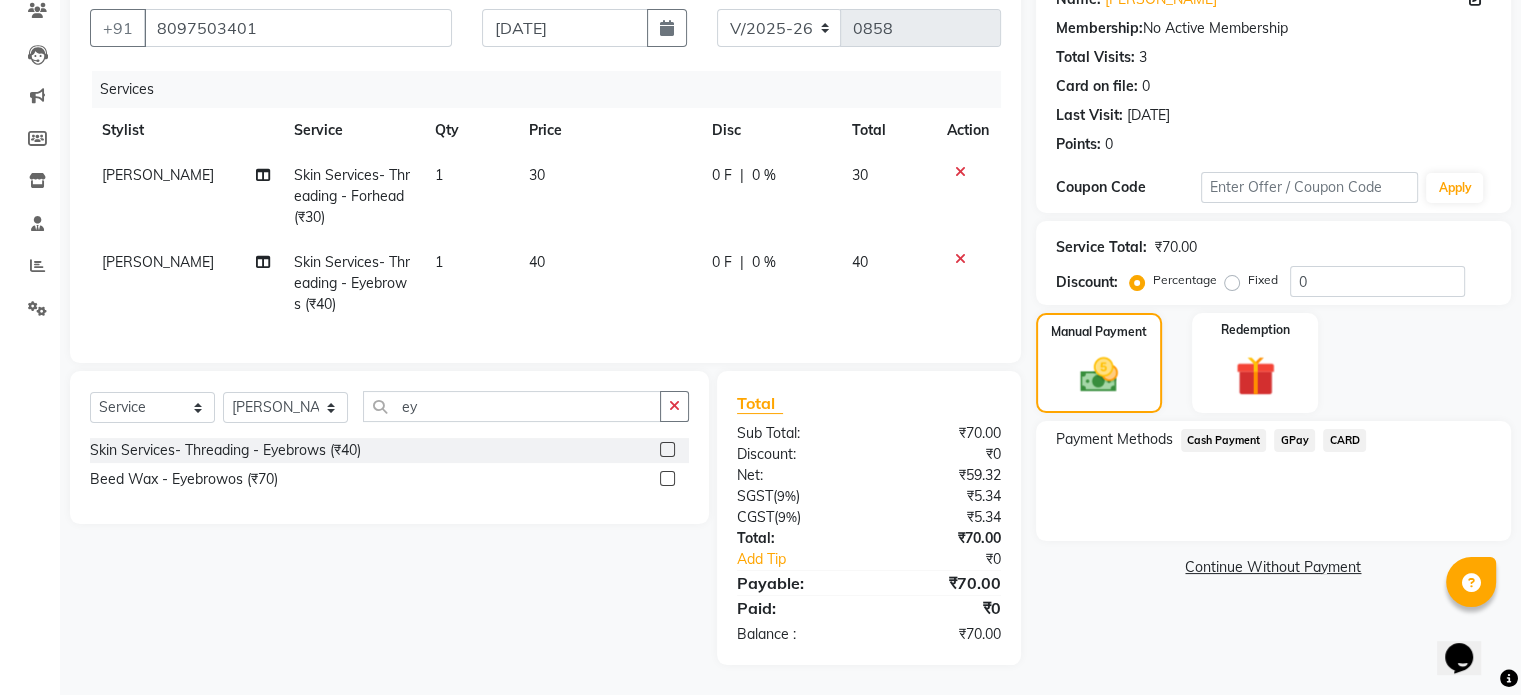 click on "GPay" 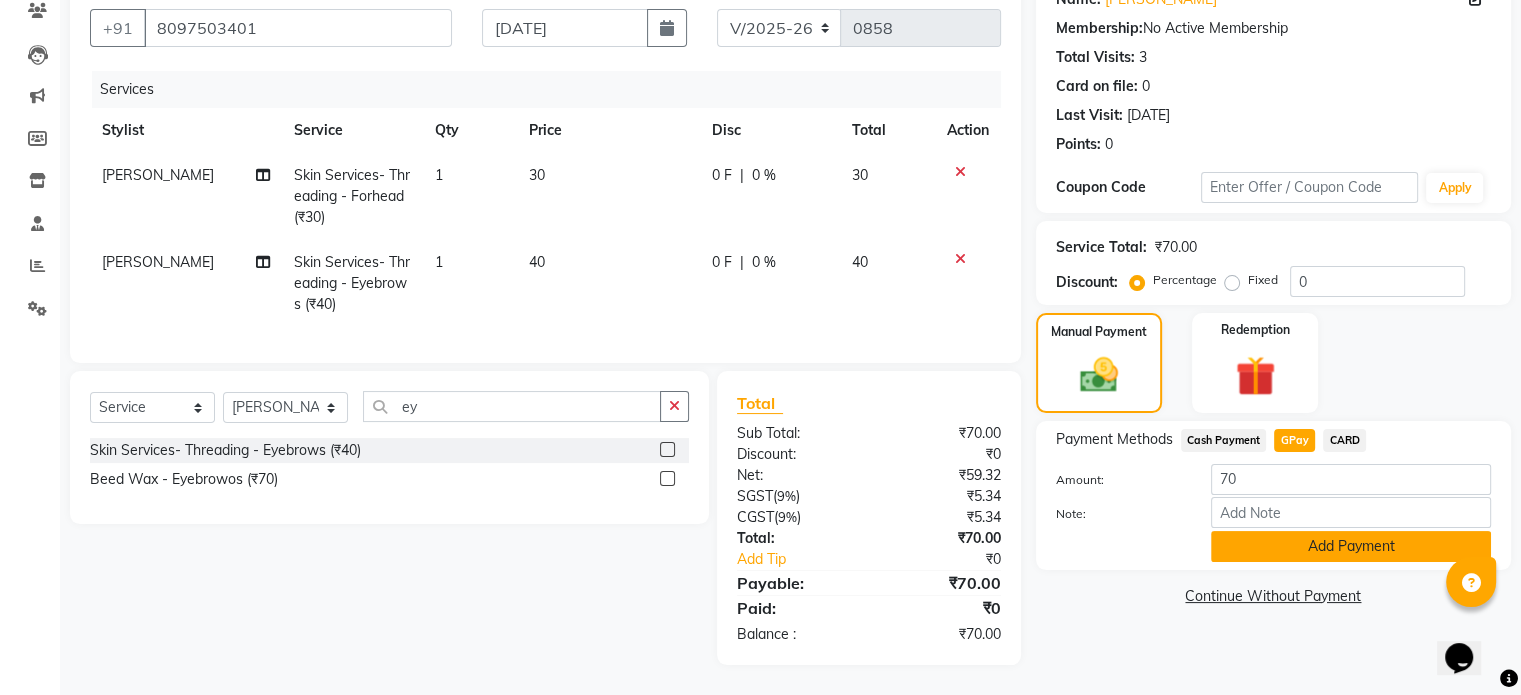 click on "Add Payment" 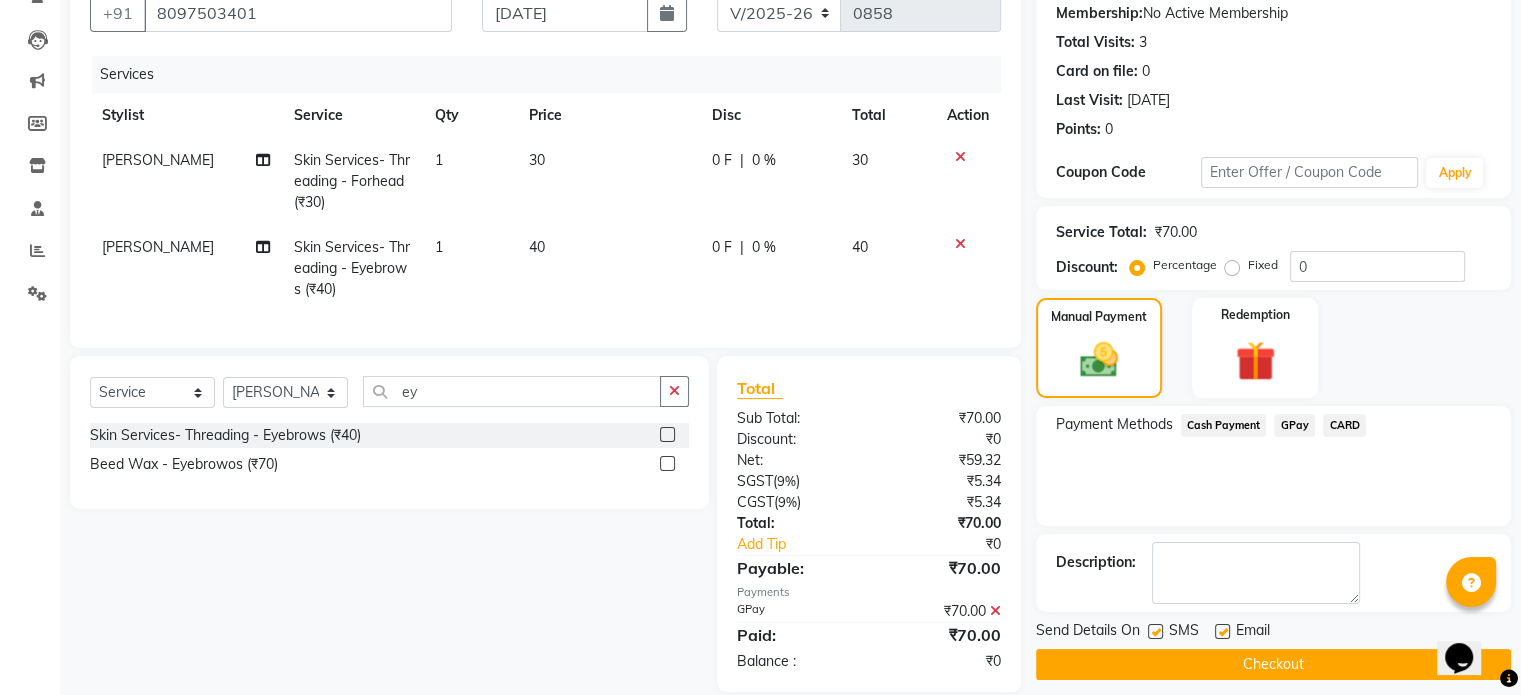 scroll, scrollTop: 234, scrollLeft: 0, axis: vertical 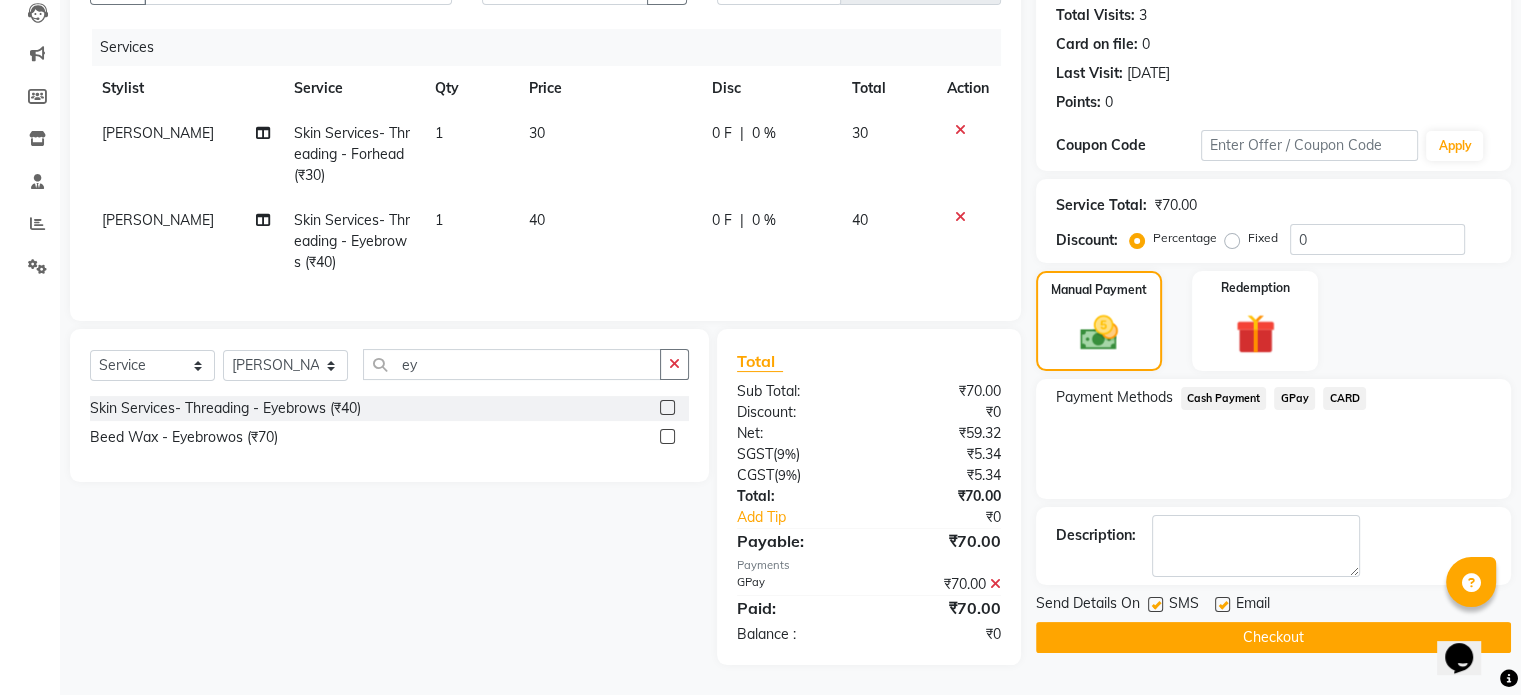 click on "Checkout" 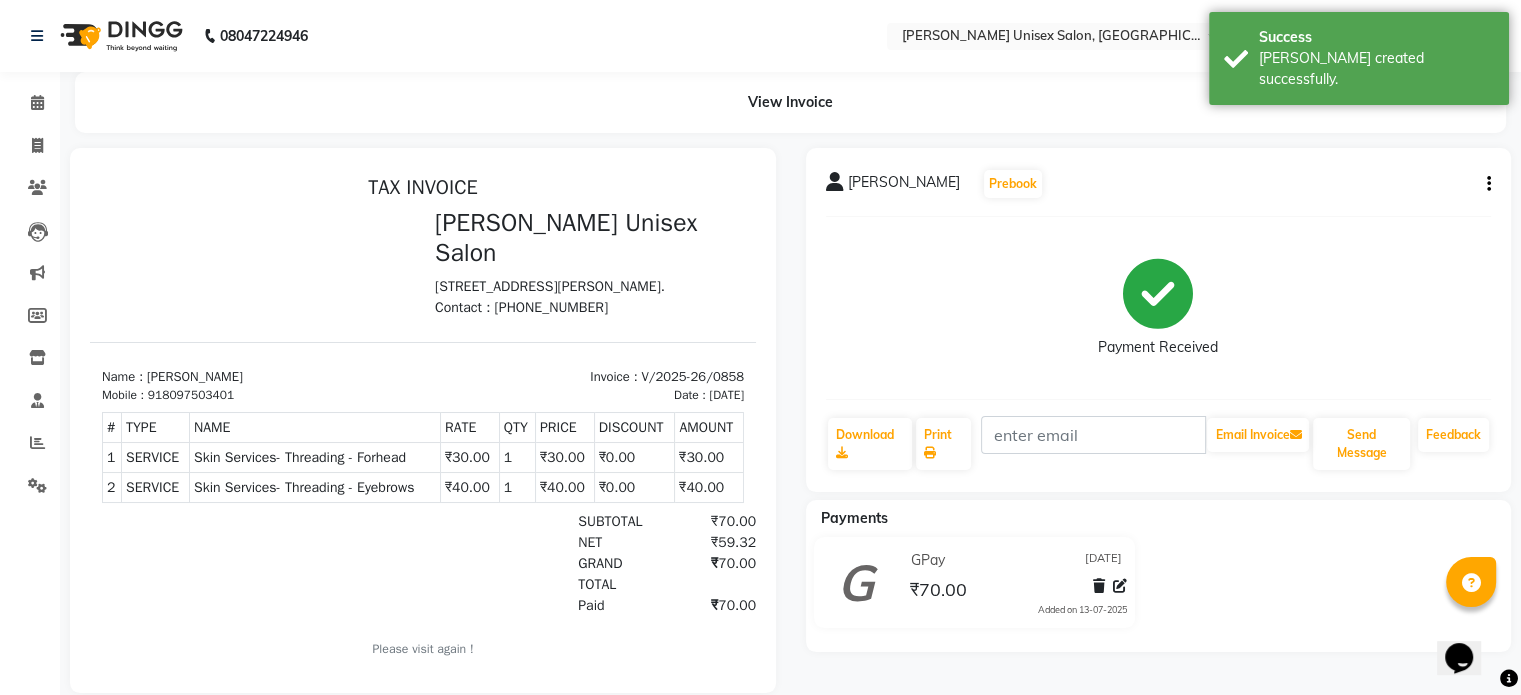 scroll, scrollTop: 0, scrollLeft: 0, axis: both 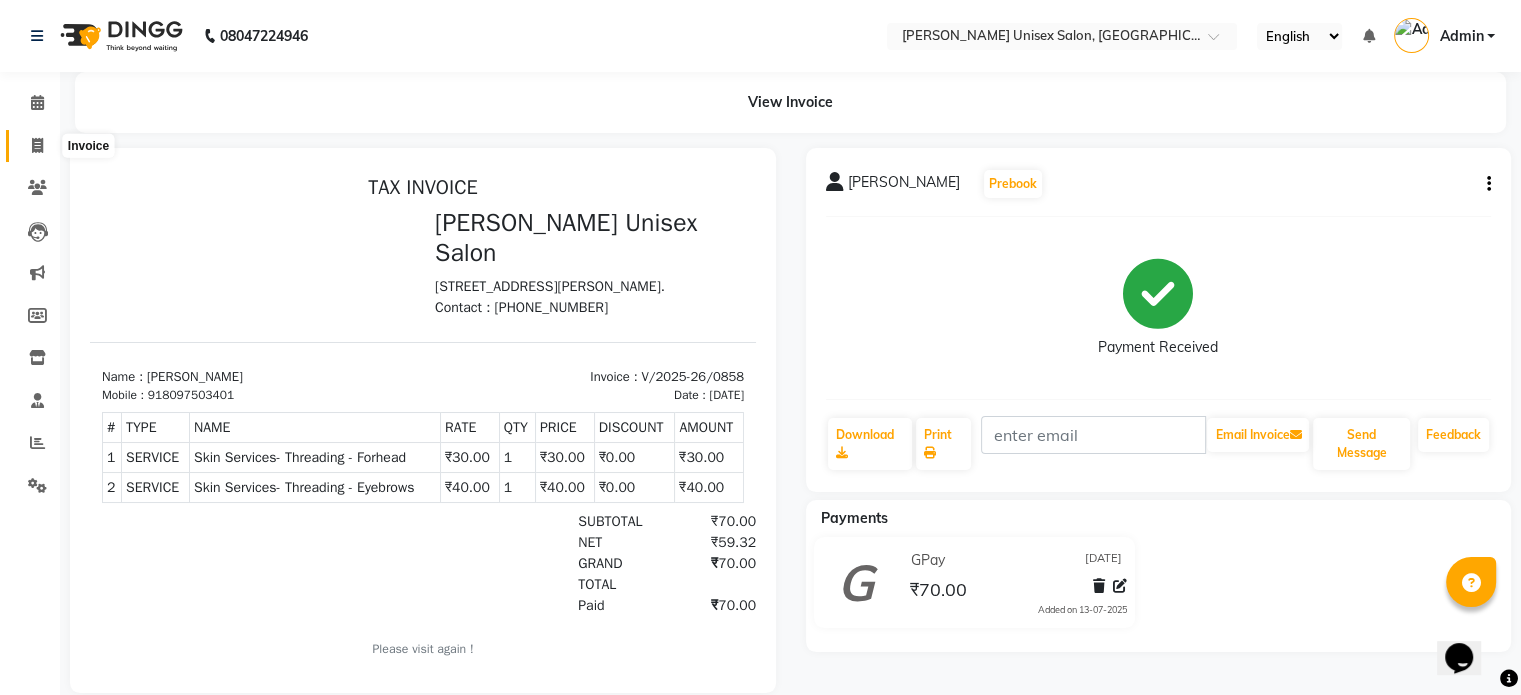 click 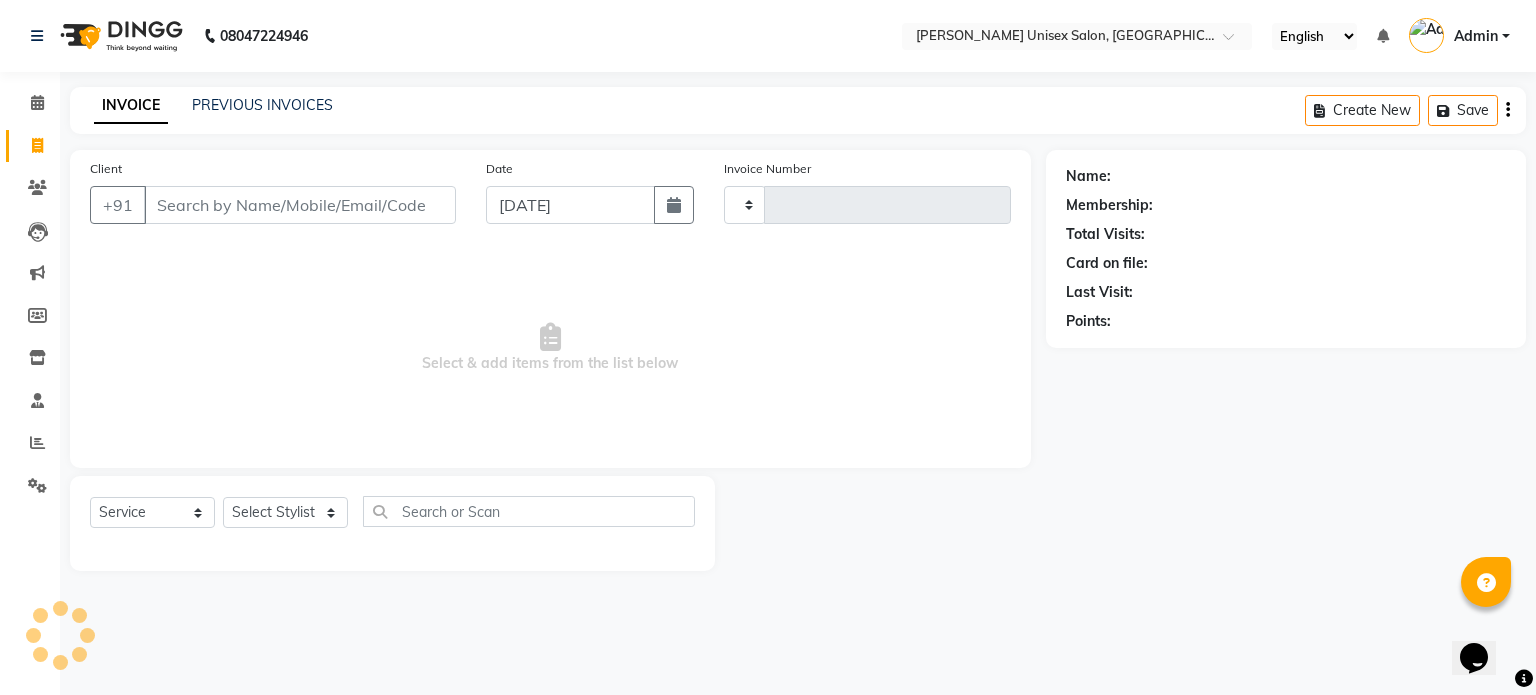 type on "0859" 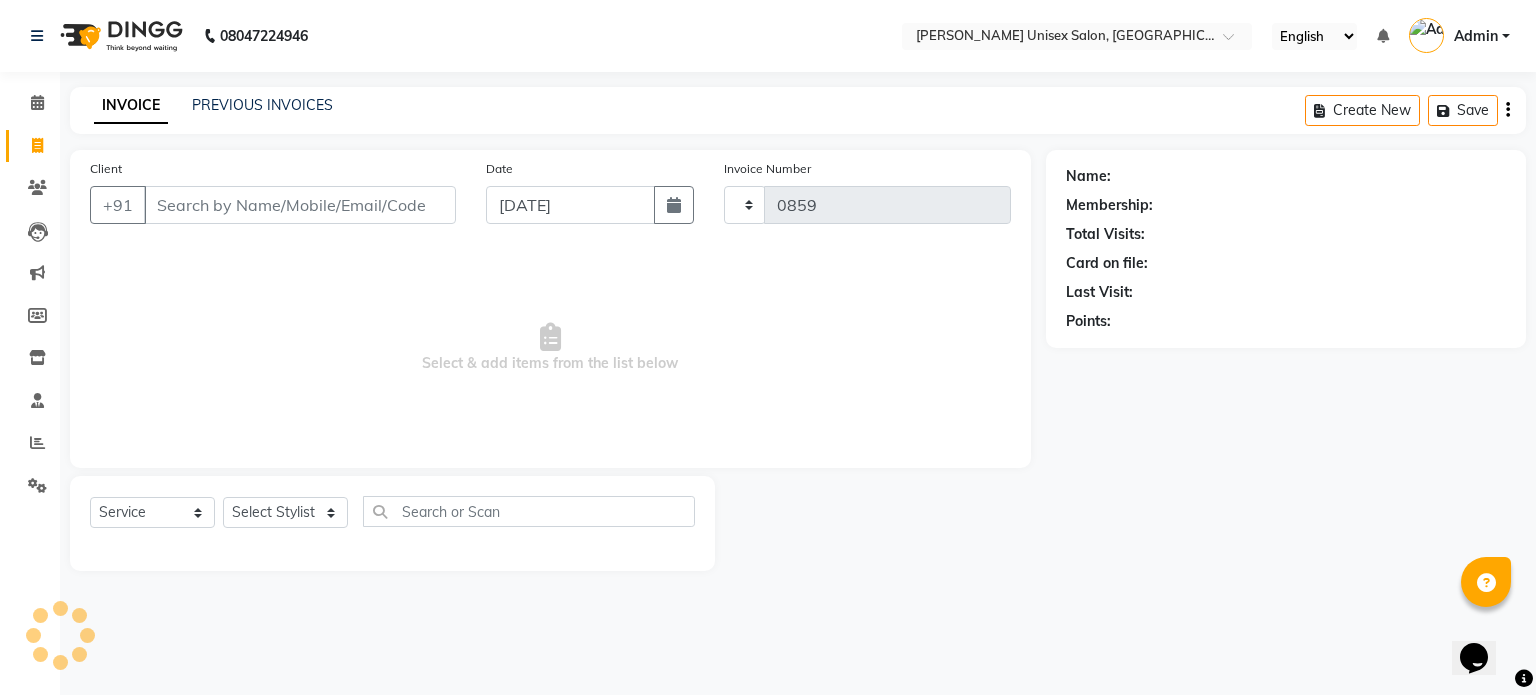 select on "7372" 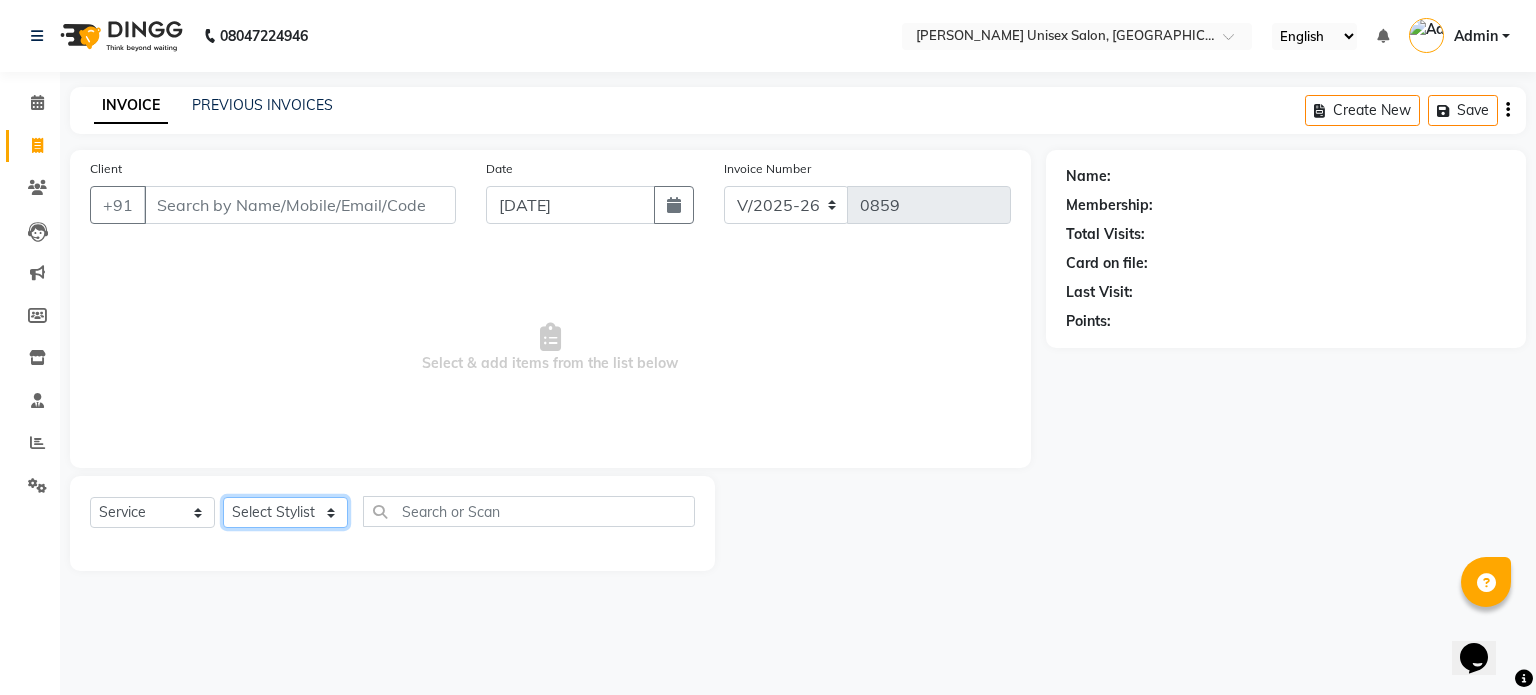 click on "Select Stylist [PERSON_NAME] [PERSON_NAME] [PERSON_NAME] Pooja [PERSON_NAME] AHANKARE [PERSON_NAME] [PERSON_NAME]" 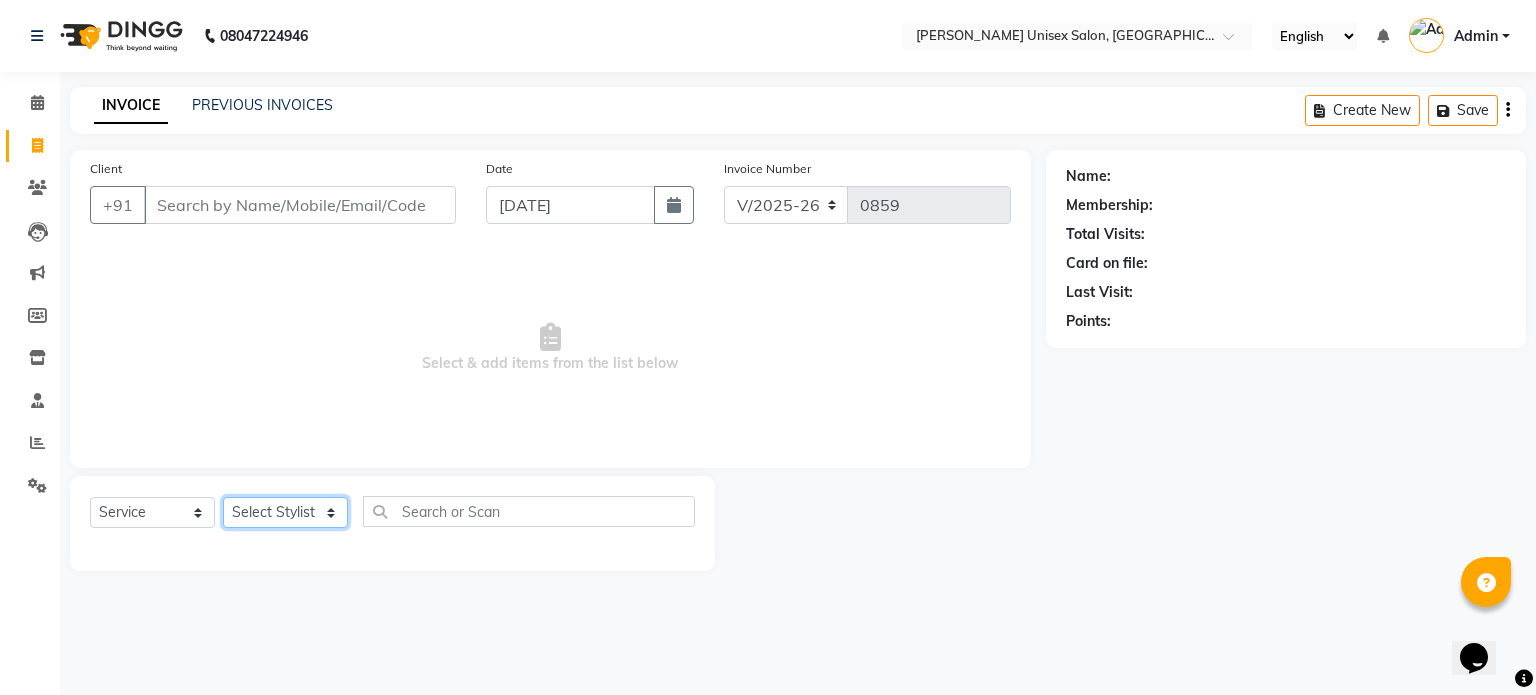 select on "64436" 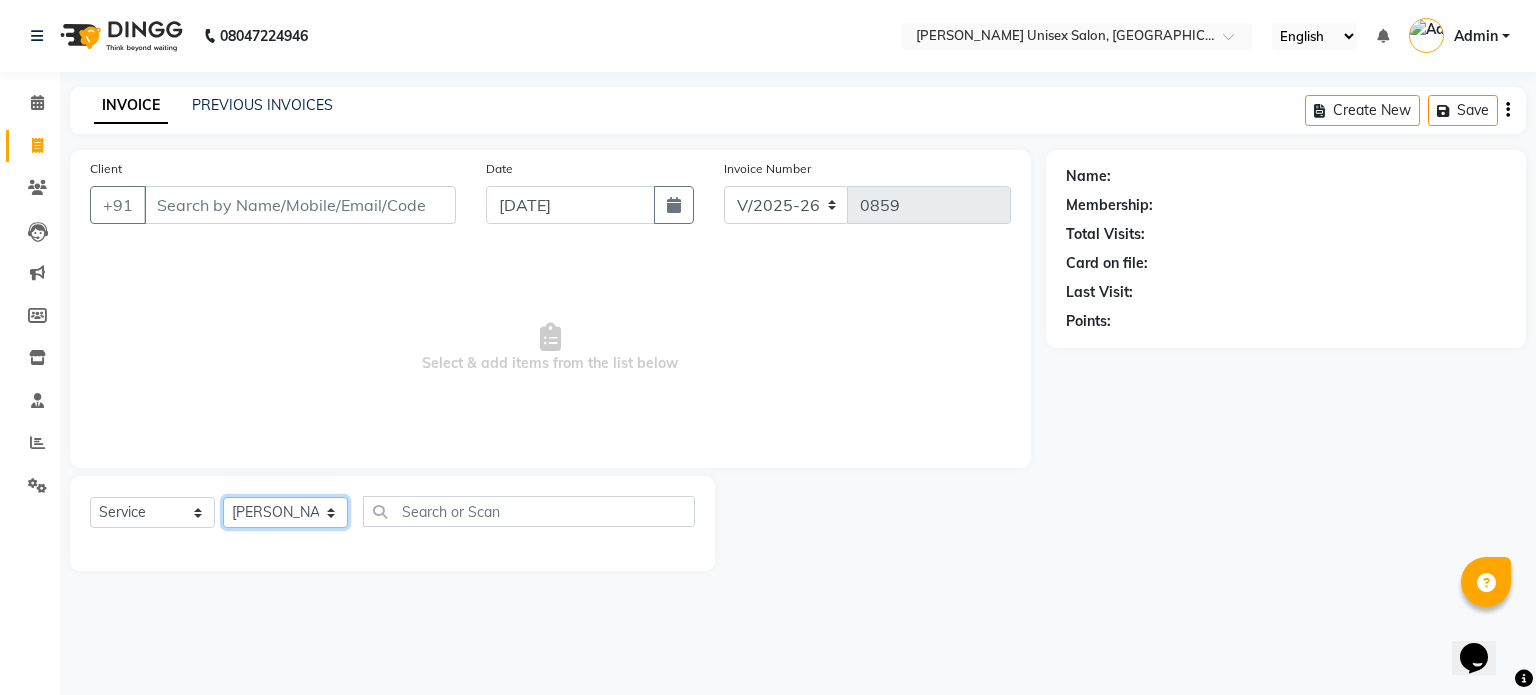 click on "Select Stylist [PERSON_NAME] [PERSON_NAME] [PERSON_NAME] Pooja [PERSON_NAME] AHANKARE [PERSON_NAME] [PERSON_NAME]" 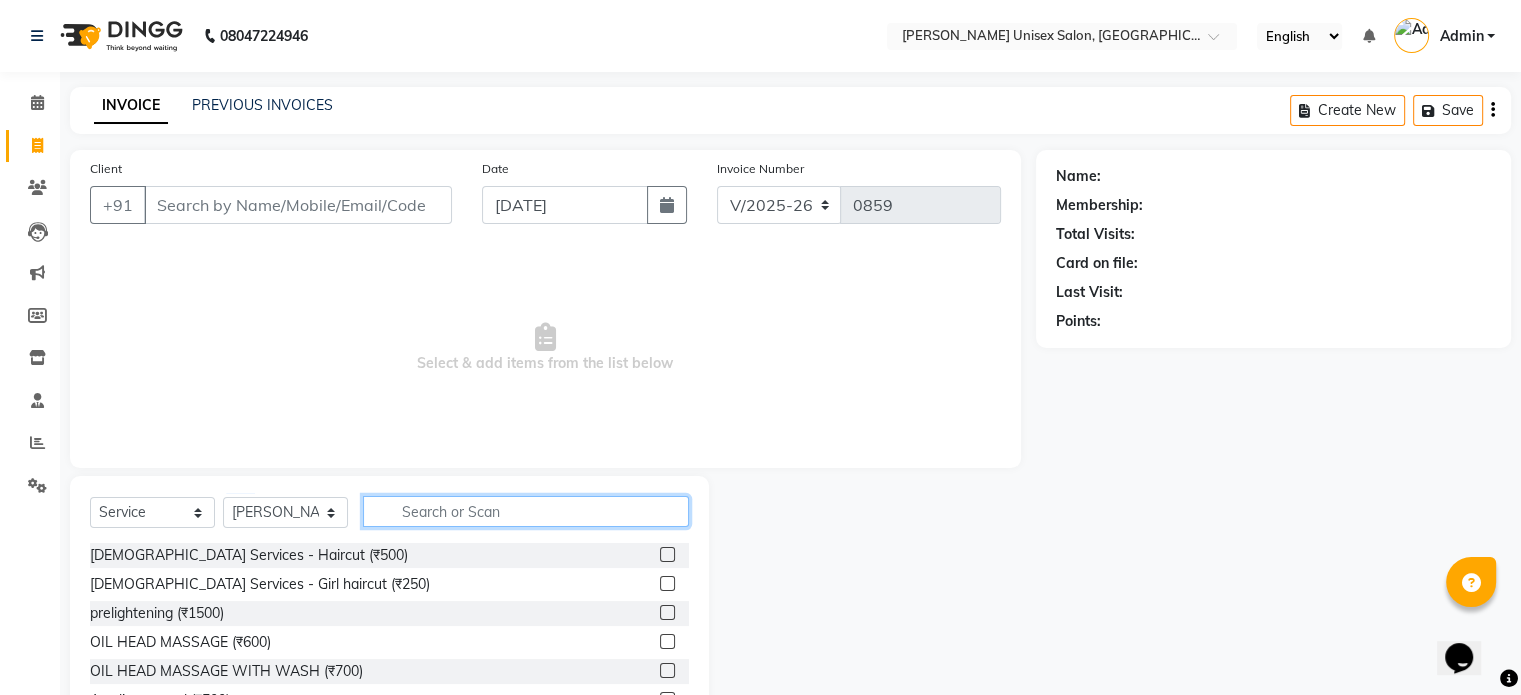 click 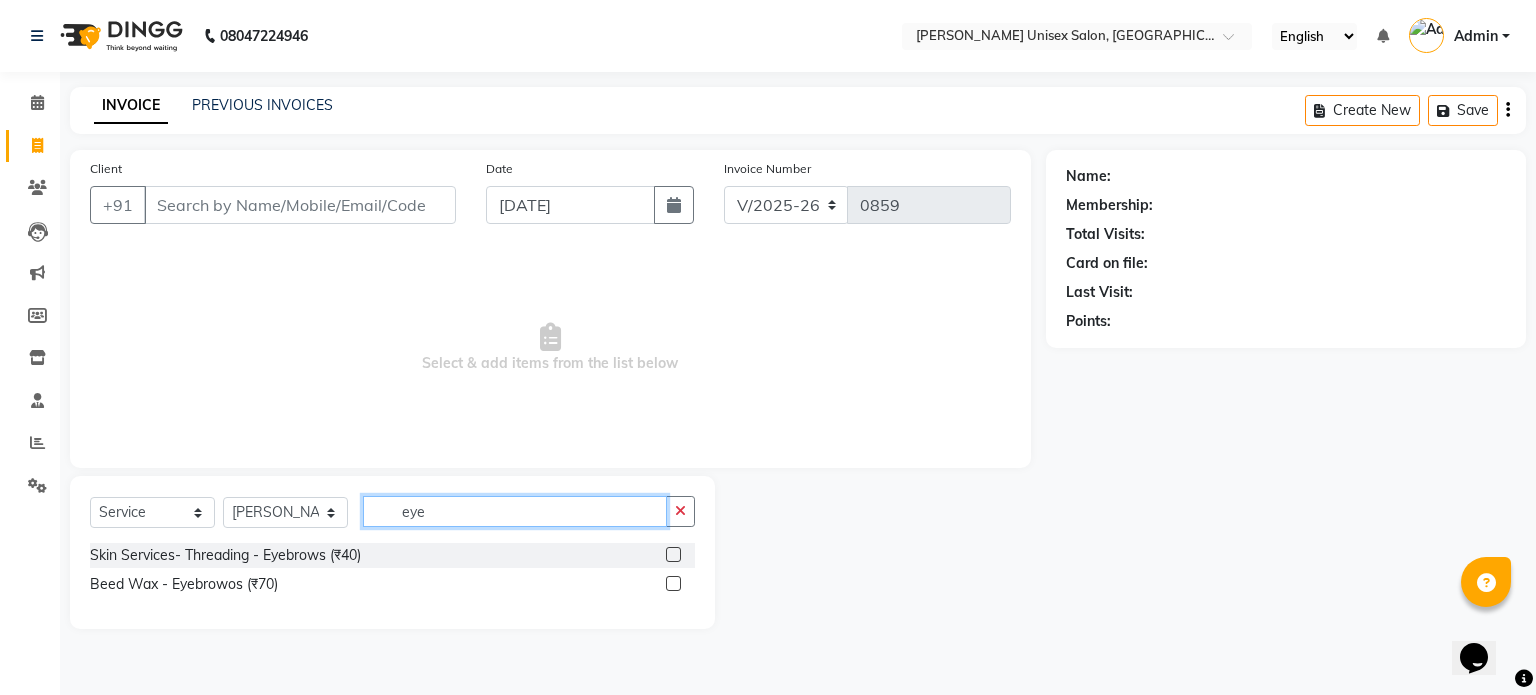 type on "eye" 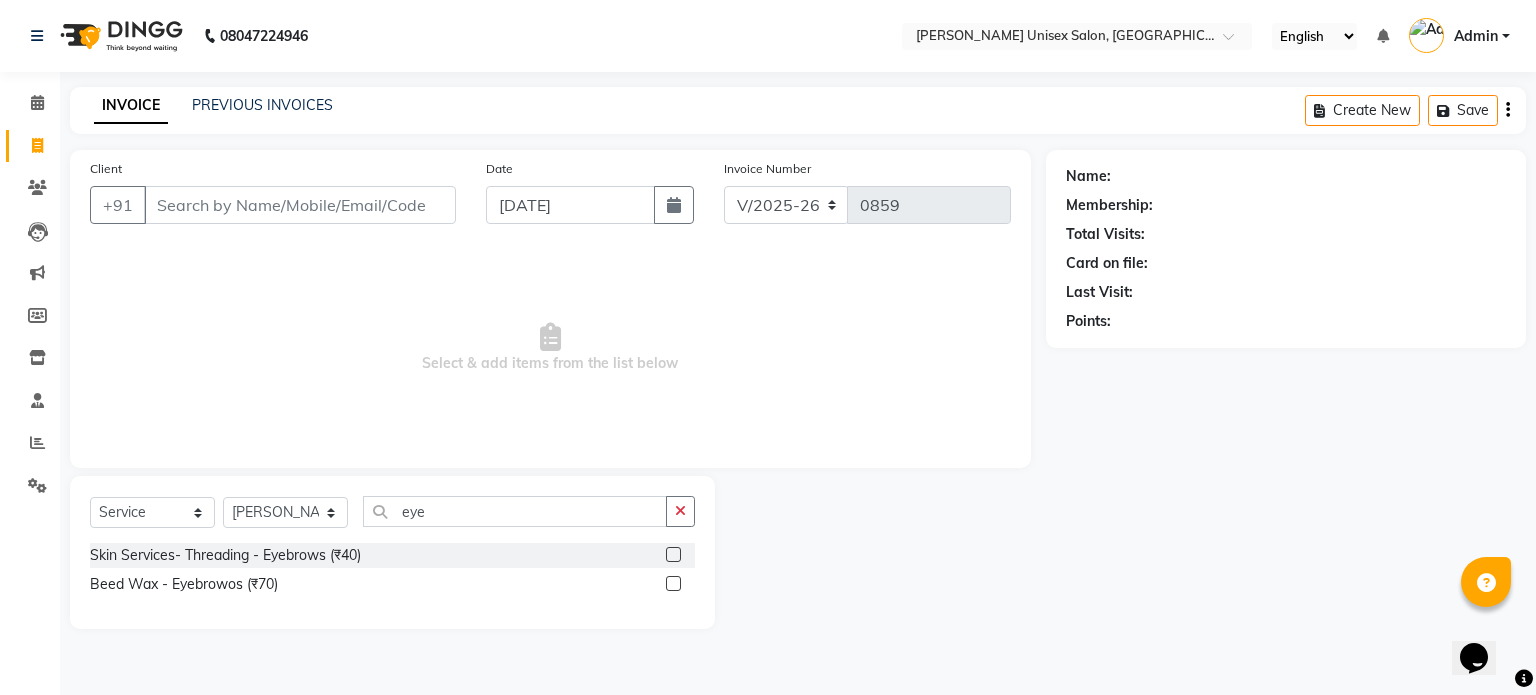 click on "Skin Services- Threading - Eyebrows (₹40)" 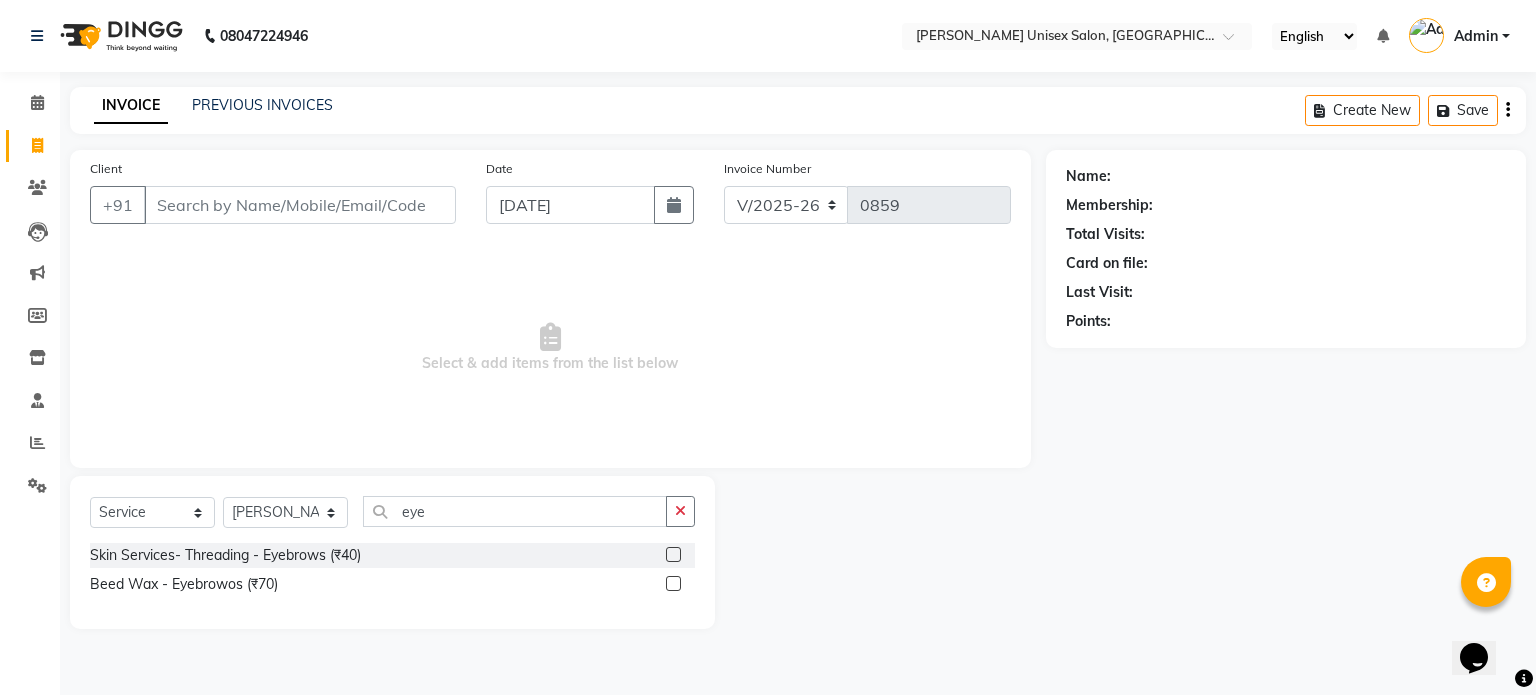 click 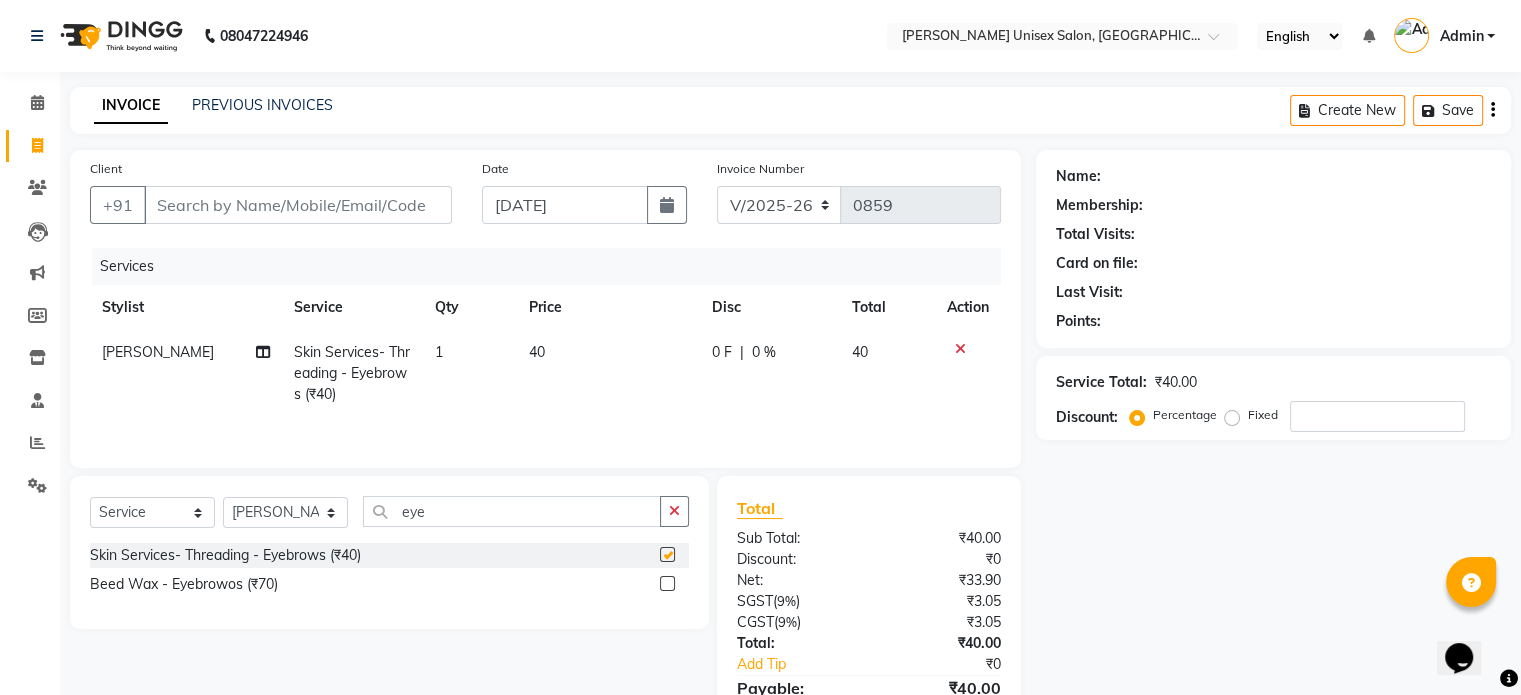 checkbox on "false" 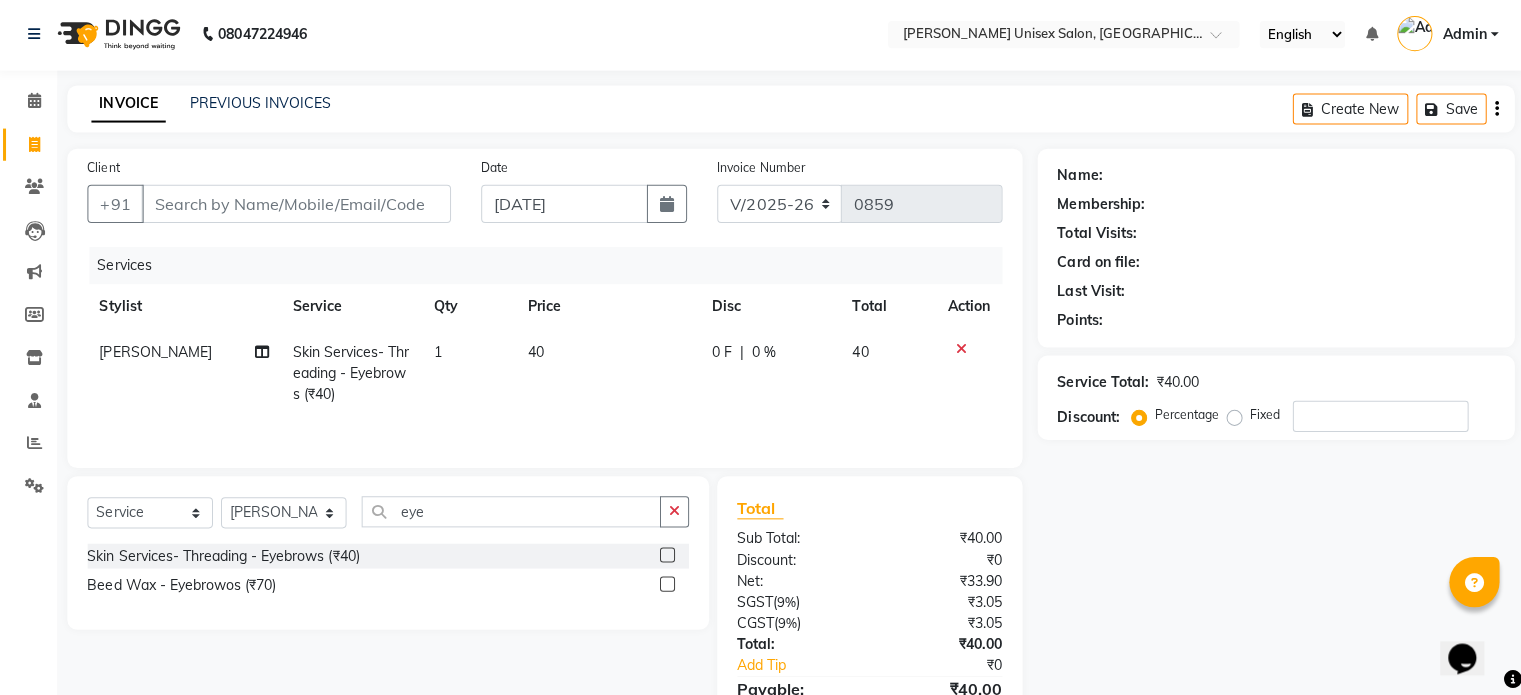 scroll, scrollTop: 0, scrollLeft: 0, axis: both 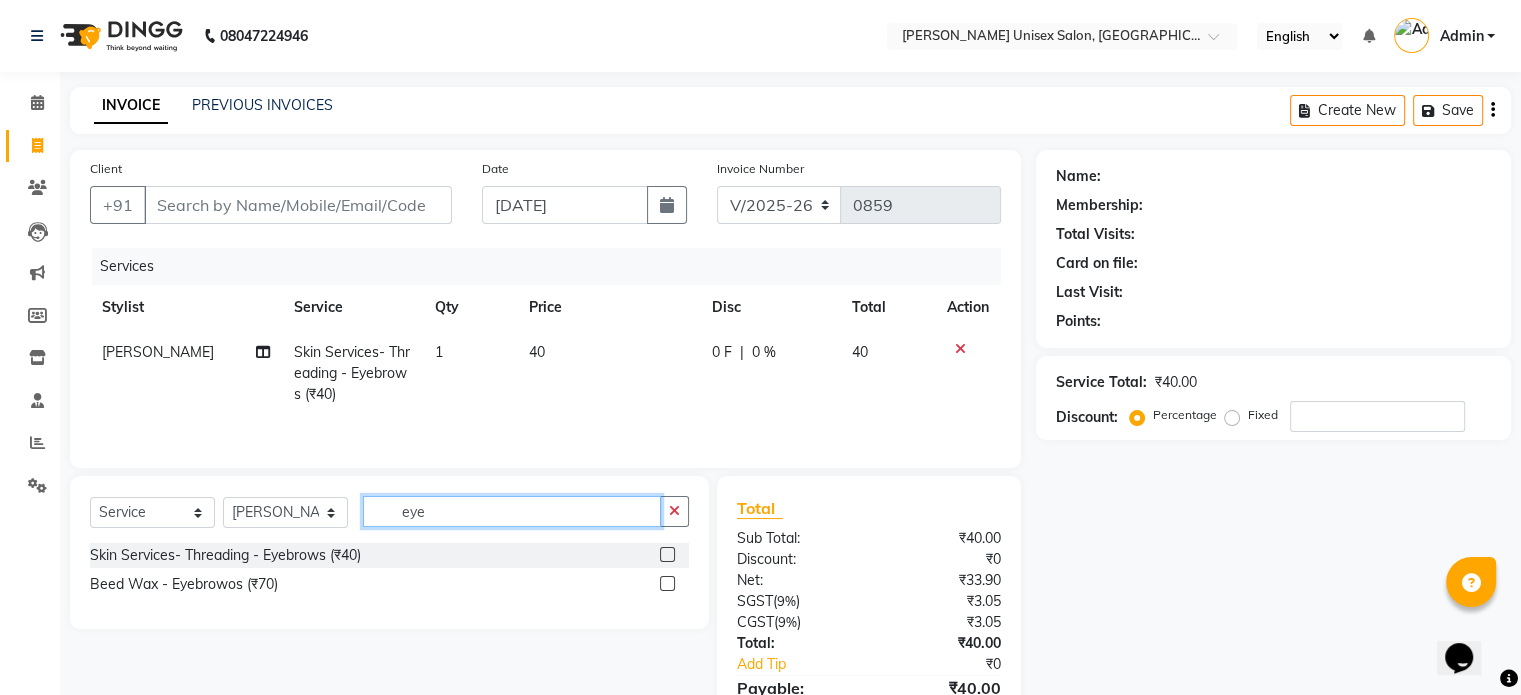 click on "eye" 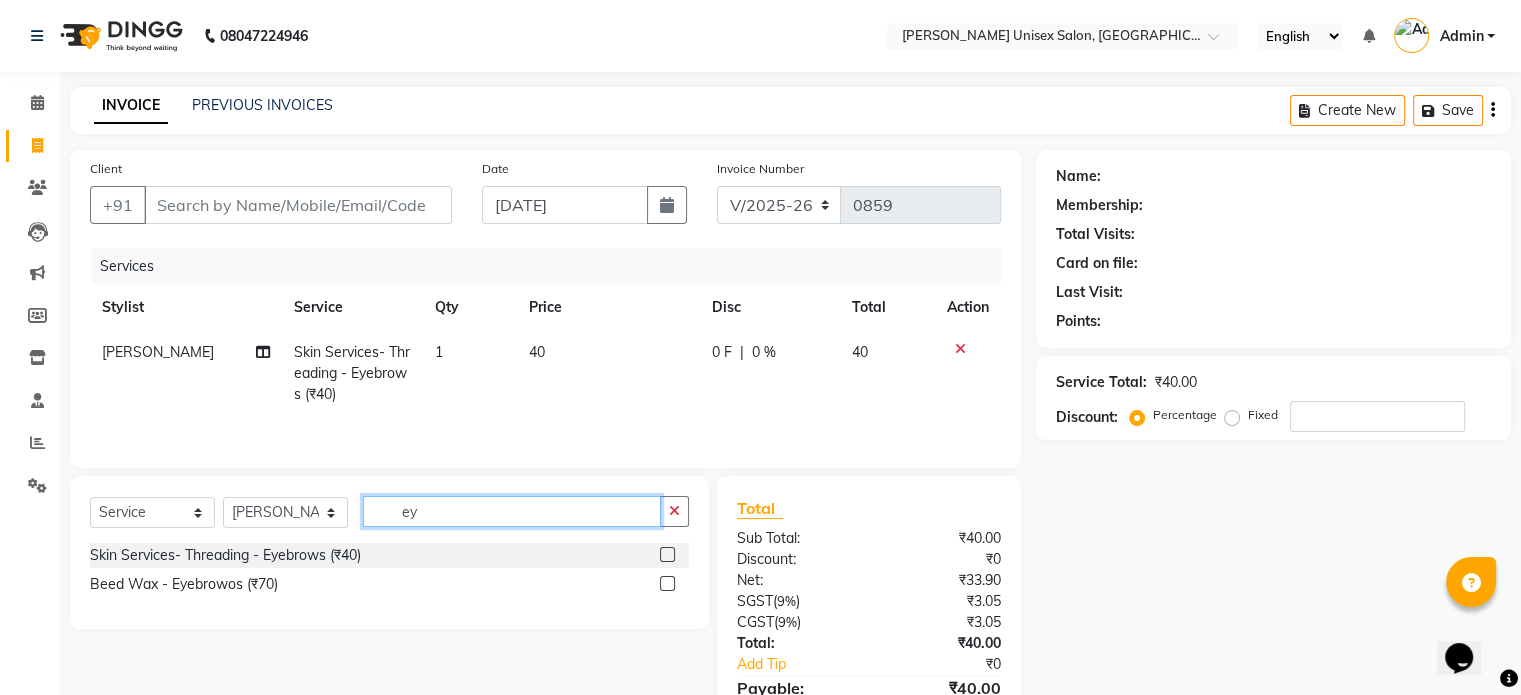 type on "e" 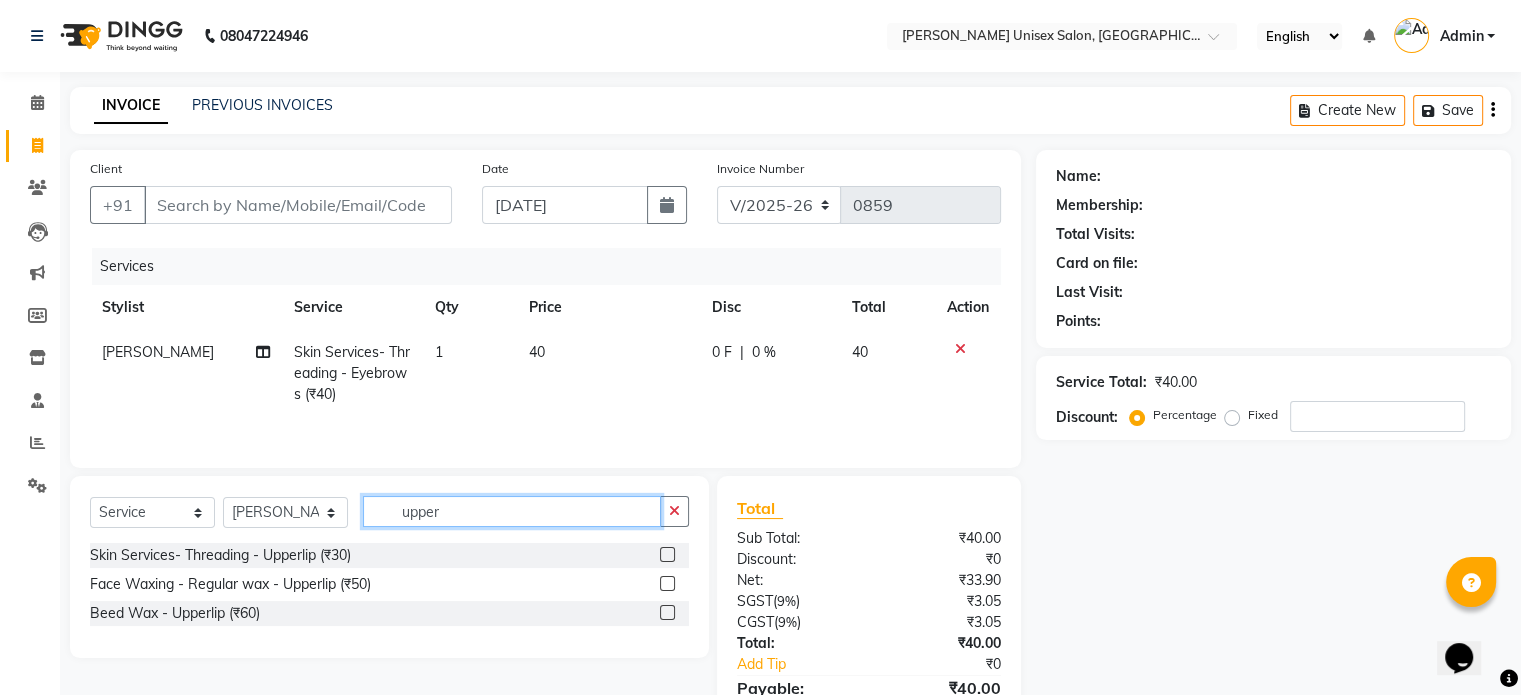 type on "upper" 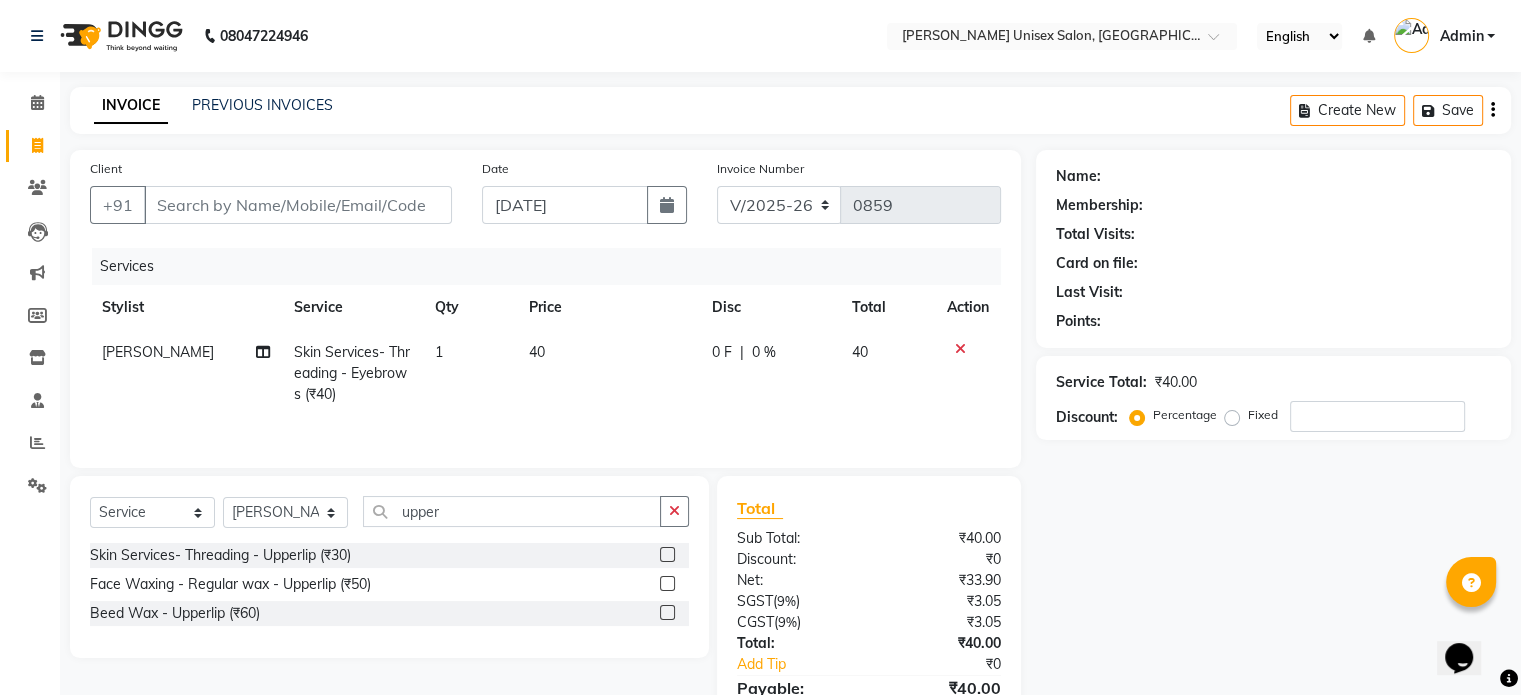 click 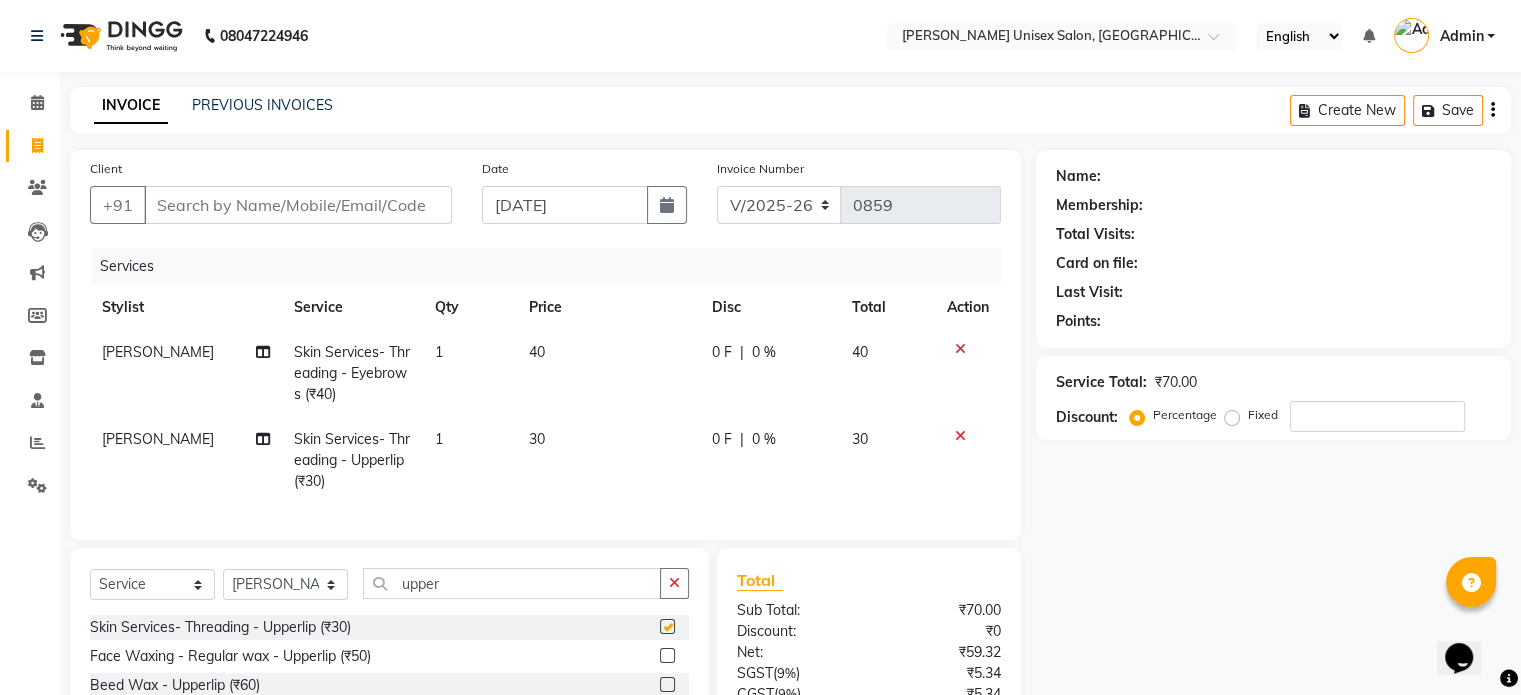checkbox on "false" 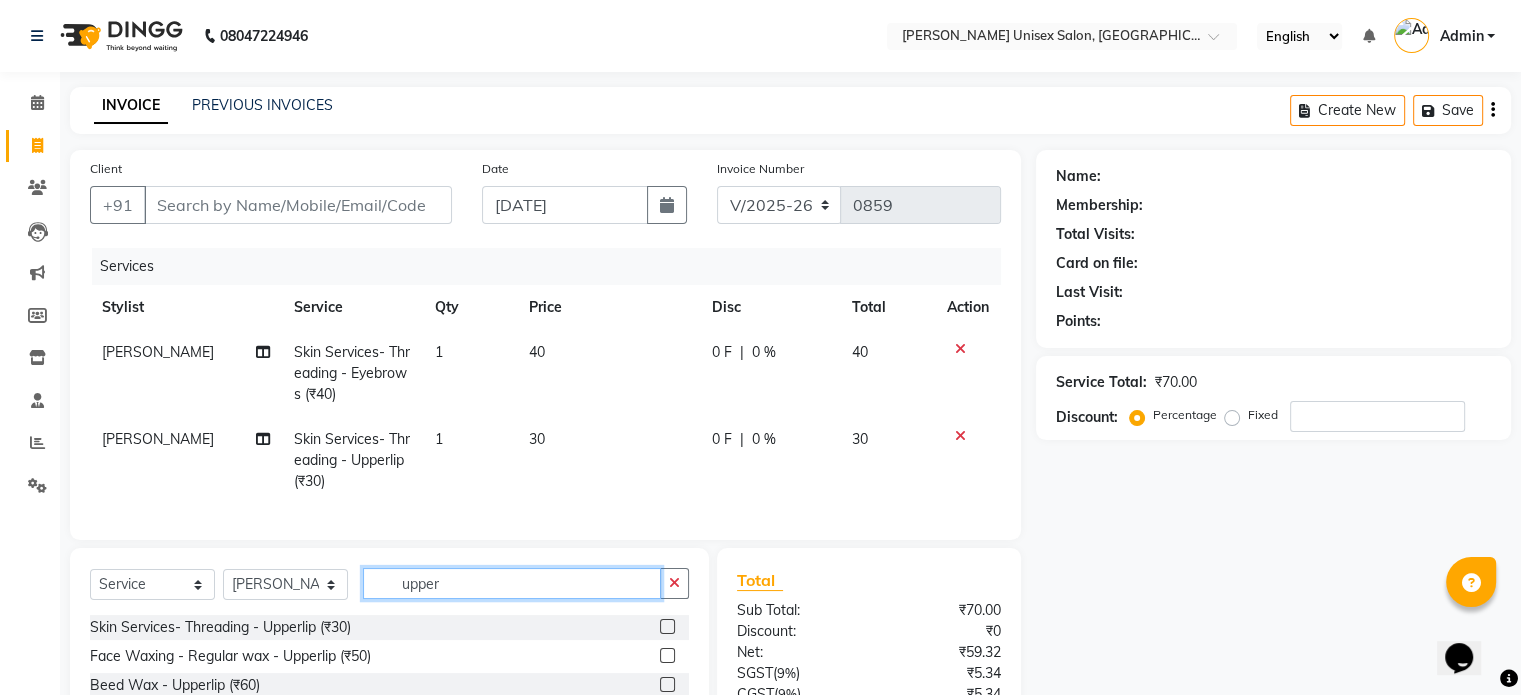 click on "upper" 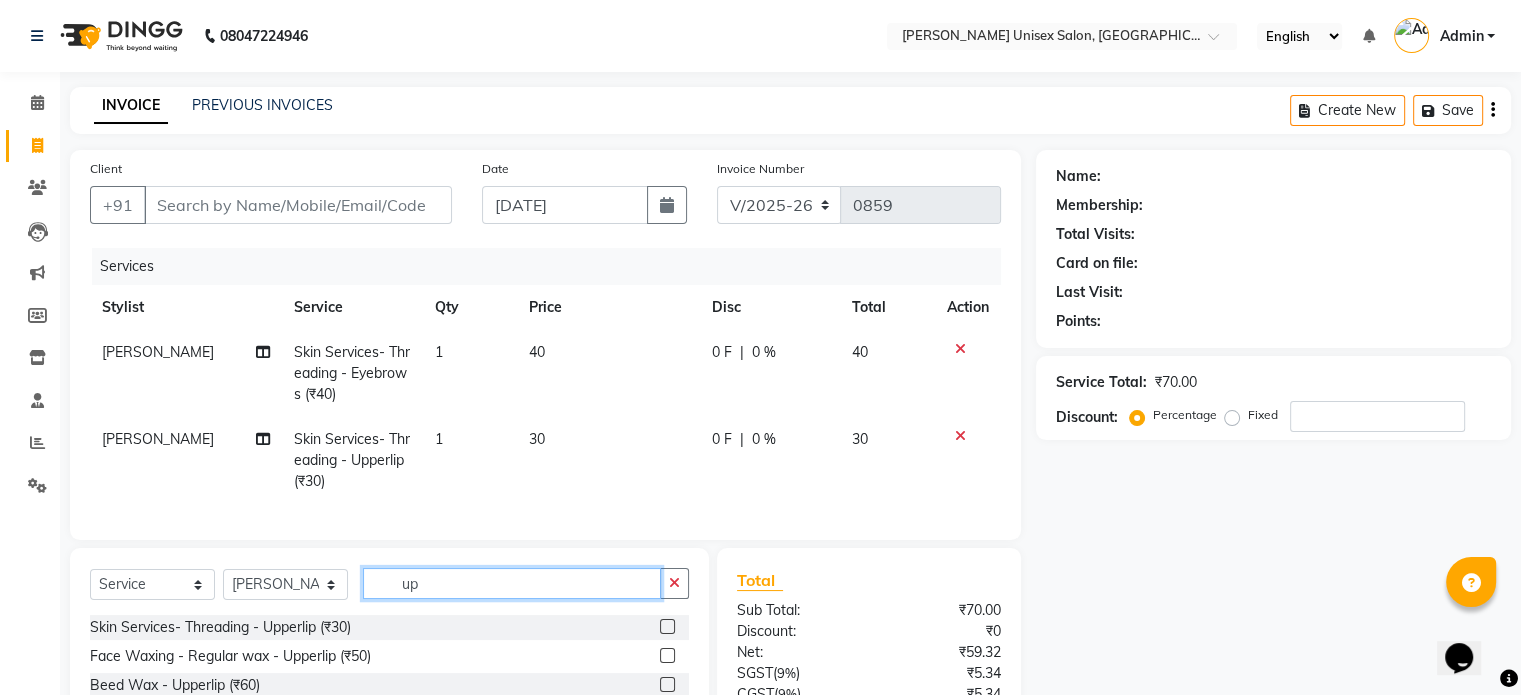 type on "u" 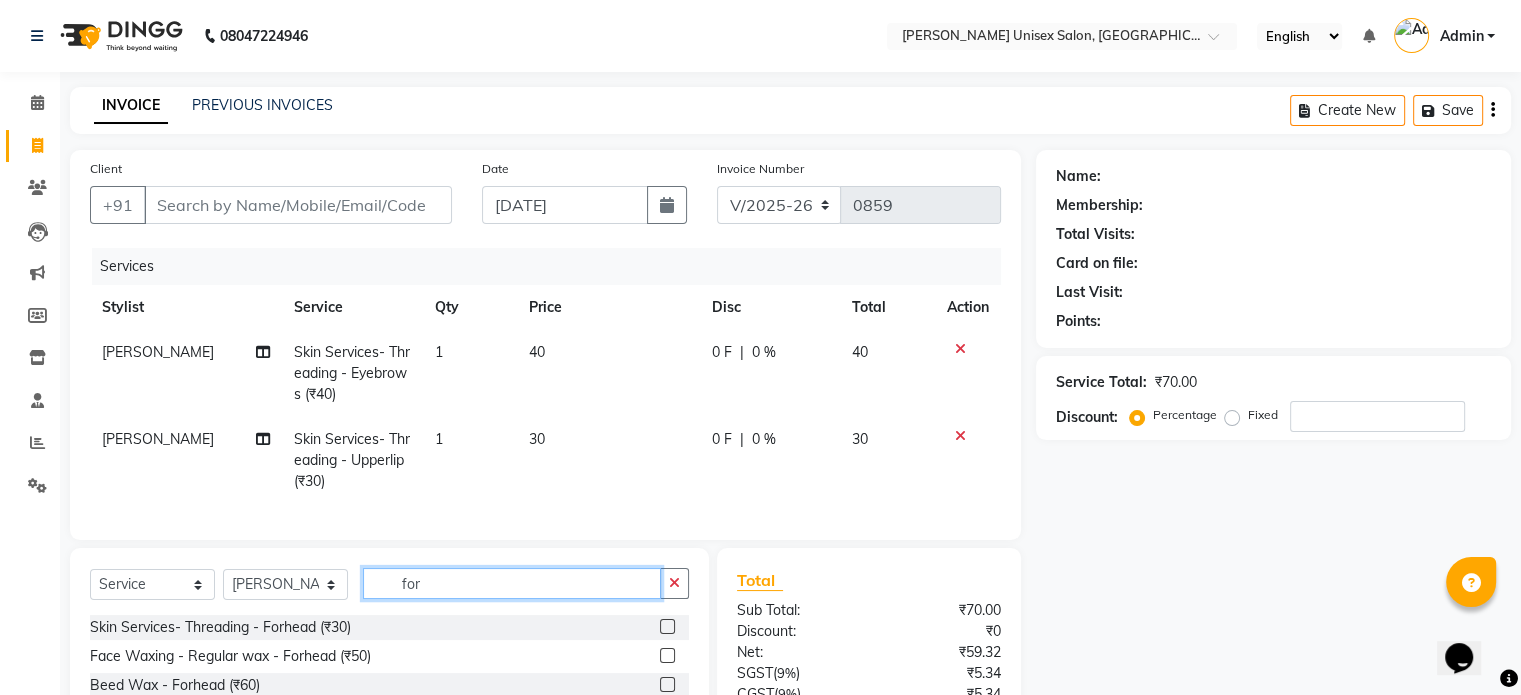 type on "for" 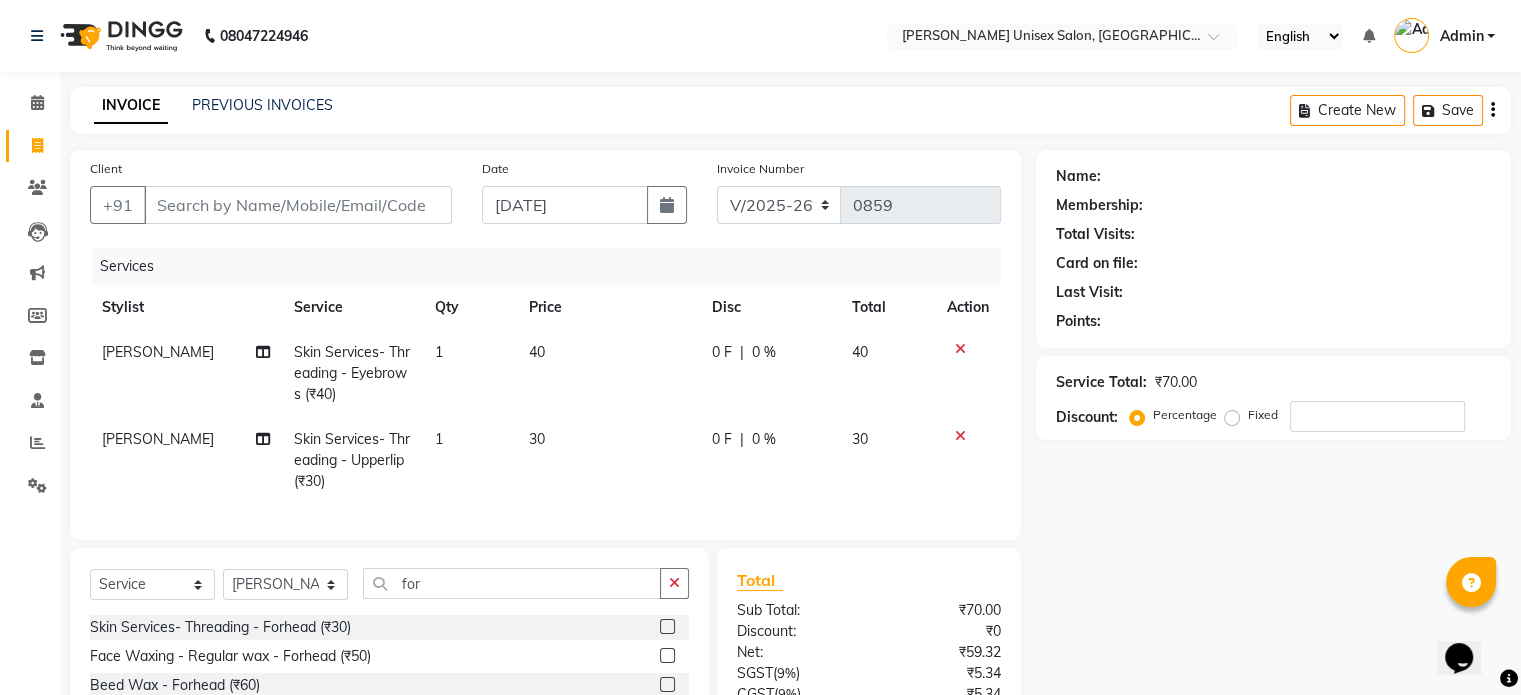 click 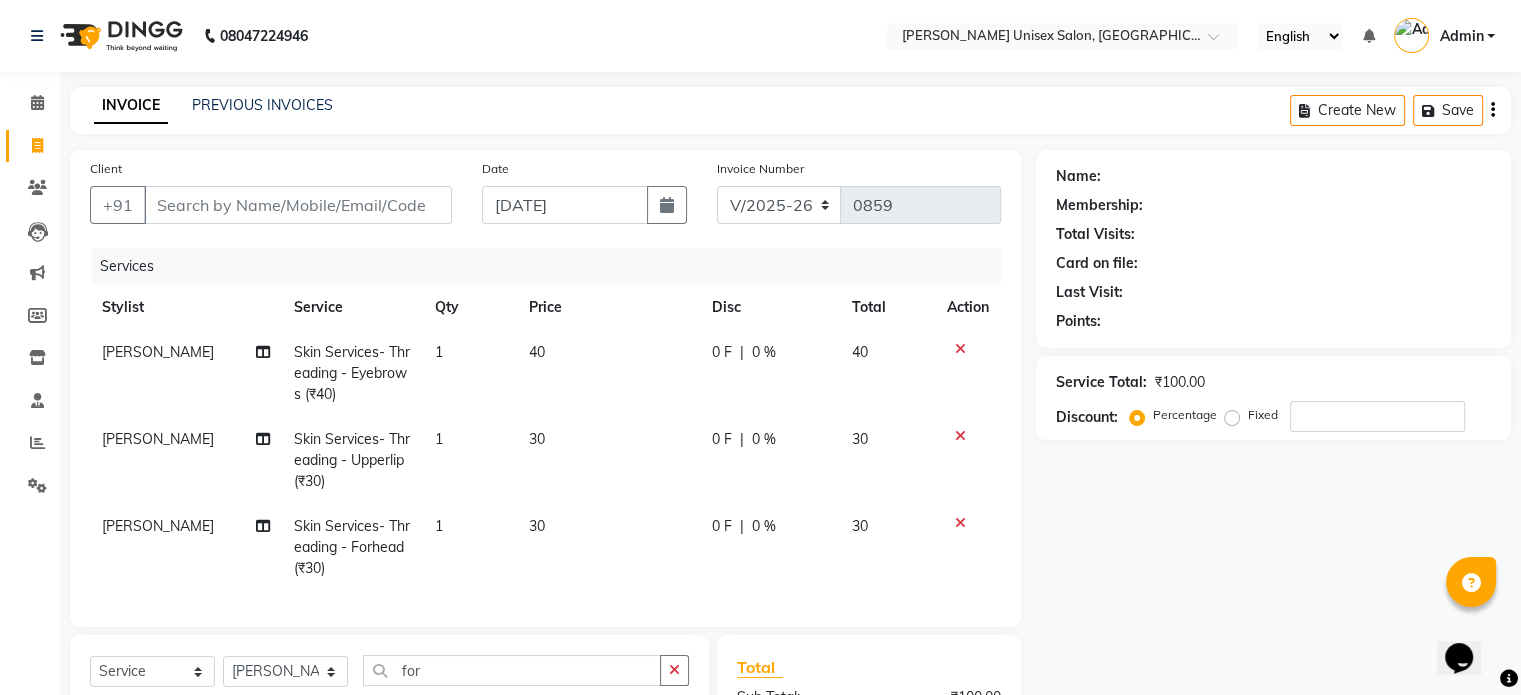 checkbox on "false" 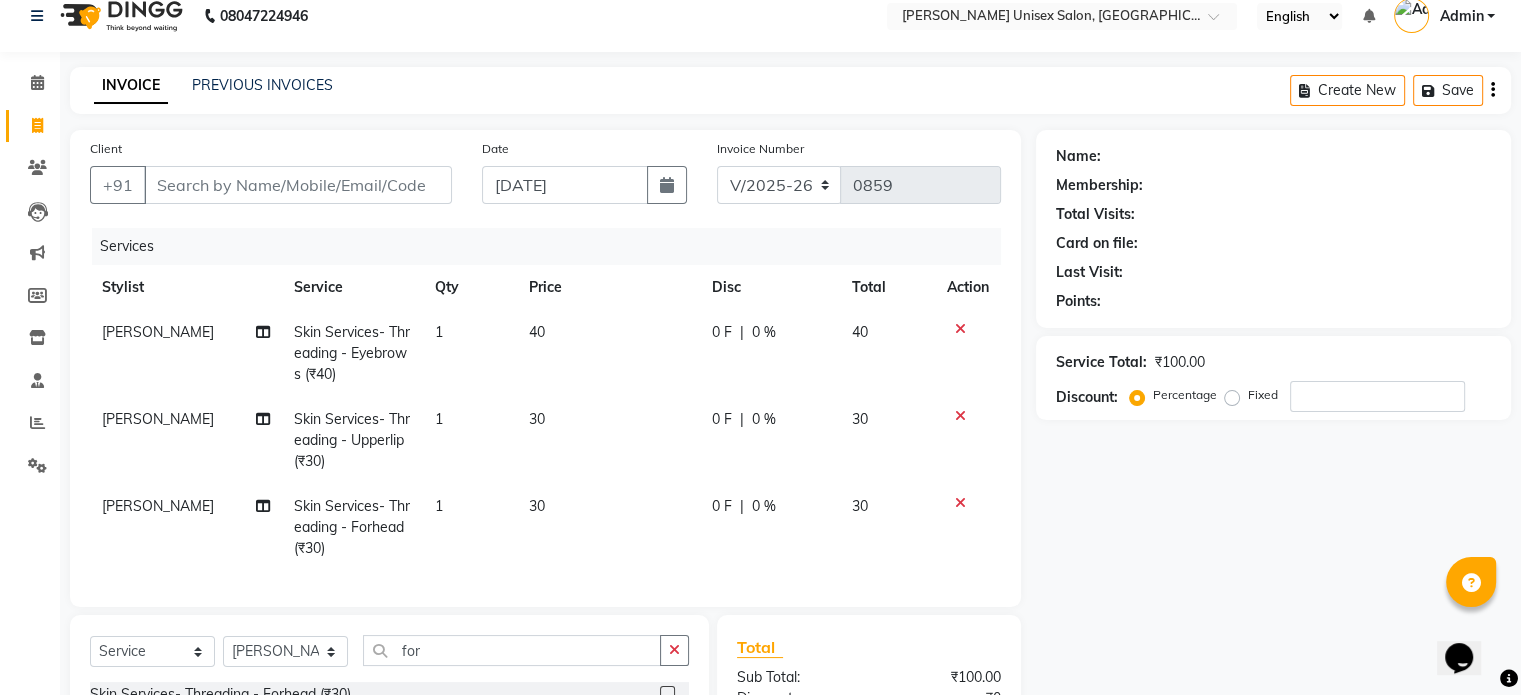 scroll, scrollTop: 0, scrollLeft: 0, axis: both 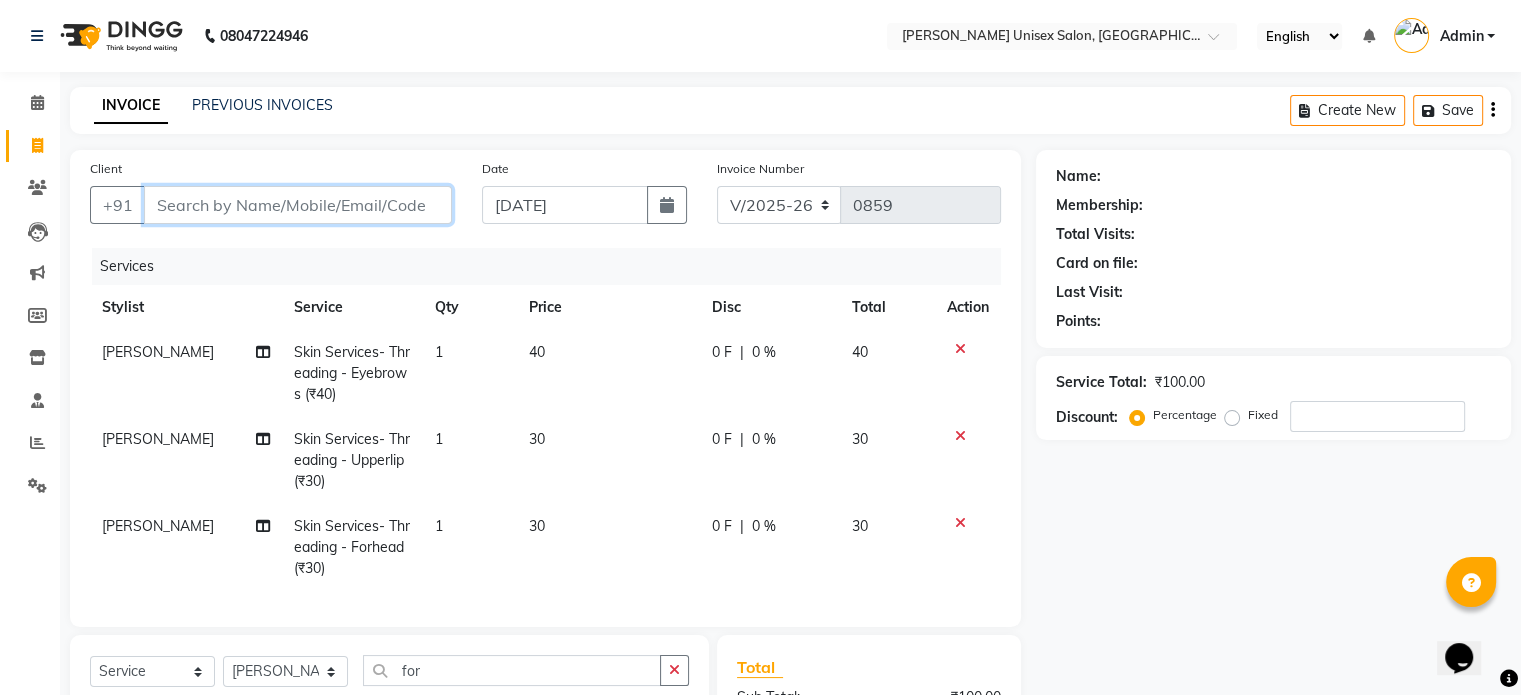 click on "Client" at bounding box center [298, 205] 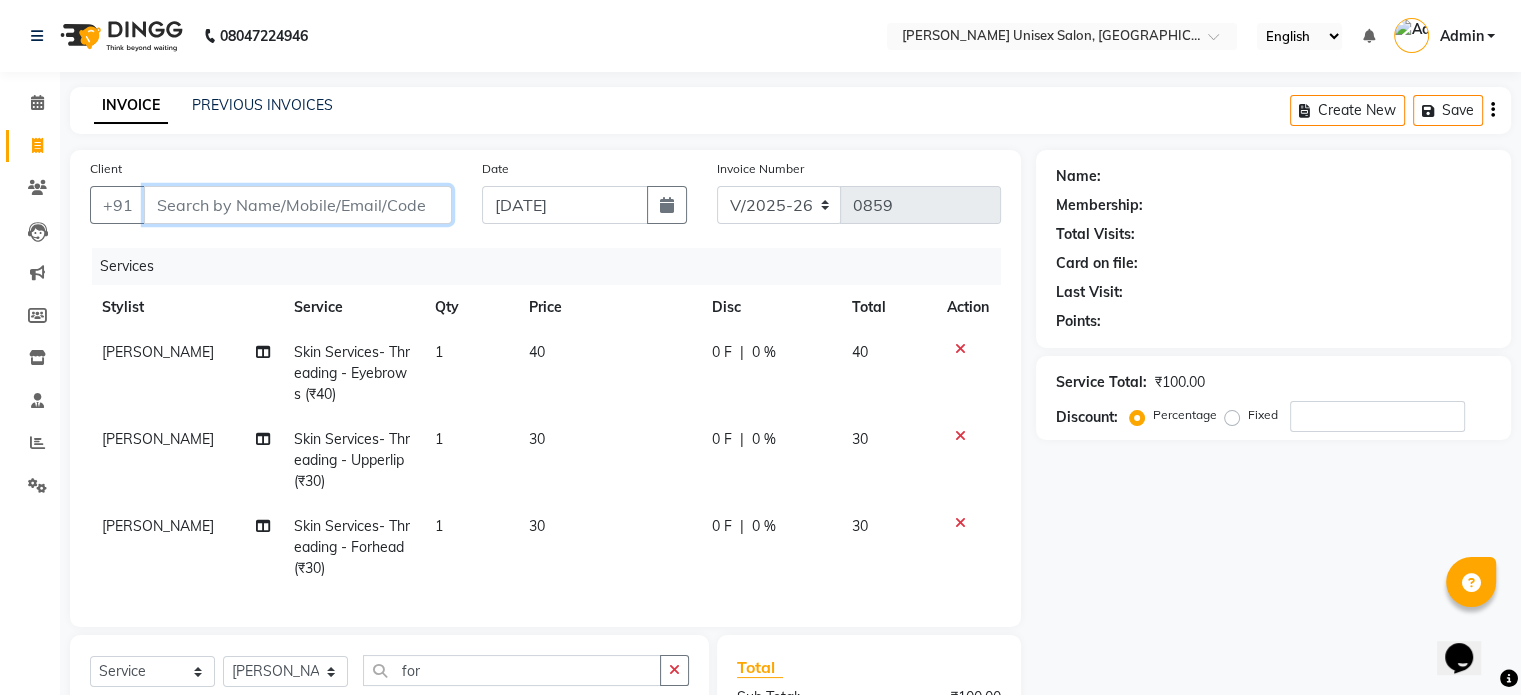 click on "Client" at bounding box center [298, 205] 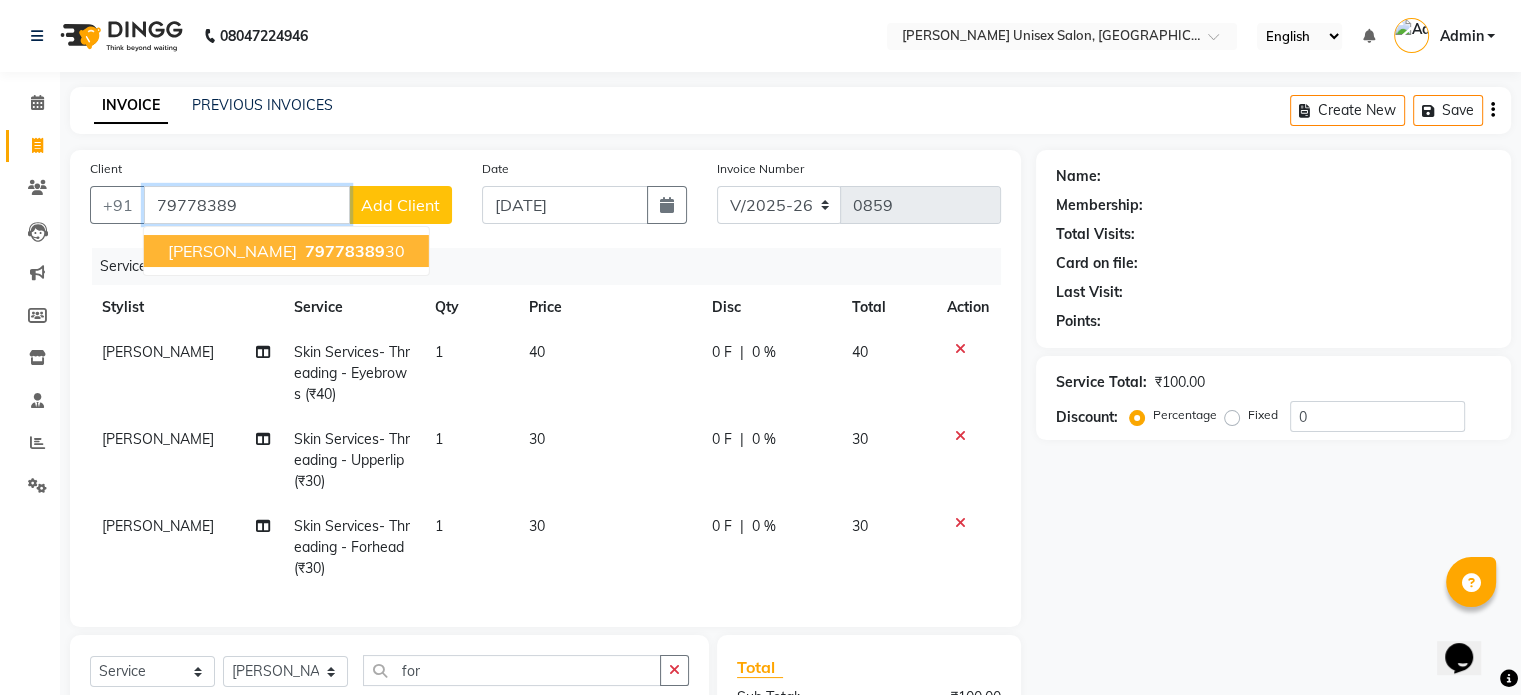 click on "79778389" at bounding box center [345, 251] 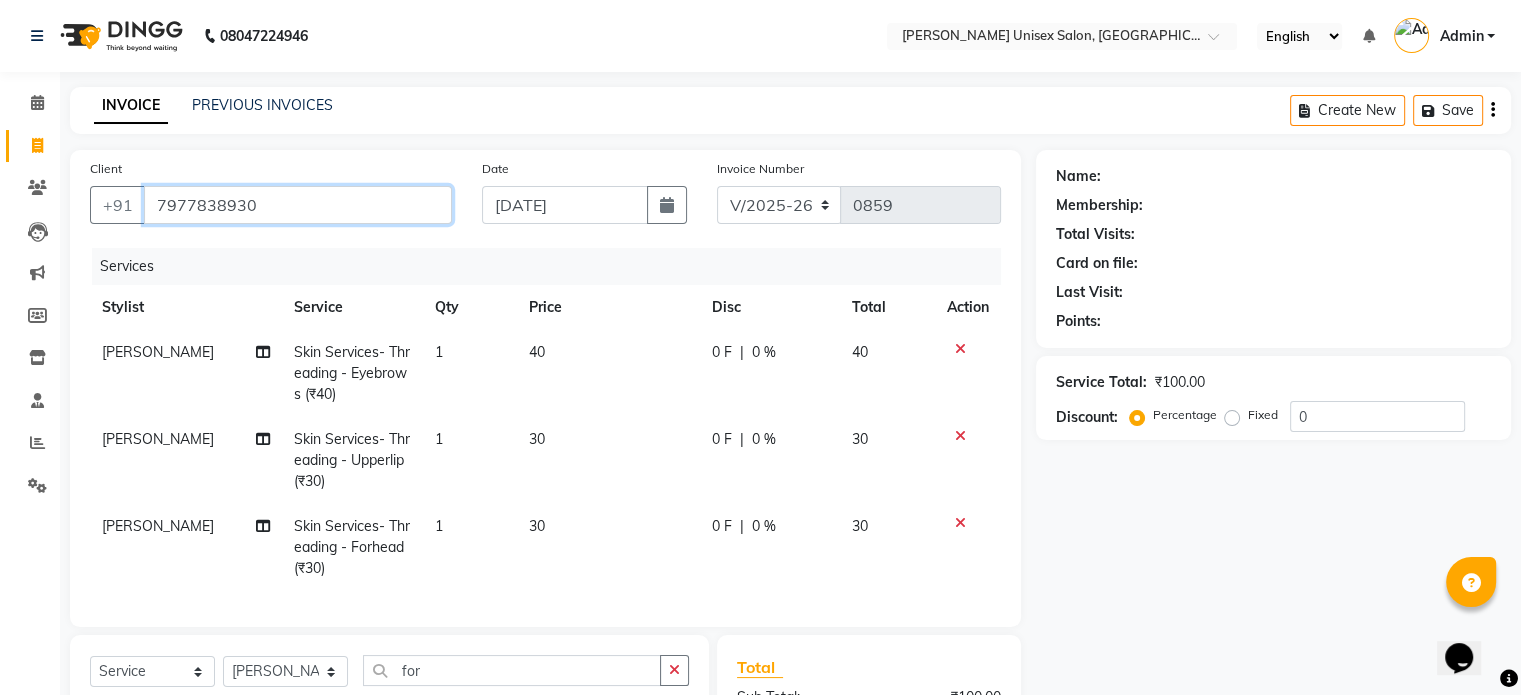 type on "7977838930" 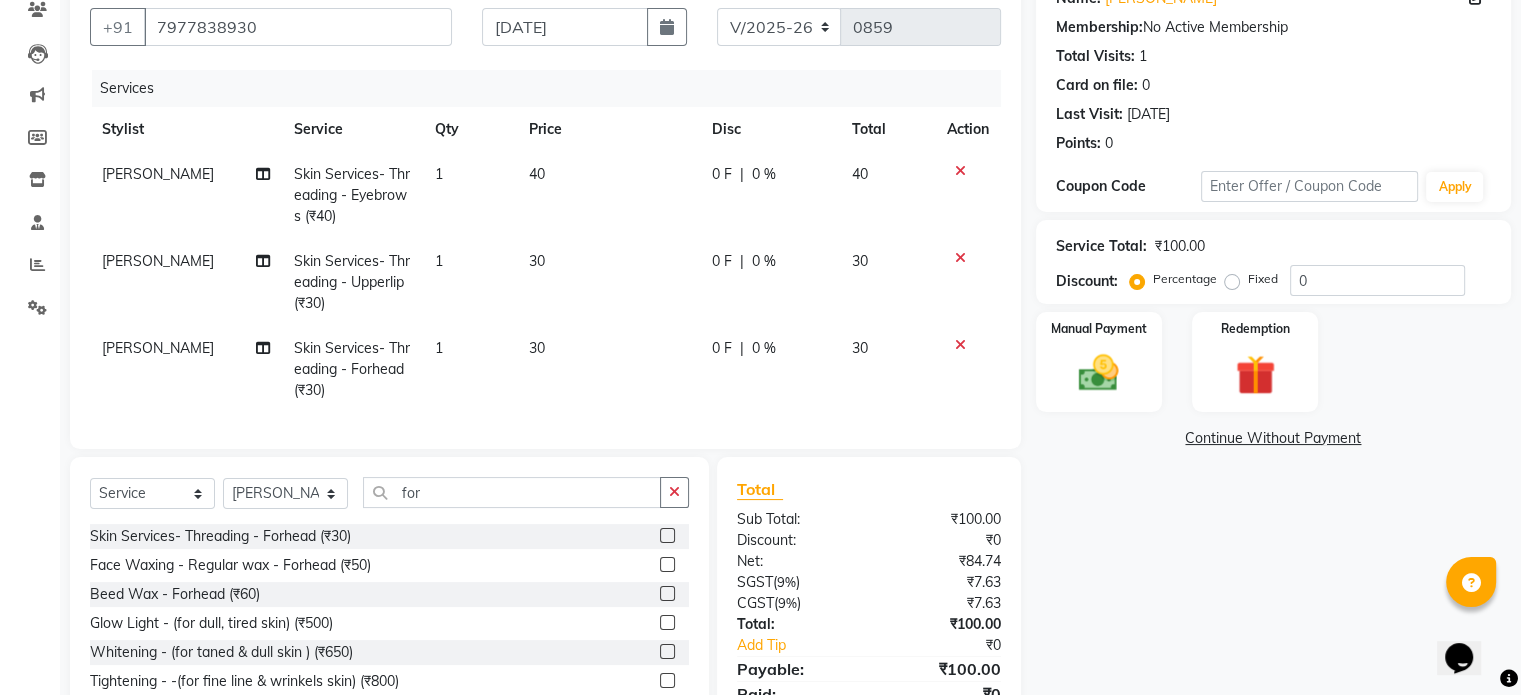 scroll, scrollTop: 176, scrollLeft: 0, axis: vertical 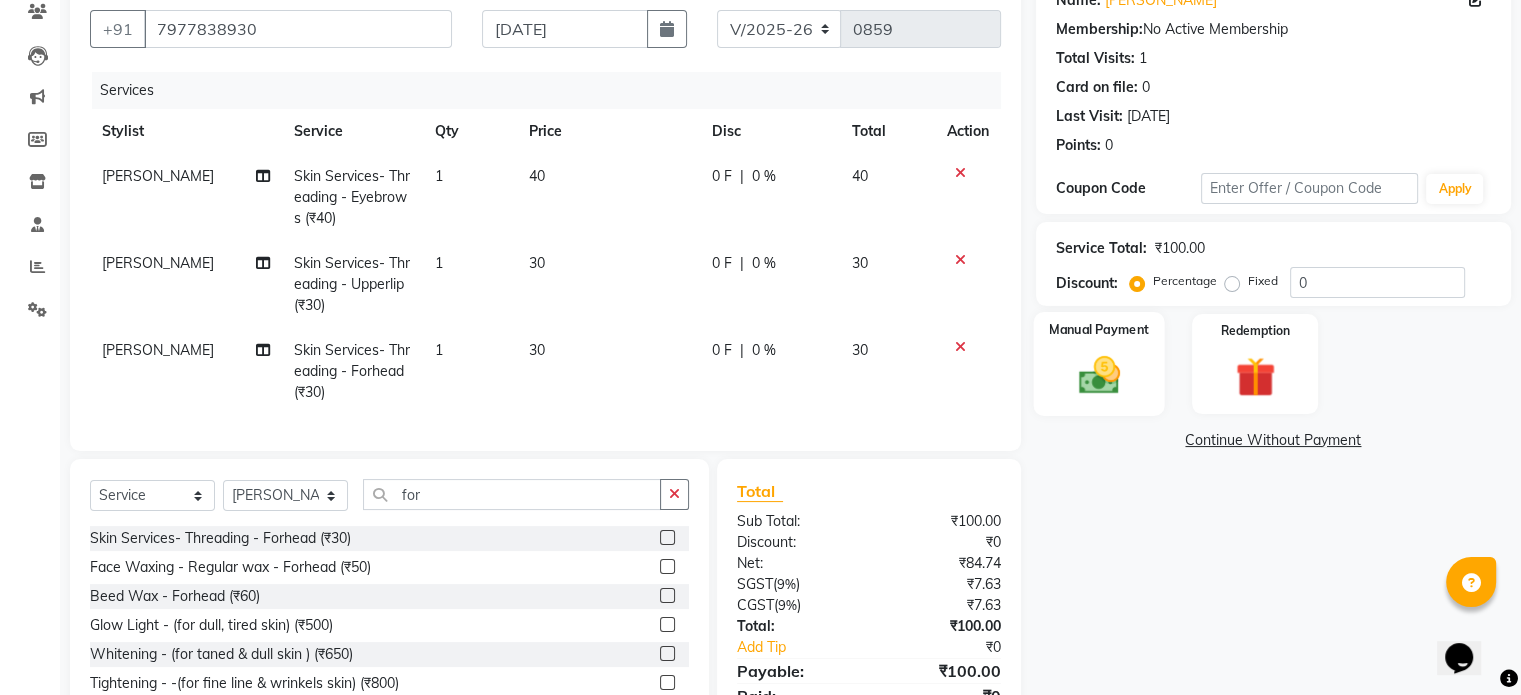 click 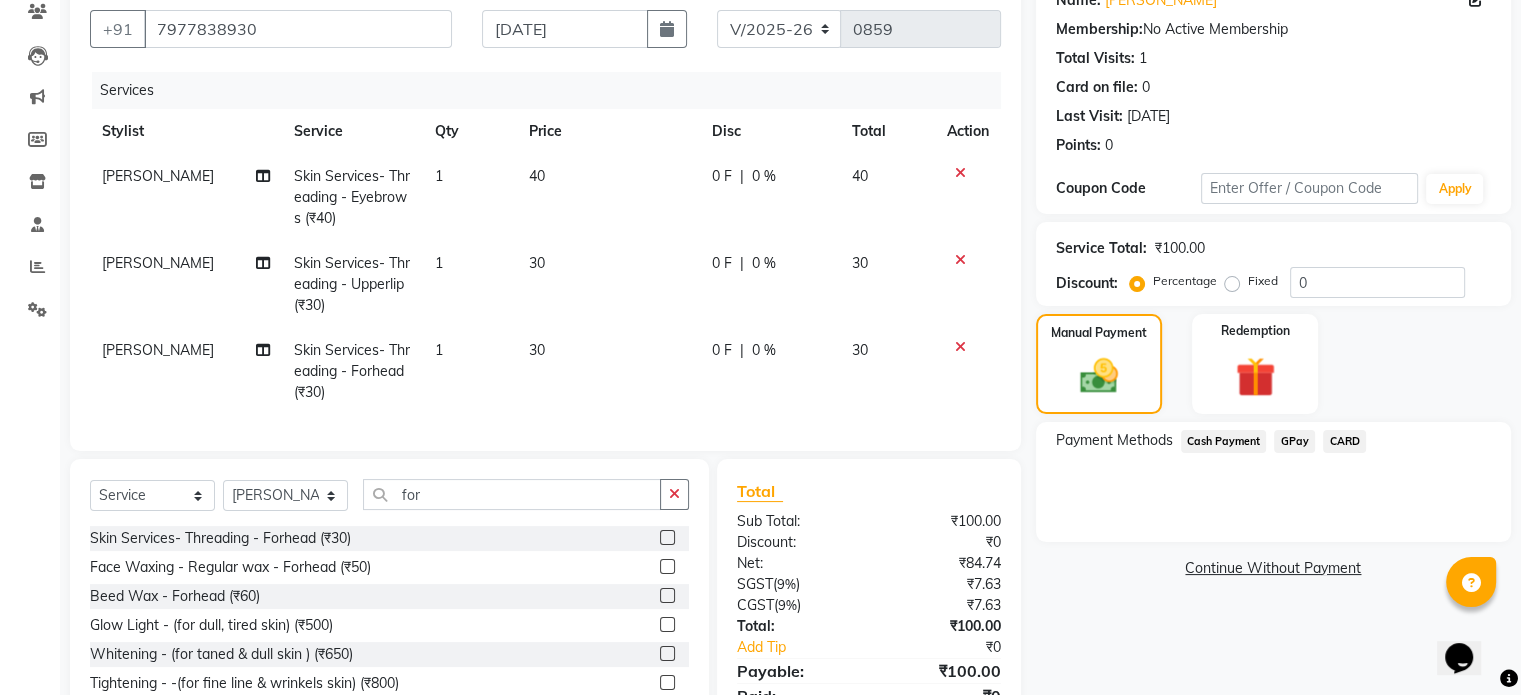 click on "GPay" 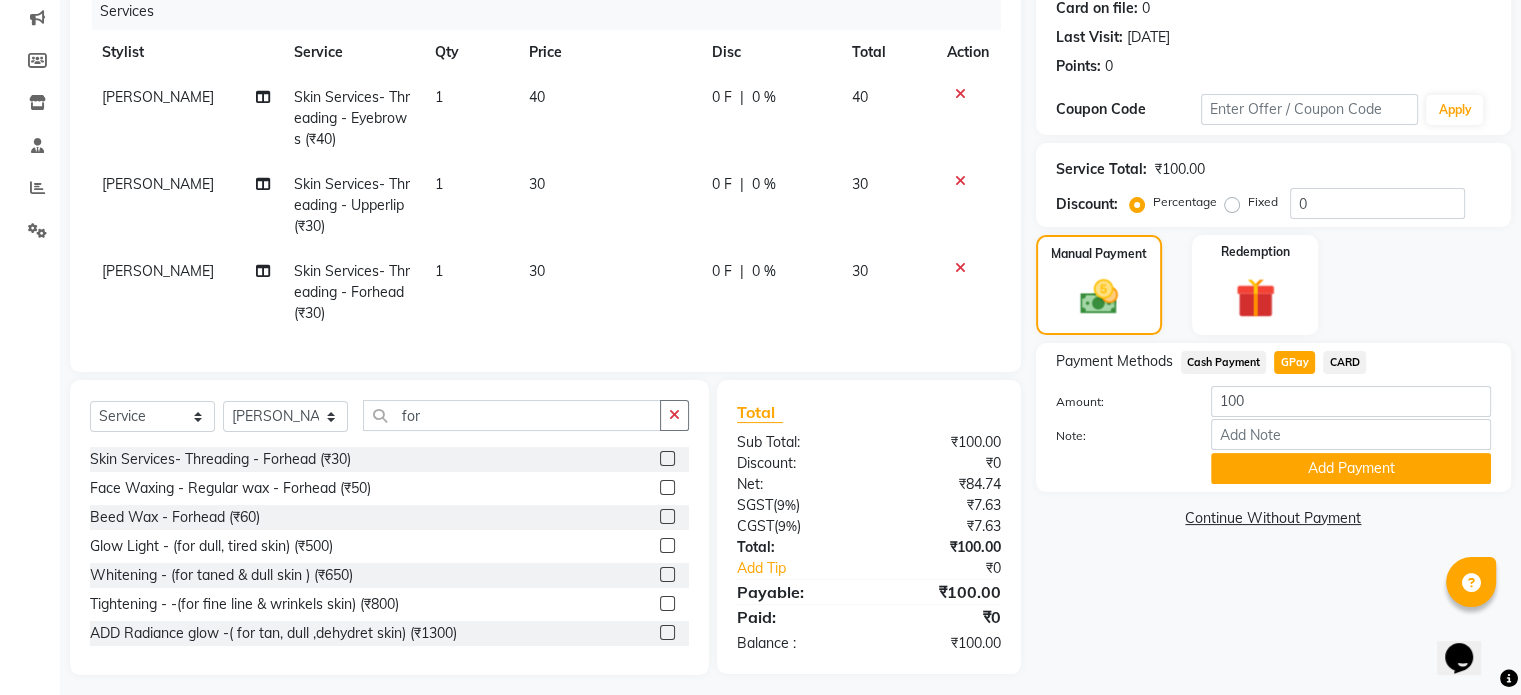 scroll, scrollTop: 280, scrollLeft: 0, axis: vertical 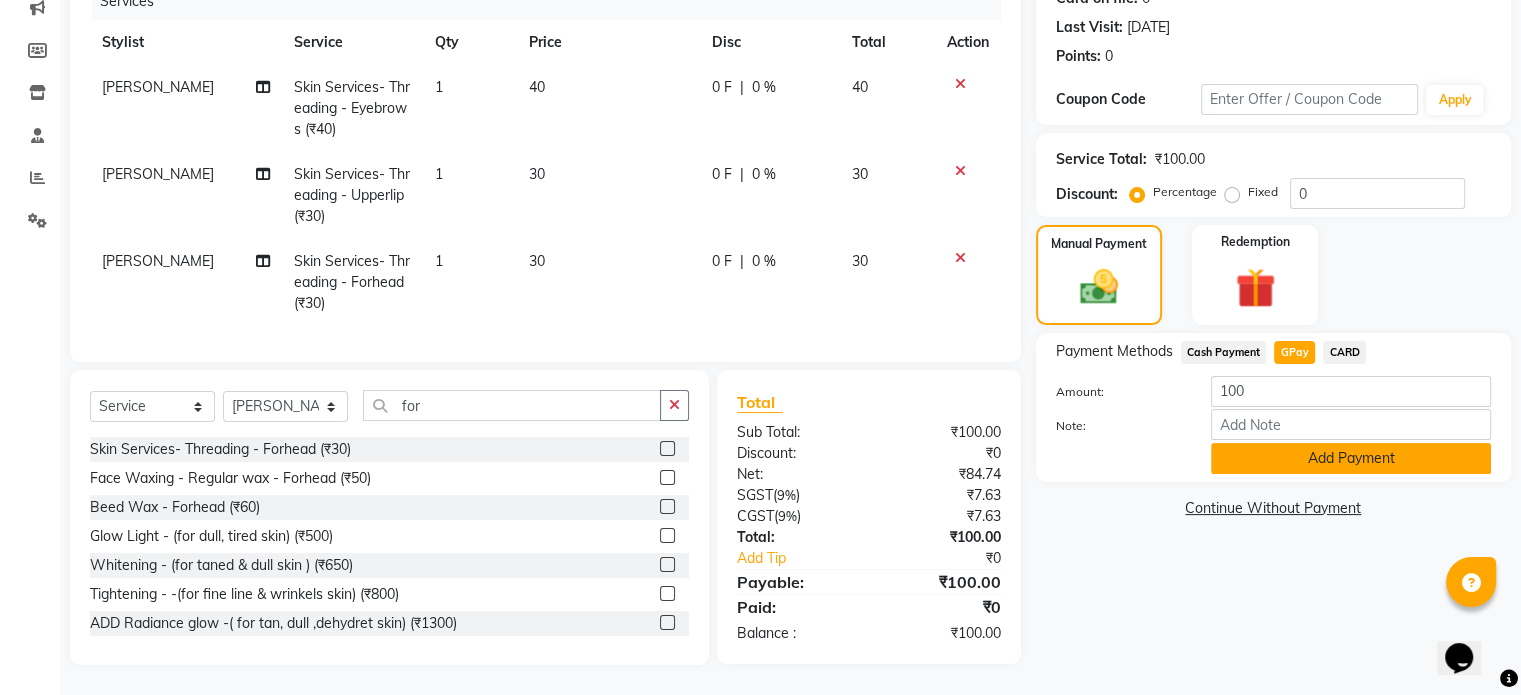 click on "Add Payment" 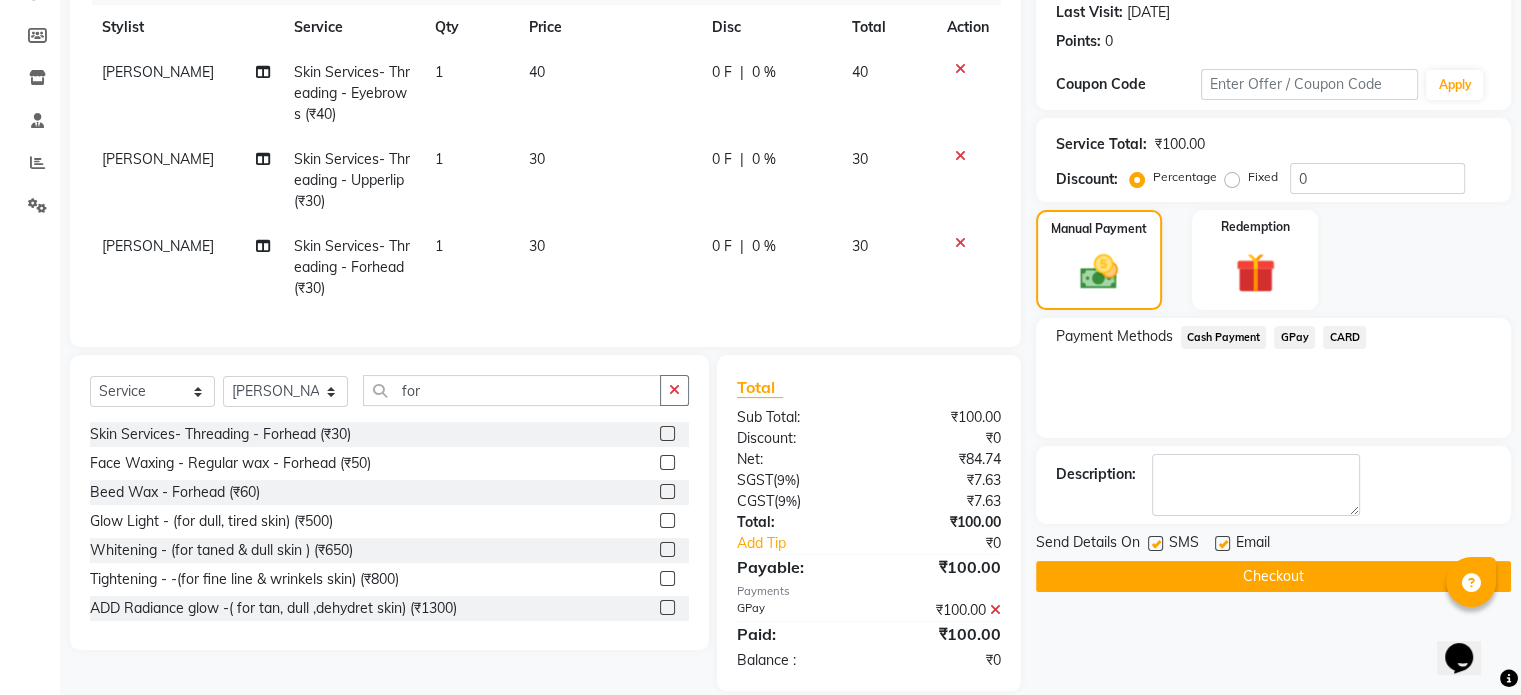 click on "Checkout" 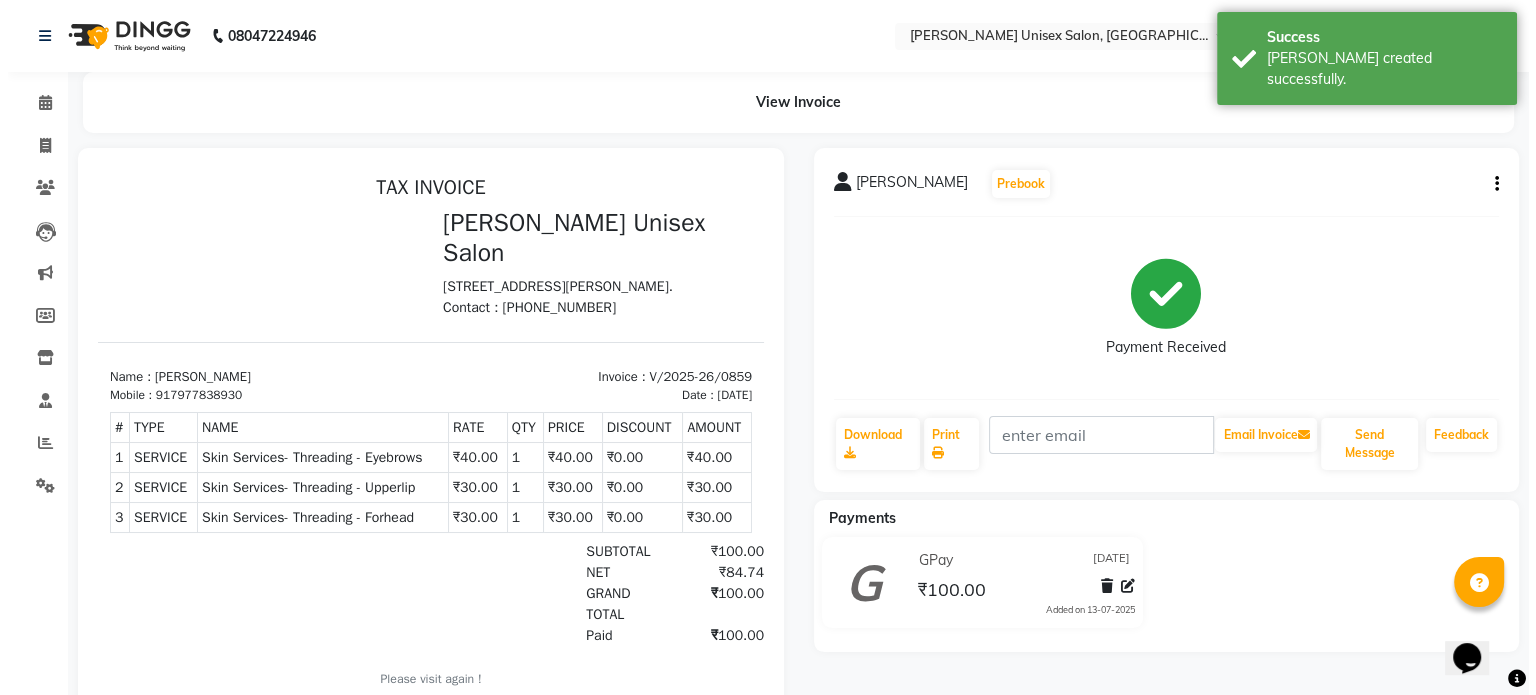 scroll, scrollTop: 0, scrollLeft: 0, axis: both 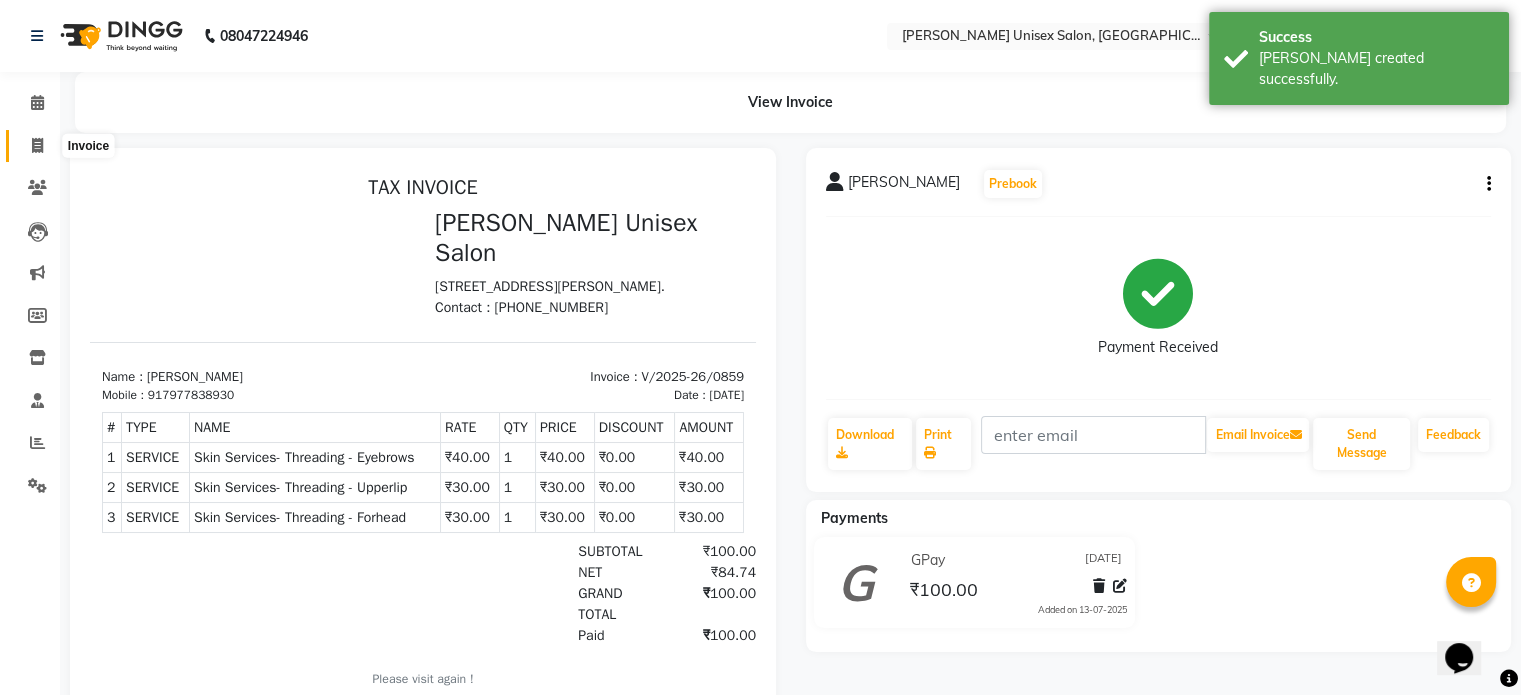 click 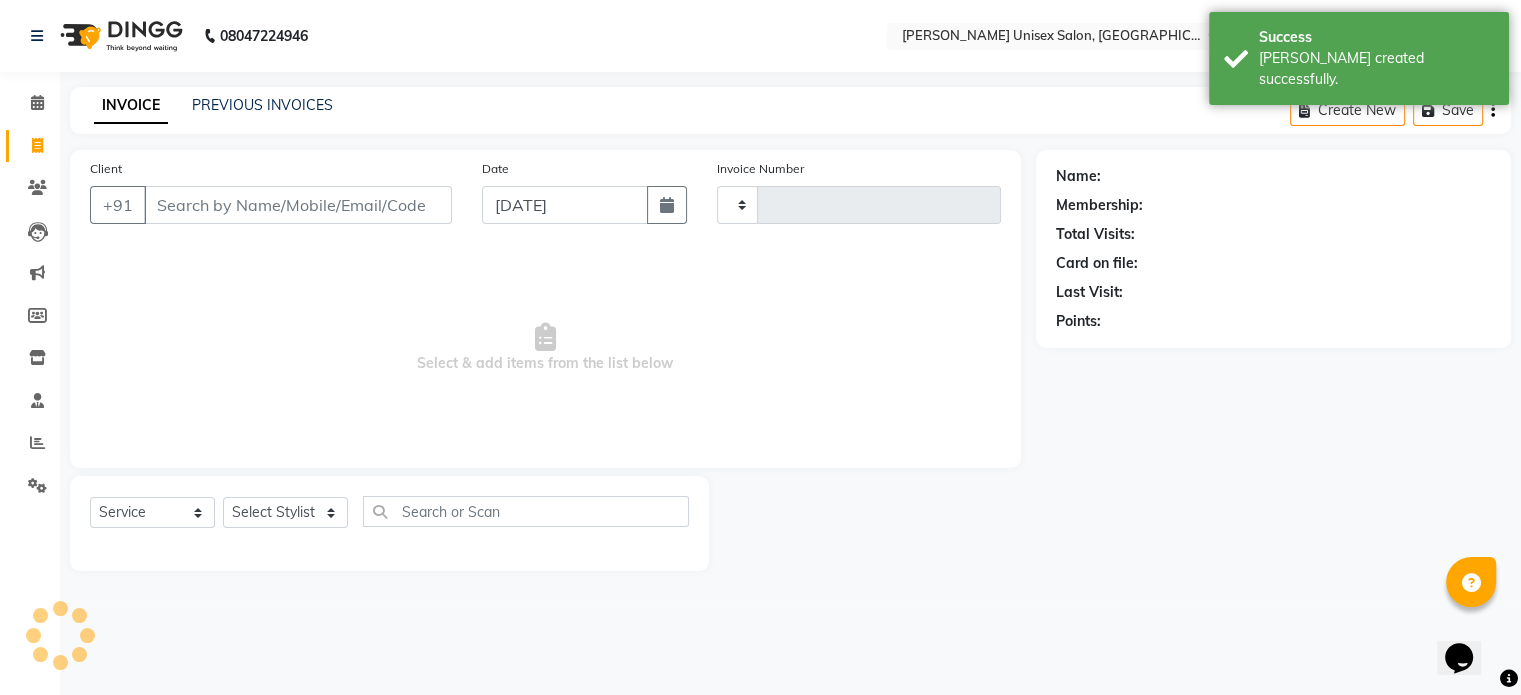 type on "0860" 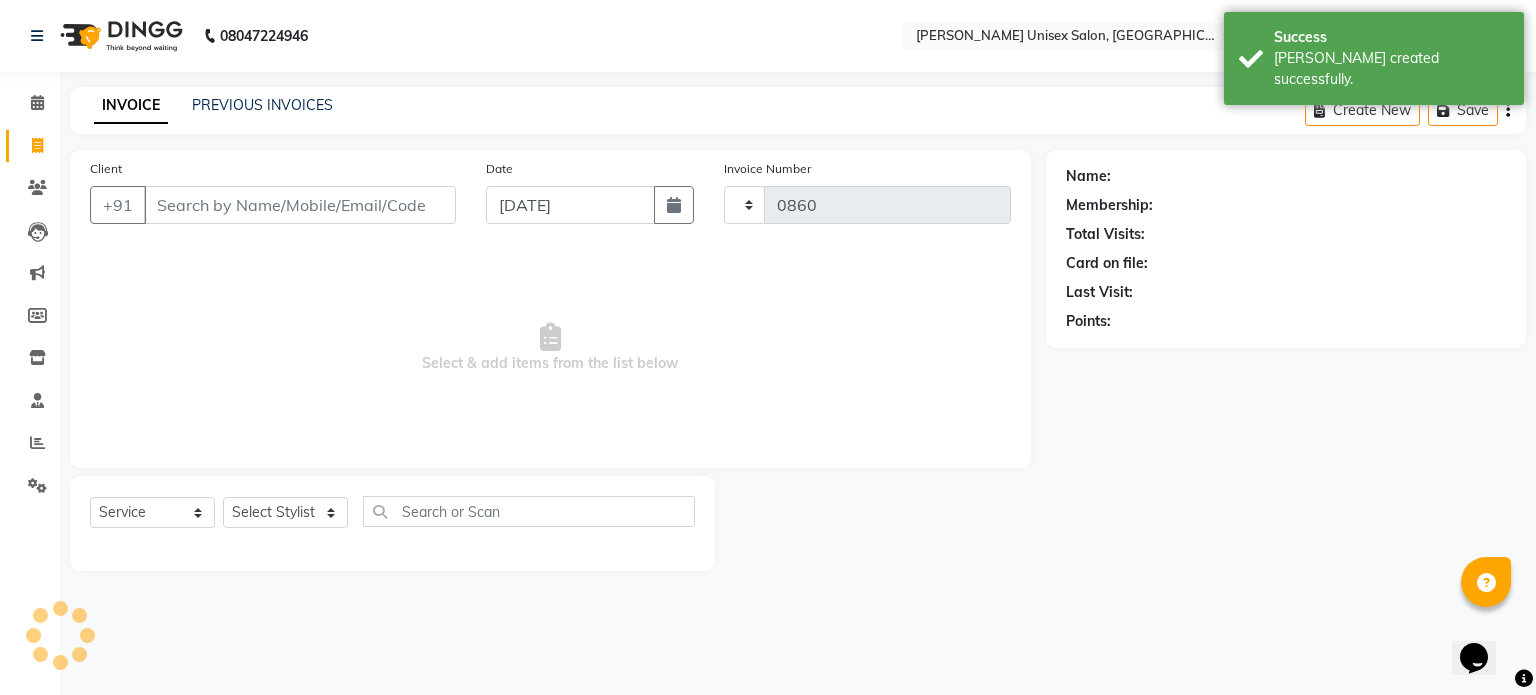 select on "7372" 